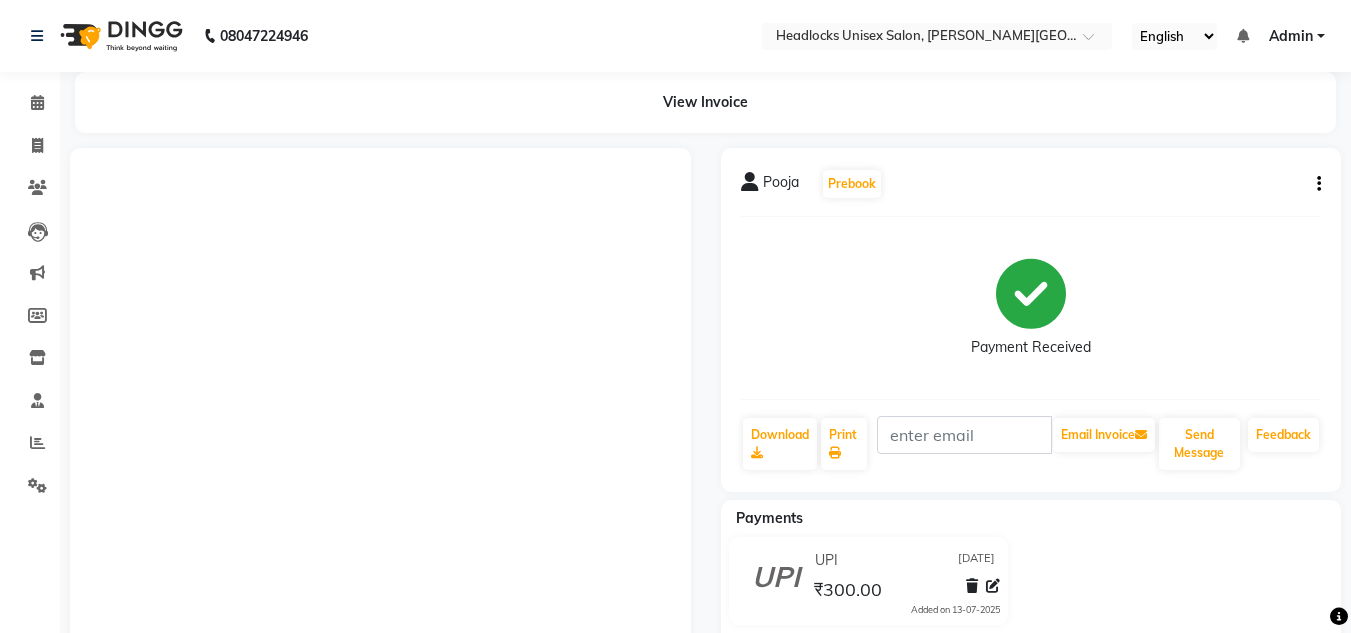 scroll, scrollTop: 0, scrollLeft: 0, axis: both 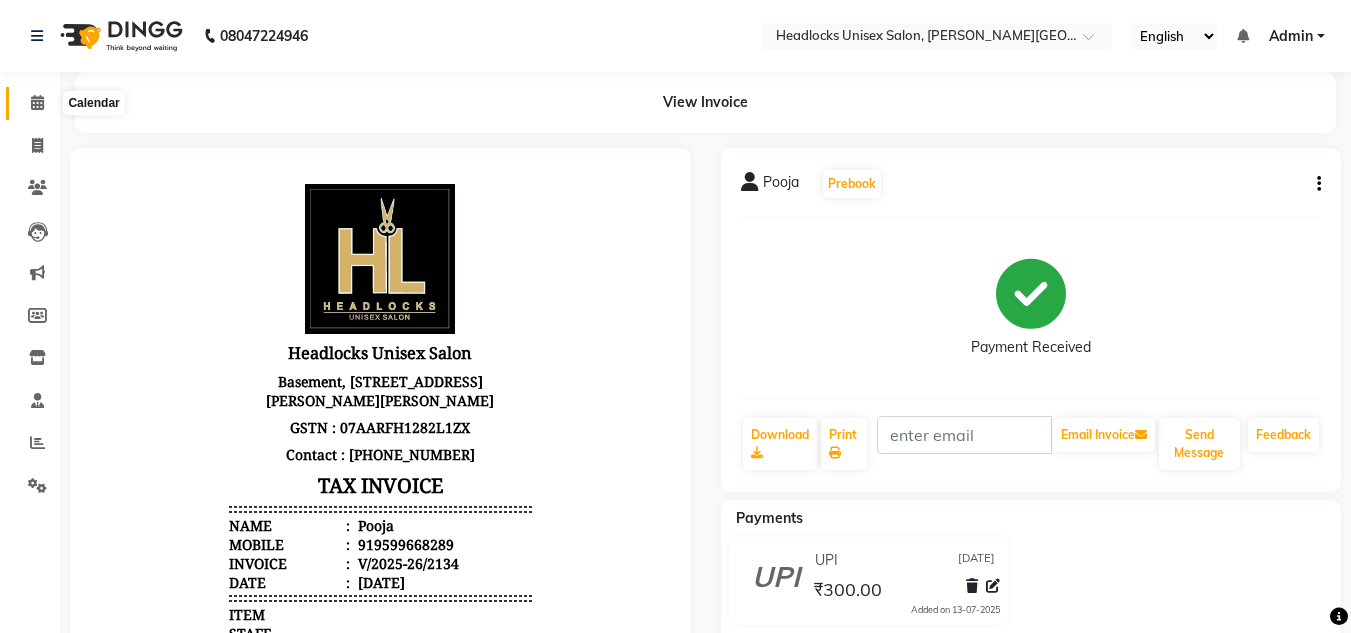 click 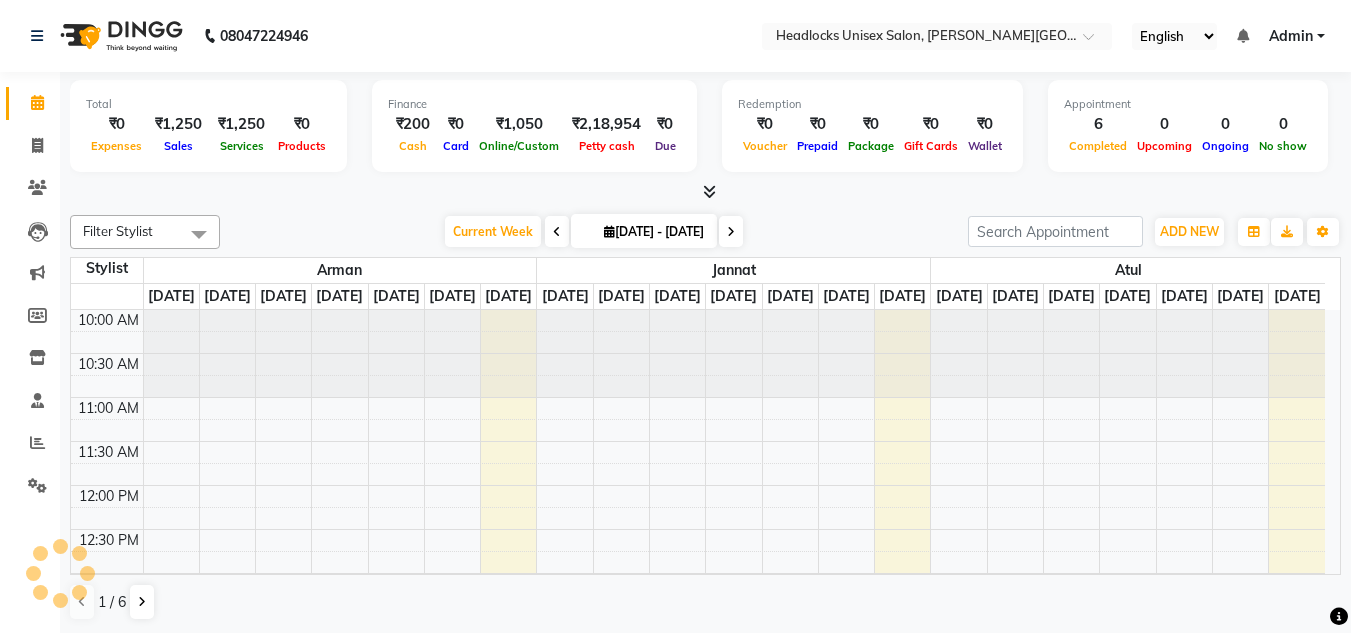 scroll, scrollTop: 0, scrollLeft: 0, axis: both 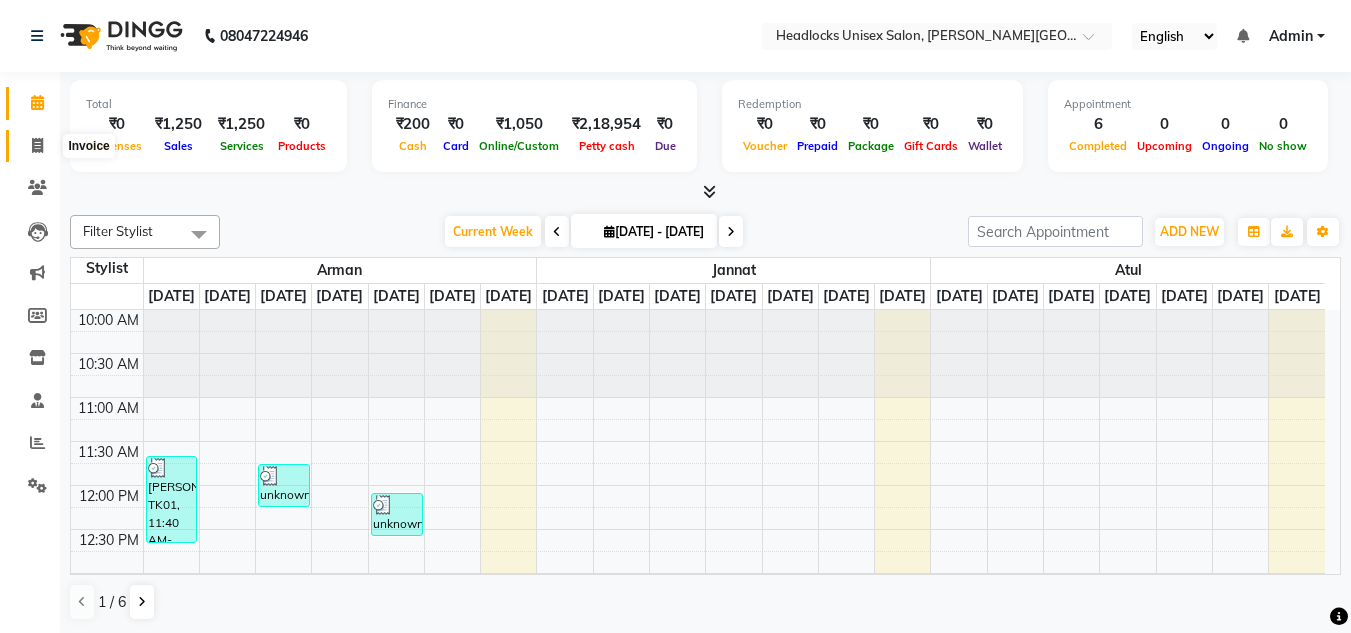 click 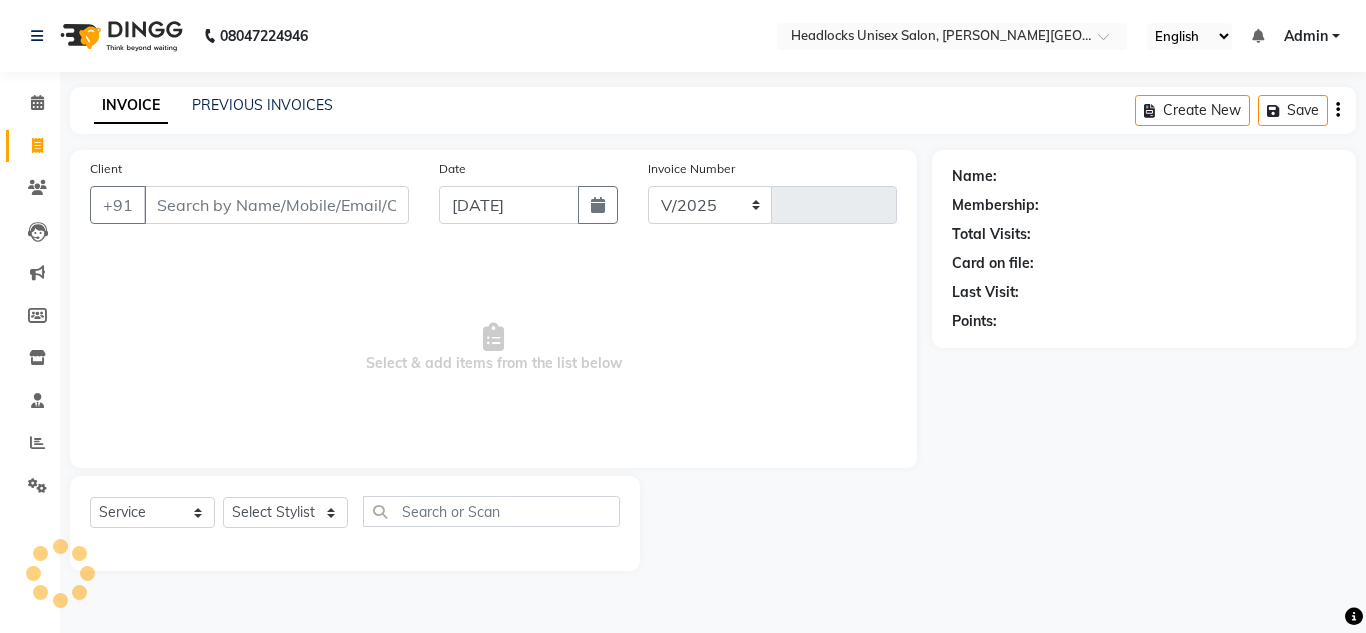 select on "6850" 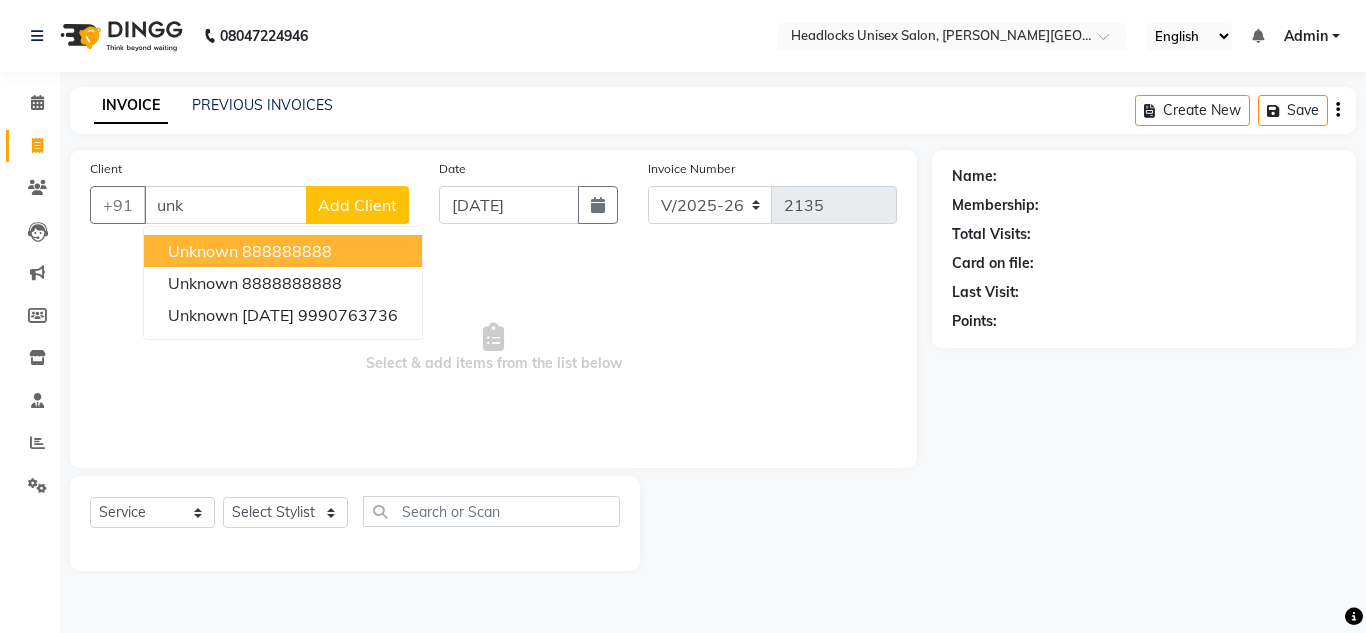 click on "888888888" at bounding box center (287, 251) 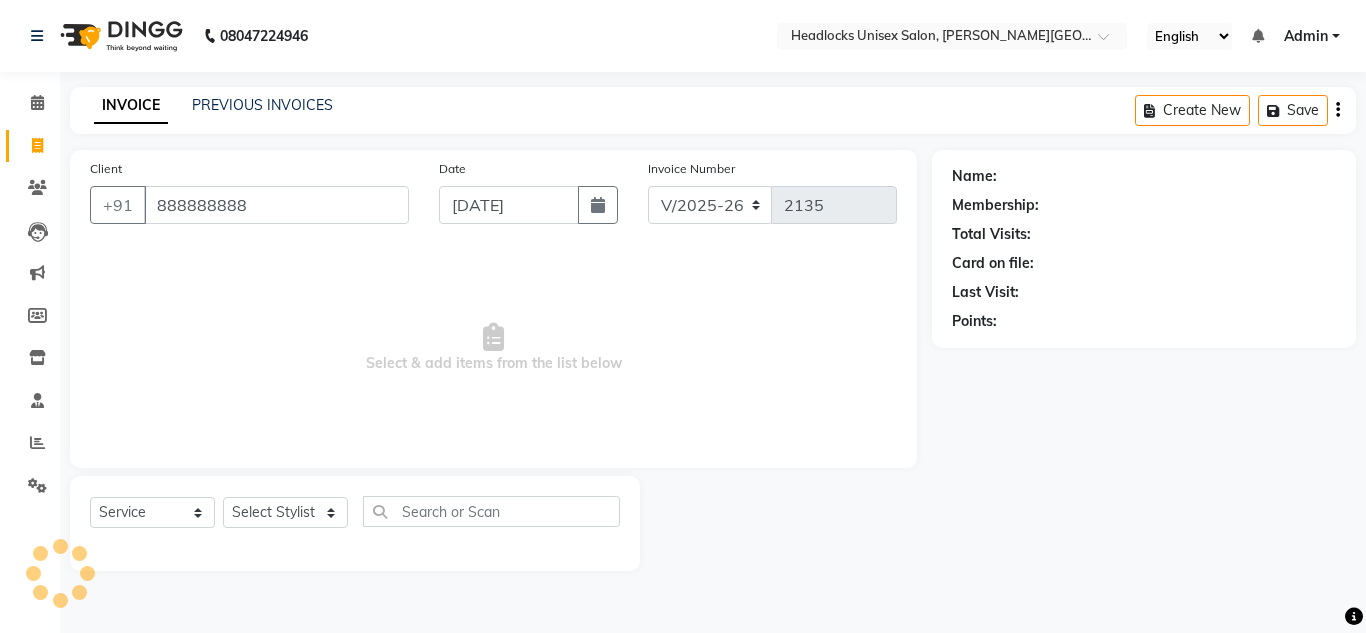 type on "888888888" 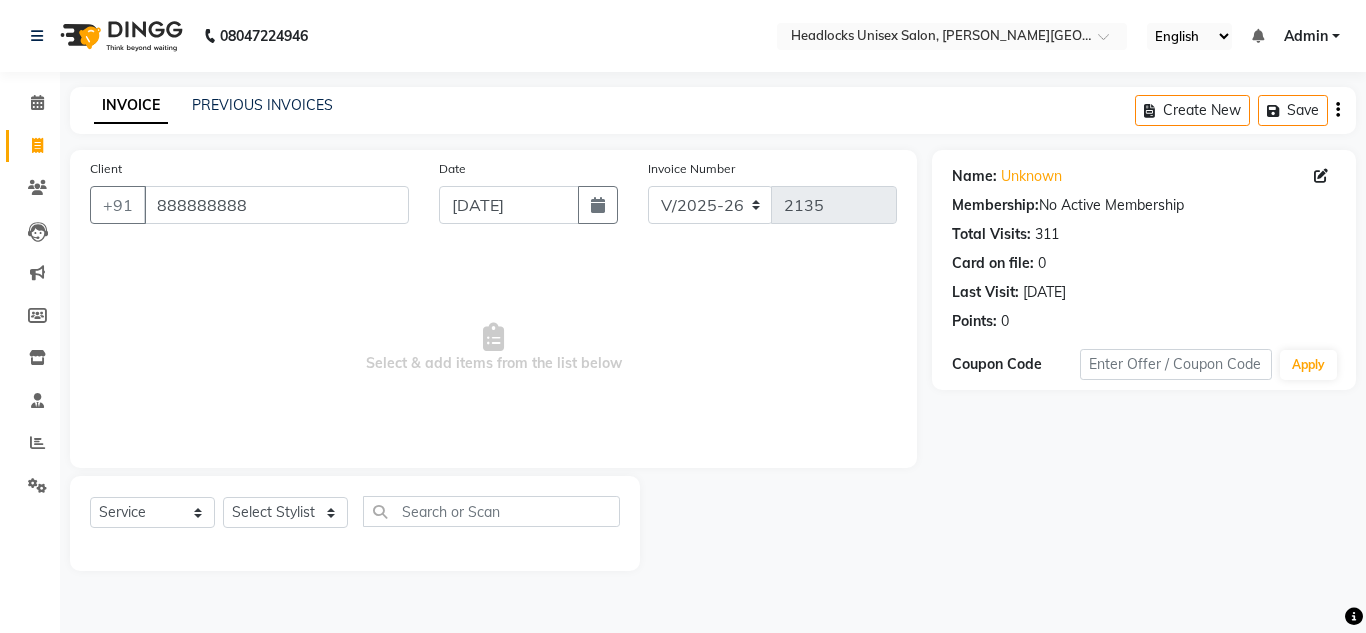 click on "Select & add items from the list below" at bounding box center [493, 348] 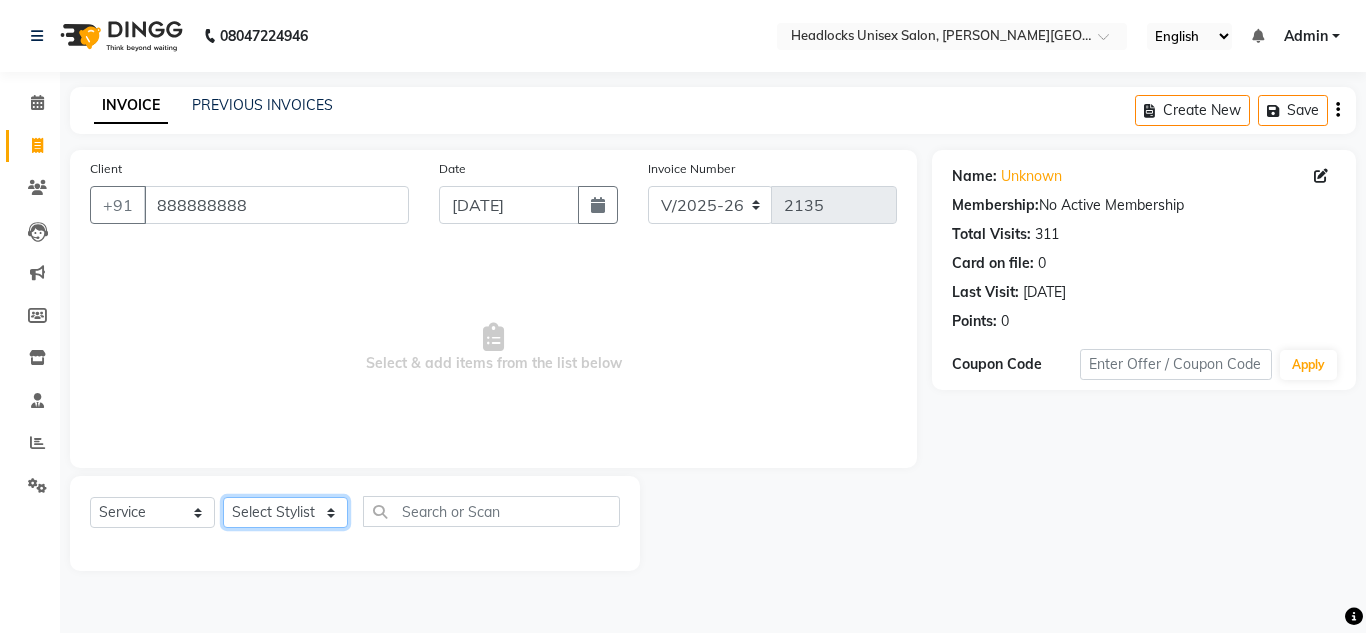 click on "Select Stylist [PERSON_NAME] Jannat Kaif [DATE] Lucky [PERSON_NAME] Pinky [PERSON_NAME] [PERSON_NAME] [PERSON_NAME] [PERSON_NAME] Suraj Vikas [PERSON_NAME] [PERSON_NAME]" 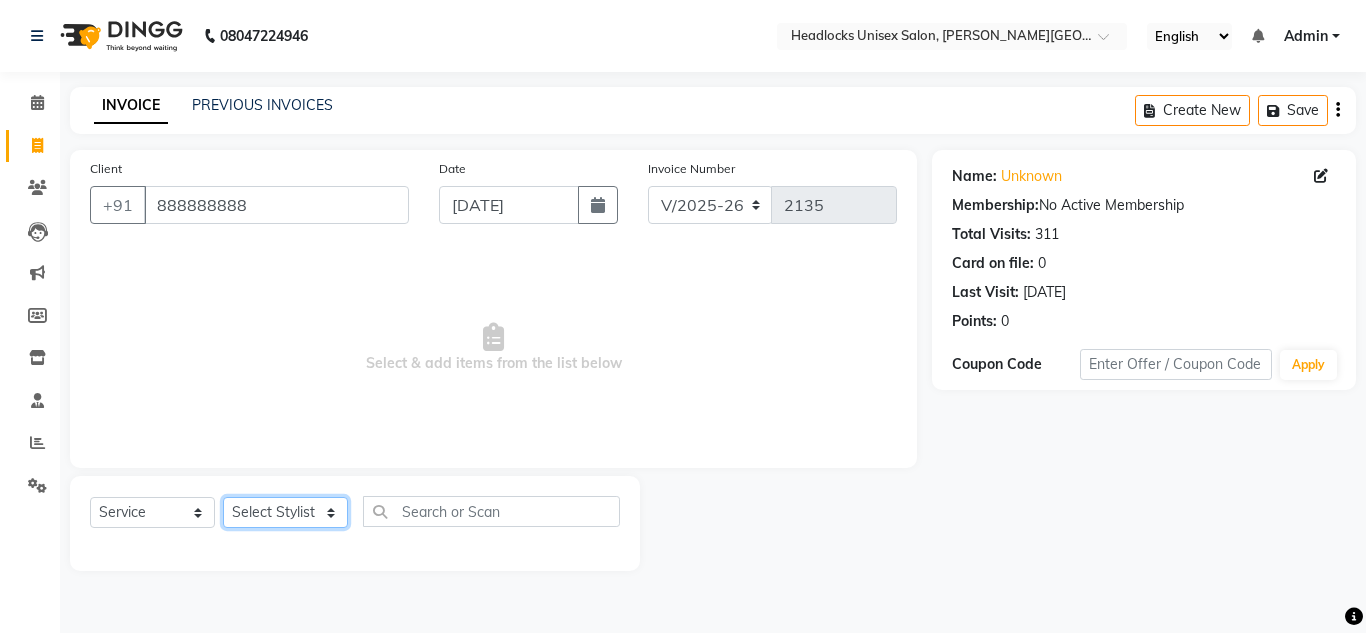 select on "53627" 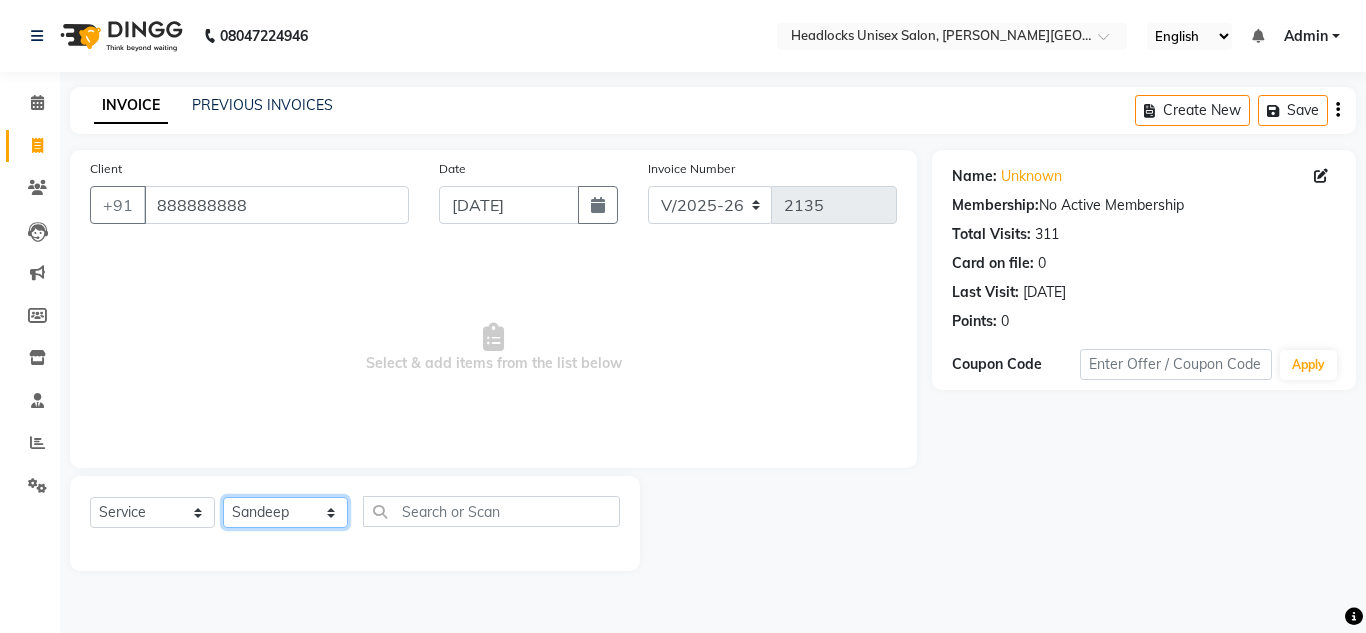 click on "Select Stylist [PERSON_NAME] Jannat Kaif [DATE] Lucky [PERSON_NAME] Pinky [PERSON_NAME] [PERSON_NAME] [PERSON_NAME] [PERSON_NAME] Suraj Vikas [PERSON_NAME] [PERSON_NAME]" 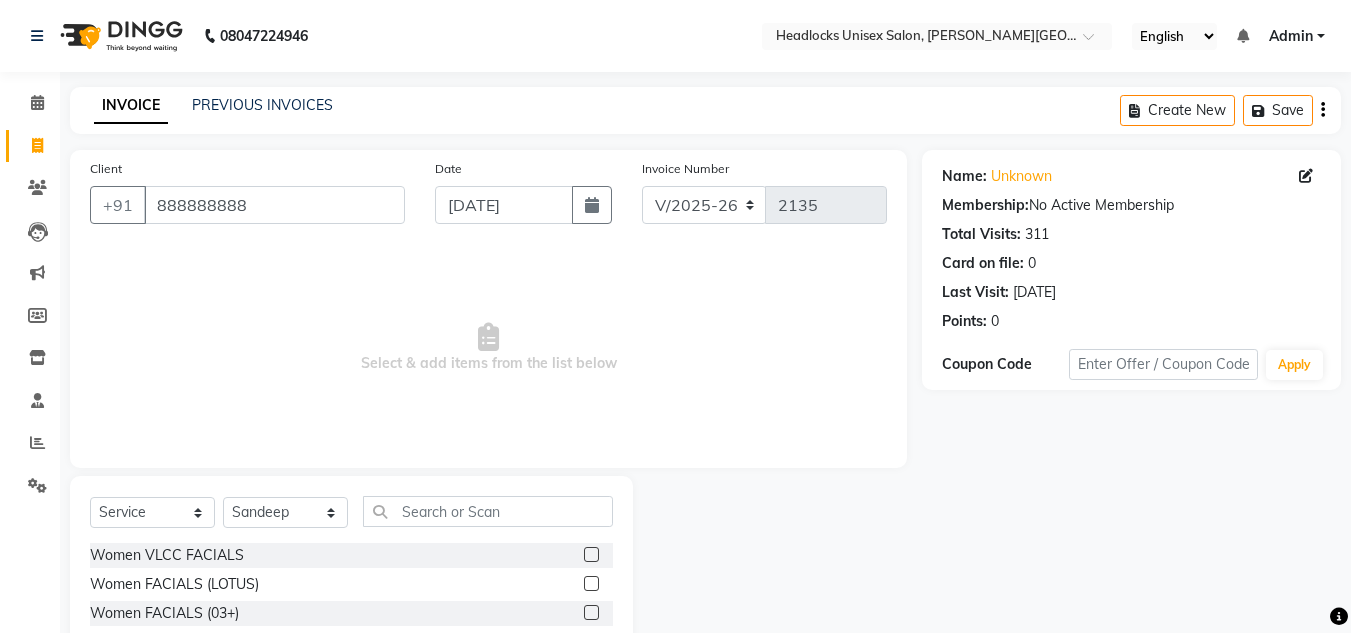 click on "Select & add items from the list below" at bounding box center [488, 348] 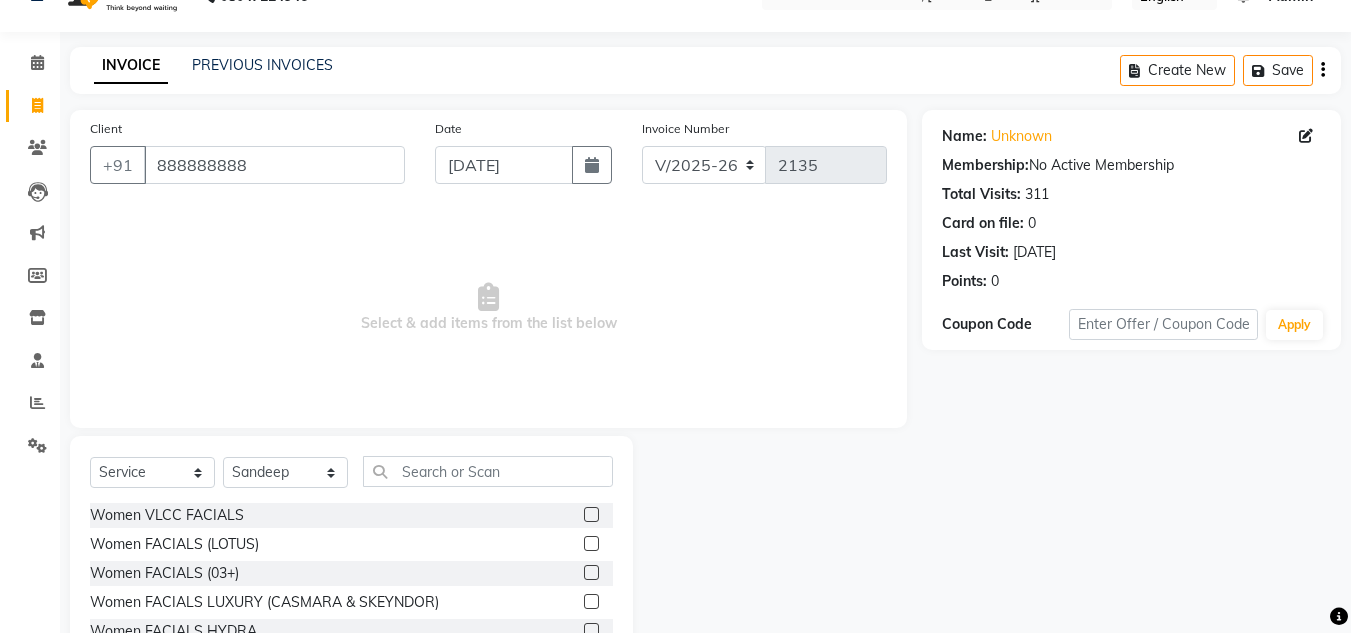 scroll, scrollTop: 168, scrollLeft: 0, axis: vertical 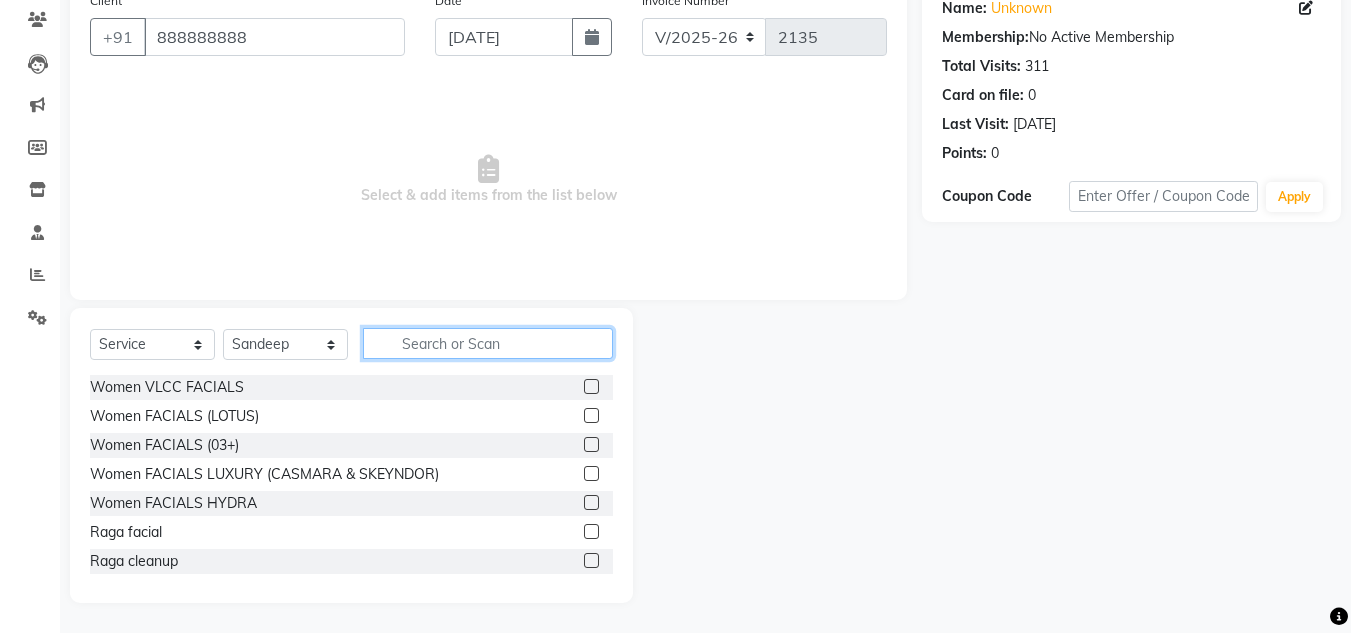 click 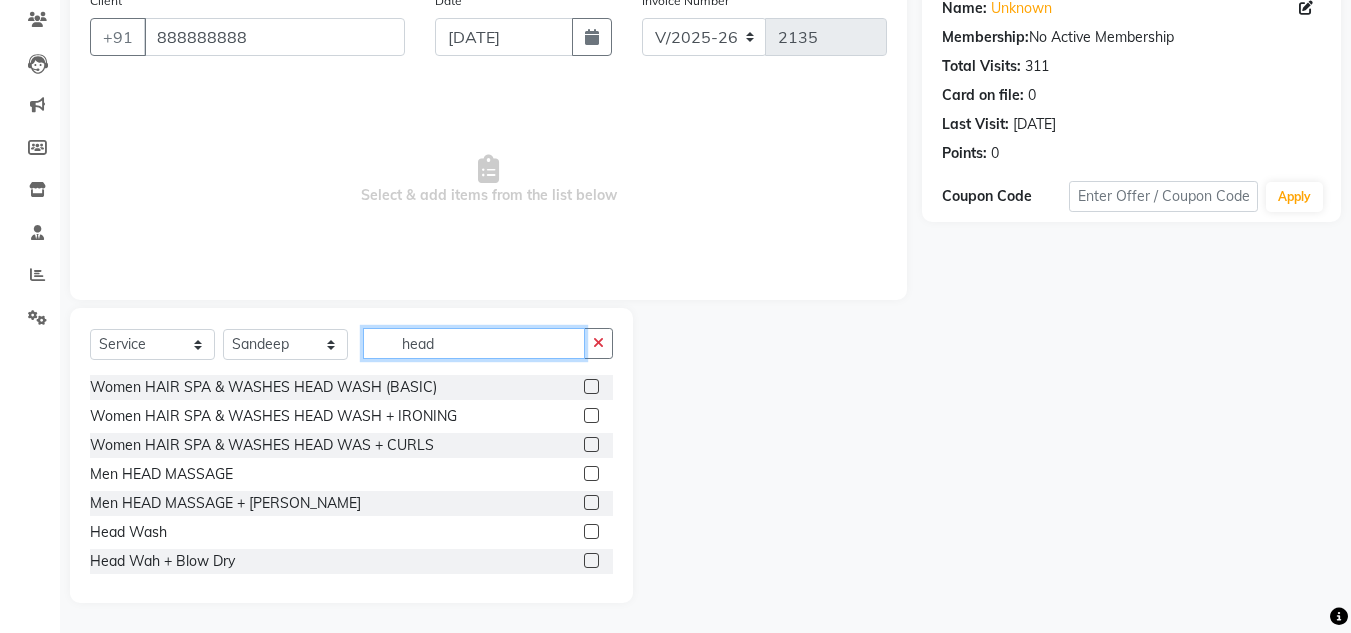type on "head" 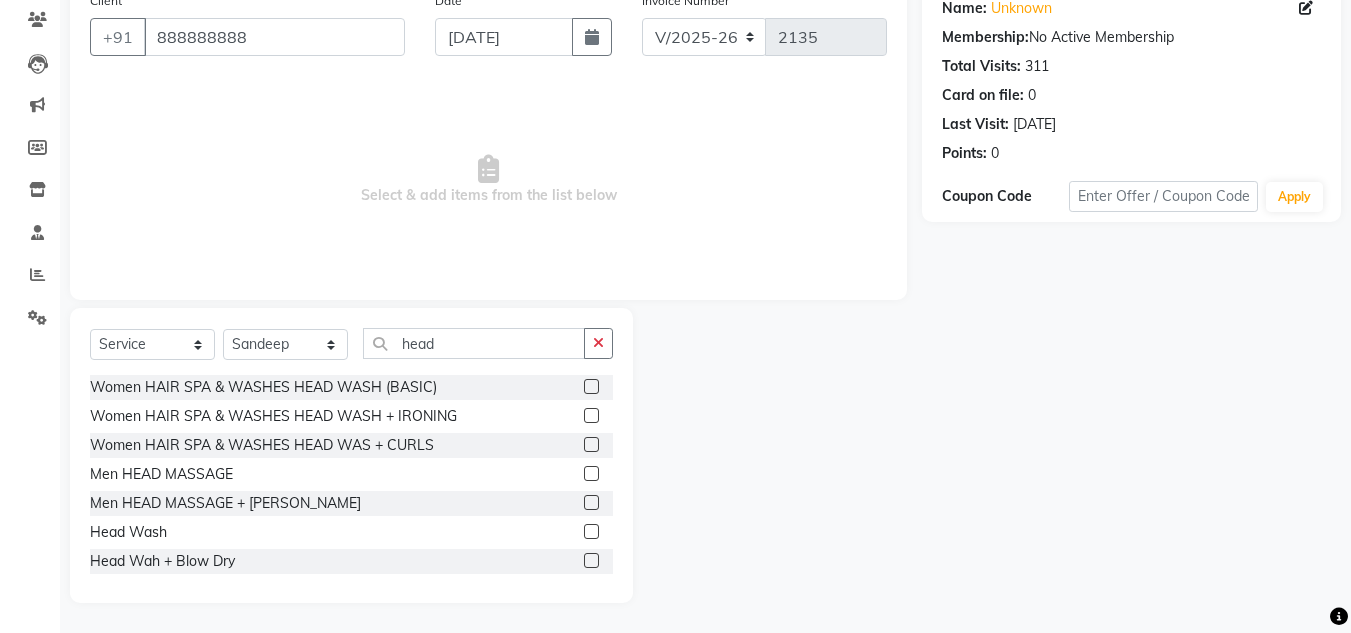 click 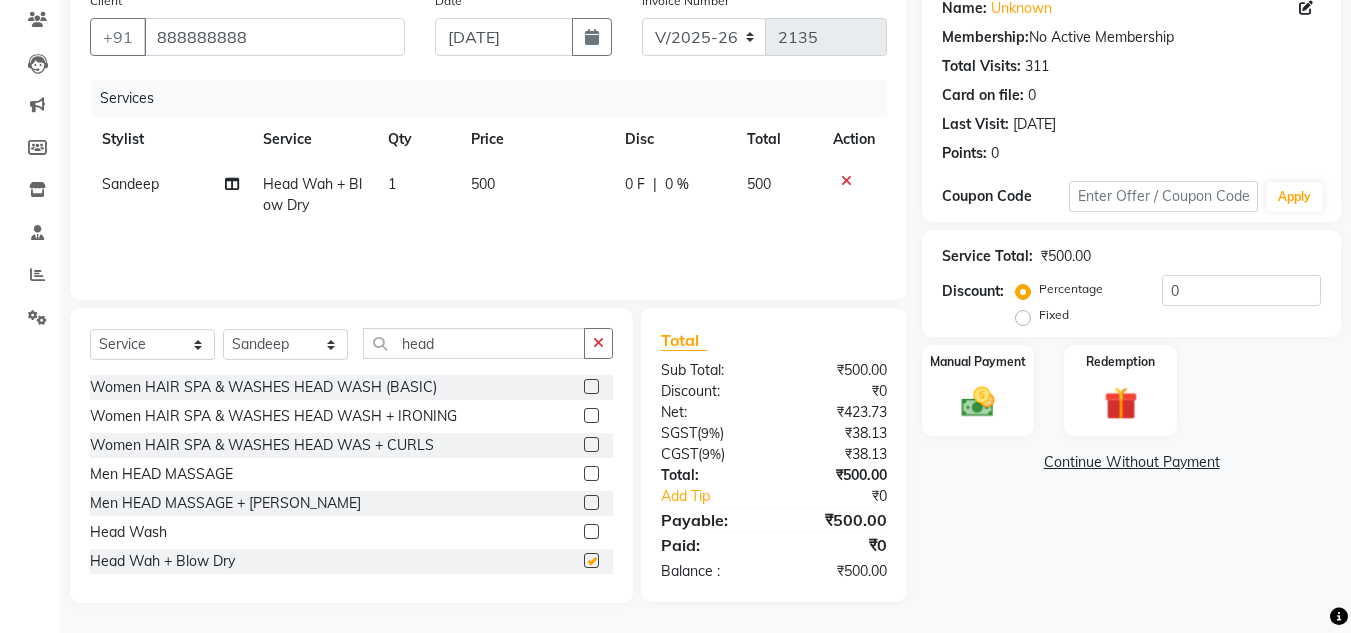checkbox on "false" 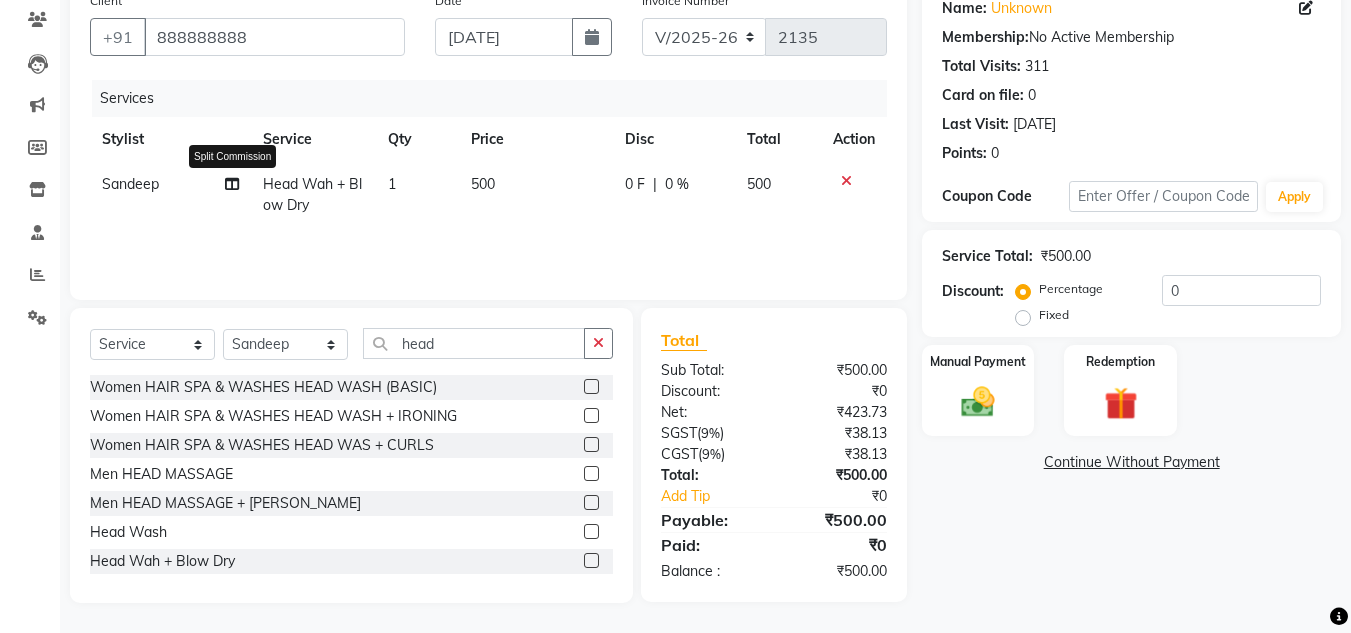 click 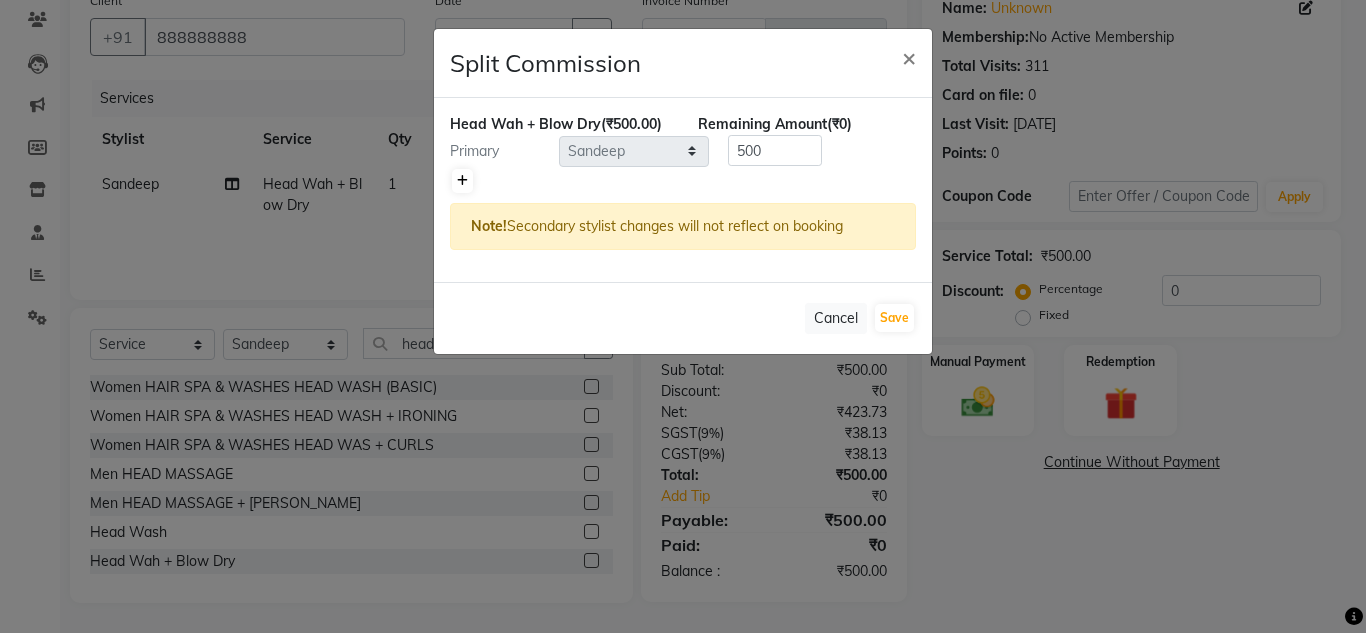 click 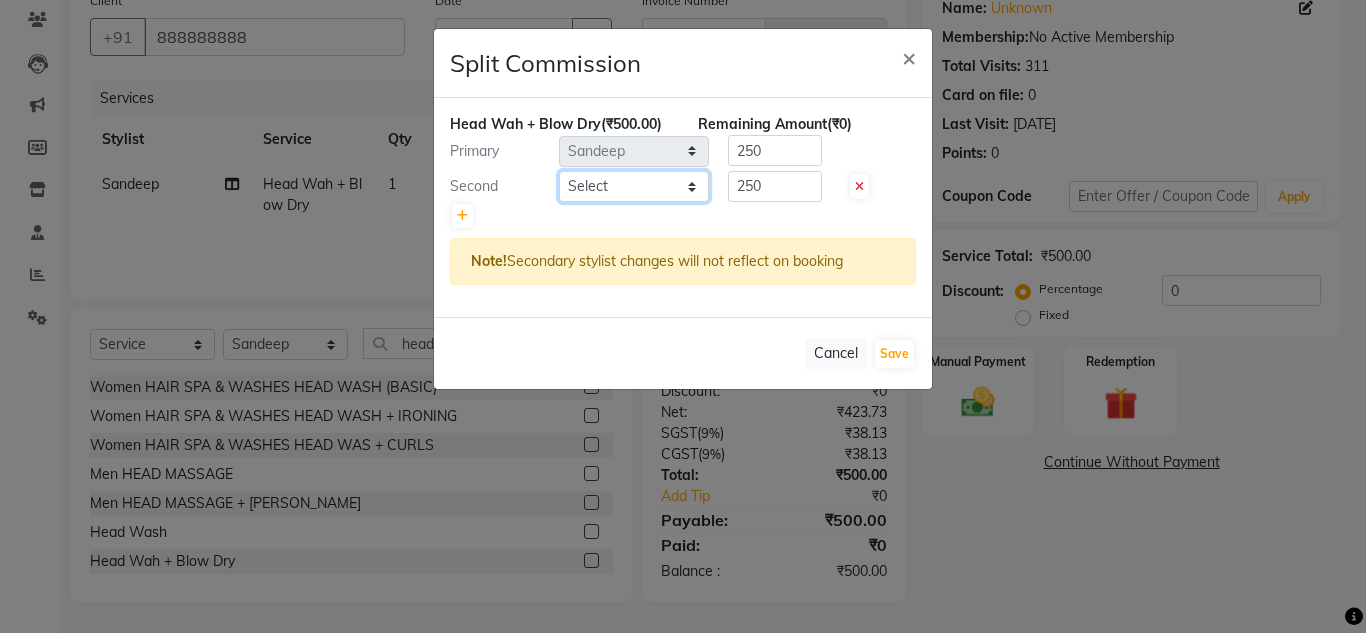 click on "Select  [PERSON_NAME]   Jannat   Kaif   [DATE]   Lucky   Nazia   Pinky   [PERSON_NAME]   [PERSON_NAME]   [PERSON_NAME]   [PERSON_NAME]   Suraj   Vikas   [PERSON_NAME]   [PERSON_NAME]" 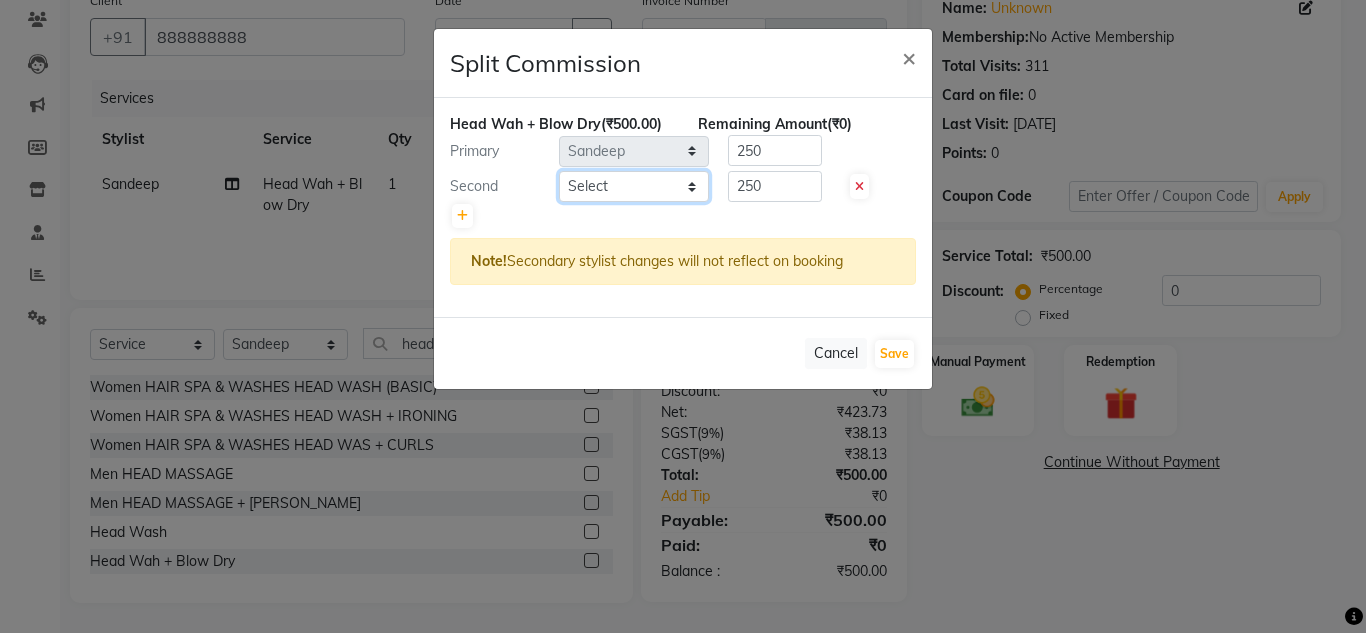 select on "53615" 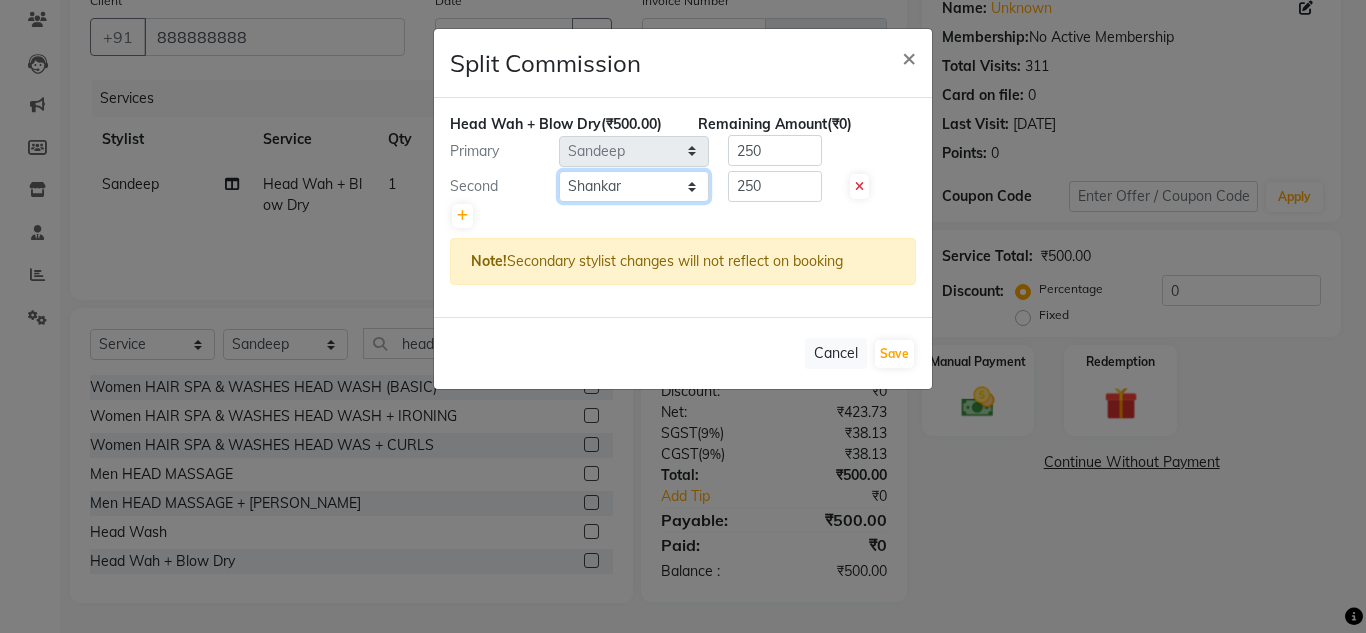 click on "Select  [PERSON_NAME]   Jannat   Kaif   [DATE]   Lucky   Nazia   Pinky   [PERSON_NAME]   [PERSON_NAME]   [PERSON_NAME]   [PERSON_NAME]   Suraj   Vikas   [PERSON_NAME]   [PERSON_NAME]" 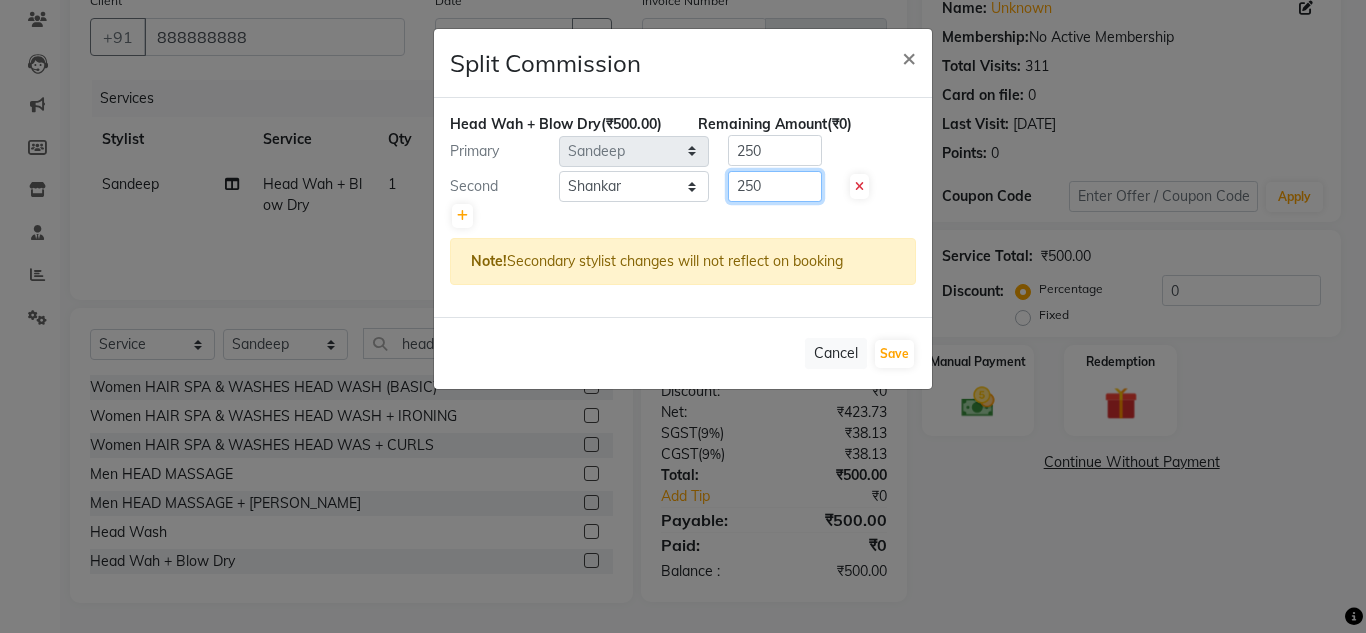 click on "250" 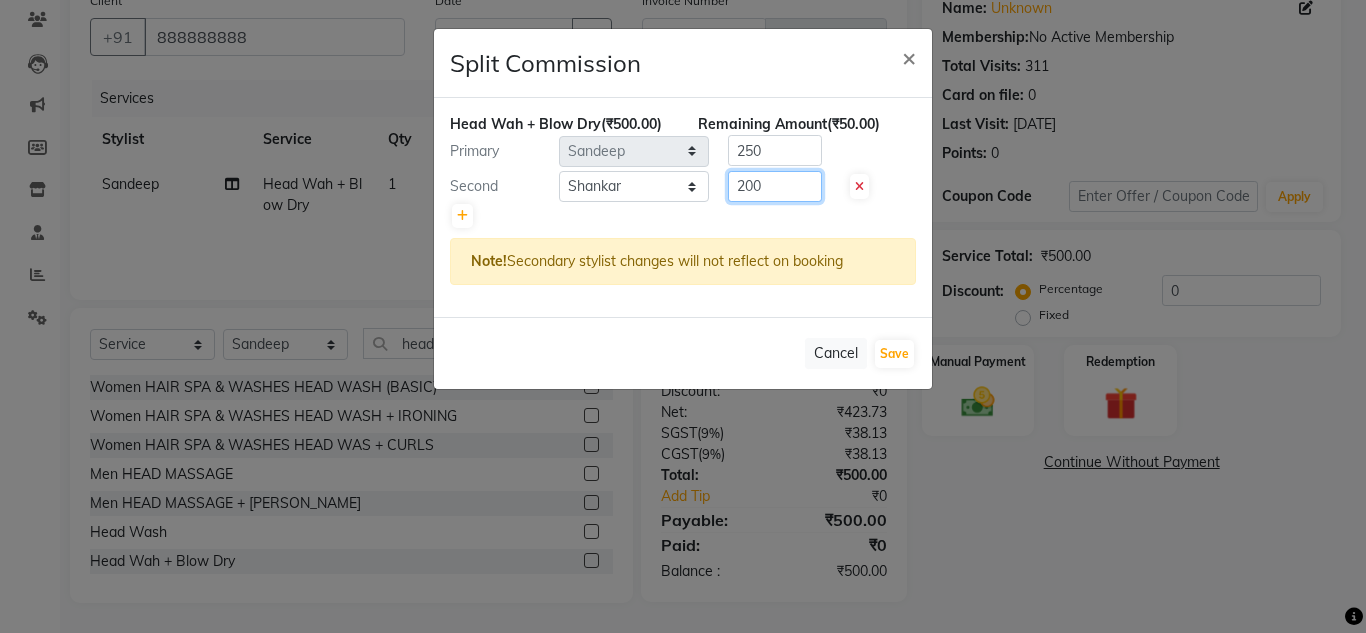 type on "200" 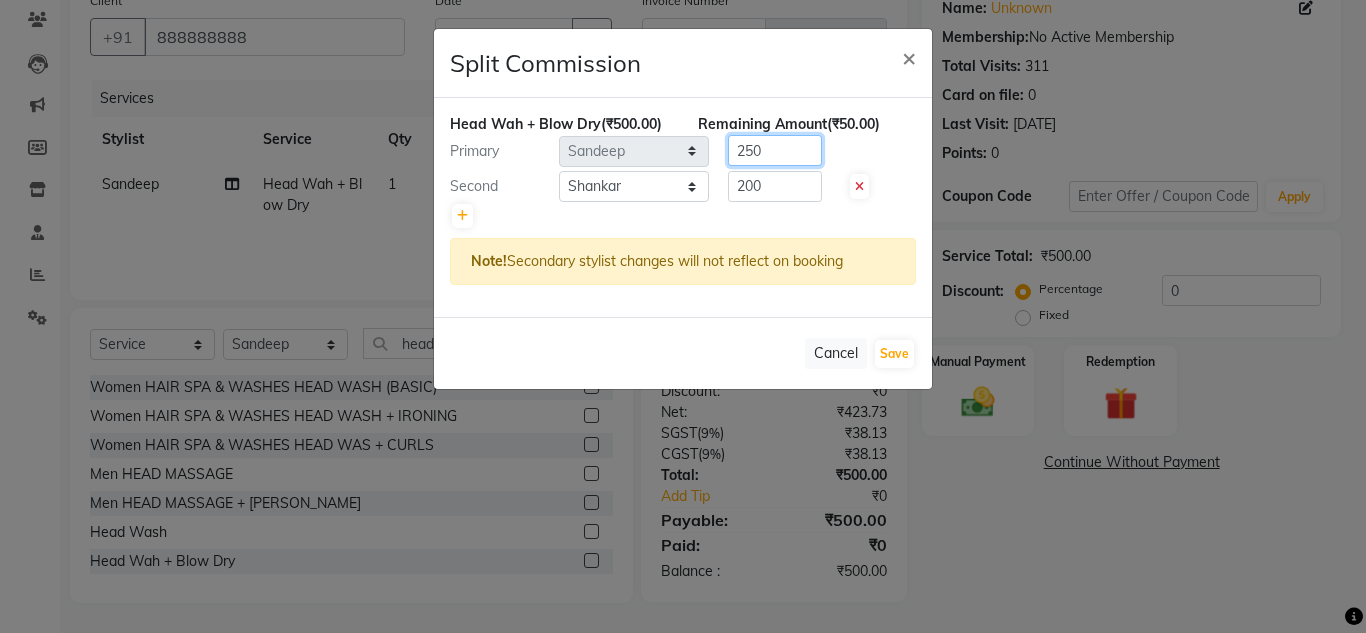 click on "250" 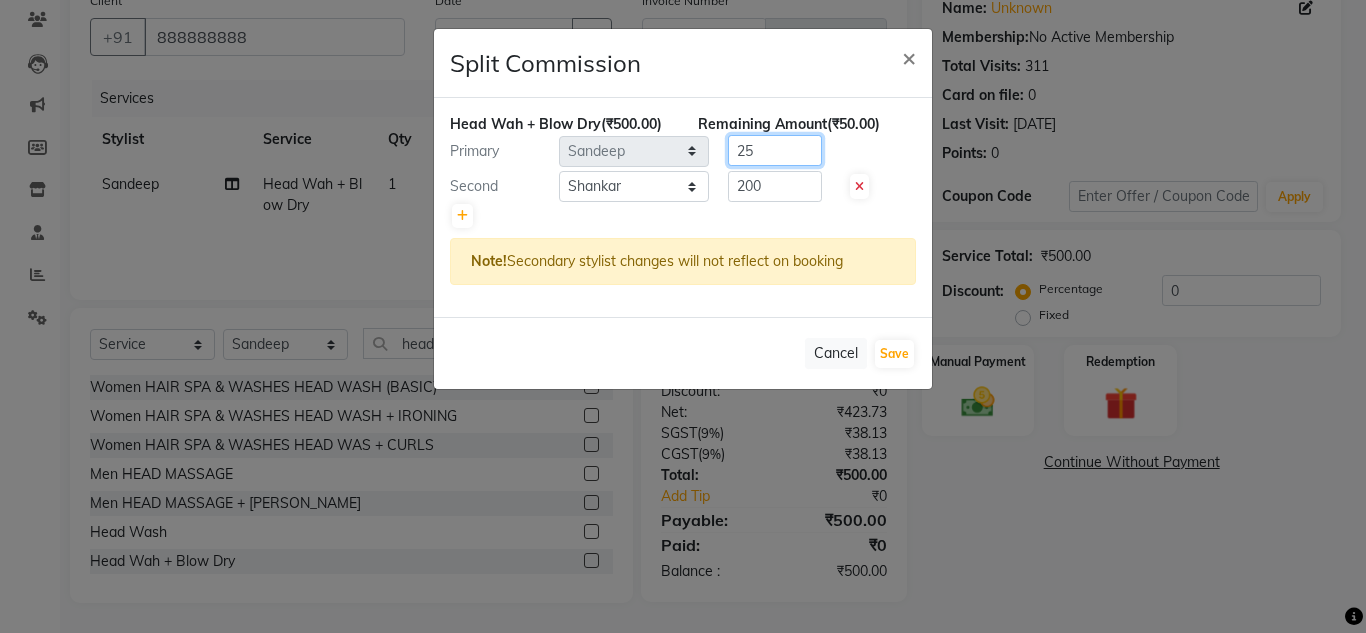type on "2" 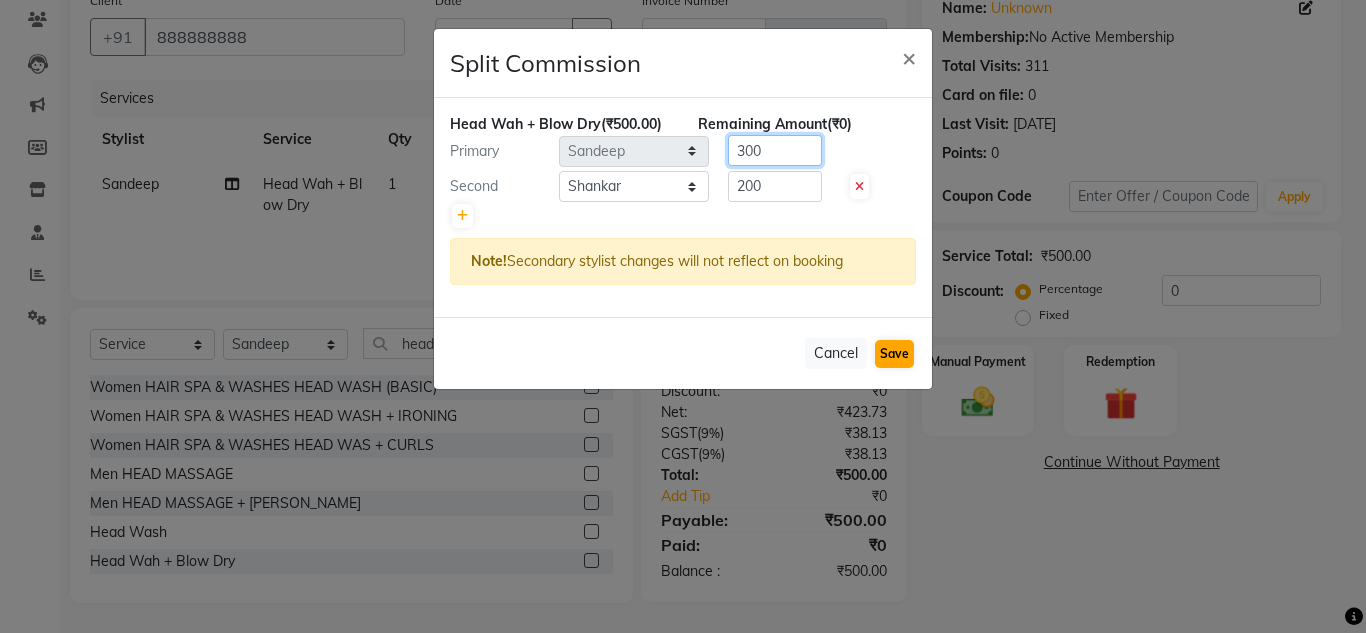 type on "300" 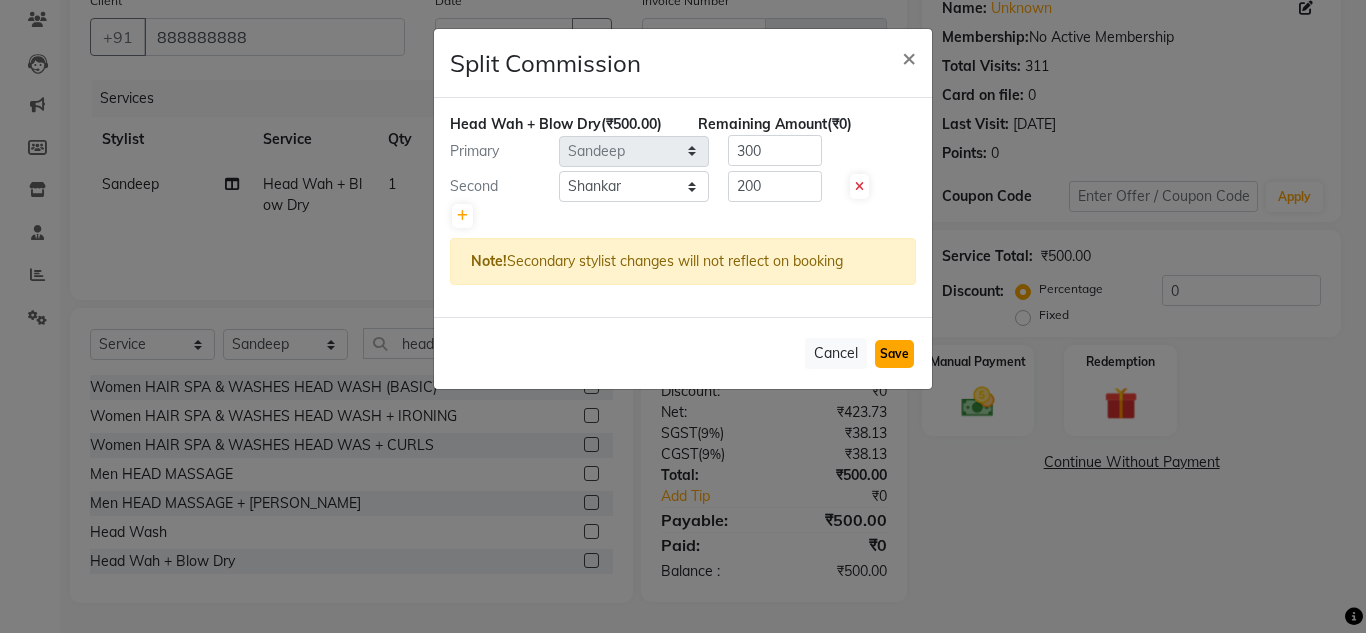 click on "Save" 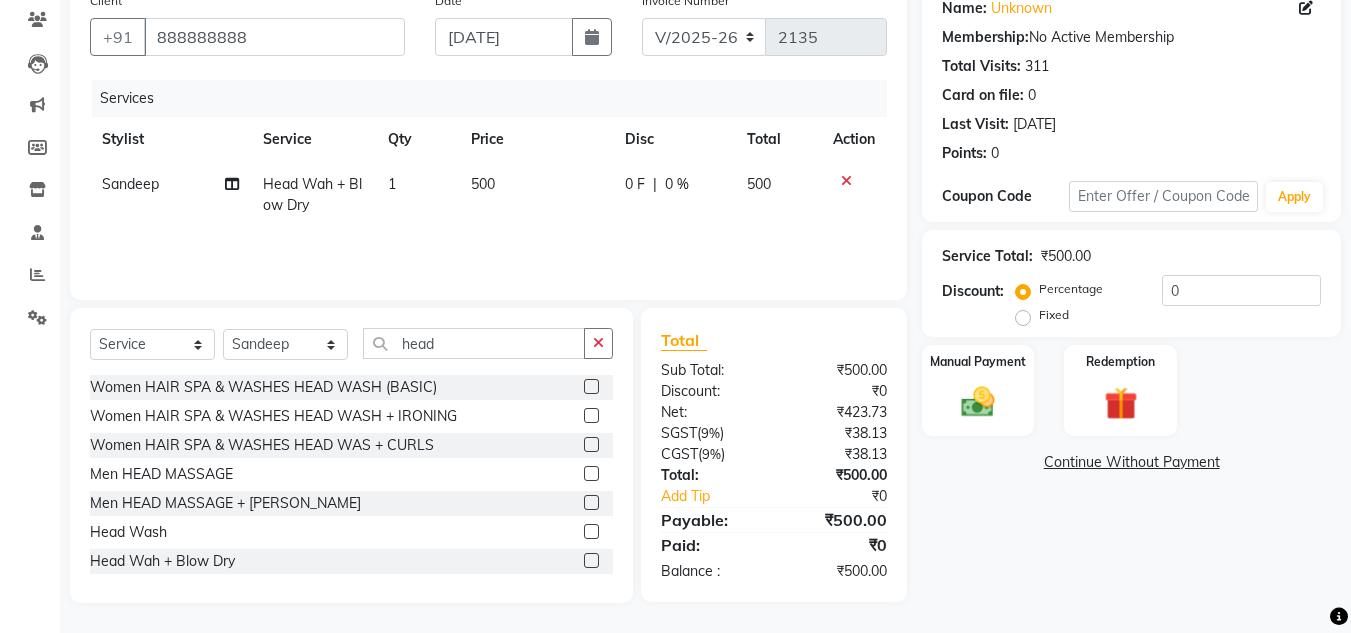 click on "Total" 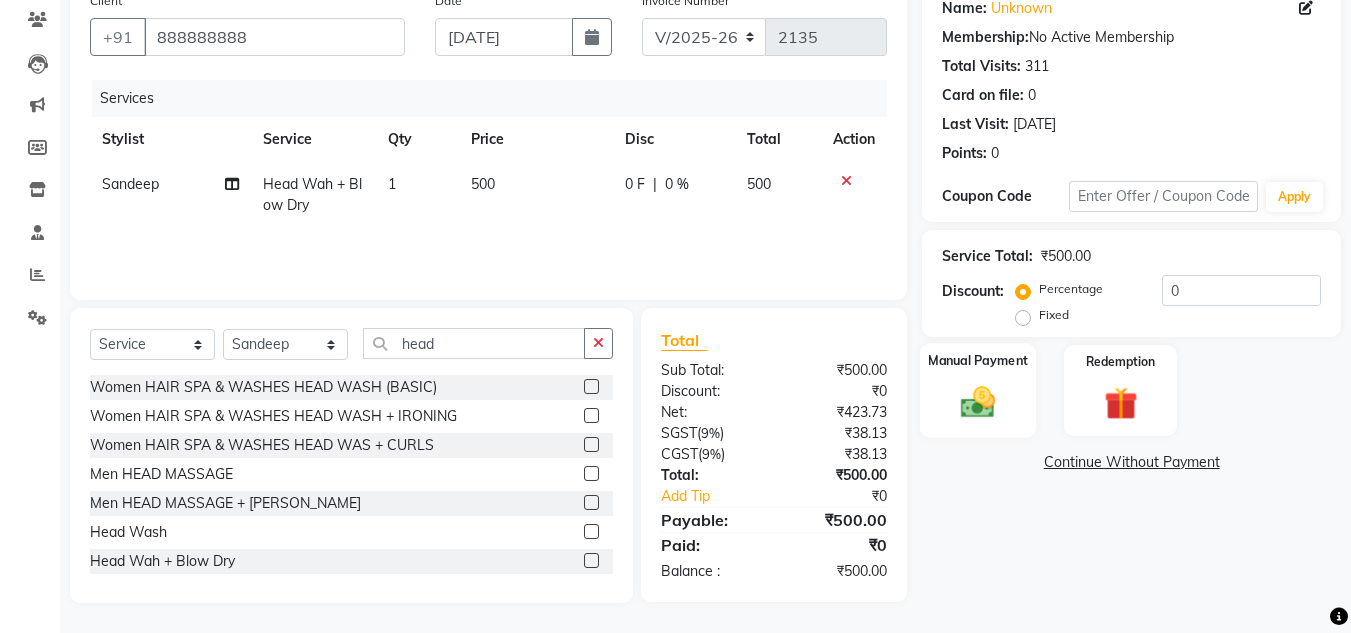 click 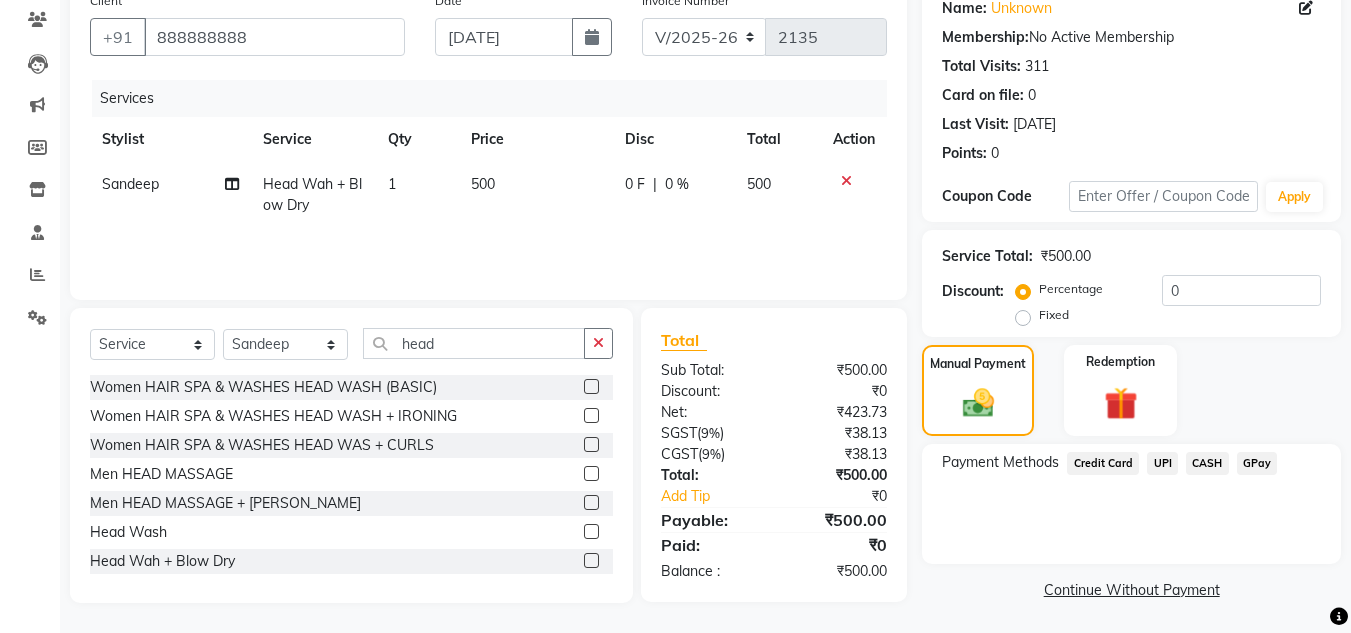 click on "CASH" 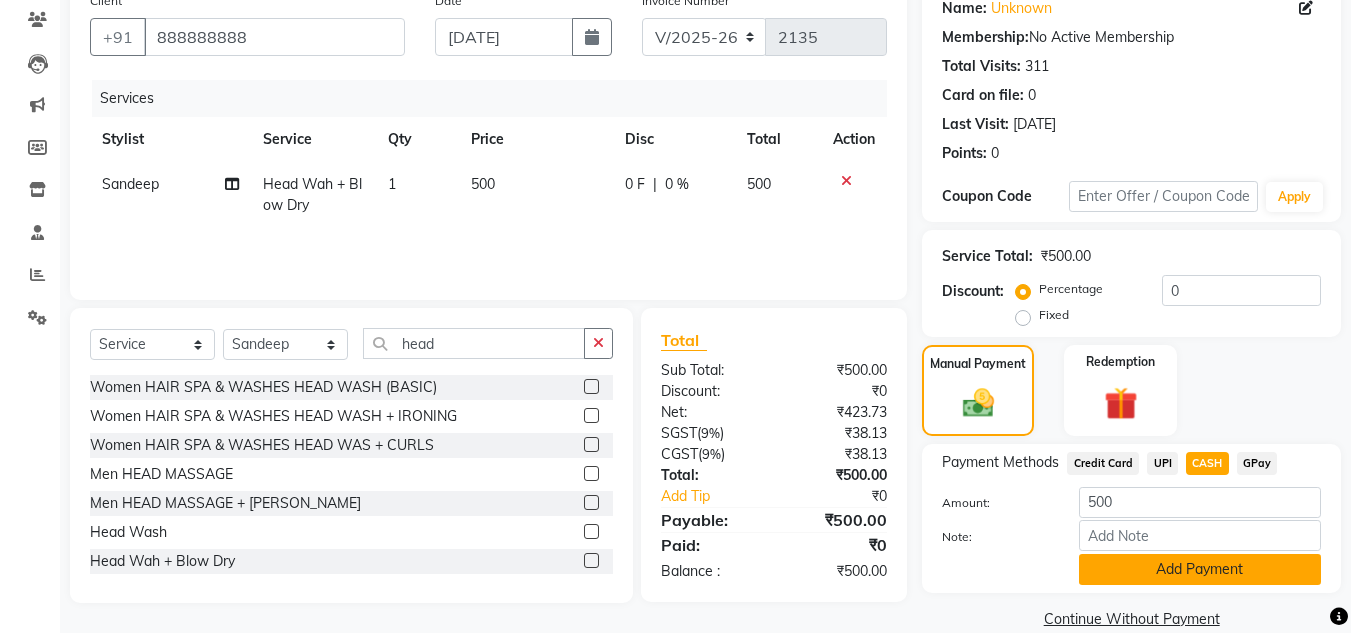 click on "Add Payment" 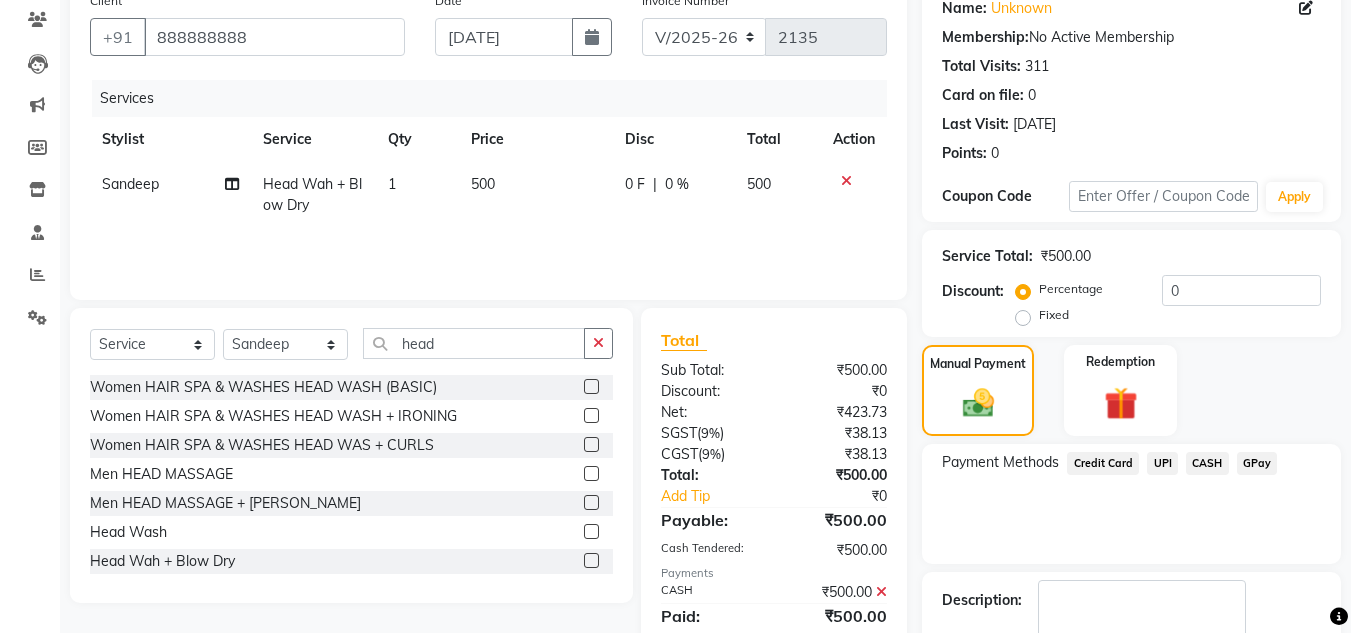 click on "Payment Methods  Credit Card   UPI   CASH   GPay" 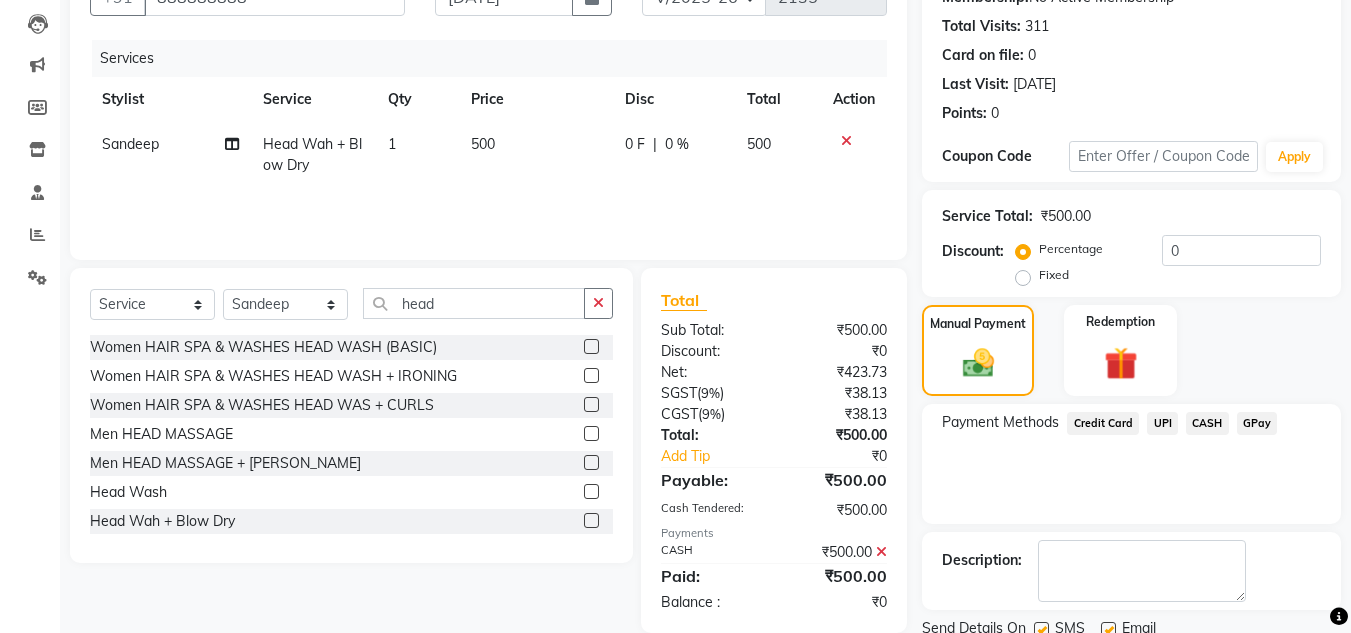 scroll, scrollTop: 283, scrollLeft: 0, axis: vertical 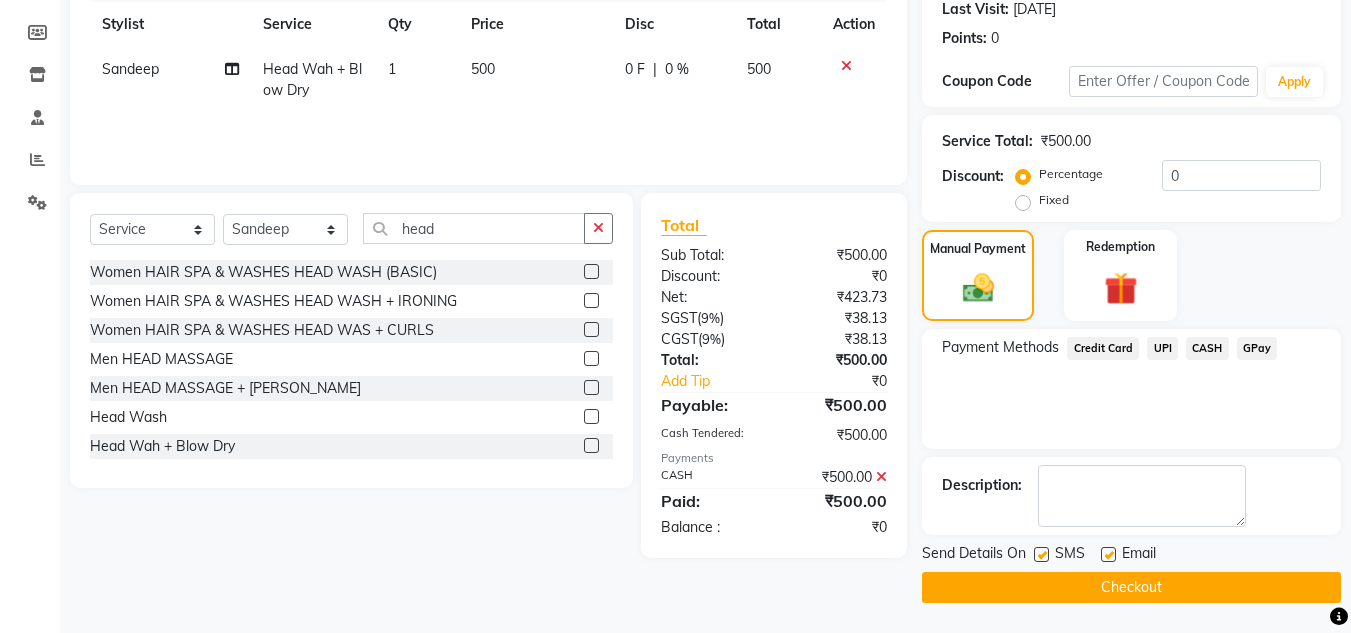 click on "Checkout" 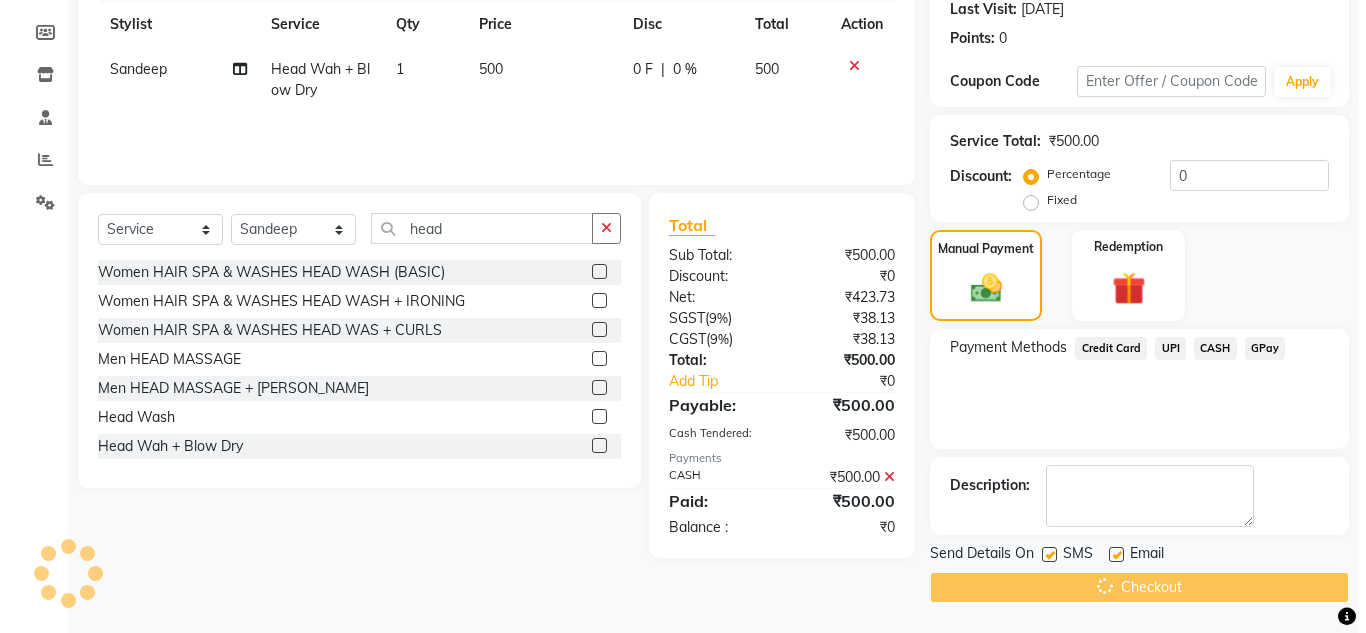 scroll, scrollTop: 0, scrollLeft: 0, axis: both 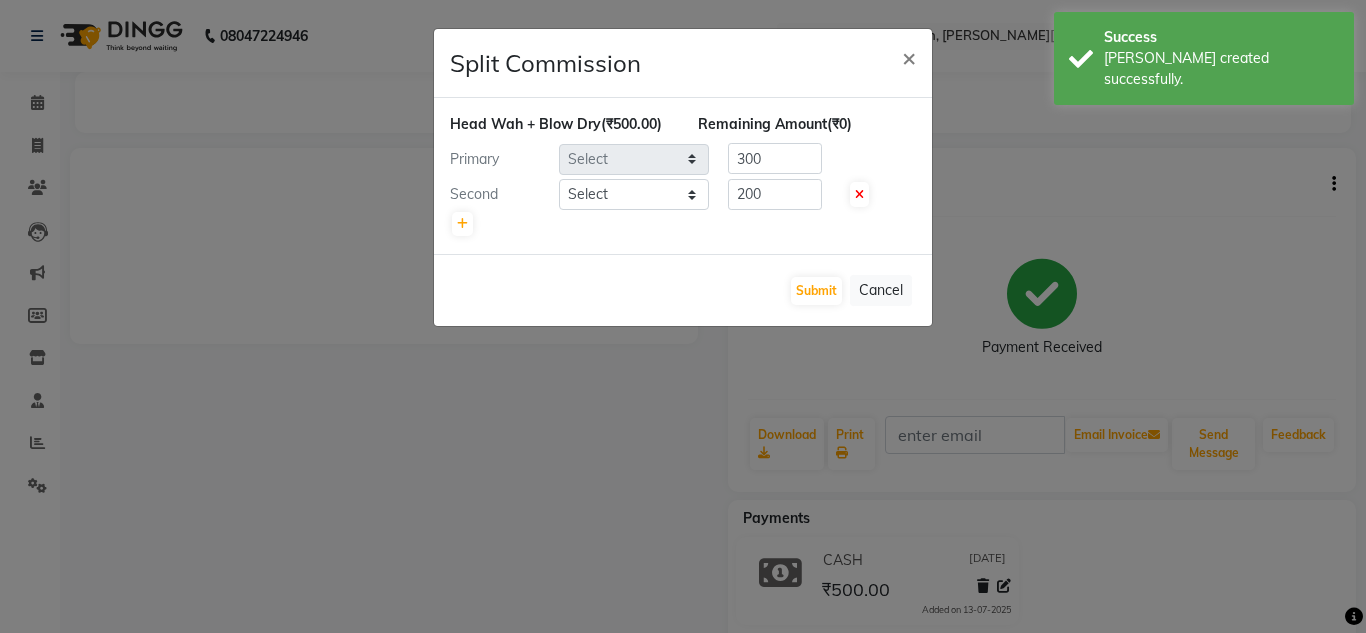 select on "53627" 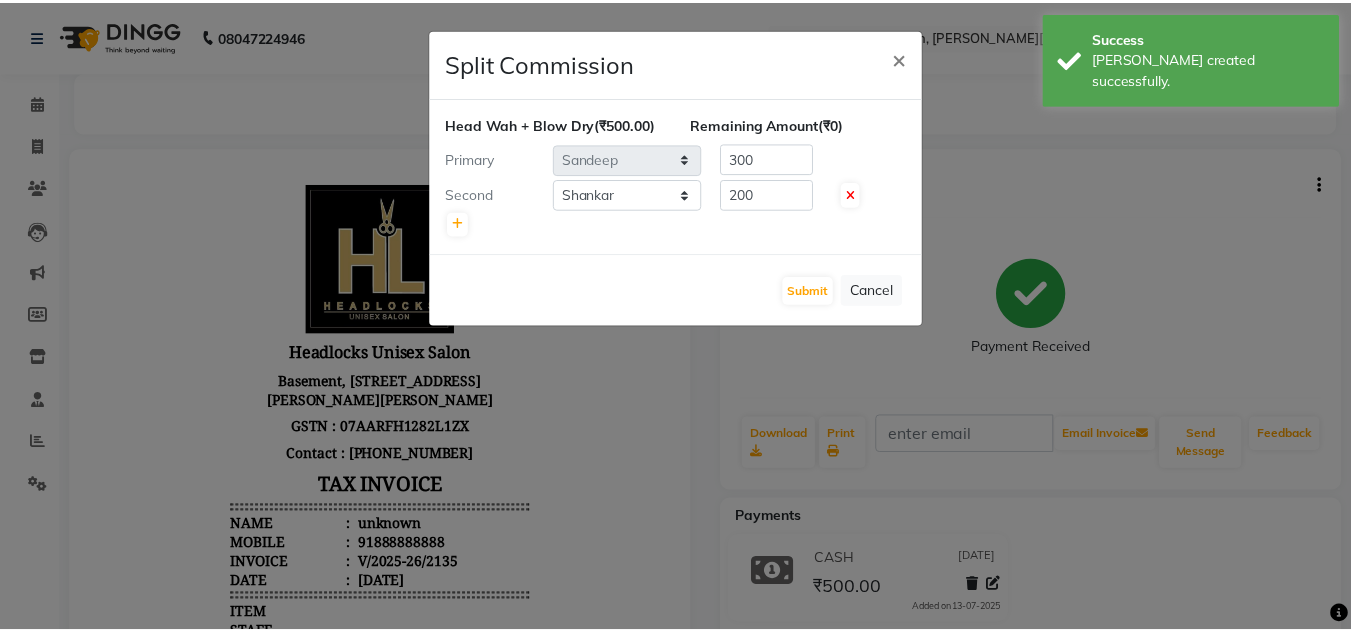 scroll, scrollTop: 0, scrollLeft: 0, axis: both 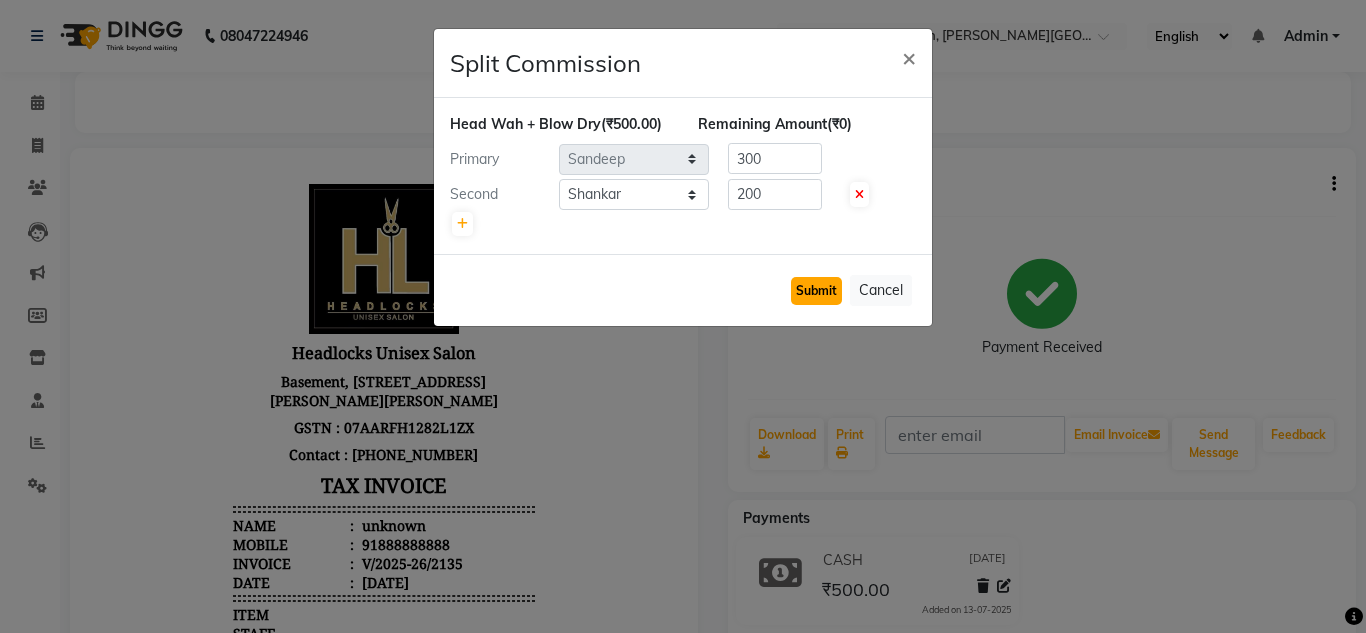 click on "Submit" 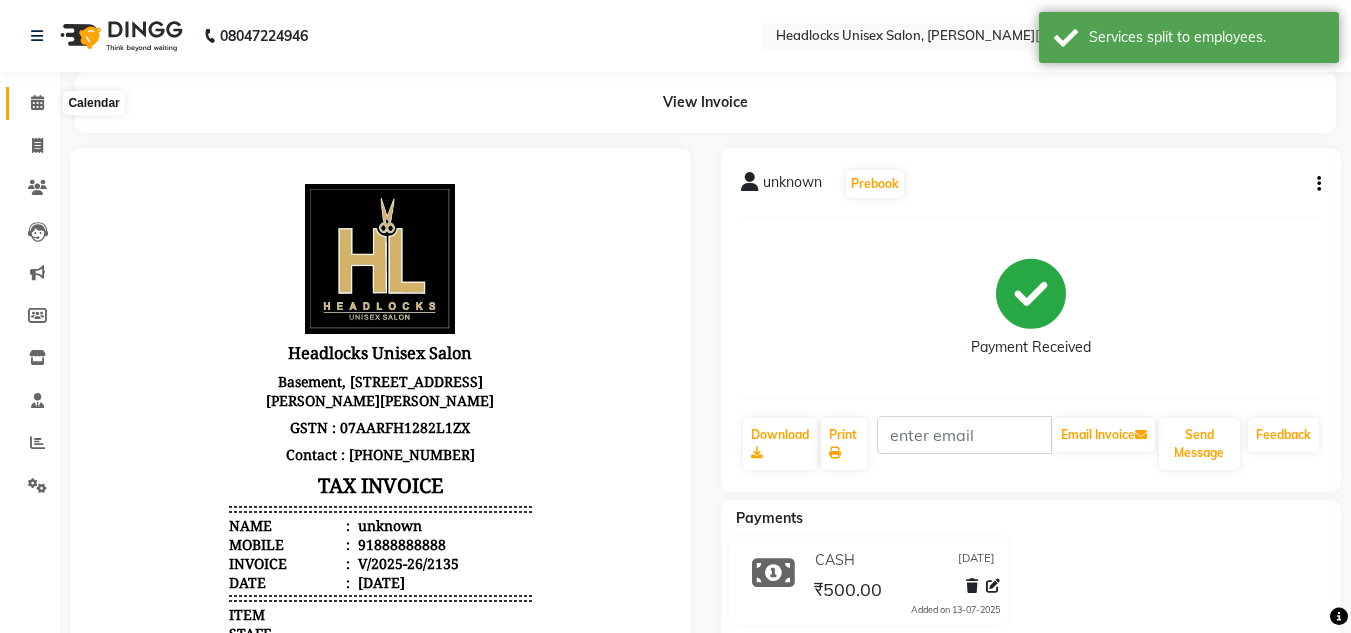 click 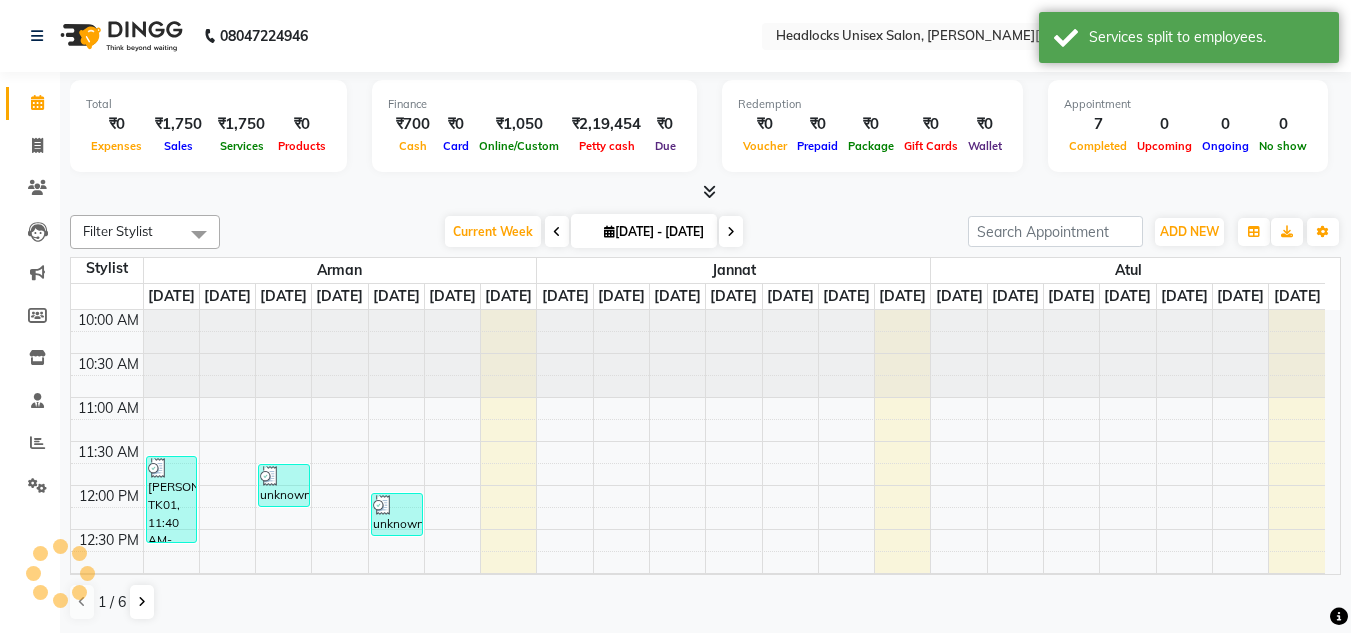 scroll, scrollTop: 0, scrollLeft: 0, axis: both 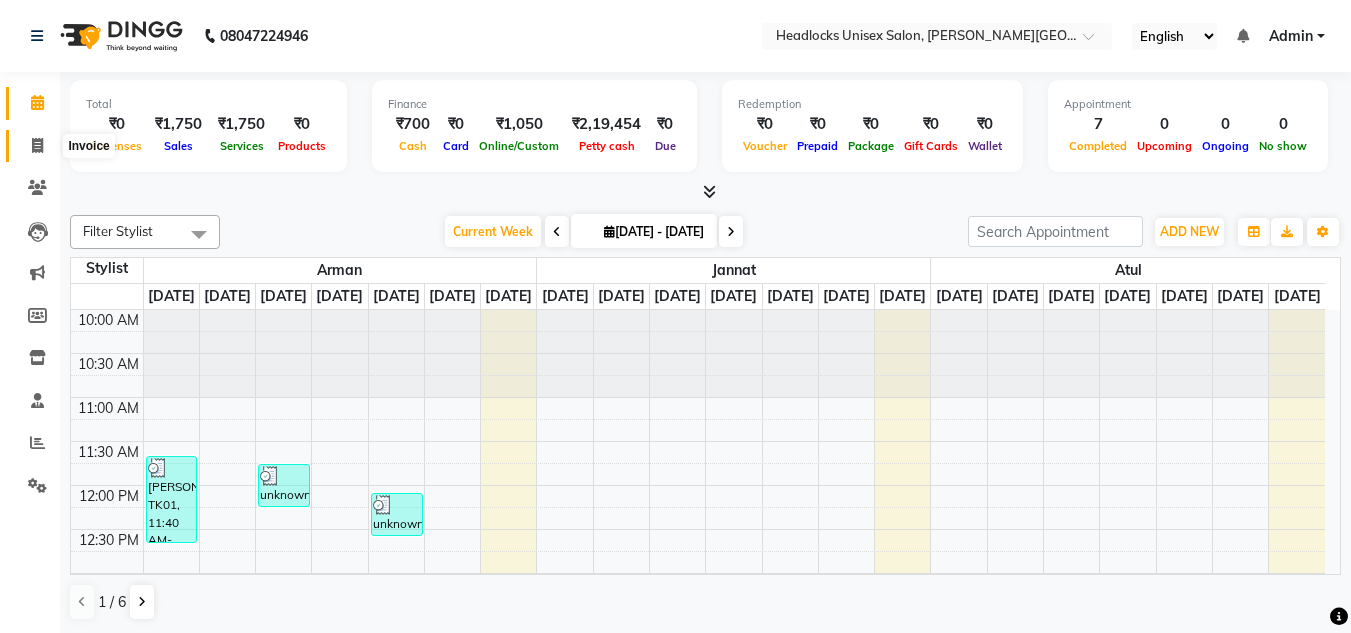 click 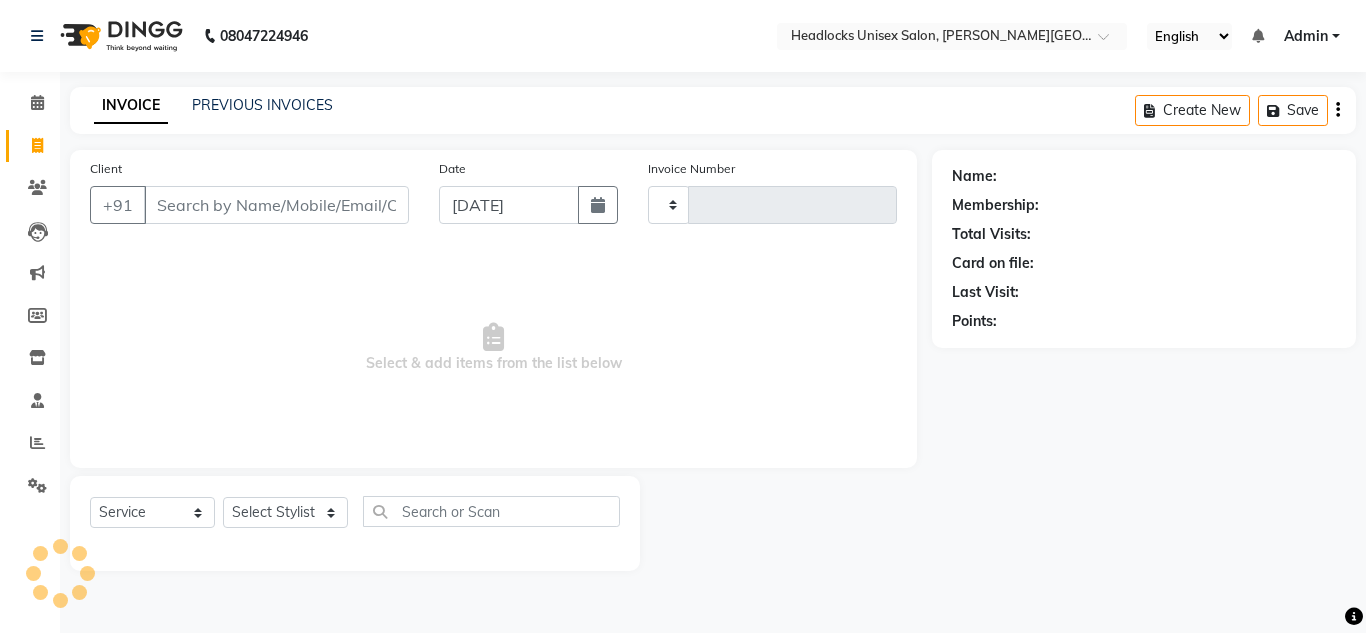 type on "2136" 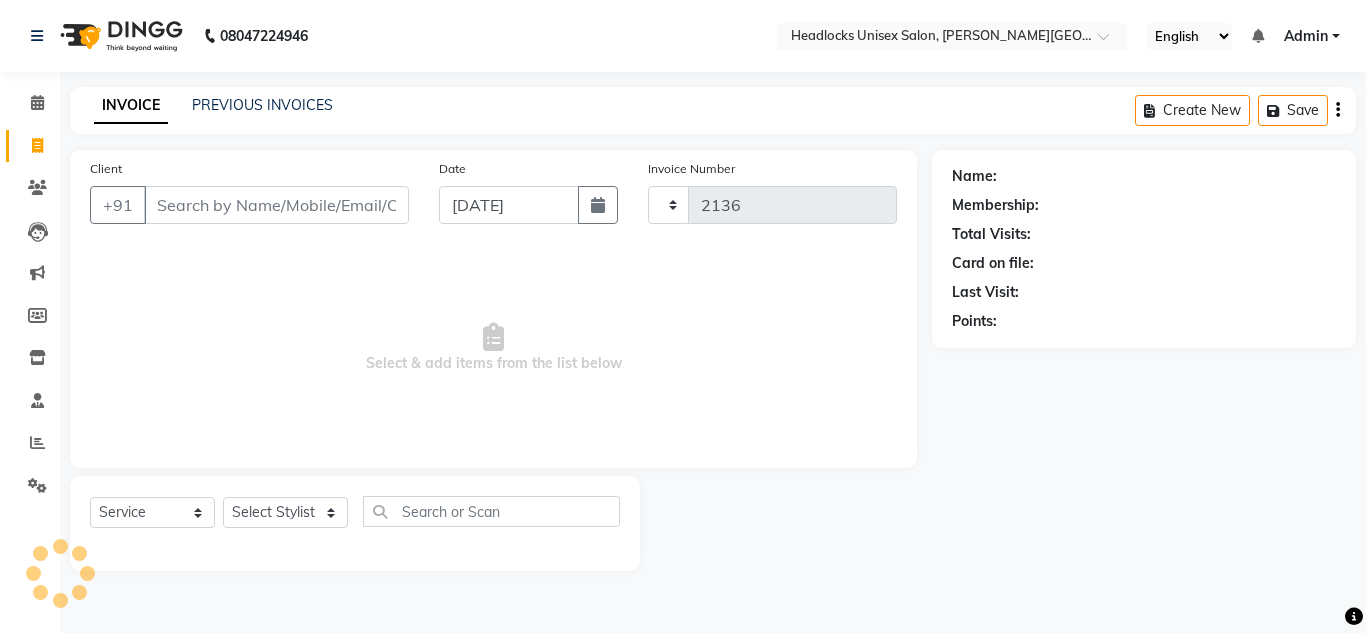 select on "6850" 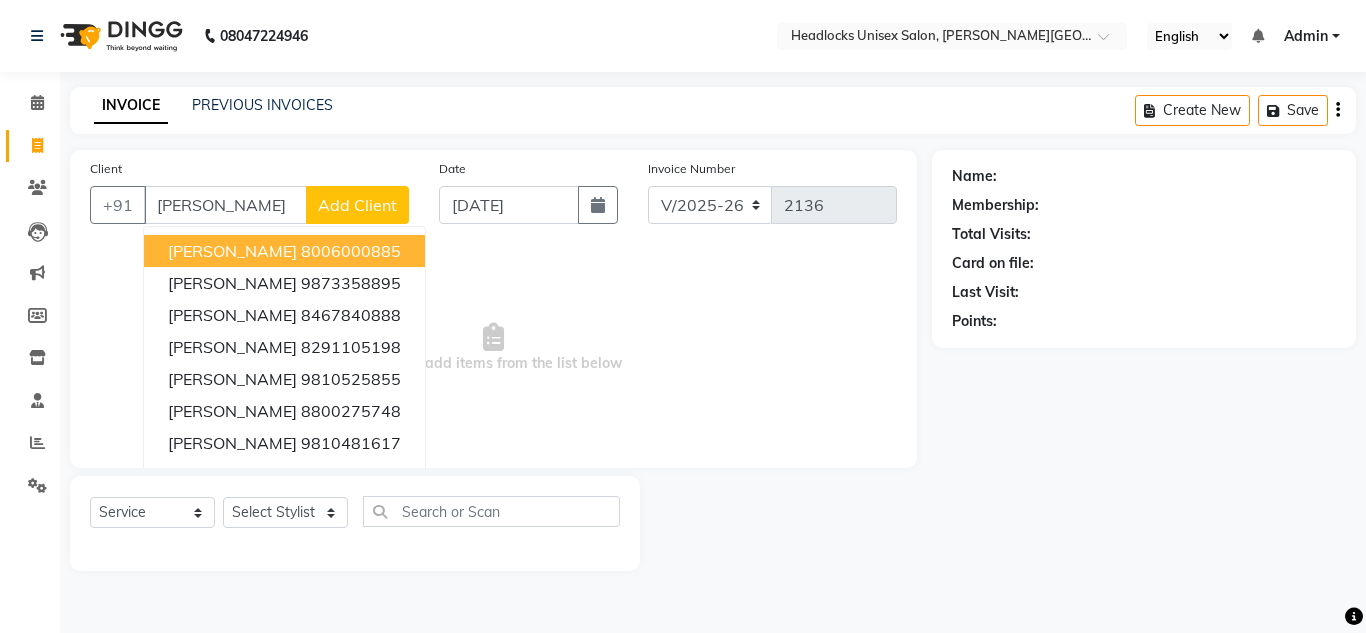 click on "[PERSON_NAME]" at bounding box center [232, 251] 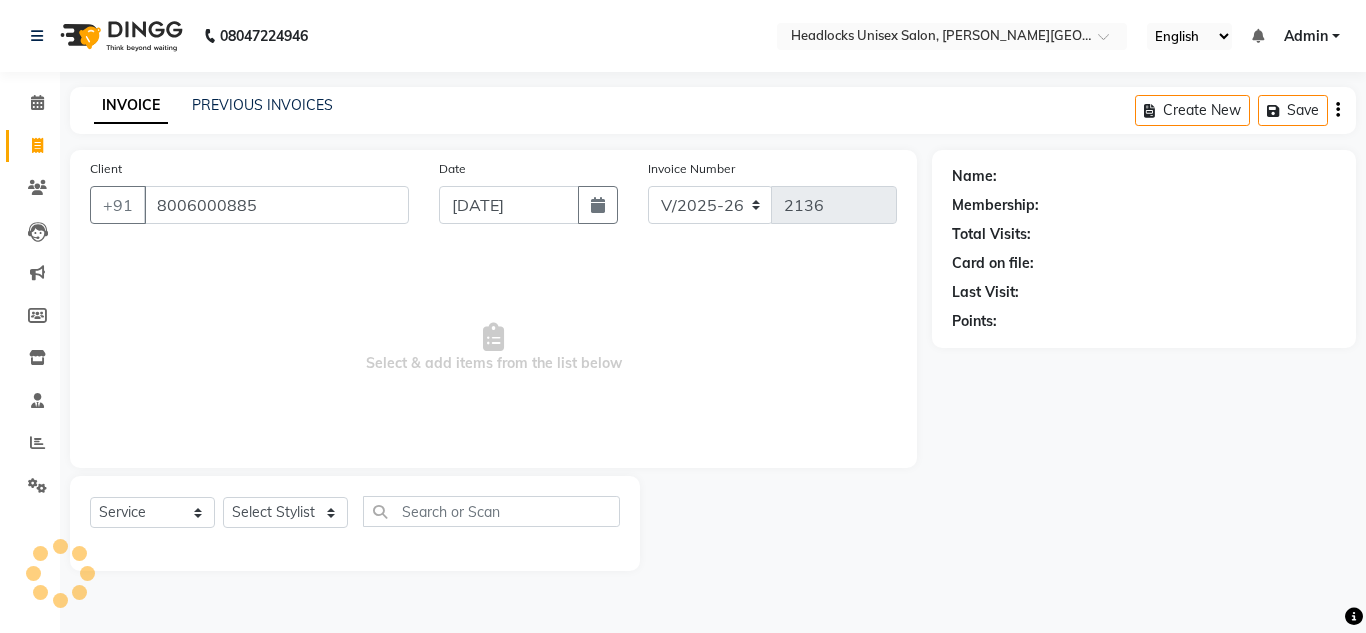 type on "8006000885" 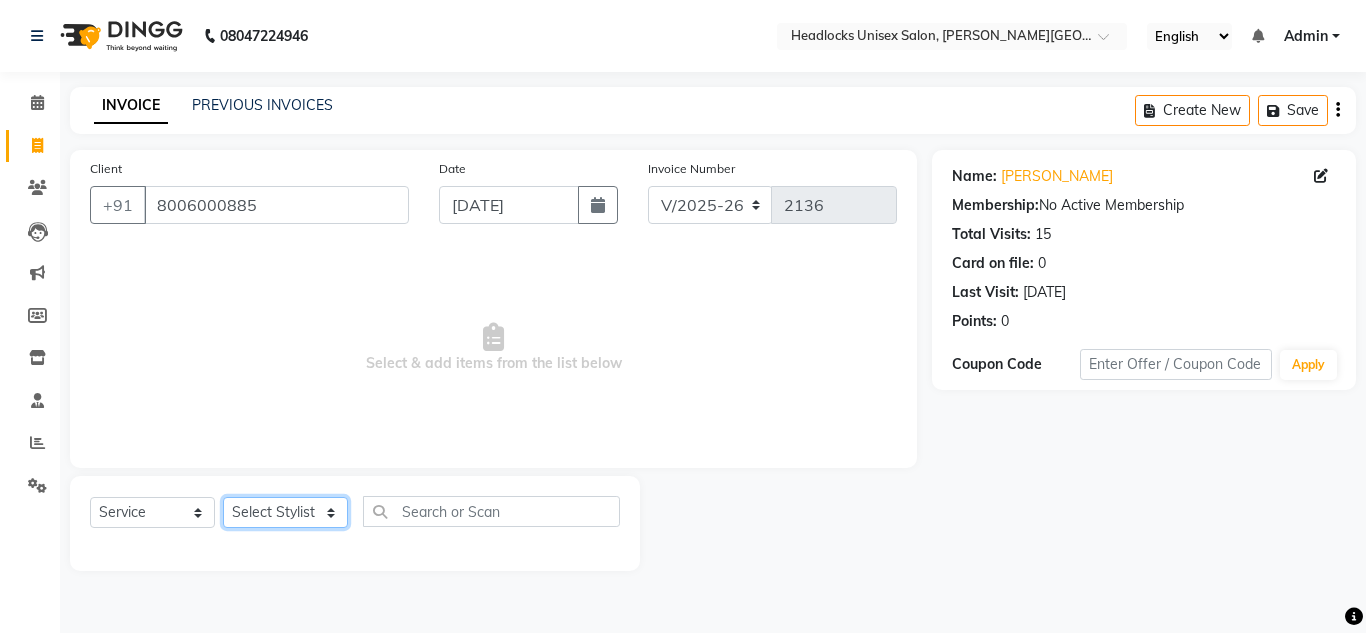 click on "Select Stylist [PERSON_NAME] Jannat Kaif [DATE] Lucky [PERSON_NAME] Pinky [PERSON_NAME] [PERSON_NAME] [PERSON_NAME] [PERSON_NAME] Suraj Vikas [PERSON_NAME] [PERSON_NAME]" 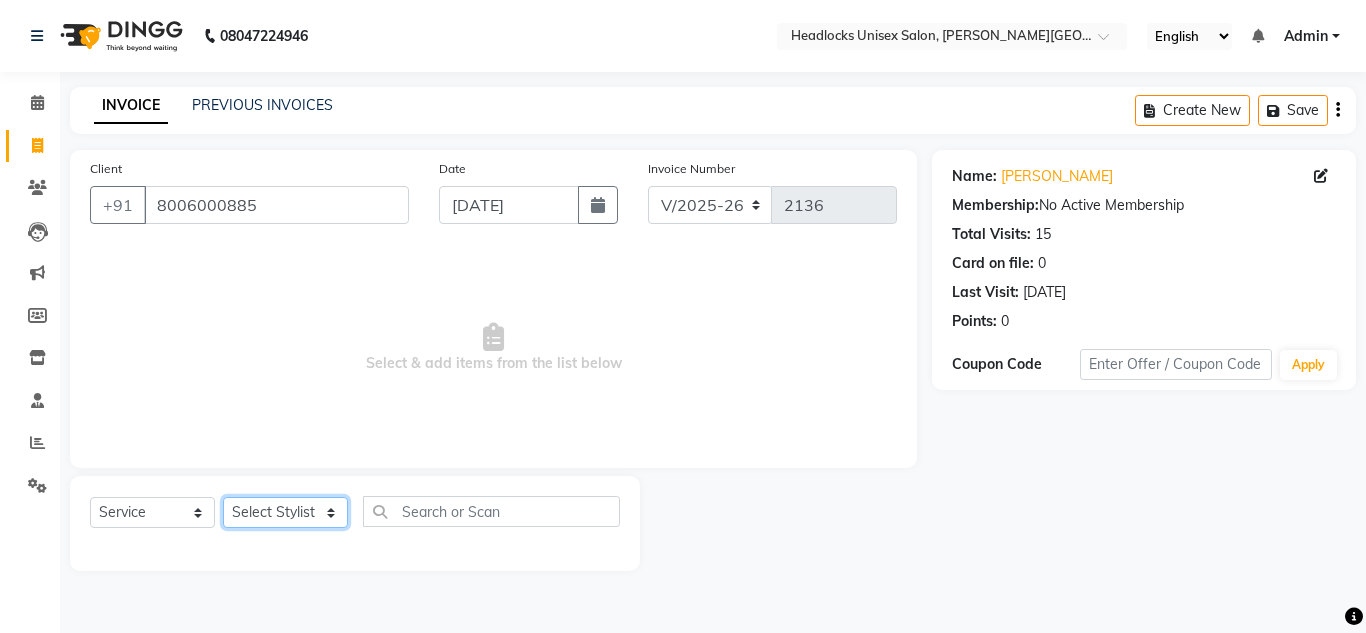 select on "66496" 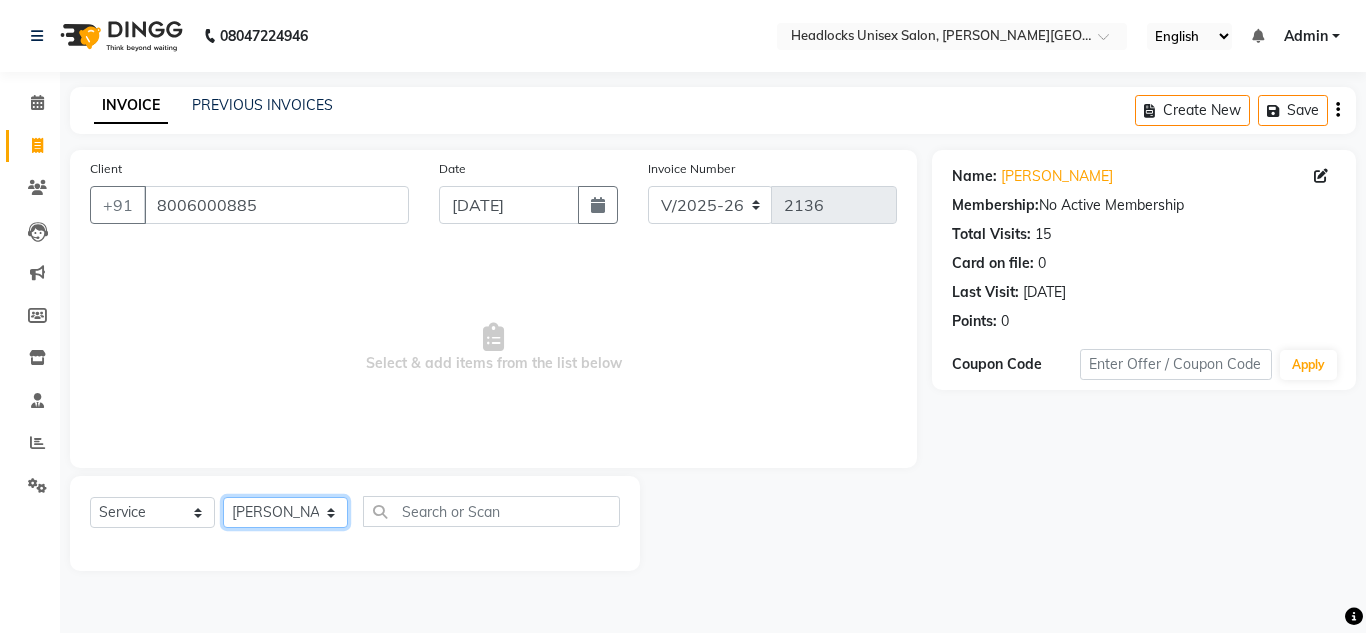 click on "Select Stylist [PERSON_NAME] Jannat Kaif [DATE] Lucky [PERSON_NAME] Pinky [PERSON_NAME] [PERSON_NAME] [PERSON_NAME] [PERSON_NAME] Suraj Vikas [PERSON_NAME] [PERSON_NAME]" 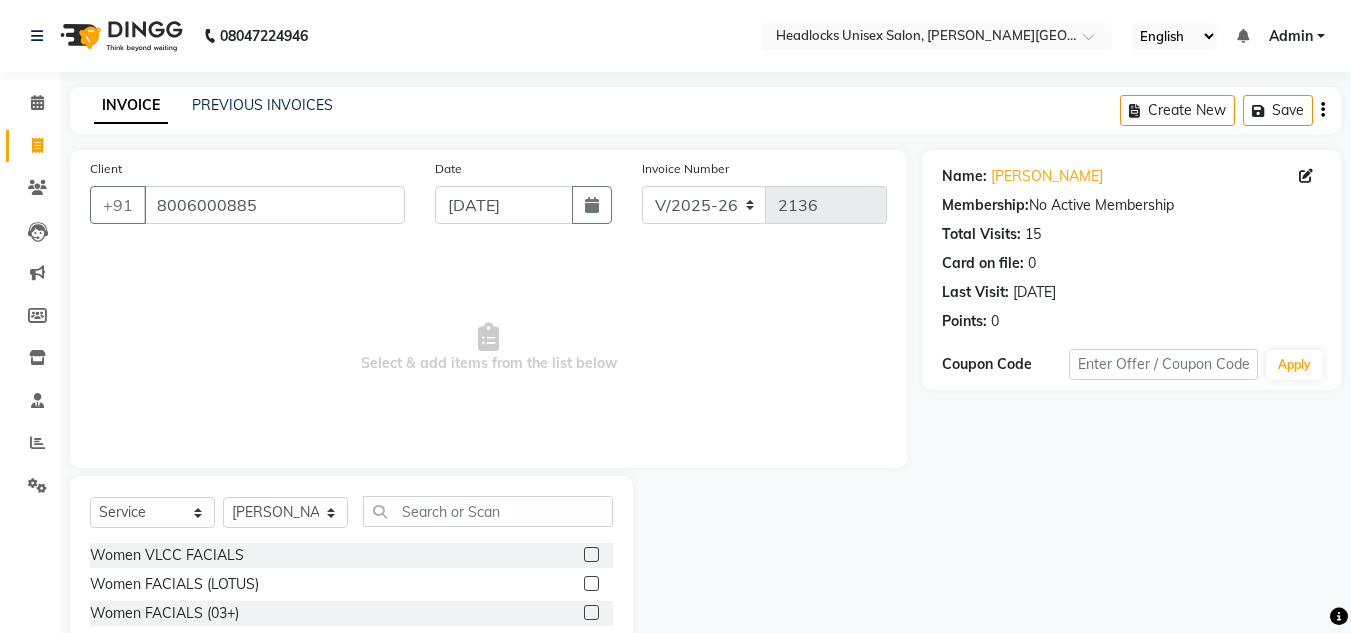 click on "Select & add items from the list below" at bounding box center (488, 348) 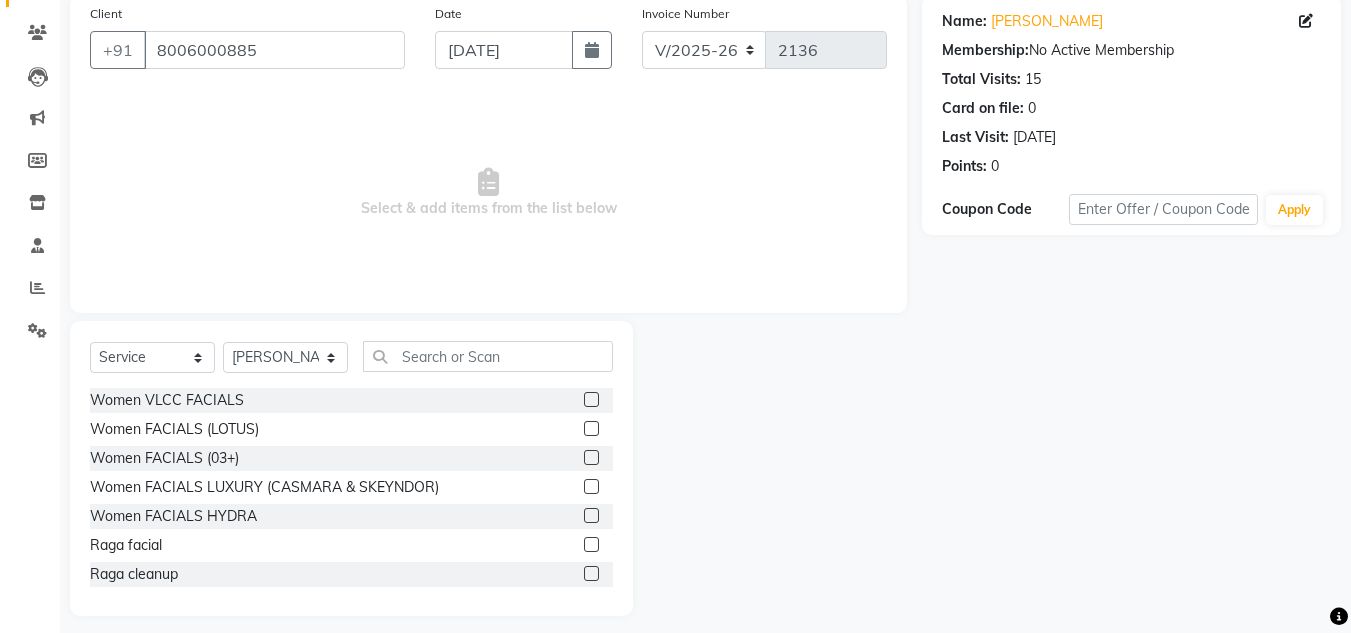 scroll, scrollTop: 168, scrollLeft: 0, axis: vertical 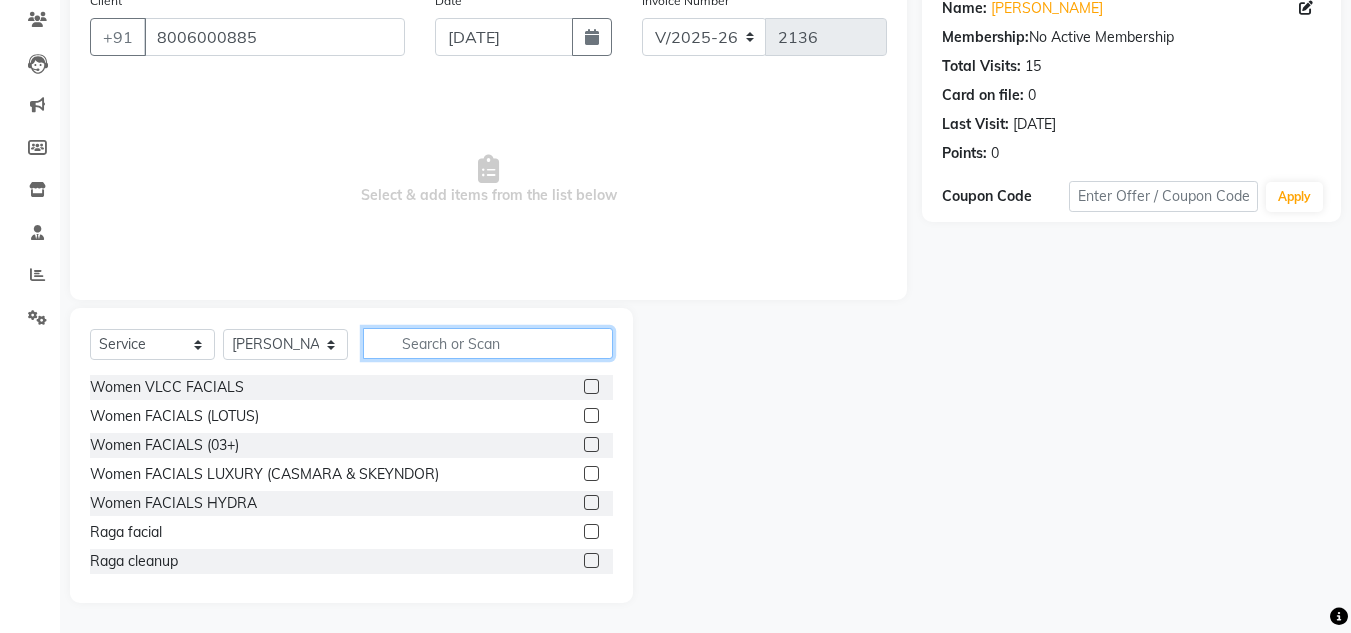 click 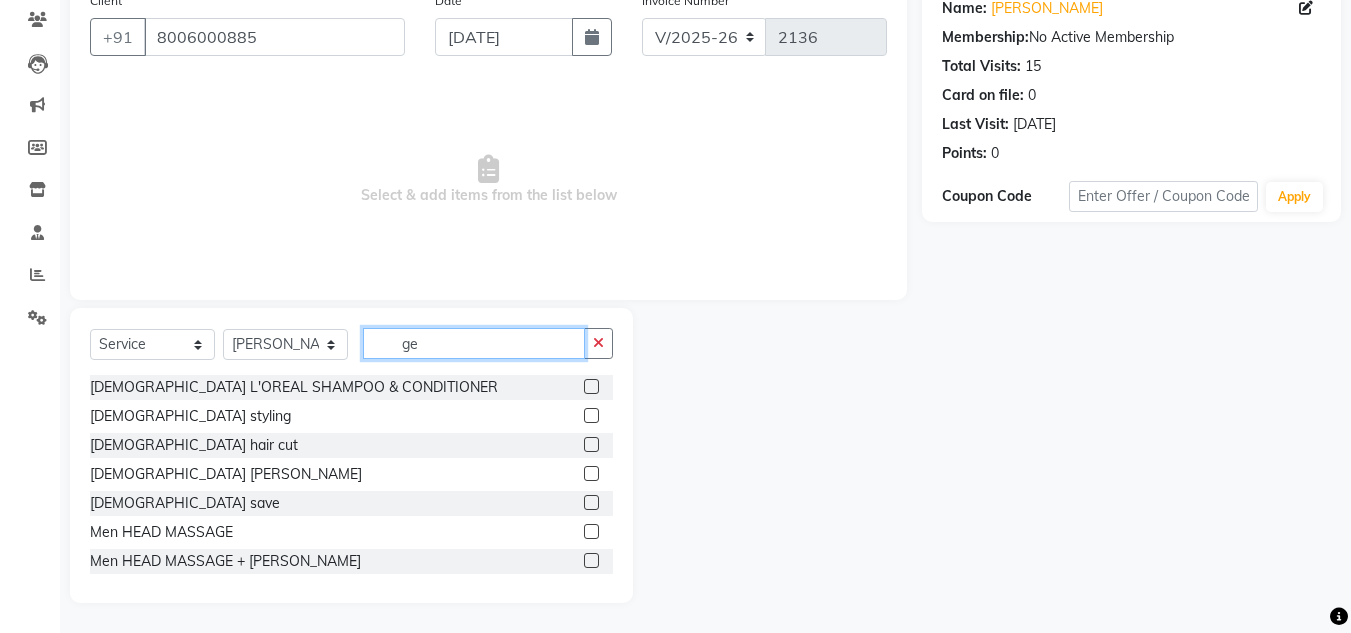 type on "ge" 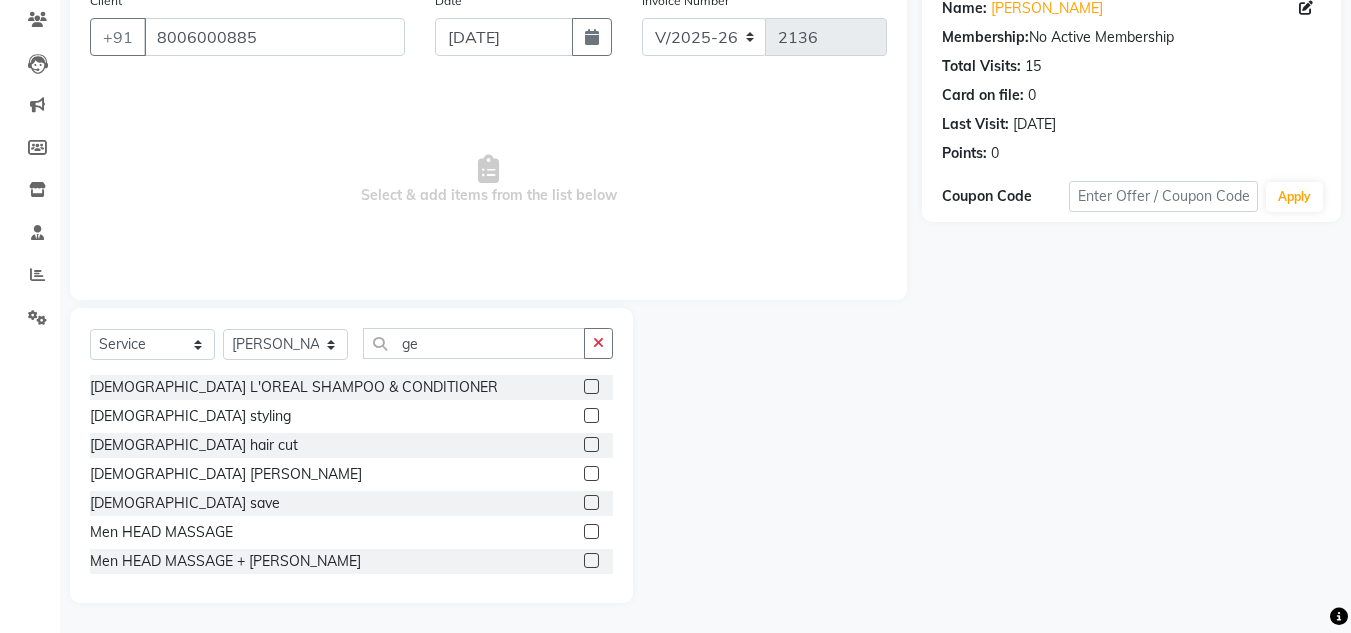 click 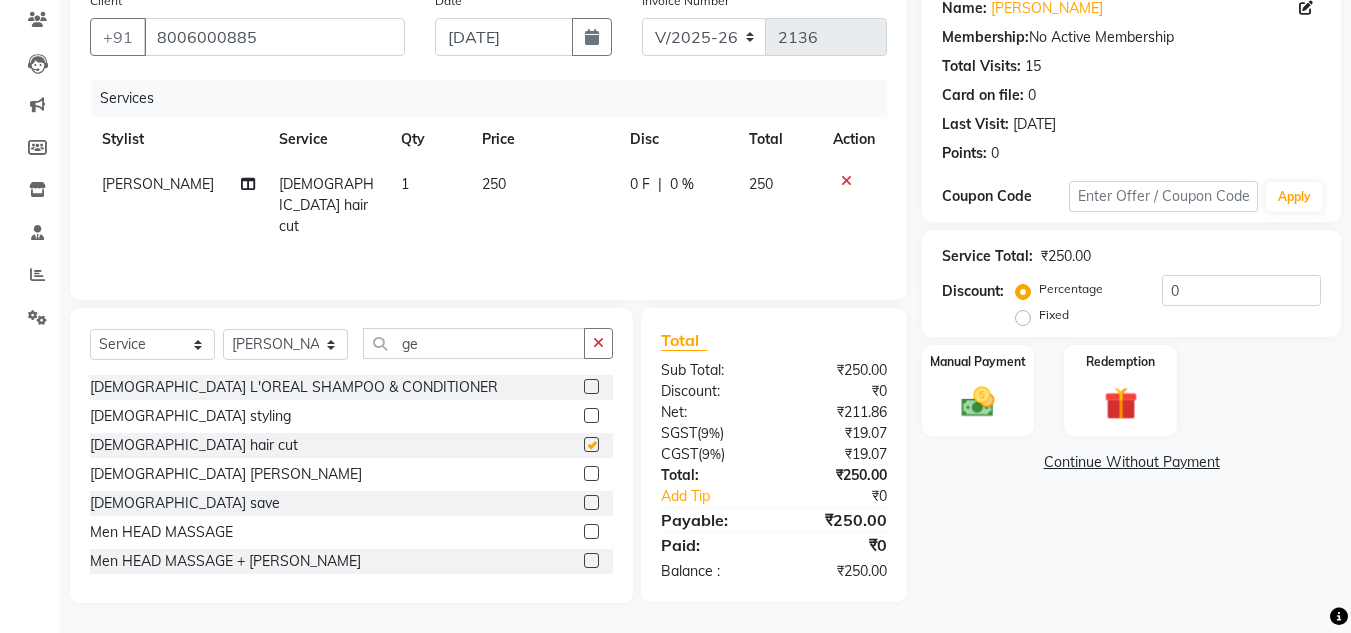 checkbox on "false" 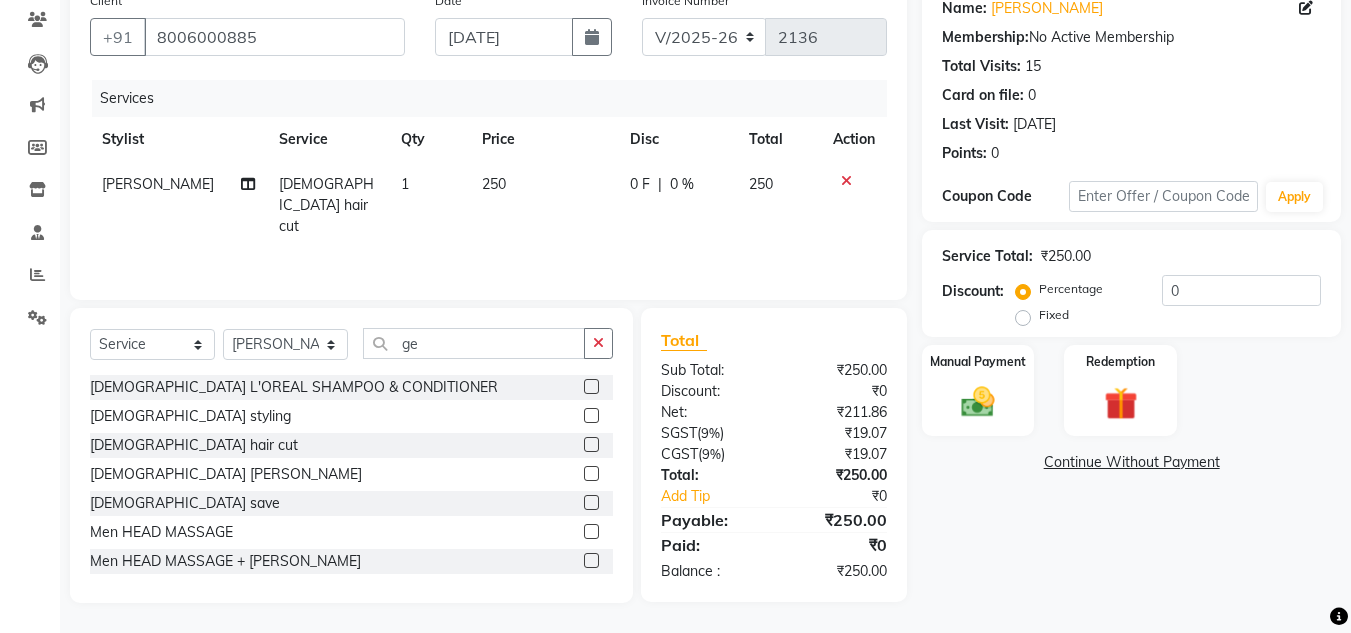 click 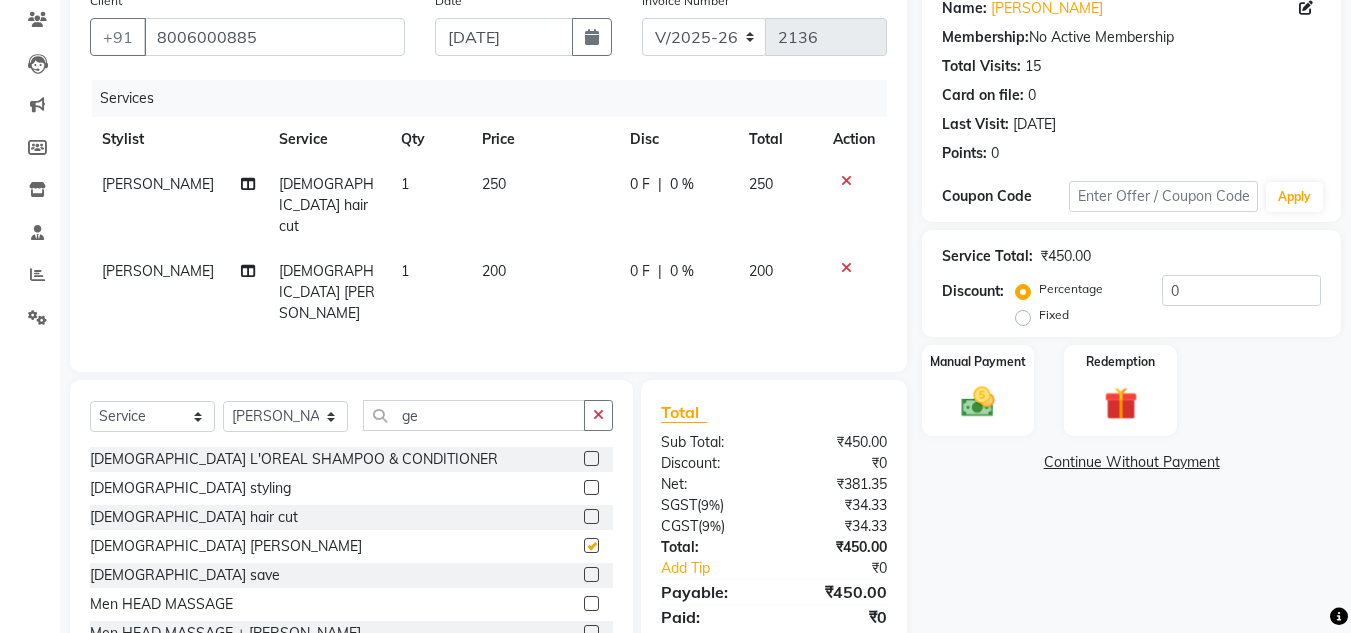checkbox on "false" 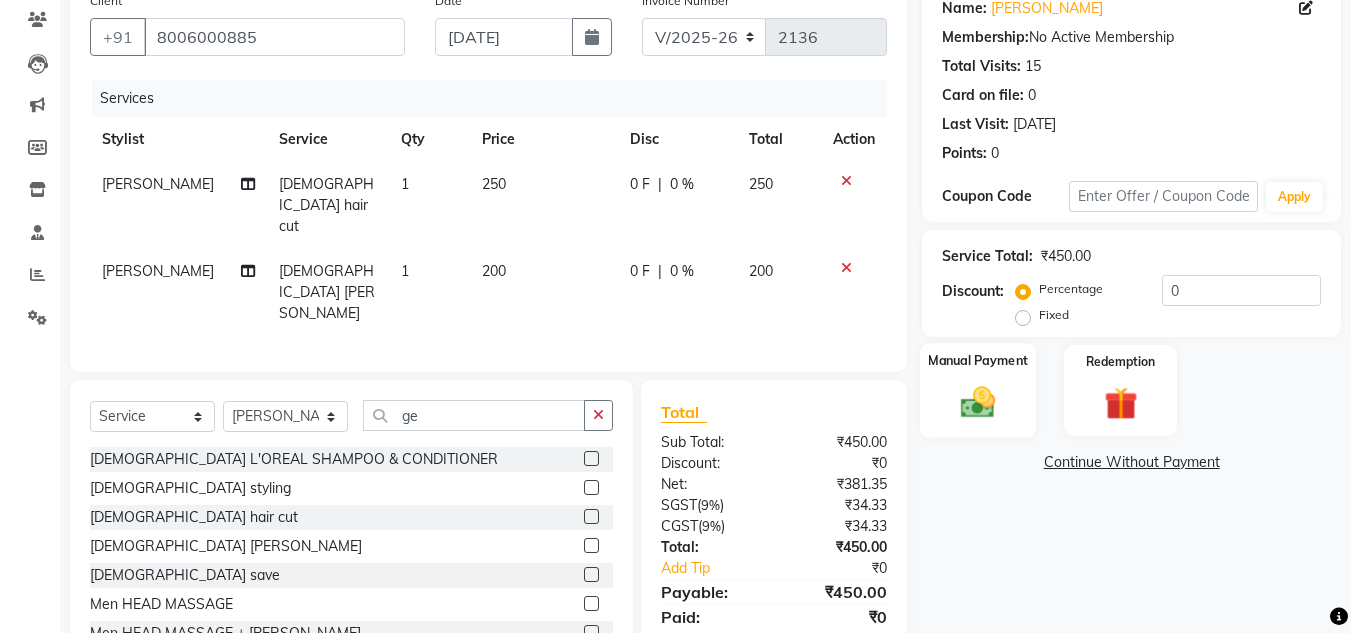 click on "Manual Payment" 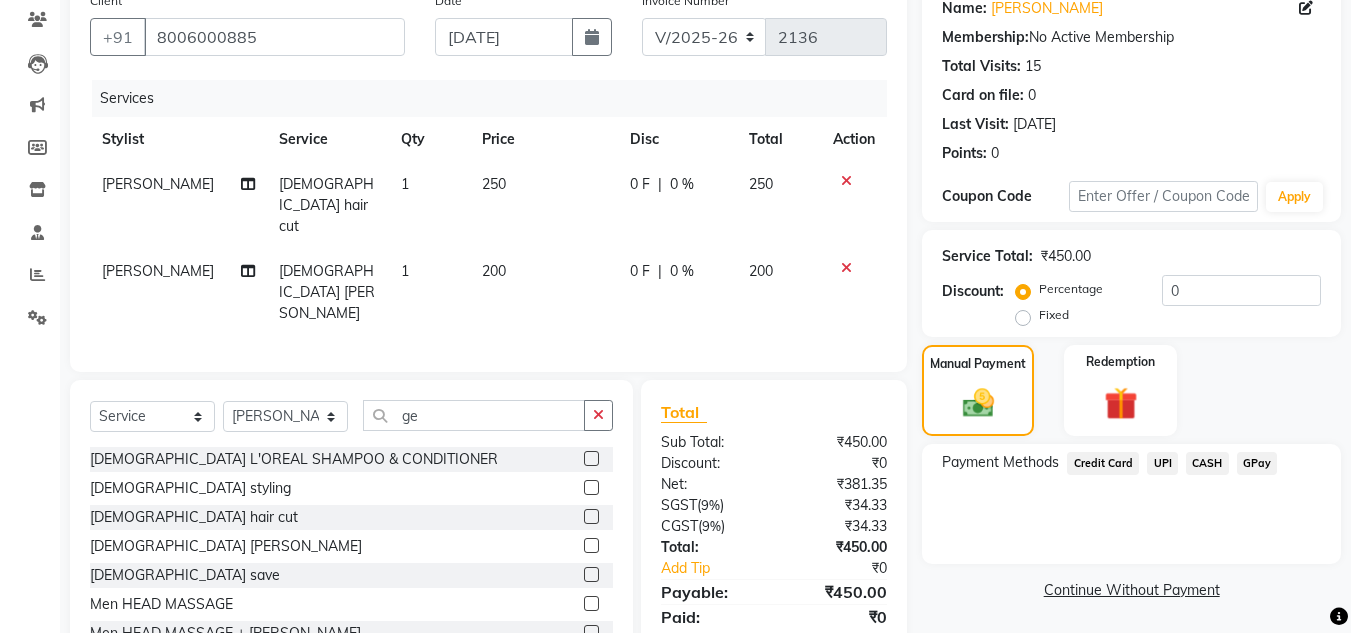 click on "CASH" 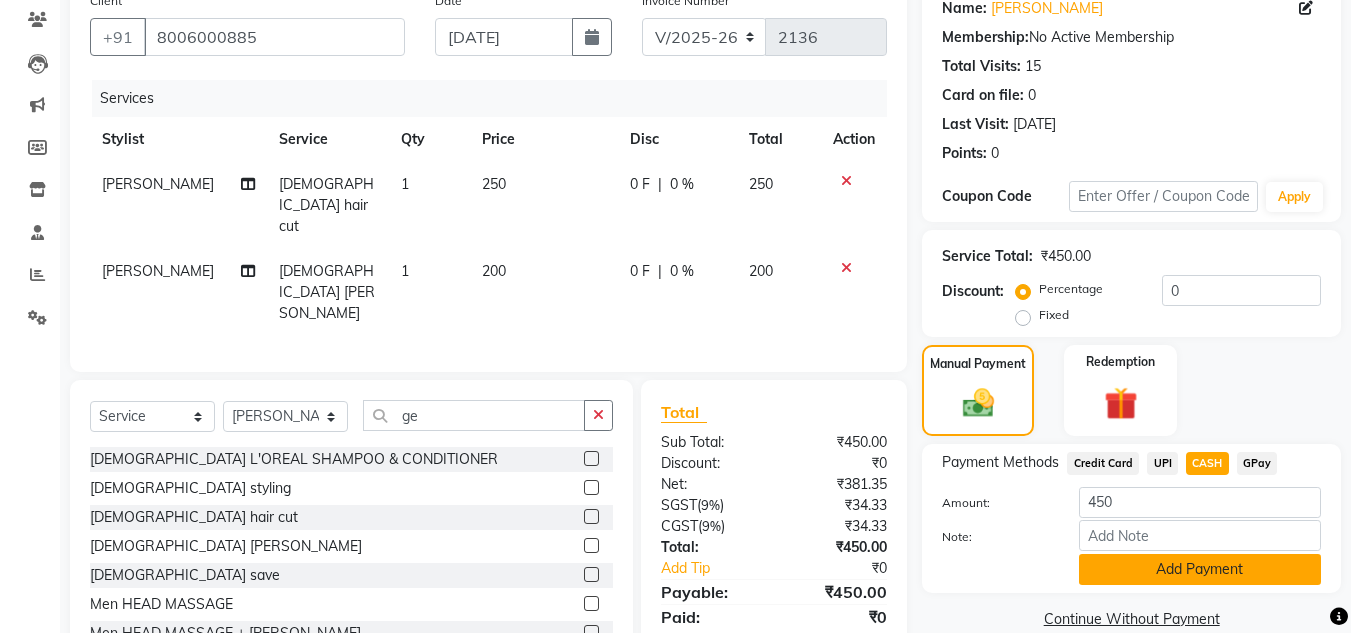 click on "Add Payment" 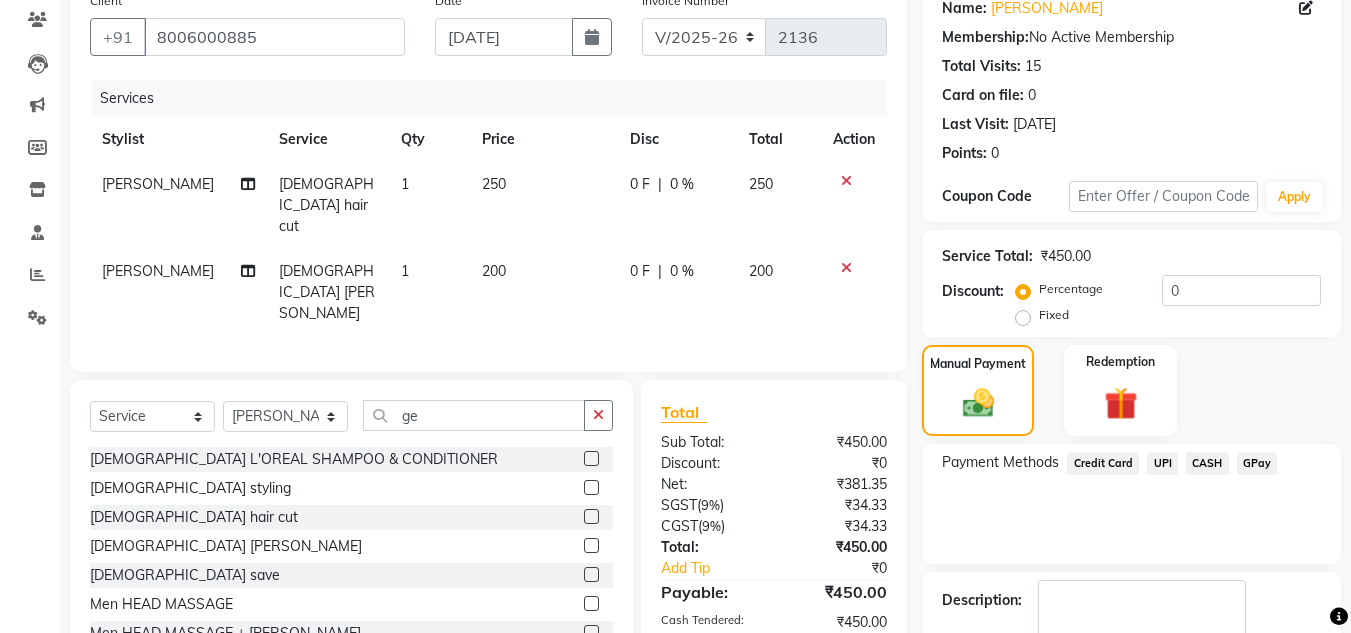 click on "Payment Methods  Credit Card   UPI   CASH   GPay" 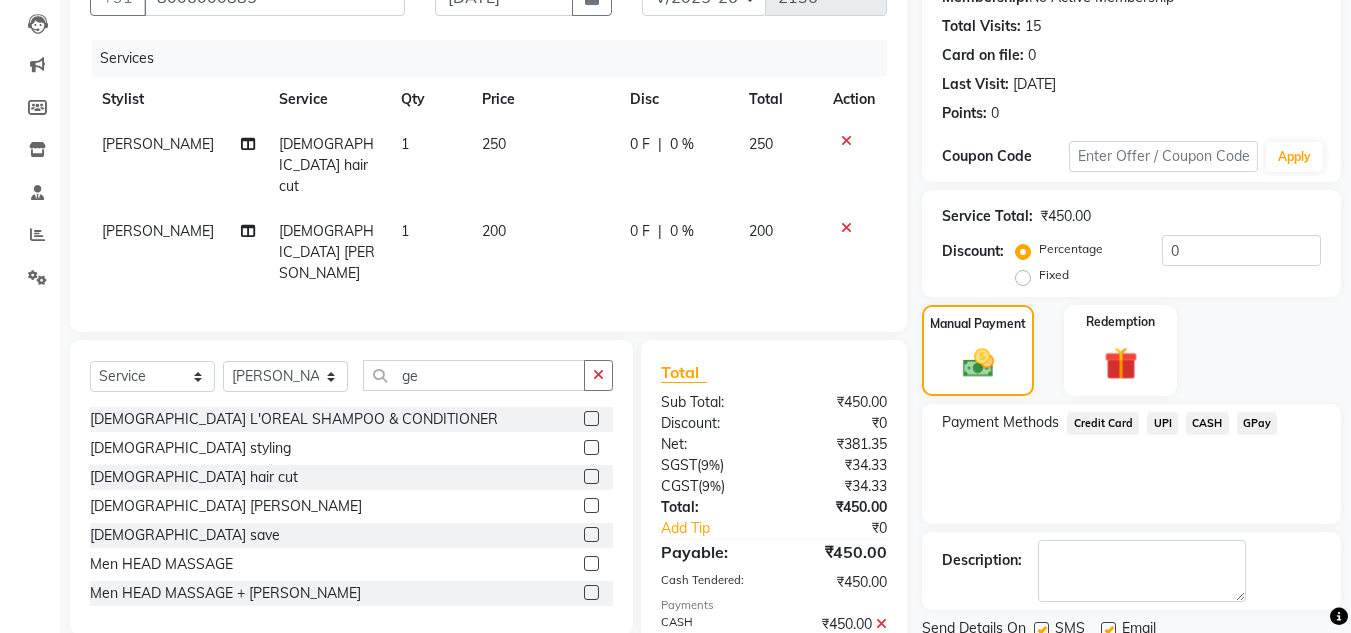 scroll, scrollTop: 283, scrollLeft: 0, axis: vertical 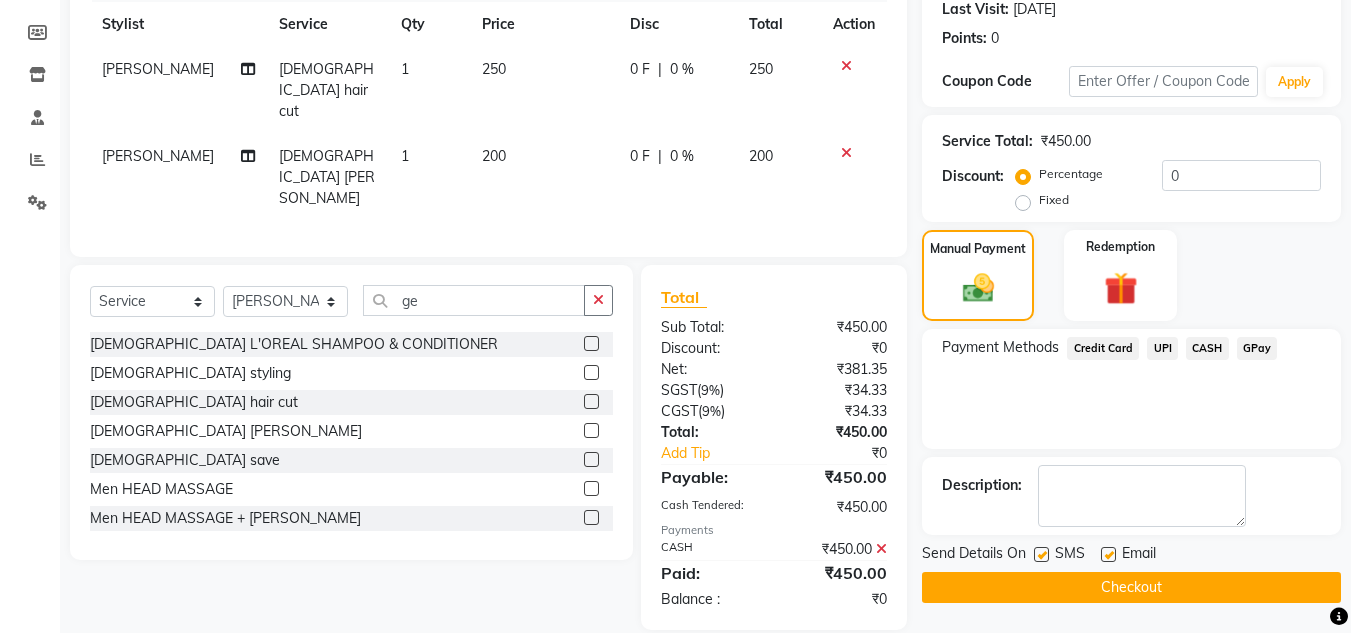 click on "Checkout" 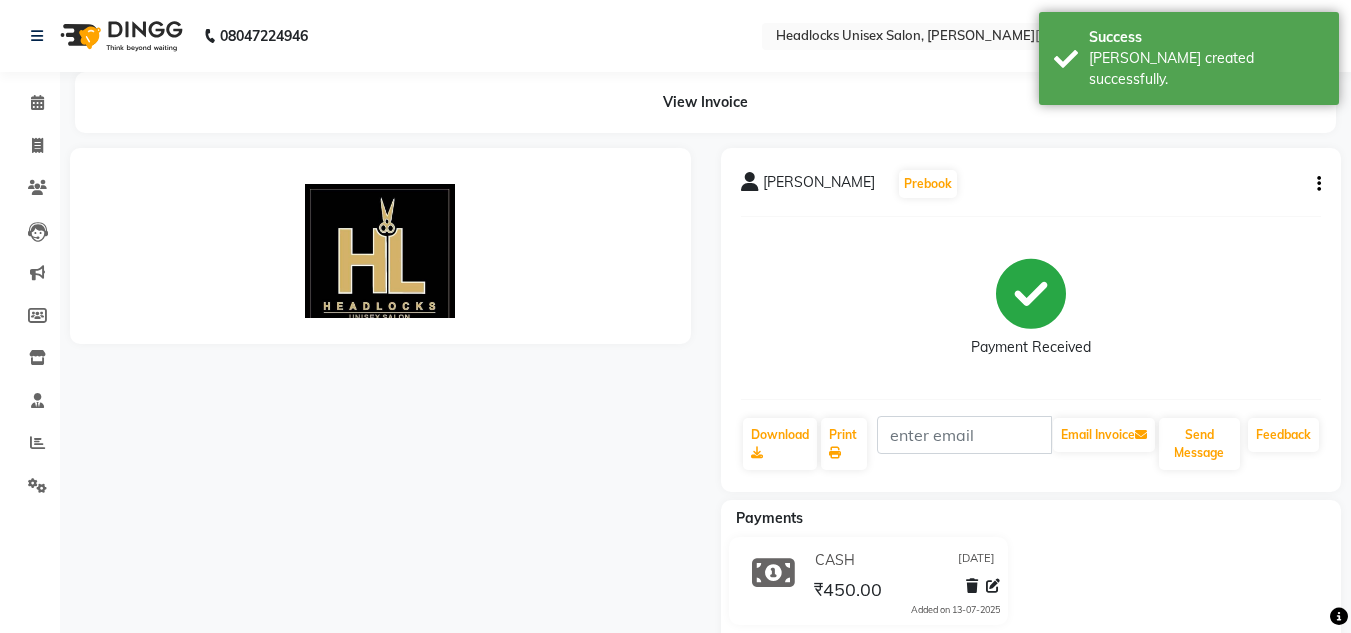 scroll, scrollTop: 0, scrollLeft: 0, axis: both 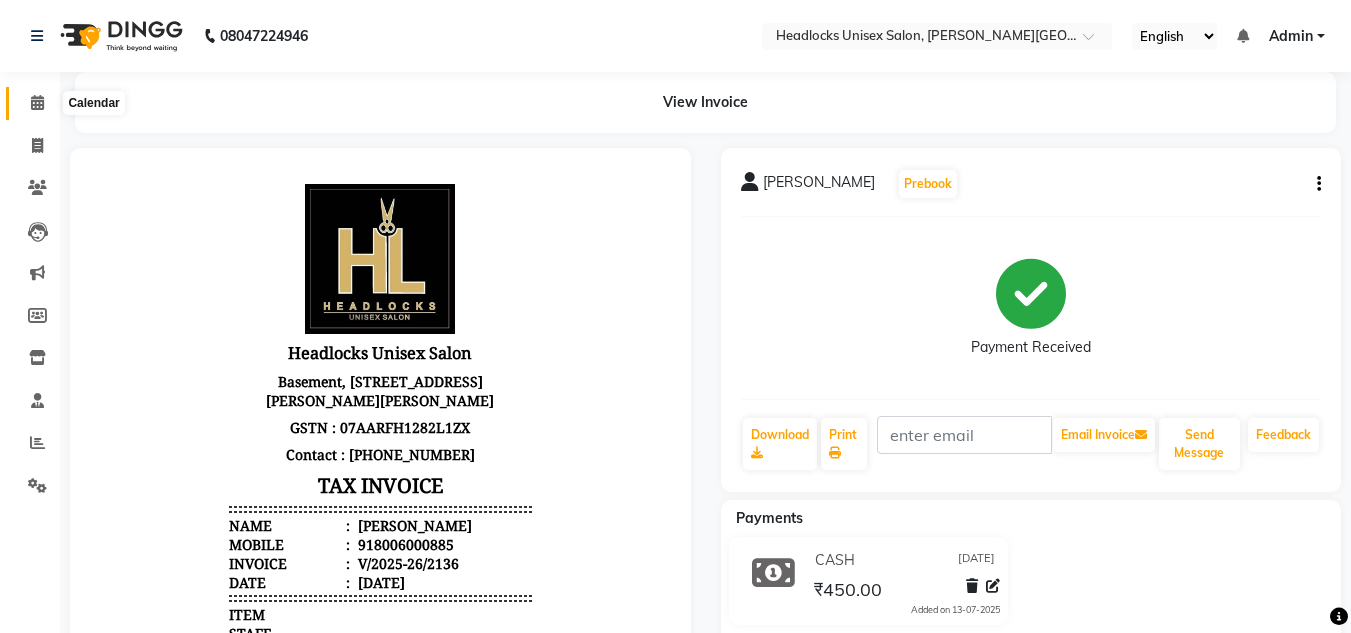 click 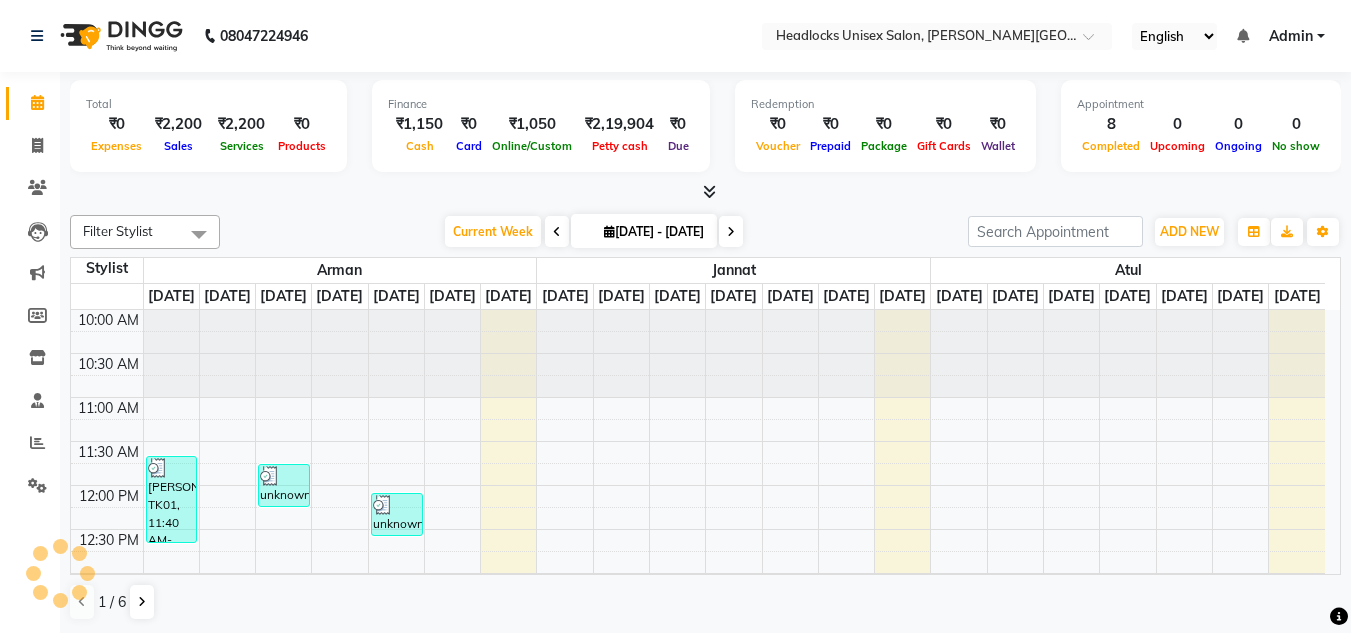 scroll, scrollTop: 0, scrollLeft: 0, axis: both 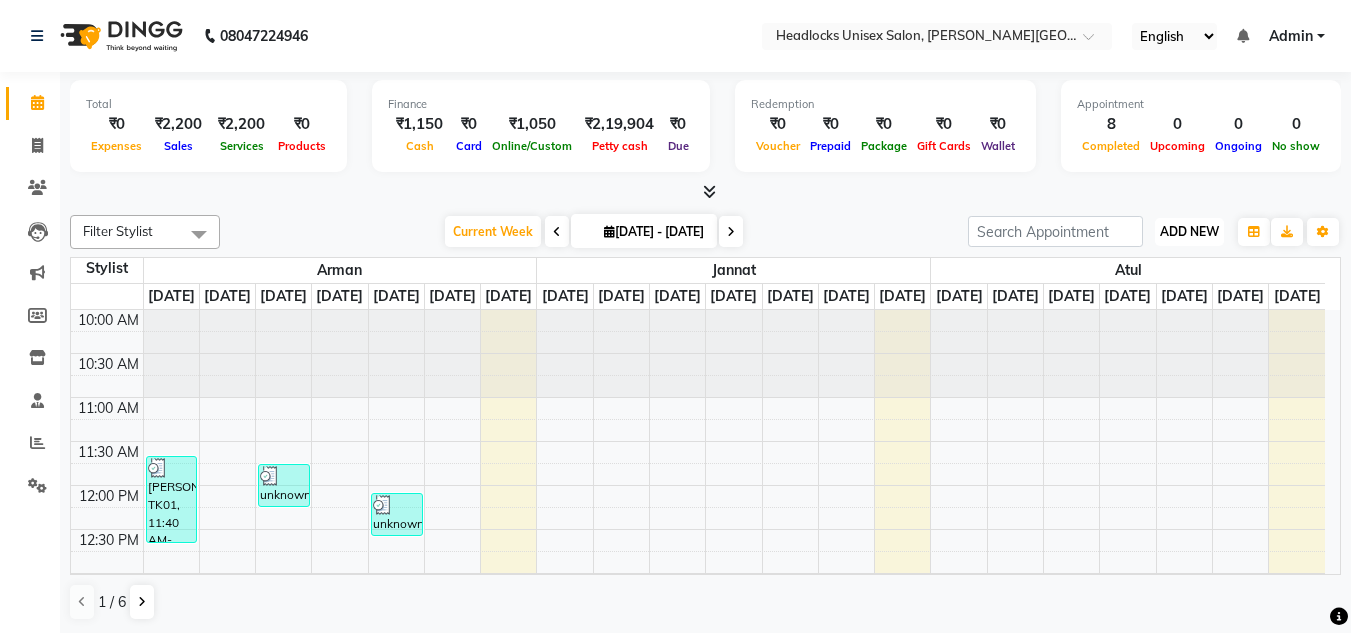 click on "ADD NEW" at bounding box center (1189, 231) 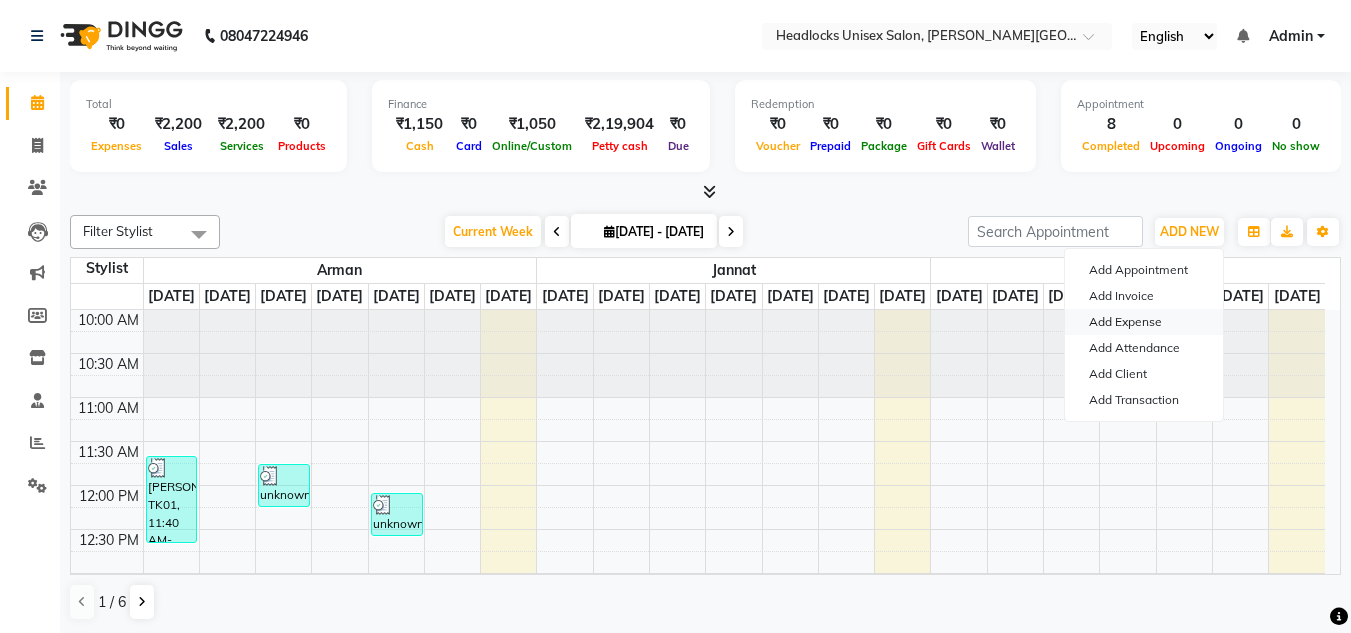 click on "Add Expense" at bounding box center [1144, 322] 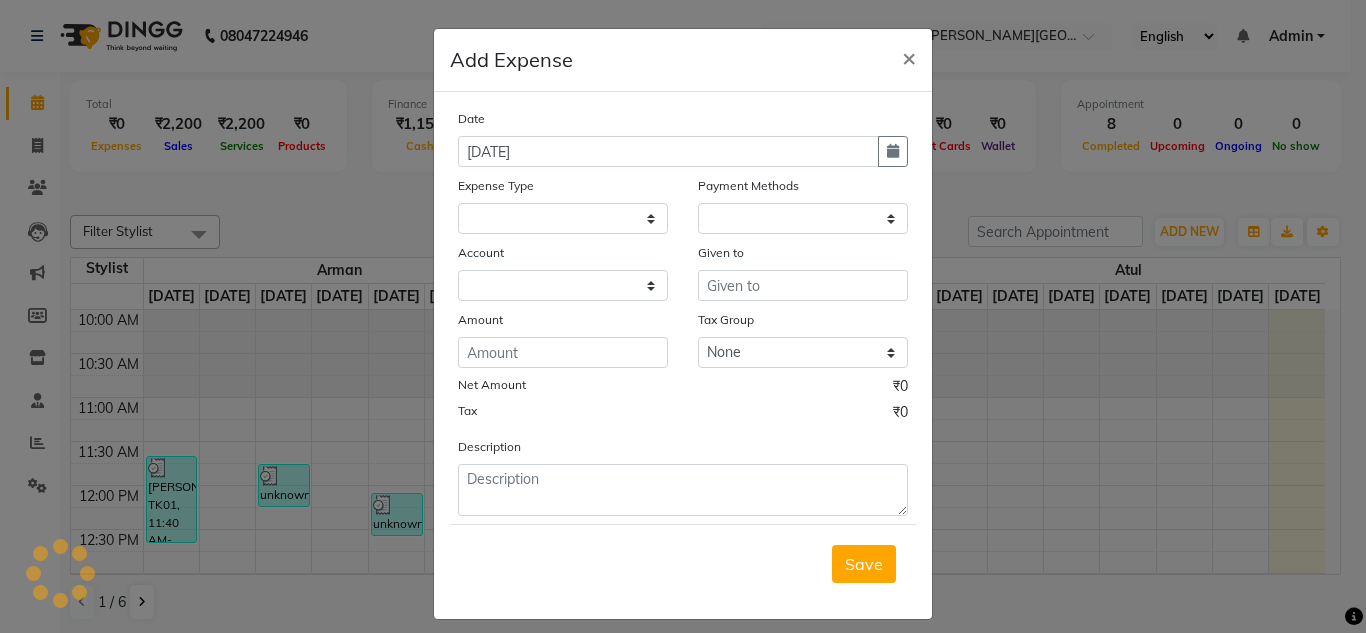 select on "5908" 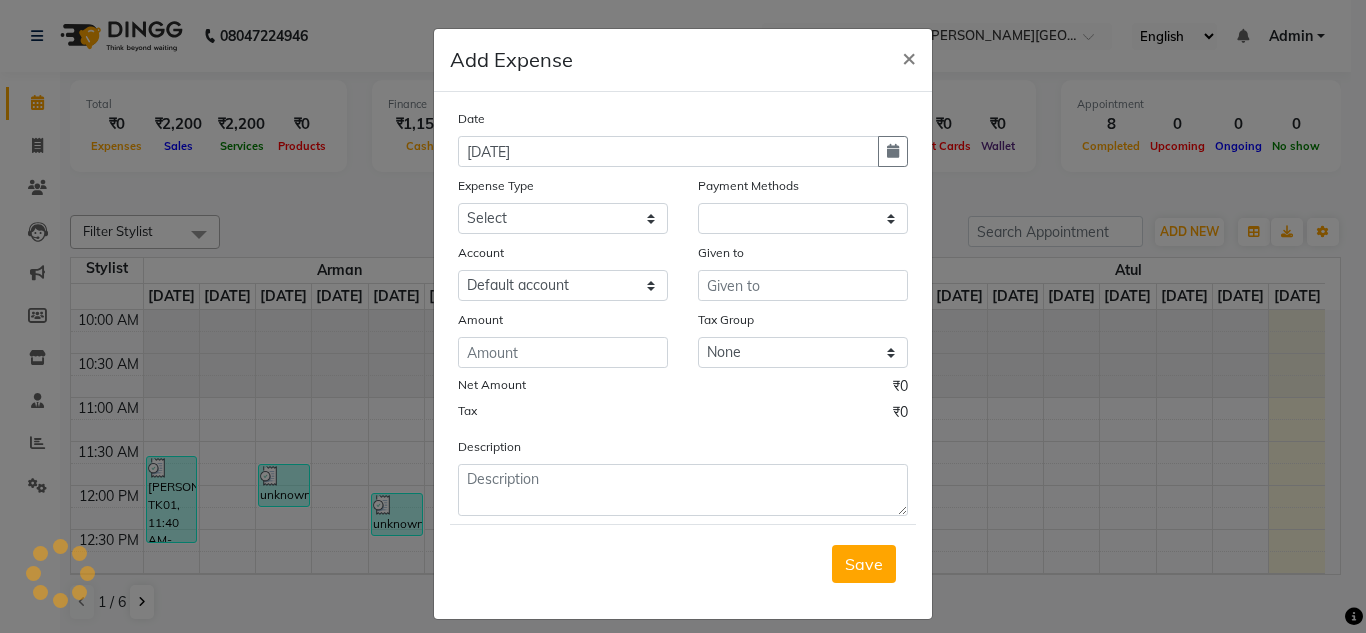 select on "1" 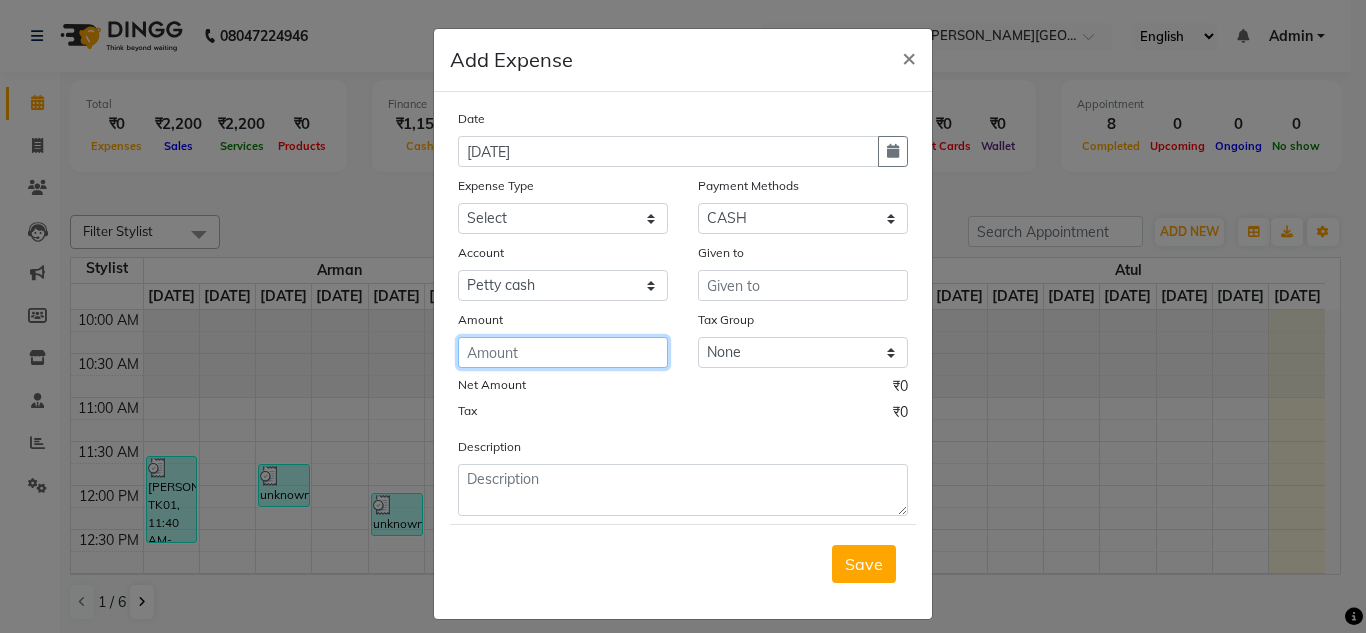 click 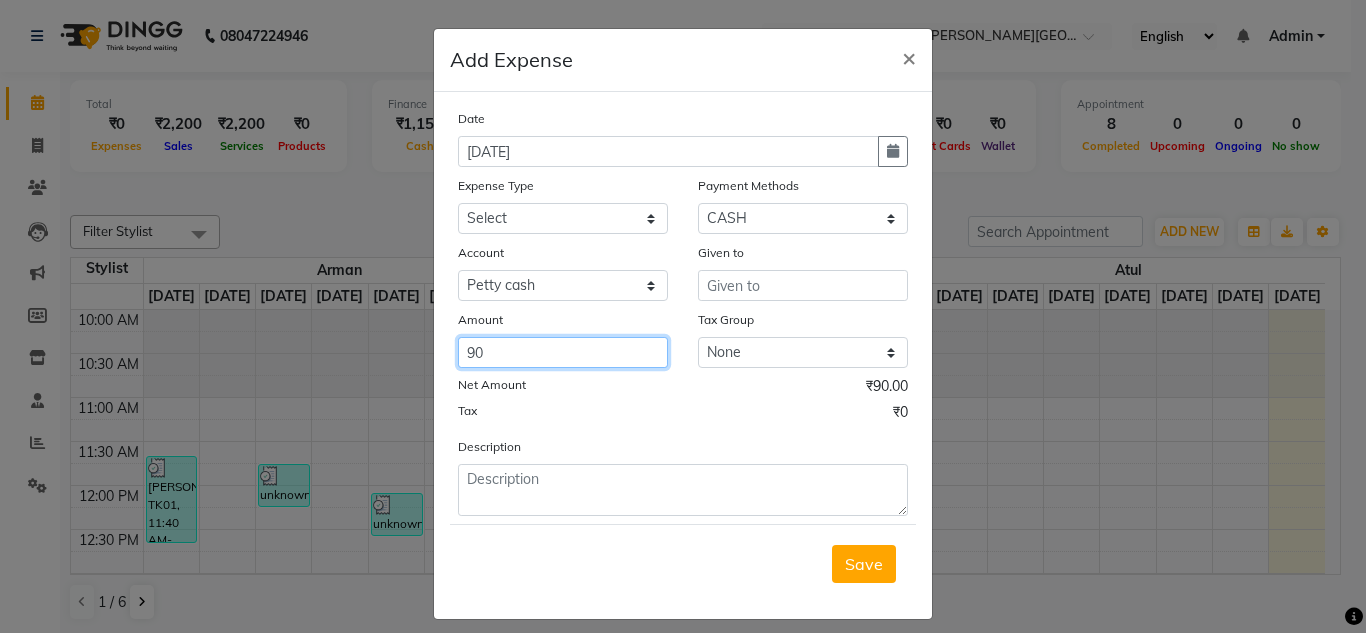 type on "90" 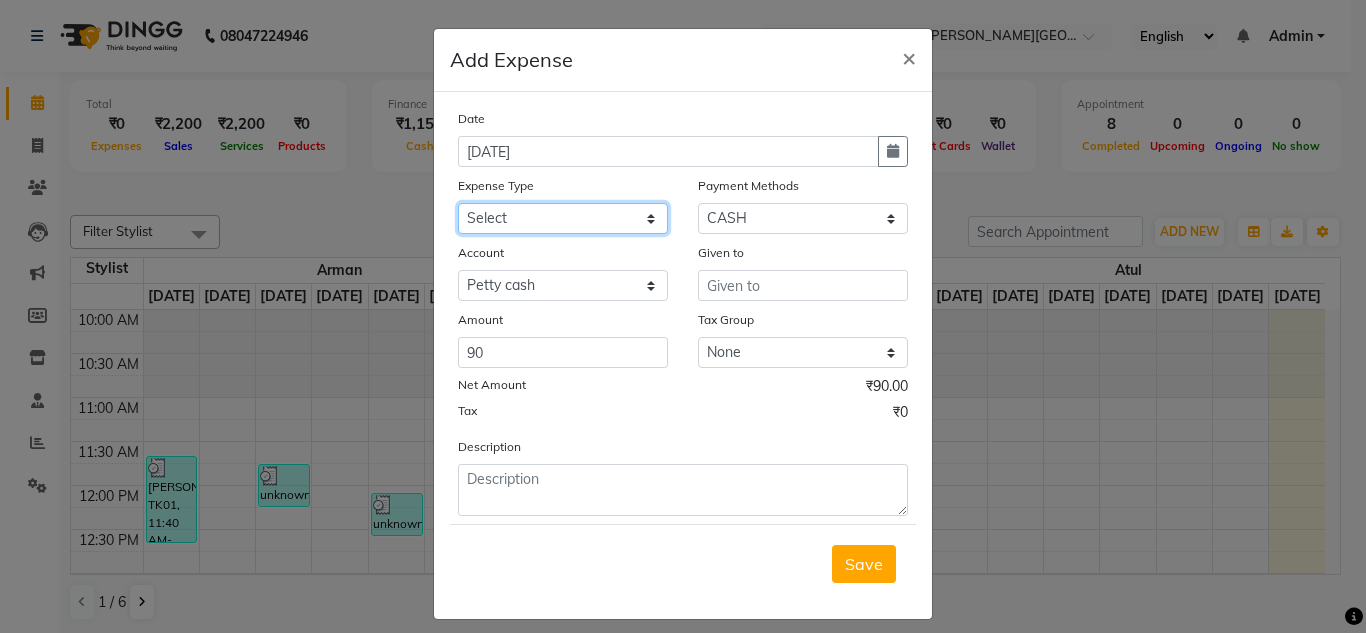 click on "Select Advance Salary Bank charges Car maintenance  Cash transfer to bank Cash transfer to hub charity client food Client Snacks Clinical charges coffee Equipment Fuel Govt fee Incentive Insurance International purchase Loan Repayment Maintenance maintenance Marketing milk Miscellaneous MRA night convence oil Other Pantry pentary item Product product incentive Rent Salary Staff Snacks sugar Tax tea Tea & Refreshment tip urgent stock Utilities water bottles" 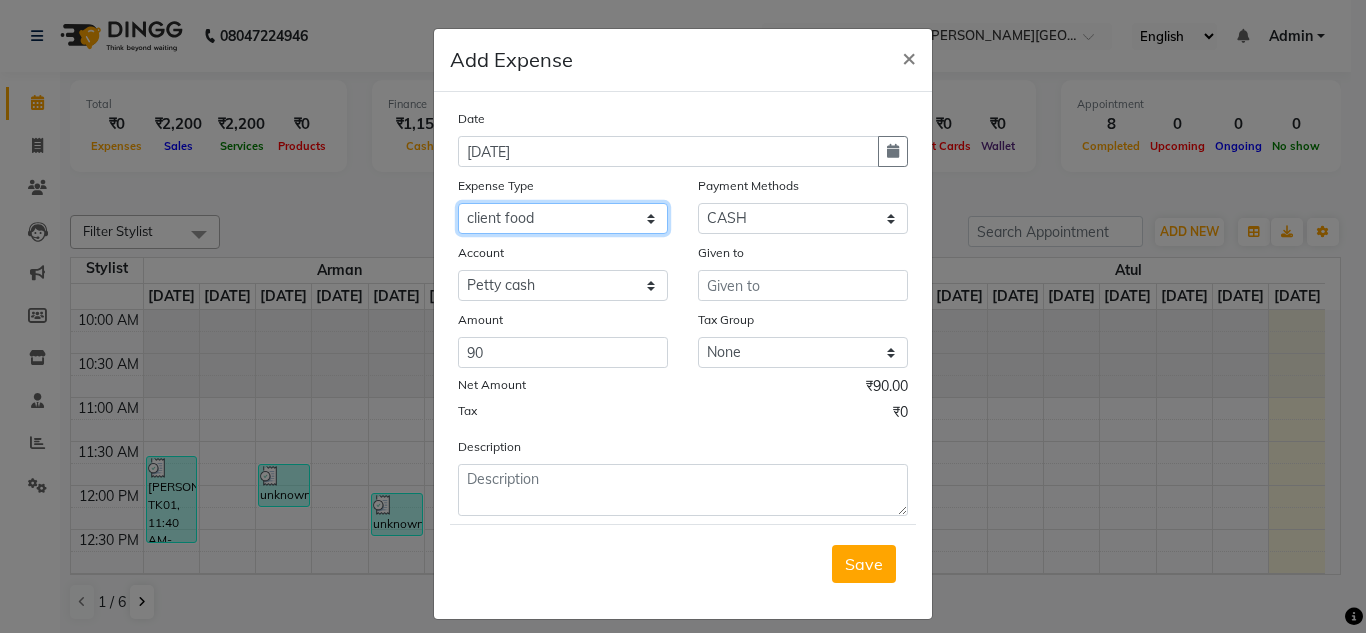 click on "Select Advance Salary Bank charges Car maintenance  Cash transfer to bank Cash transfer to hub charity client food Client Snacks Clinical charges coffee Equipment Fuel Govt fee Incentive Insurance International purchase Loan Repayment Maintenance maintenance Marketing milk Miscellaneous MRA night convence oil Other Pantry pentary item Product product incentive Rent Salary Staff Snacks sugar Tax tea Tea & Refreshment tip urgent stock Utilities water bottles" 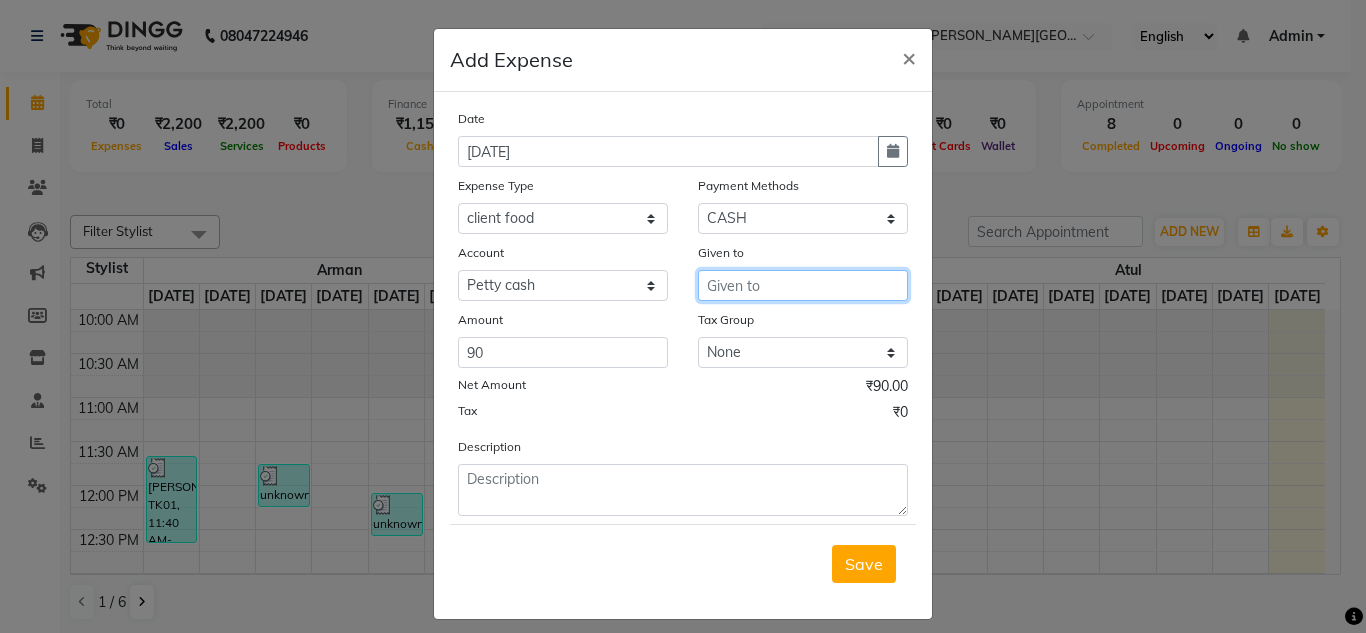 click at bounding box center (803, 285) 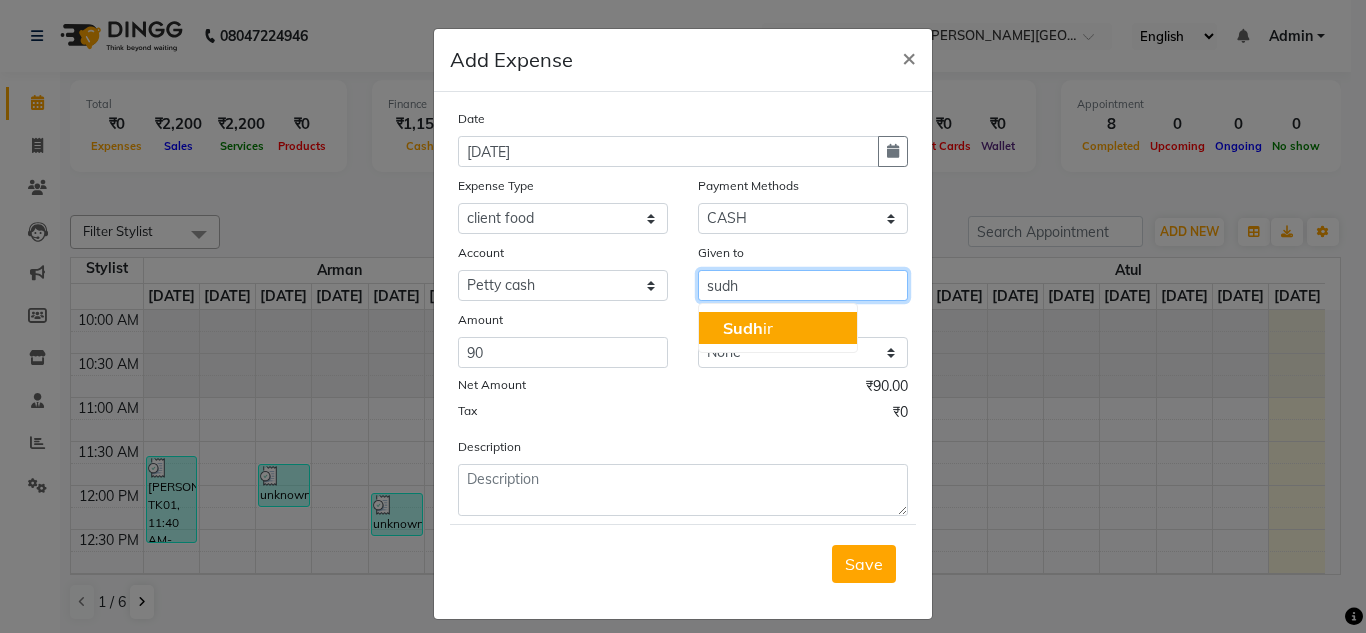click on "Sudh" 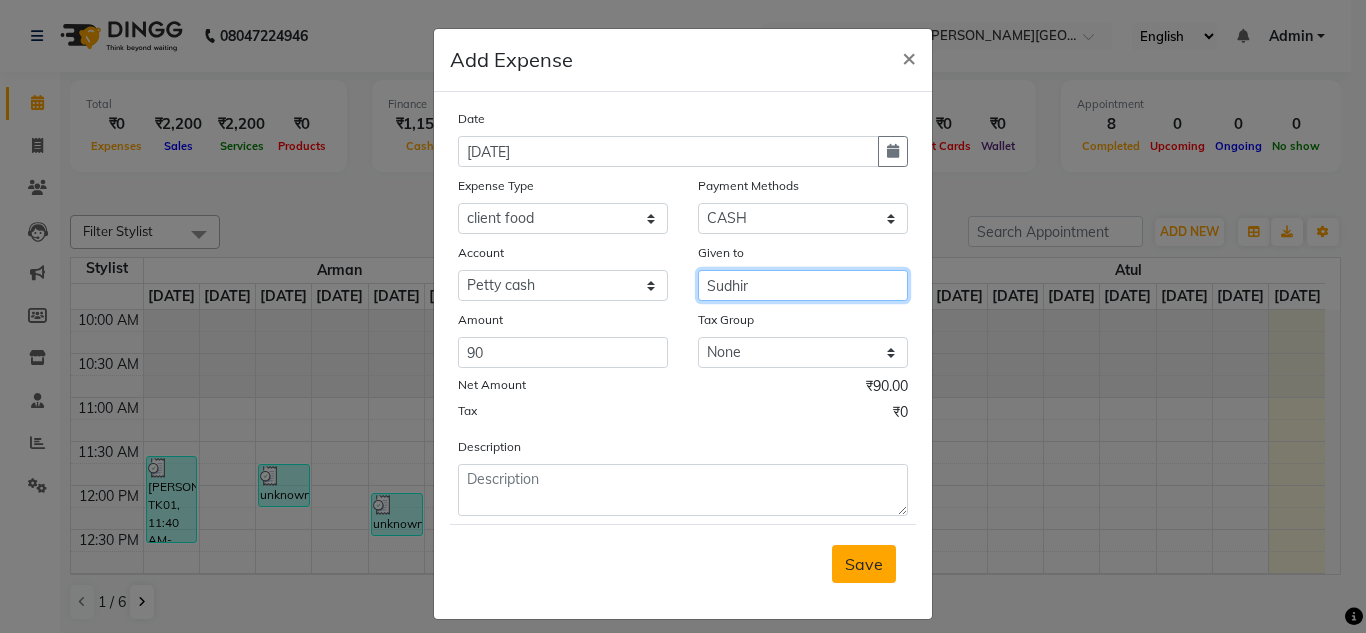 type on "Sudhir" 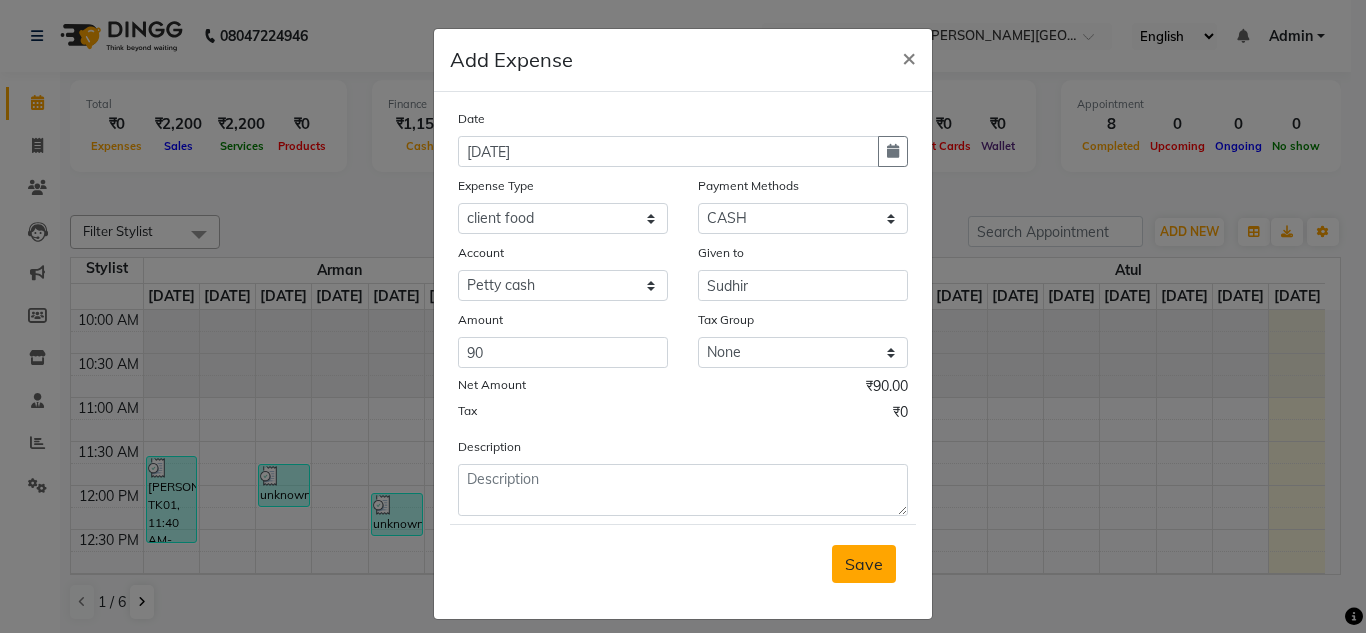 click on "Save" at bounding box center (864, 564) 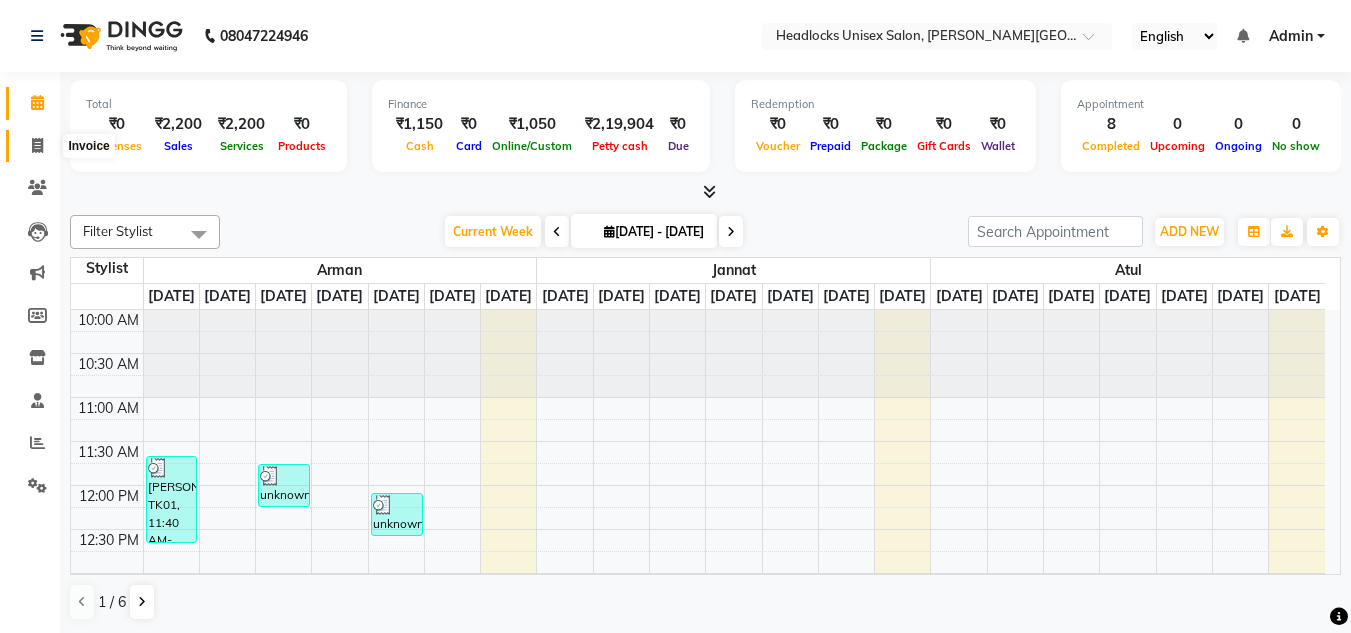 click 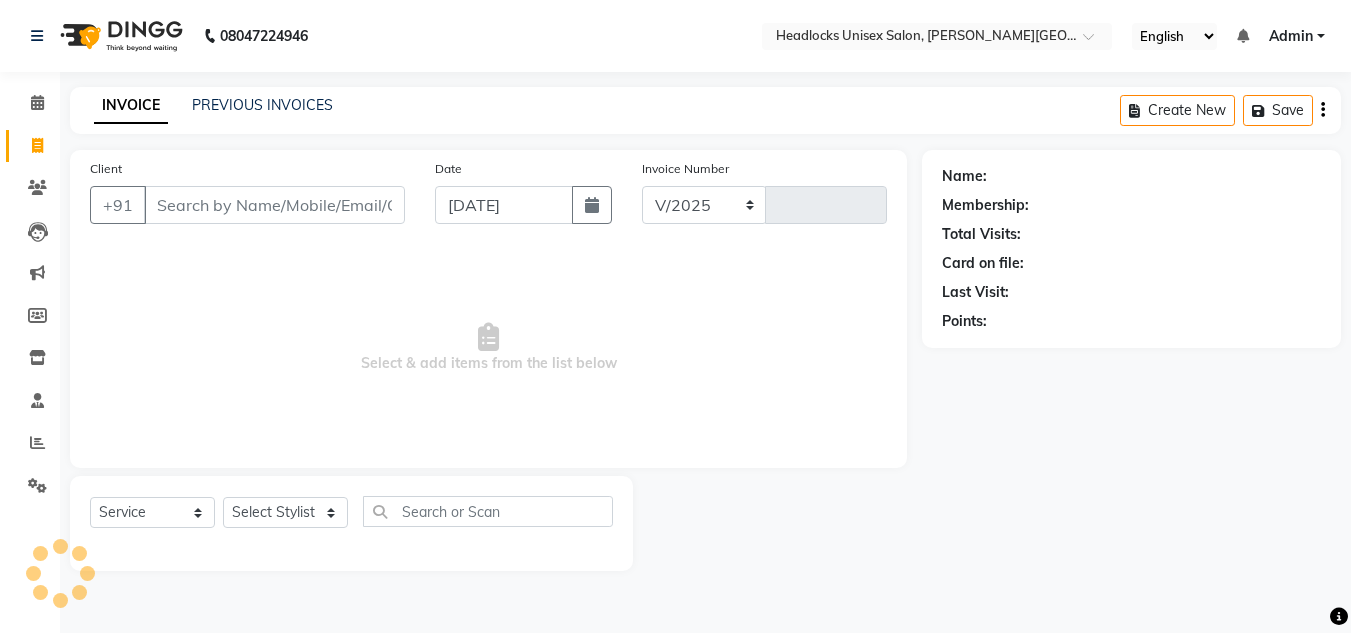 select on "6850" 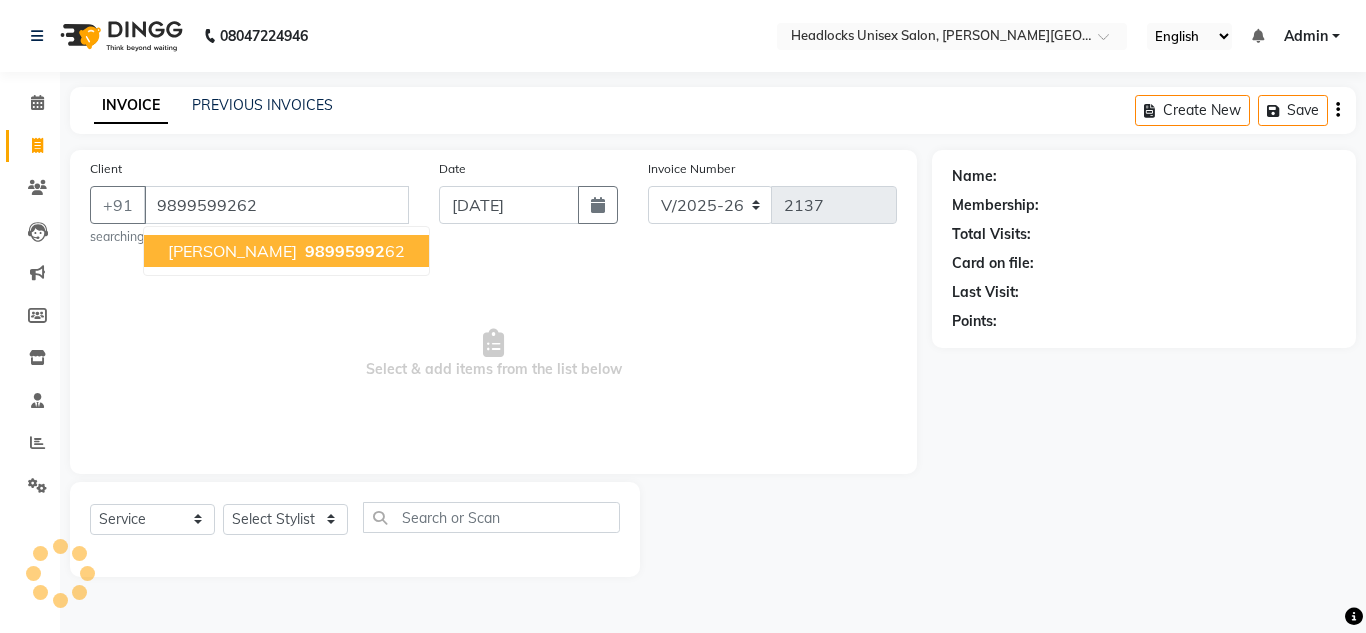 type on "9899599262" 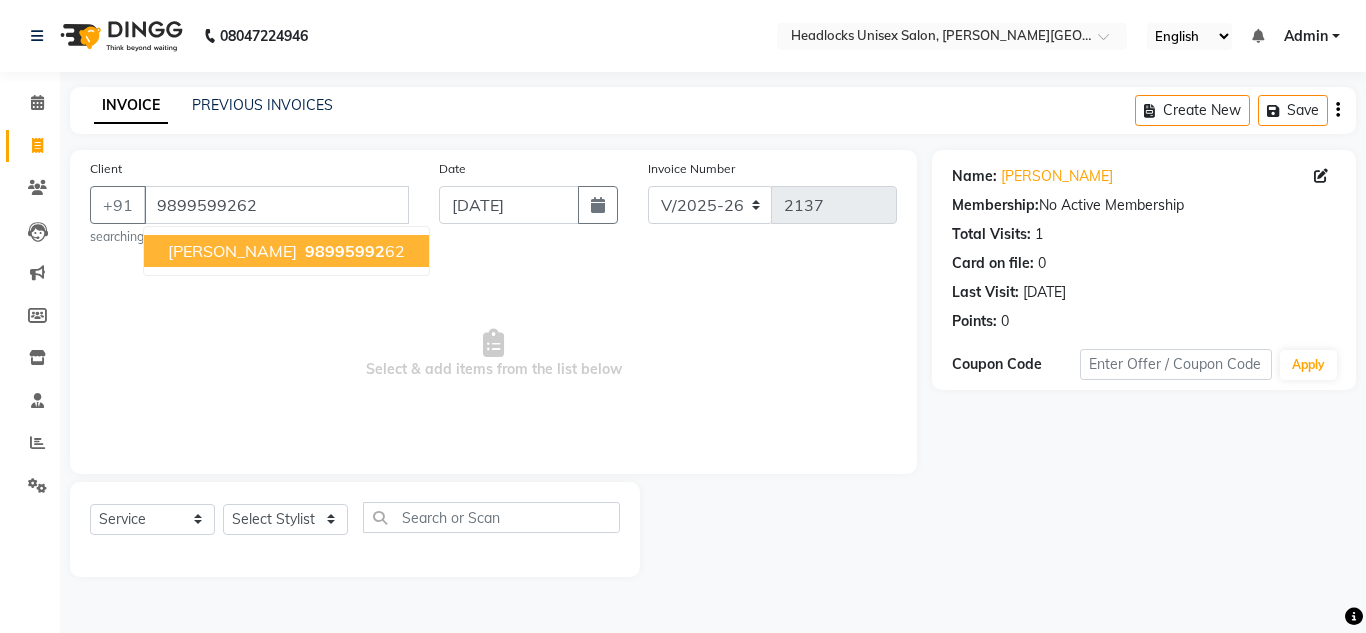 click on "98995992" at bounding box center (345, 251) 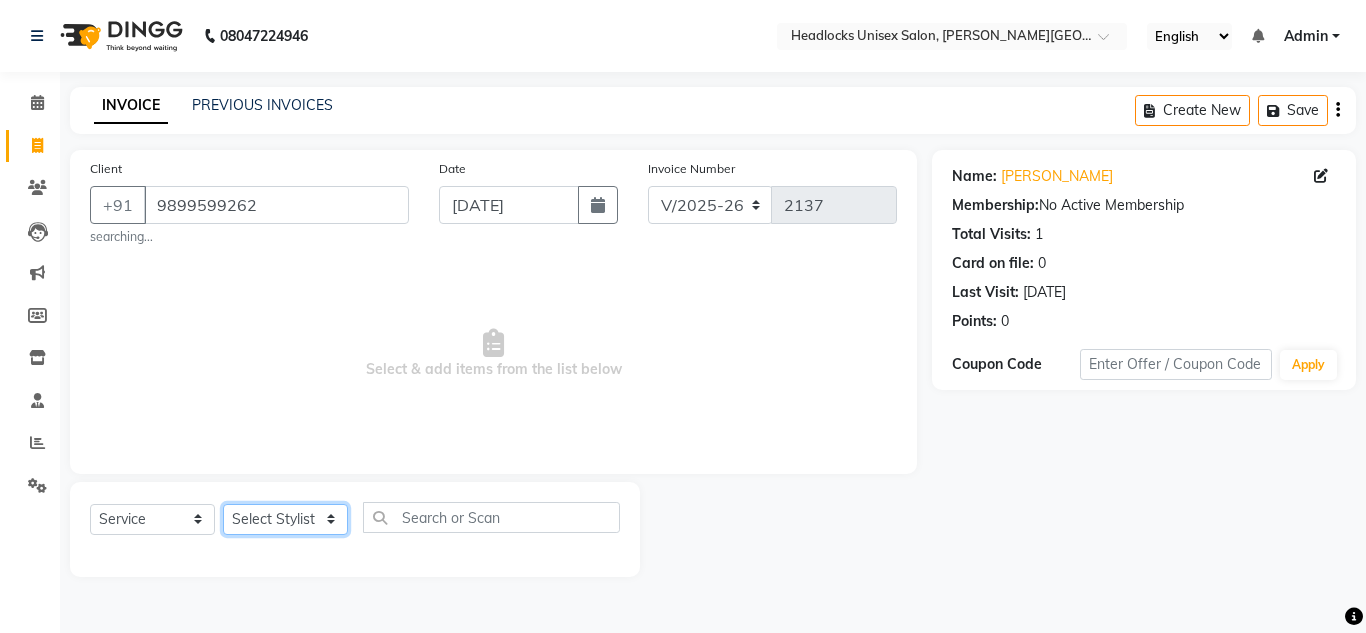 click on "Select Stylist [PERSON_NAME] Jannat Kaif [DATE] Lucky [PERSON_NAME] Pinky [PERSON_NAME] [PERSON_NAME] [PERSON_NAME] [PERSON_NAME] Suraj Vikas [PERSON_NAME] [PERSON_NAME]" 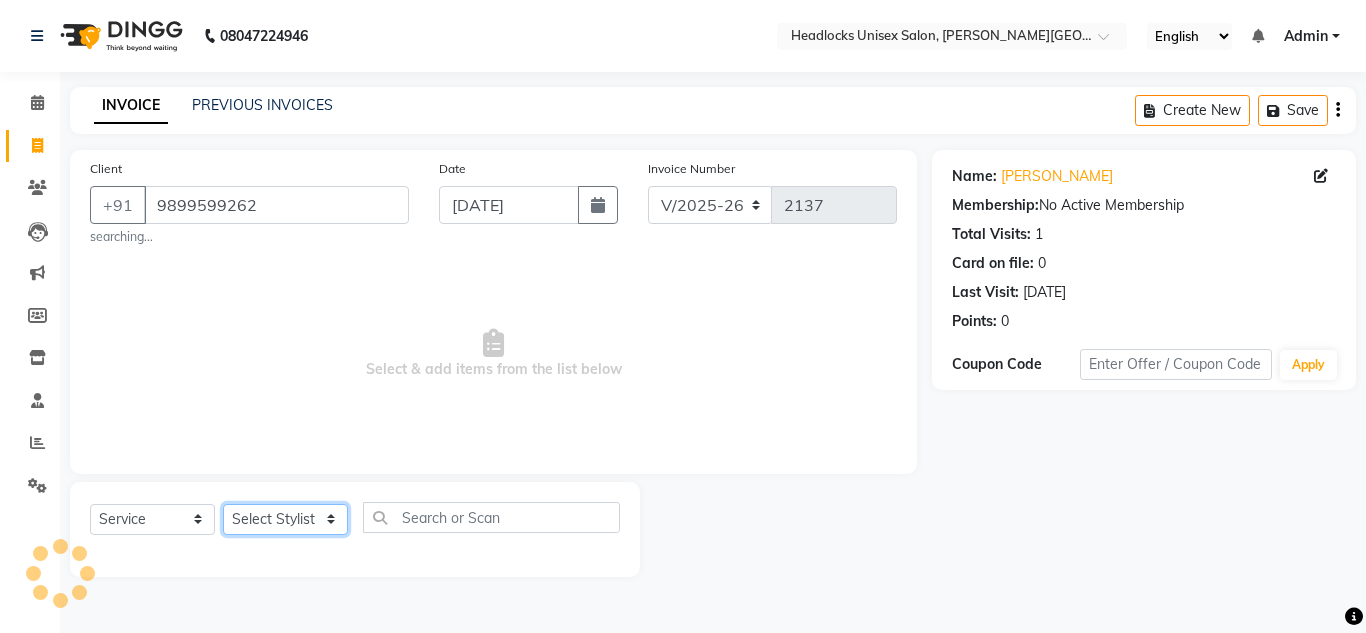 select on "53620" 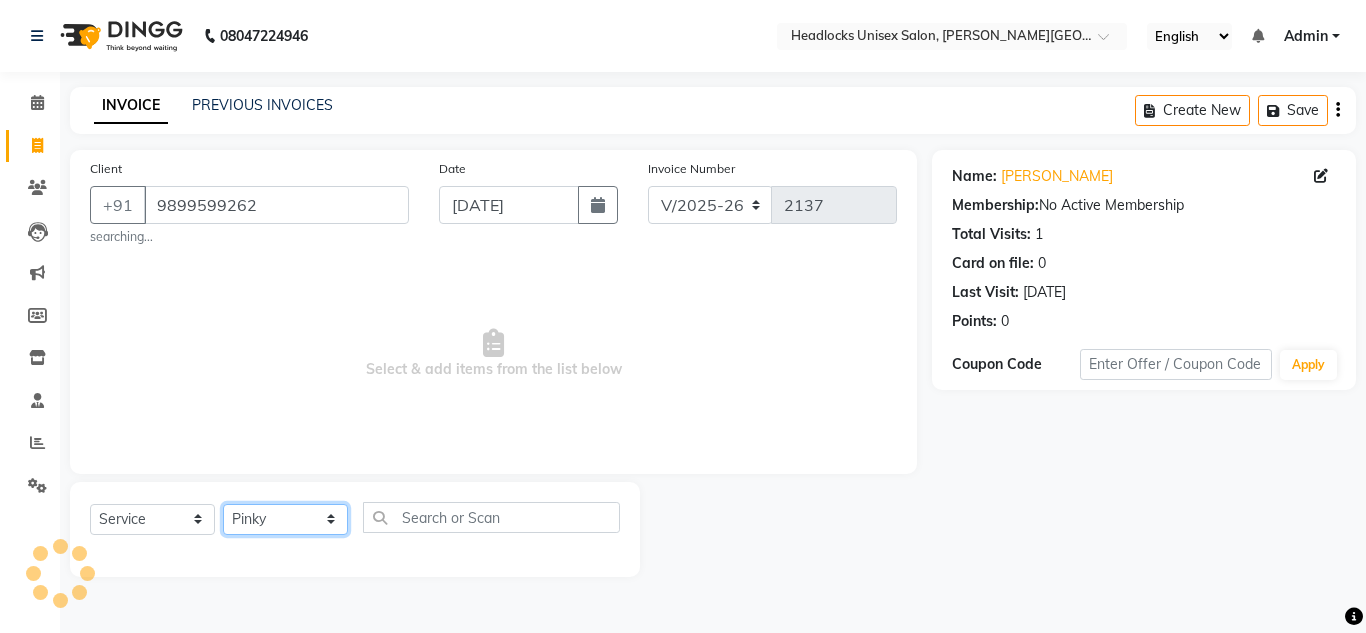 click on "Select Stylist [PERSON_NAME] Jannat Kaif [DATE] Lucky [PERSON_NAME] Pinky [PERSON_NAME] [PERSON_NAME] [PERSON_NAME] [PERSON_NAME] Suraj Vikas [PERSON_NAME] [PERSON_NAME]" 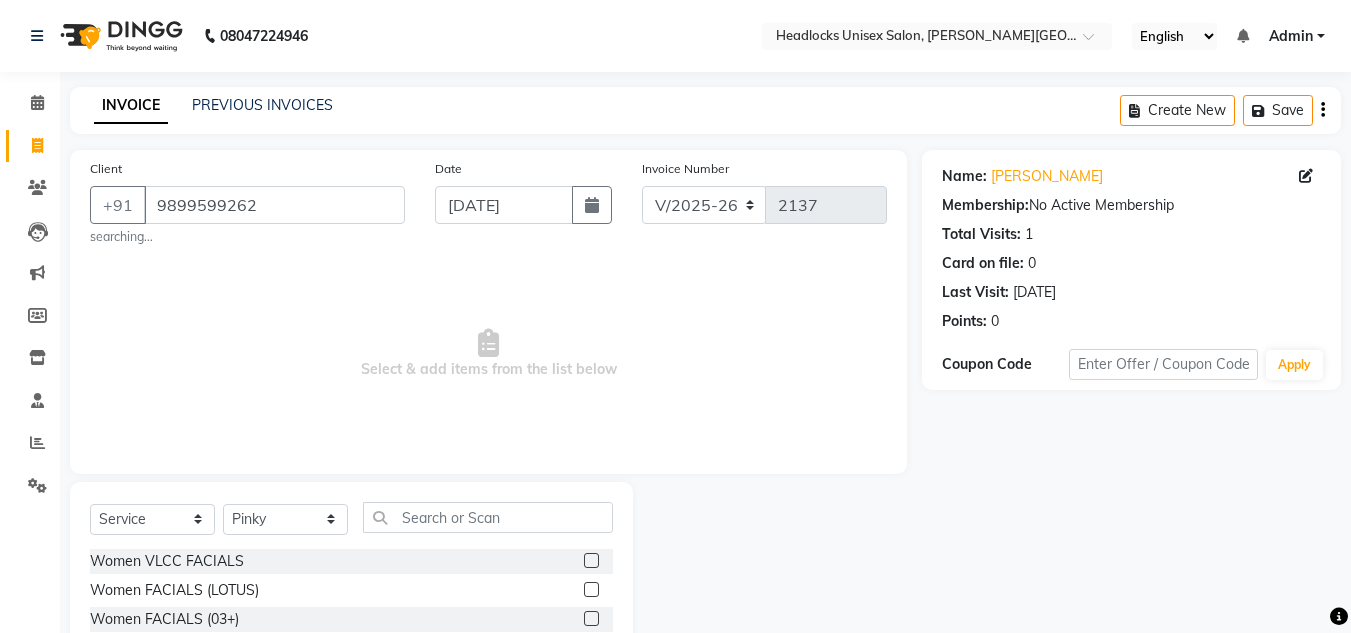 click on "Select & add items from the list below" at bounding box center [488, 354] 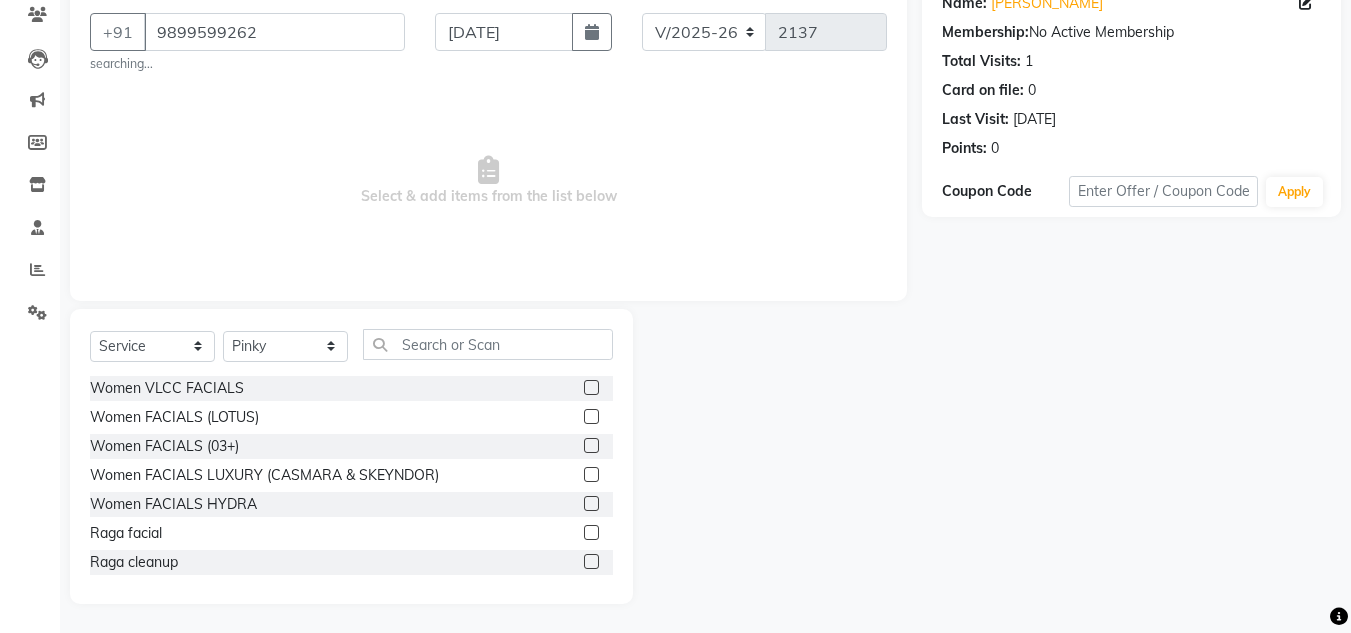 scroll, scrollTop: 174, scrollLeft: 0, axis: vertical 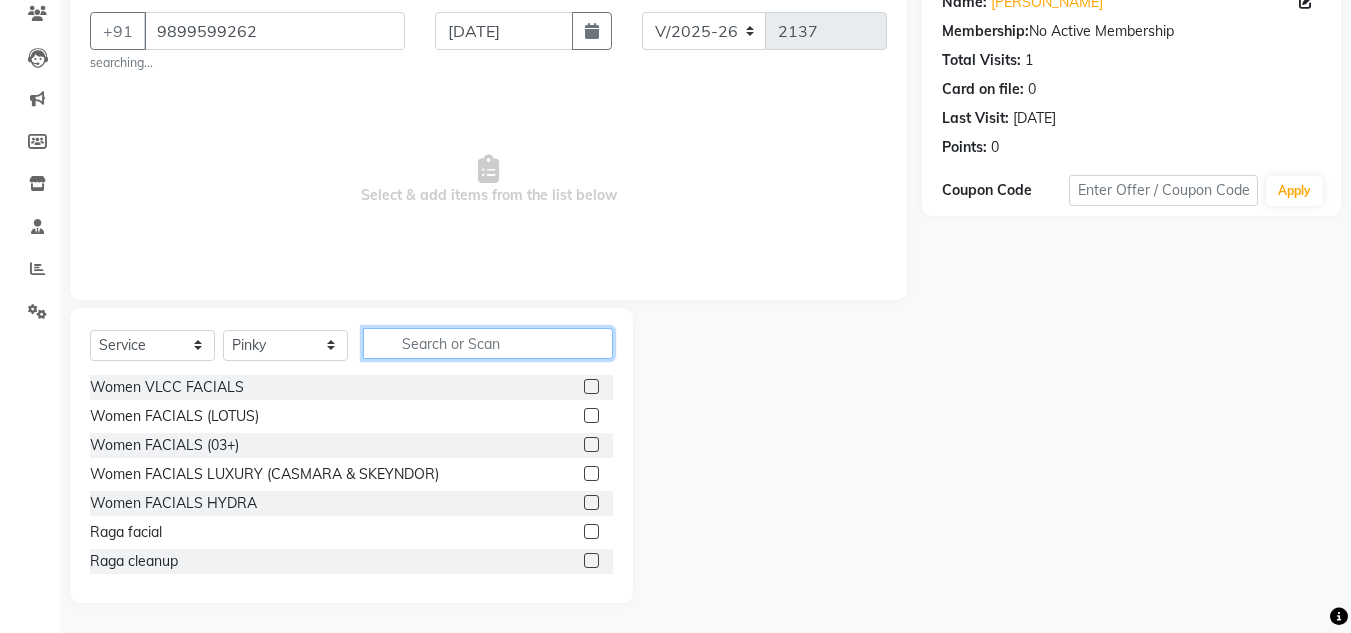 click 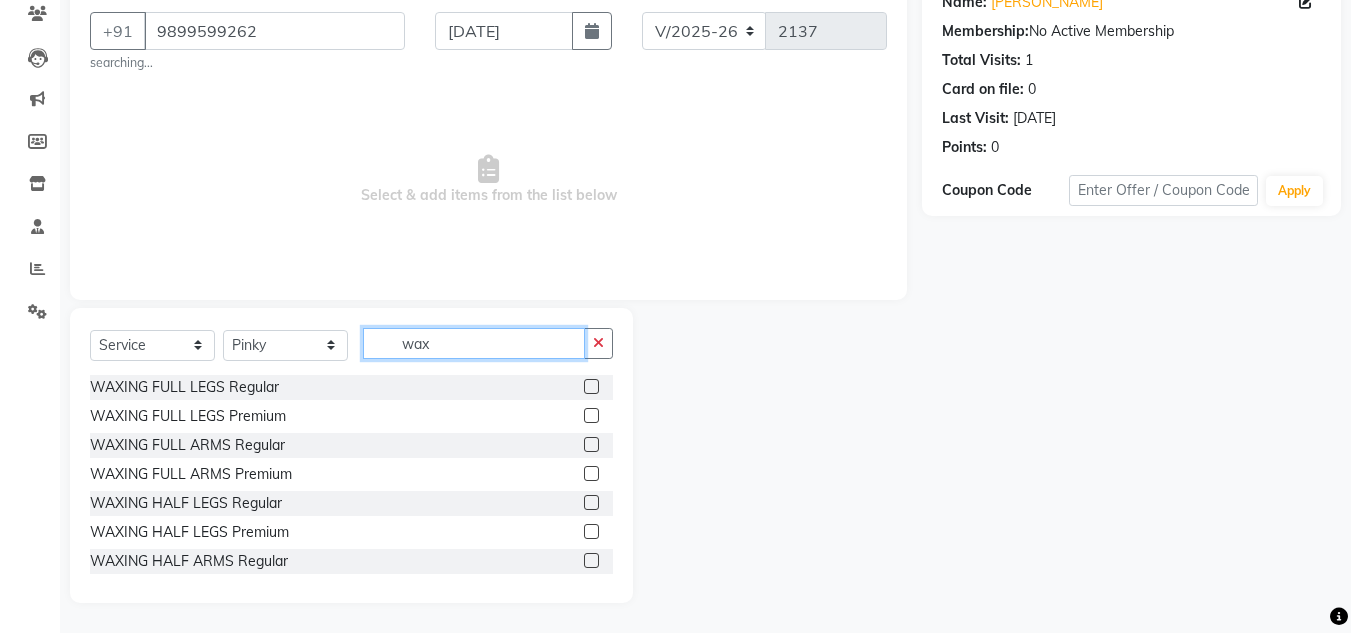 type on "wax" 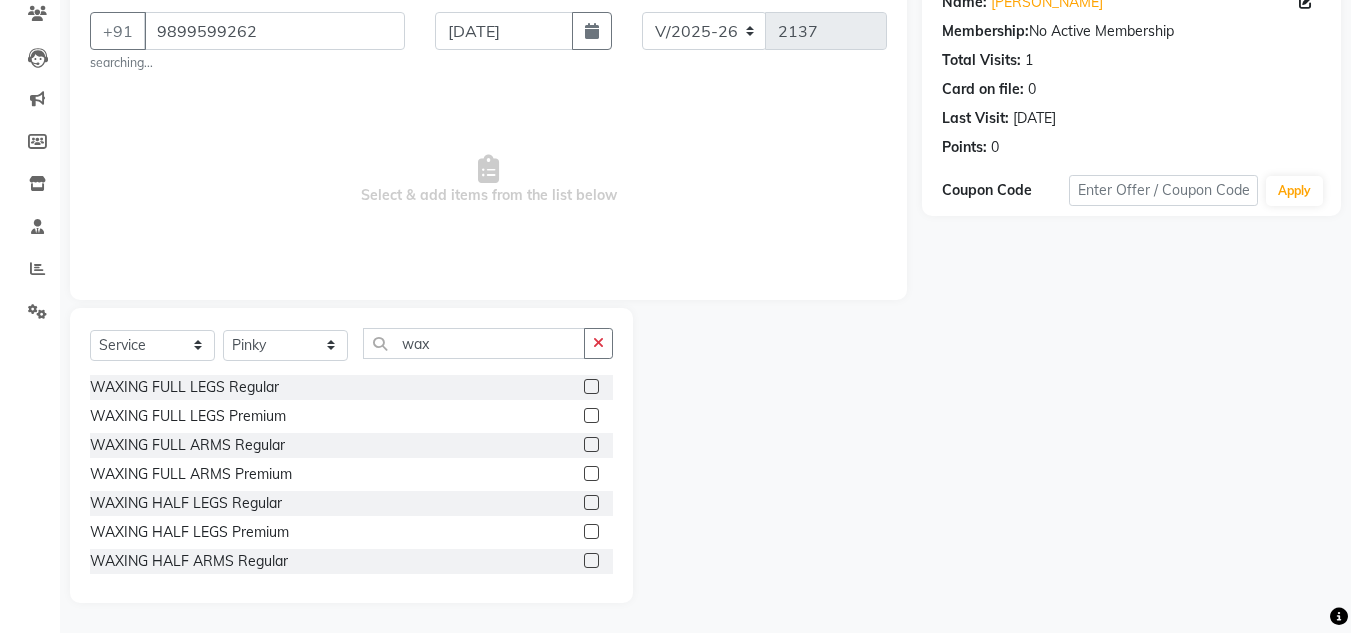 click 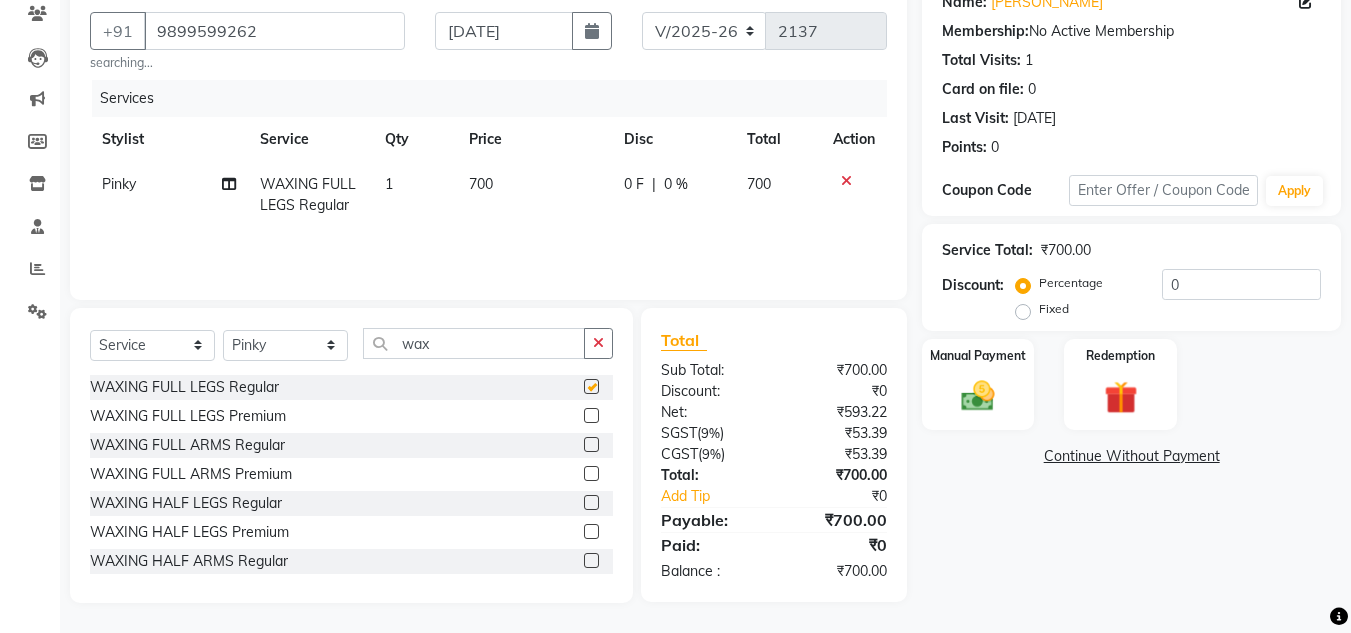 checkbox on "false" 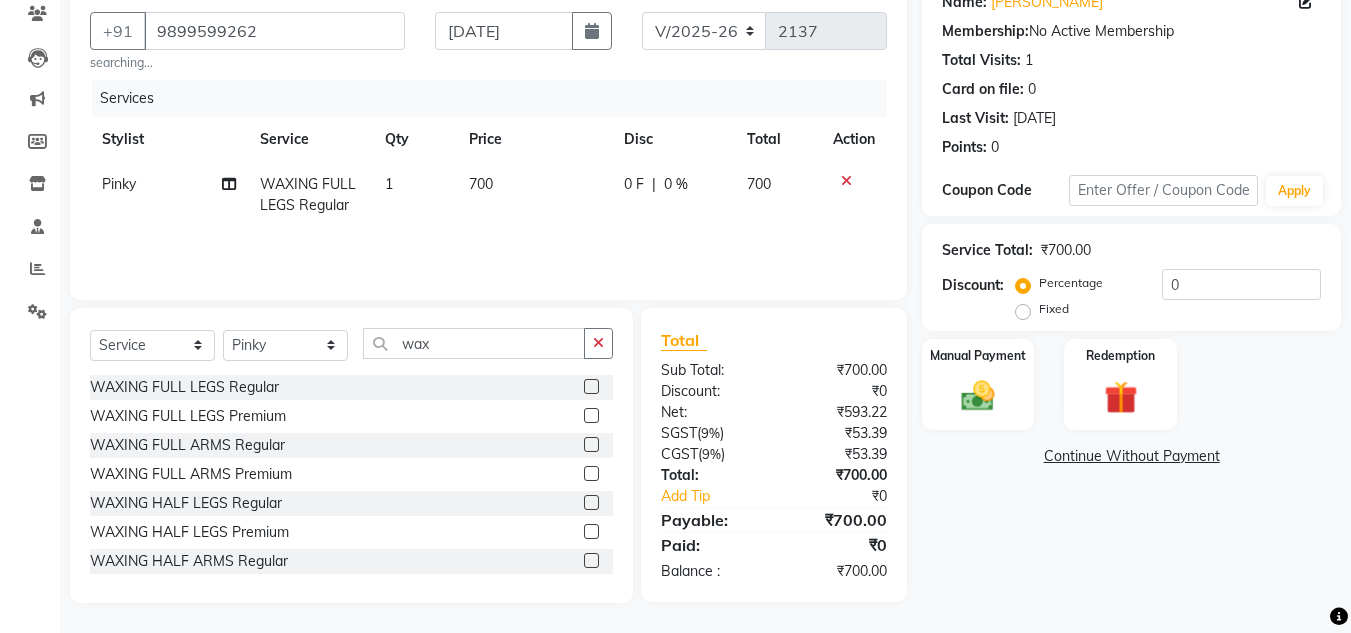 click 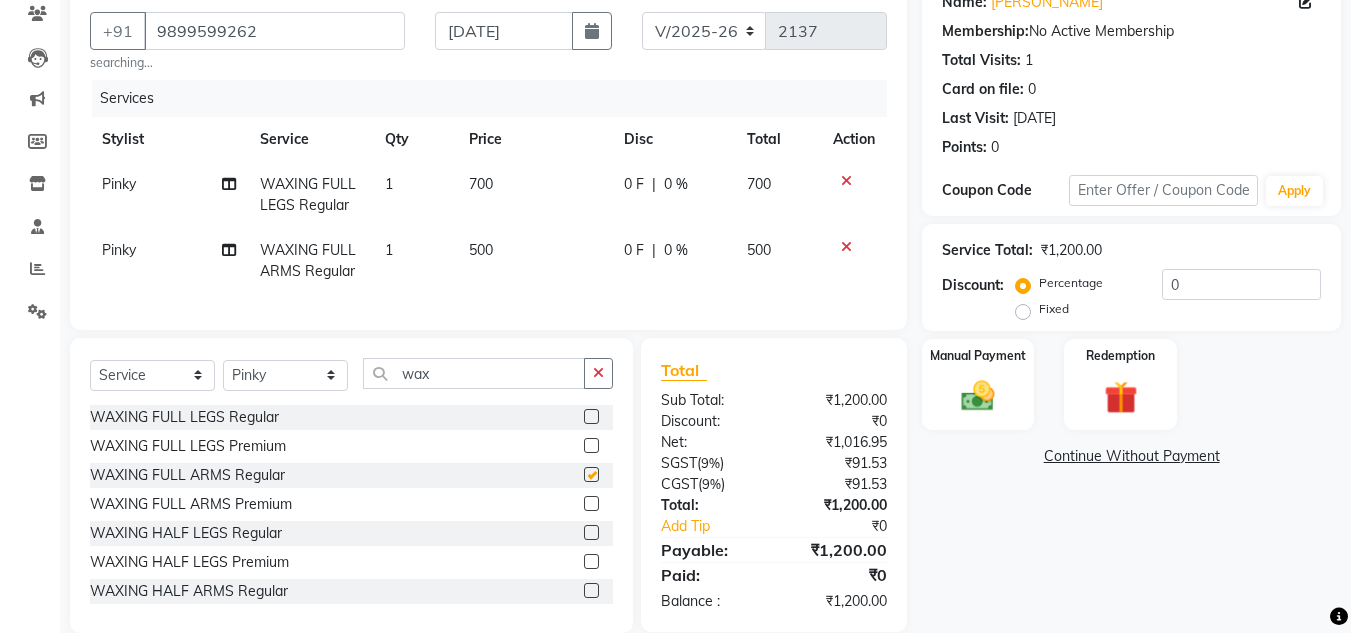 checkbox on "false" 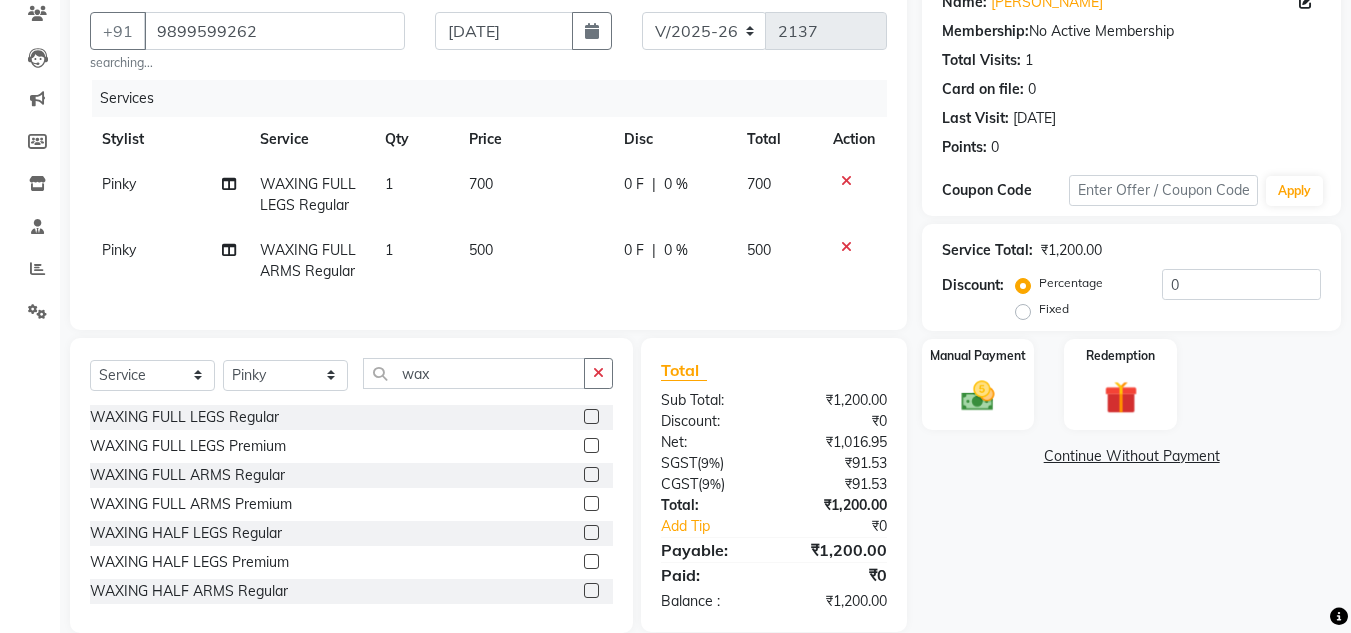 click on "₹1,200.00" 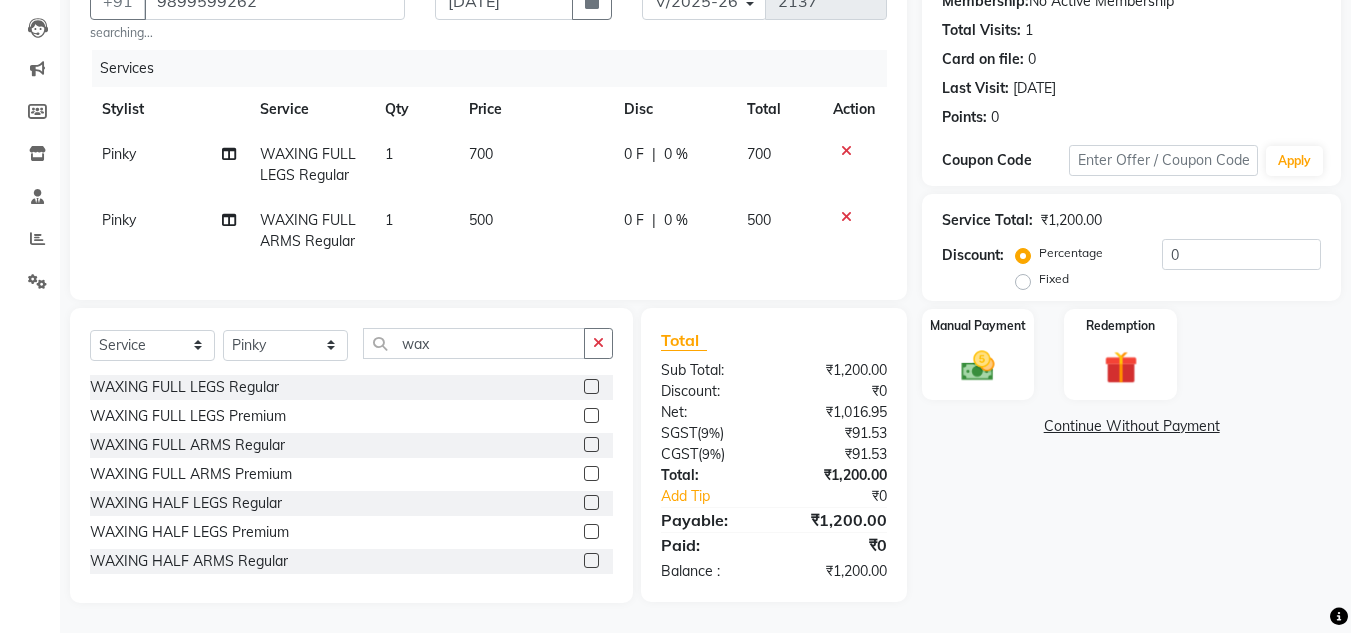 scroll, scrollTop: 219, scrollLeft: 0, axis: vertical 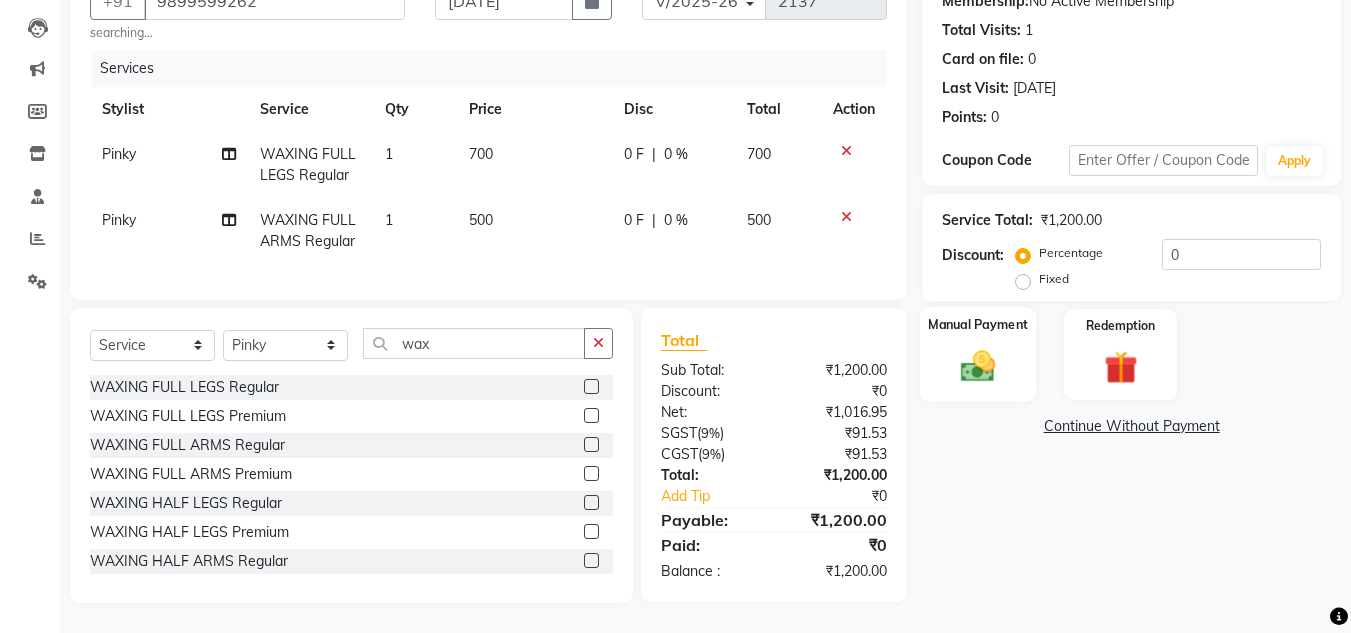 click 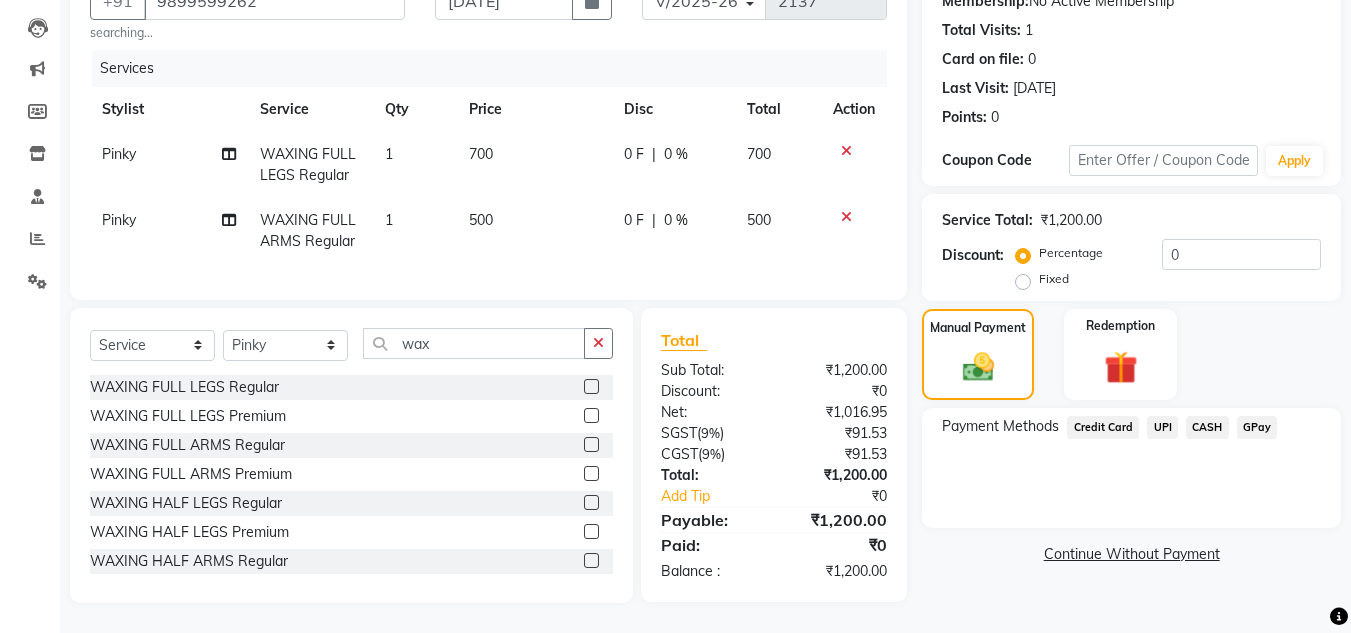 click on "CASH" 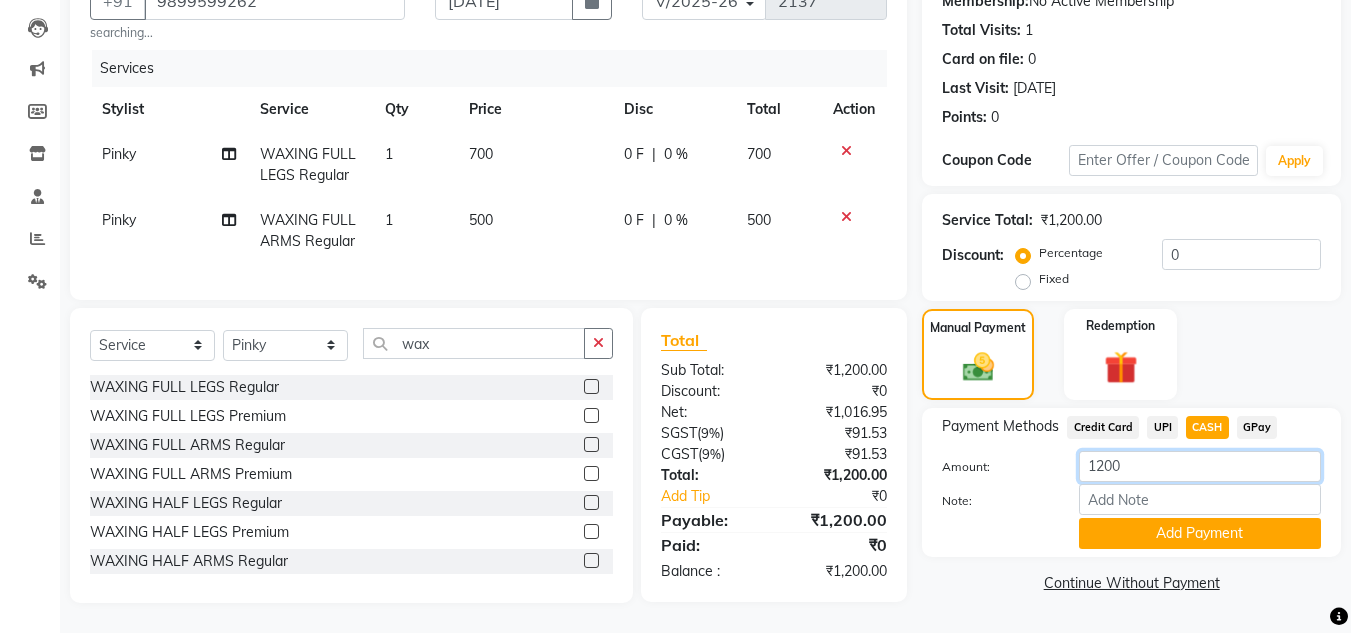 click on "1200" 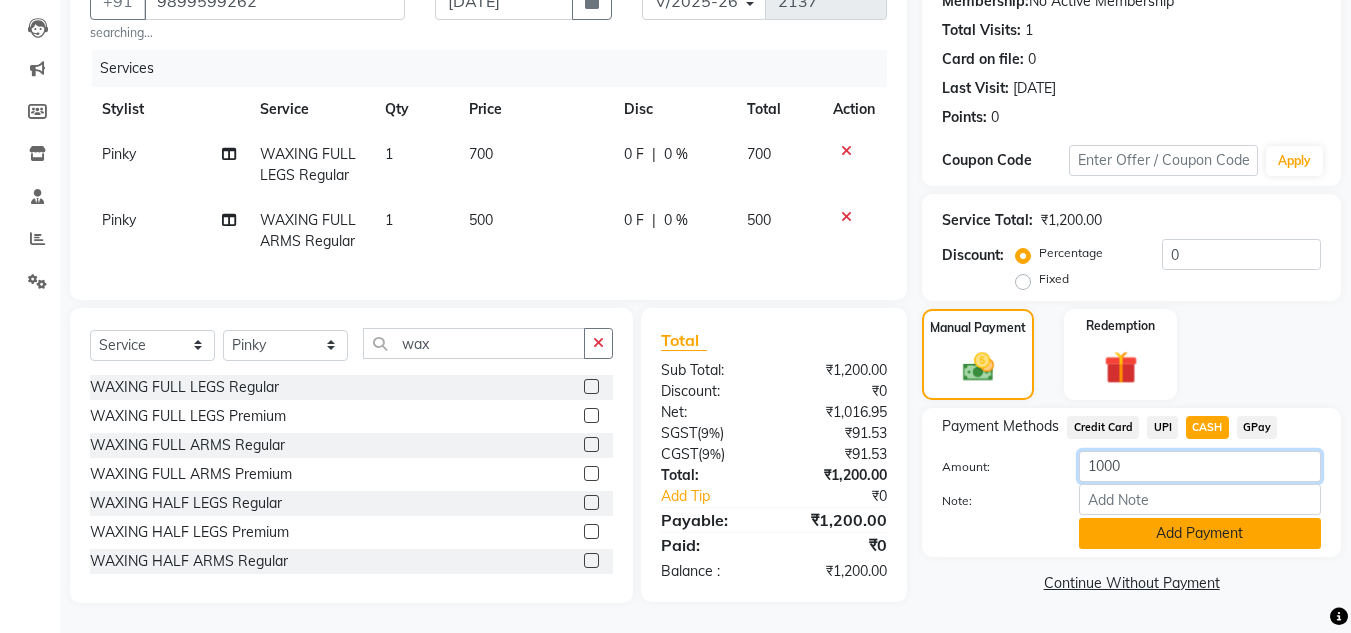 type on "1000" 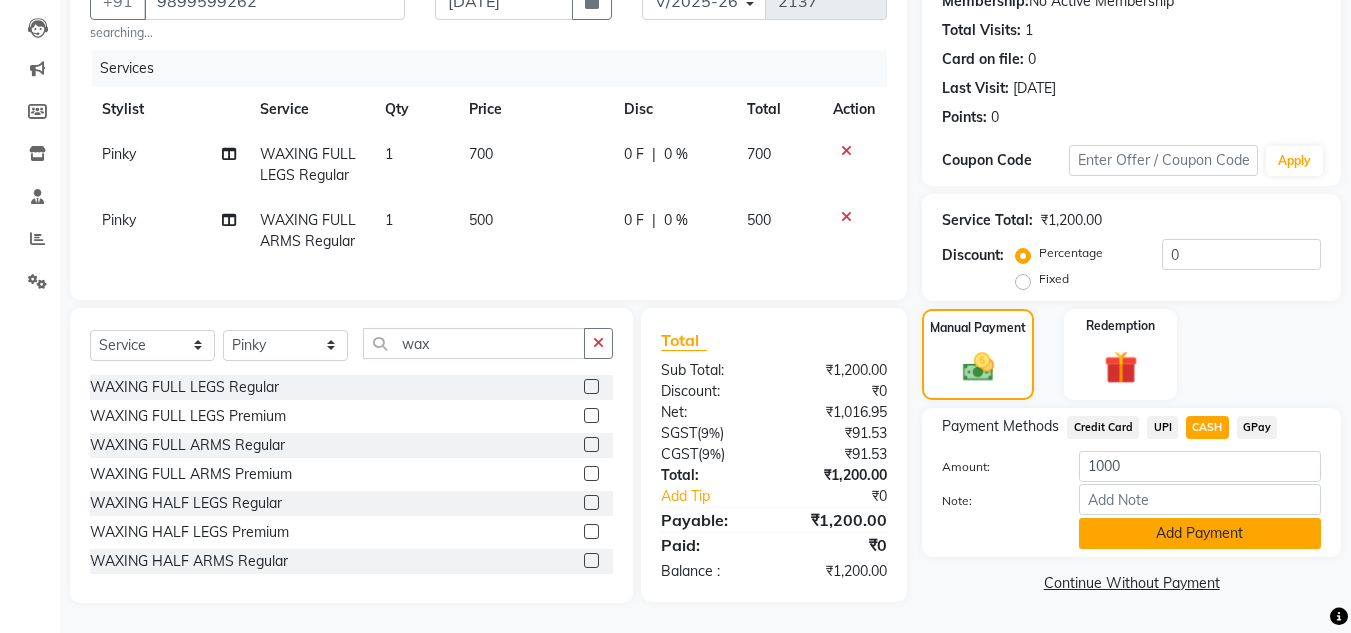 click on "Add Payment" 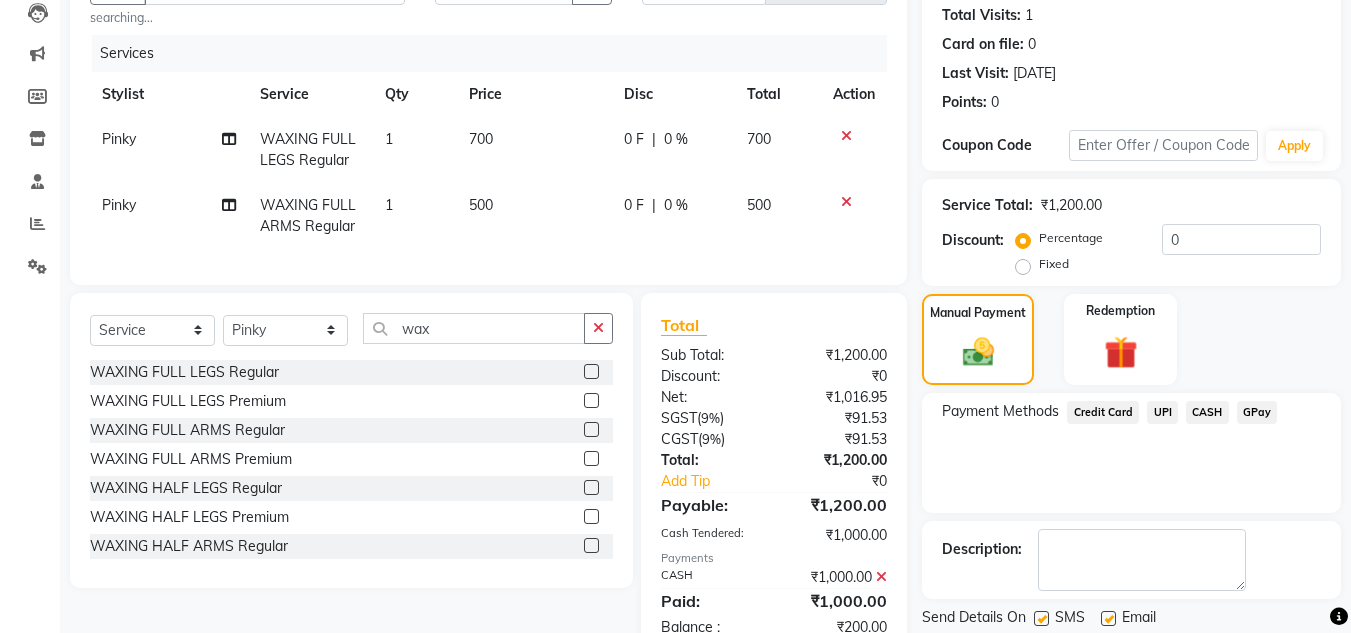 click on "UPI" 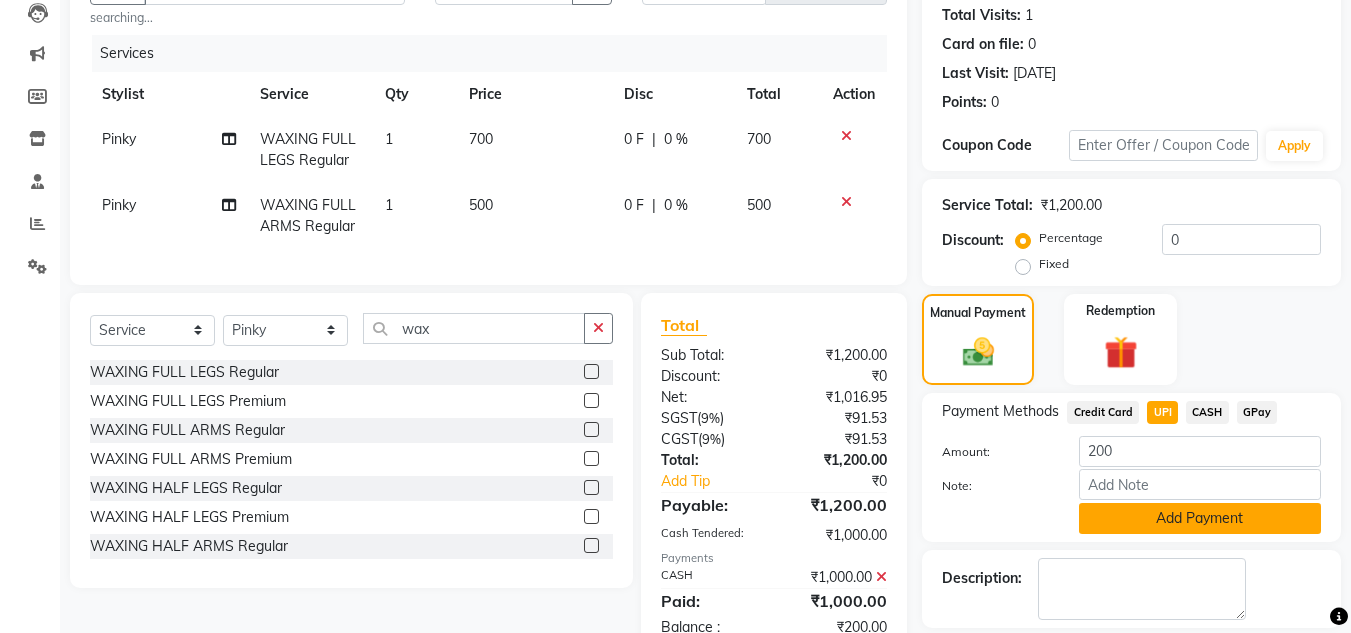 click on "Add Payment" 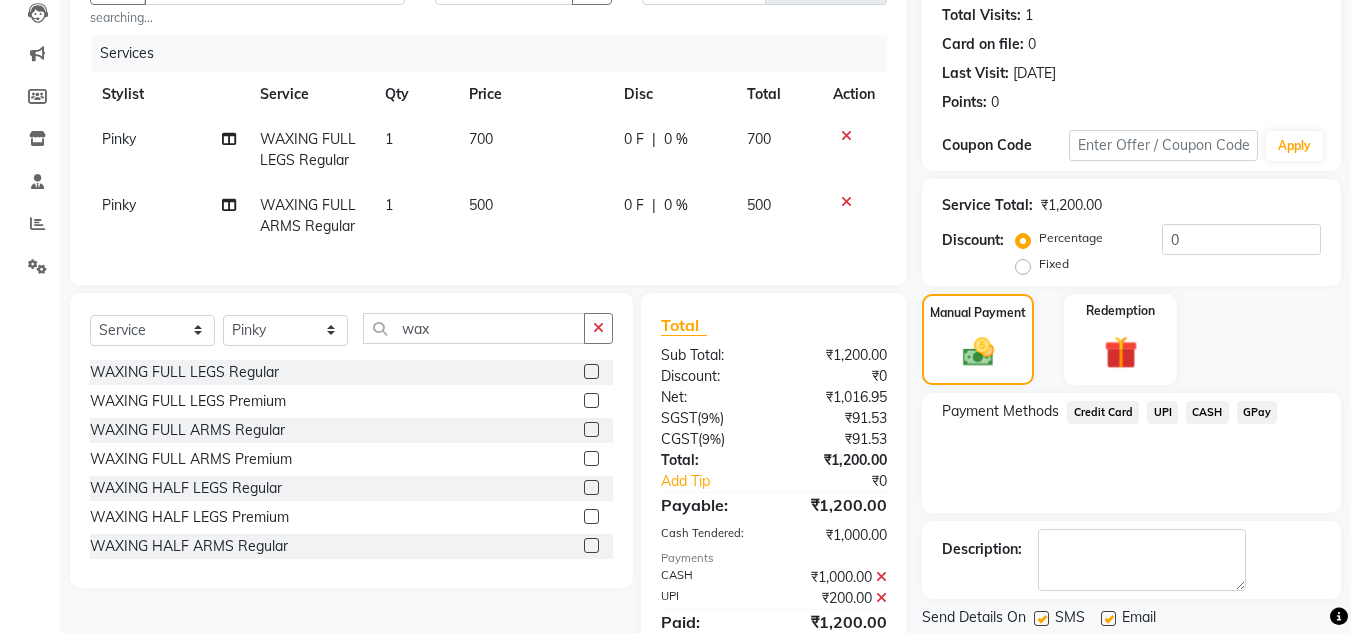 click on "Payment Methods  Credit Card   UPI   CASH   GPay" 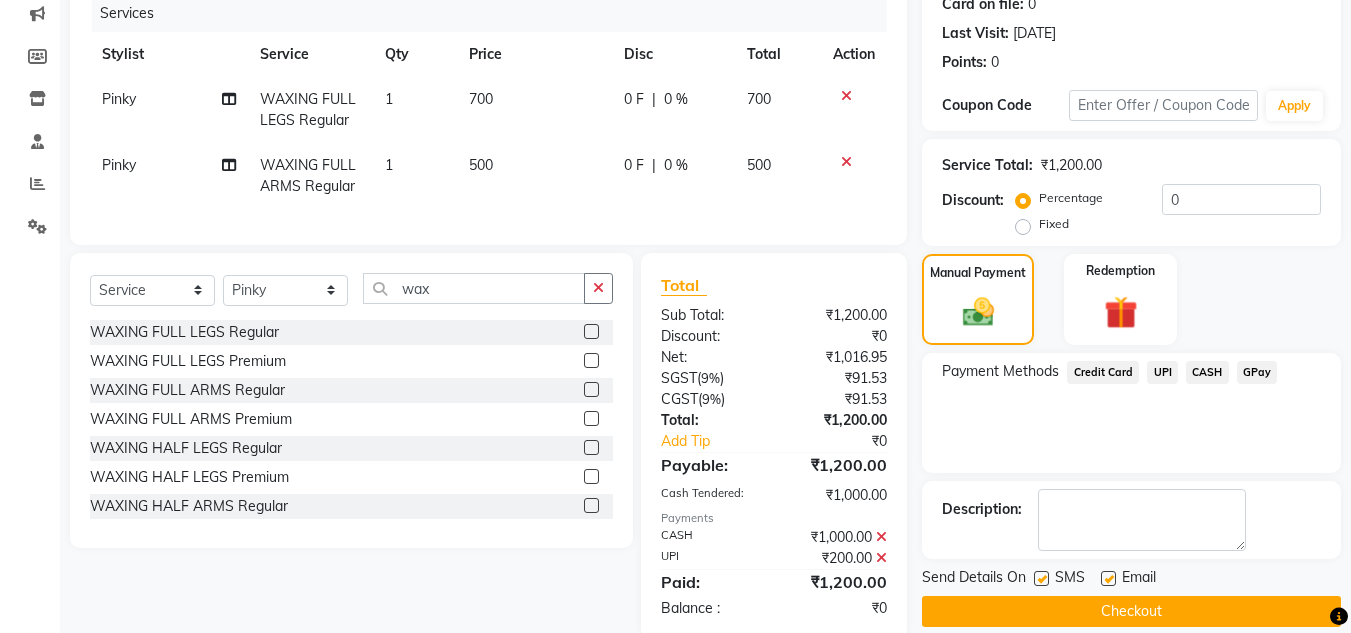 scroll, scrollTop: 310, scrollLeft: 0, axis: vertical 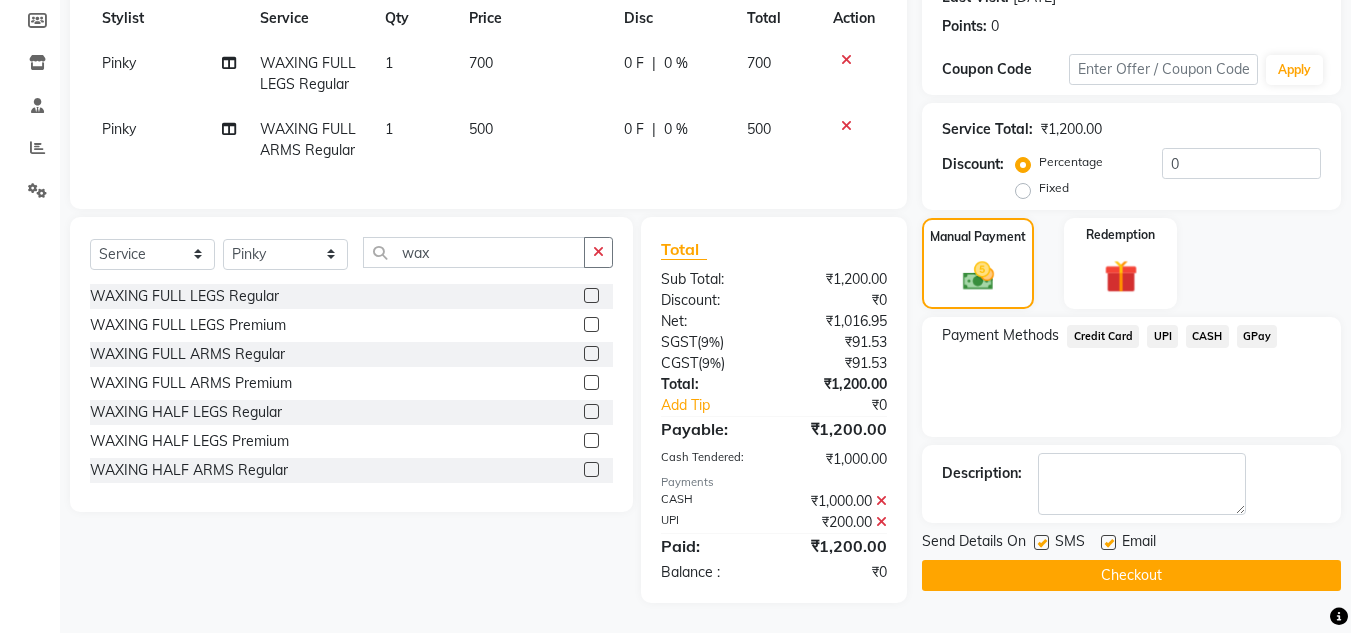 click on "Checkout" 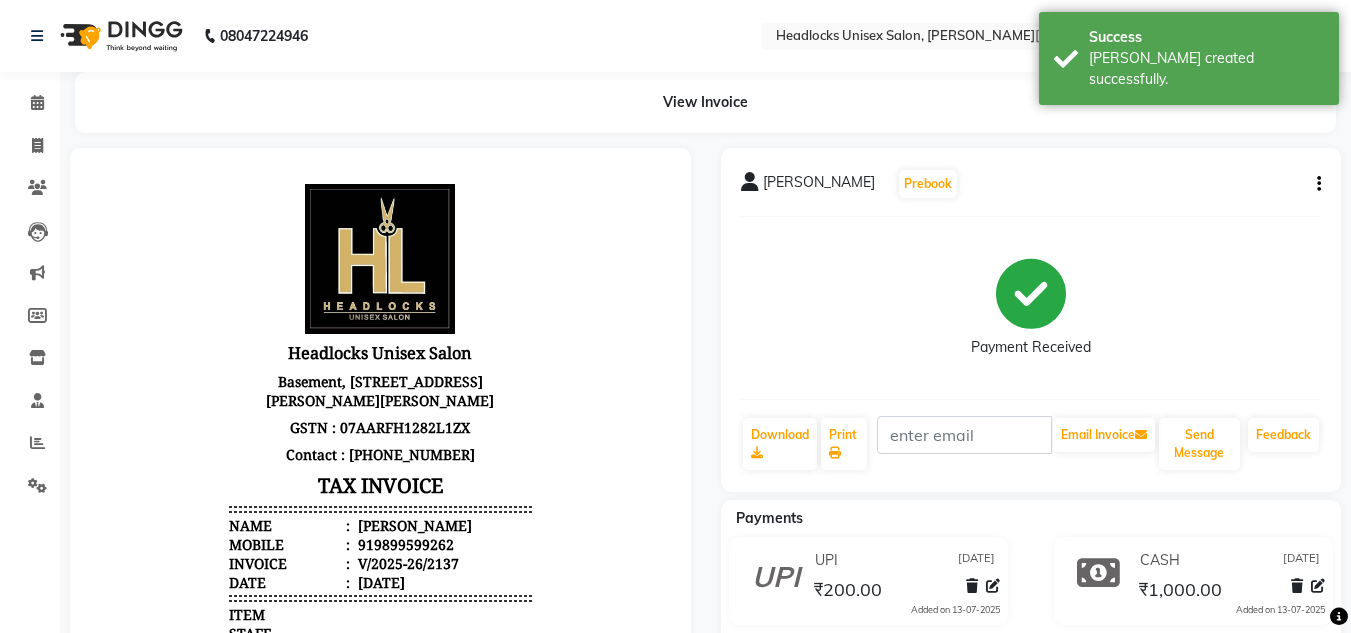 scroll, scrollTop: 0, scrollLeft: 0, axis: both 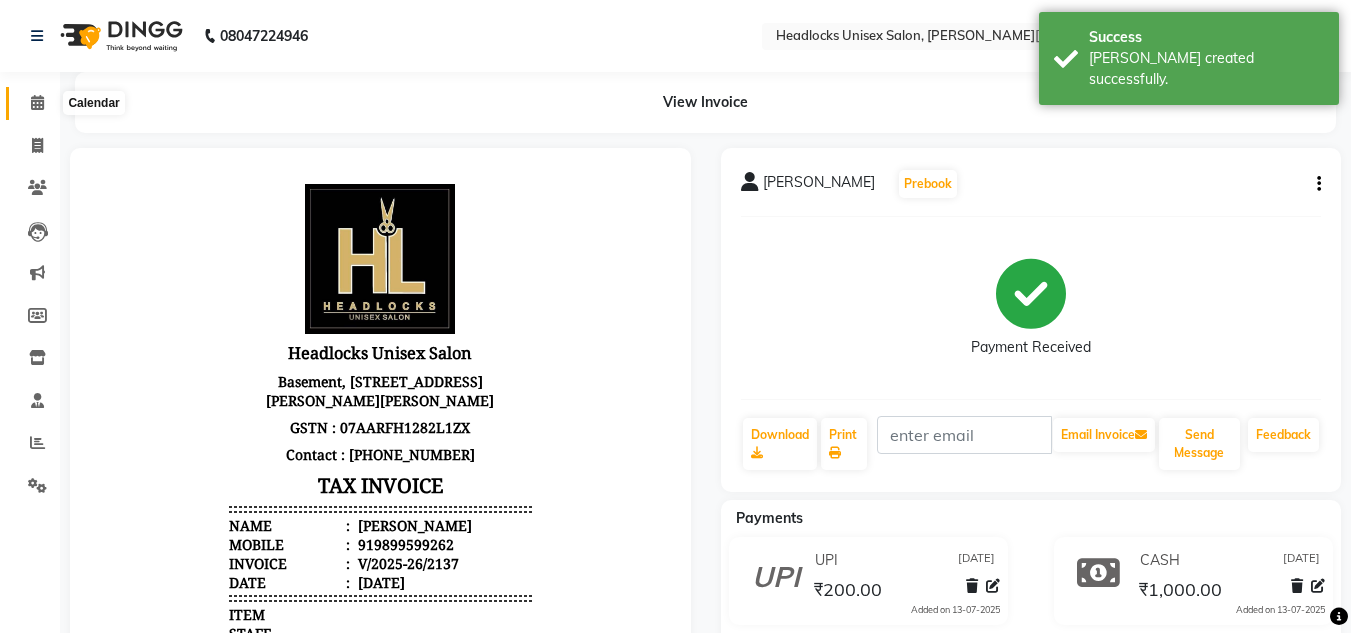 click 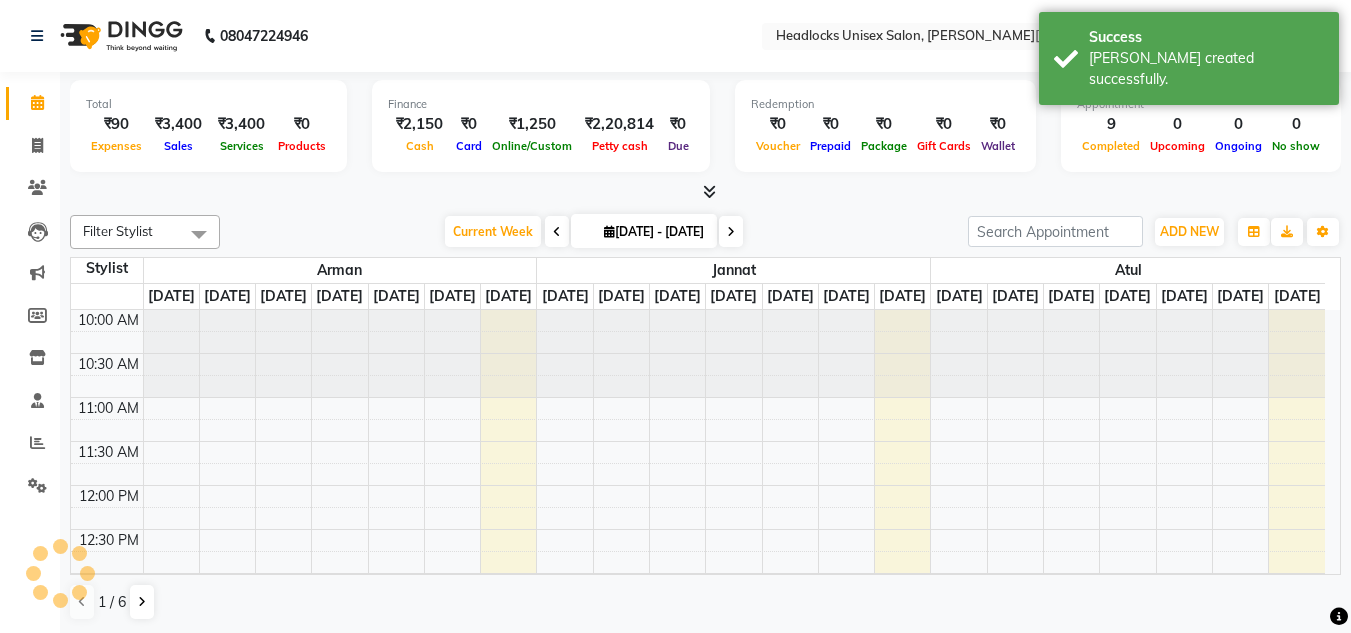 scroll, scrollTop: 0, scrollLeft: 0, axis: both 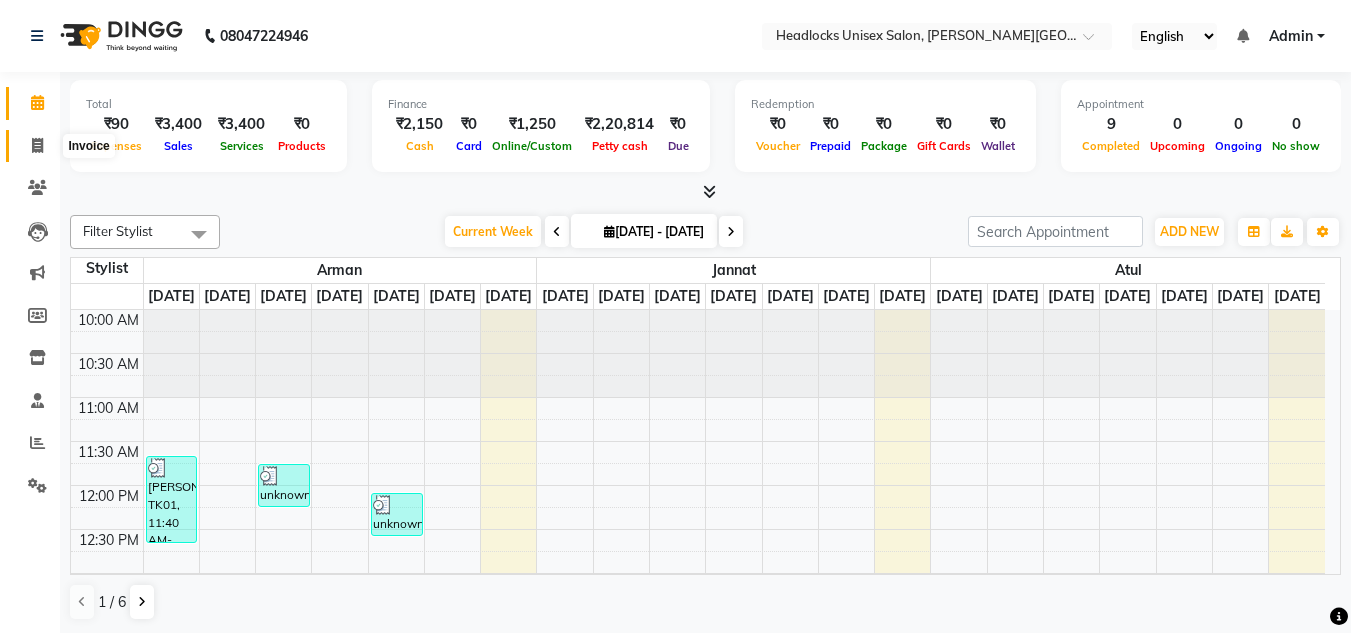 click 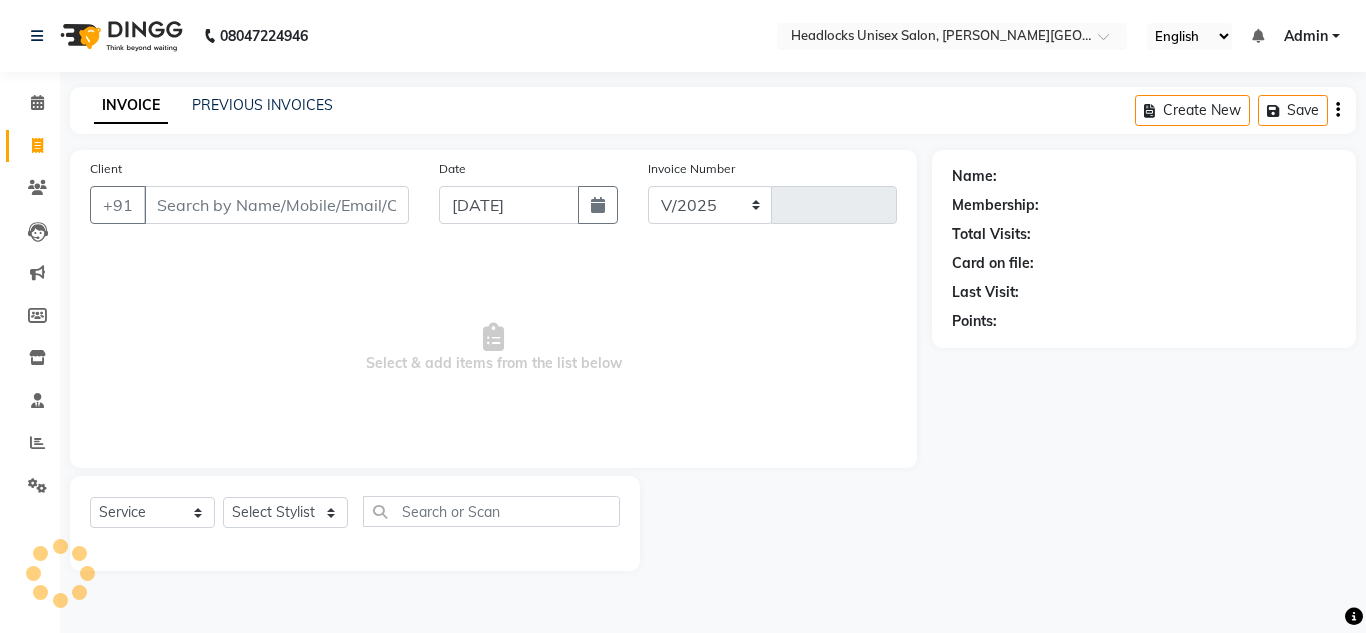 select on "6850" 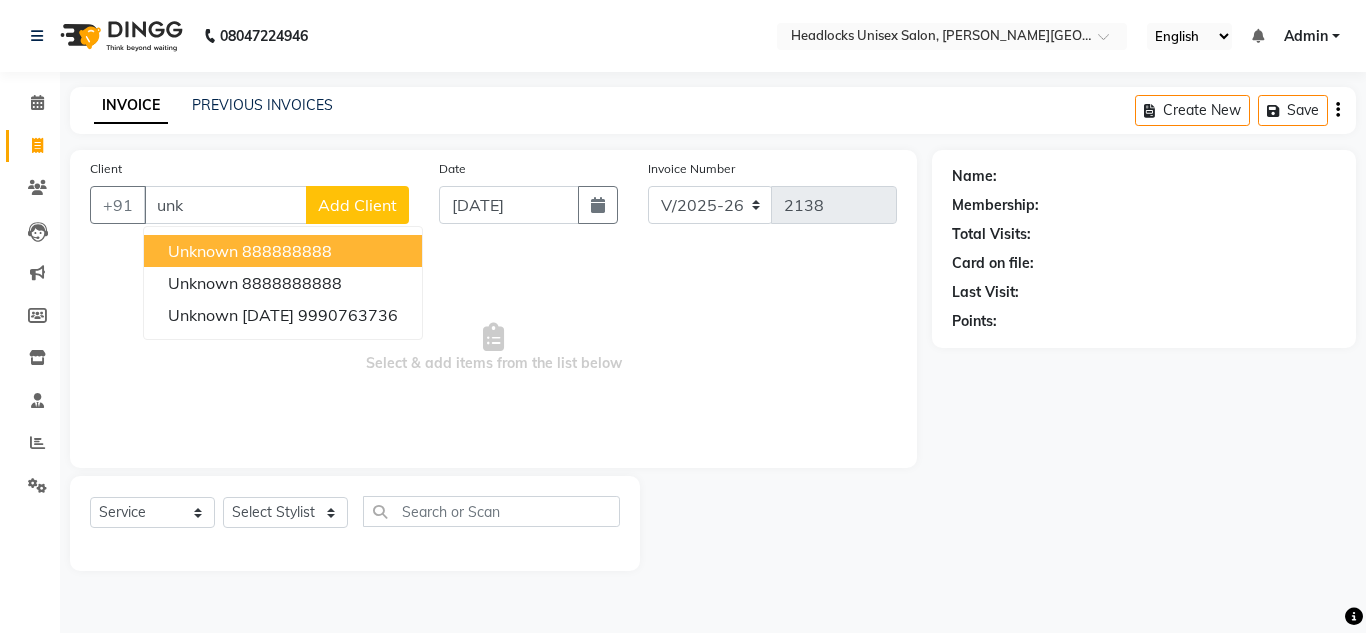click on "888888888" at bounding box center (287, 251) 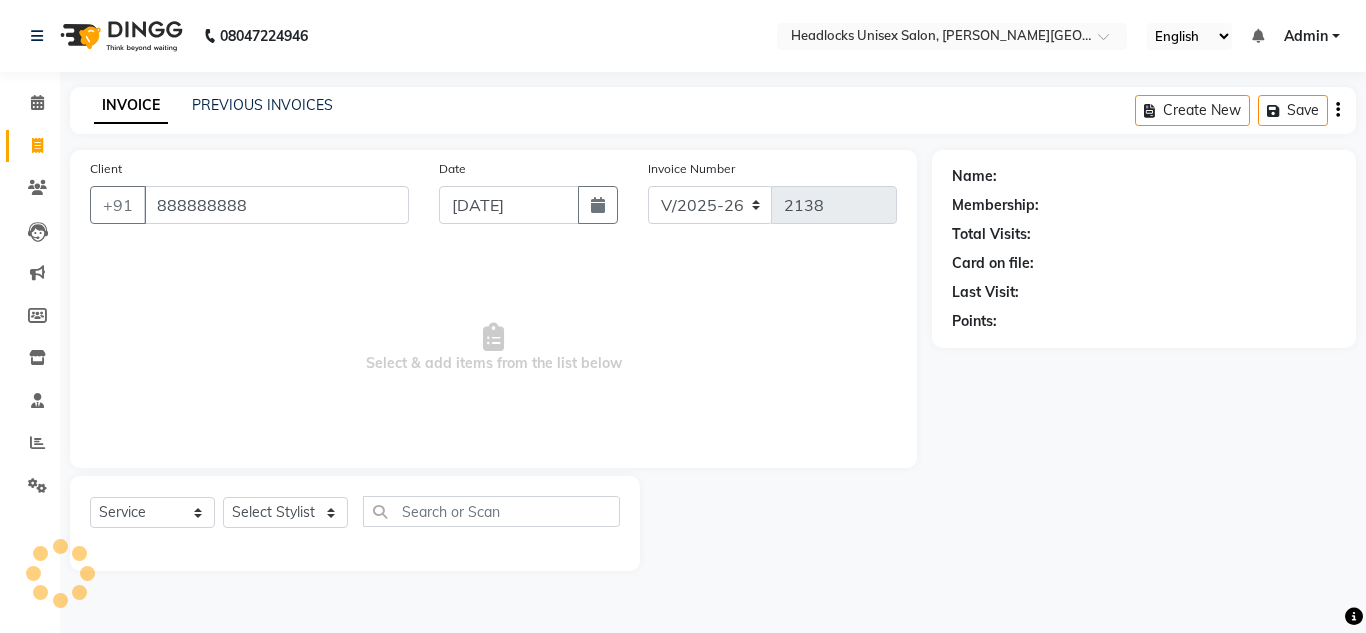 type on "888888888" 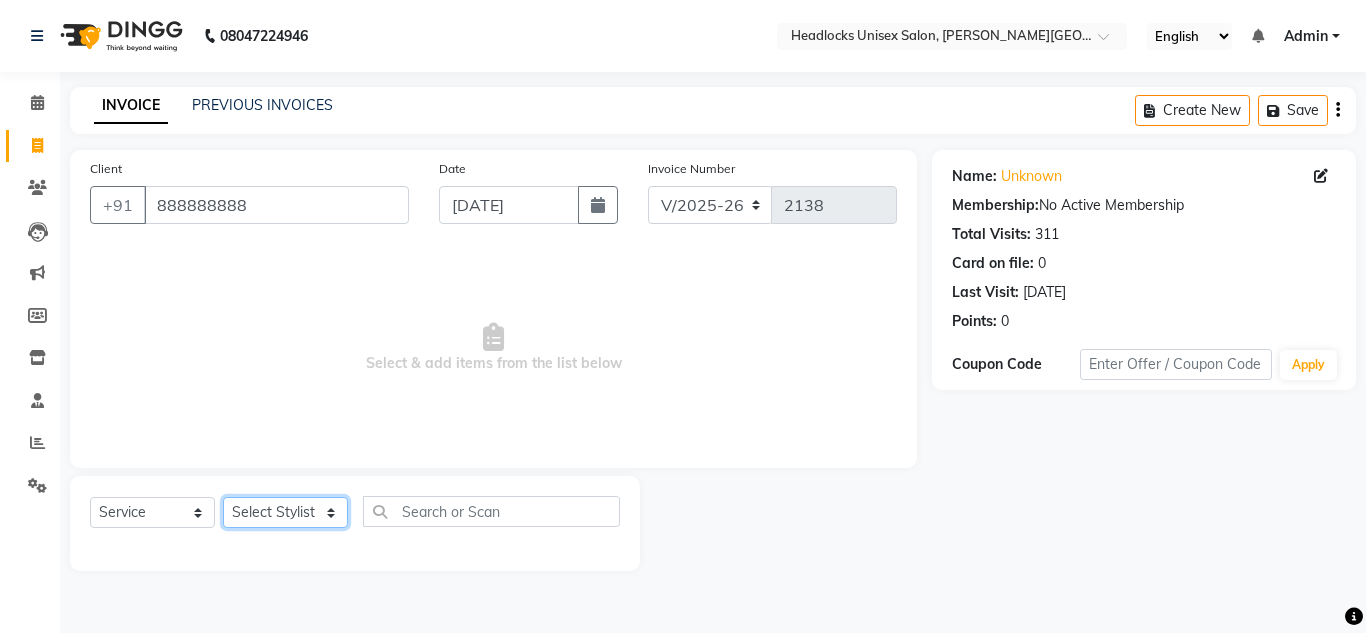 click on "Select Stylist [PERSON_NAME] Jannat Kaif [DATE] Lucky [PERSON_NAME] Pinky [PERSON_NAME] [PERSON_NAME] [PERSON_NAME] [PERSON_NAME] Suraj Vikas [PERSON_NAME] [PERSON_NAME]" 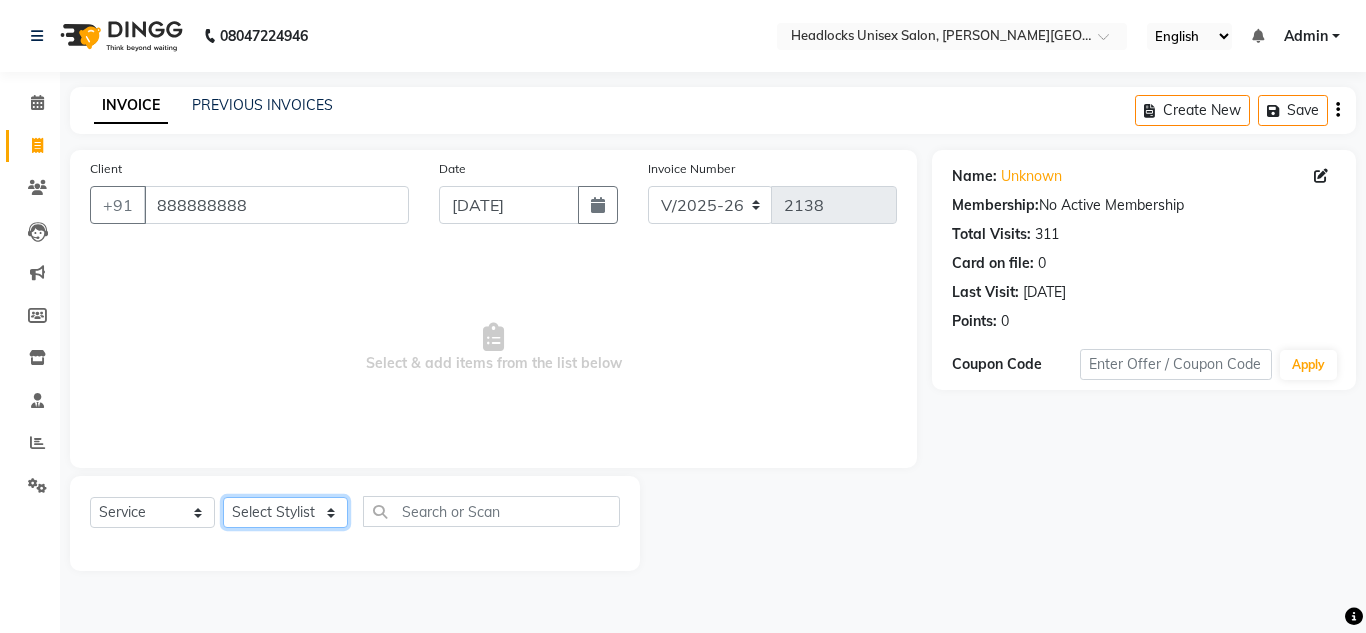 select on "66496" 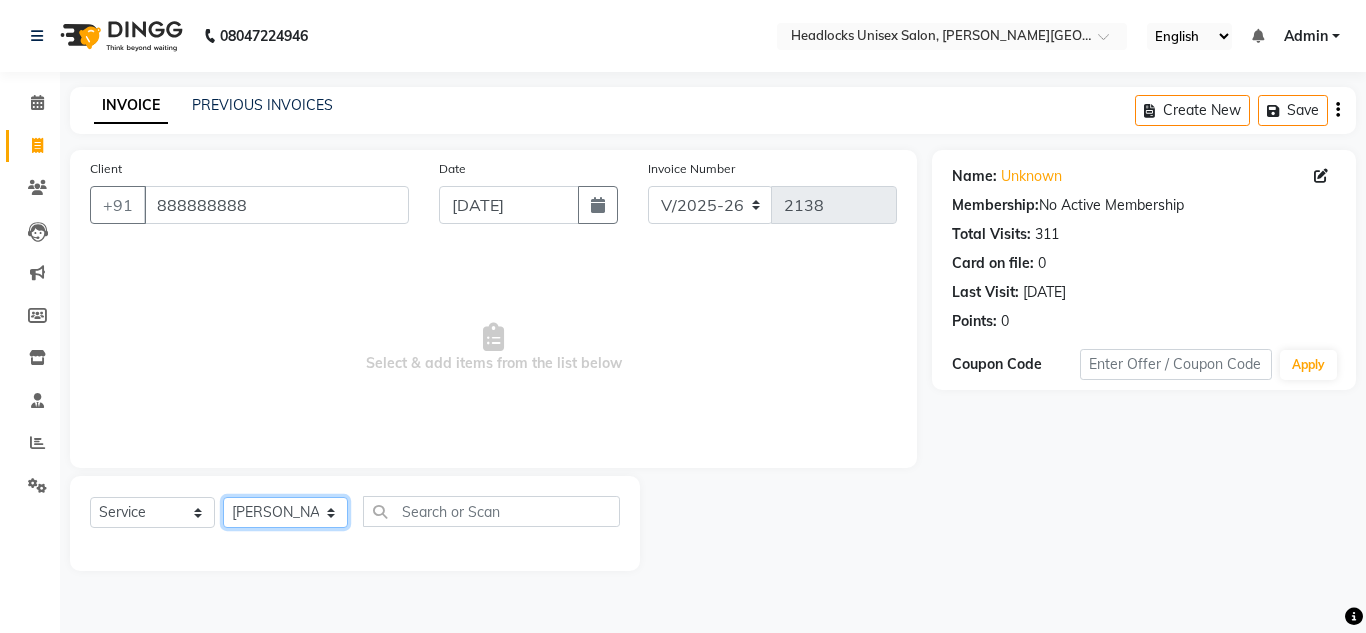 click on "Select Stylist [PERSON_NAME] Jannat Kaif [DATE] Lucky [PERSON_NAME] Pinky [PERSON_NAME] [PERSON_NAME] [PERSON_NAME] [PERSON_NAME] Suraj Vikas [PERSON_NAME] [PERSON_NAME]" 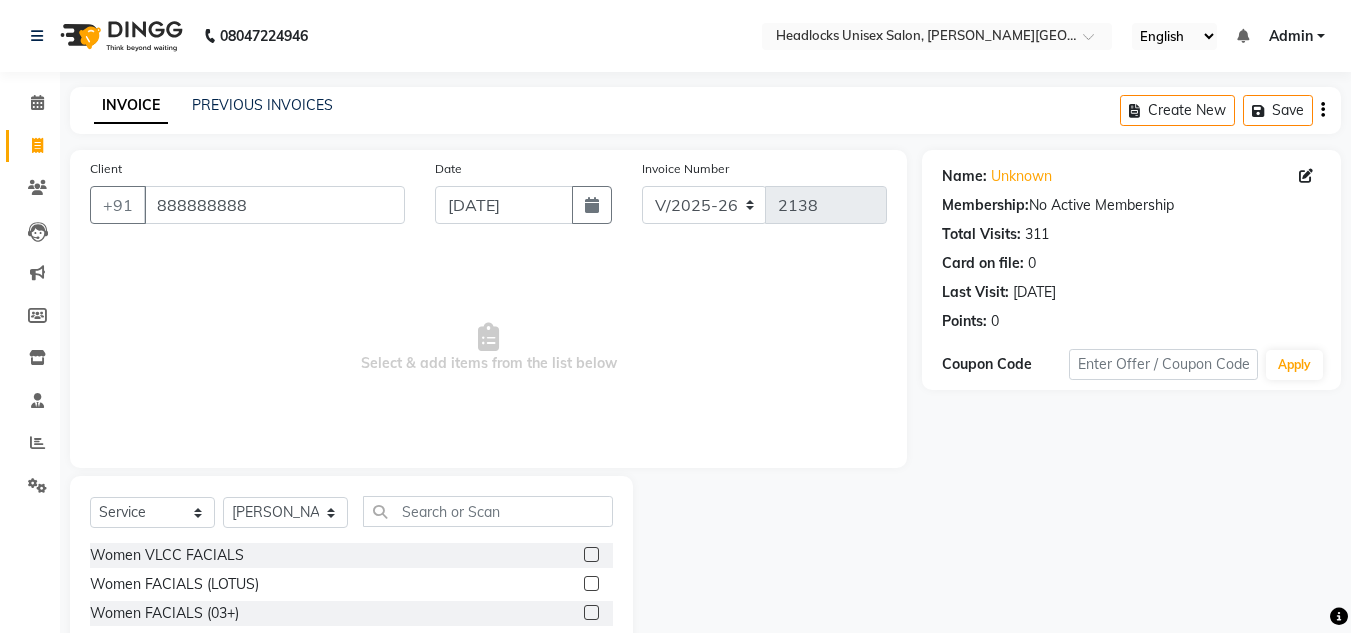 click on "Select & add items from the list below" at bounding box center (488, 348) 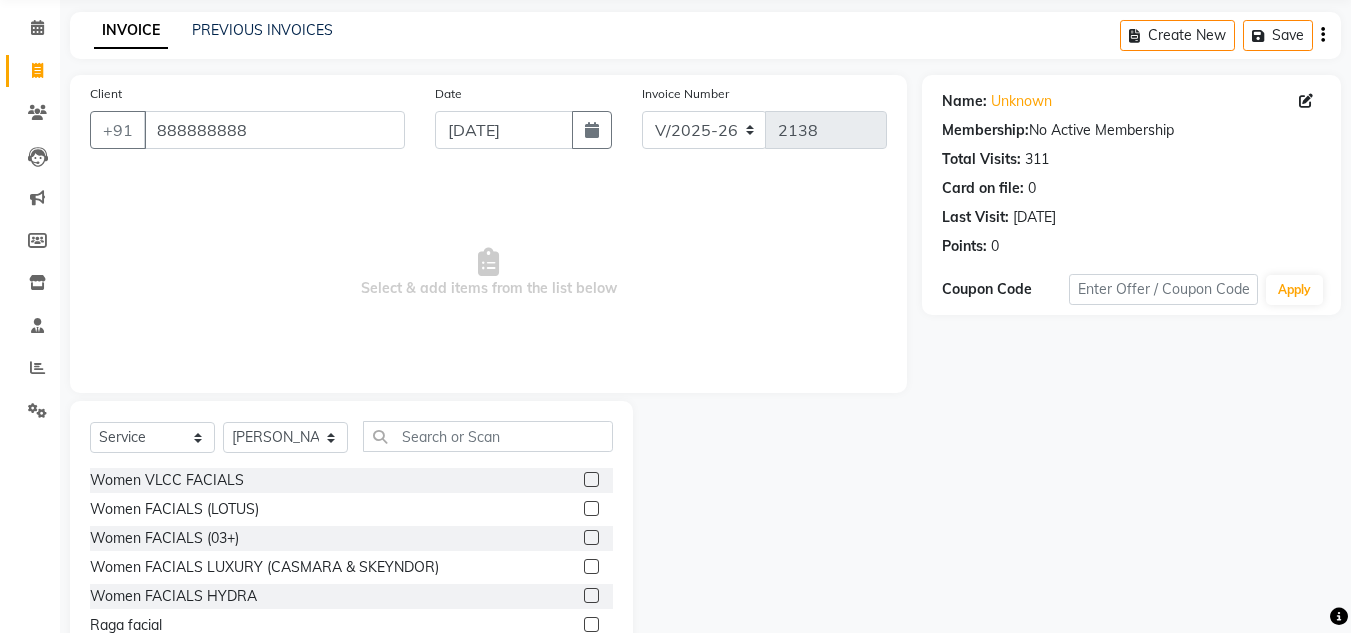 scroll, scrollTop: 80, scrollLeft: 0, axis: vertical 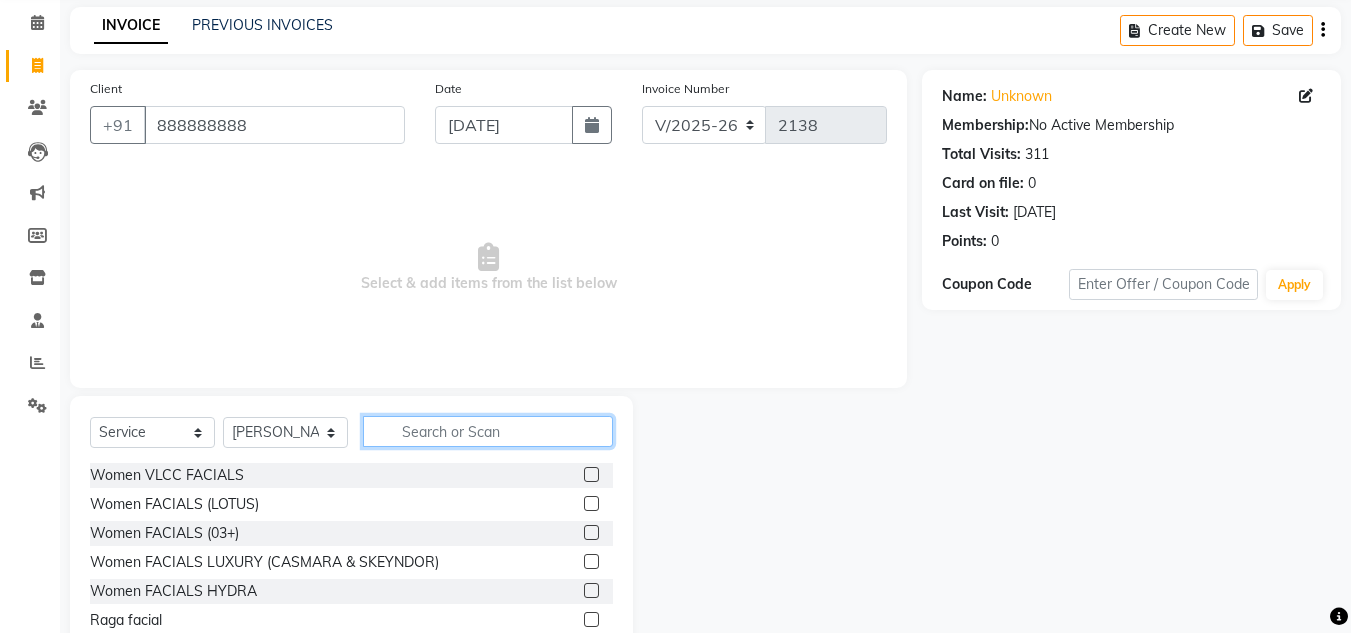 click 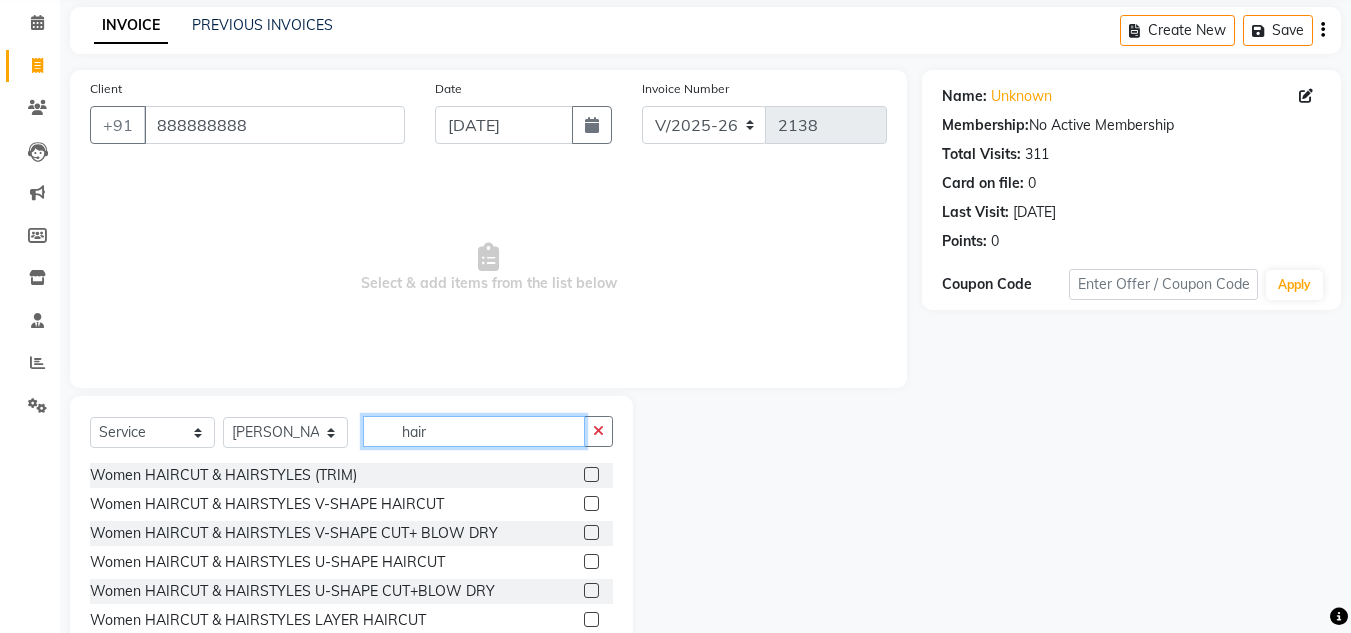 type on "hair" 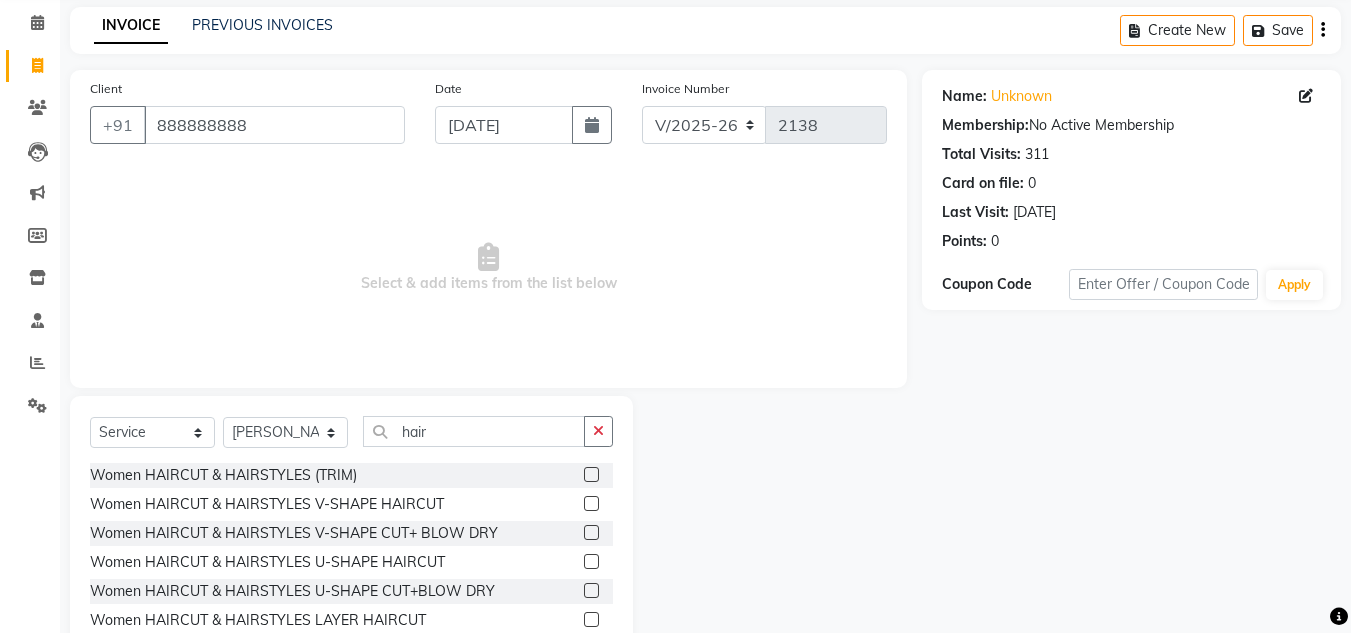 click 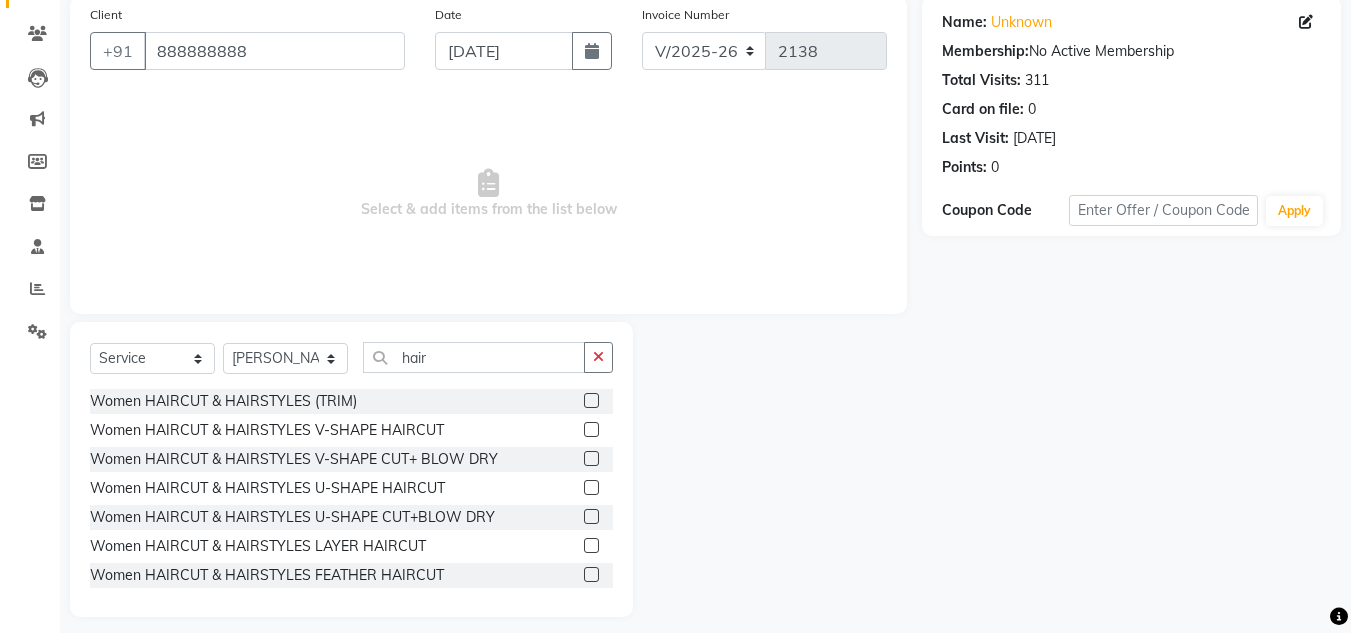 scroll, scrollTop: 168, scrollLeft: 0, axis: vertical 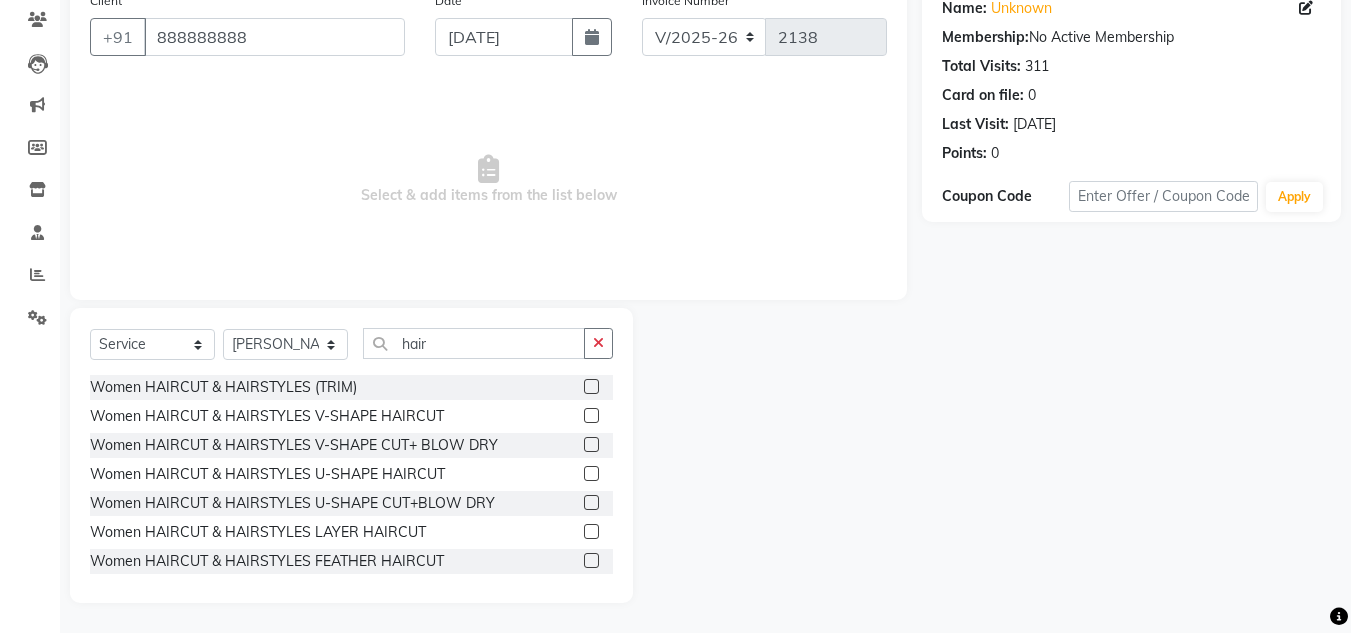 click 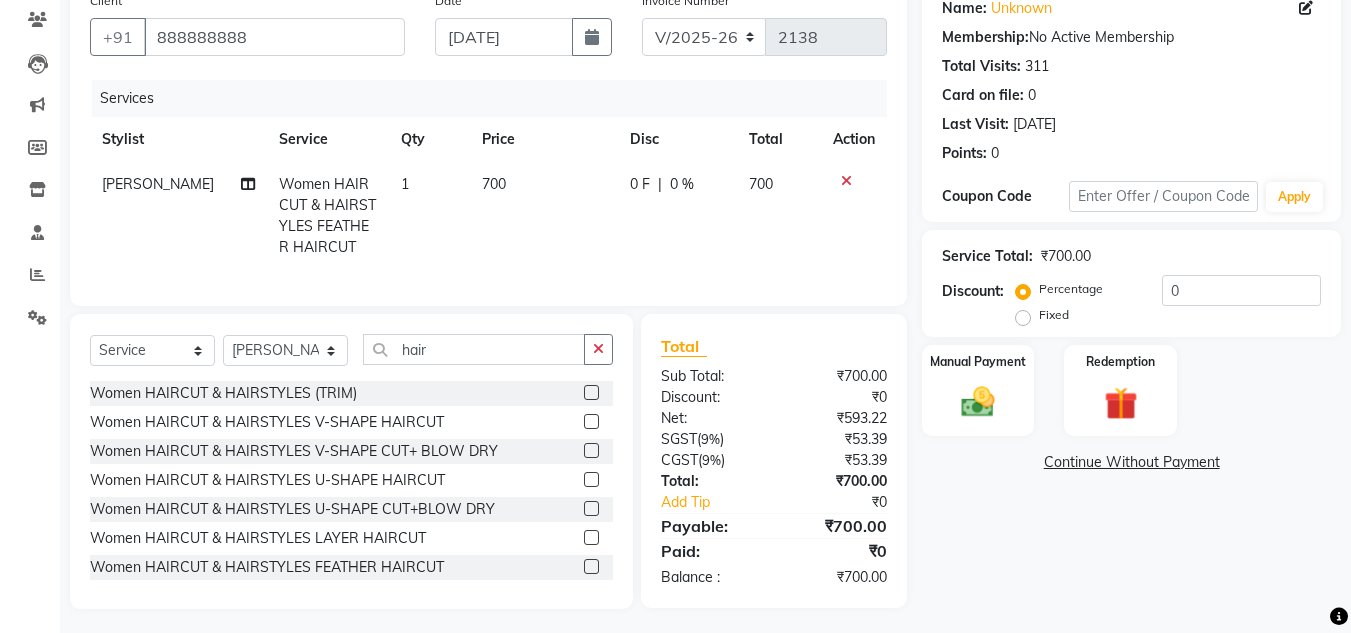 click 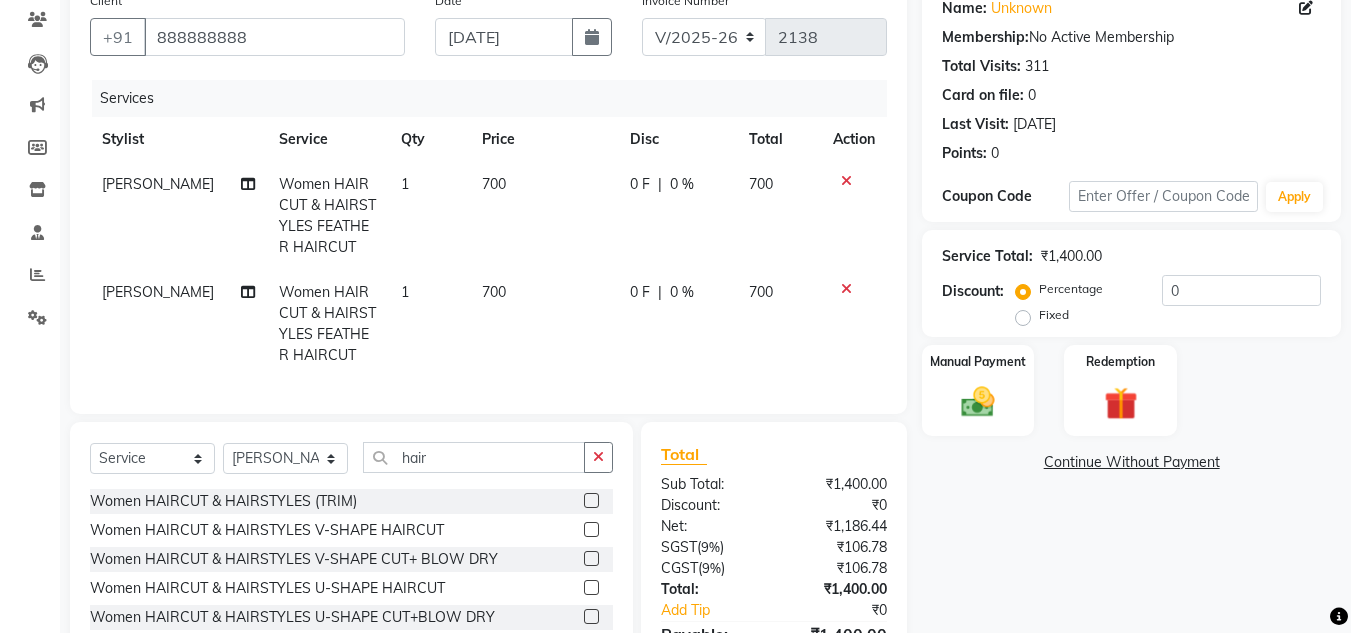 checkbox on "false" 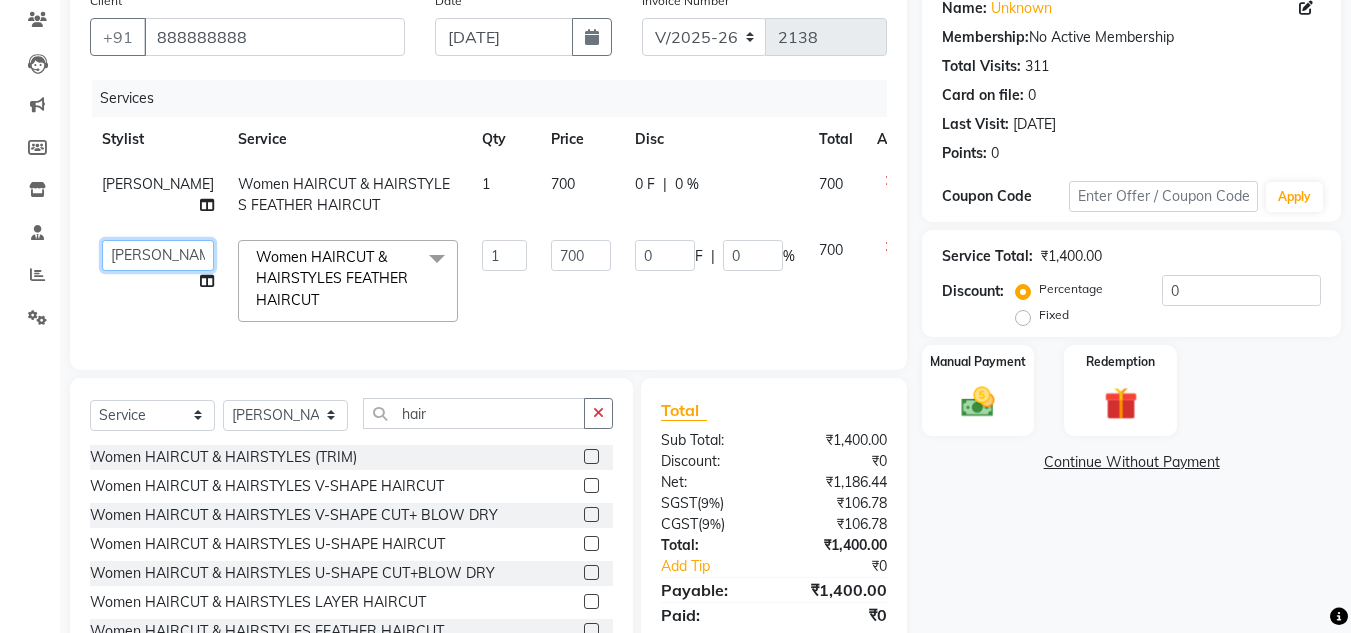 click on "[PERSON_NAME]   [PERSON_NAME][DATE]   Lucky   [PERSON_NAME]   Pinky   [PERSON_NAME]   [PERSON_NAME]   [PERSON_NAME]   [PERSON_NAME]   Suraj   Vikas   [PERSON_NAME]   [PERSON_NAME]" 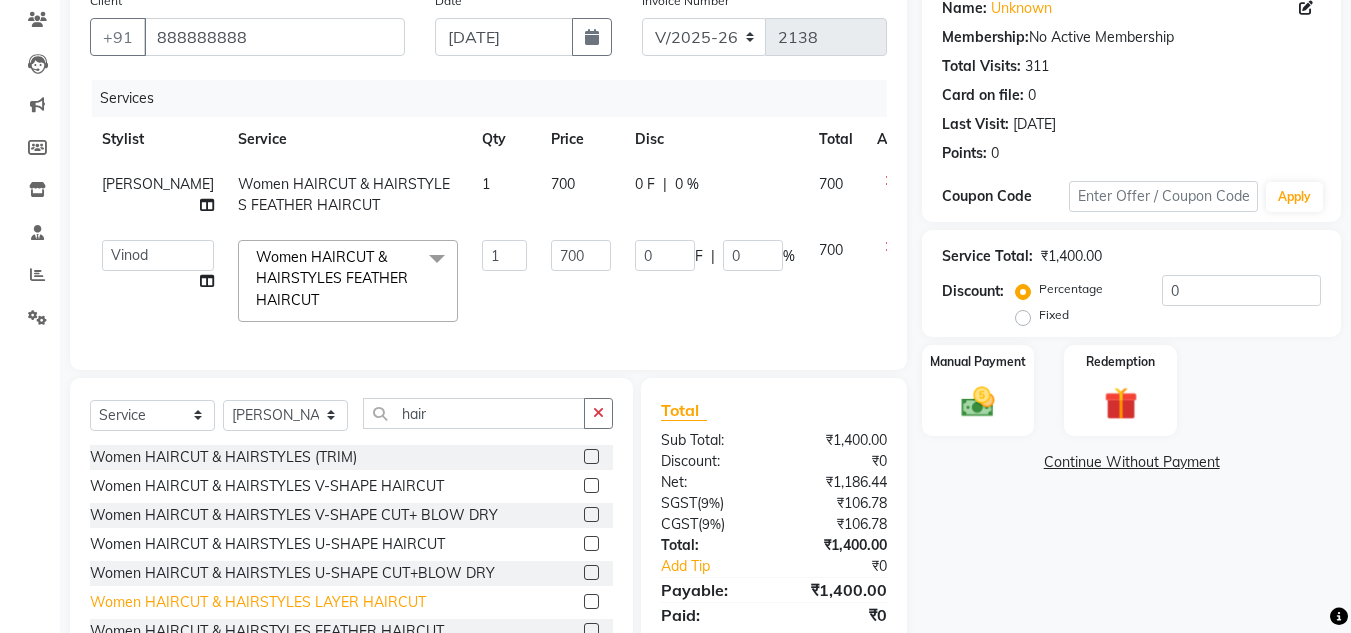 select on "53613" 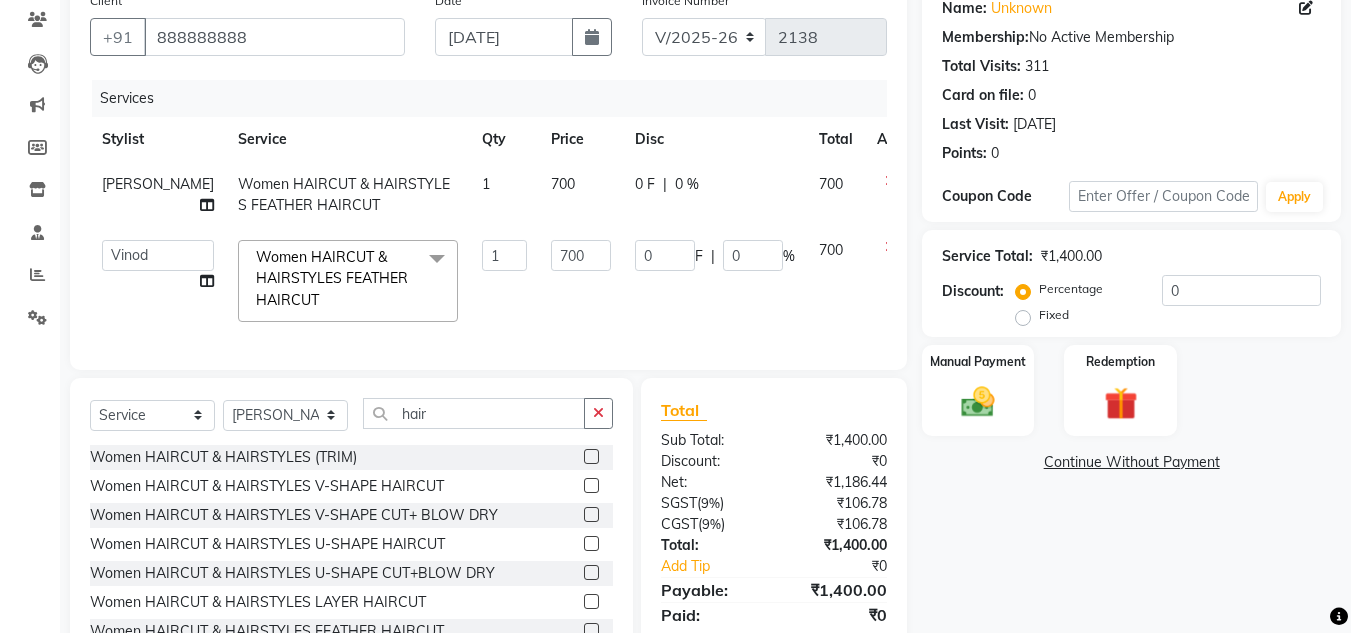 click 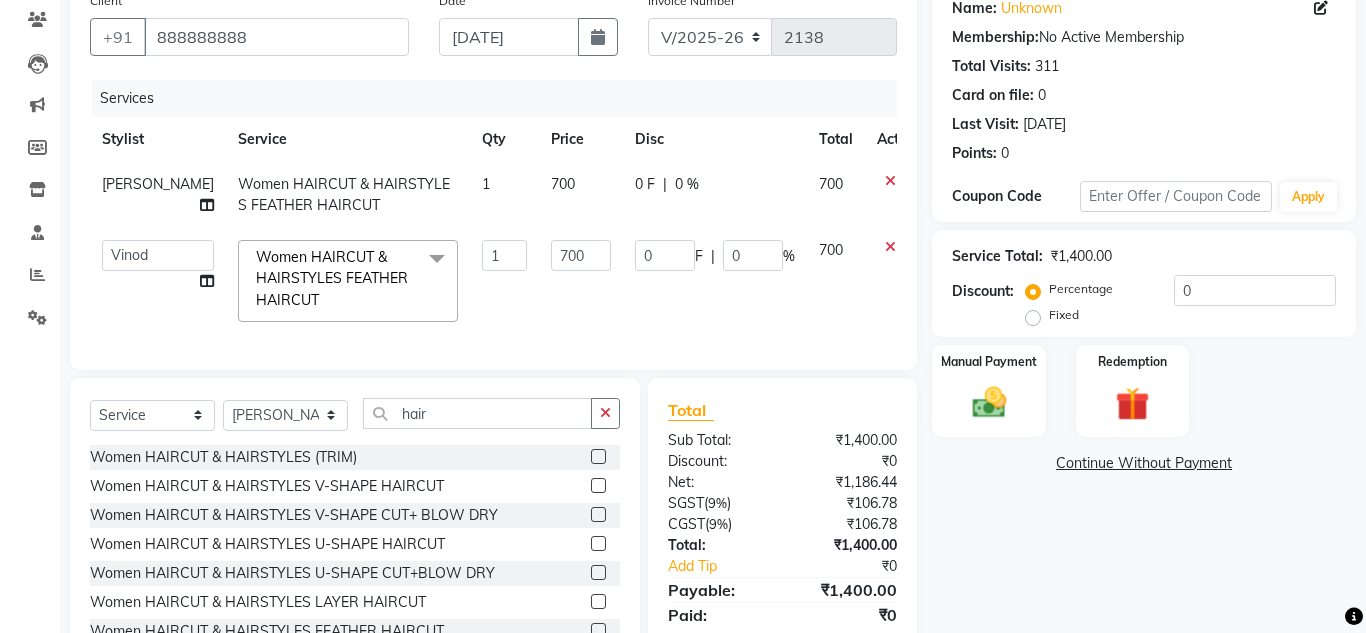 select on "53613" 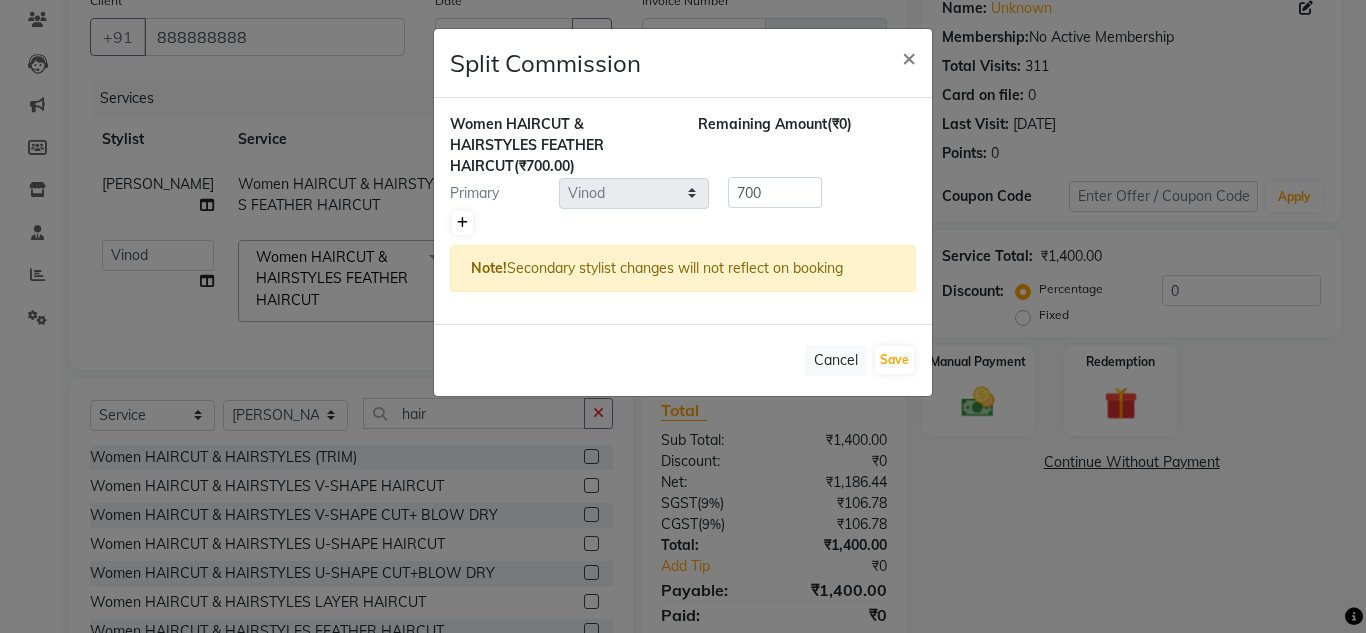 click 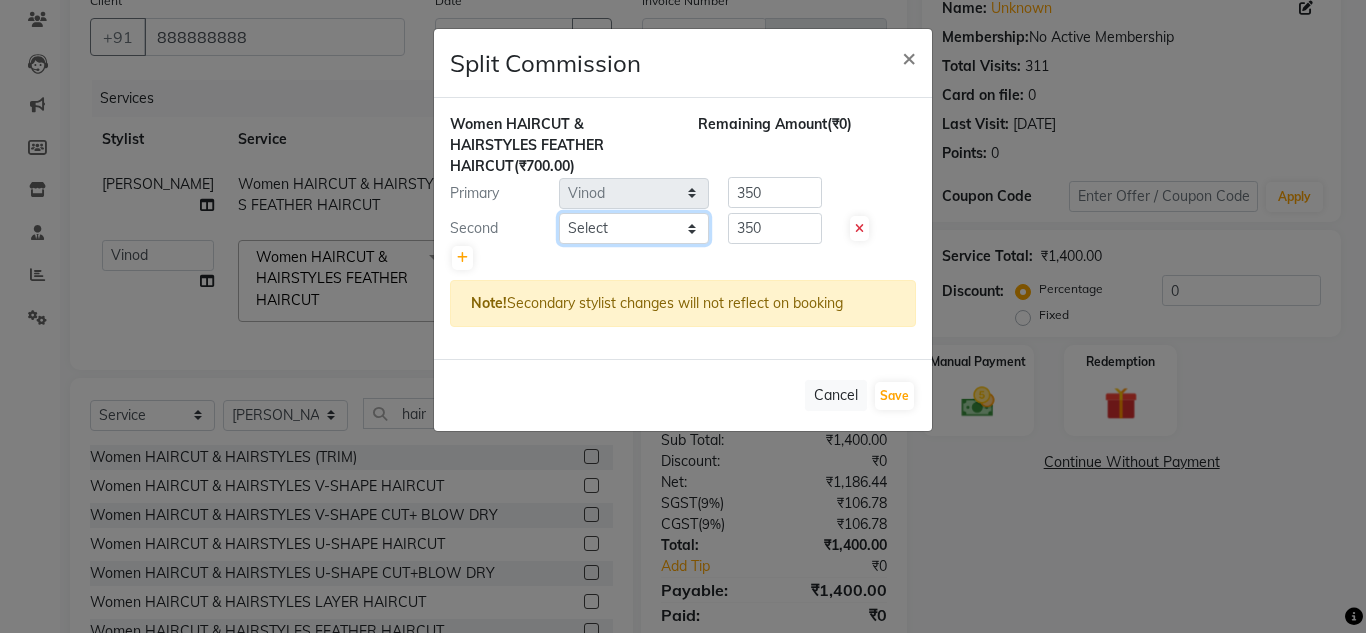 click on "Select  [PERSON_NAME]   Jannat   Kaif   [DATE]   Lucky   Nazia   Pinky   [PERSON_NAME]   [PERSON_NAME]   [PERSON_NAME]   [PERSON_NAME]   Suraj   Vikas   [PERSON_NAME]   [PERSON_NAME]" 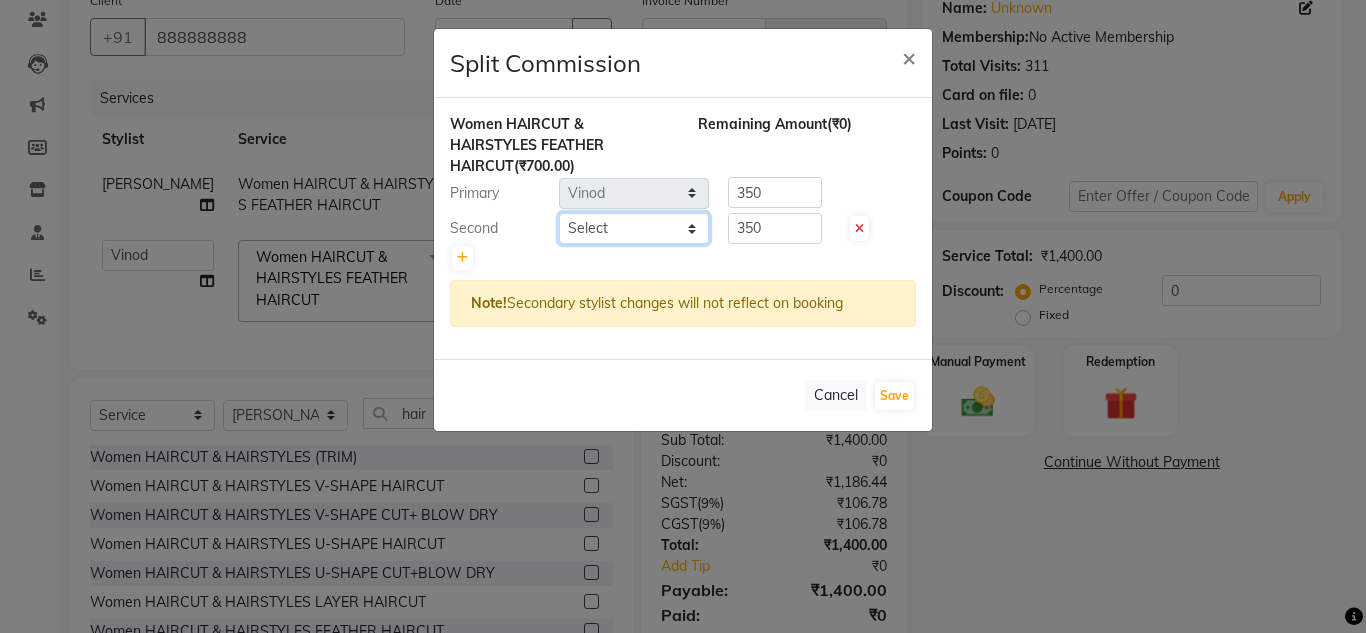 select on "53615" 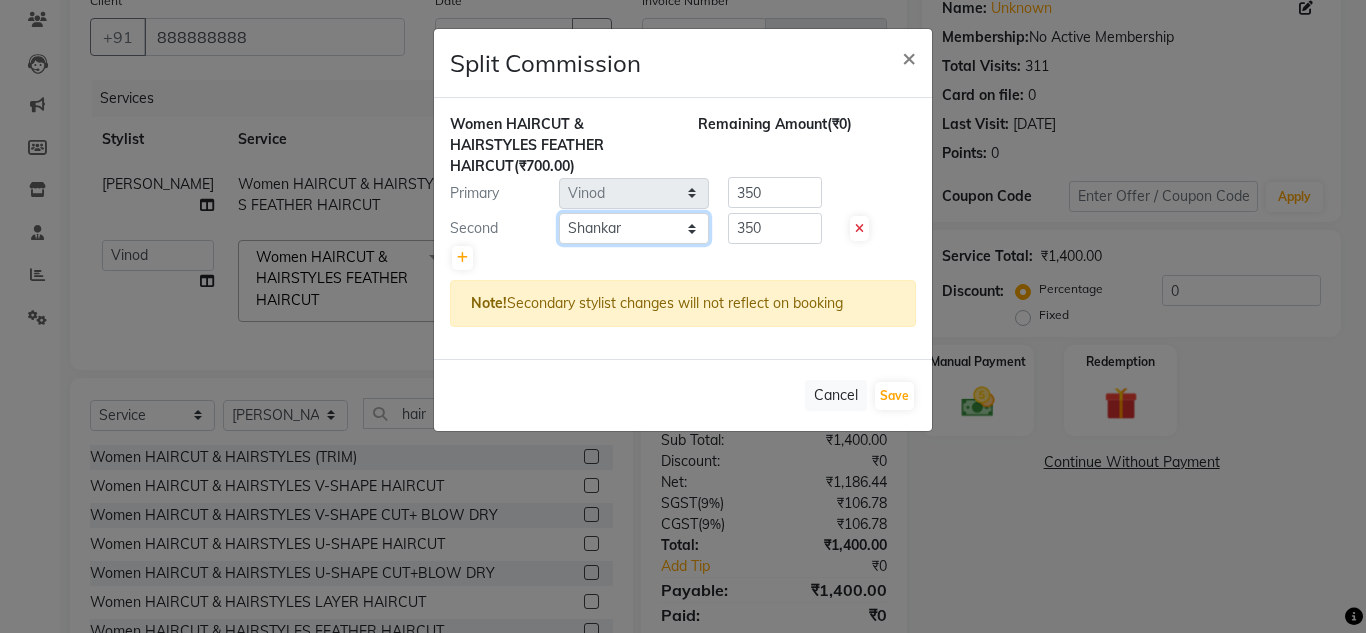 click on "Select  [PERSON_NAME]   Jannat   Kaif   [DATE]   Lucky   Nazia   Pinky   [PERSON_NAME]   [PERSON_NAME]   [PERSON_NAME]   [PERSON_NAME]   Suraj   Vikas   [PERSON_NAME]   [PERSON_NAME]" 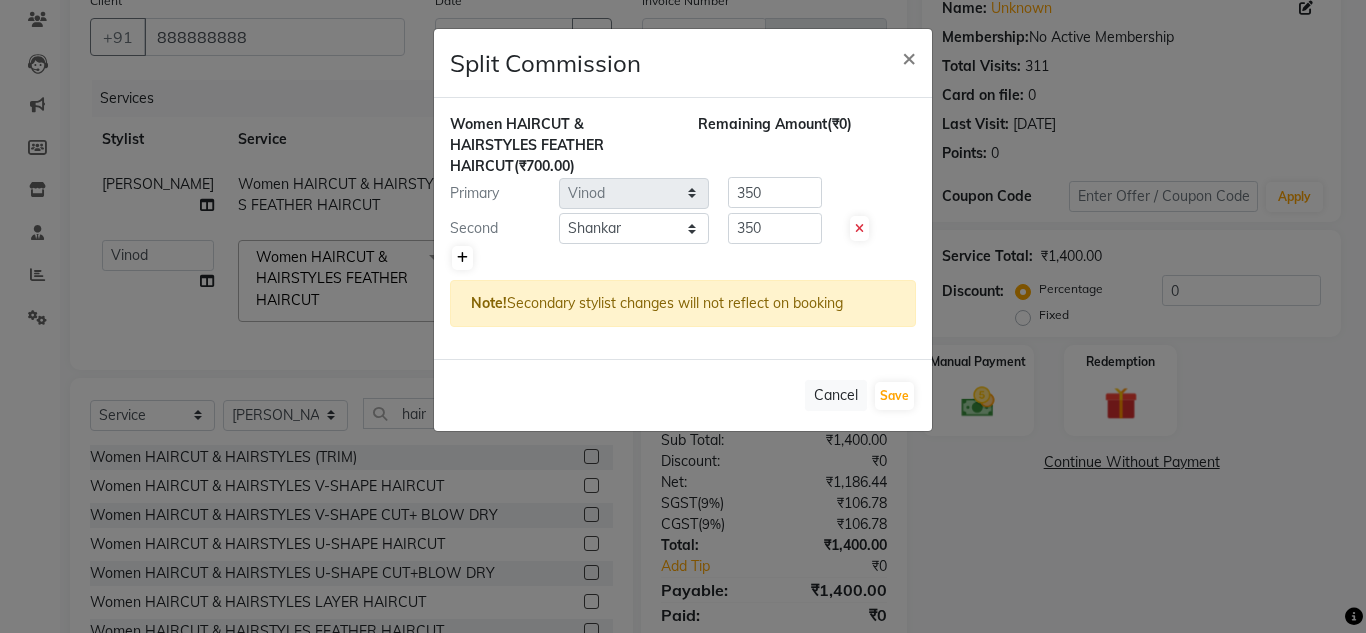 click 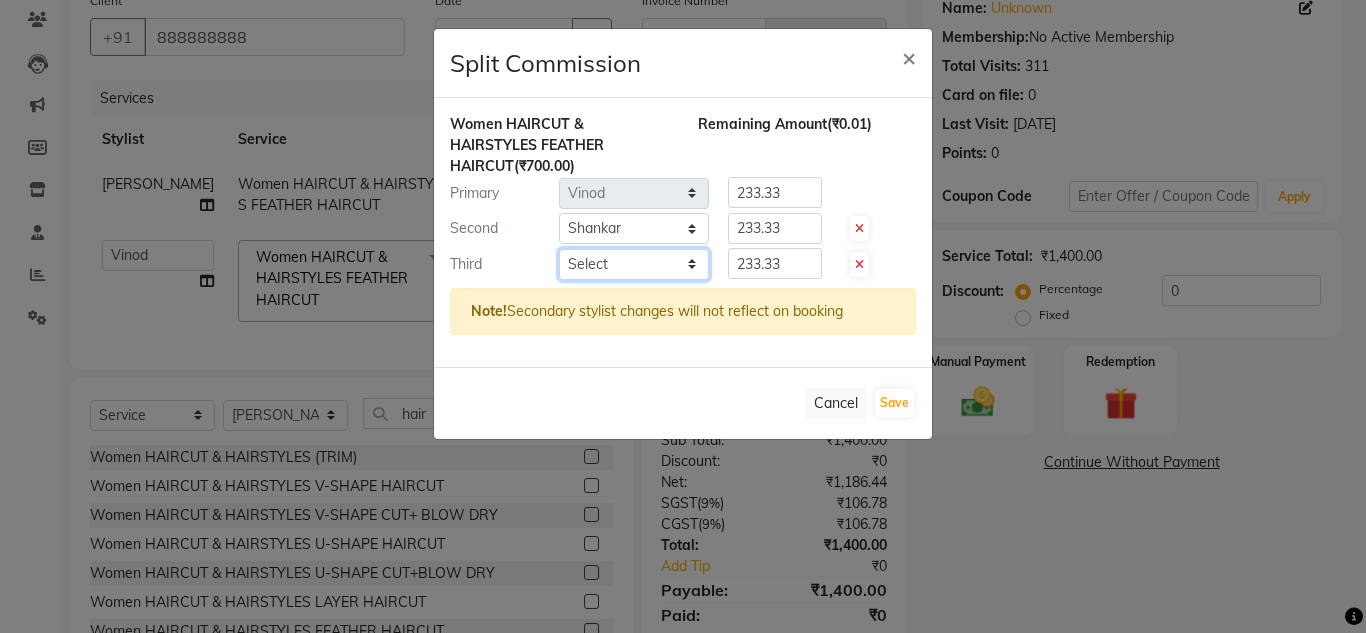 click on "Select  [PERSON_NAME]   Jannat   Kaif   [DATE]   Lucky   Nazia   Pinky   [PERSON_NAME]   [PERSON_NAME]   [PERSON_NAME]   [PERSON_NAME]   Suraj   Vikas   [PERSON_NAME]   [PERSON_NAME]" 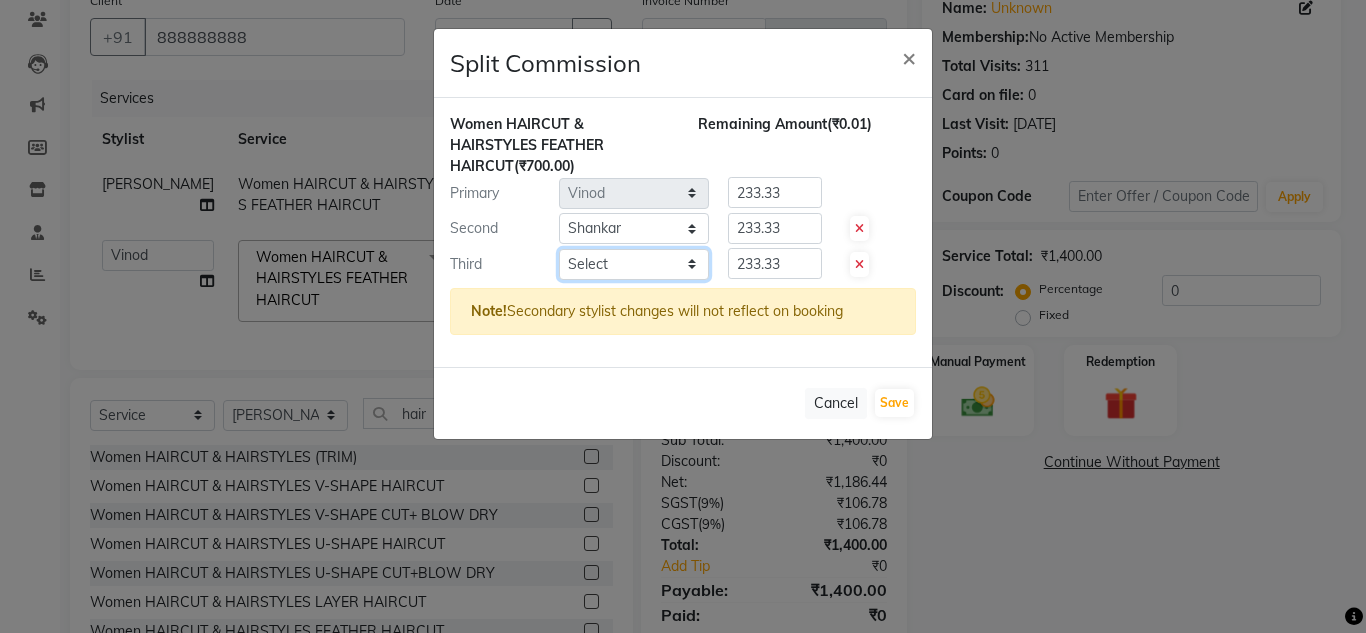 select on "53627" 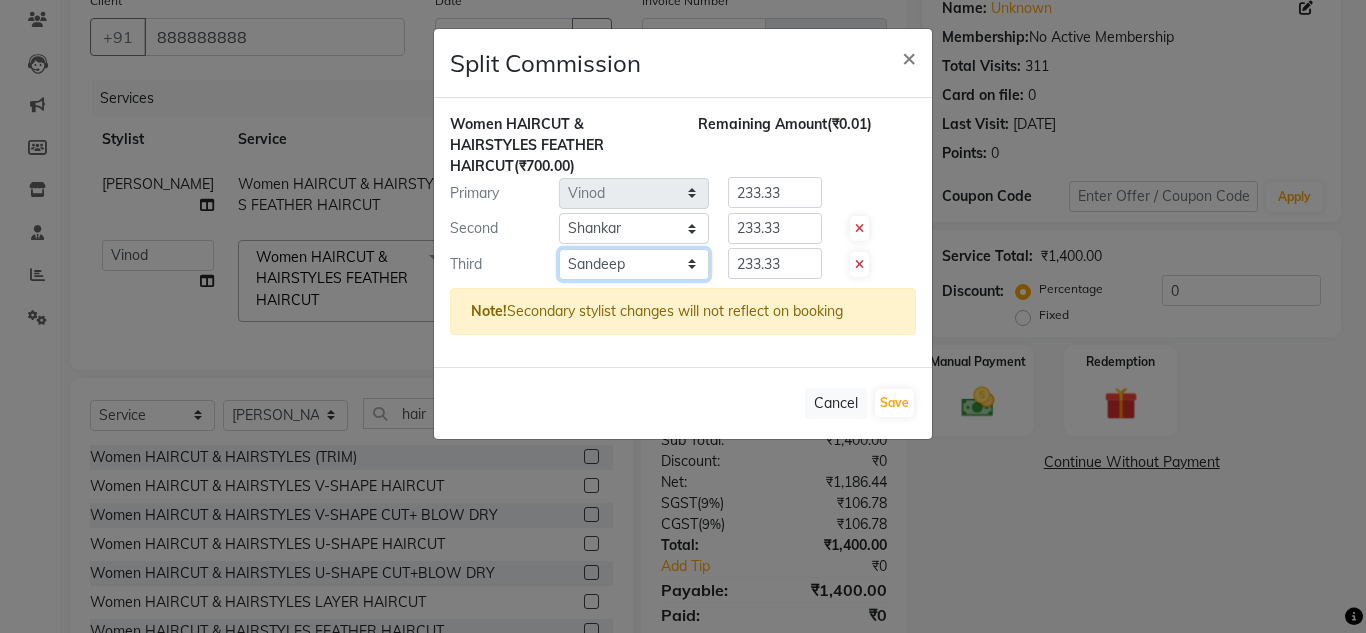 click on "Select  [PERSON_NAME]   Jannat   Kaif   [DATE]   Lucky   Nazia   Pinky   [PERSON_NAME]   [PERSON_NAME]   [PERSON_NAME]   [PERSON_NAME]   Suraj   Vikas   [PERSON_NAME]   [PERSON_NAME]" 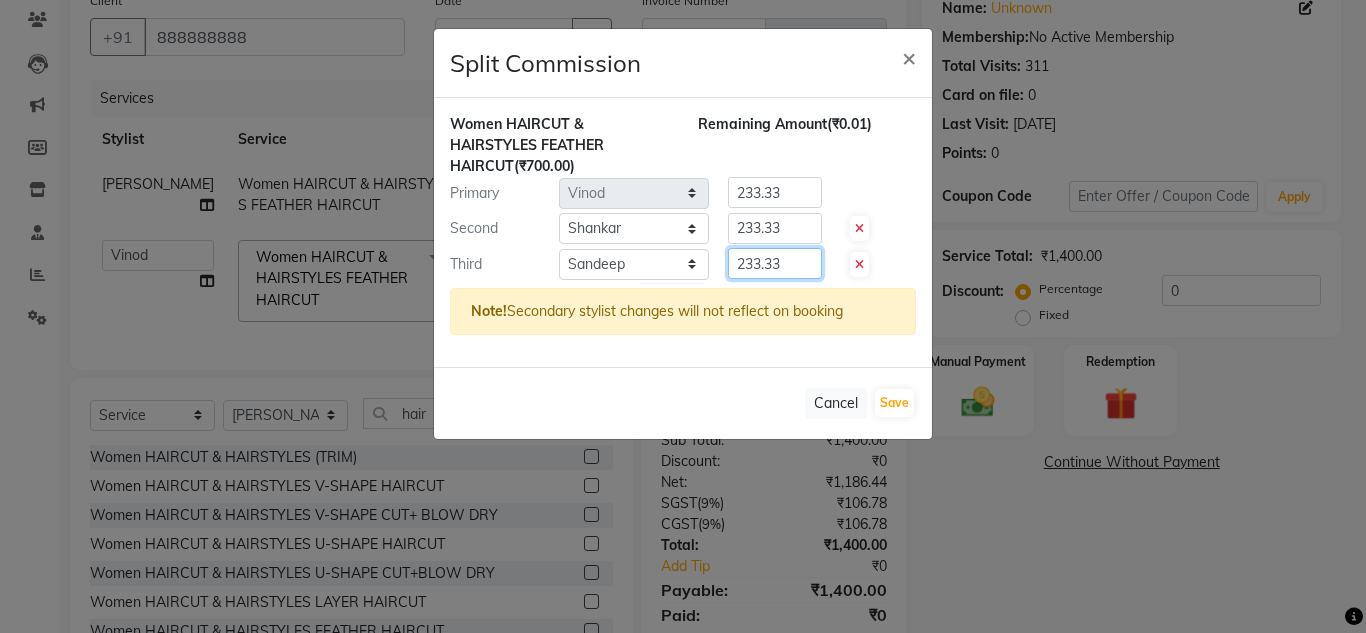 click on "233.33" 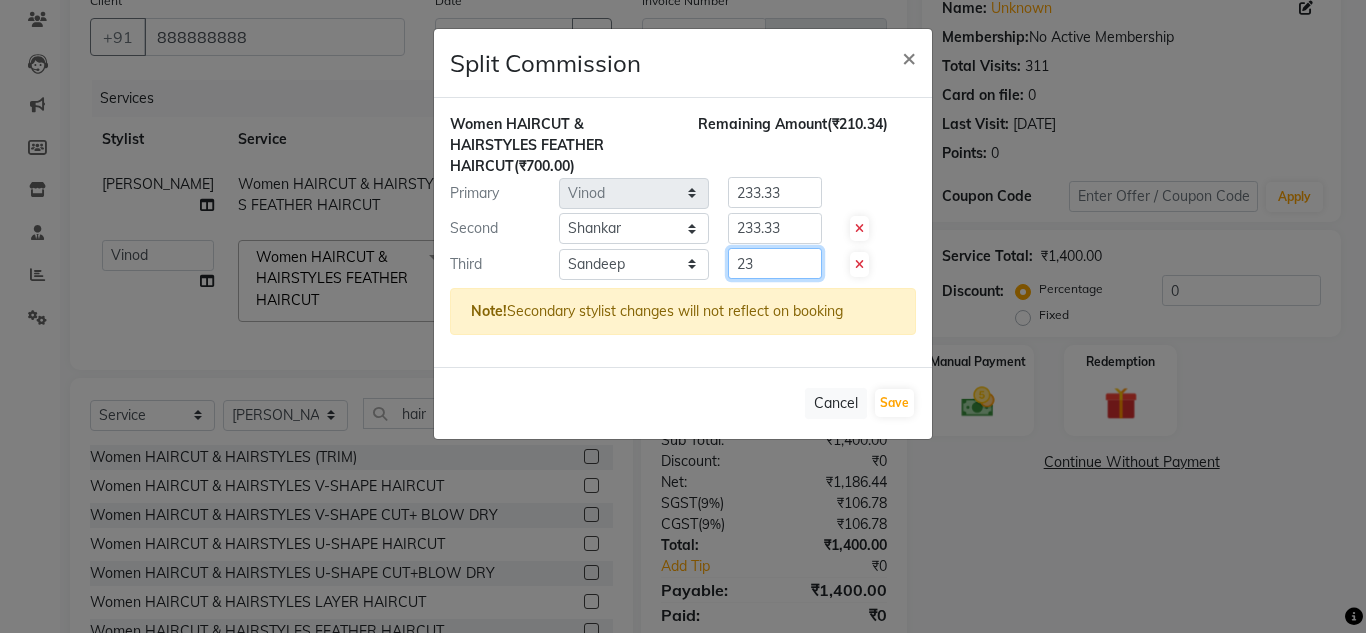 type on "2" 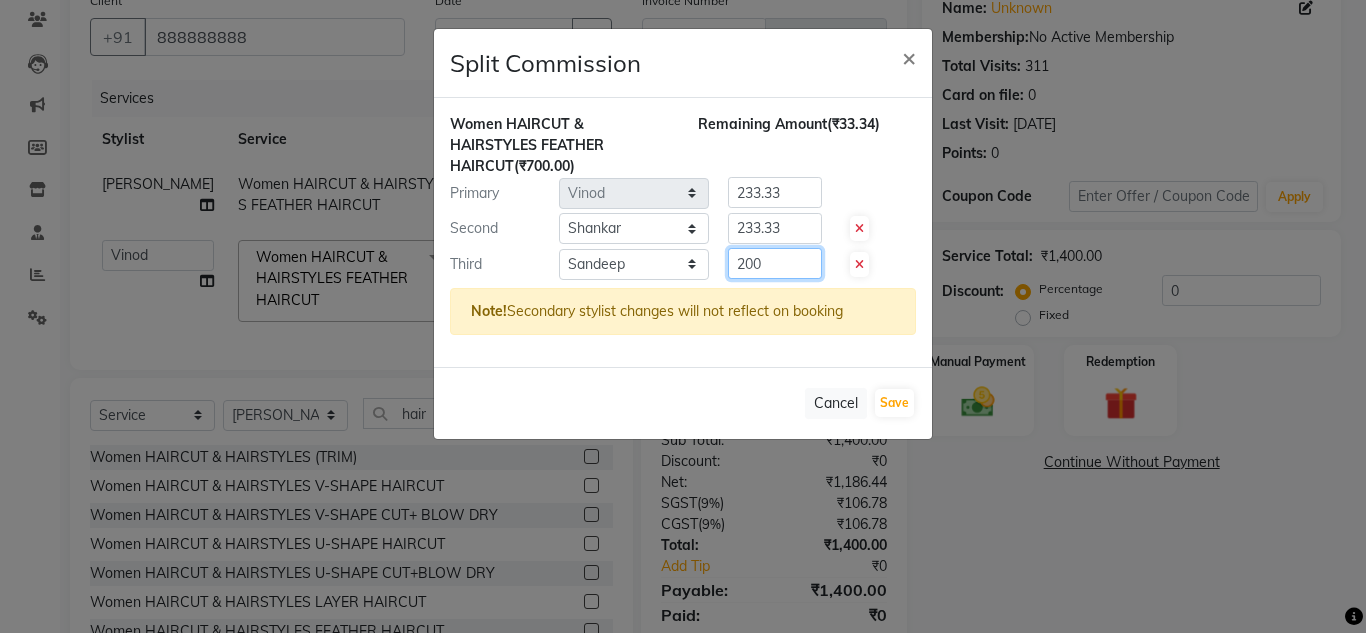 type on "200" 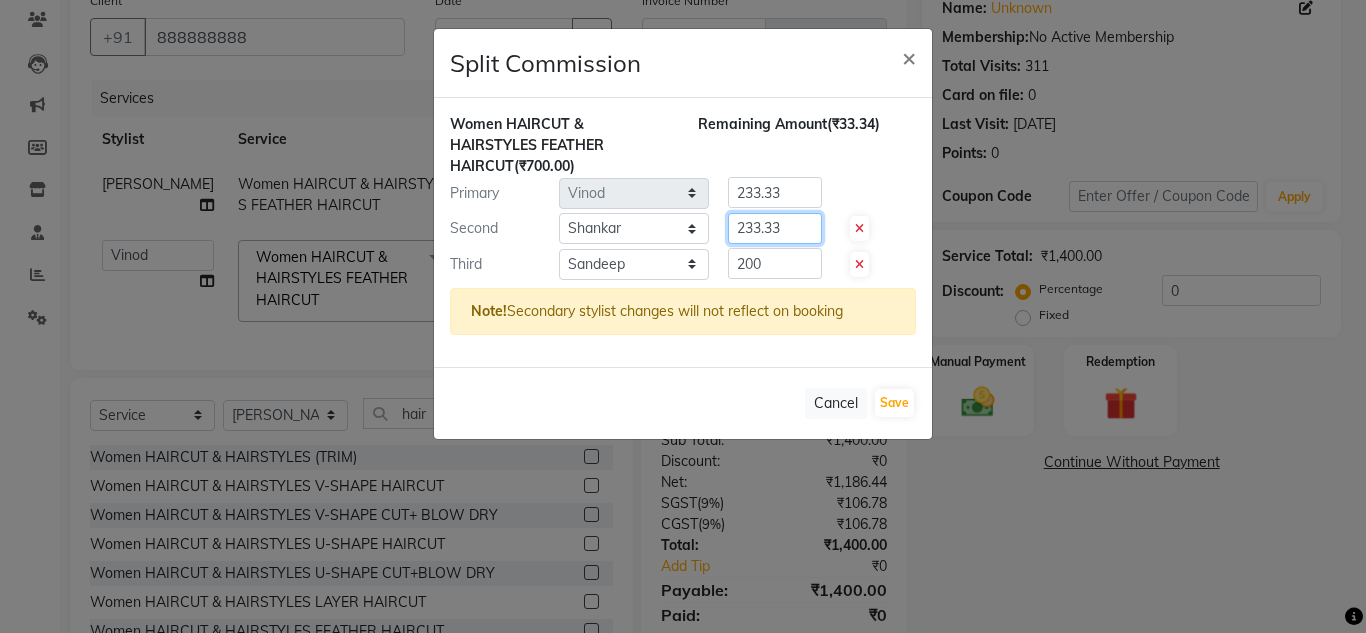 click on "233.33" 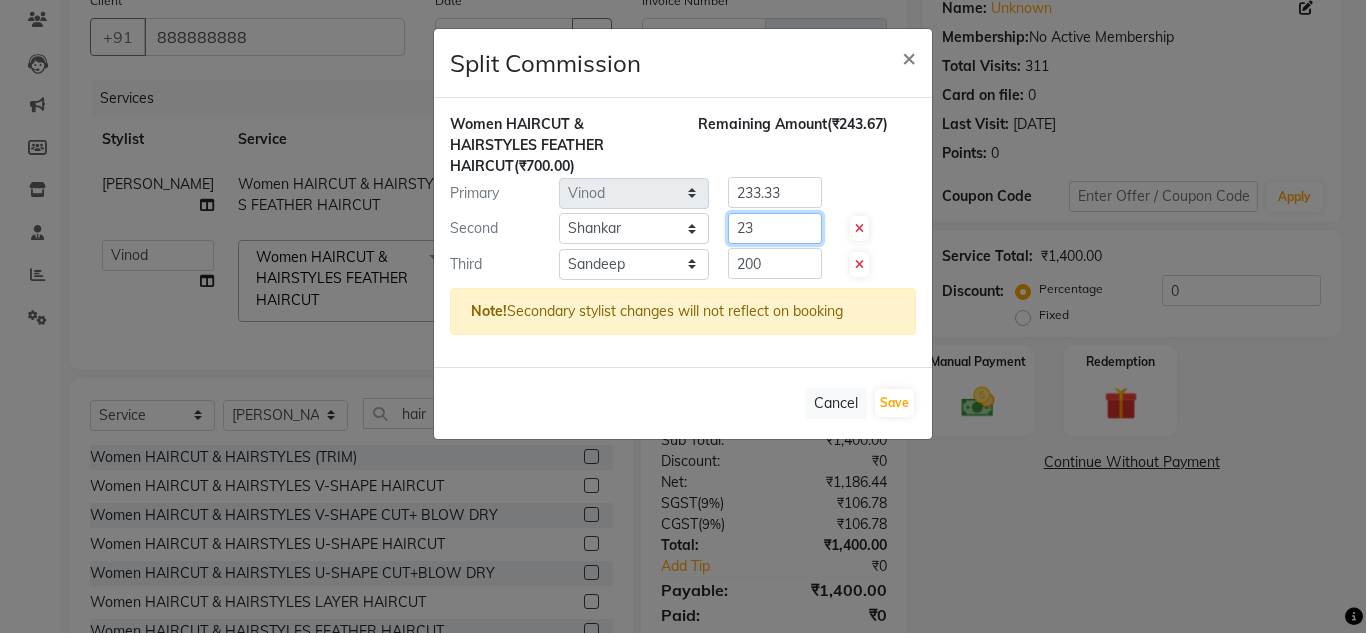 type on "2" 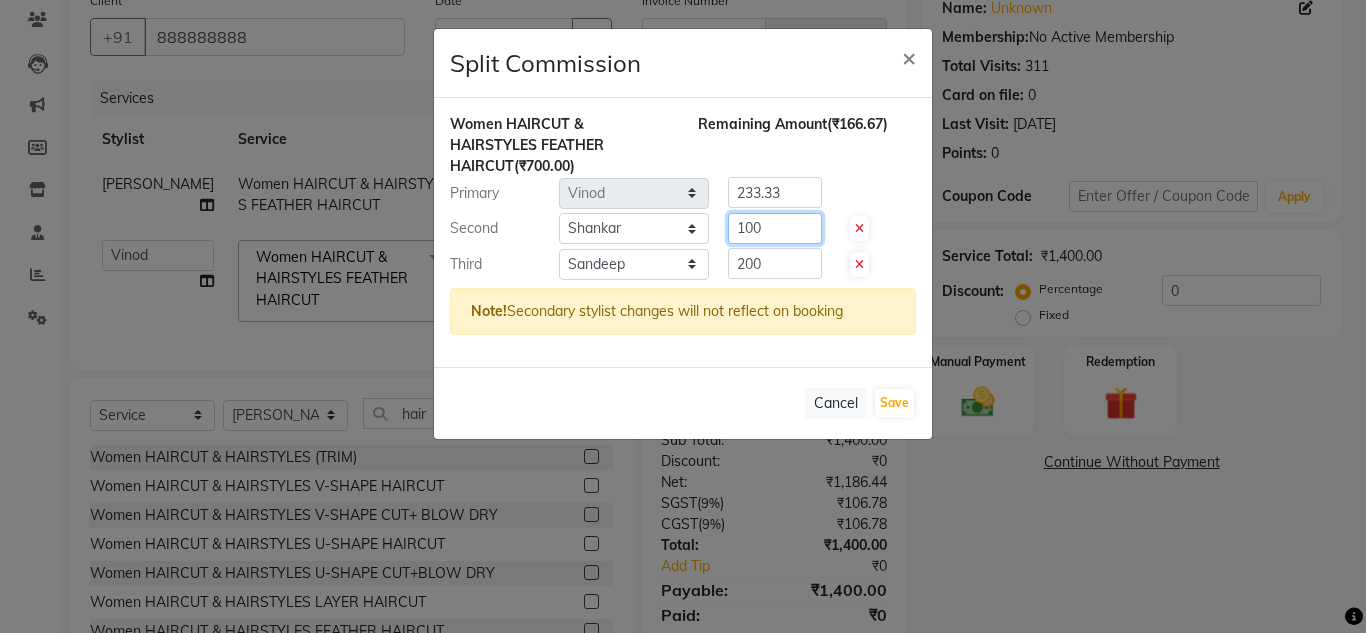 type on "100" 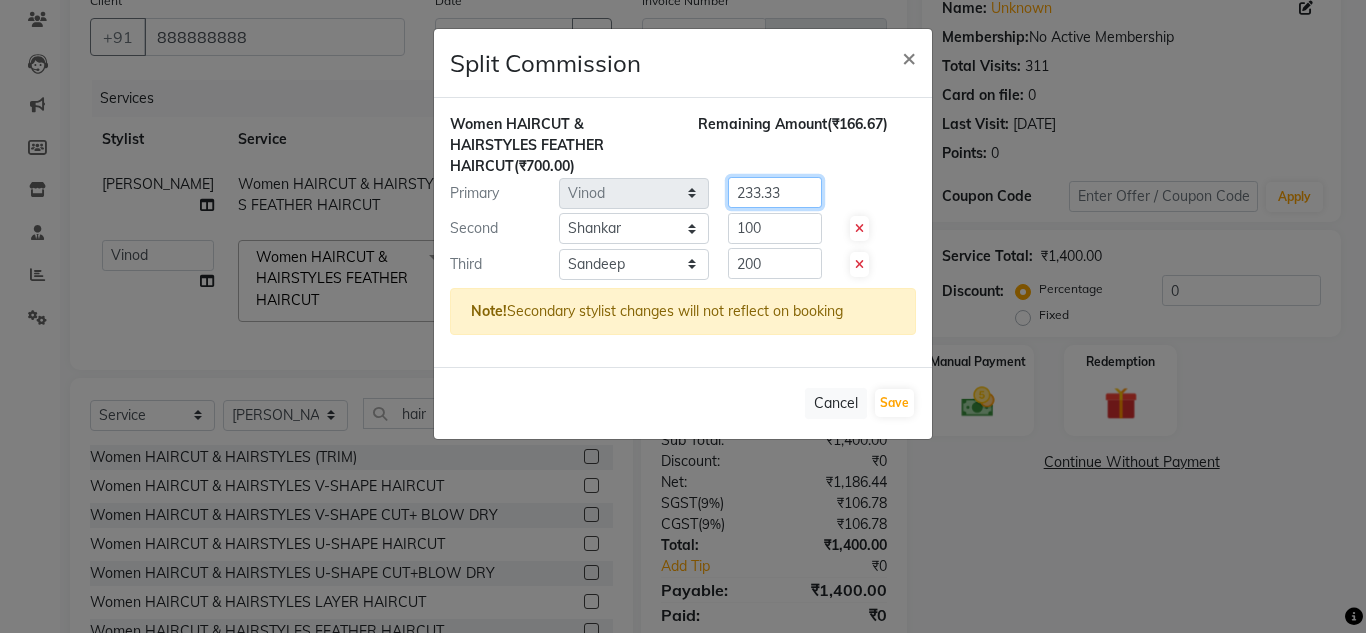 click on "233.33" 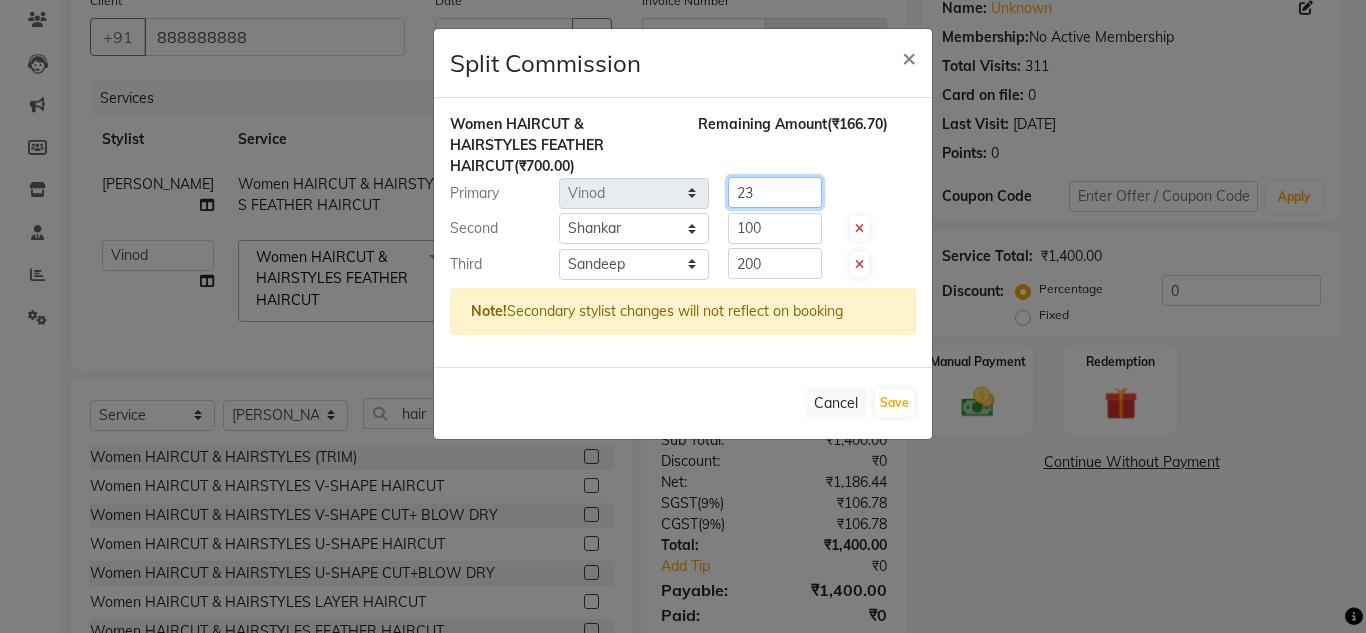 type on "2" 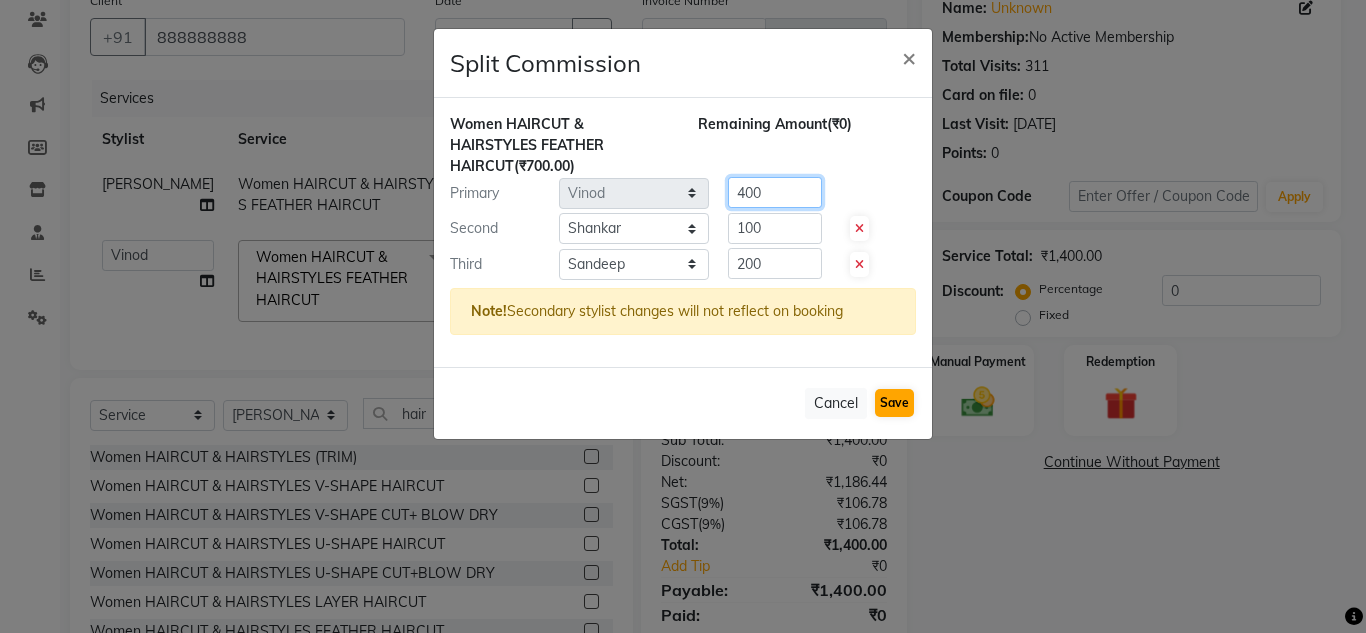 type on "400" 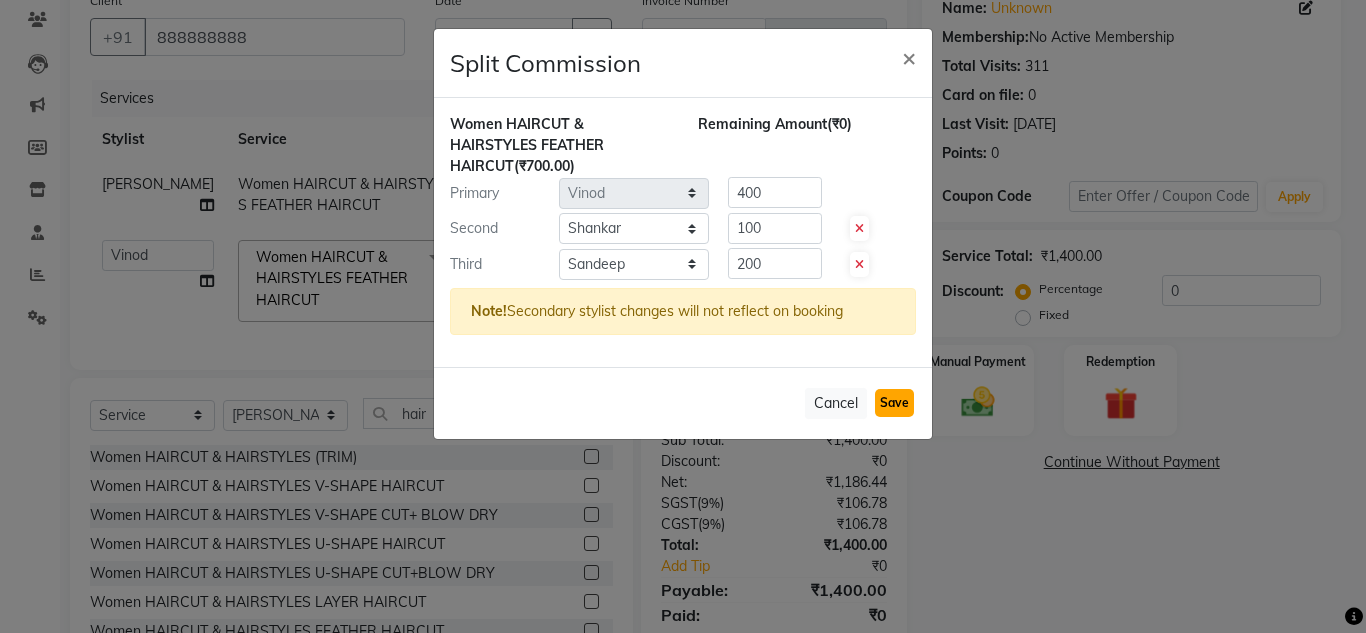click on "Save" 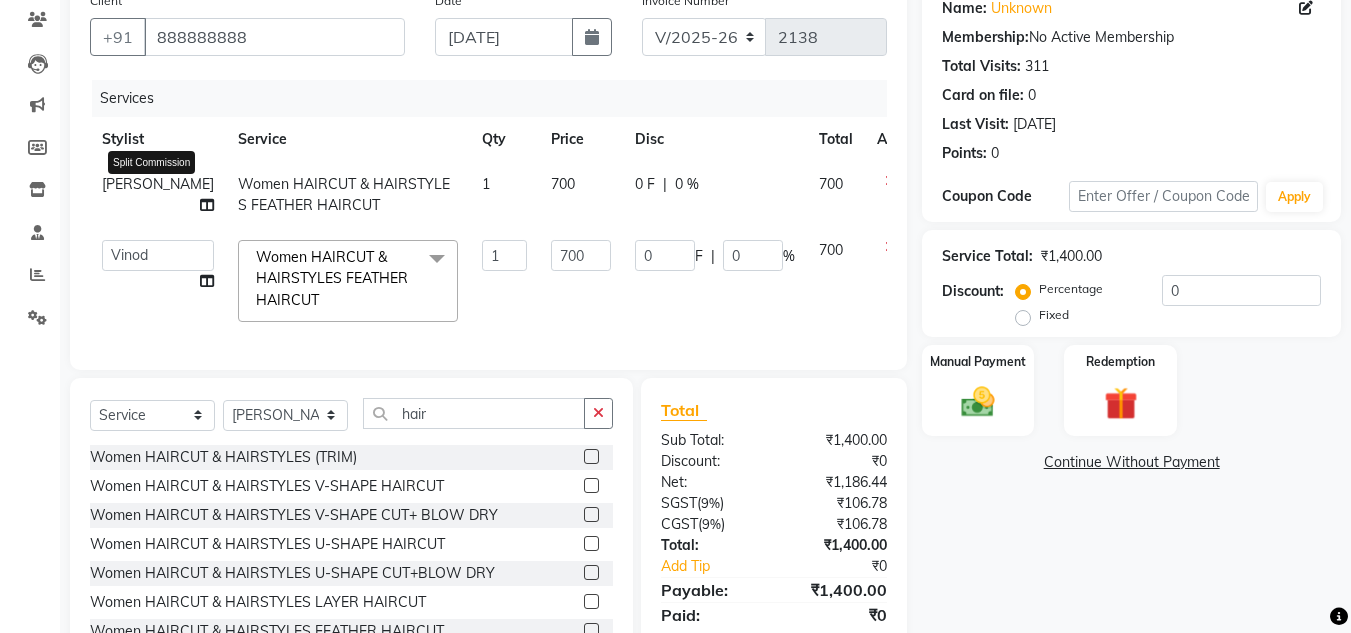 click 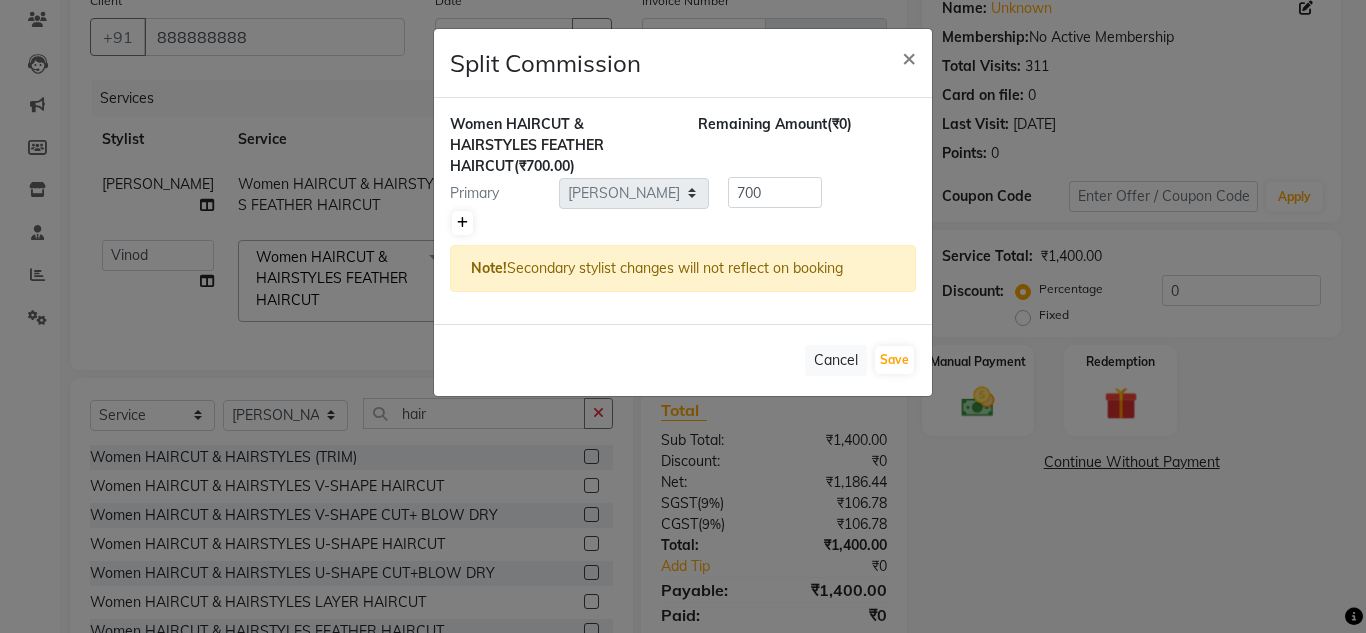 click 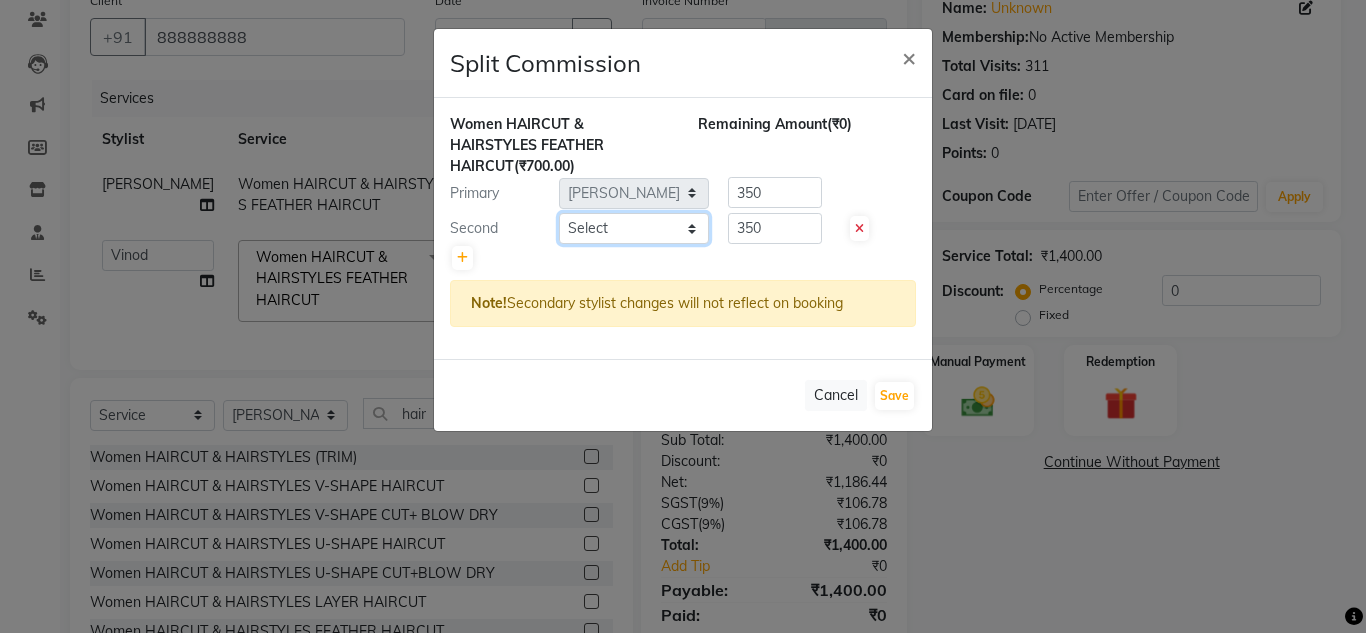 click on "Select  [PERSON_NAME]   Jannat   Kaif   [DATE]   Lucky   Nazia   Pinky   [PERSON_NAME]   [PERSON_NAME]   [PERSON_NAME]   [PERSON_NAME]   Suraj   Vikas   [PERSON_NAME]   [PERSON_NAME]" 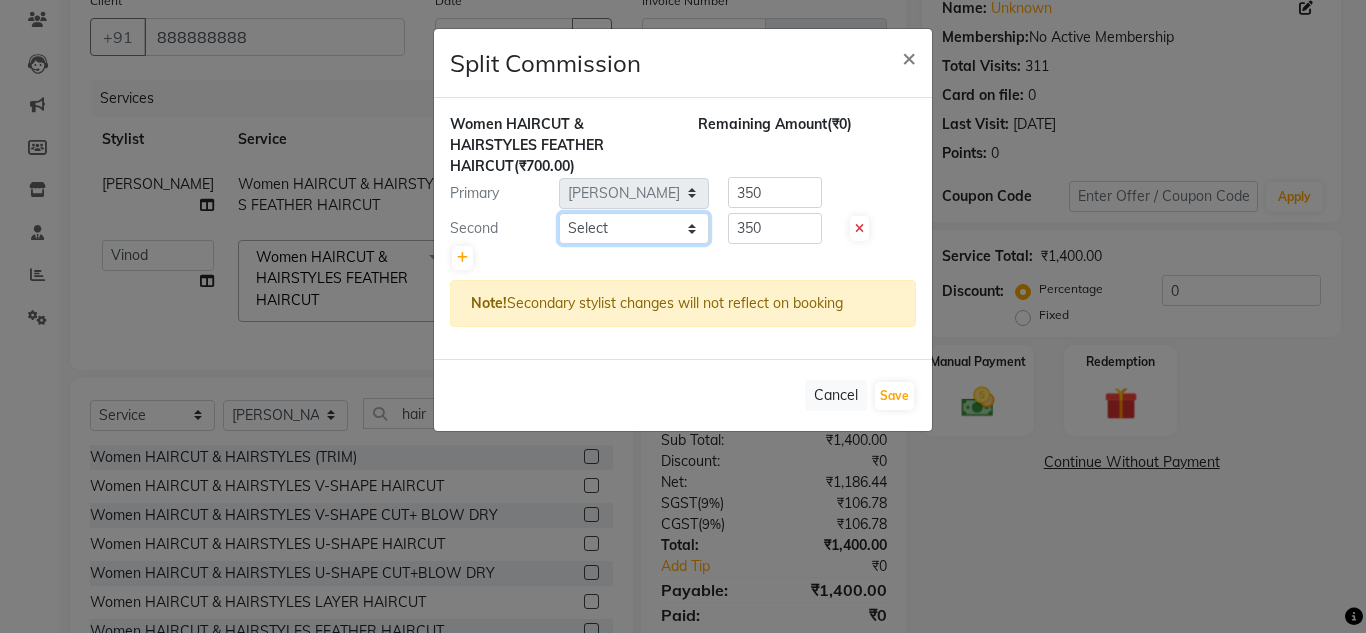 select on "84322" 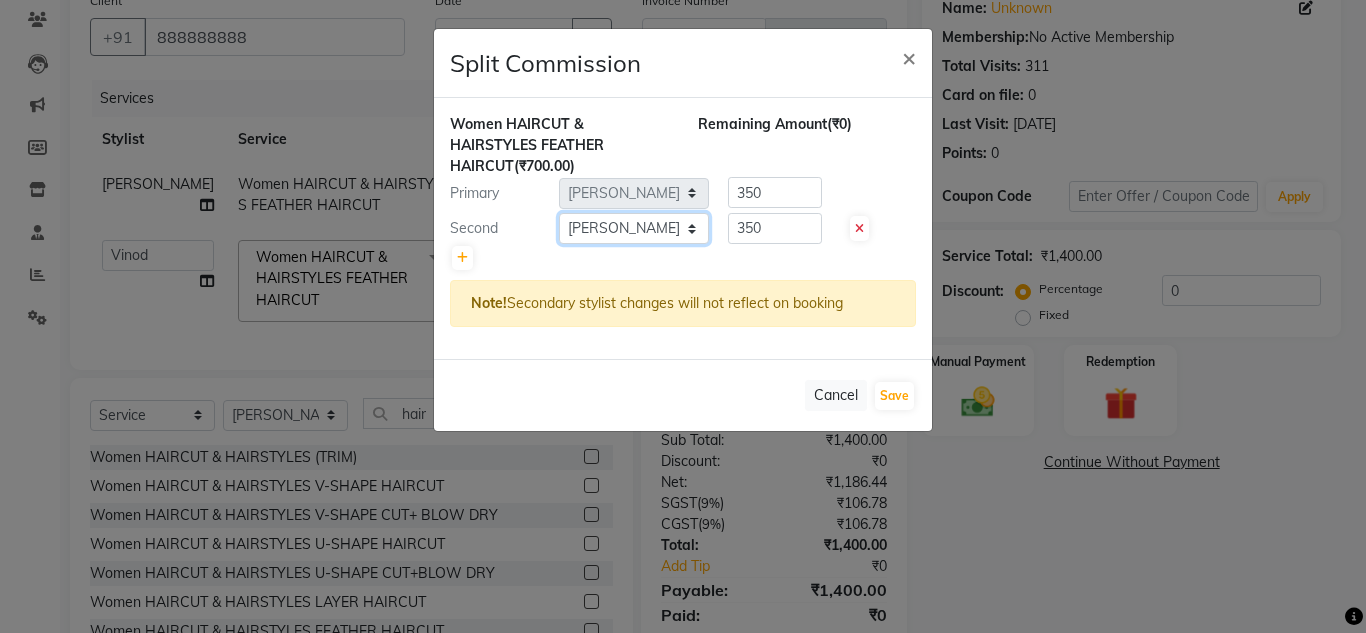 click on "Select  [PERSON_NAME]   Jannat   Kaif   [DATE]   Lucky   Nazia   Pinky   [PERSON_NAME]   [PERSON_NAME]   [PERSON_NAME]   [PERSON_NAME]   Suraj   Vikas   [PERSON_NAME]   [PERSON_NAME]" 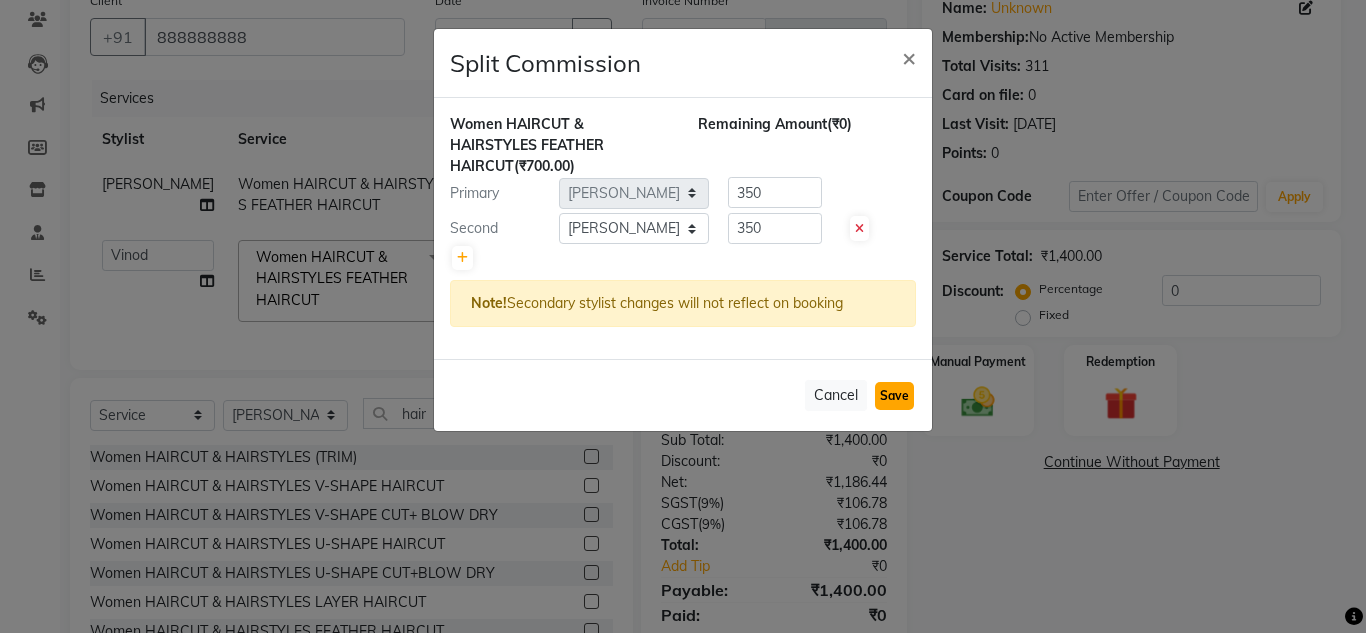 click on "Save" 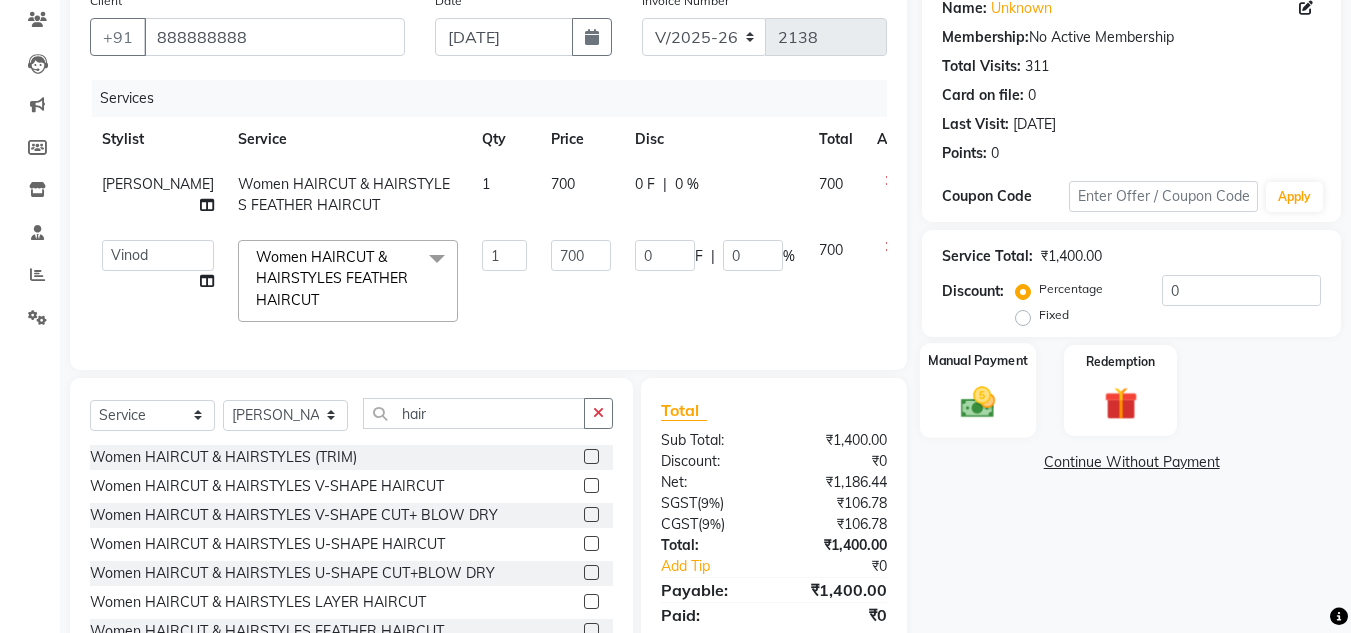 click 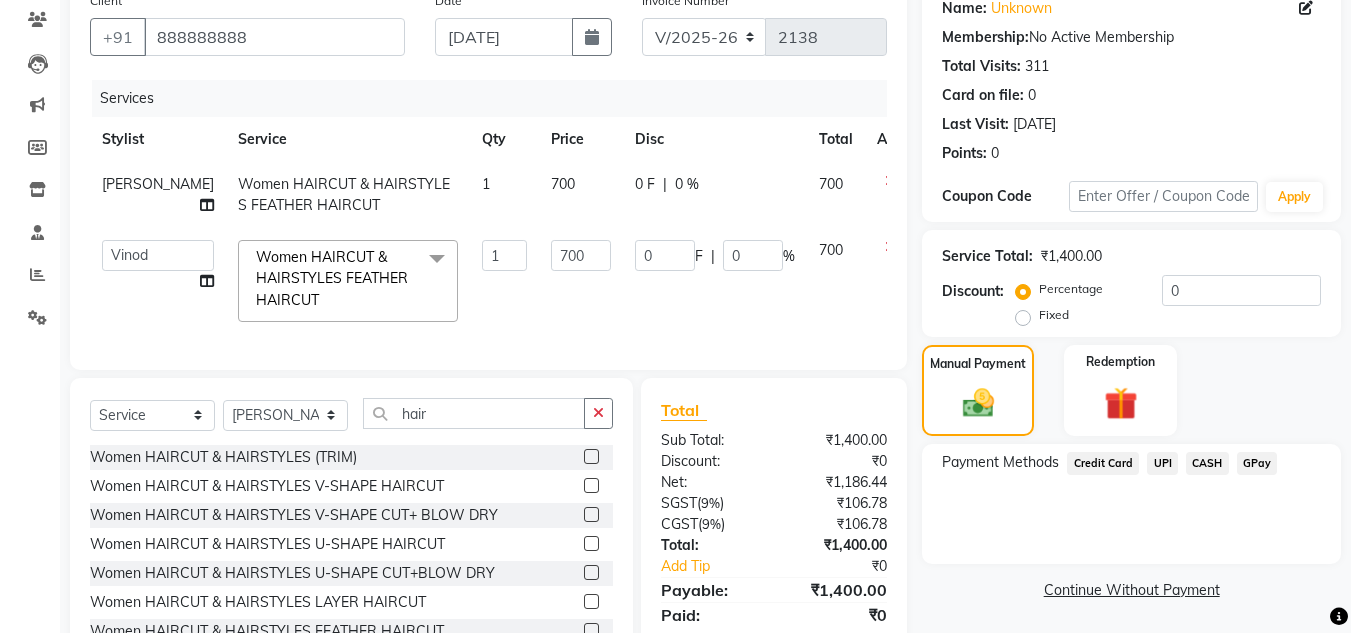 click on "UPI" 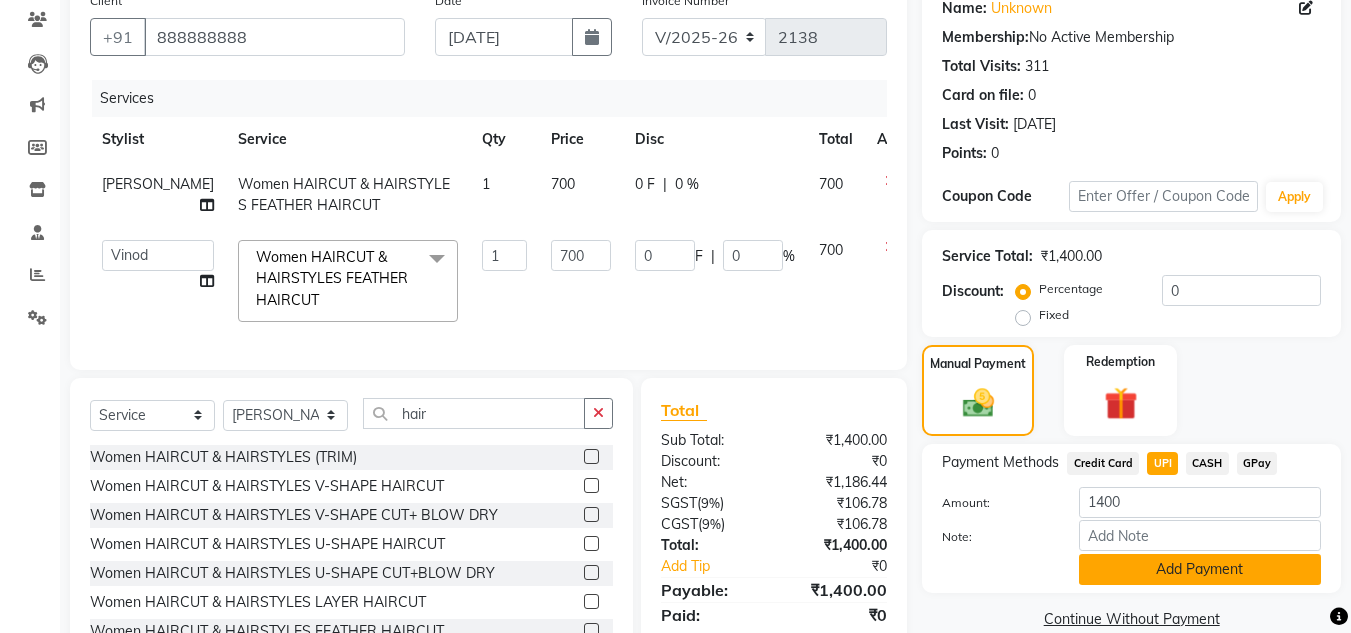 click on "Add Payment" 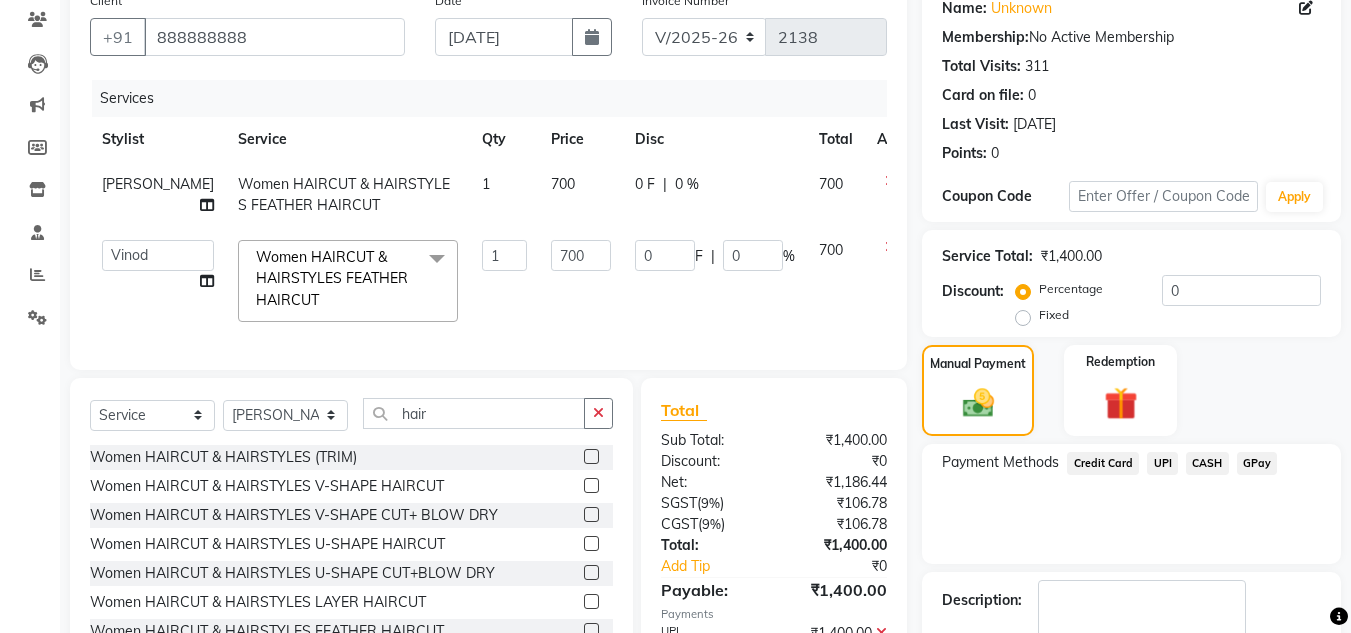 click on "Payment Methods  Credit Card   UPI   CASH   GPay" 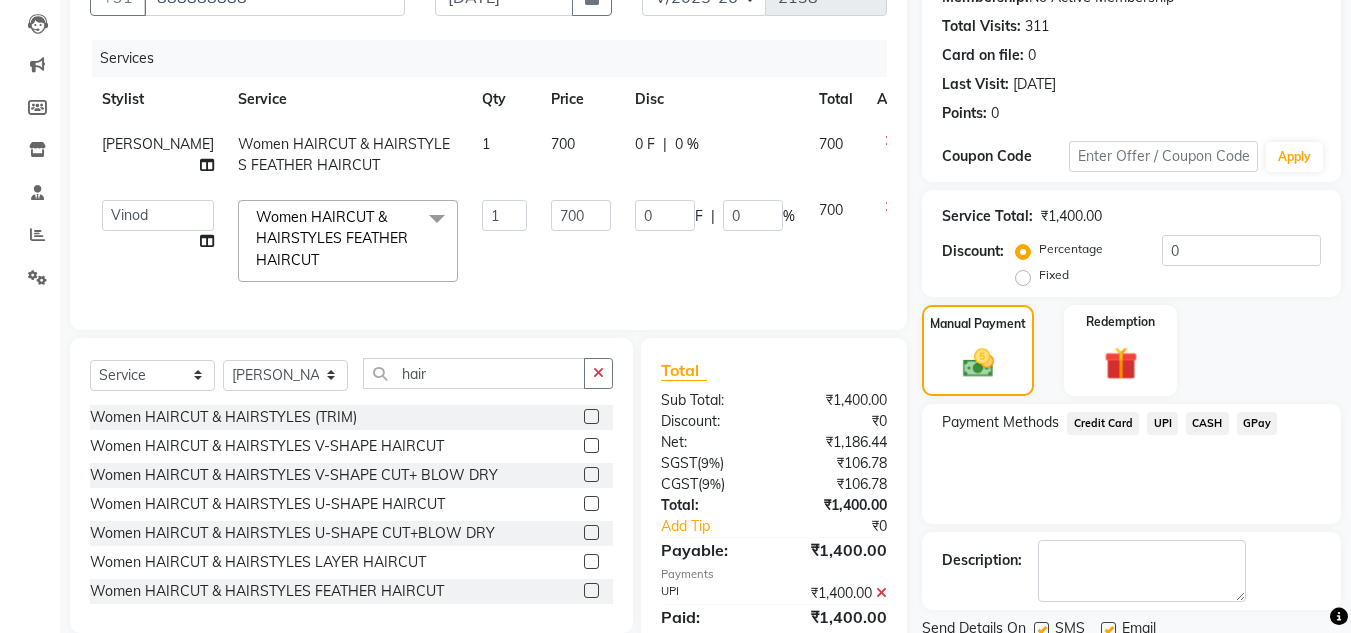 scroll, scrollTop: 294, scrollLeft: 0, axis: vertical 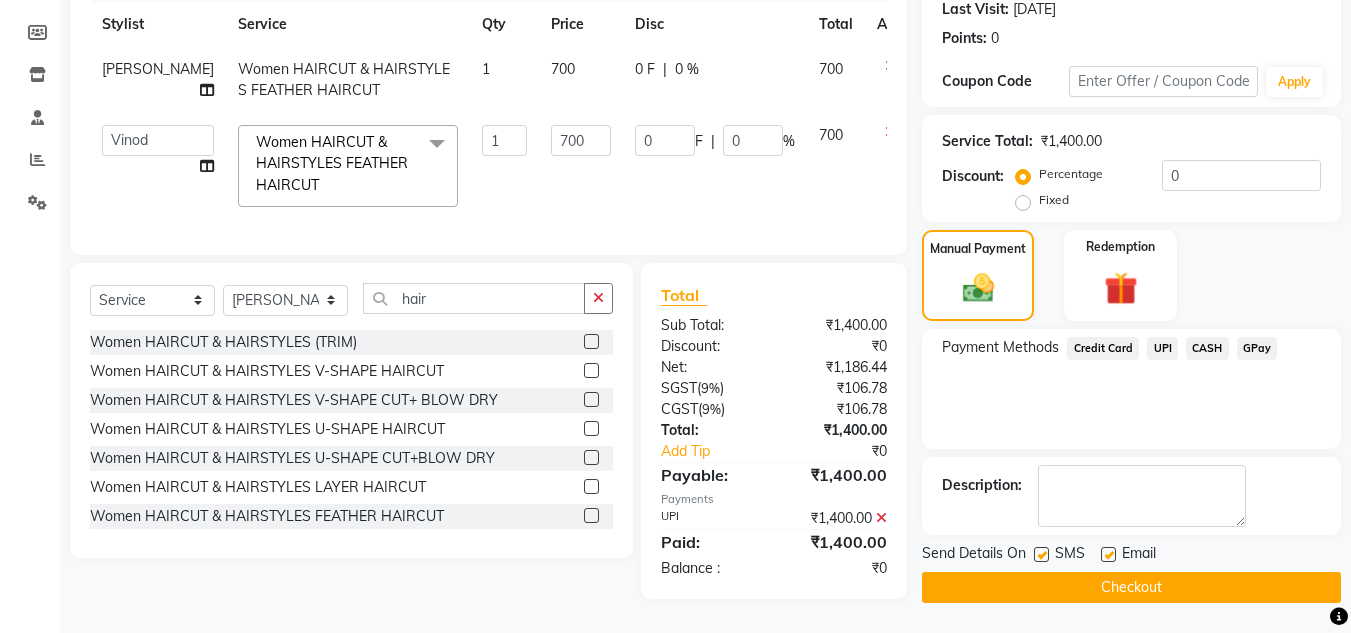 click on "Checkout" 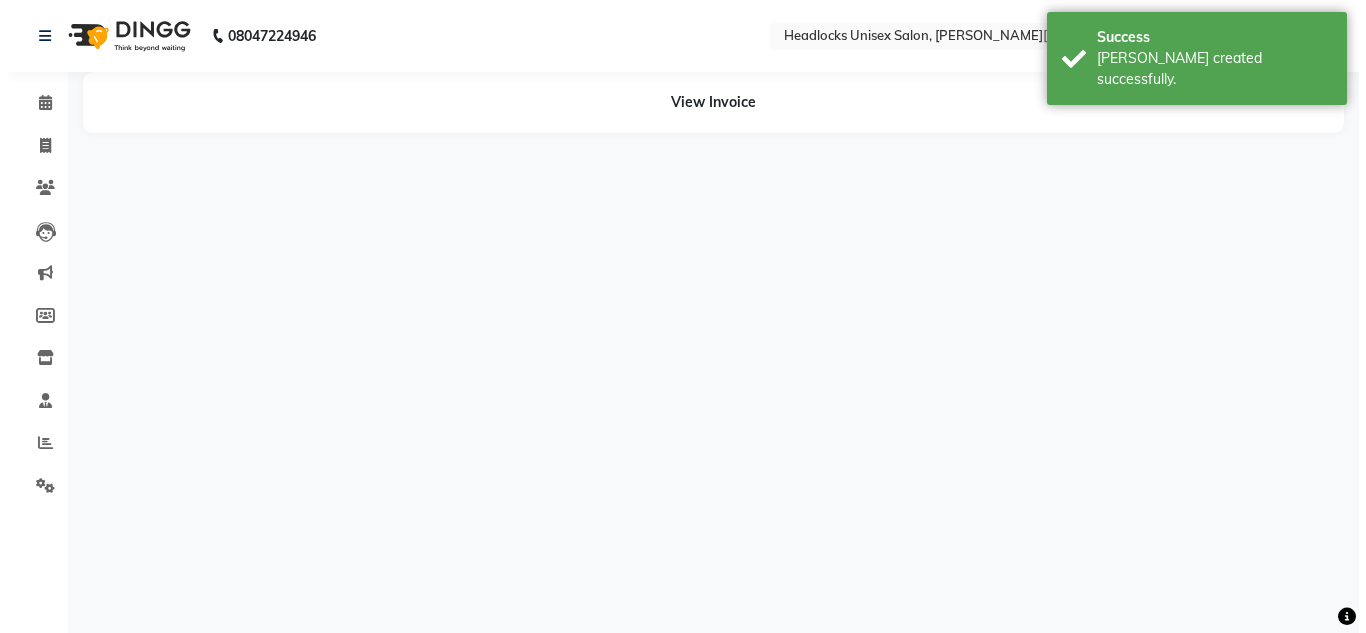scroll, scrollTop: 0, scrollLeft: 0, axis: both 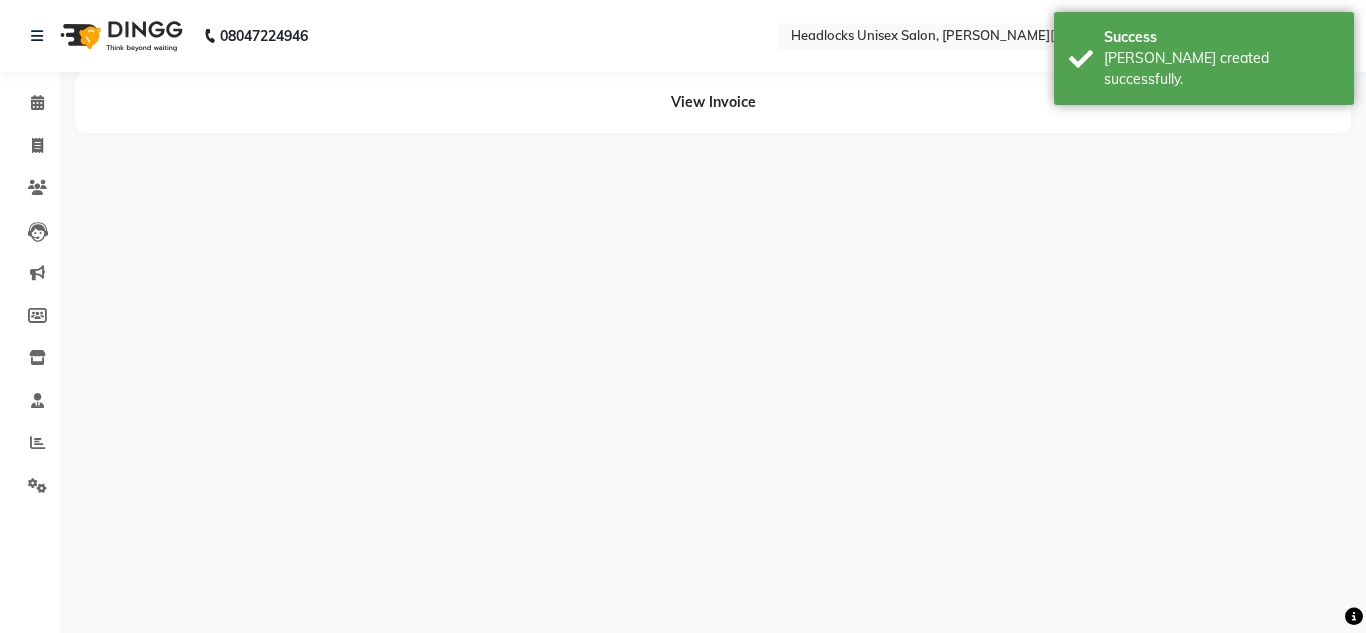 select on "66496" 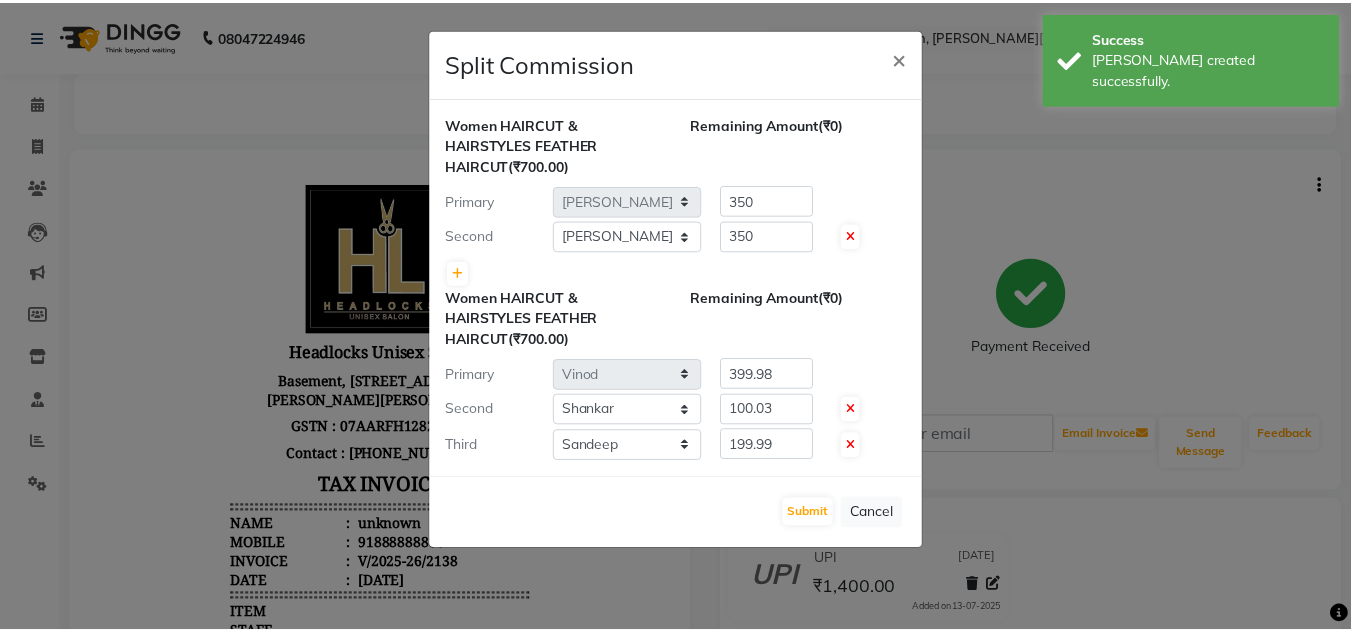 scroll, scrollTop: 0, scrollLeft: 0, axis: both 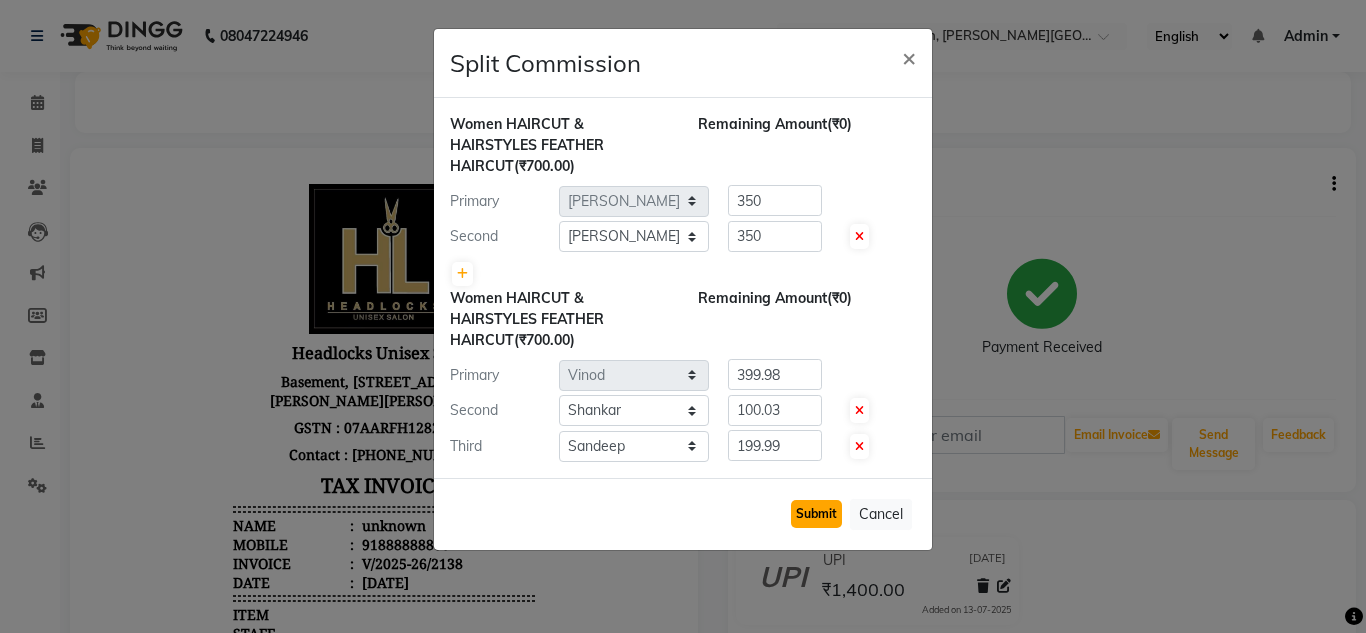 click on "Submit" 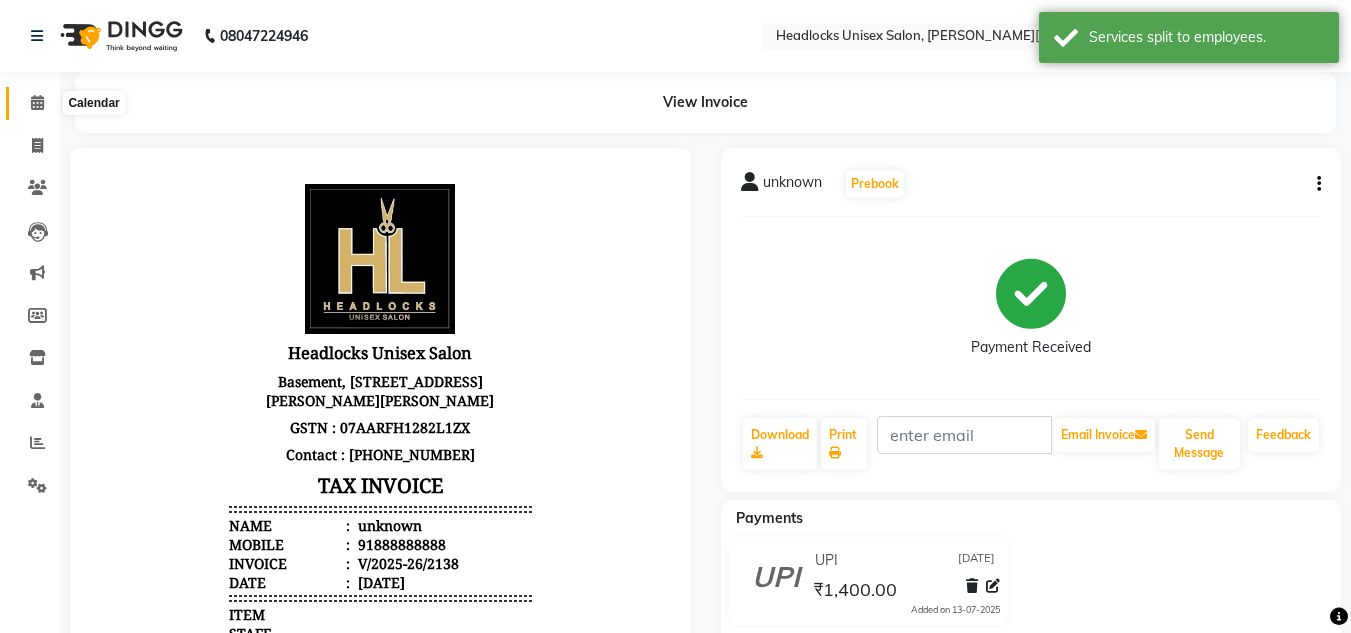 click 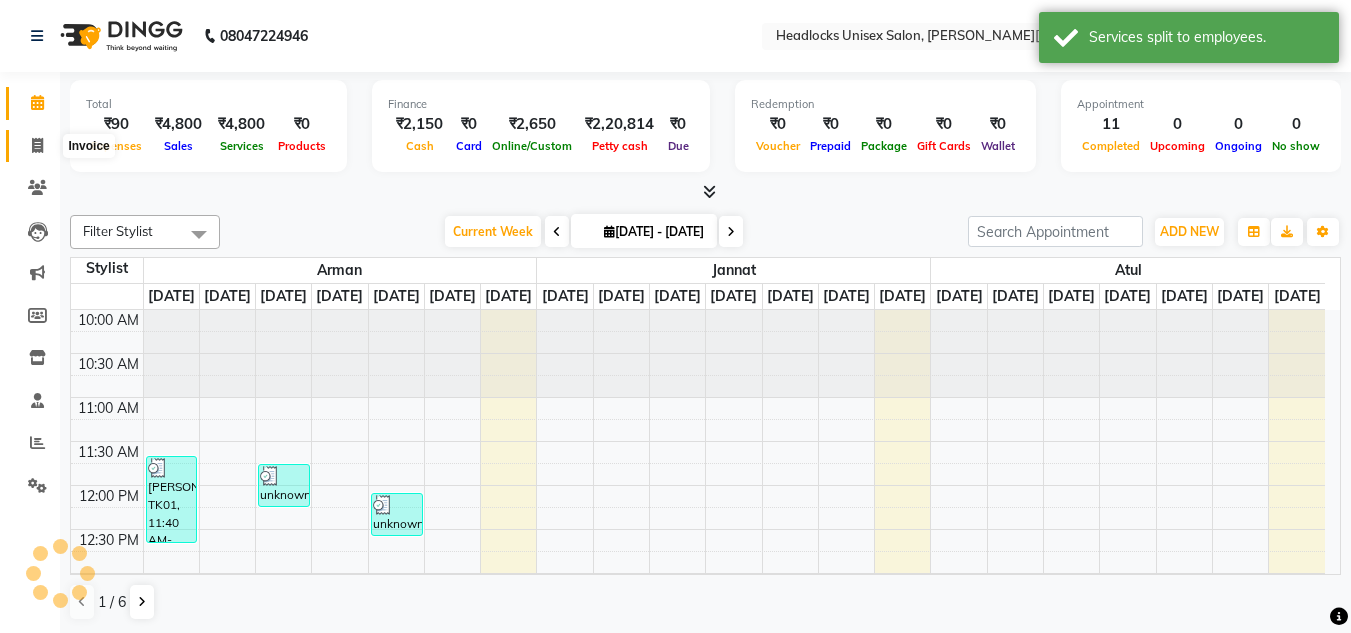 click 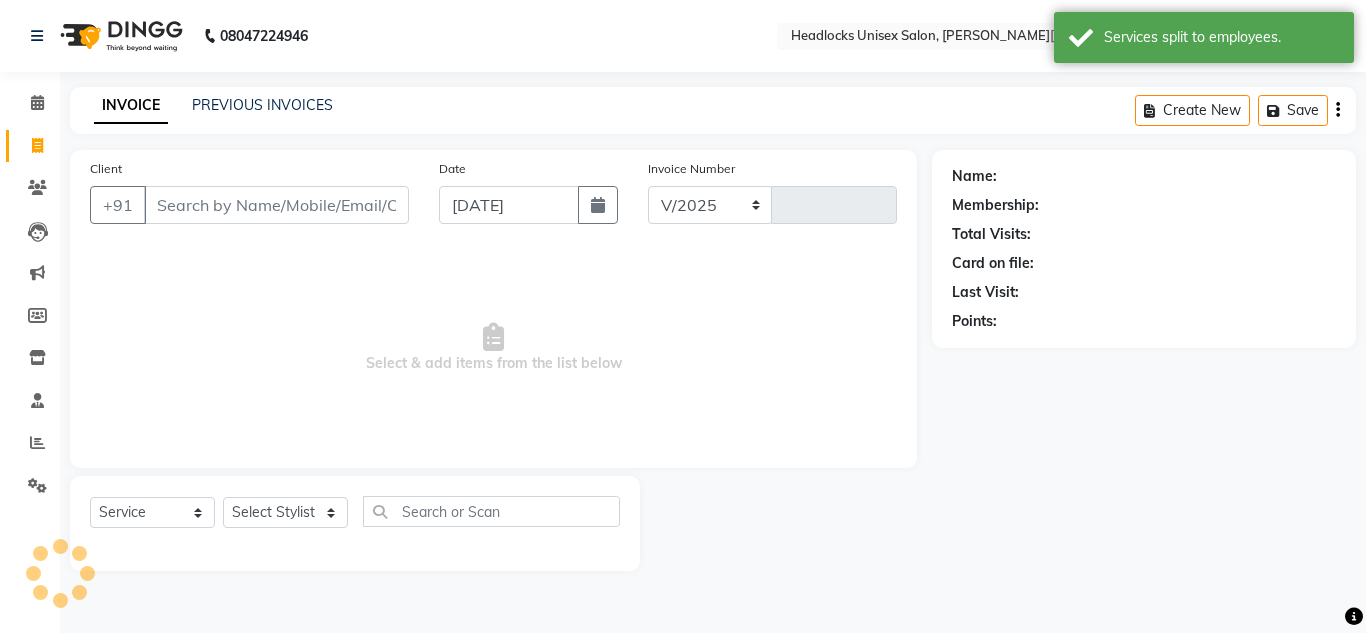 select on "6850" 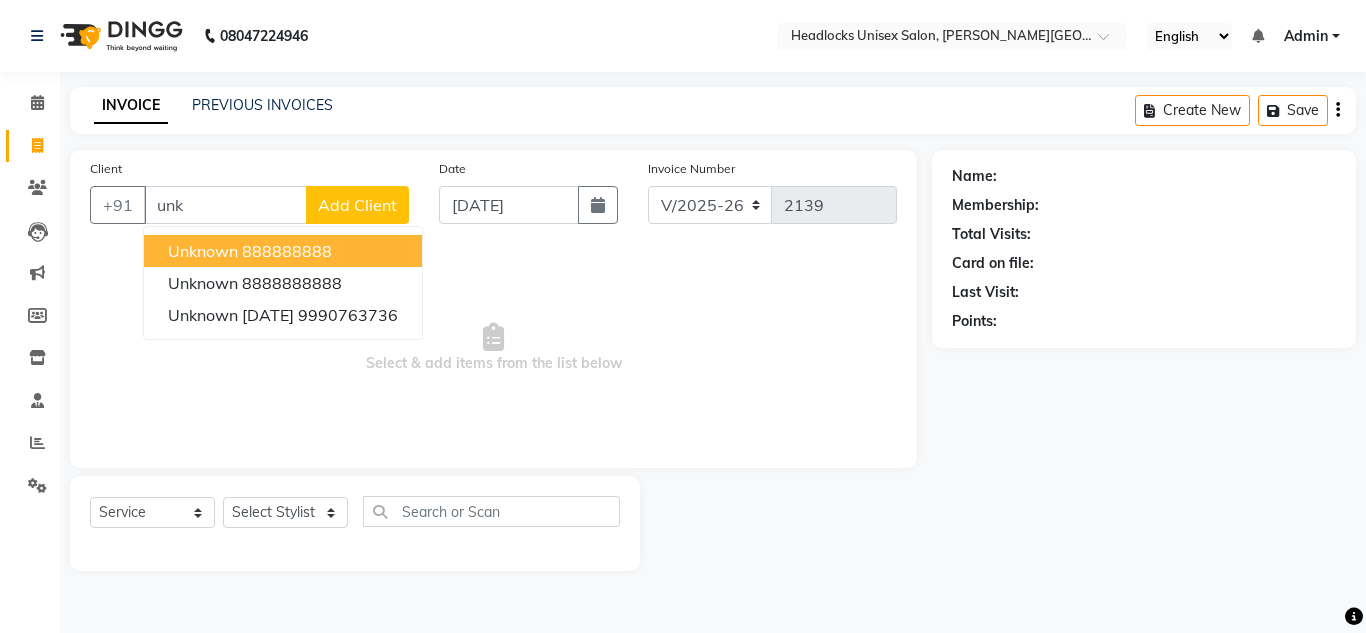 click on "unknown" at bounding box center (203, 251) 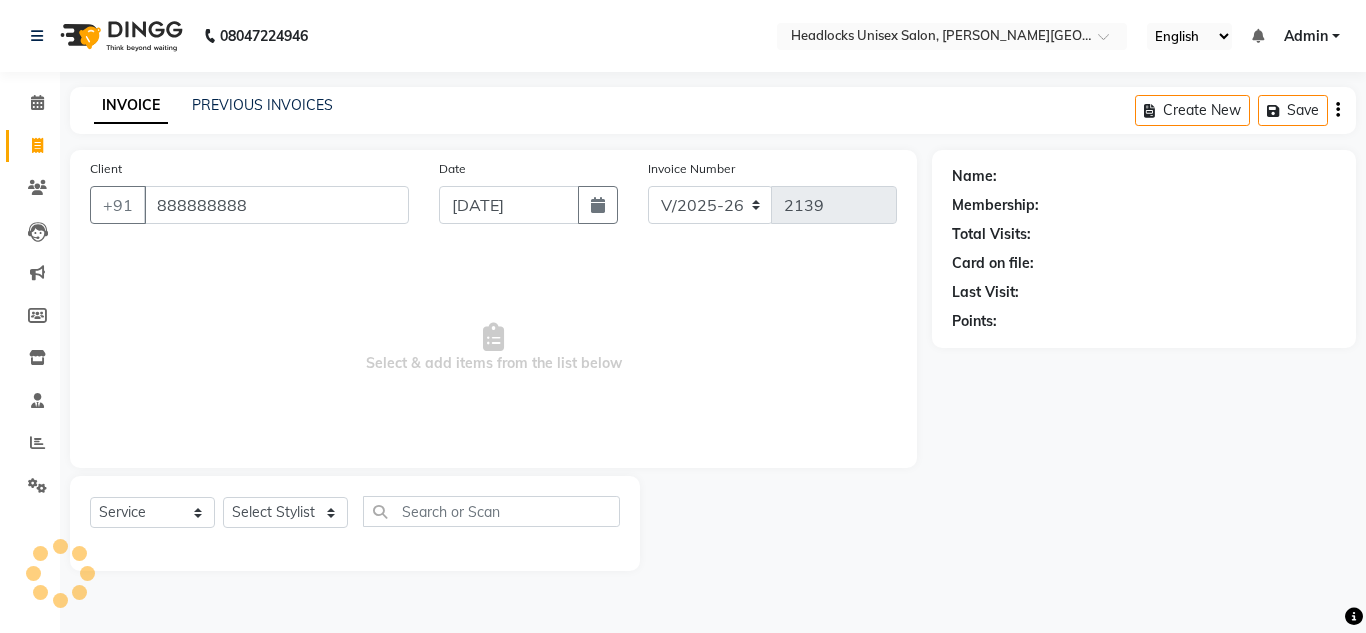 type on "888888888" 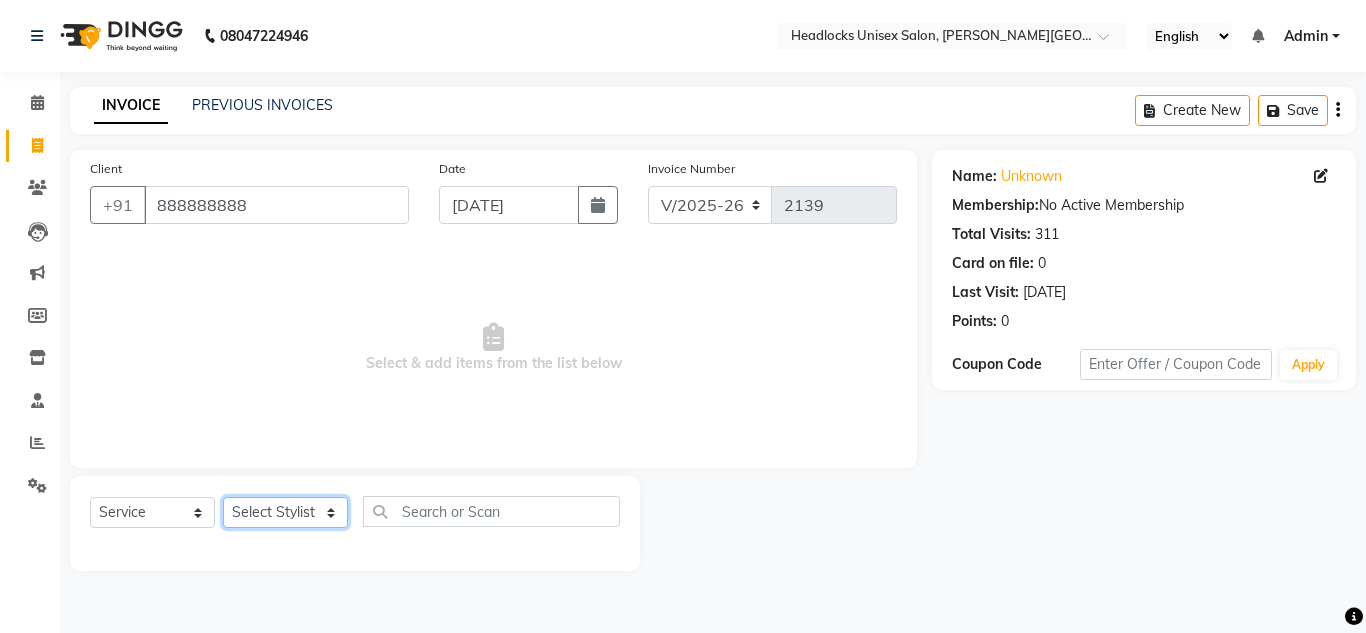 click on "Select Stylist [PERSON_NAME] Jannat Kaif [DATE] Lucky [PERSON_NAME] Pinky [PERSON_NAME] [PERSON_NAME] [PERSON_NAME] [PERSON_NAME] Suraj Vikas [PERSON_NAME] [PERSON_NAME]" 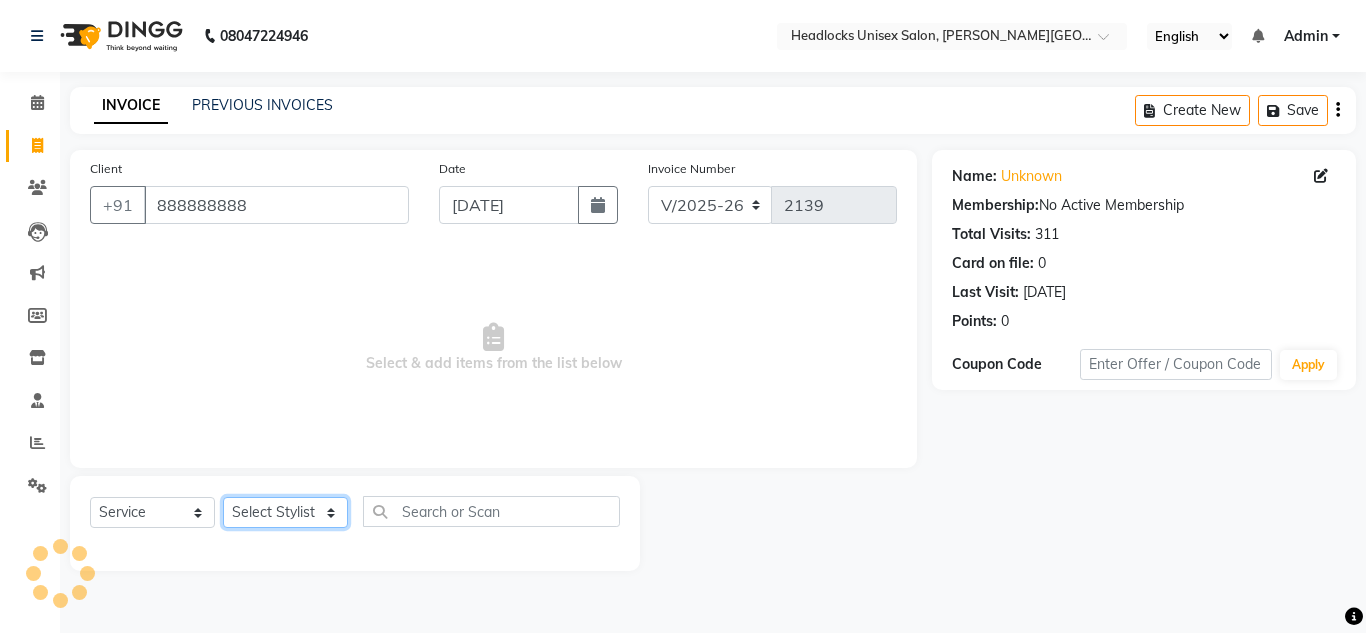 select on "53615" 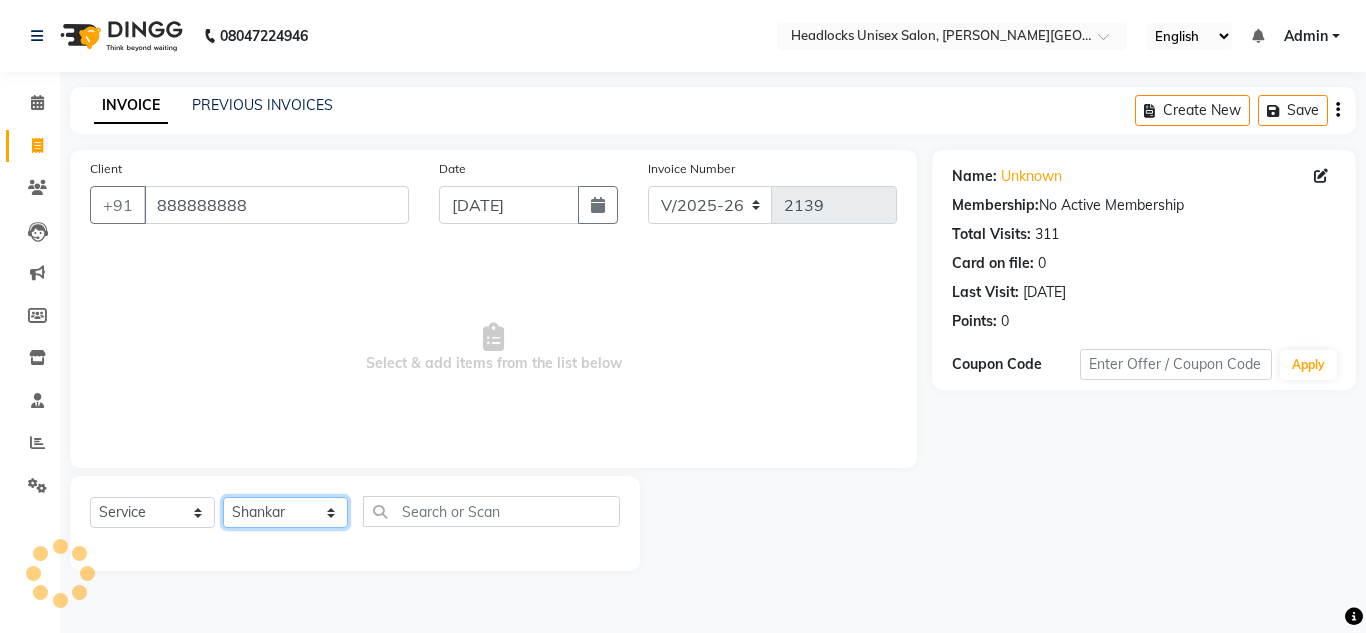 click on "Select Stylist [PERSON_NAME] Jannat Kaif [DATE] Lucky [PERSON_NAME] Pinky [PERSON_NAME] [PERSON_NAME] [PERSON_NAME] [PERSON_NAME] Suraj Vikas [PERSON_NAME] [PERSON_NAME]" 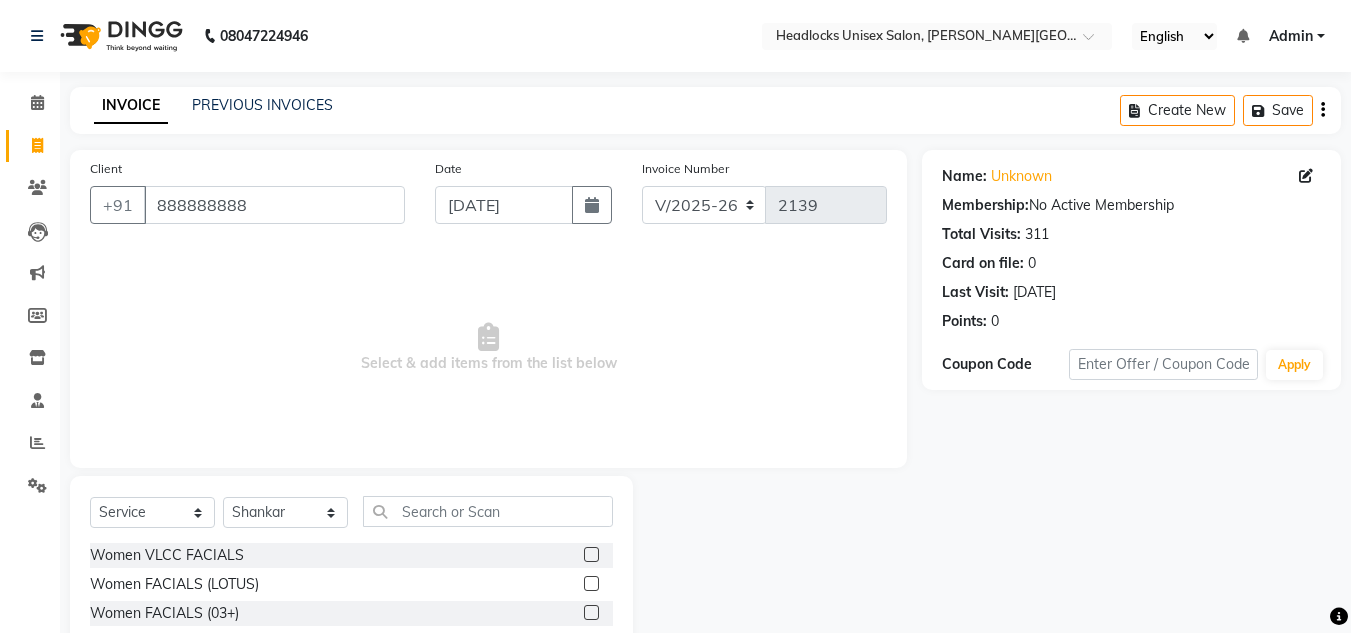 click on "Select & add items from the list below" at bounding box center [488, 348] 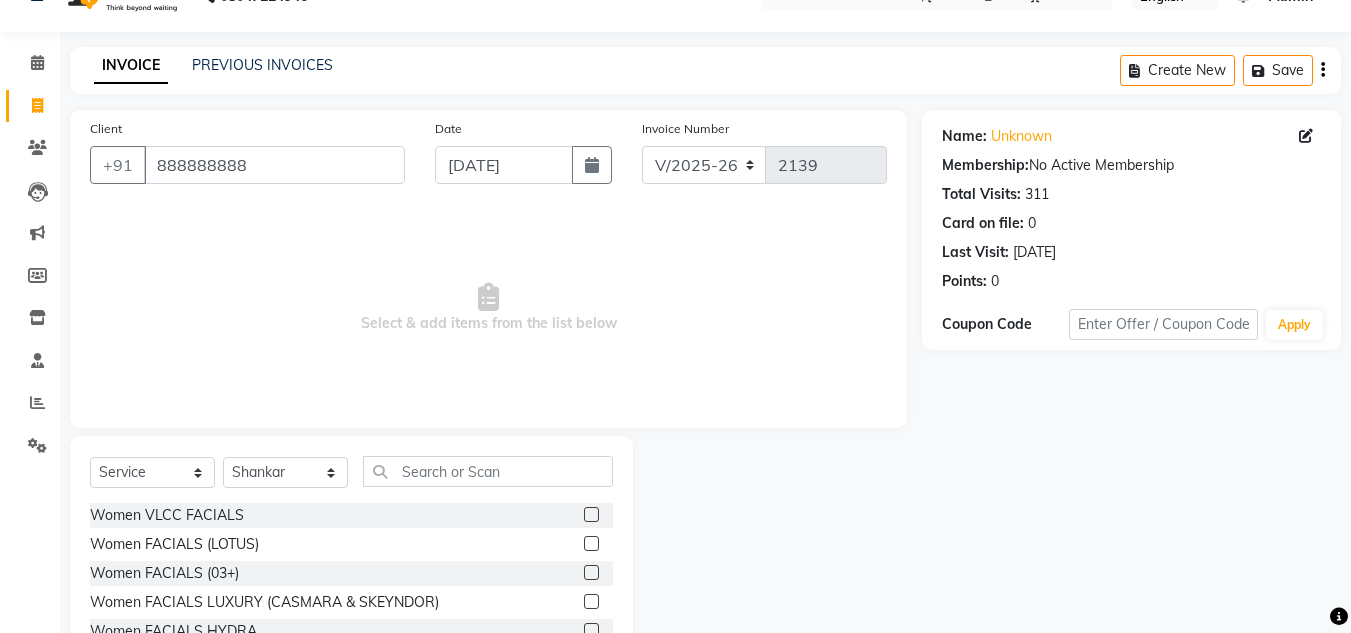 scroll, scrollTop: 168, scrollLeft: 0, axis: vertical 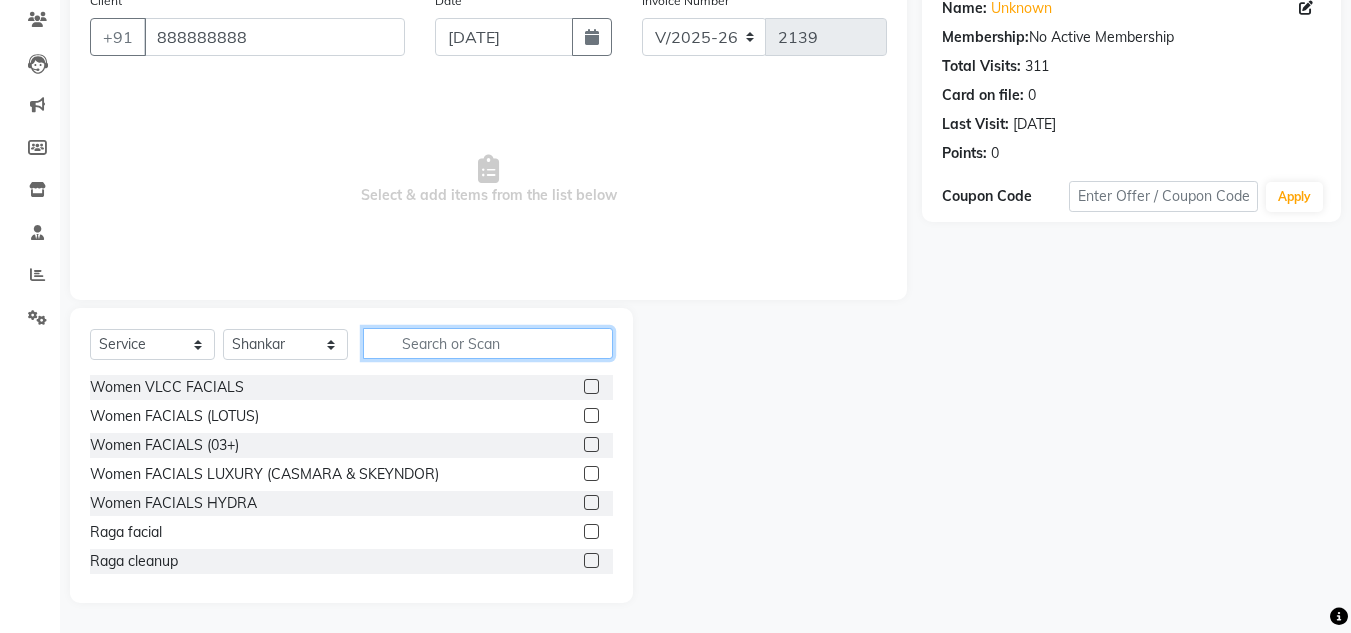 click 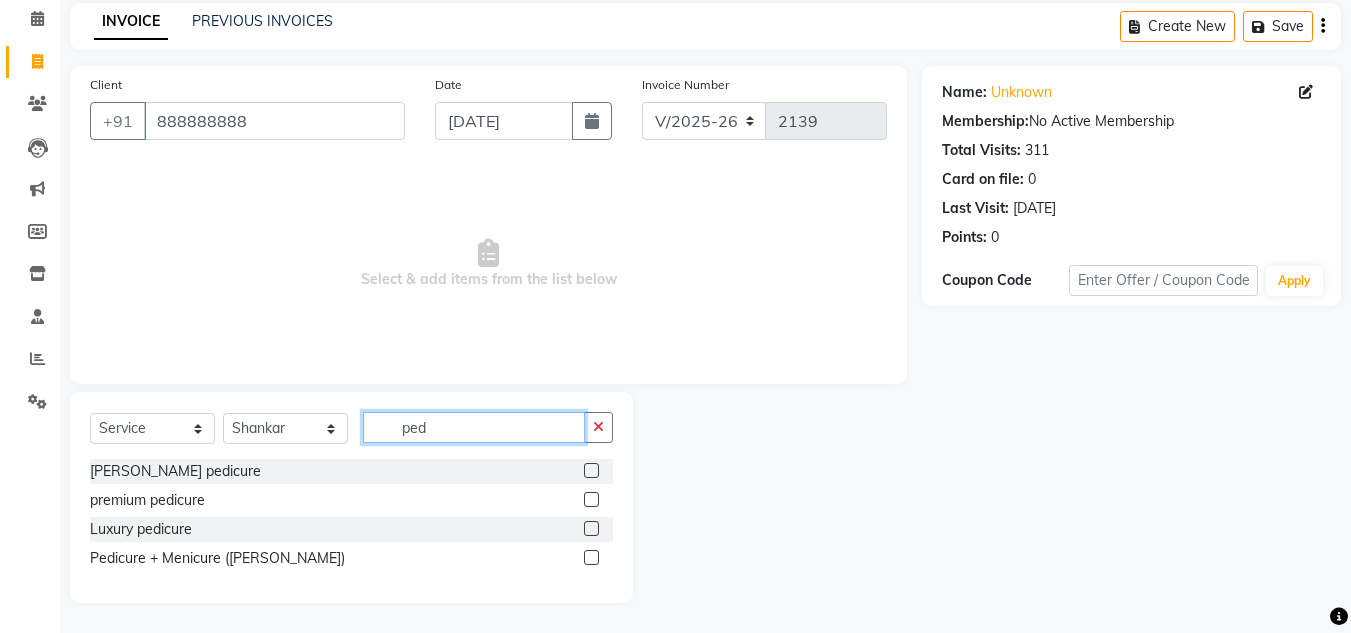 scroll, scrollTop: 84, scrollLeft: 0, axis: vertical 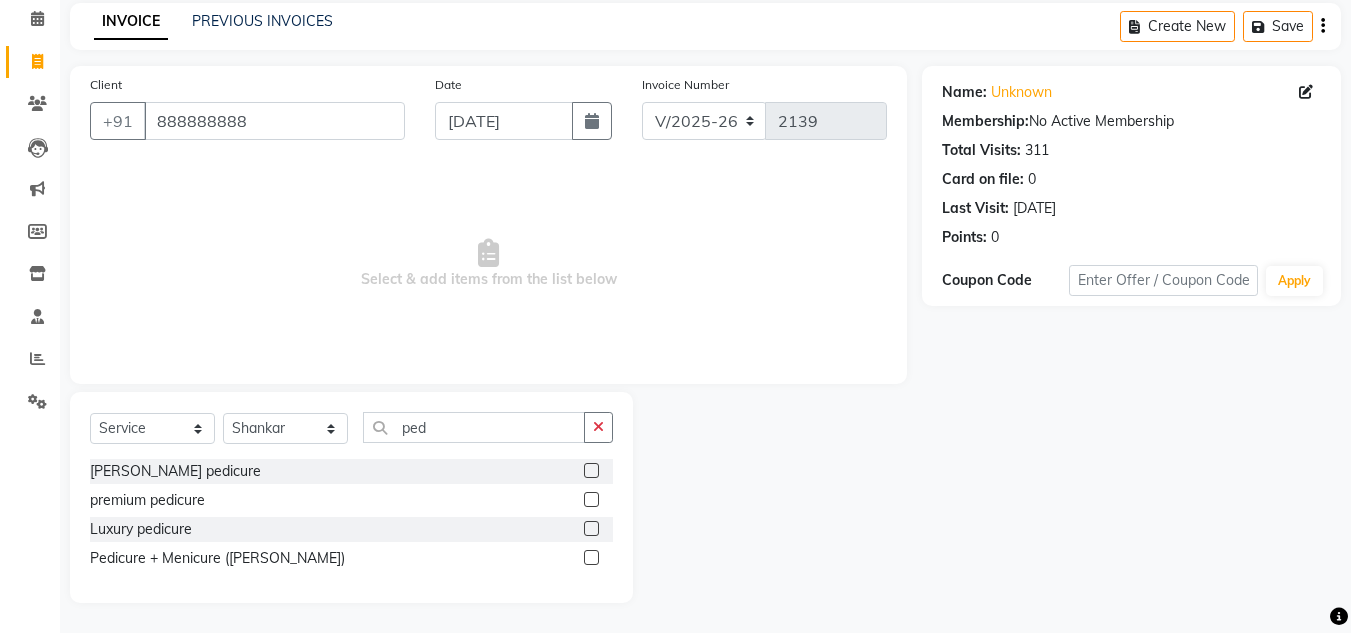 click 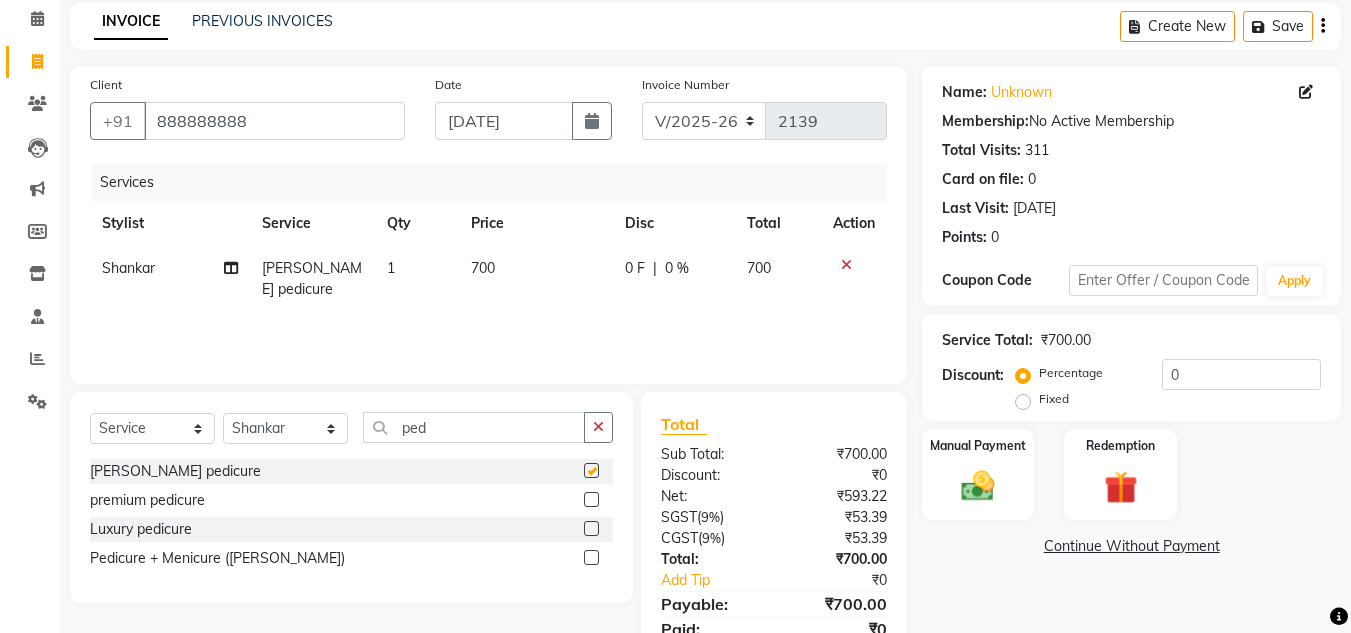 checkbox on "false" 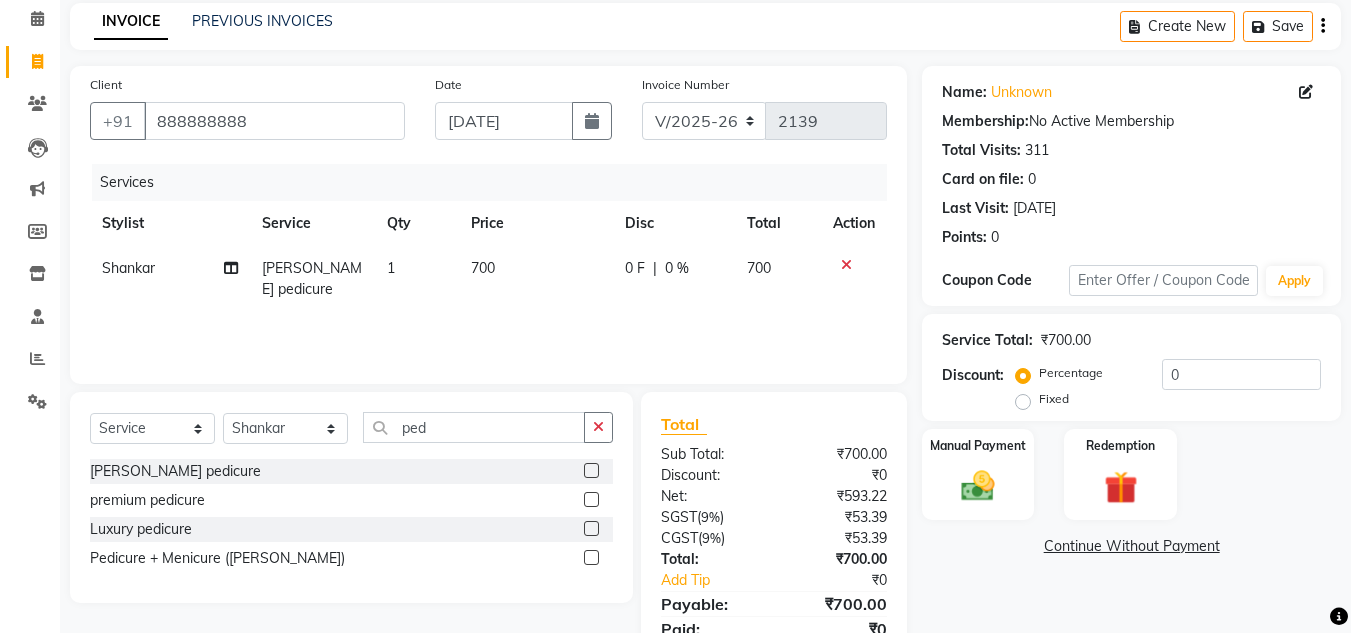 click on "700" 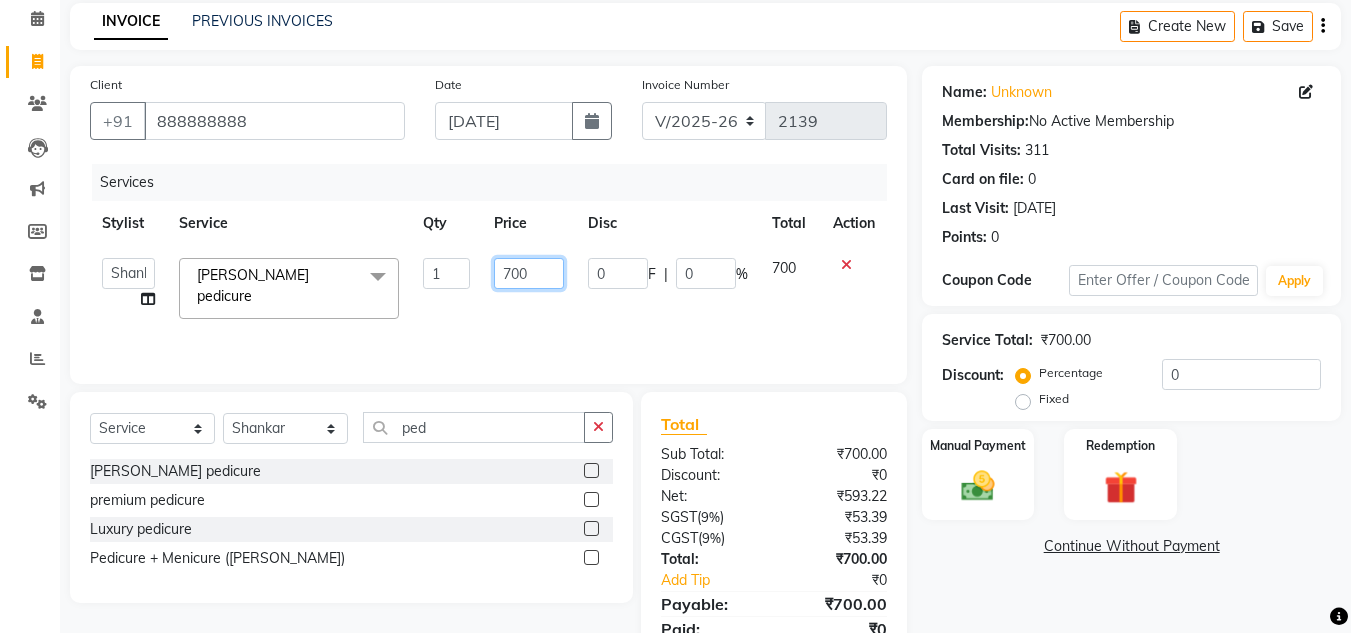 click on "700" 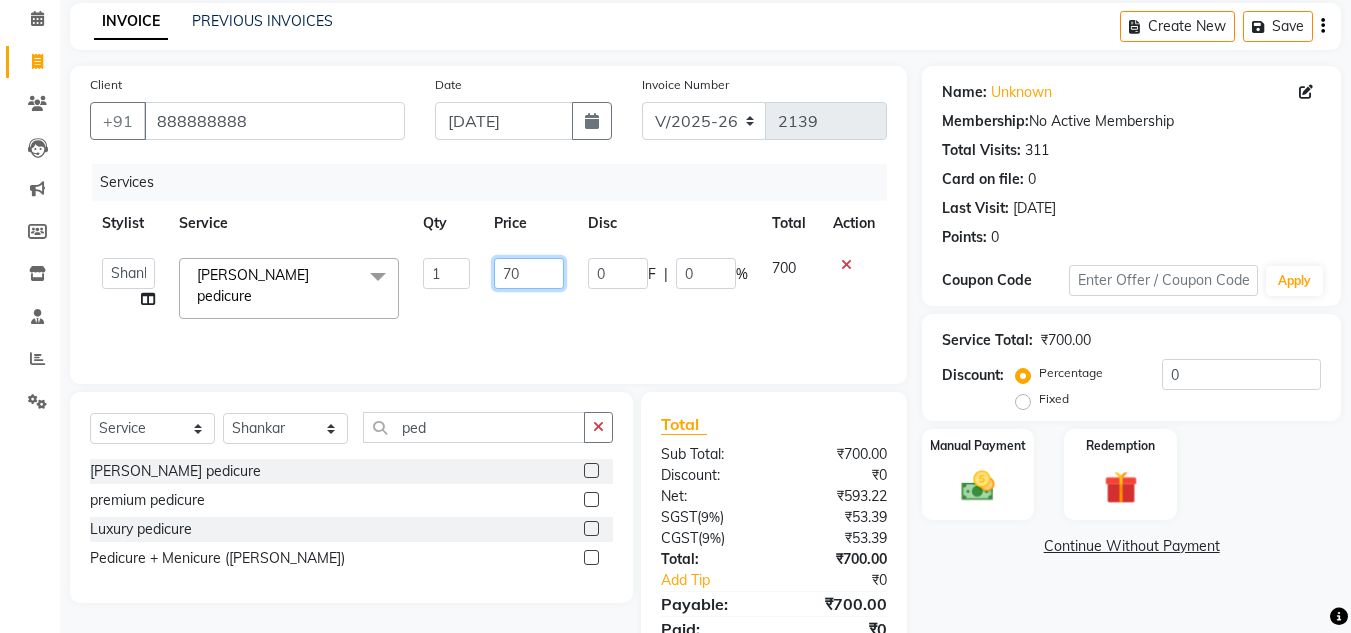 type on "7" 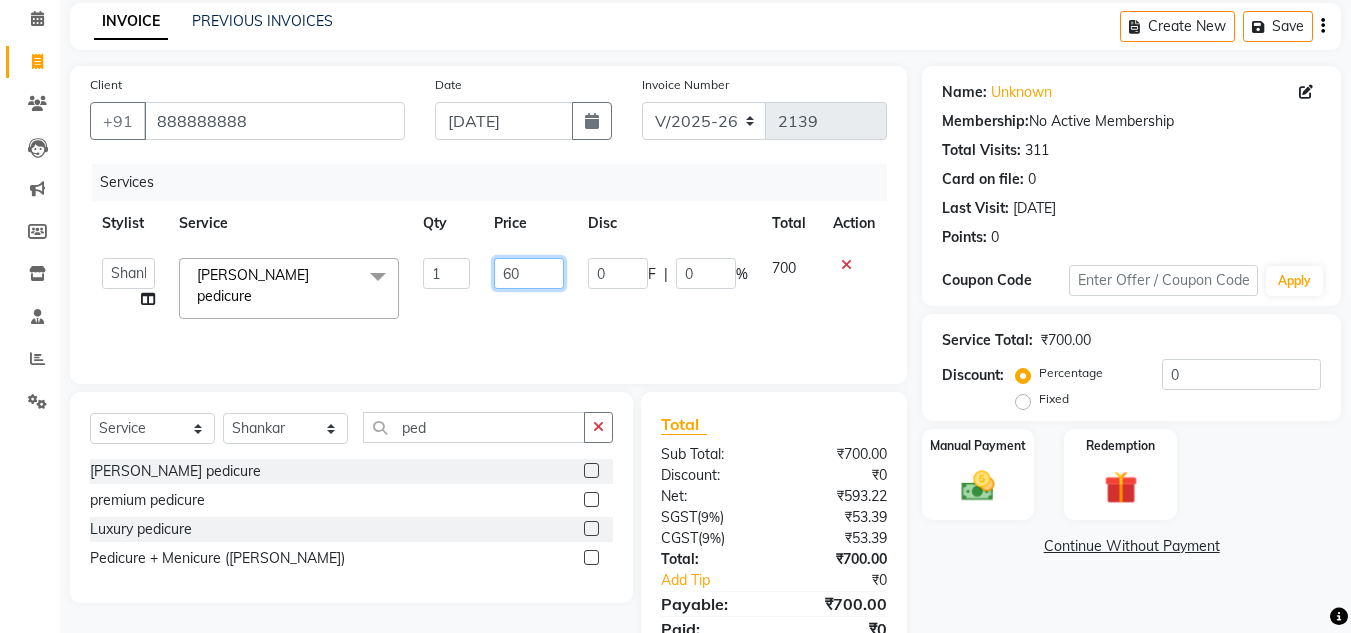 type on "600" 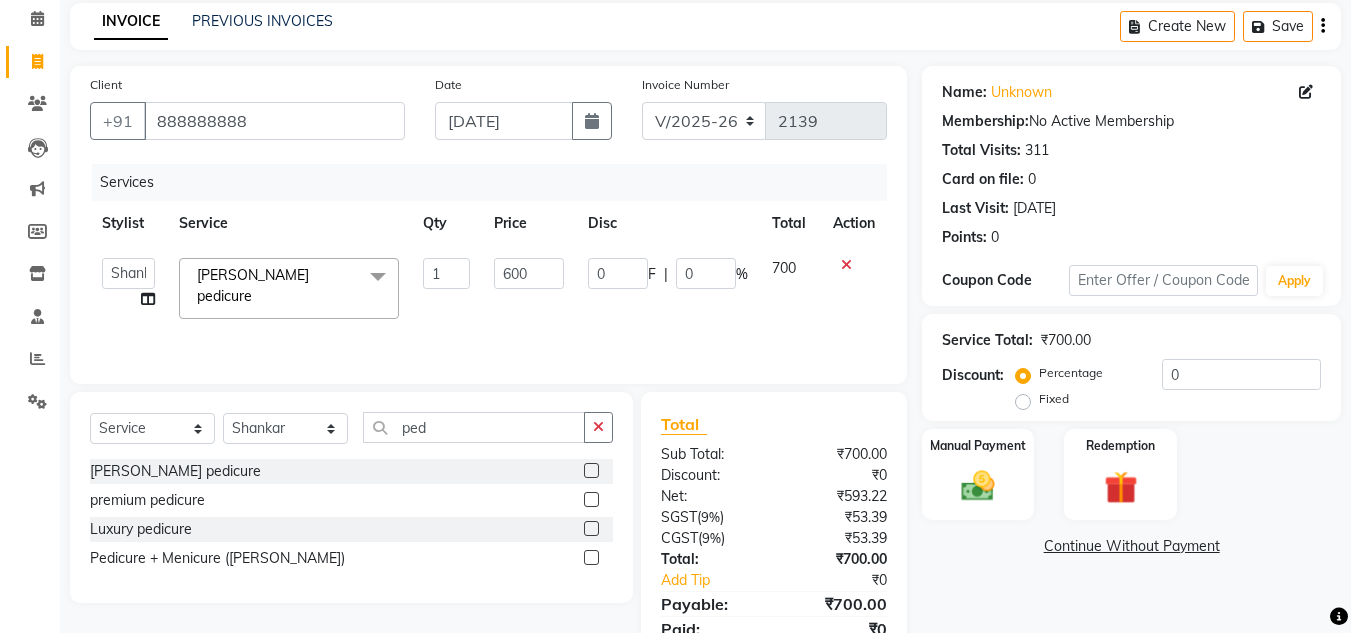 click on "Services Stylist Service Qty Price Disc Total Action  [PERSON_NAME]   Jannat   Kaif   [DATE]   Lucky   Nazia   Pinky   [PERSON_NAME]   [PERSON_NAME]   [PERSON_NAME]   [PERSON_NAME]   Suraj   Vikas   [PERSON_NAME]   [PERSON_NAME] pedicure  x Women VLCC FACIALS Women FACIALS (LOTUS) Women FACIALS (03+) Women FACIALS LUXURY (CASMARA & SKEYNDOR) Women FACIALS HYDRA Raga facial Raga cleanup Raga bridal facial 3000 Women CLEAN UPS Basic (LOTUS) Women CLEAN UPS Premium (03+) Women CLEAN UPS Luxury (CASMARA) Women BLEACH OXY FACE BLEACH Women BLEACH [PERSON_NAME]'S FACE BLEACH Women BLEACH NECK BLEACH Women BLEACH BACK+NECK BLEACH Women BLEACH STOMACH BLEACH Women BLEACH ARMS BLEACH Women BLEACH LEGS BLEACH Women BLEACH HALF LEG BLEACH Women BLEACH FULL BODY BLEACH Women SCRUBS BODY SCRUB Women SCRUBS BODY POLISHING Full body scrub Women D-TAN FACE D-TAN Women D-TAN ARMS D-TAN Women D-TAN LEGS D-TAN Women D-TAN BACK D-TAN Women D-TAN FULL BODY D-TAN Women HAIRCUT & HAIRSTYLES (TRIM) Women HAIRCUT & HAIRSTYLES V-SHAPE HAIRCUT chin" 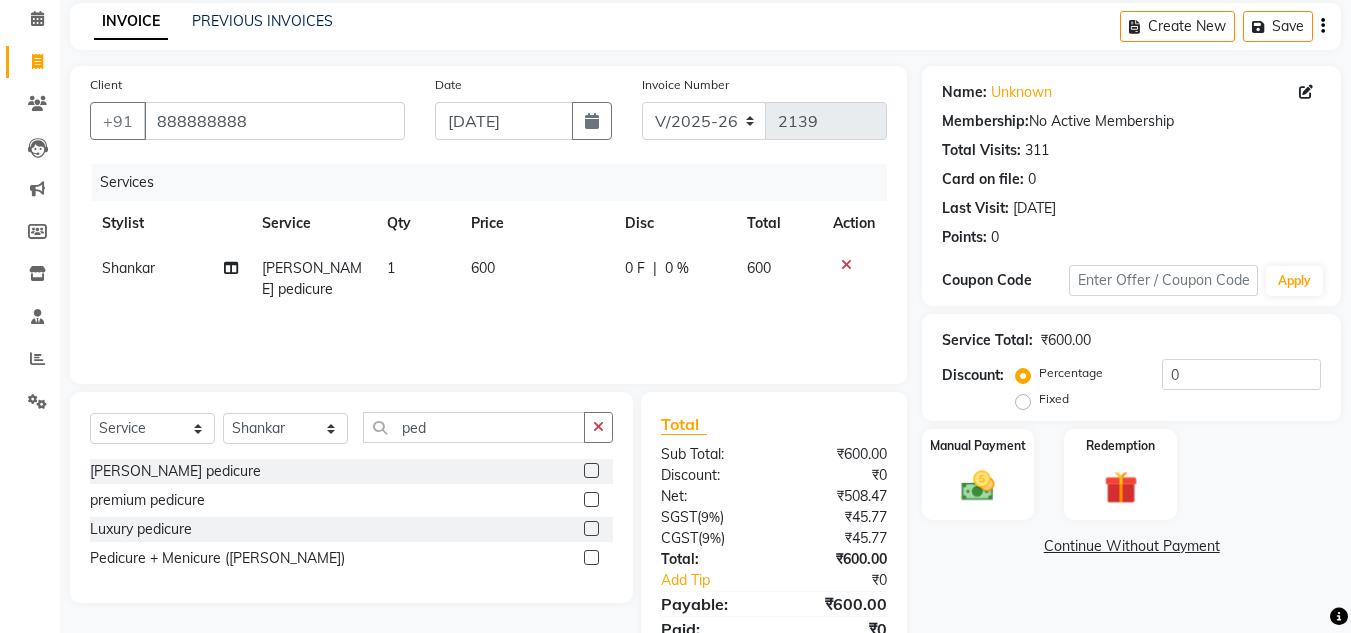 click on "₹45.77" 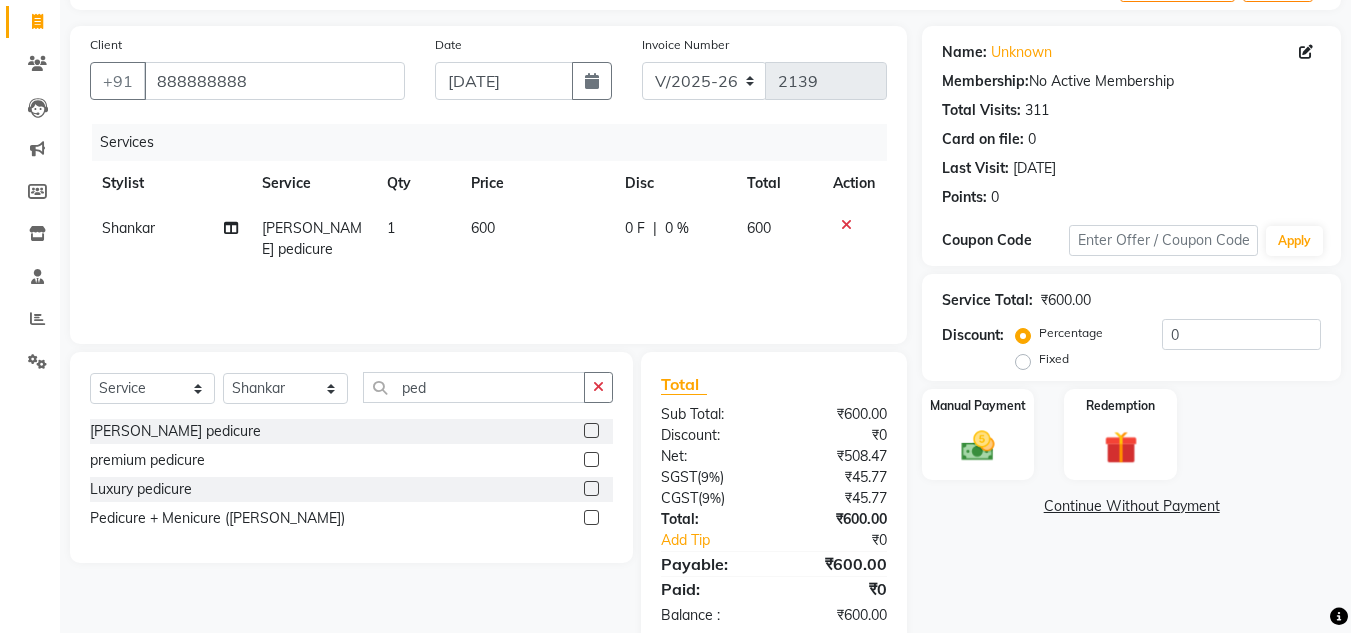 scroll, scrollTop: 167, scrollLeft: 0, axis: vertical 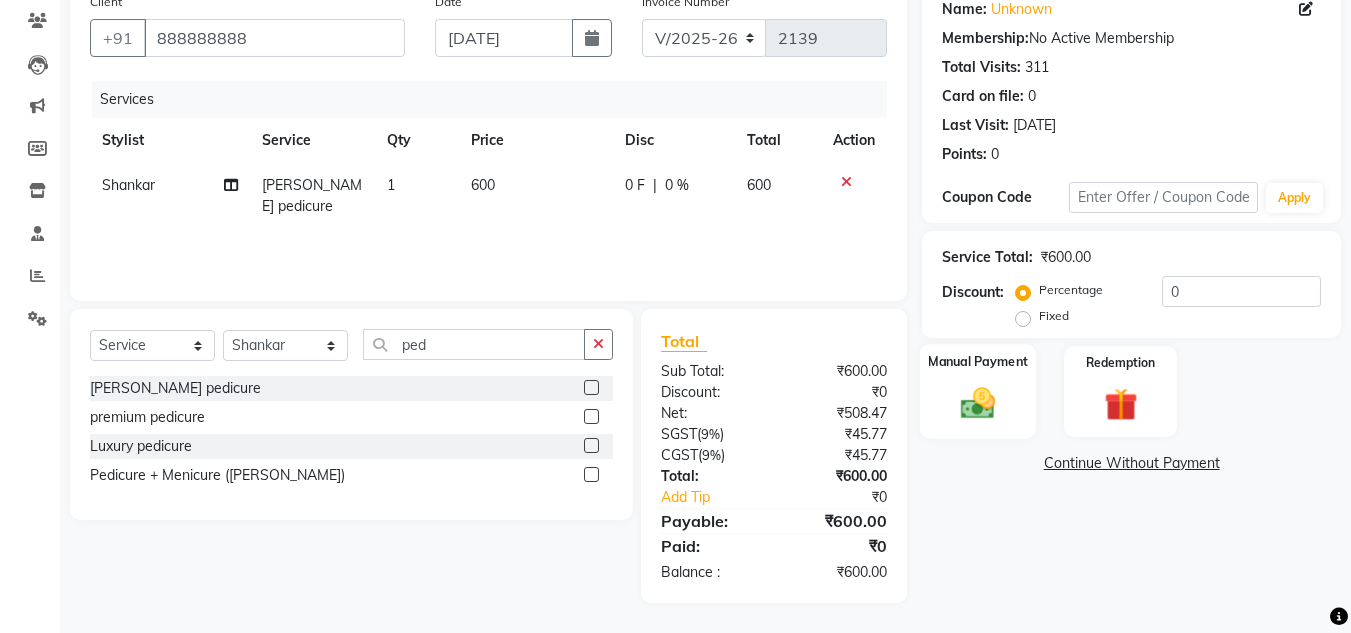 click on "Manual Payment" 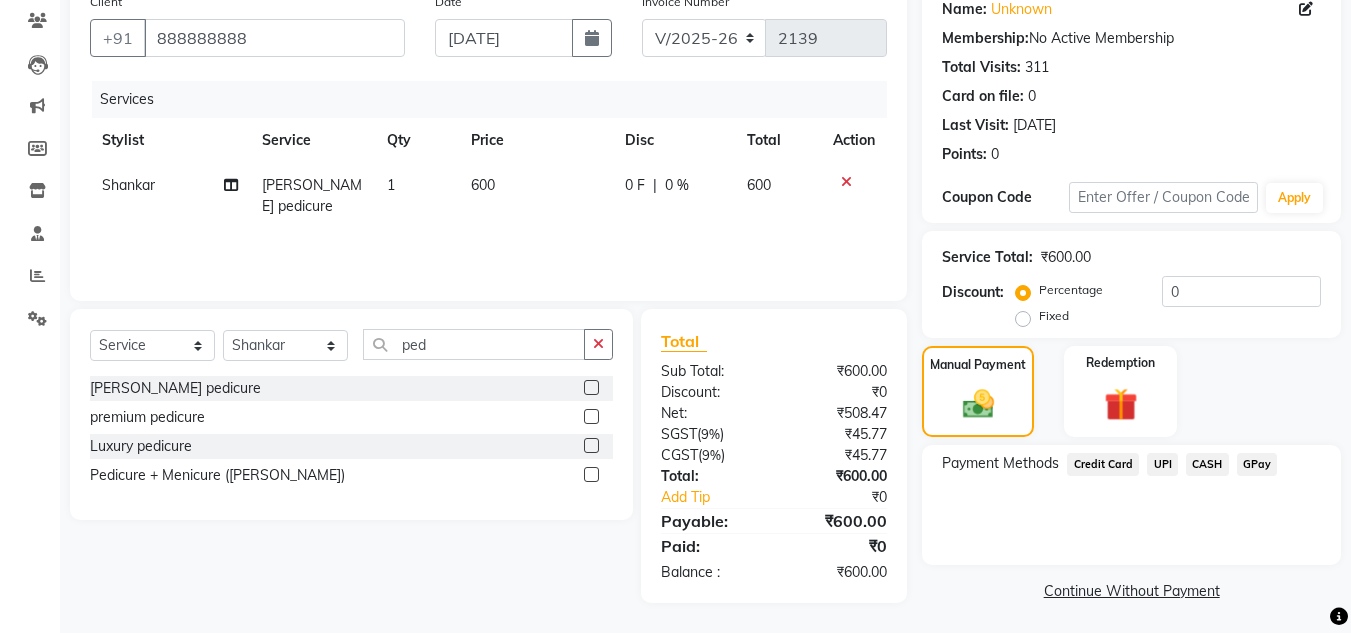 click on "UPI" 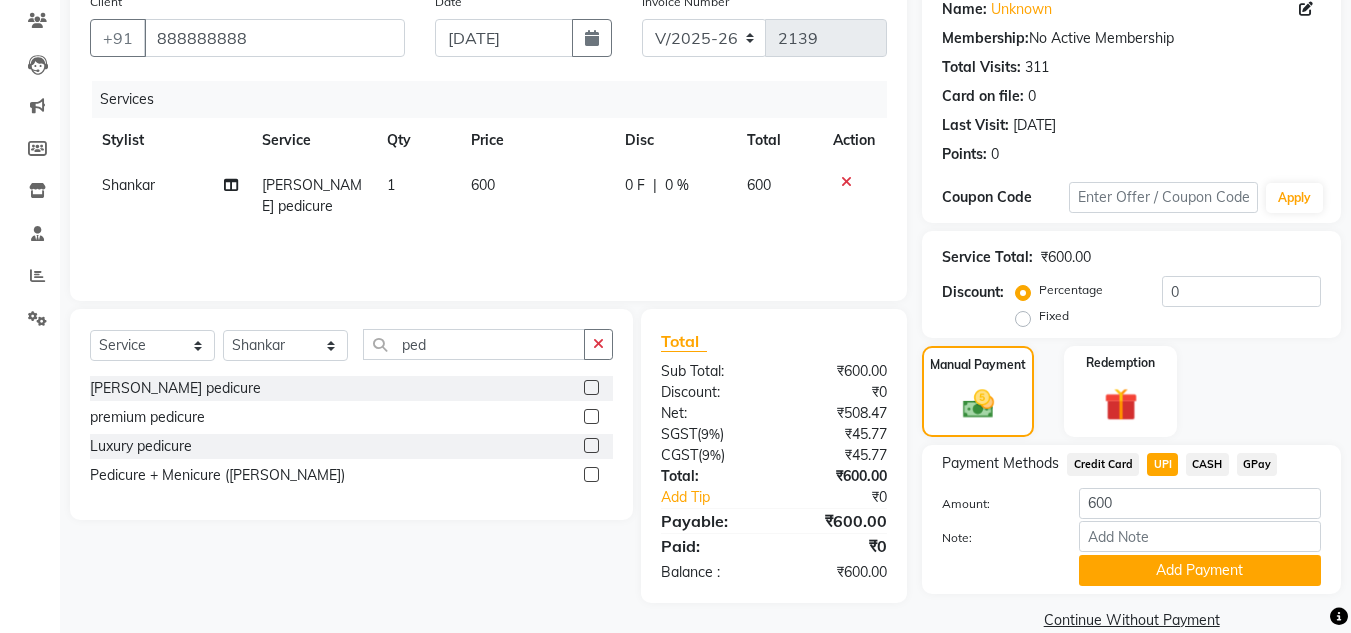 click on "Credit Card" 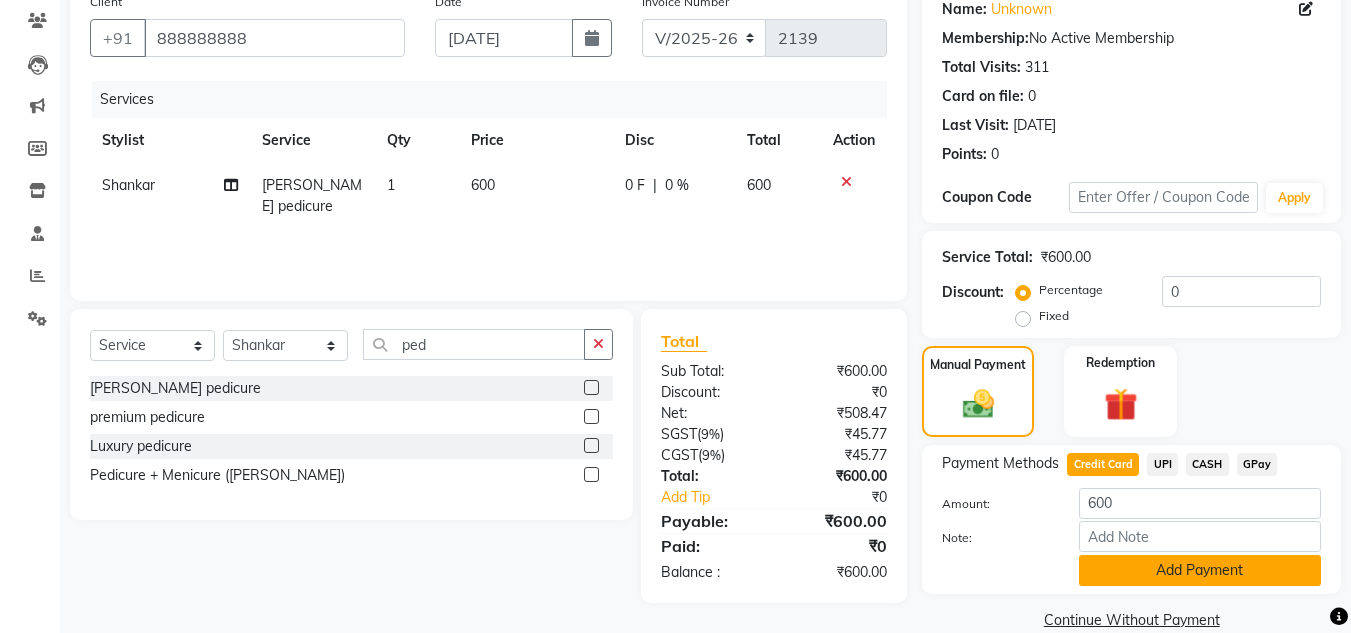 click on "Add Payment" 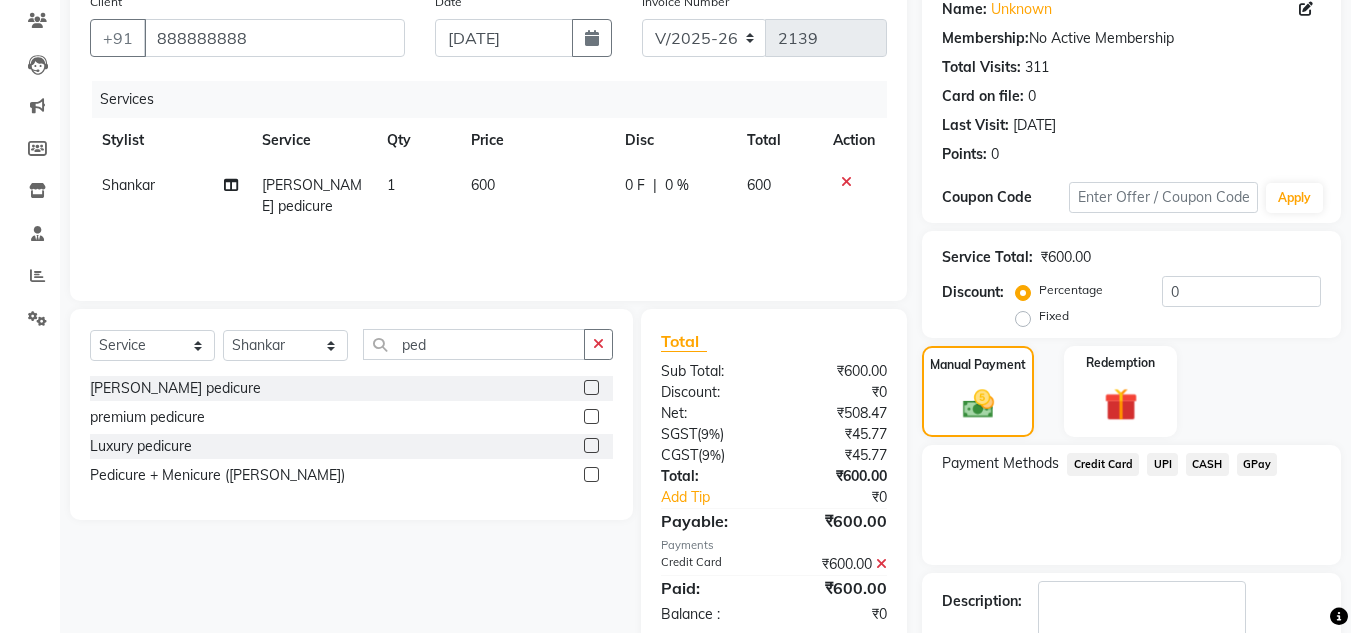 click on "Payment Methods  Credit Card   UPI   CASH   GPay" 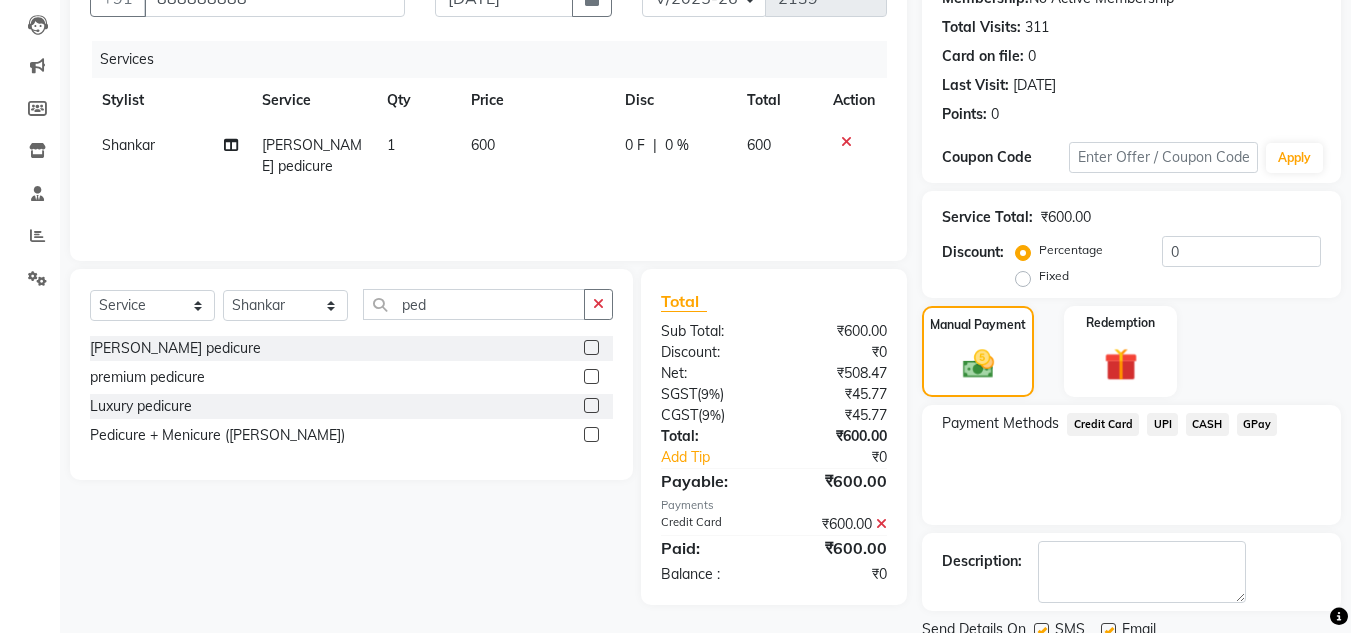 scroll, scrollTop: 283, scrollLeft: 0, axis: vertical 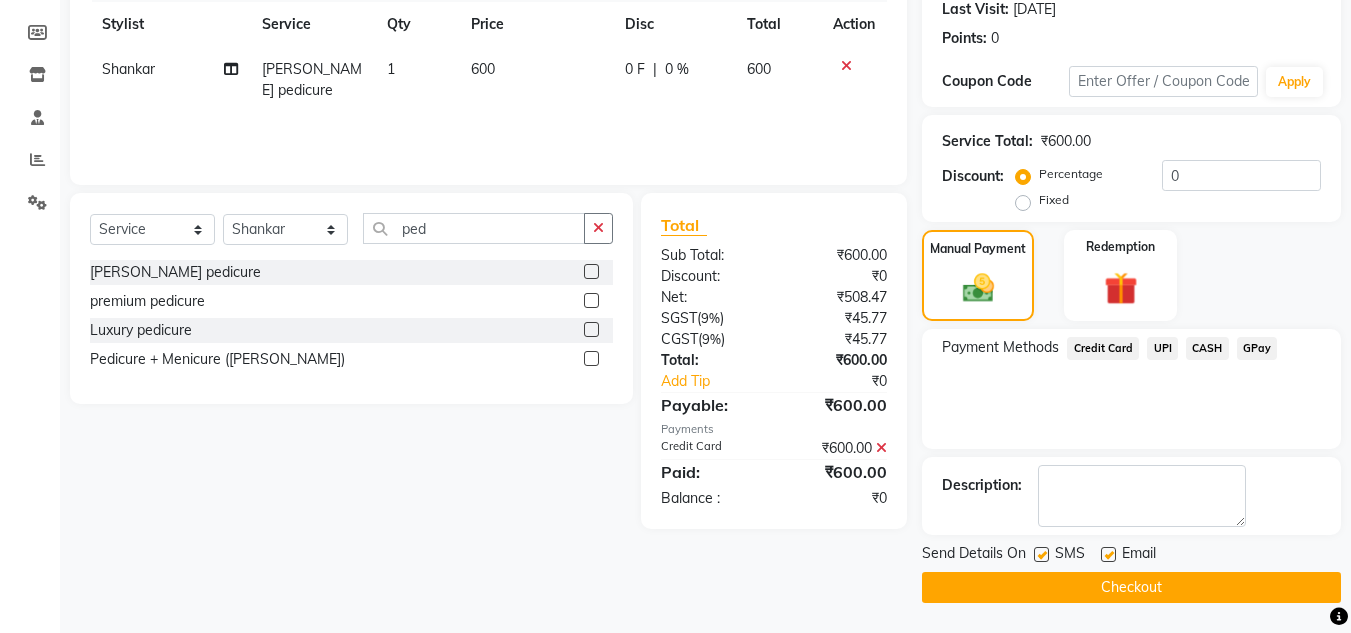 click on "Checkout" 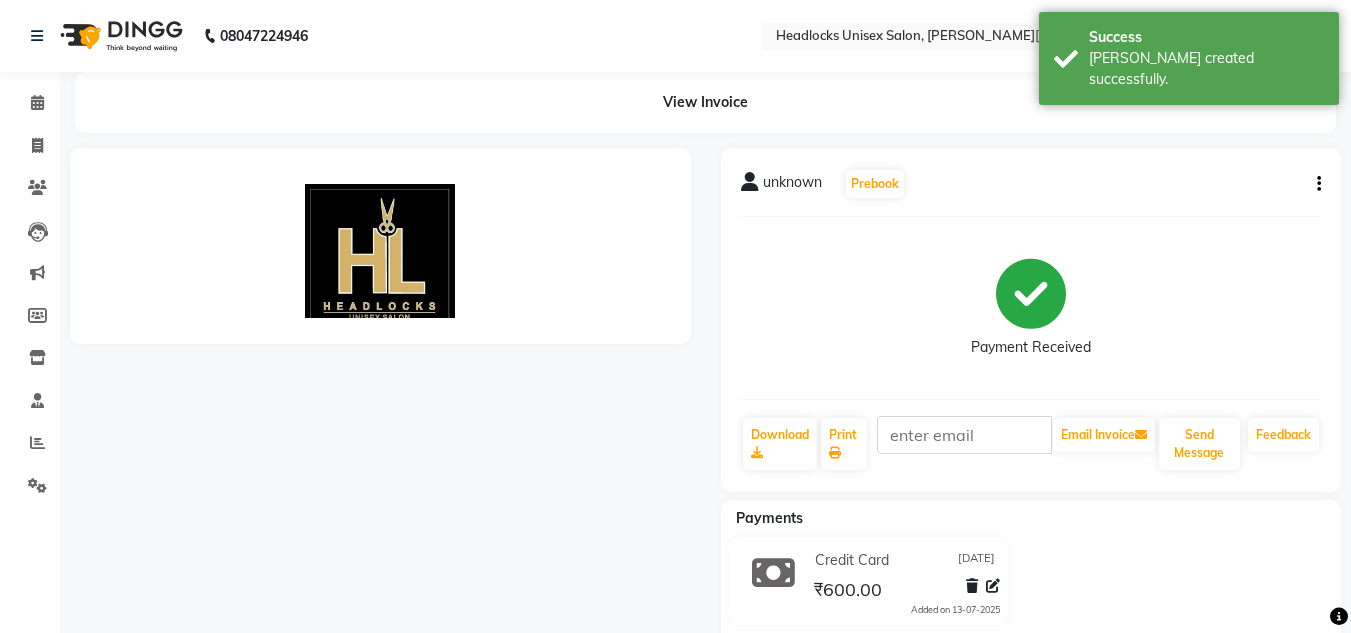 scroll, scrollTop: 0, scrollLeft: 0, axis: both 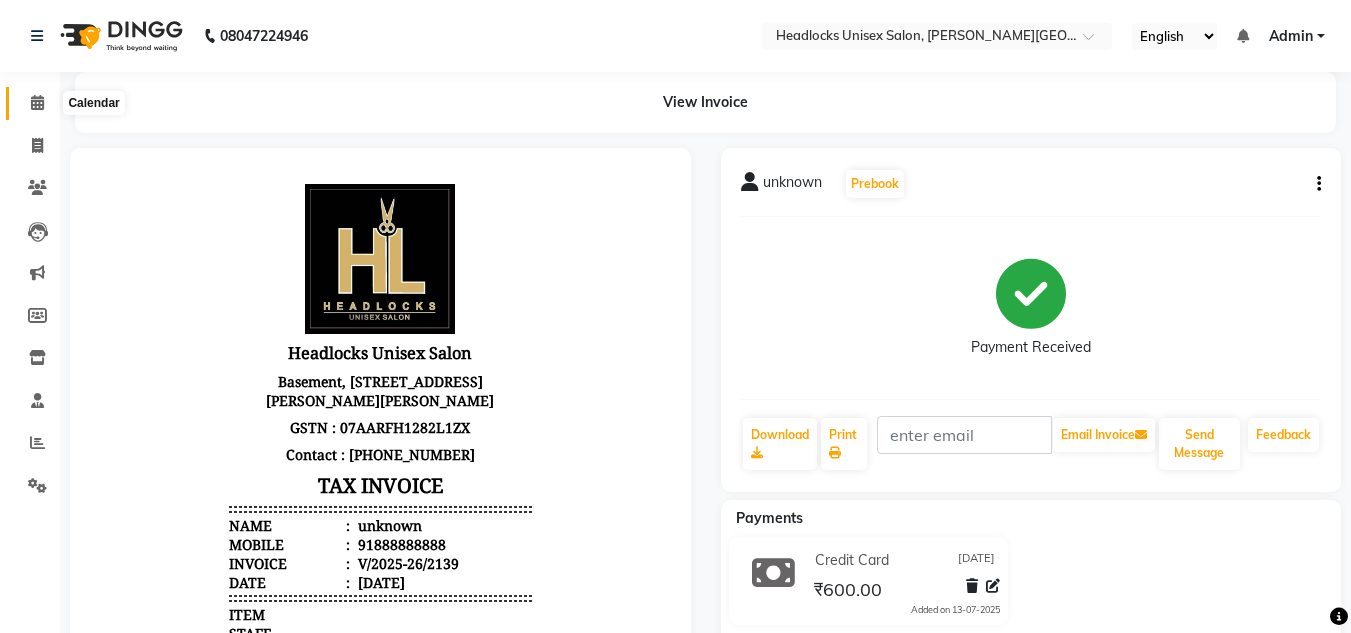 click 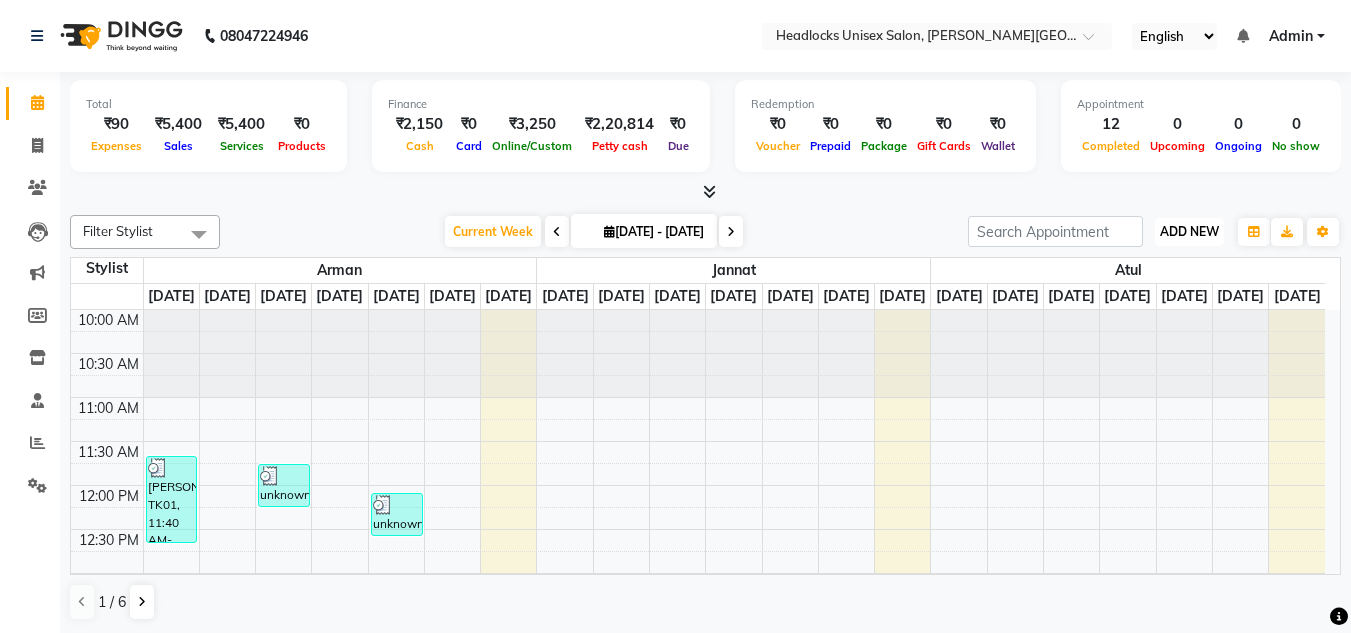 click on "ADD NEW" at bounding box center (1189, 231) 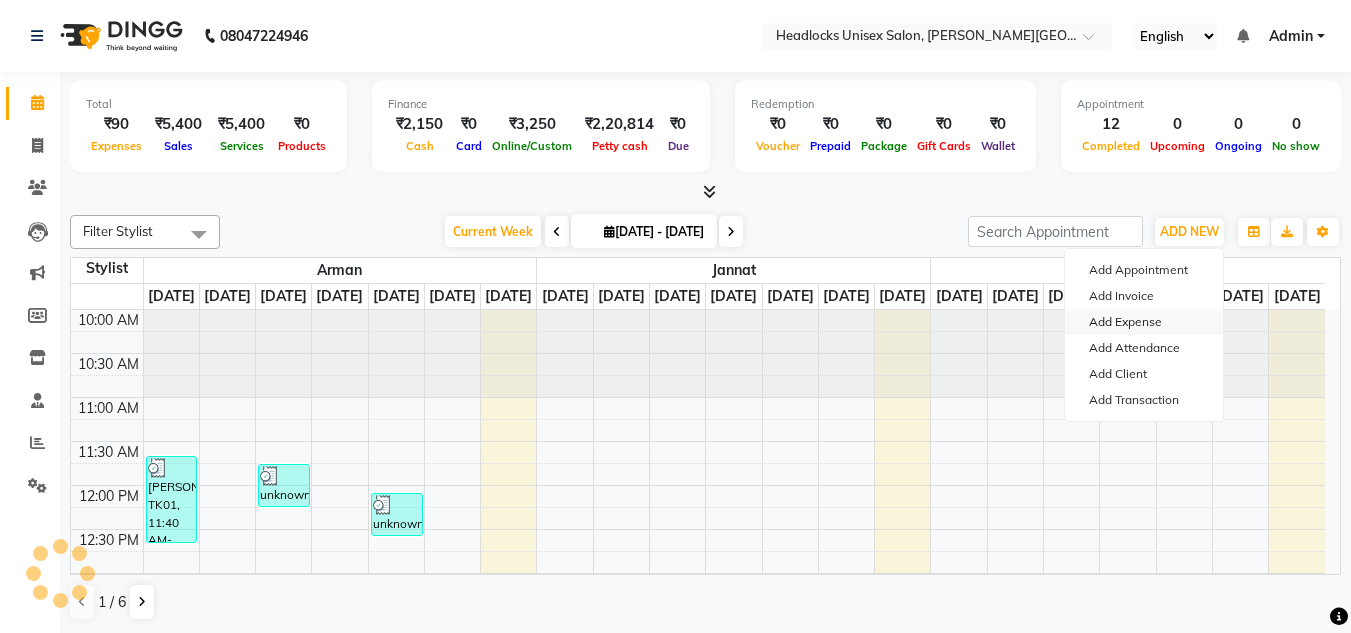 click on "Add Expense" at bounding box center (1144, 322) 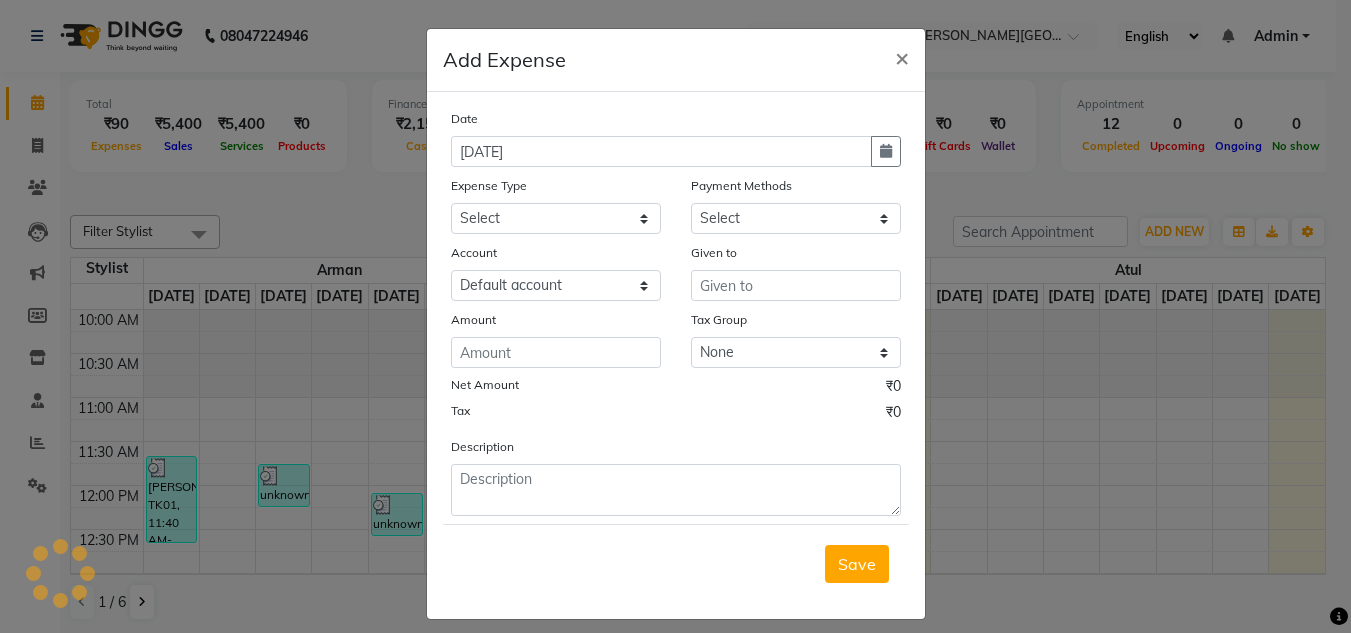 select on "1" 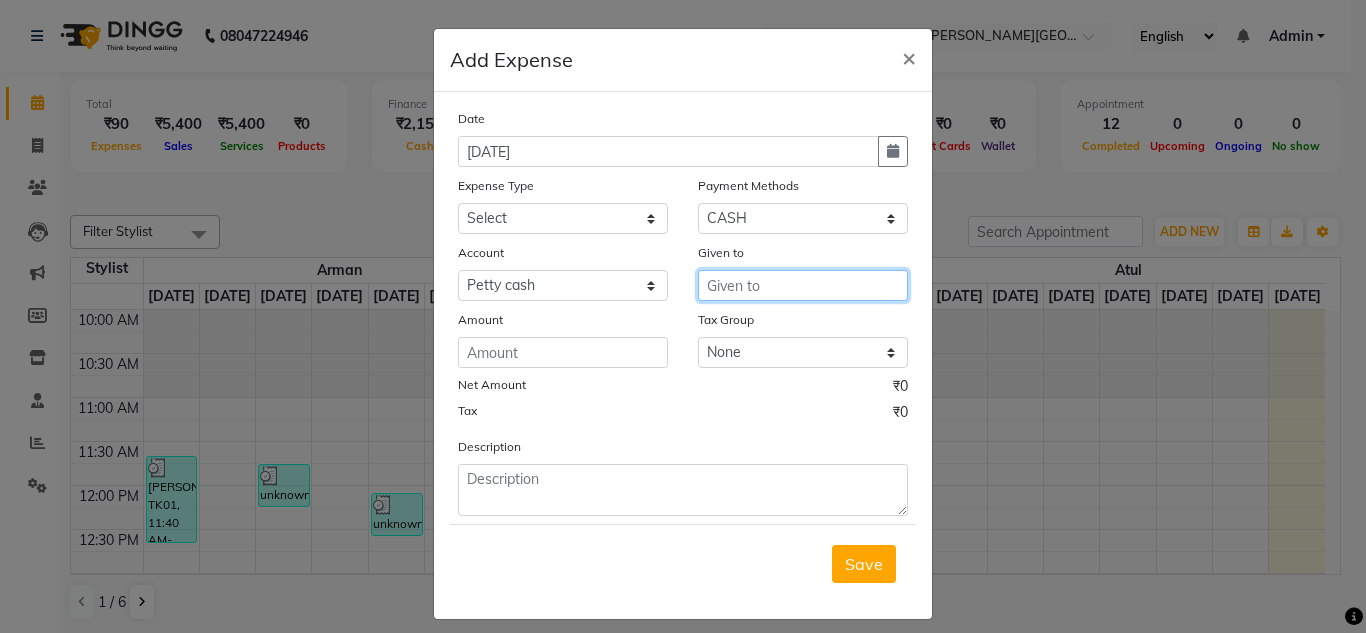 click at bounding box center [803, 285] 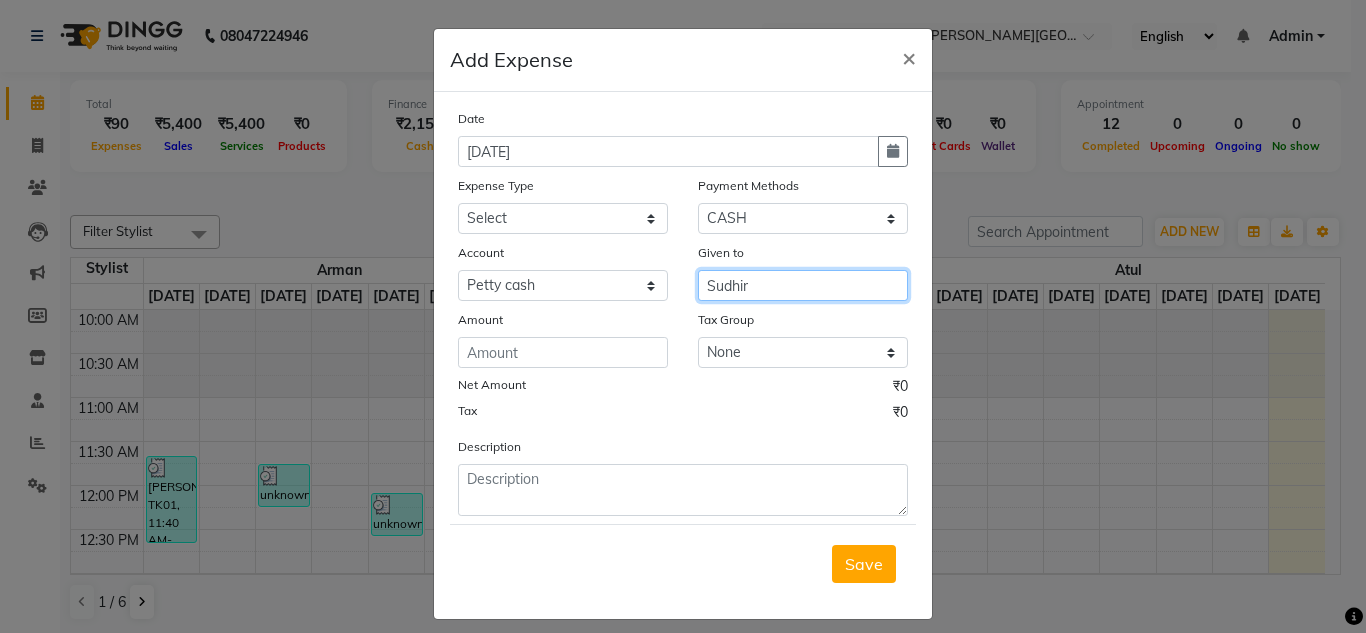 type on "Sudhir" 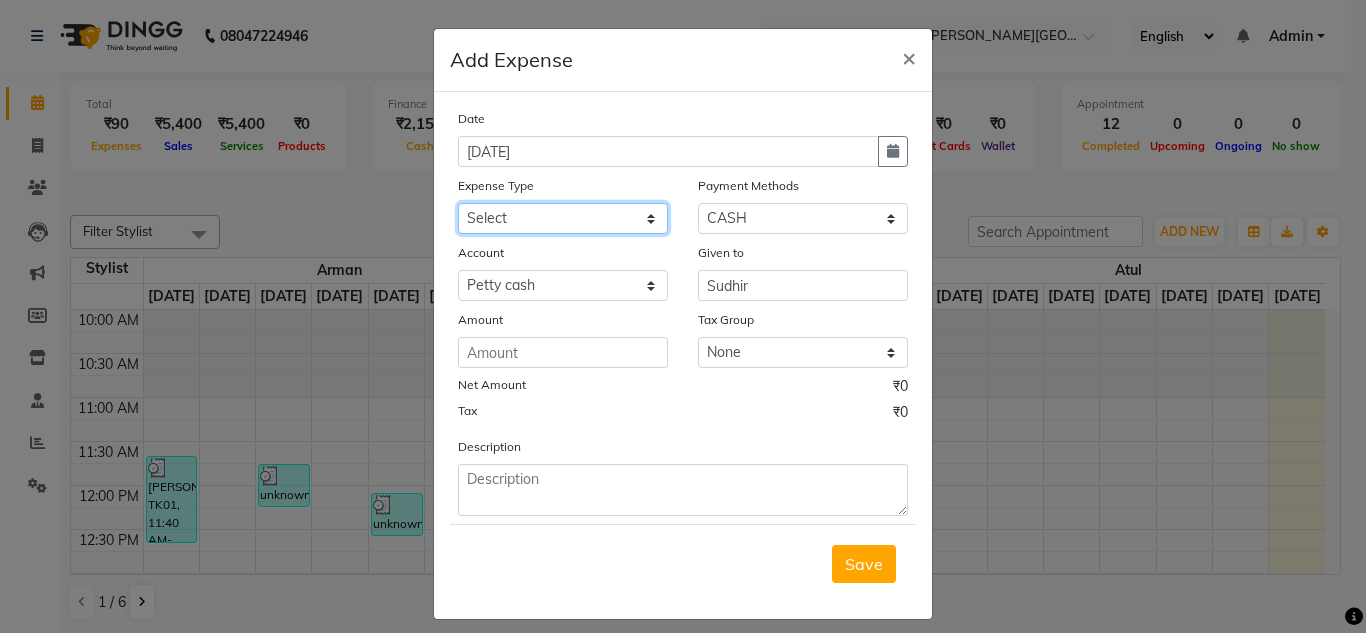 click on "Select Advance Salary Bank charges Car maintenance  Cash transfer to bank Cash transfer to hub charity client food Client Snacks Clinical charges coffee Equipment Fuel Govt fee Incentive Insurance International purchase Loan Repayment Maintenance maintenance Marketing milk Miscellaneous MRA night convence oil Other Pantry pentary item Product product incentive Rent Salary Staff Snacks sugar Tax tea Tea & Refreshment tip urgent stock Utilities water bottles" 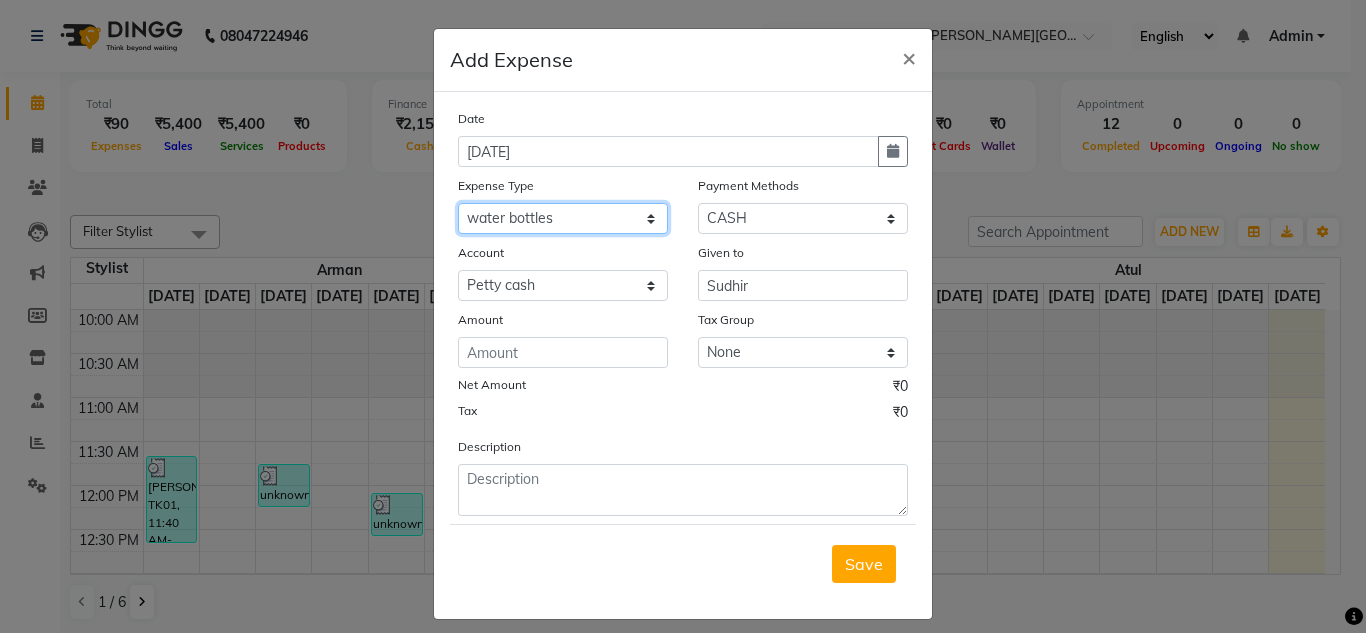 click on "Select Advance Salary Bank charges Car maintenance  Cash transfer to bank Cash transfer to hub charity client food Client Snacks Clinical charges coffee Equipment Fuel Govt fee Incentive Insurance International purchase Loan Repayment Maintenance maintenance Marketing milk Miscellaneous MRA night convence oil Other Pantry pentary item Product product incentive Rent Salary Staff Snacks sugar Tax tea Tea & Refreshment tip urgent stock Utilities water bottles" 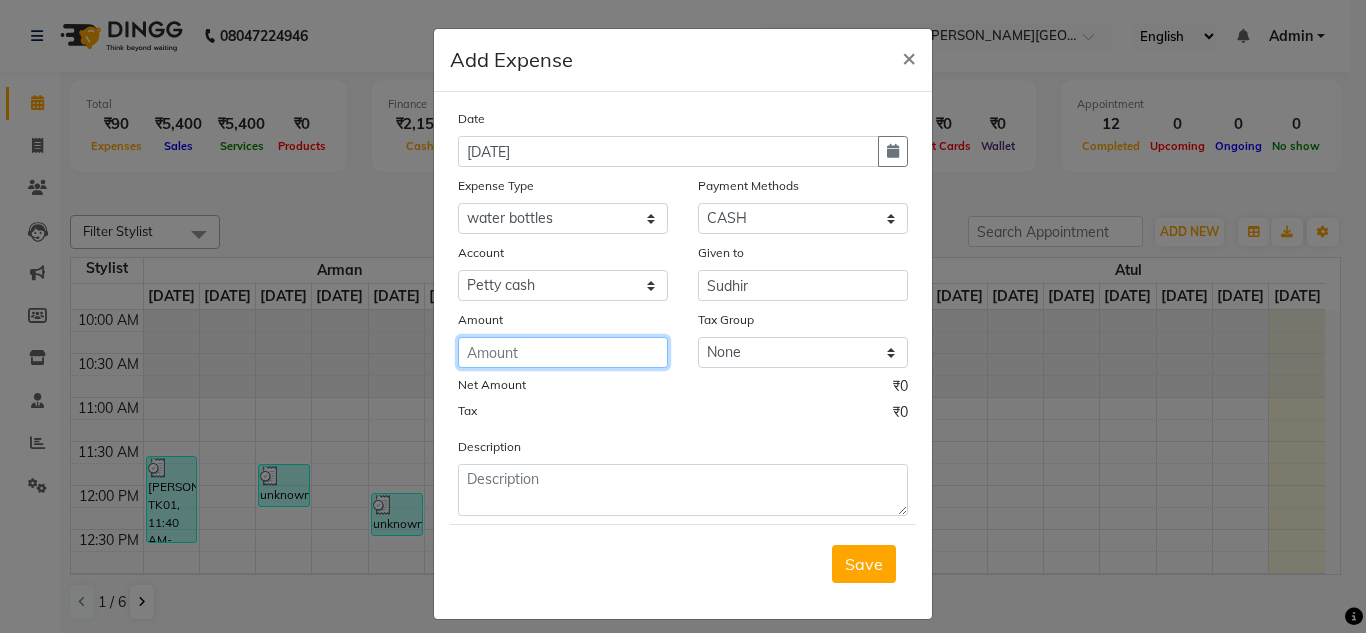 click 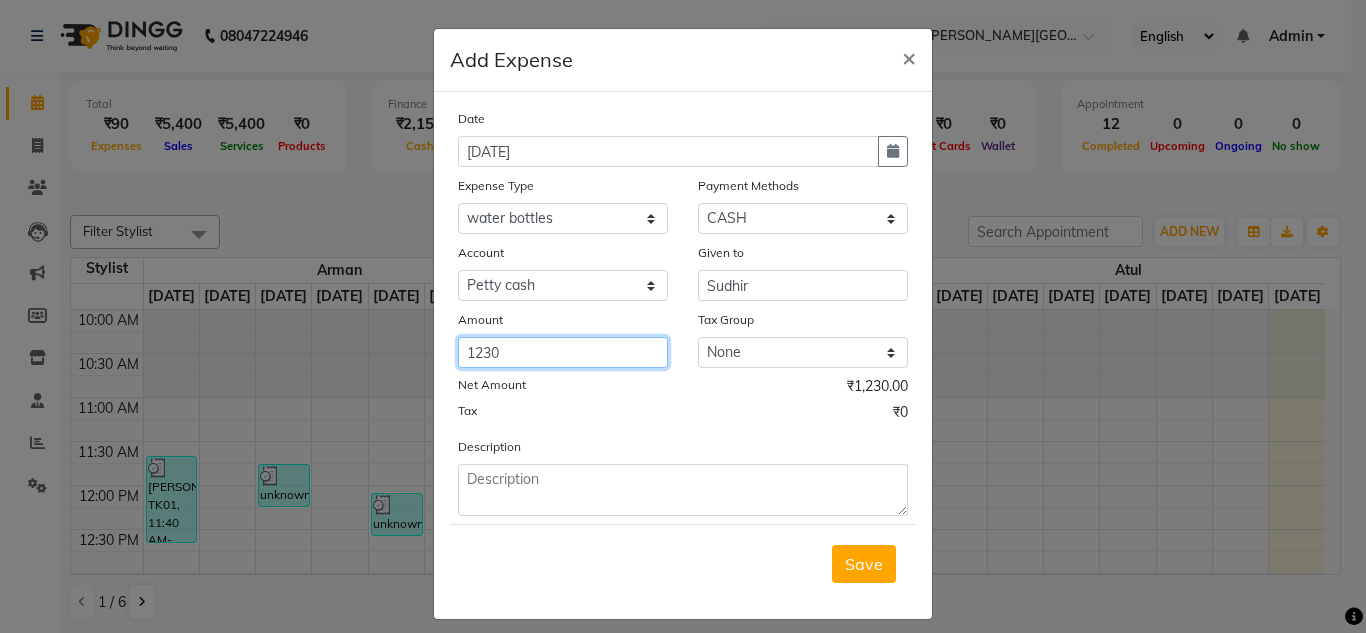 type on "1230" 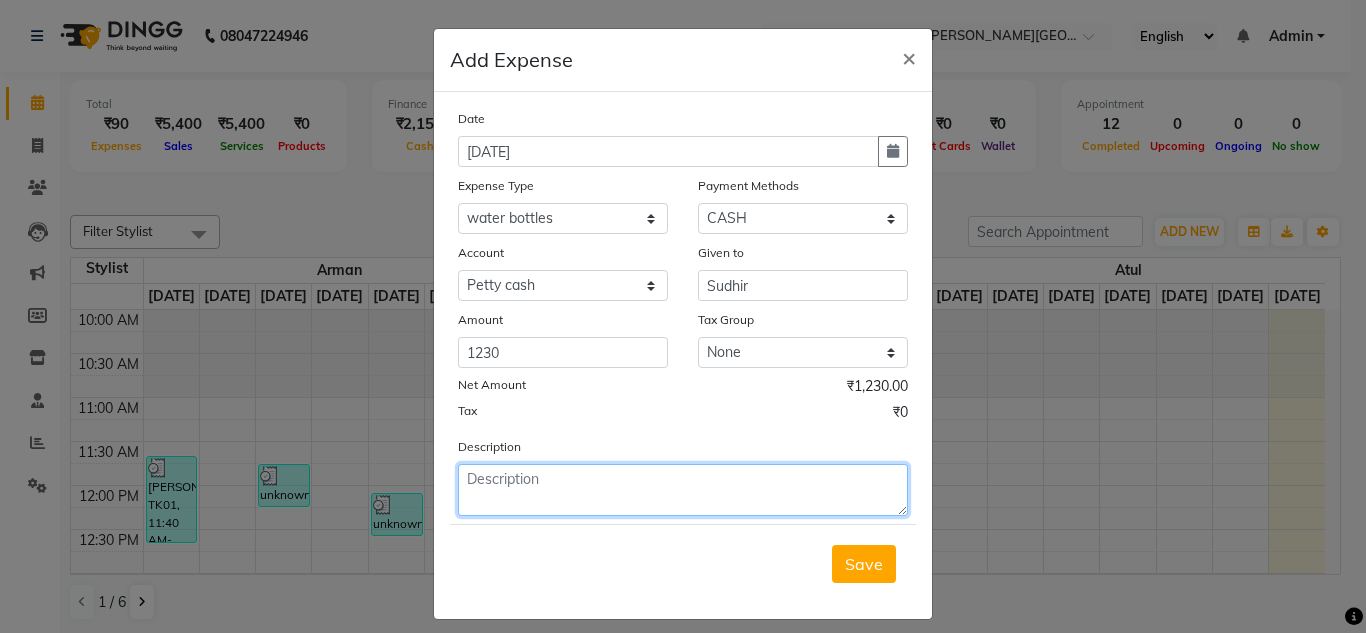 click 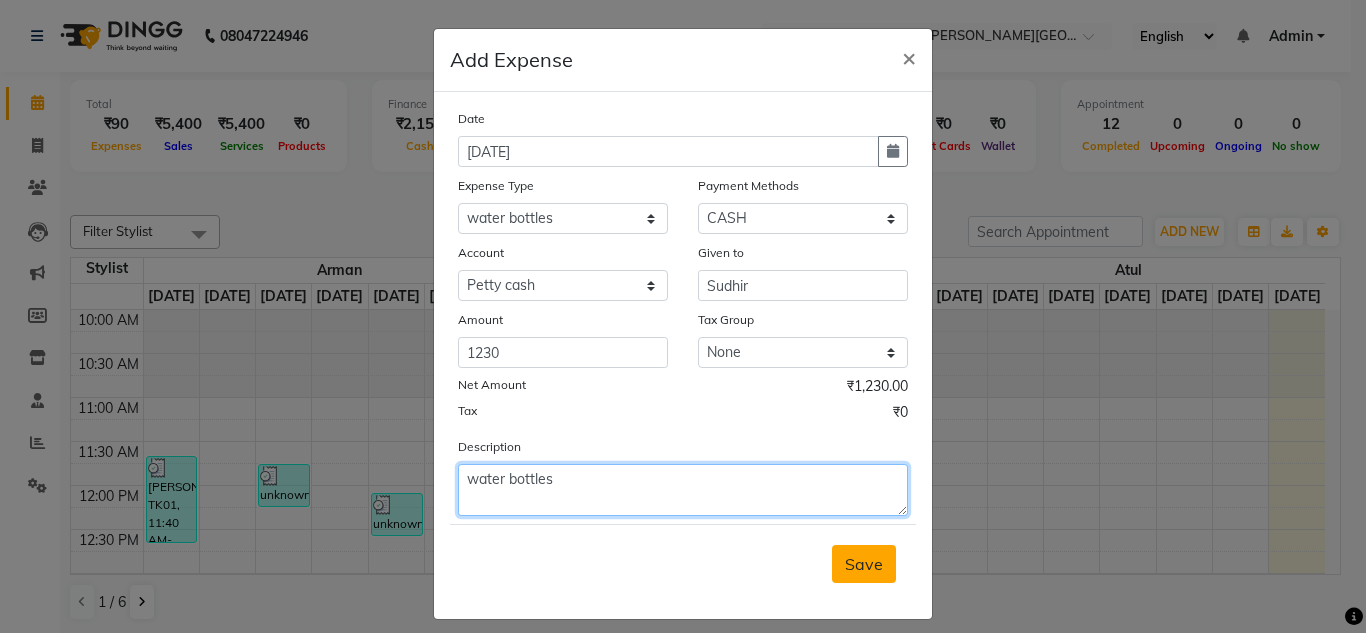 type on "water bottles" 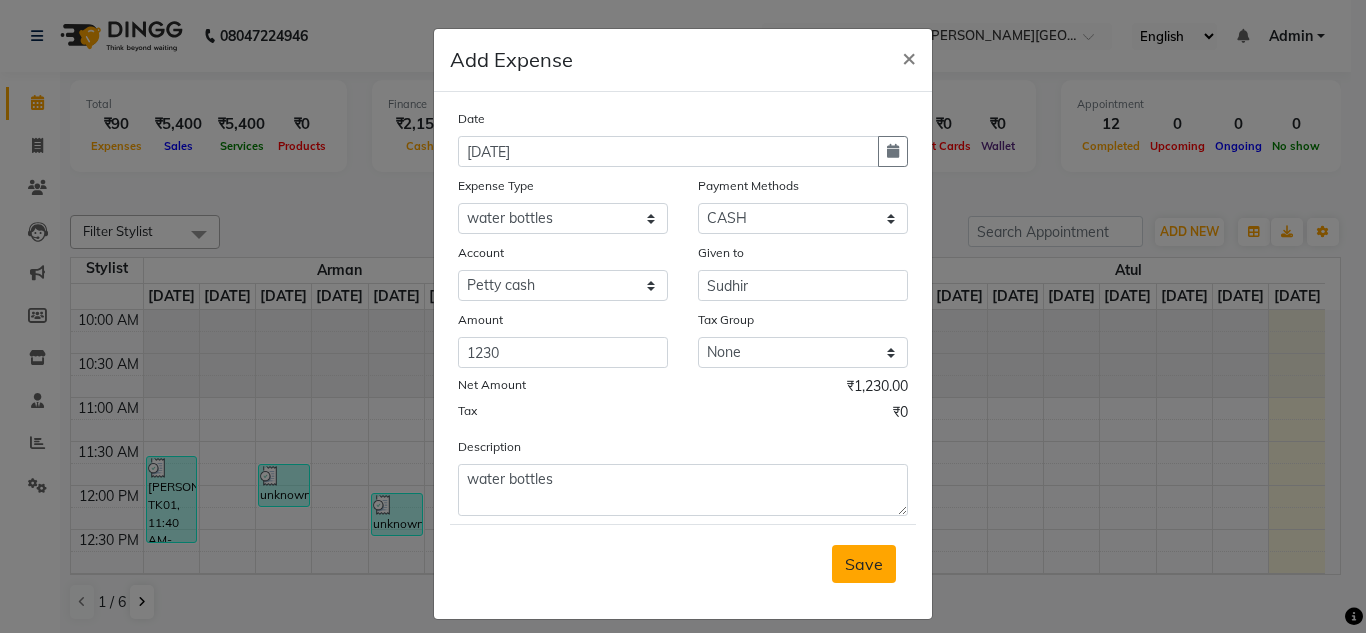 click on "Save" at bounding box center (864, 564) 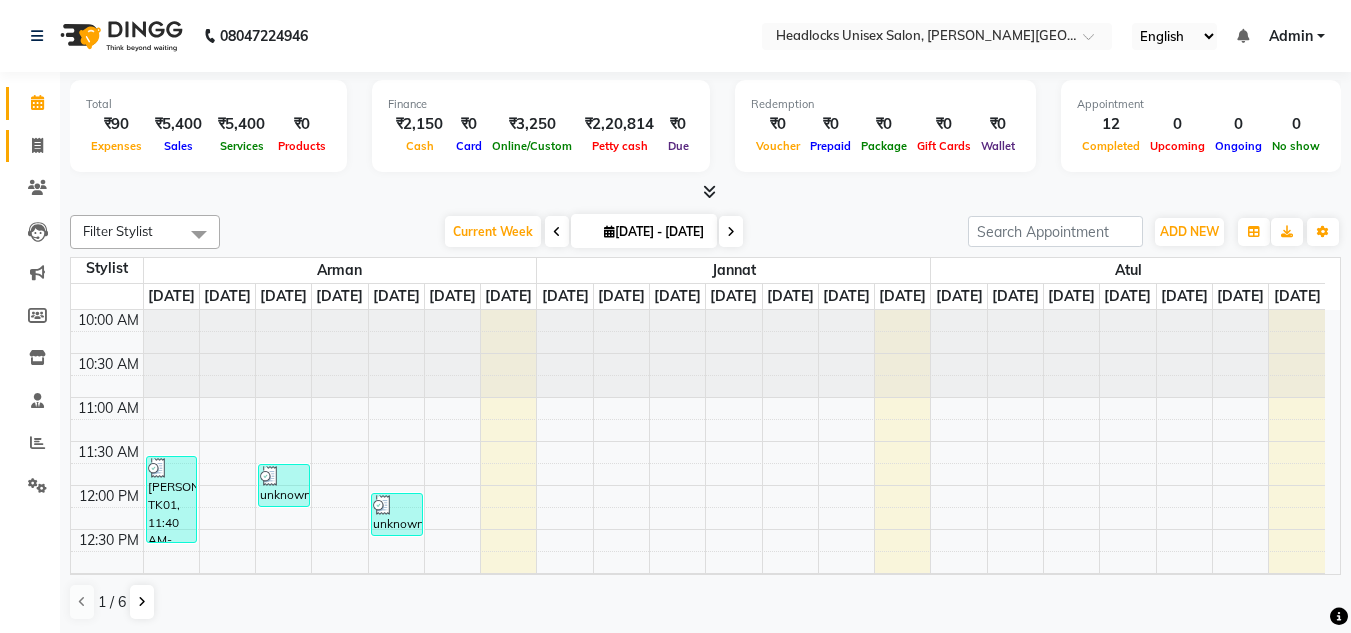 click 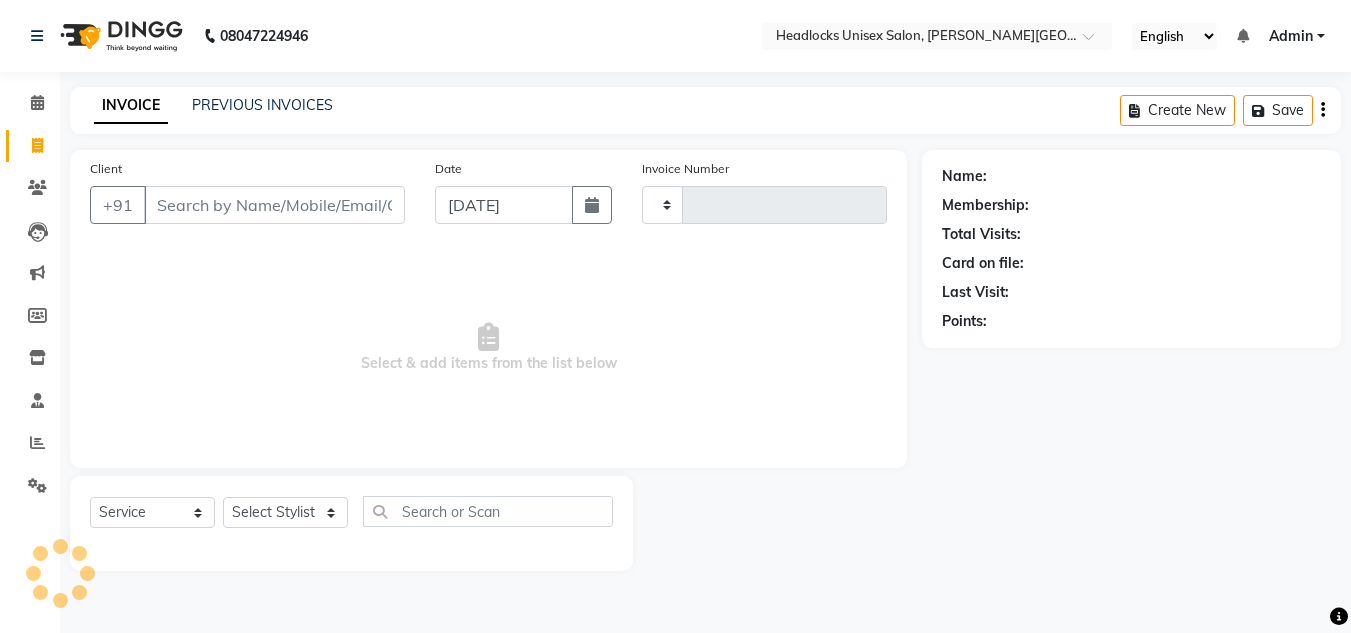 type on "2140" 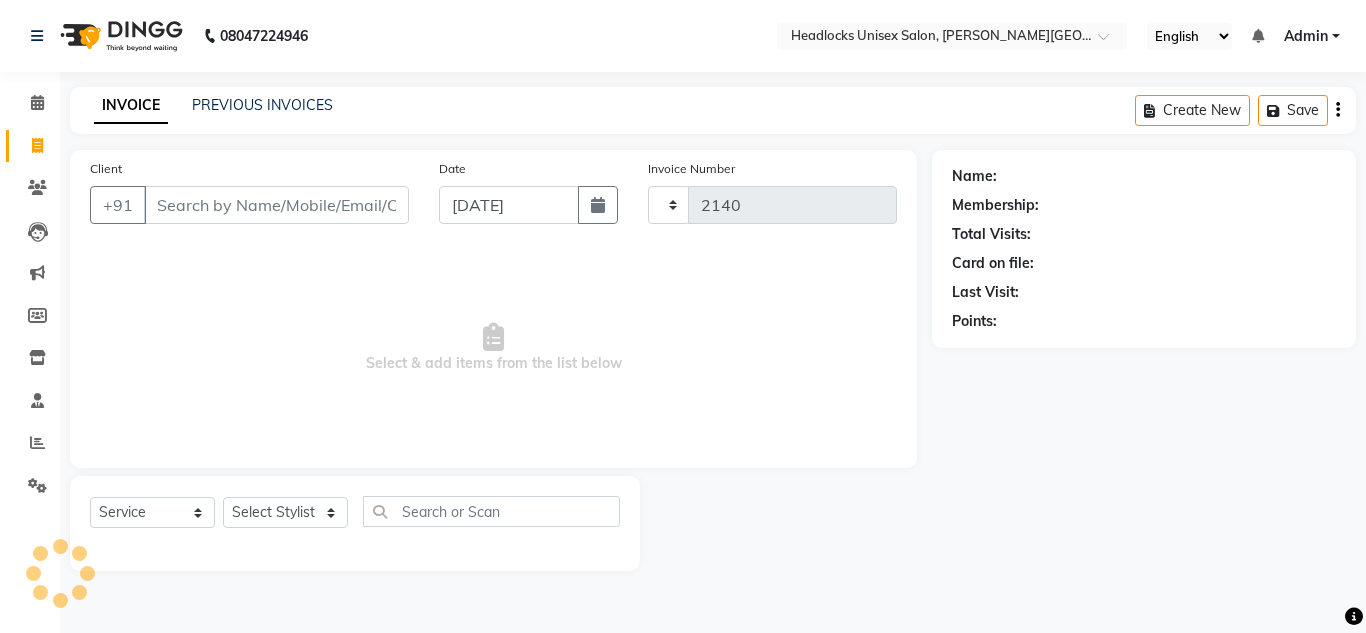 select on "6850" 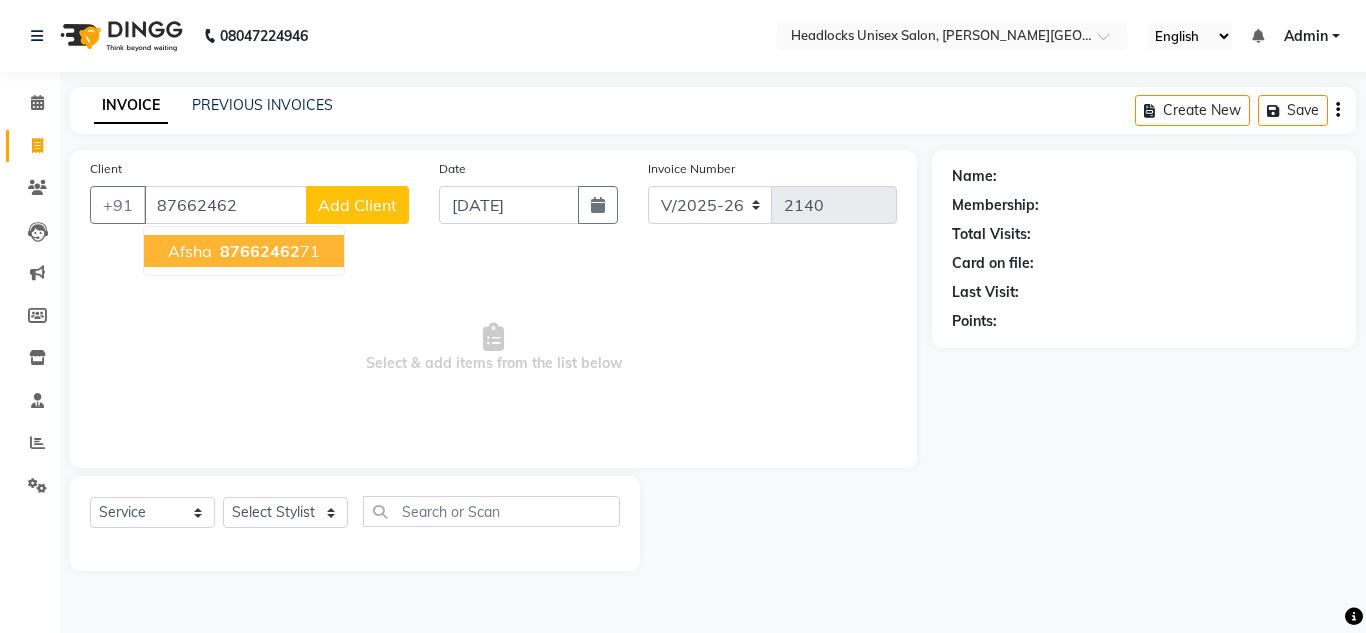 click on "Afsha" at bounding box center (190, 251) 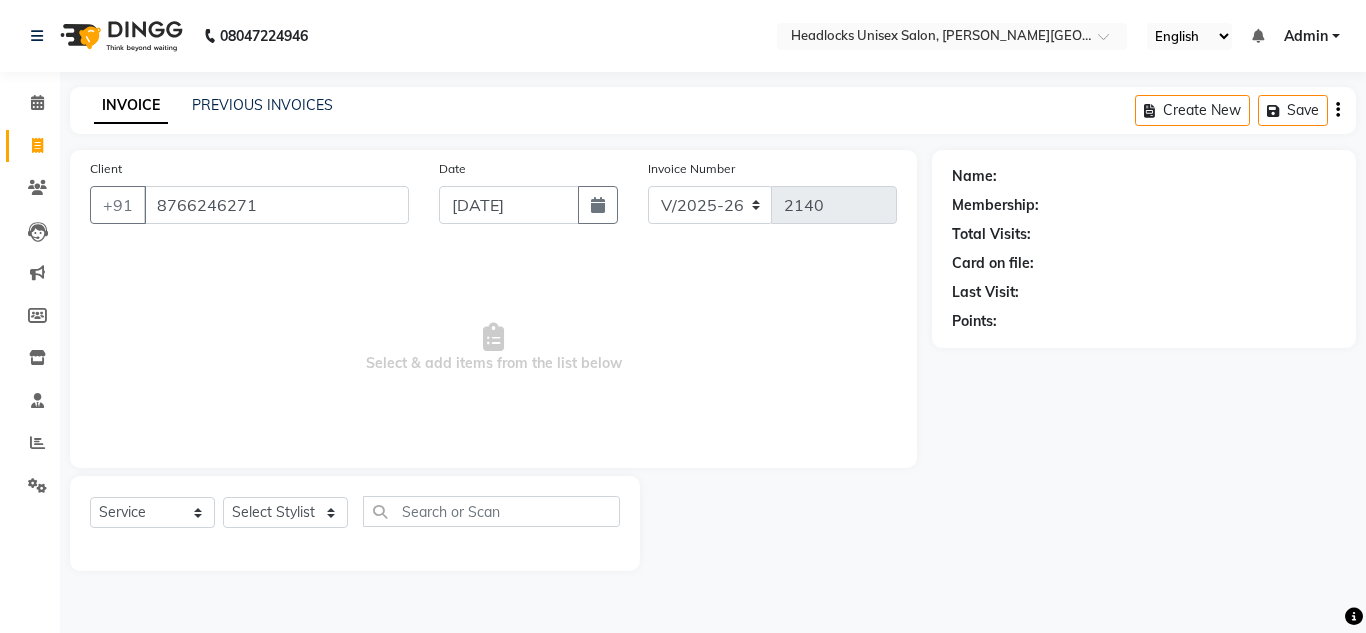 type on "8766246271" 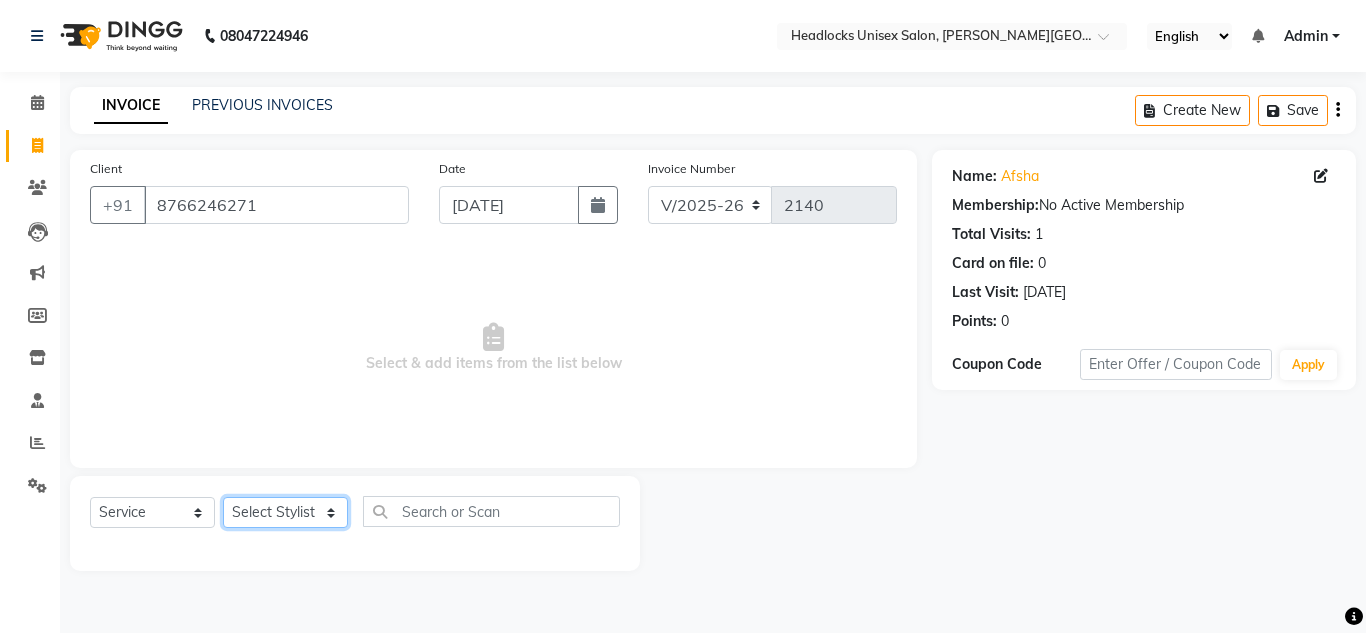 click on "Select Stylist [PERSON_NAME] Jannat Kaif [DATE] Lucky [PERSON_NAME] Pinky [PERSON_NAME] [PERSON_NAME] [PERSON_NAME] [PERSON_NAME] Suraj Vikas [PERSON_NAME] [PERSON_NAME]" 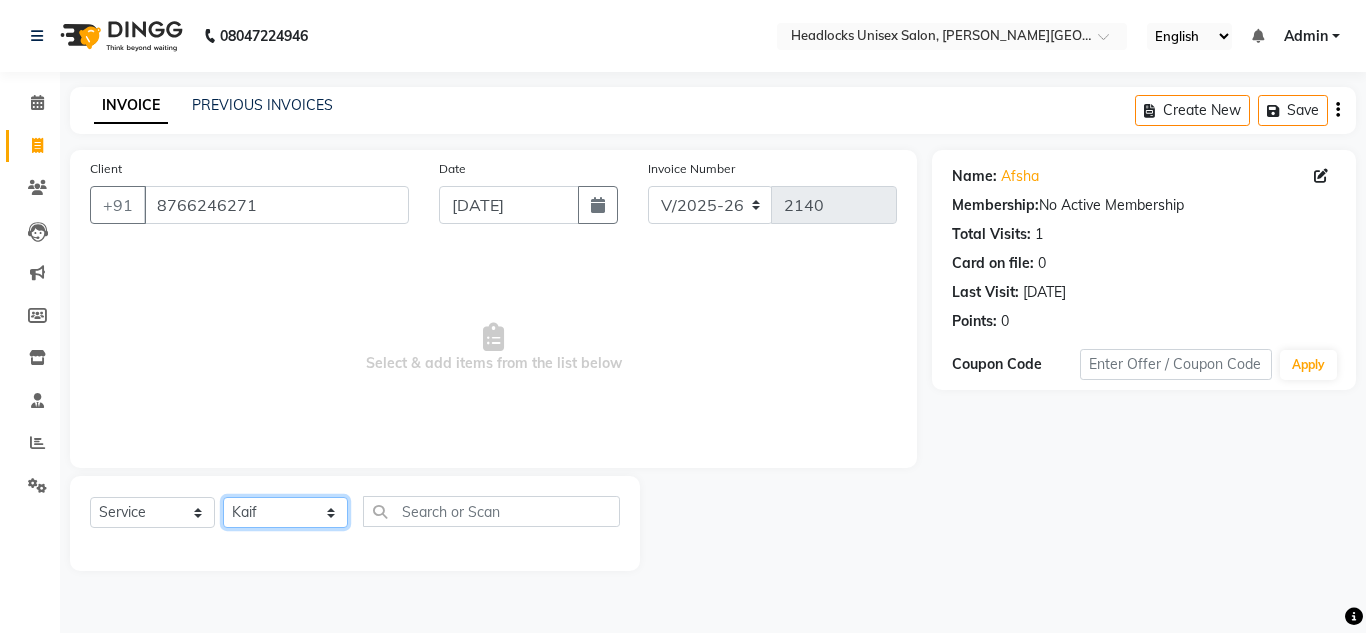 click on "Select Stylist [PERSON_NAME] Jannat Kaif [DATE] Lucky [PERSON_NAME] Pinky [PERSON_NAME] [PERSON_NAME] [PERSON_NAME] [PERSON_NAME] Suraj Vikas [PERSON_NAME] [PERSON_NAME]" 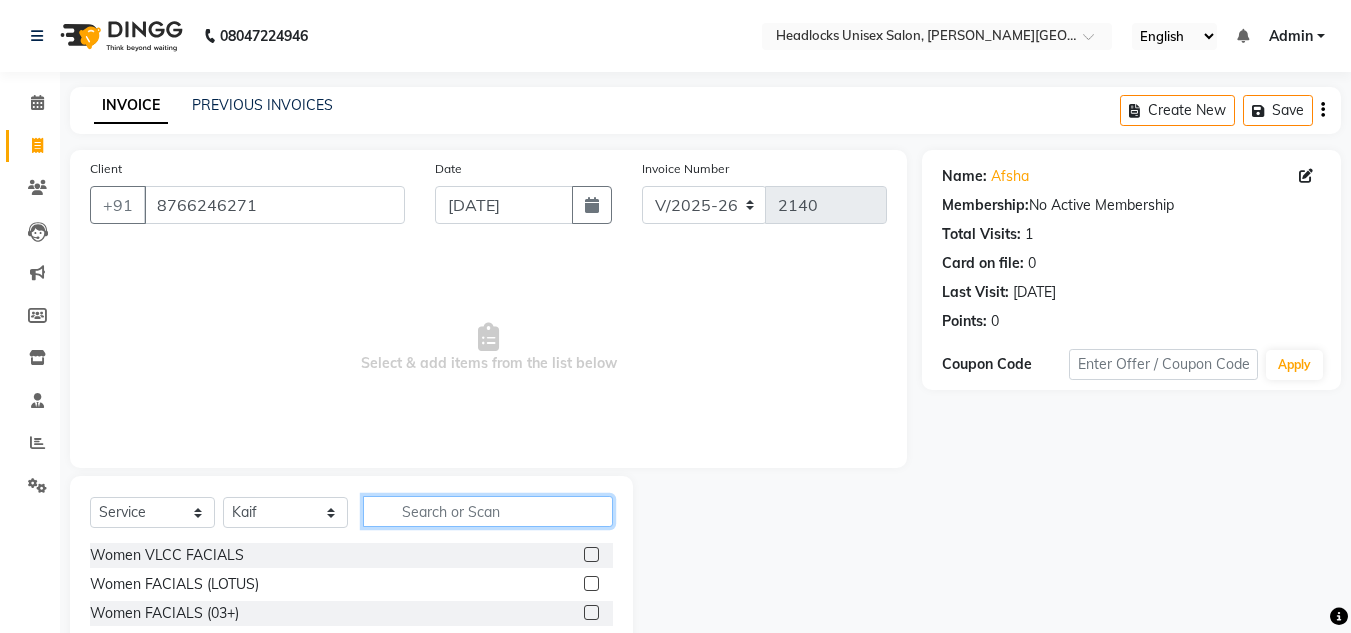 click 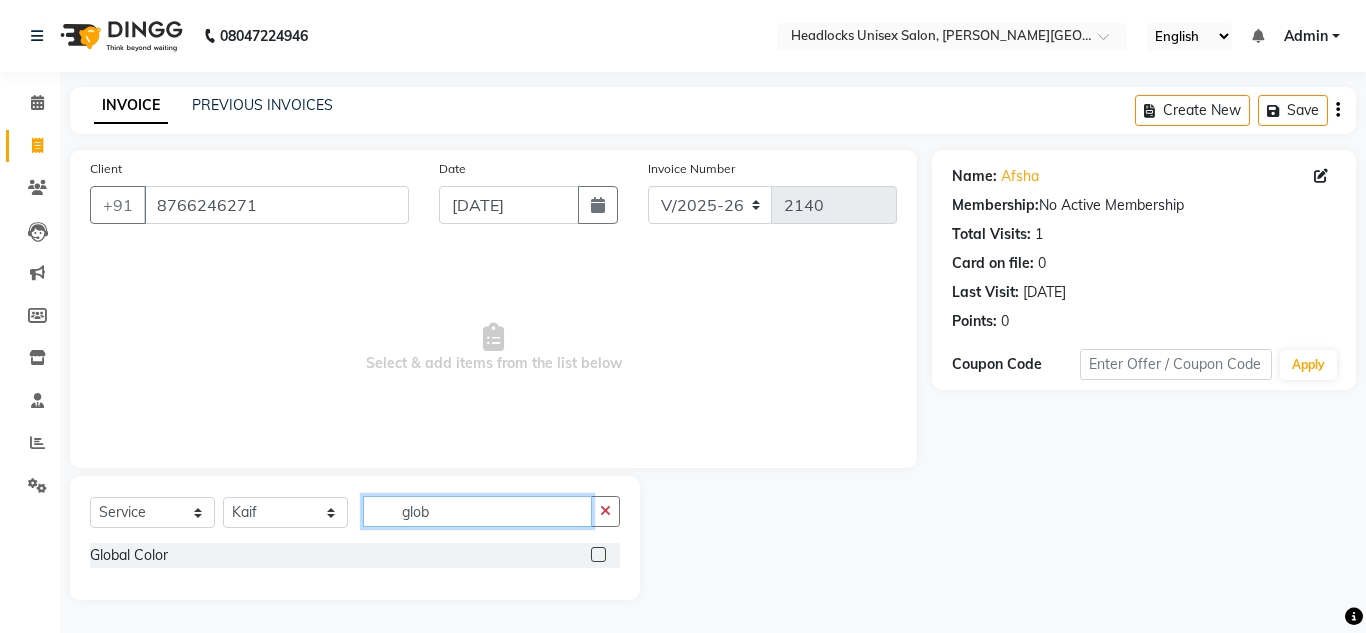 type on "glob" 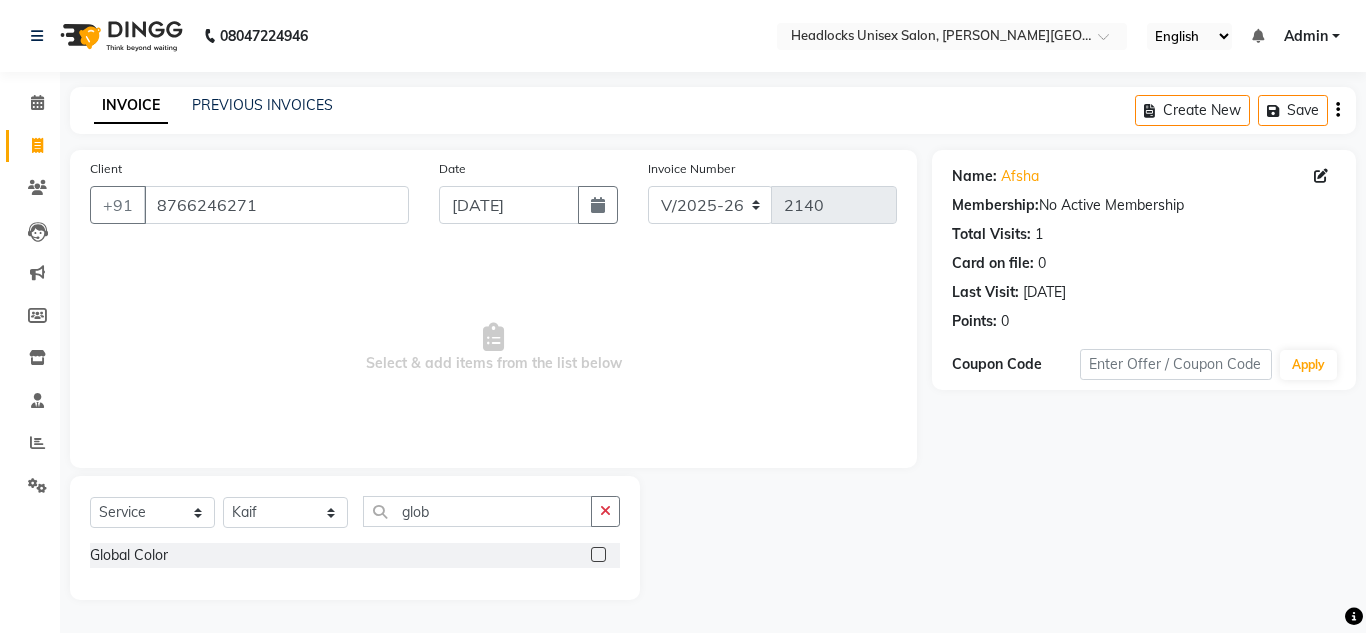click 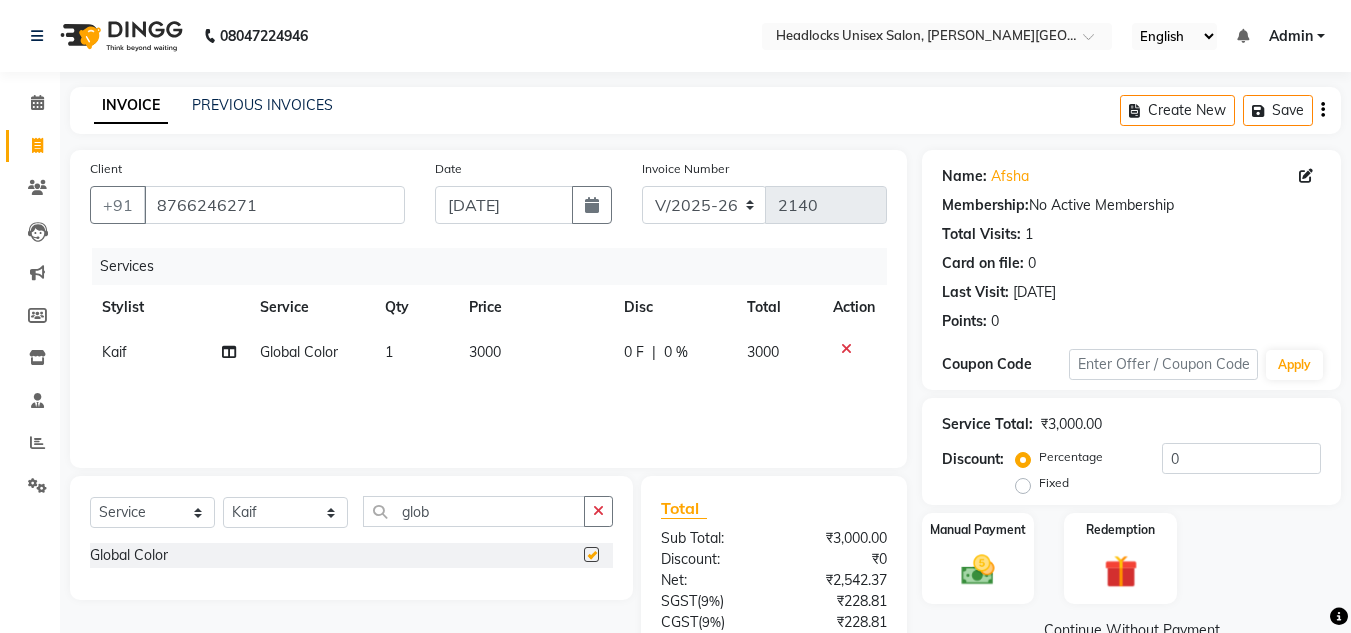 checkbox on "false" 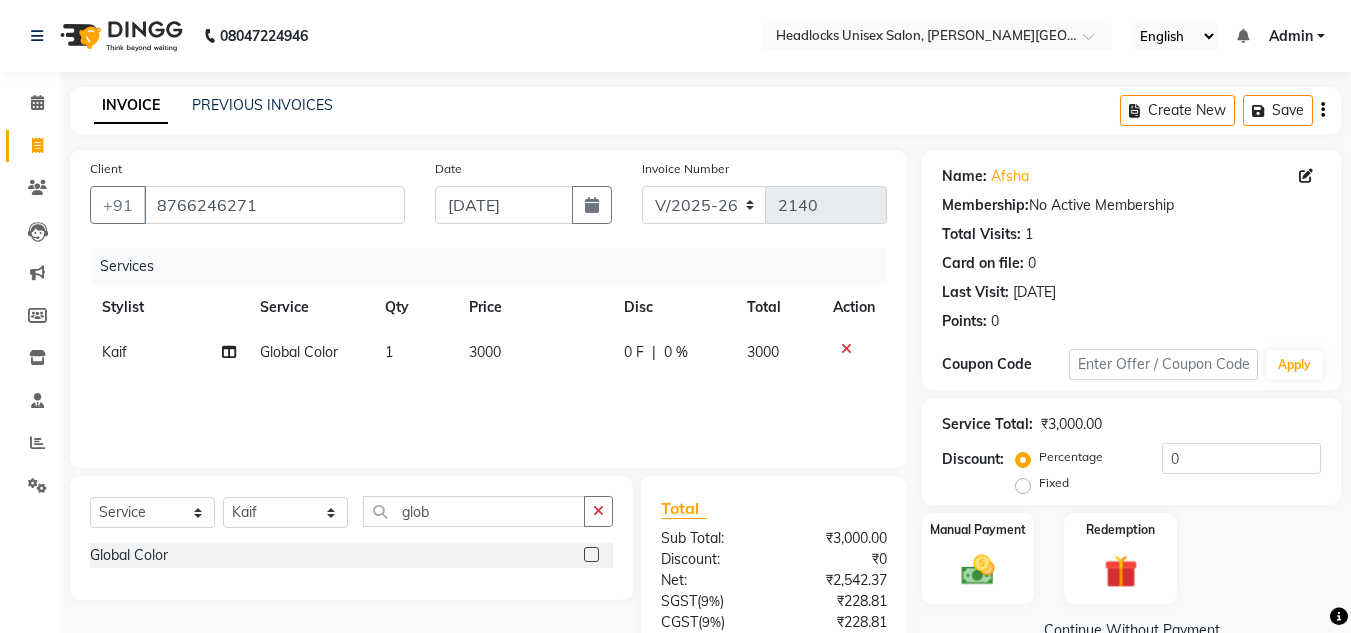 click on "3000" 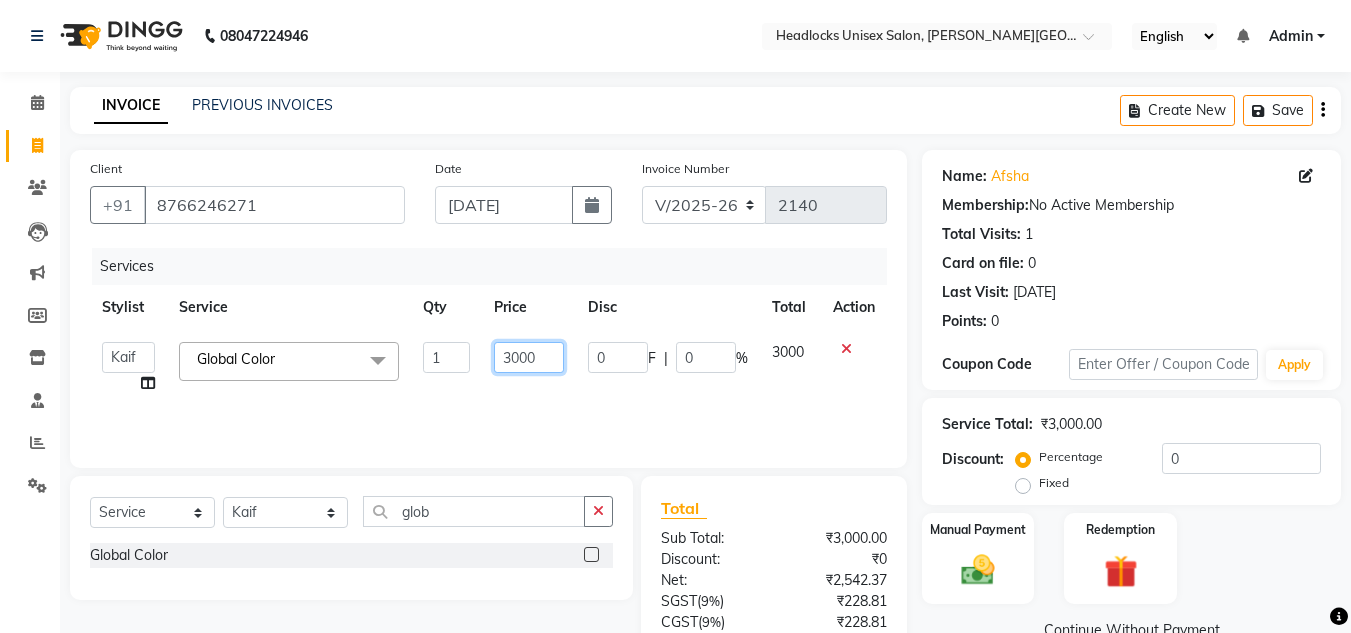 click on "3000" 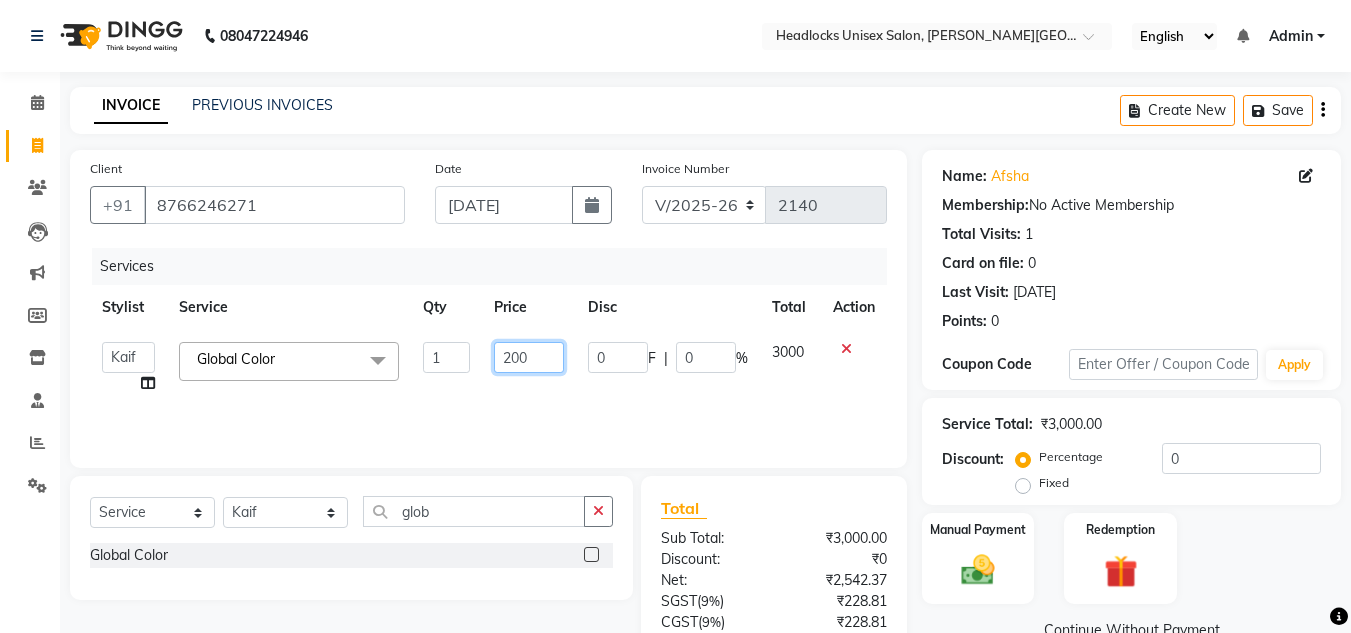 type on "2900" 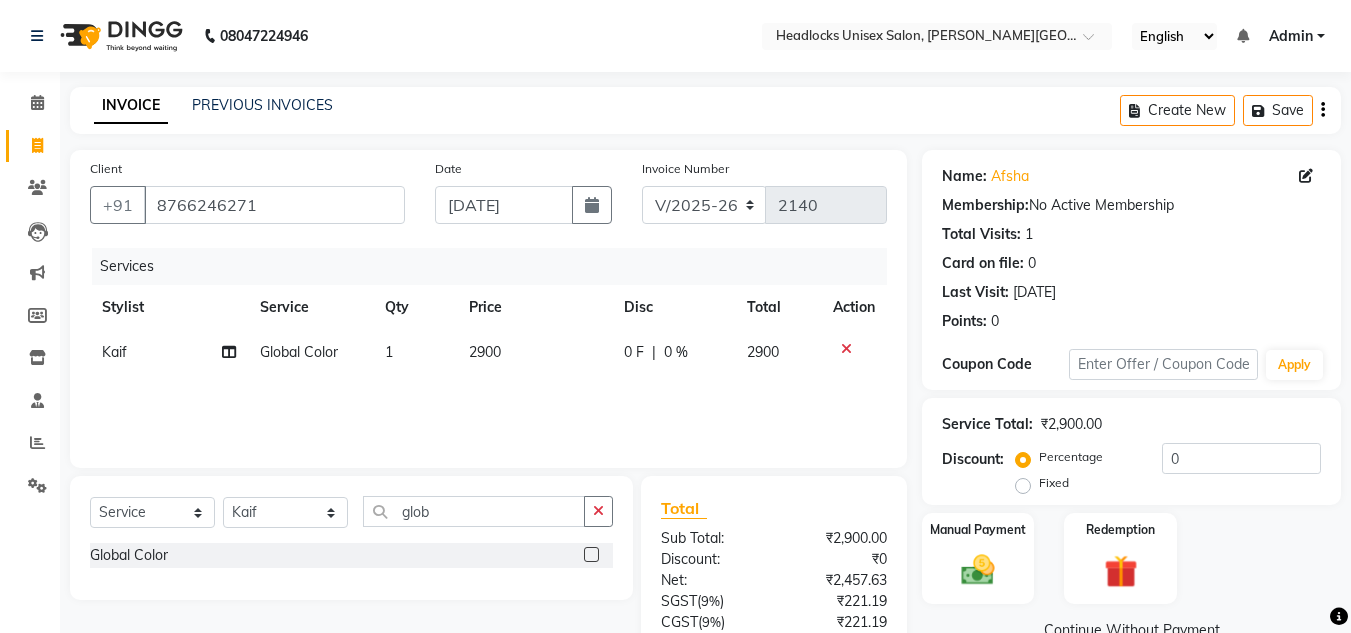 click on "Manual Payment Redemption" 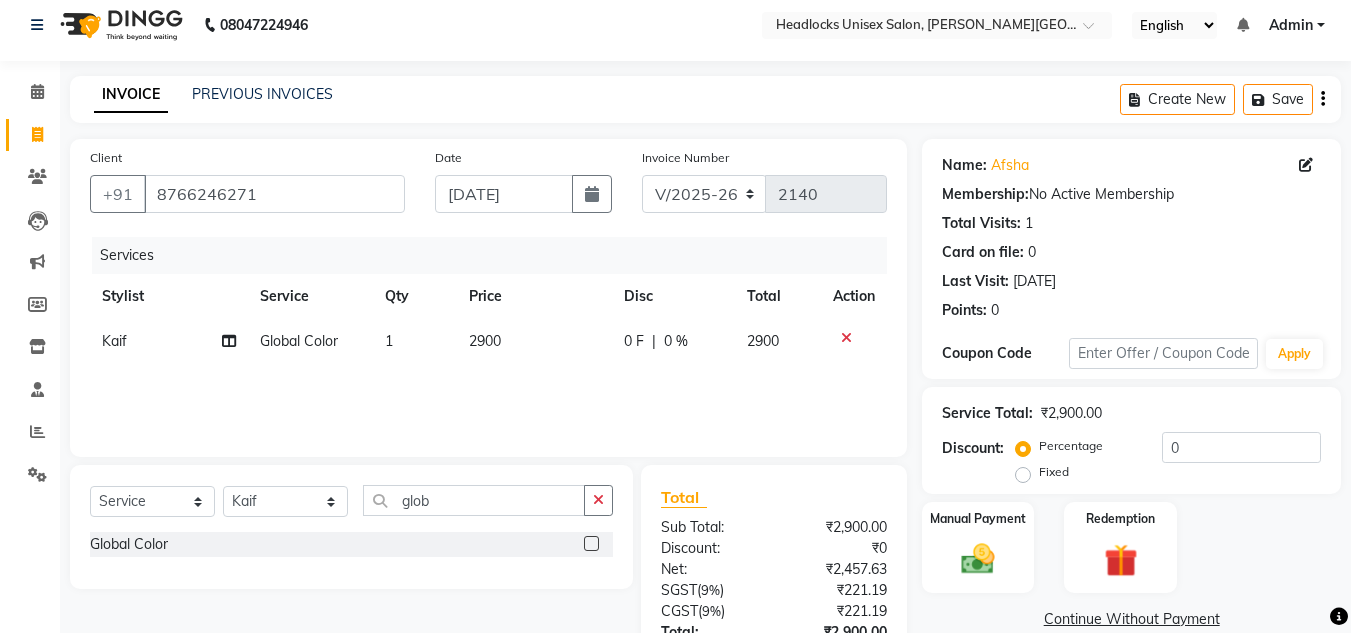 scroll, scrollTop: 167, scrollLeft: 0, axis: vertical 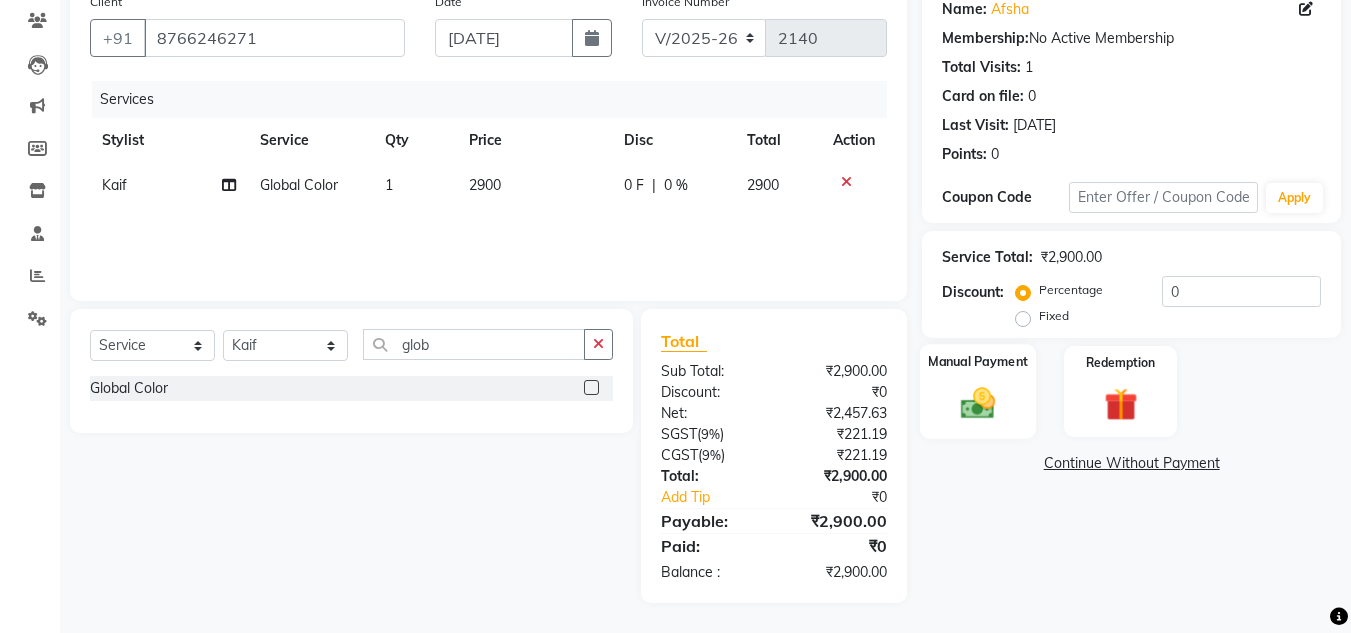 click 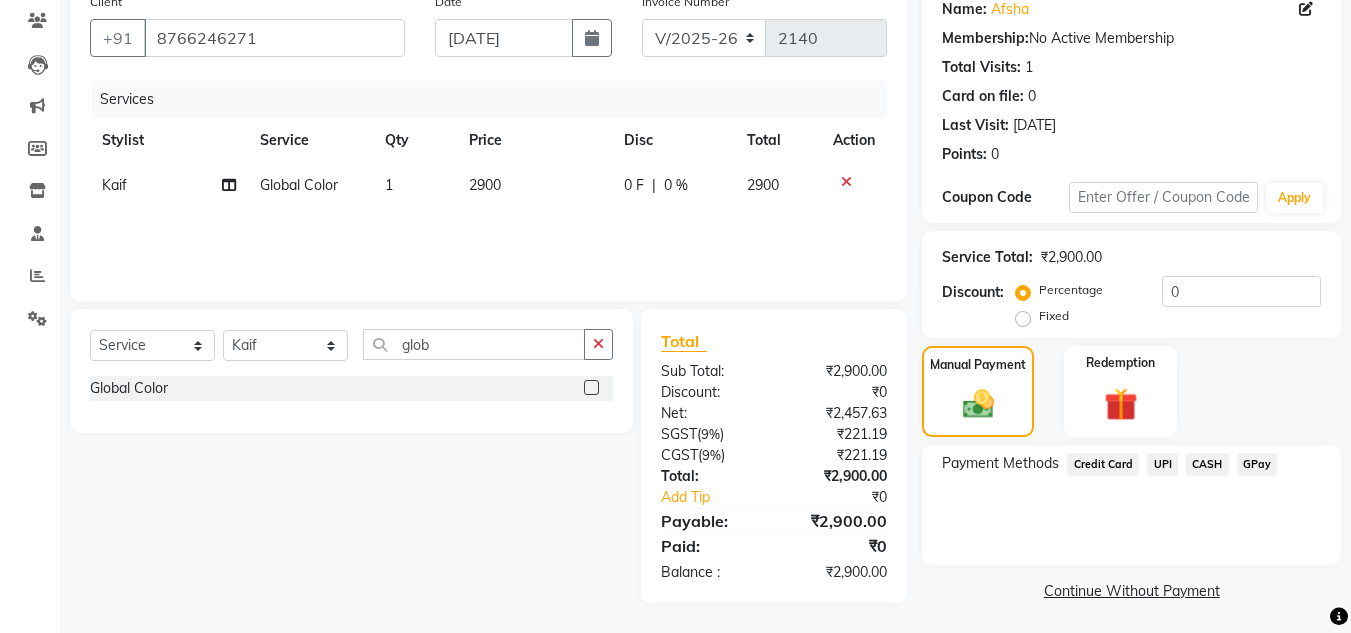 click on "Credit Card" 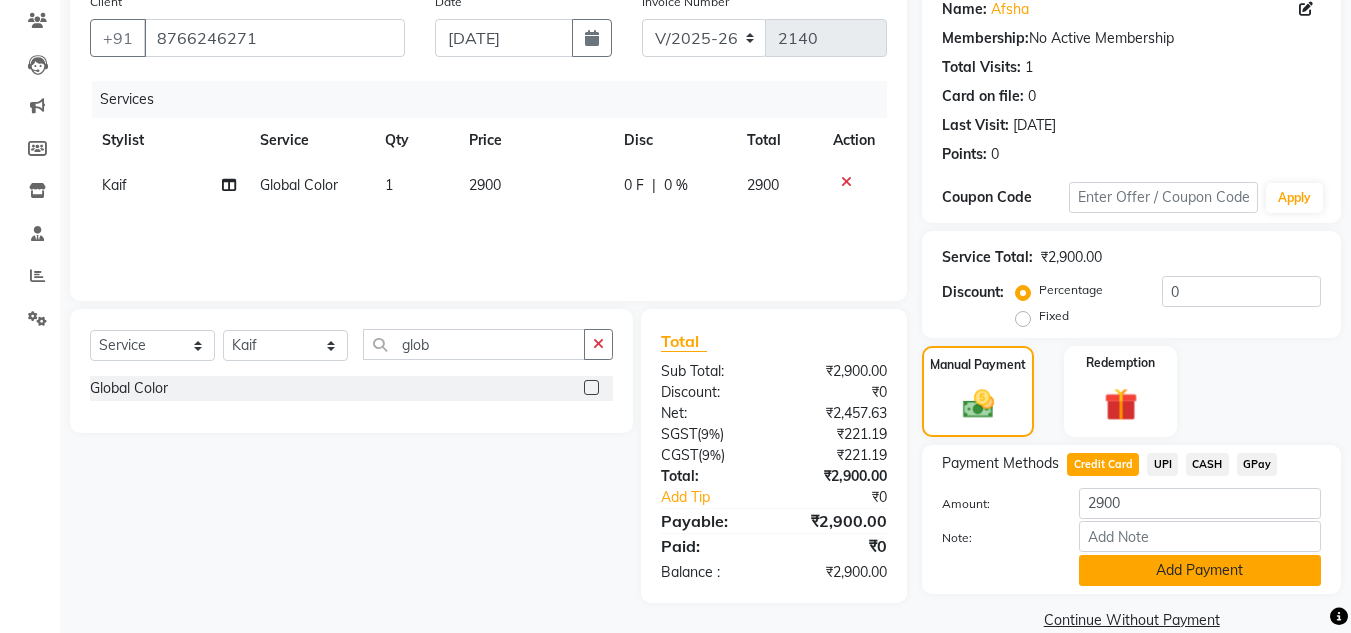 click on "Add Payment" 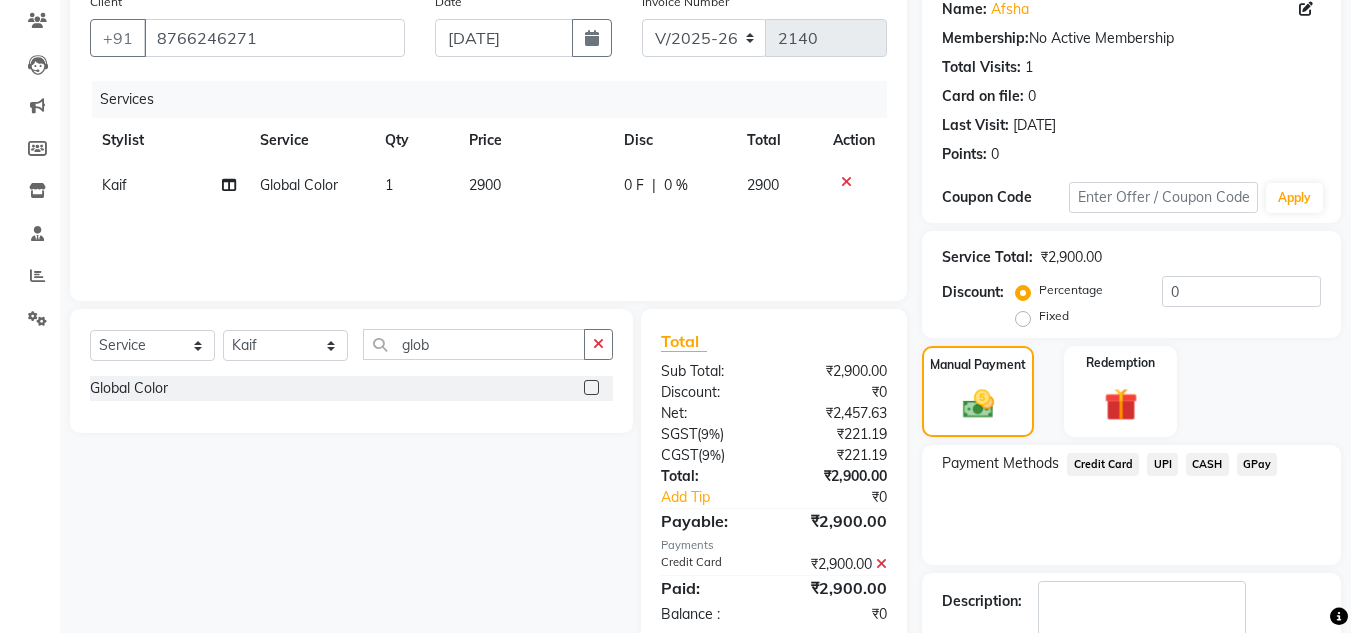 scroll, scrollTop: 283, scrollLeft: 0, axis: vertical 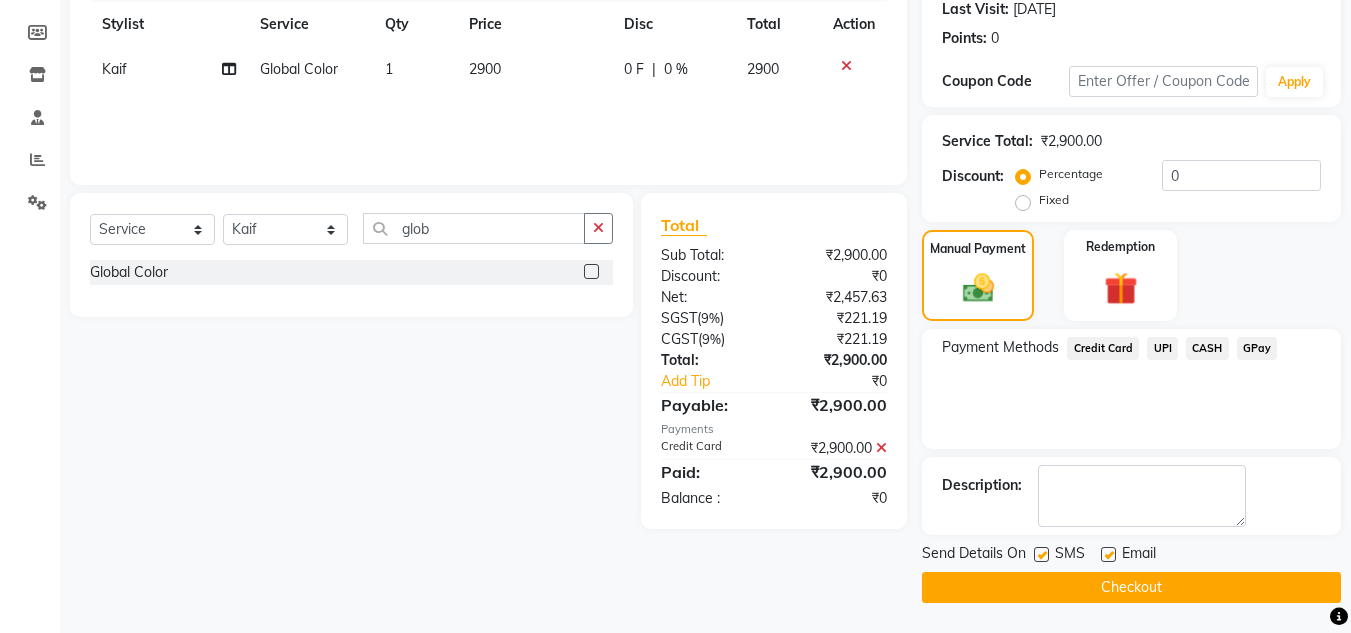 click on "Checkout" 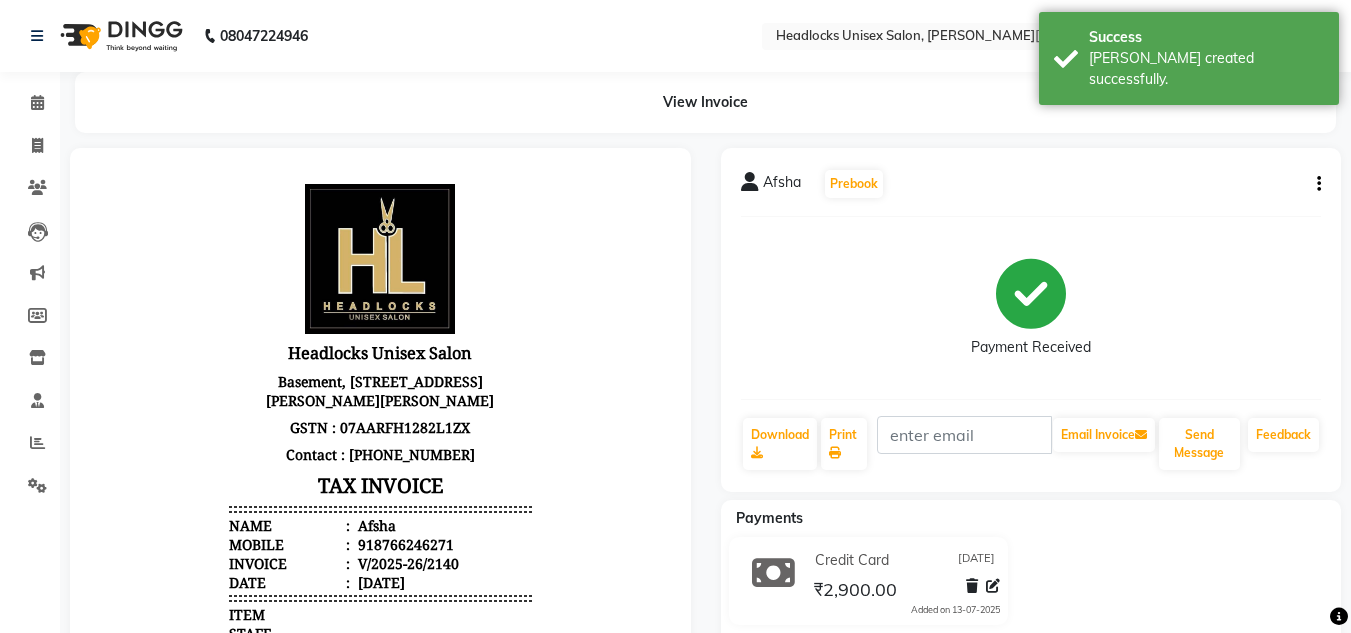 scroll, scrollTop: 0, scrollLeft: 0, axis: both 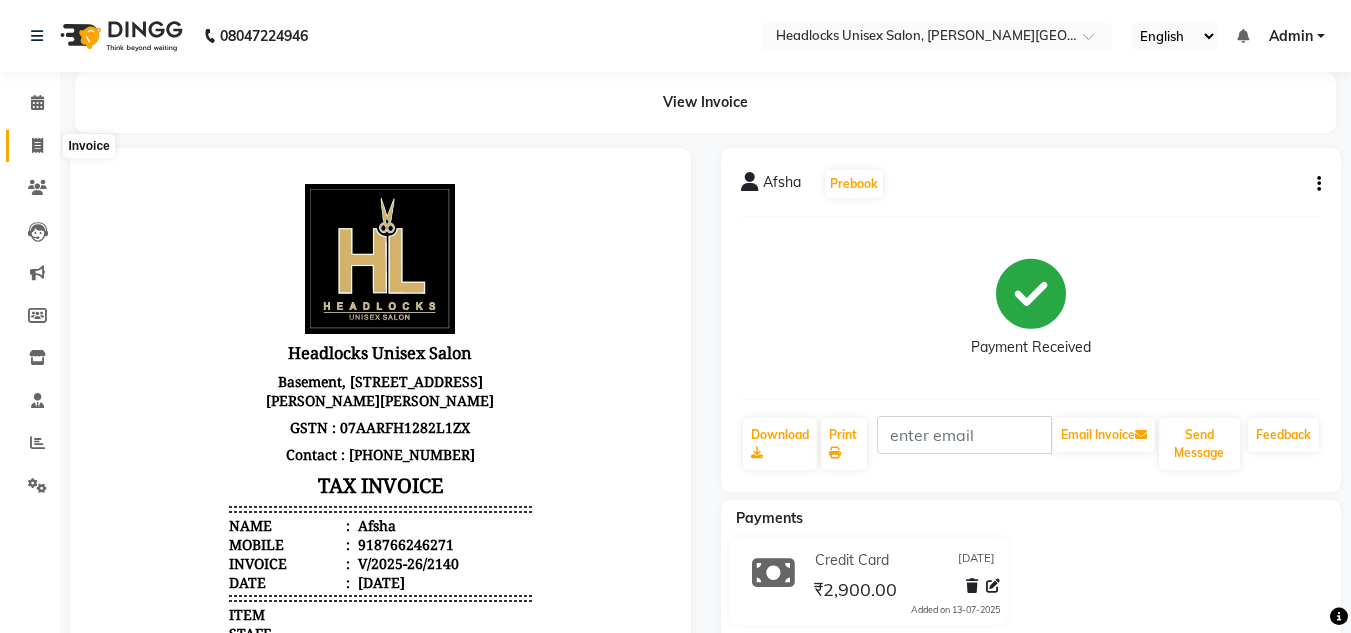 click 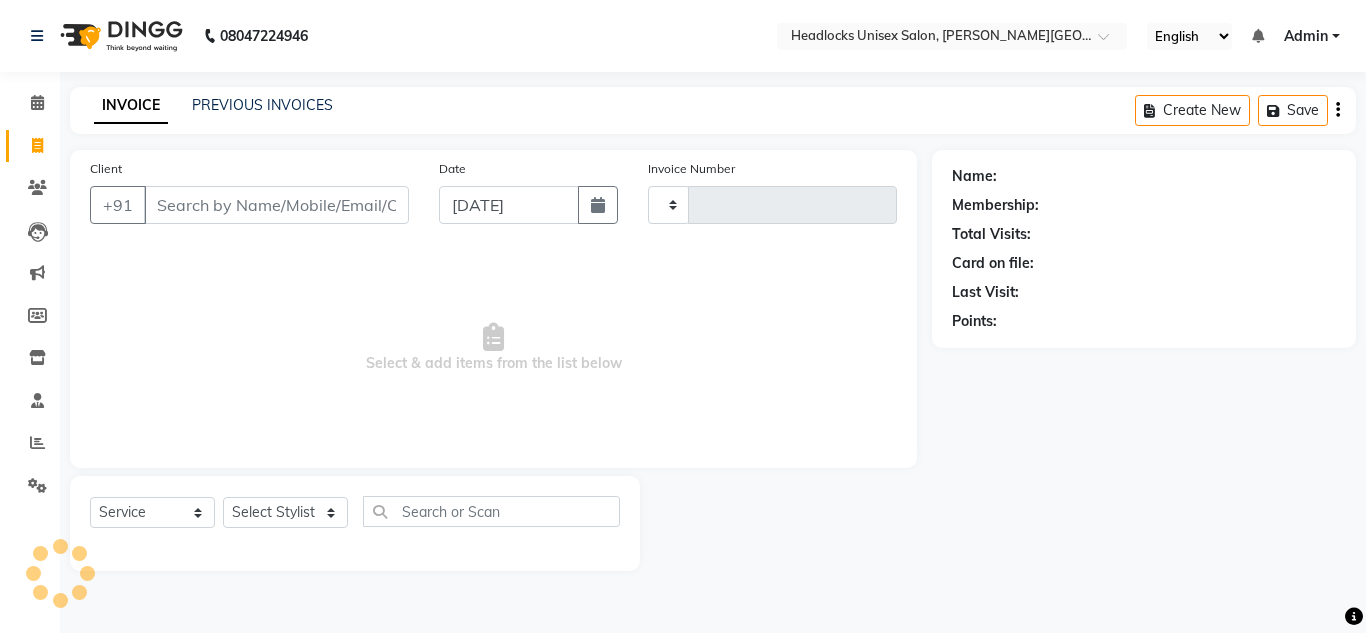 type on "2141" 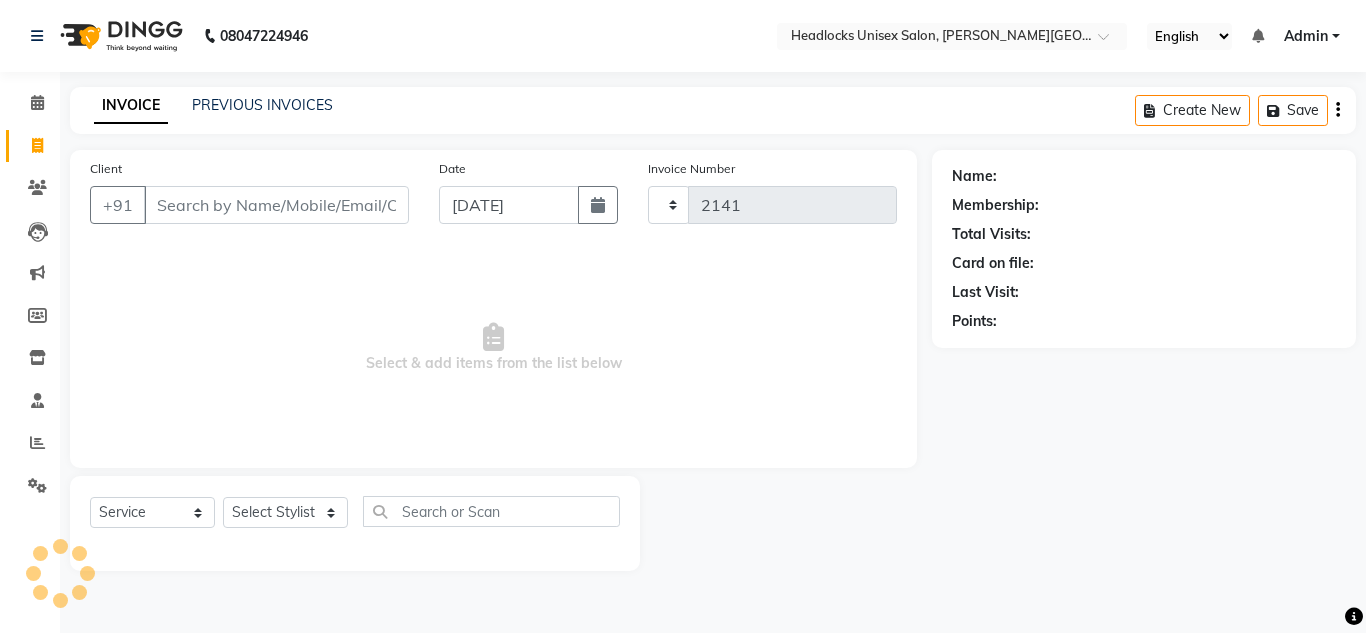 select on "6850" 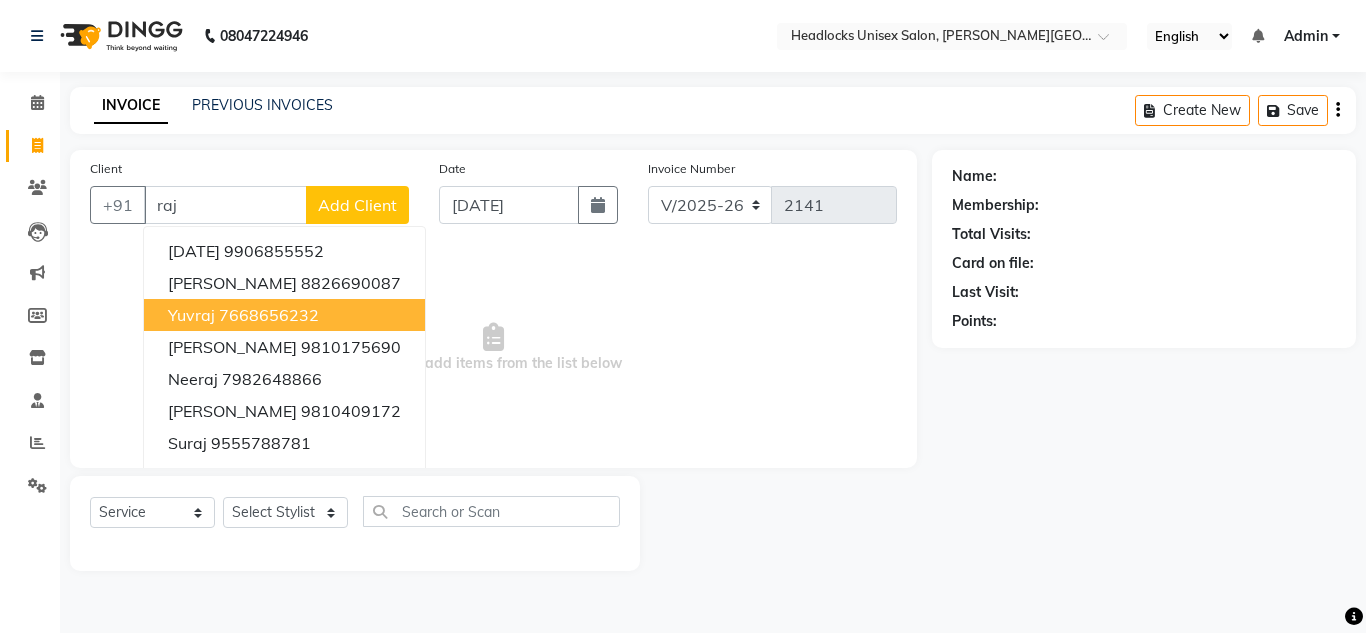 drag, startPoint x: 157, startPoint y: 278, endPoint x: 164, endPoint y: 304, distance: 26.925823 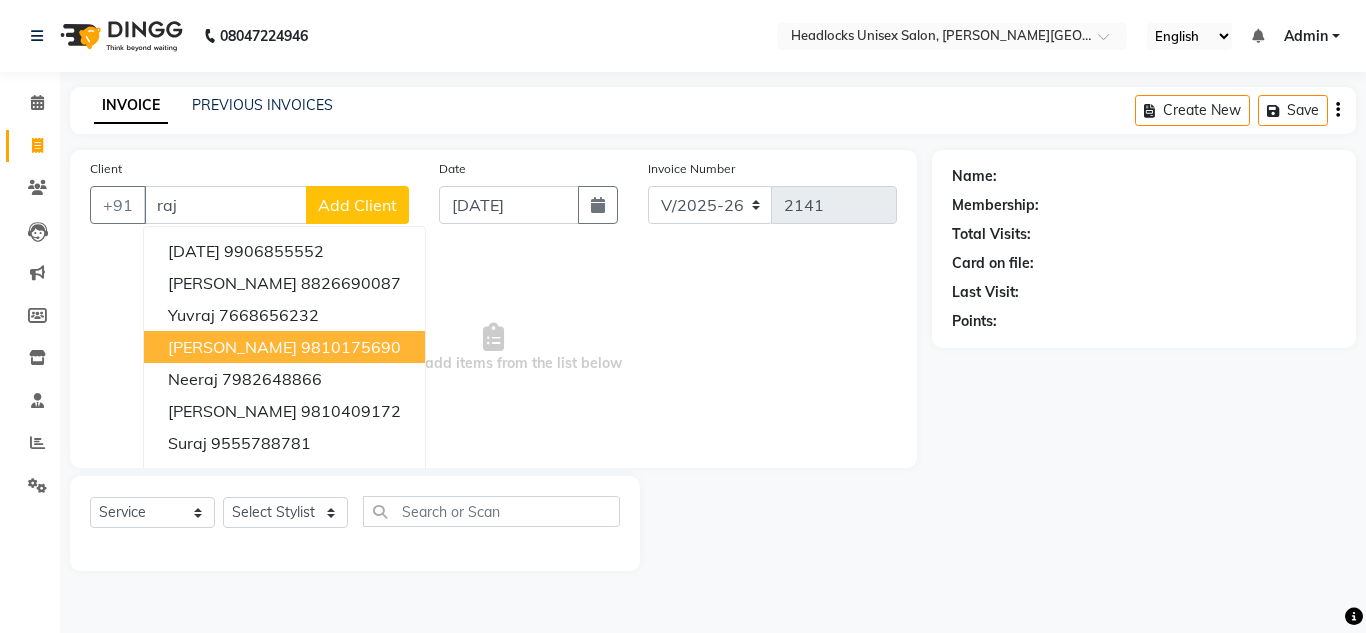 click on "[PERSON_NAME]" at bounding box center [232, 347] 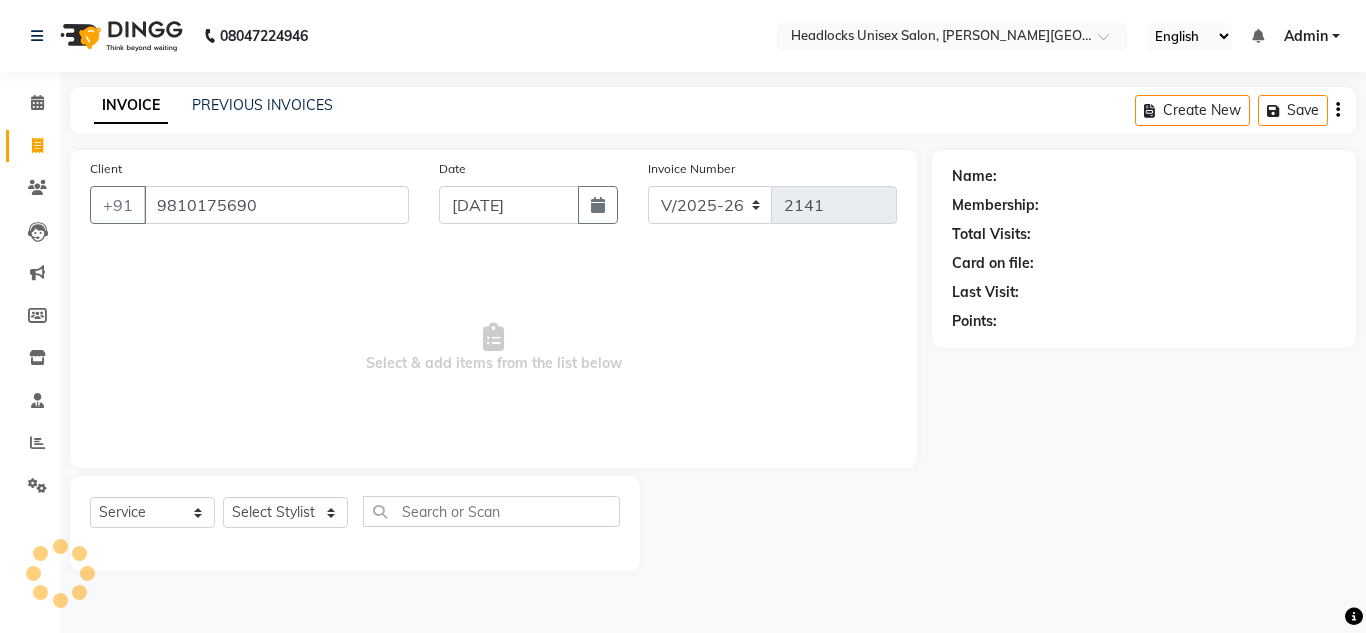 type on "9810175690" 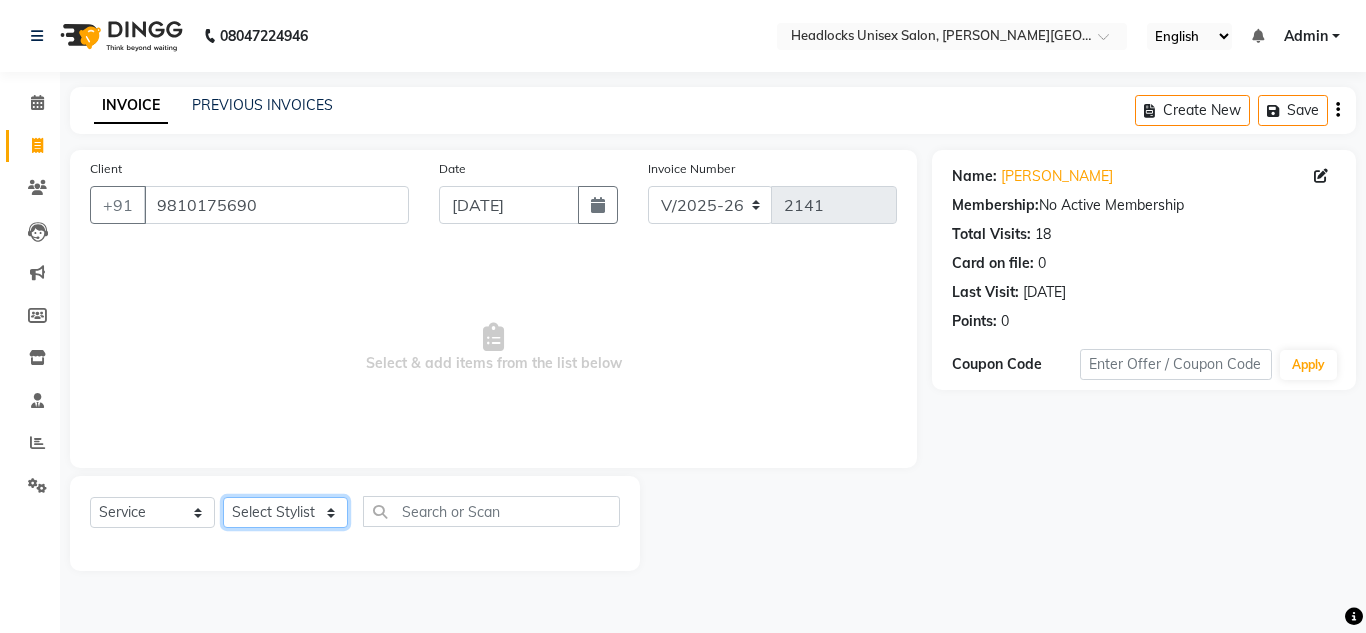 click on "Select Stylist [PERSON_NAME] Jannat Kaif [DATE] Lucky [PERSON_NAME] Pinky [PERSON_NAME] [PERSON_NAME] [PERSON_NAME] [PERSON_NAME] Suraj Vikas [PERSON_NAME] [PERSON_NAME]" 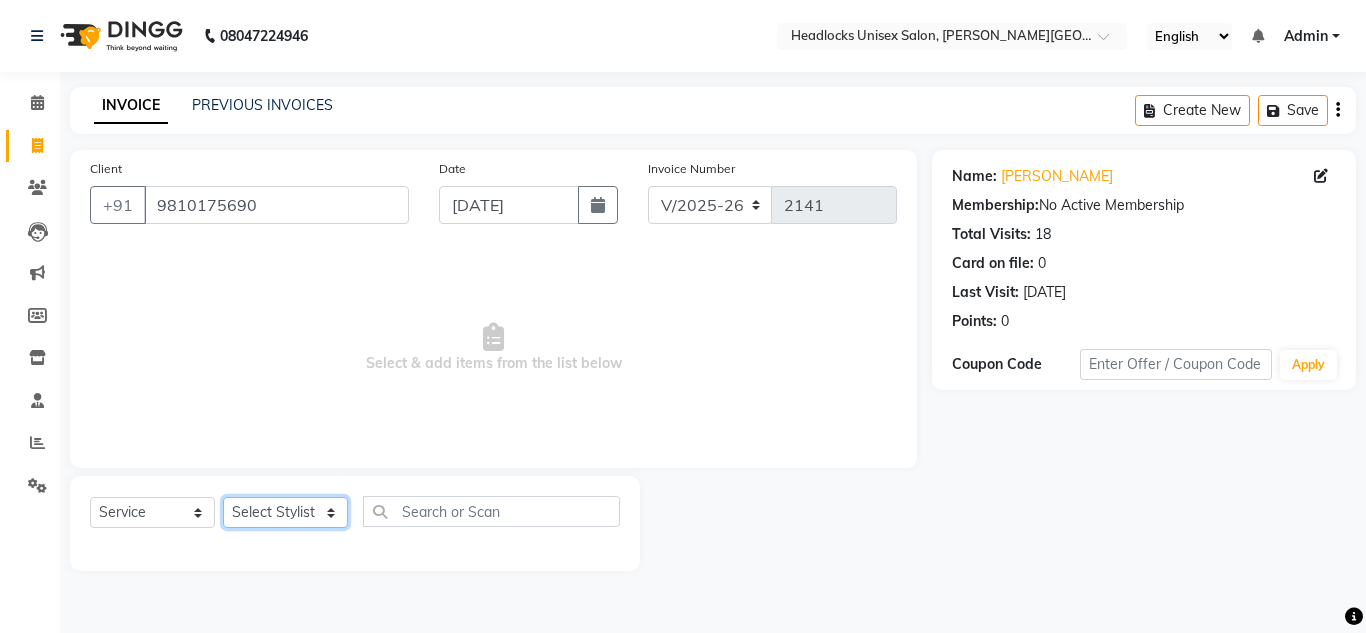 select on "53617" 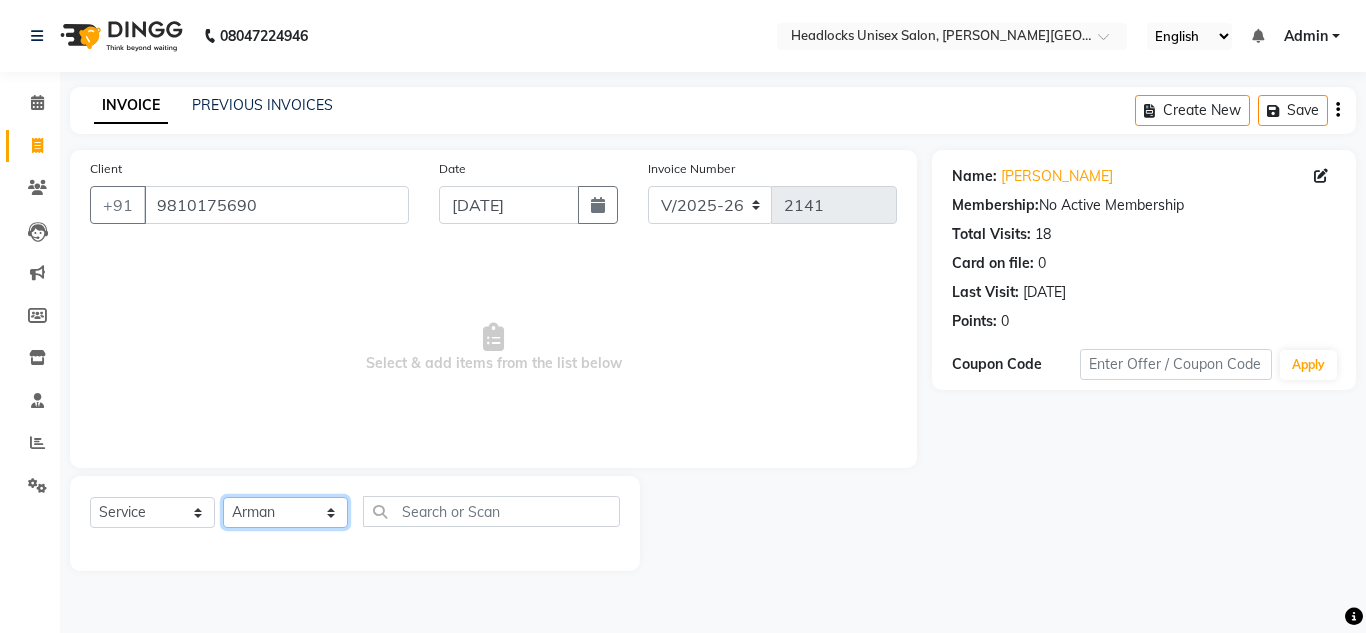 click on "Select Stylist [PERSON_NAME] Jannat Kaif [DATE] Lucky [PERSON_NAME] Pinky [PERSON_NAME] [PERSON_NAME] [PERSON_NAME] [PERSON_NAME] Suraj Vikas [PERSON_NAME] [PERSON_NAME]" 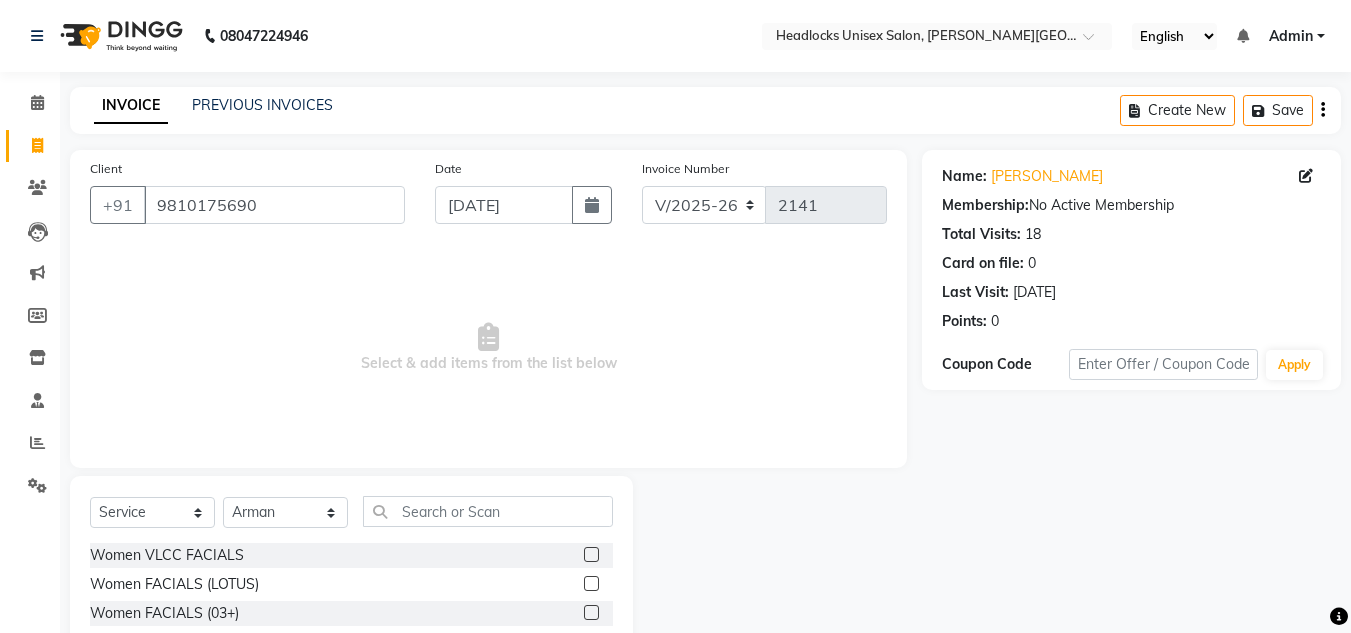 click on "Select & add items from the list below" at bounding box center (488, 348) 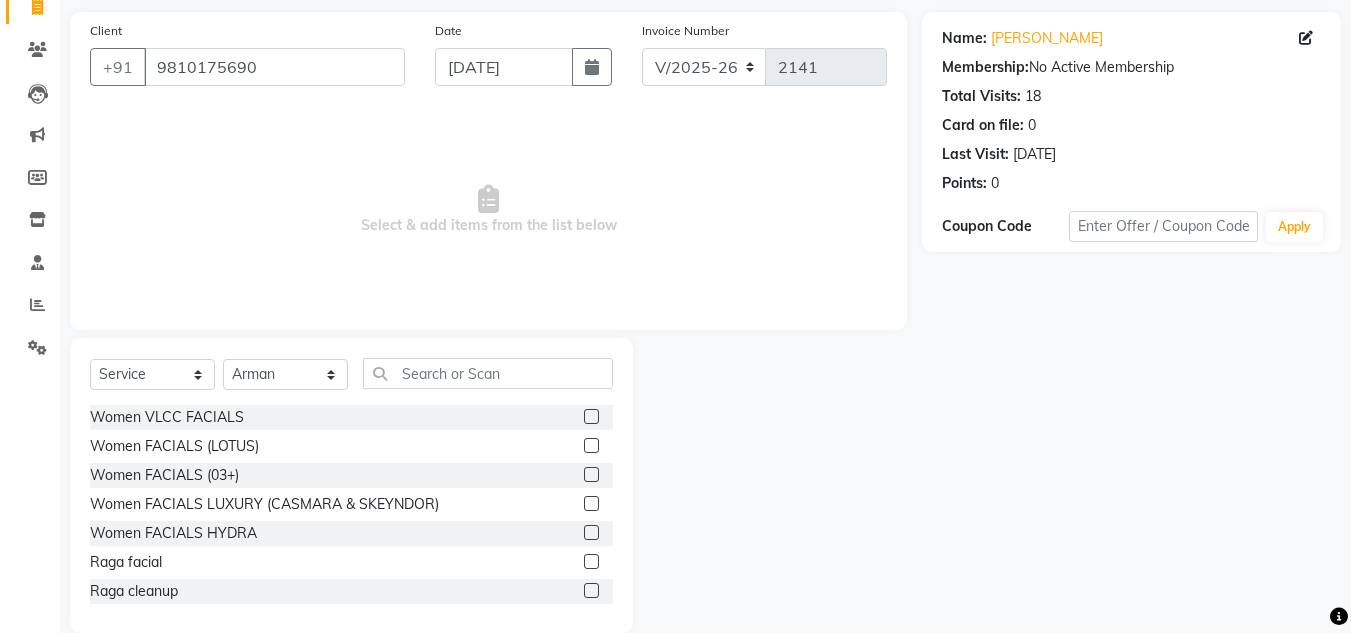 scroll, scrollTop: 168, scrollLeft: 0, axis: vertical 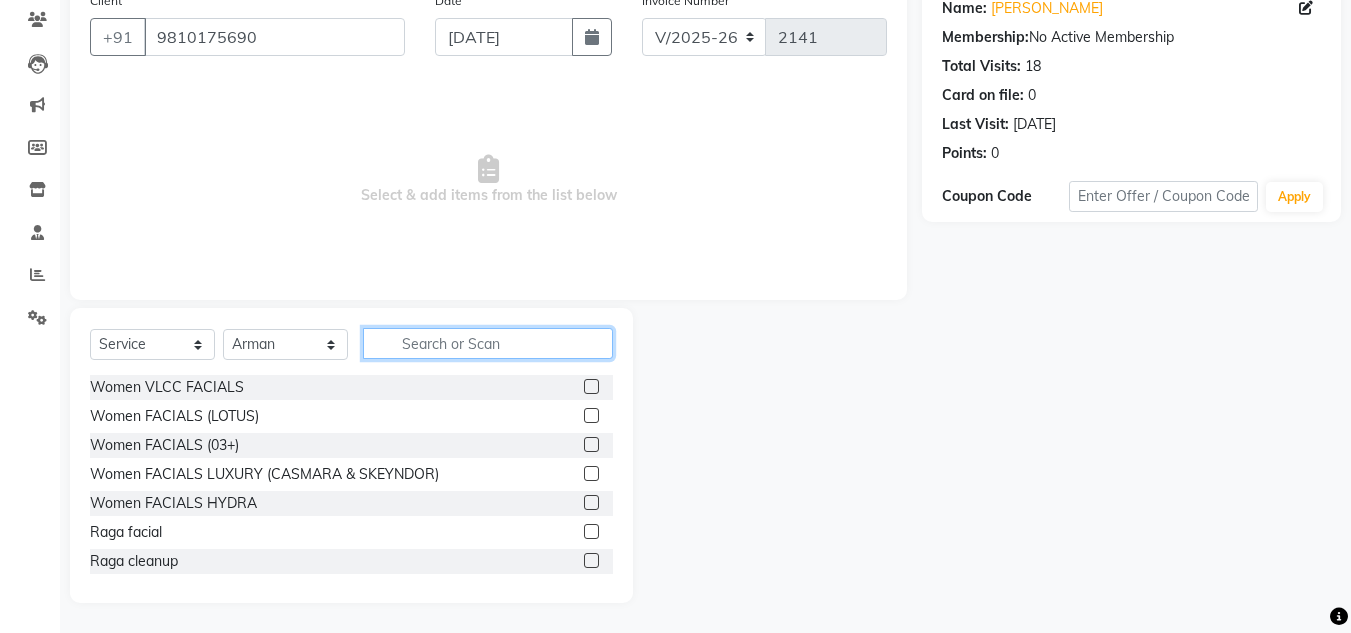 click 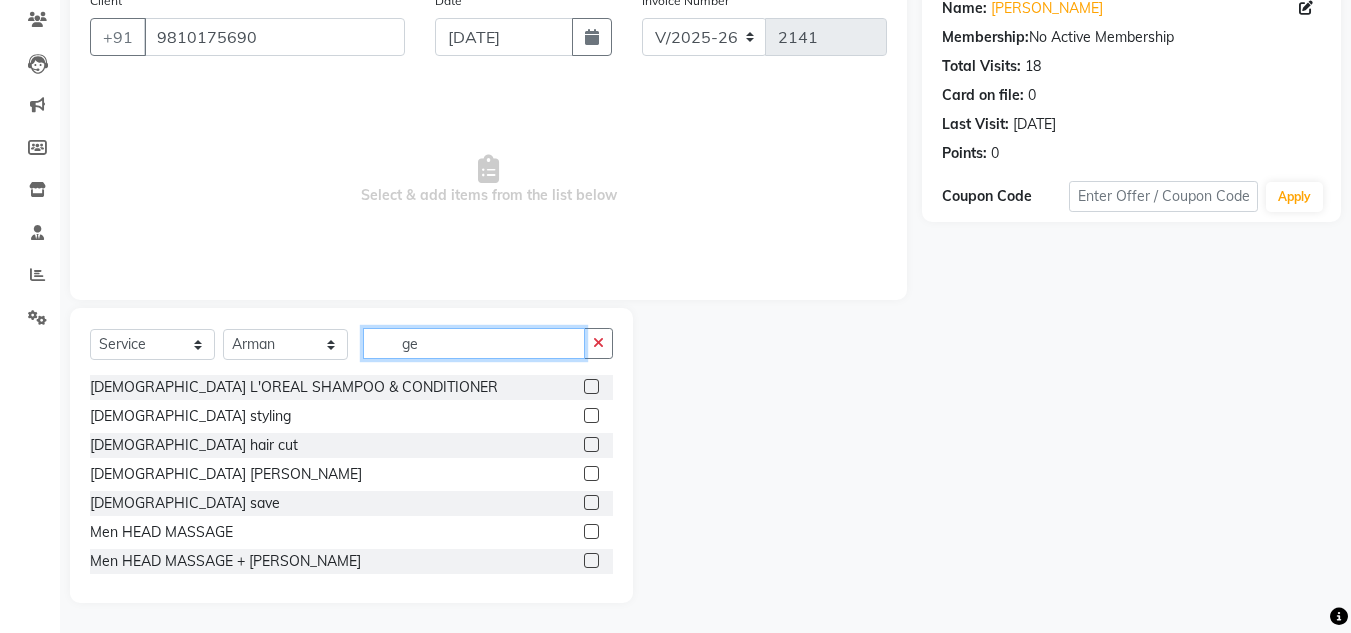 type on "ge" 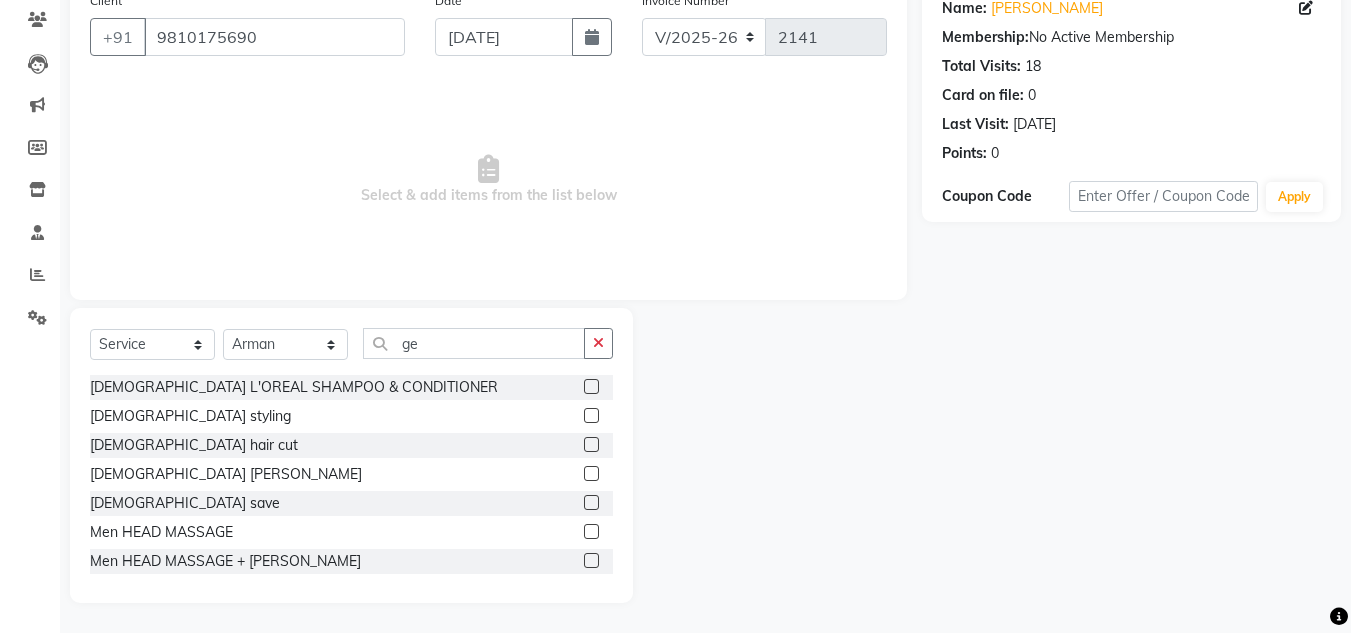 click 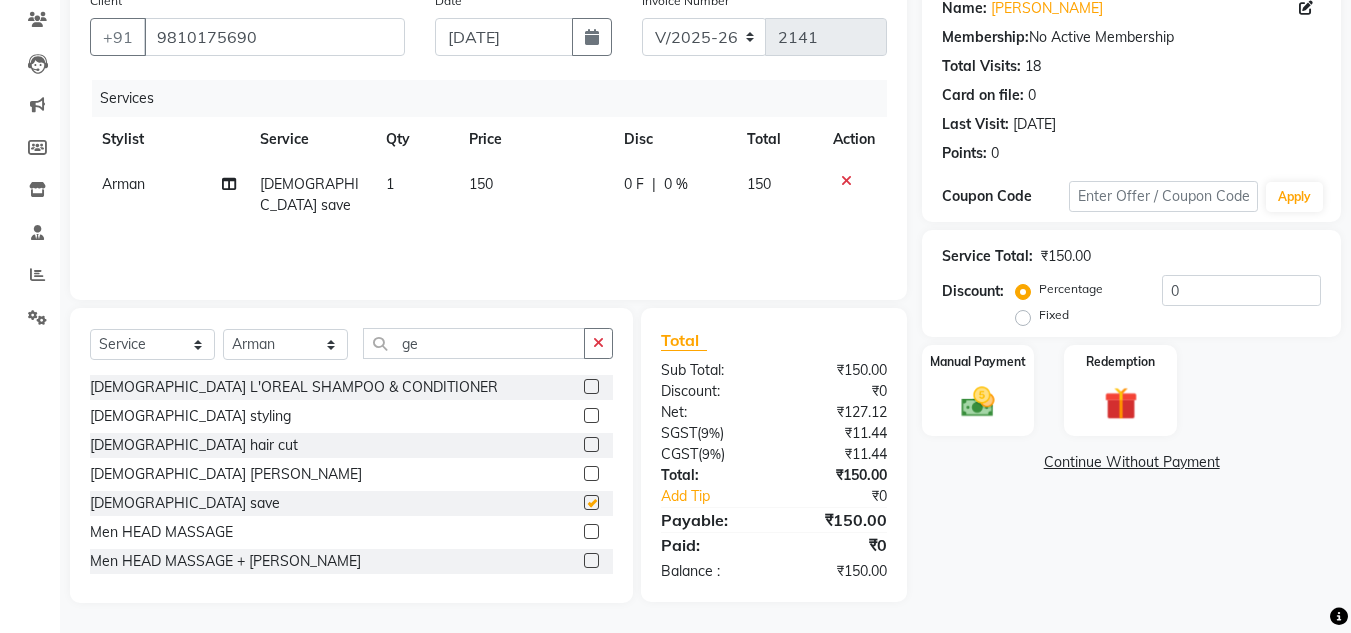 checkbox on "false" 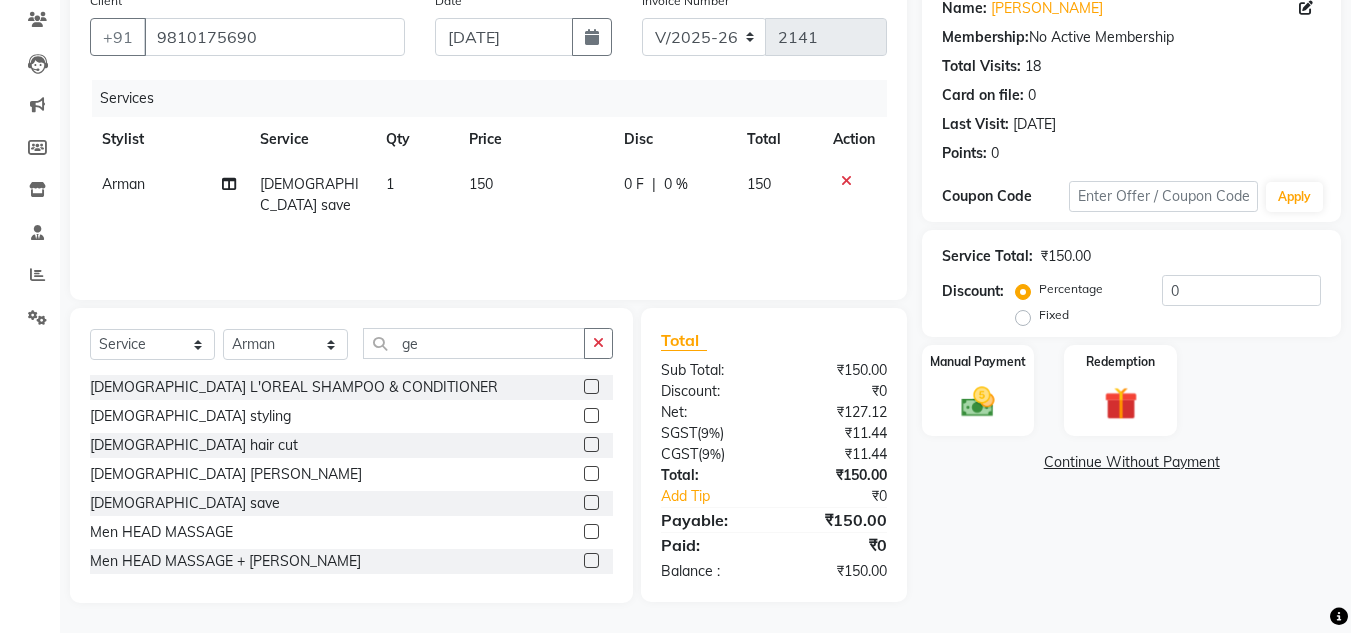 click on "₹0" 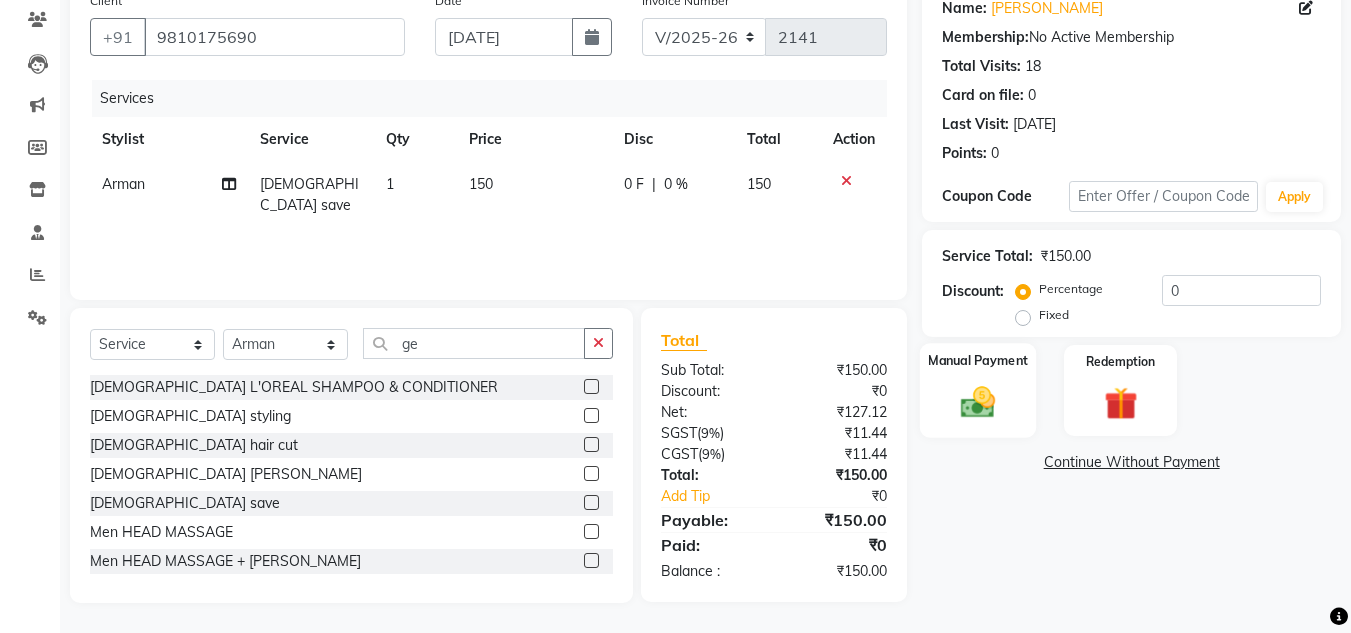 click on "Manual Payment" 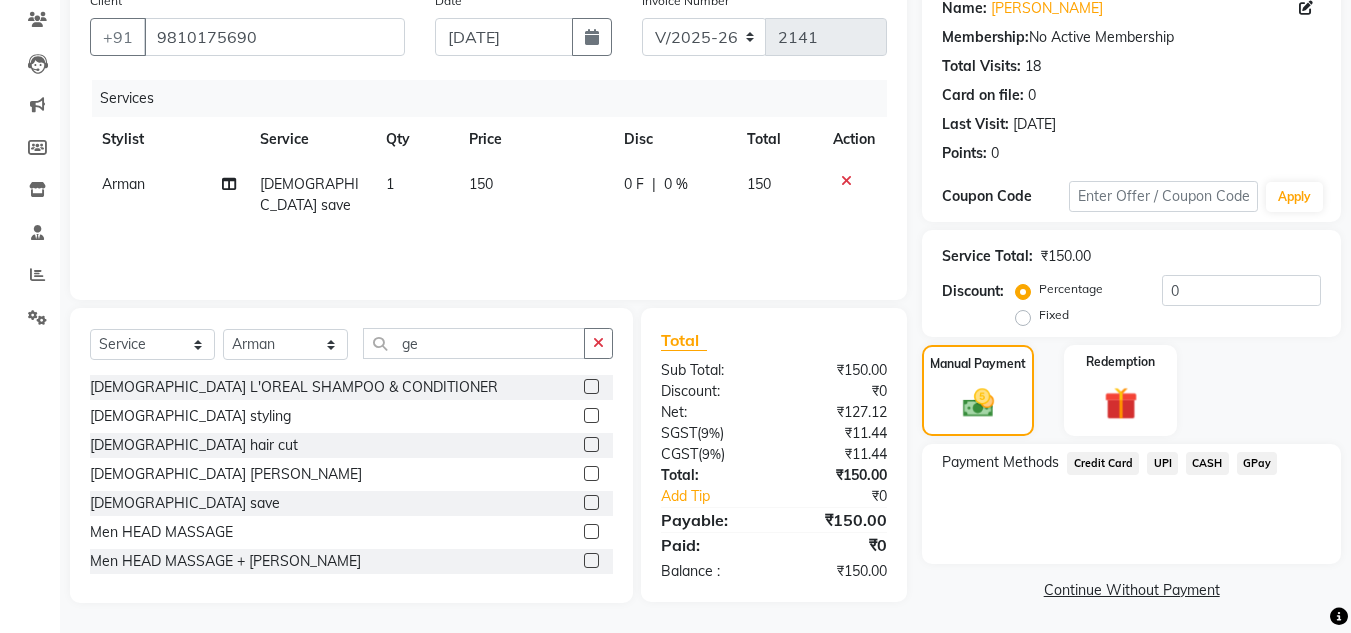 click on "CASH" 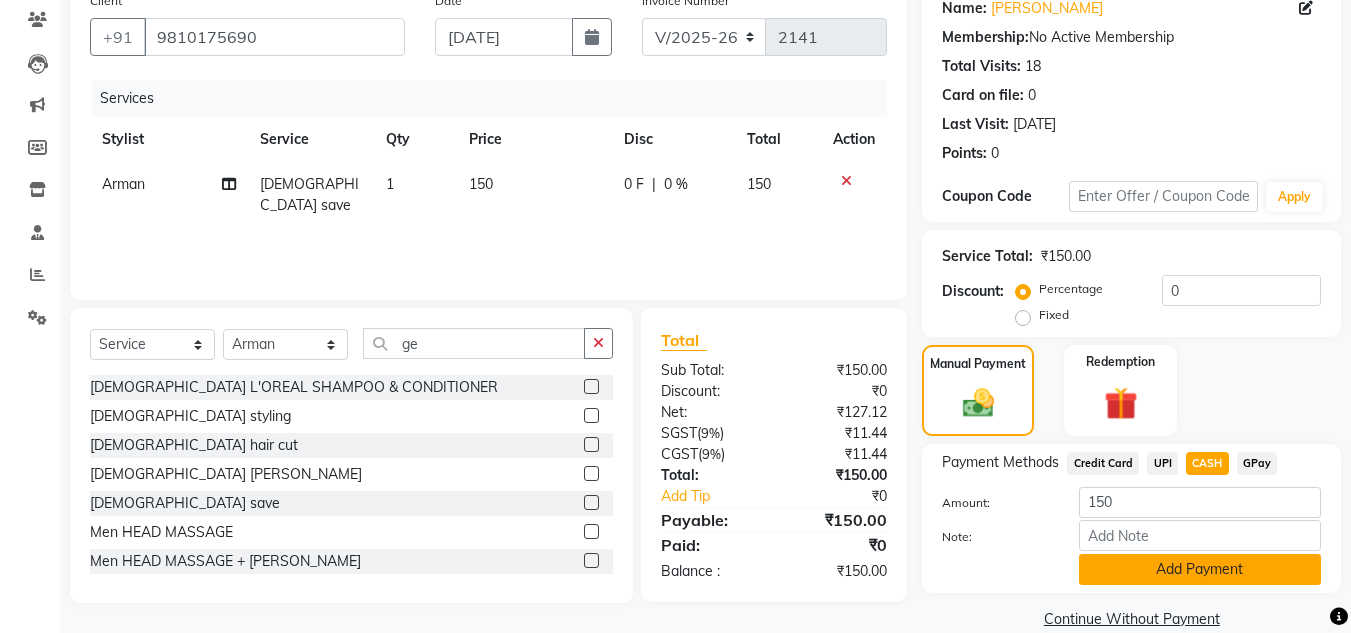 click on "Add Payment" 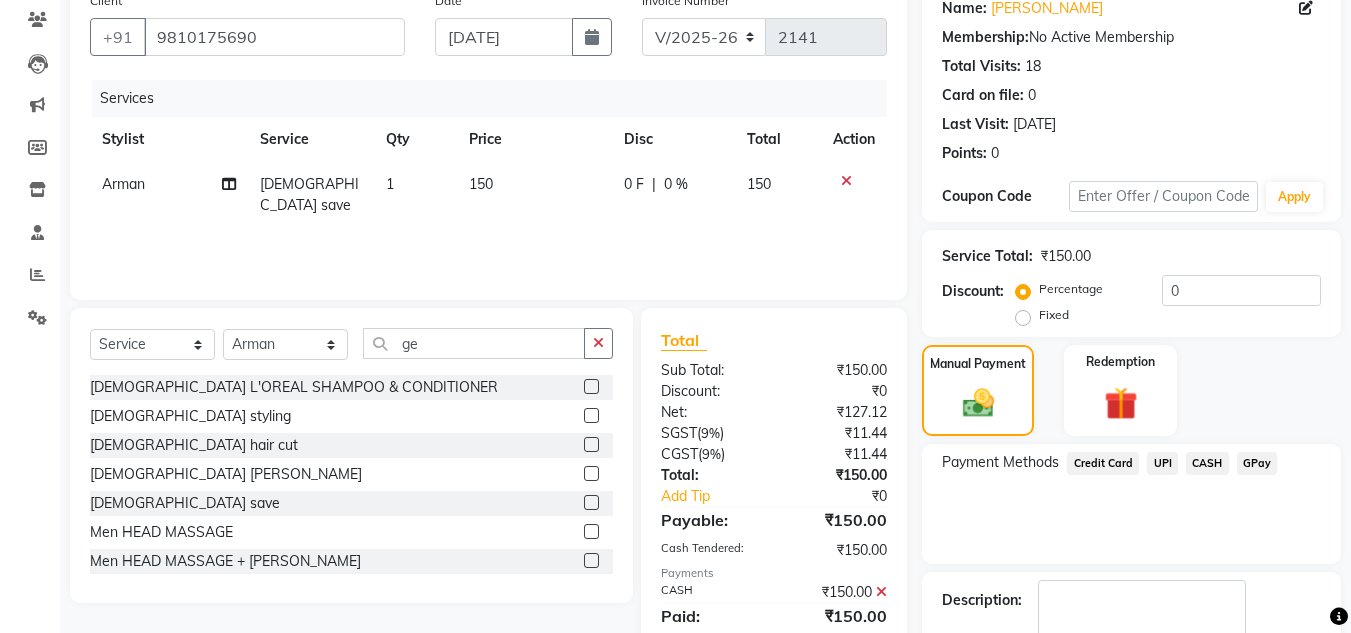 click on "Payment Methods  Credit Card   UPI   CASH   GPay" 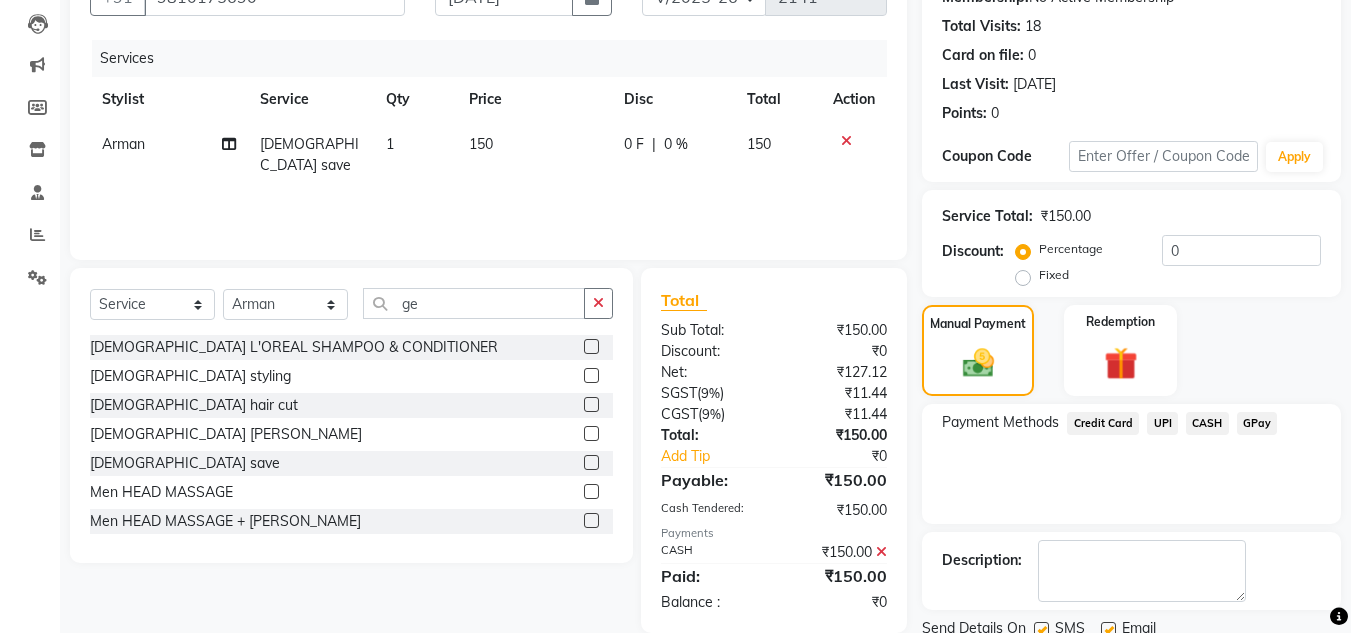 scroll, scrollTop: 283, scrollLeft: 0, axis: vertical 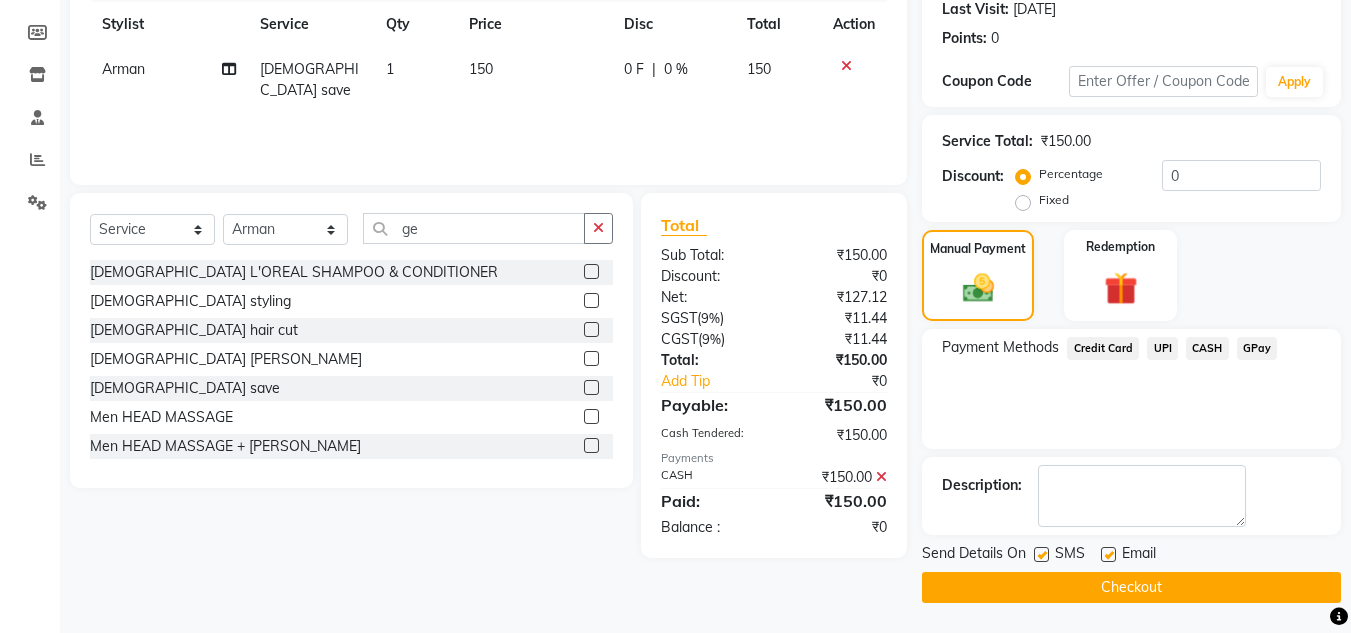 click on "Checkout" 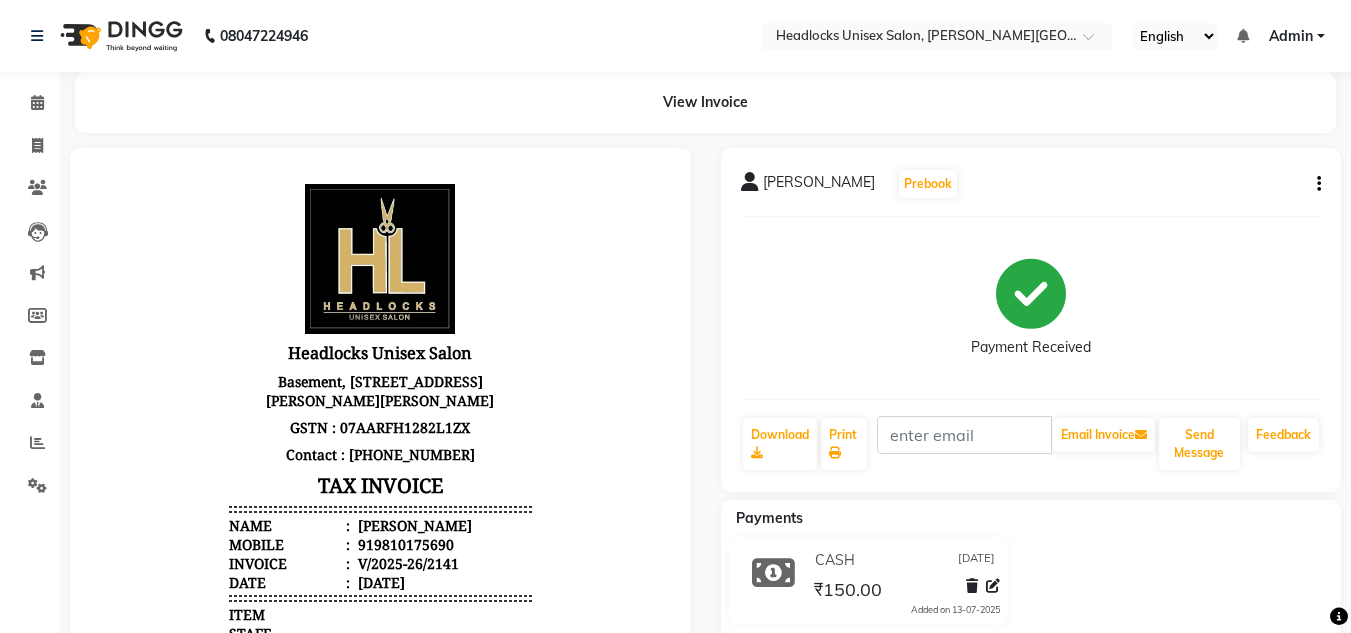 scroll, scrollTop: 425, scrollLeft: 0, axis: vertical 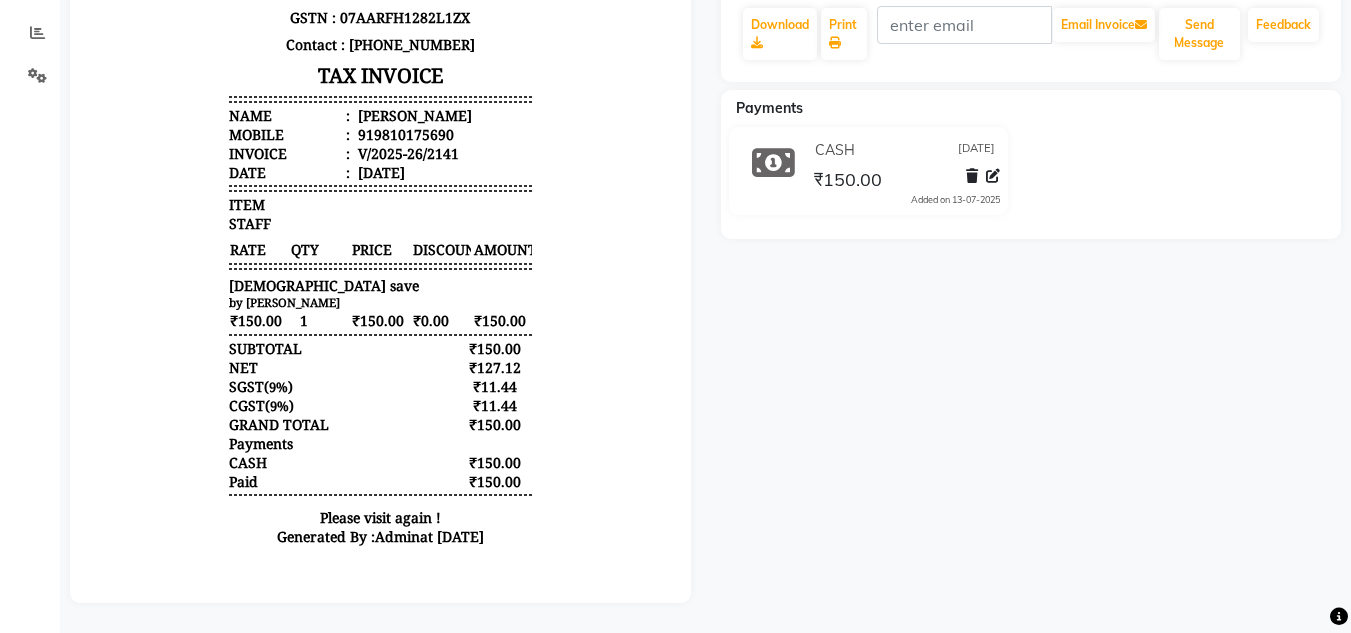 click at bounding box center (380, 170) 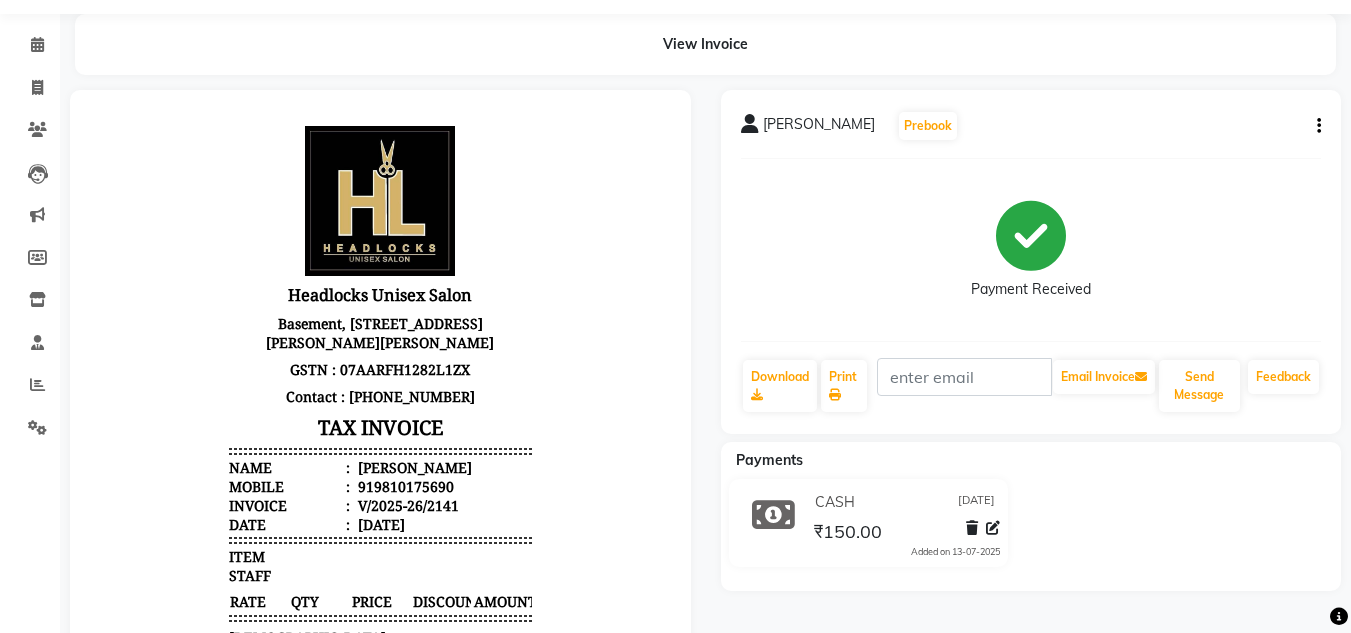 scroll, scrollTop: 0, scrollLeft: 0, axis: both 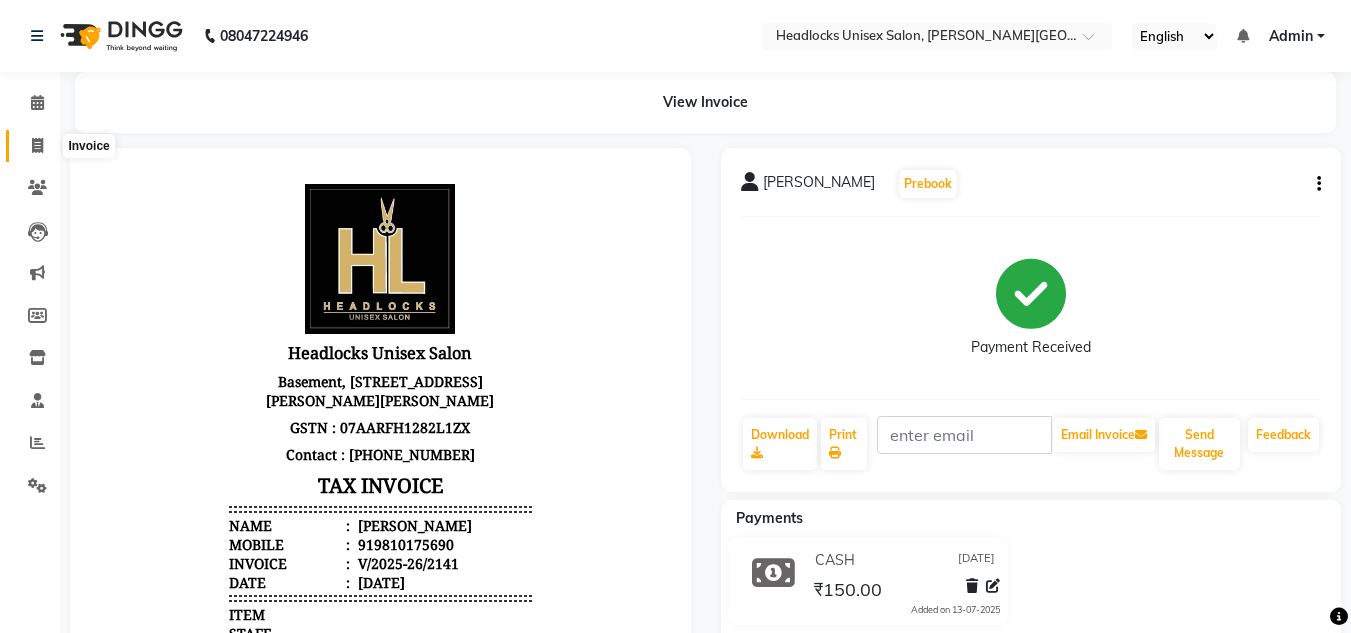 click 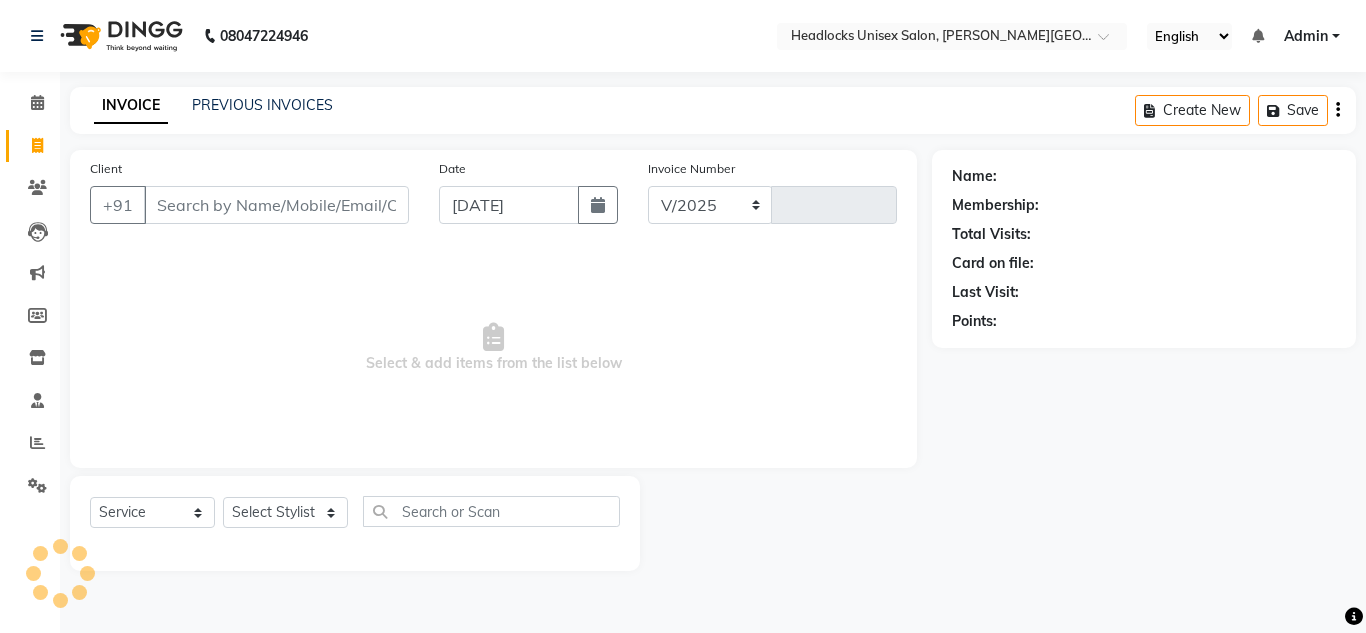 select on "6850" 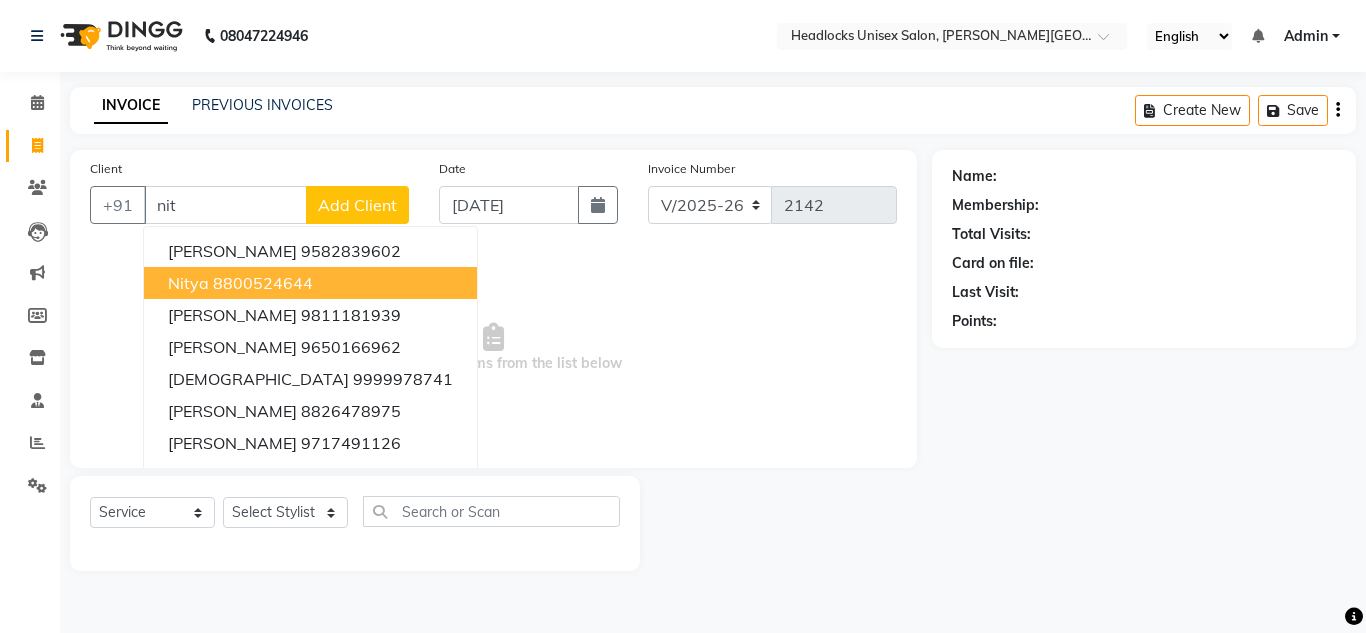 click on "8800524644" at bounding box center [263, 283] 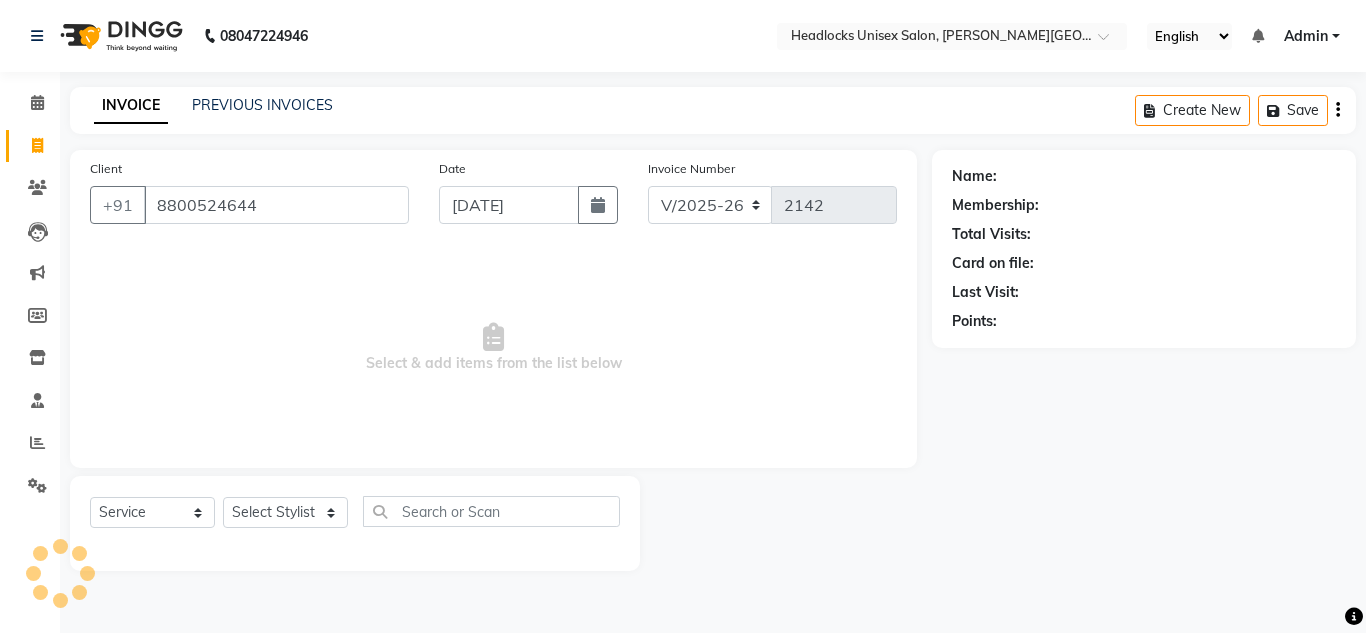 type on "8800524644" 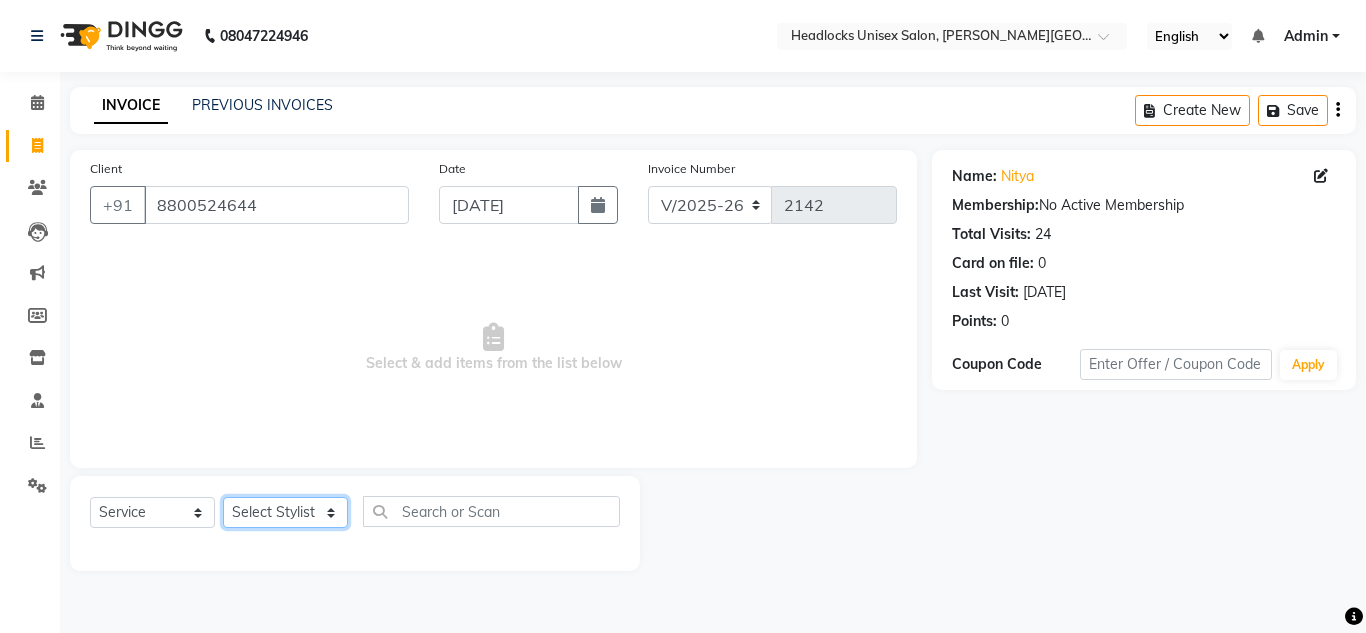 click on "Select Stylist [PERSON_NAME] Jannat Kaif [DATE] Lucky [PERSON_NAME] Pinky [PERSON_NAME] [PERSON_NAME] [PERSON_NAME] [PERSON_NAME] Suraj Vikas [PERSON_NAME] [PERSON_NAME]" 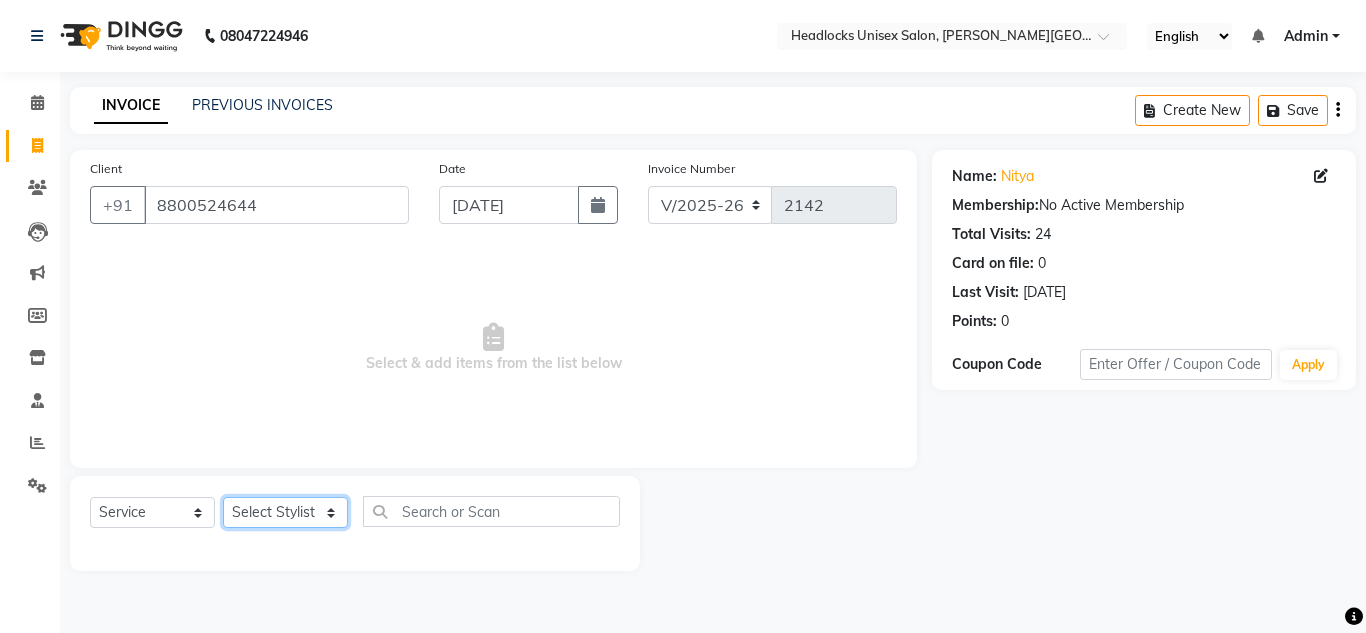 select on "53620" 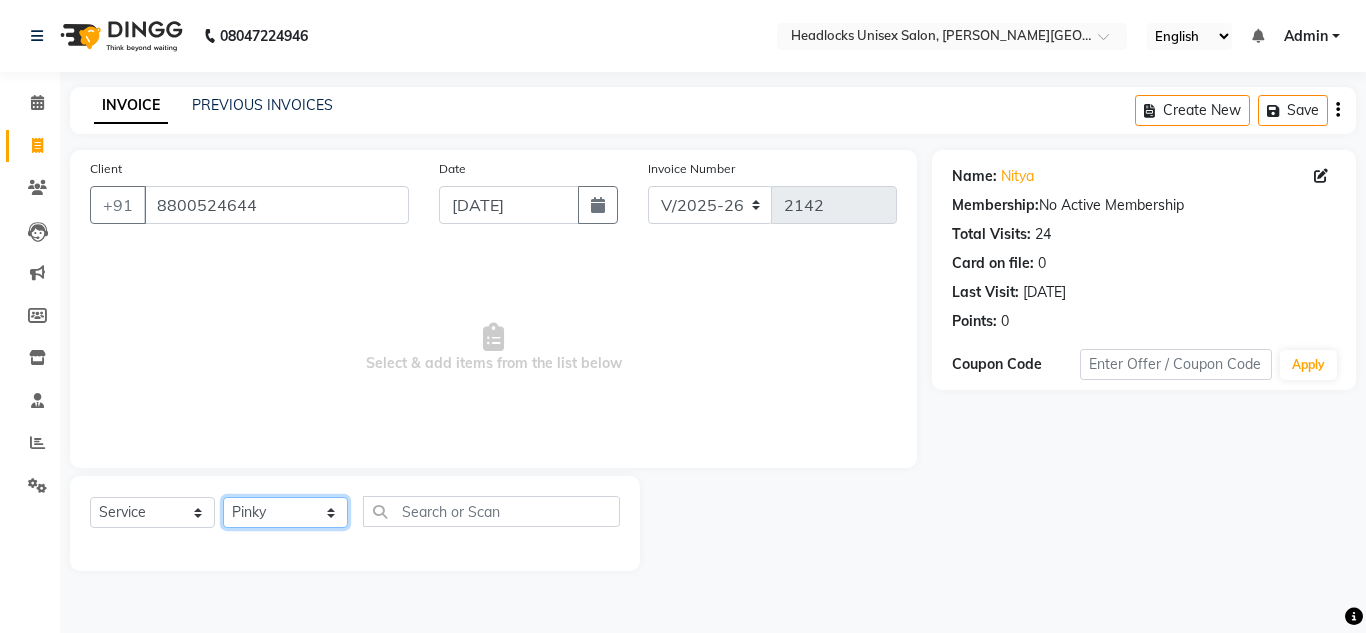 click on "Select Stylist [PERSON_NAME] Jannat Kaif [DATE] Lucky [PERSON_NAME] Pinky [PERSON_NAME] [PERSON_NAME] [PERSON_NAME] [PERSON_NAME] Suraj Vikas [PERSON_NAME] [PERSON_NAME]" 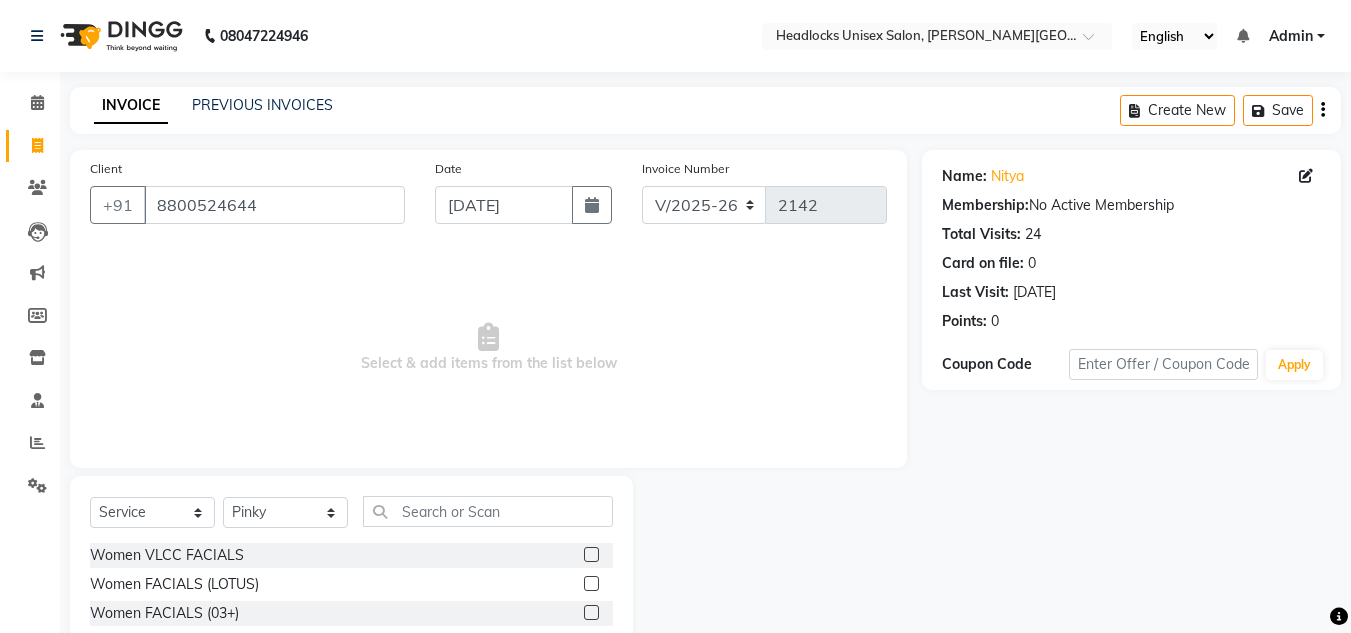 click on "Select & add items from the list below" at bounding box center [488, 348] 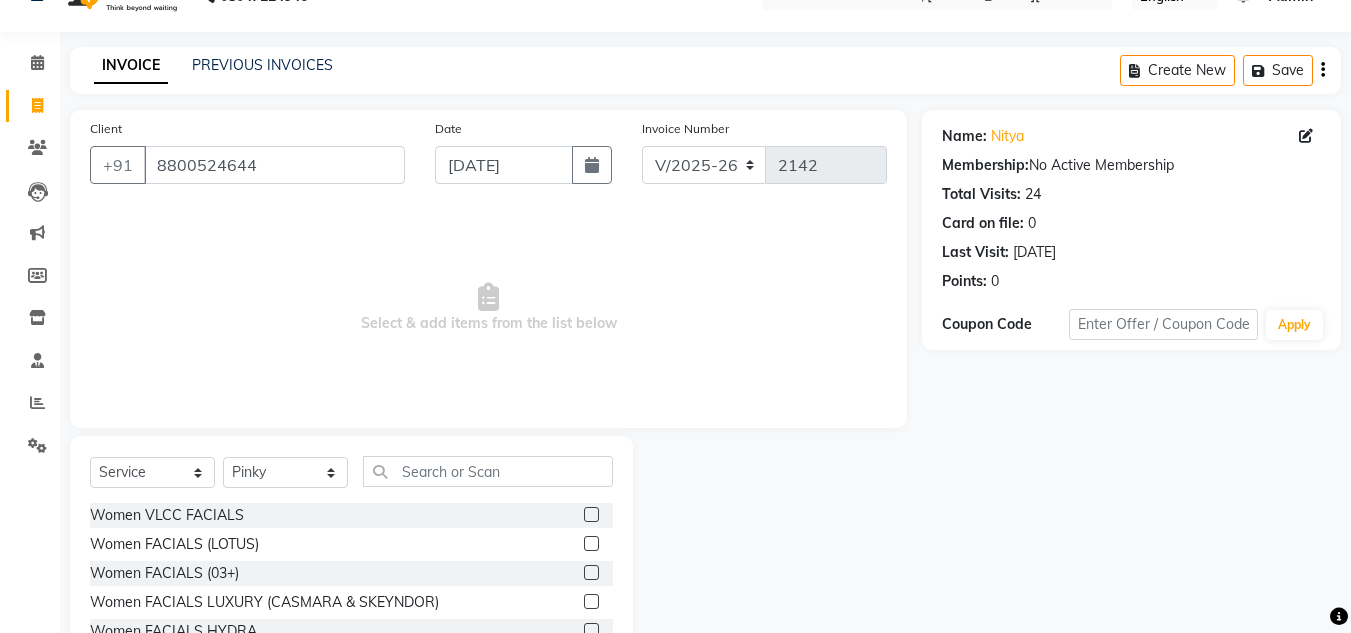 scroll, scrollTop: 168, scrollLeft: 0, axis: vertical 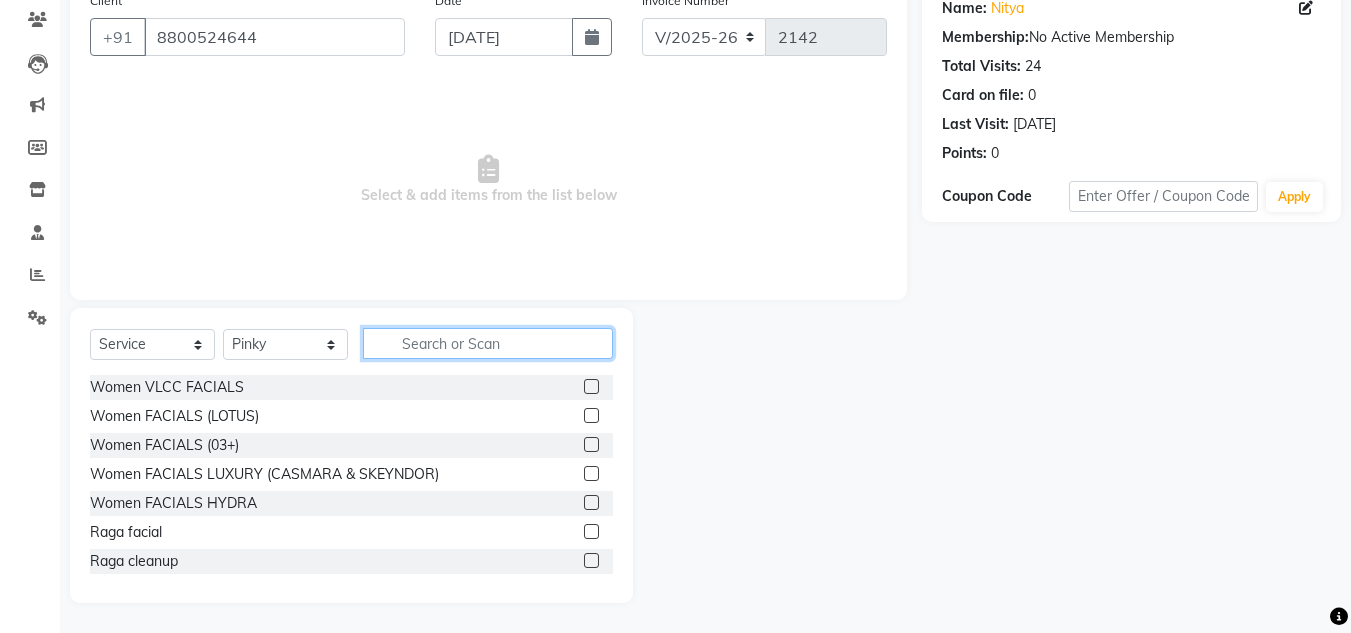 click 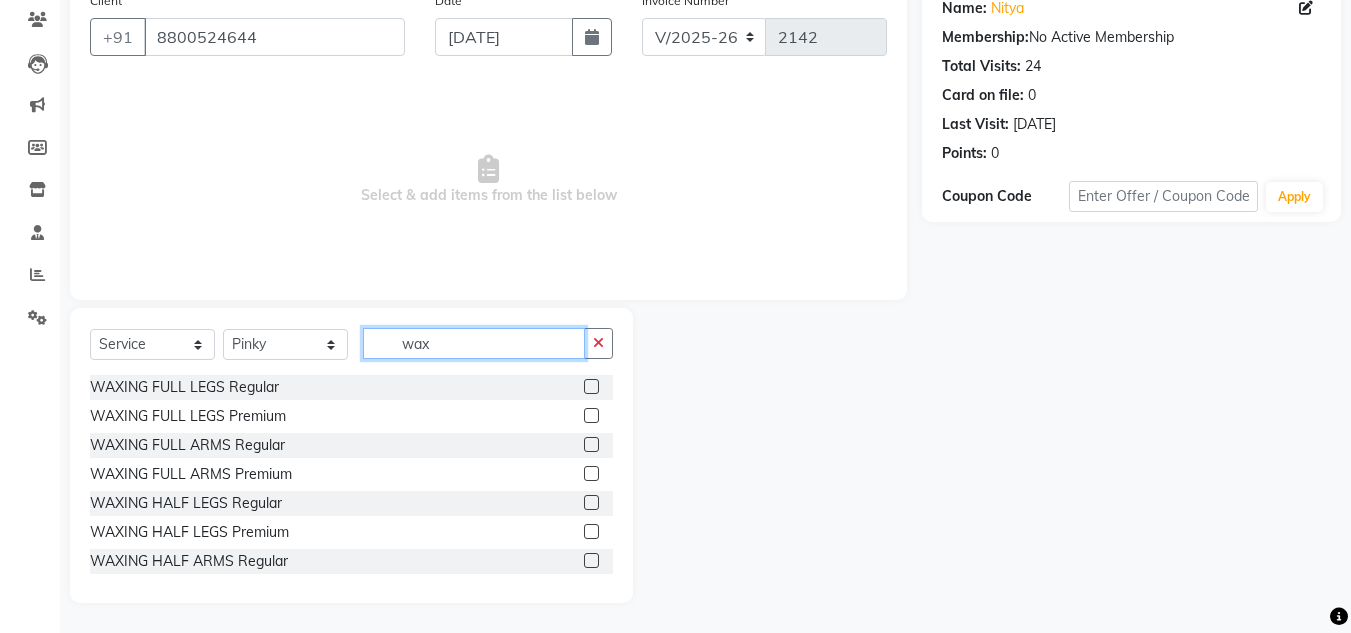 type on "wax" 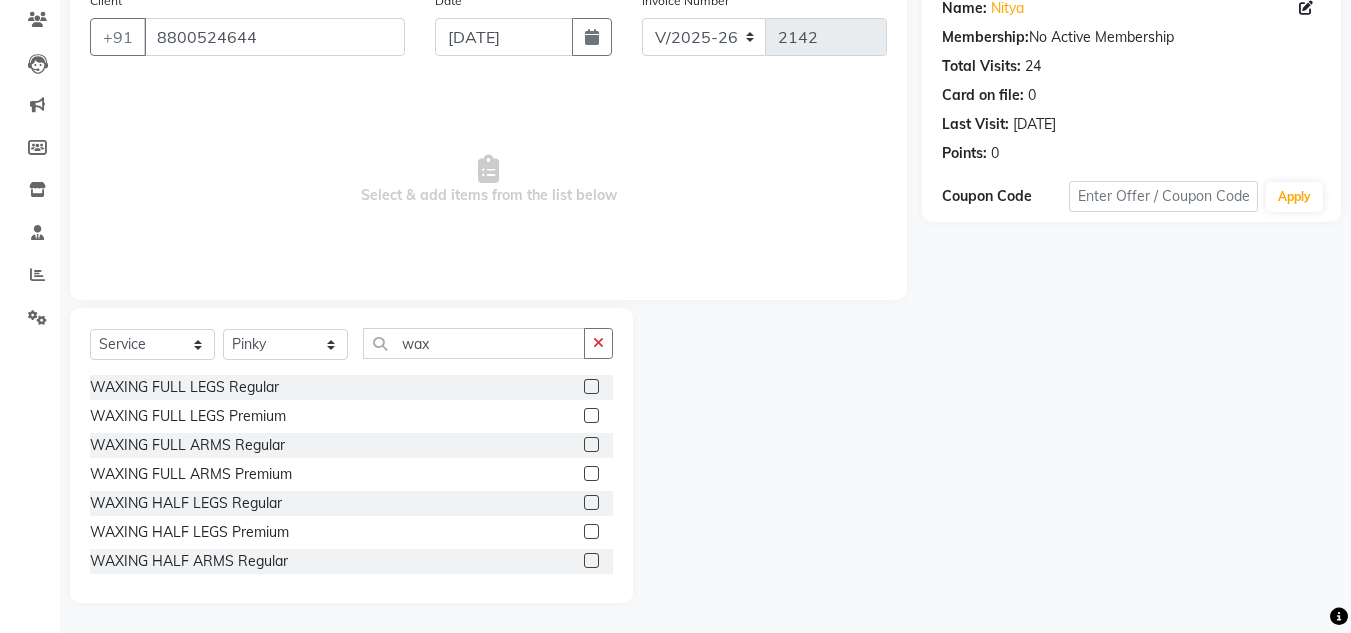 click 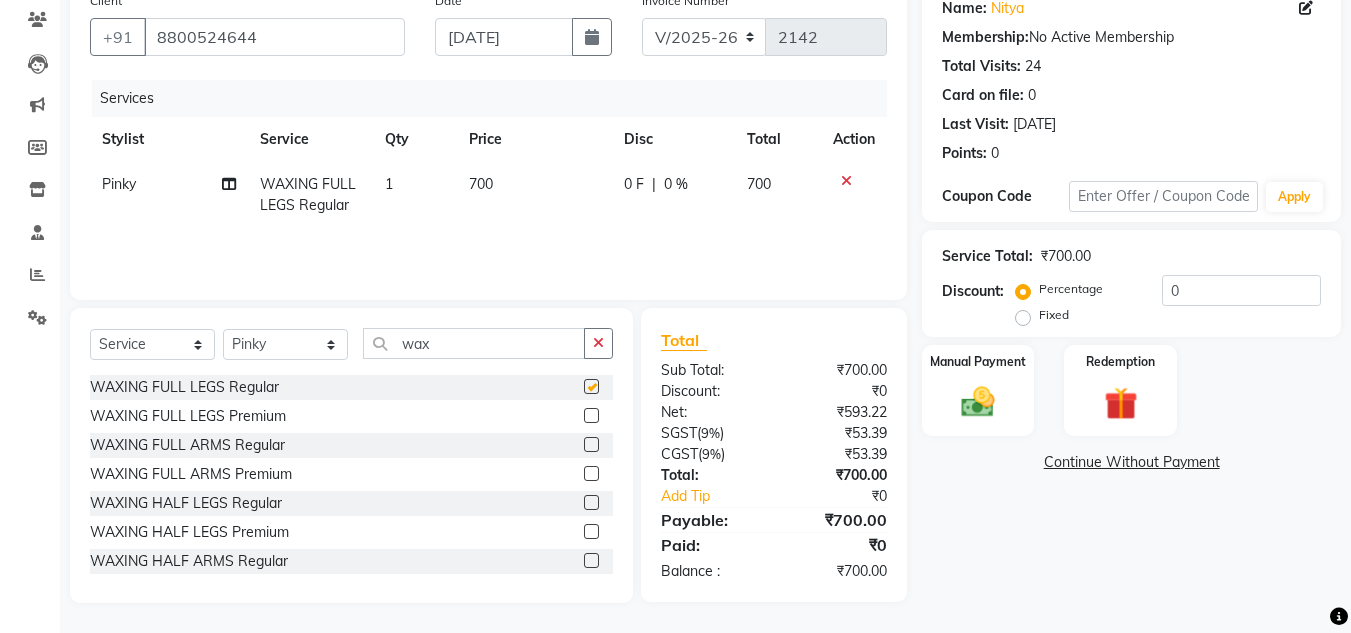 checkbox on "false" 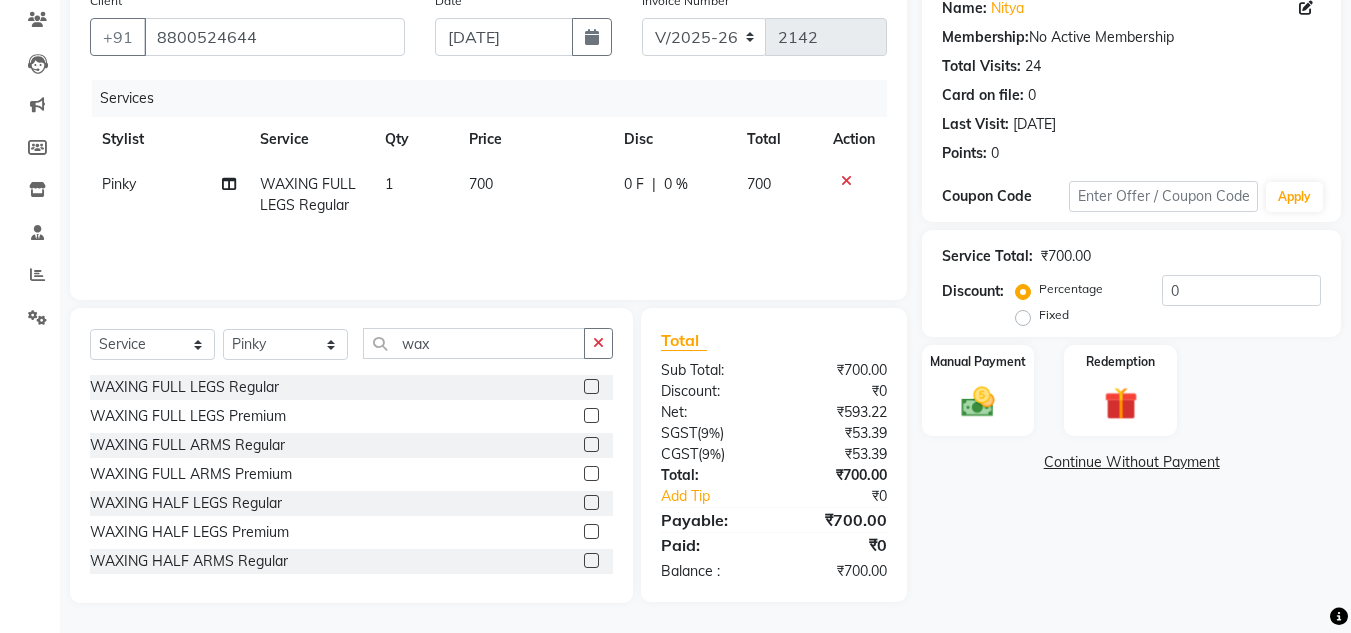 click 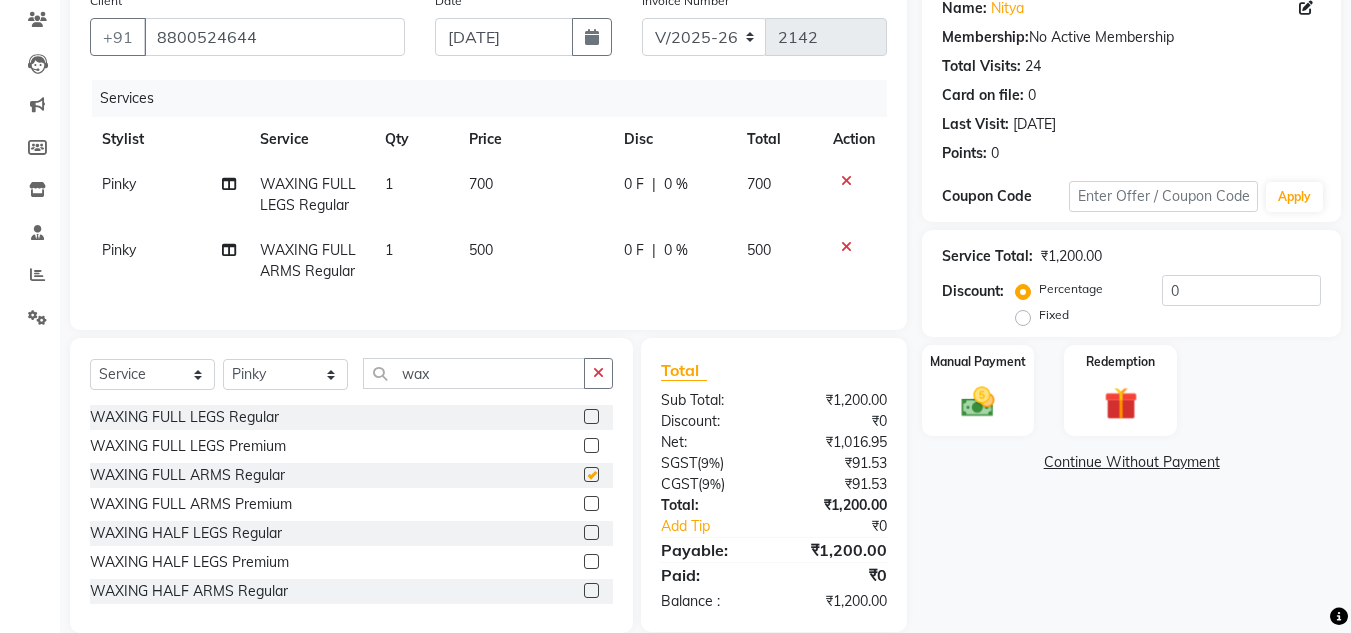 checkbox on "false" 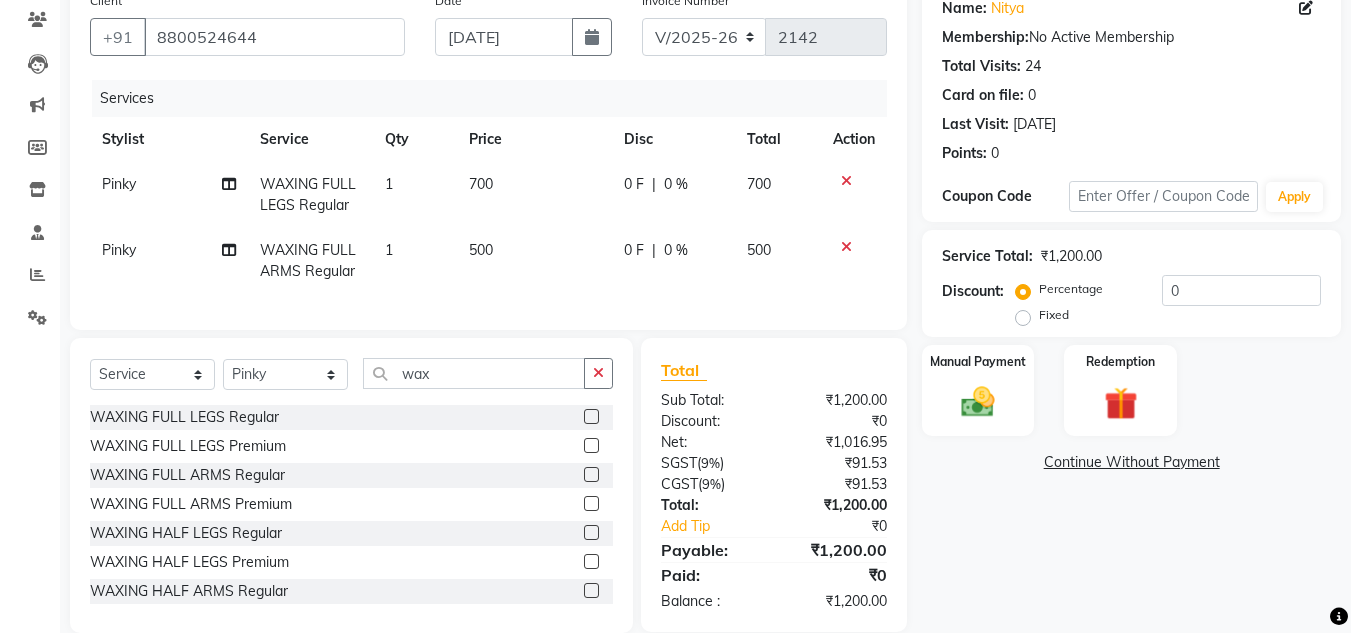 click on "700" 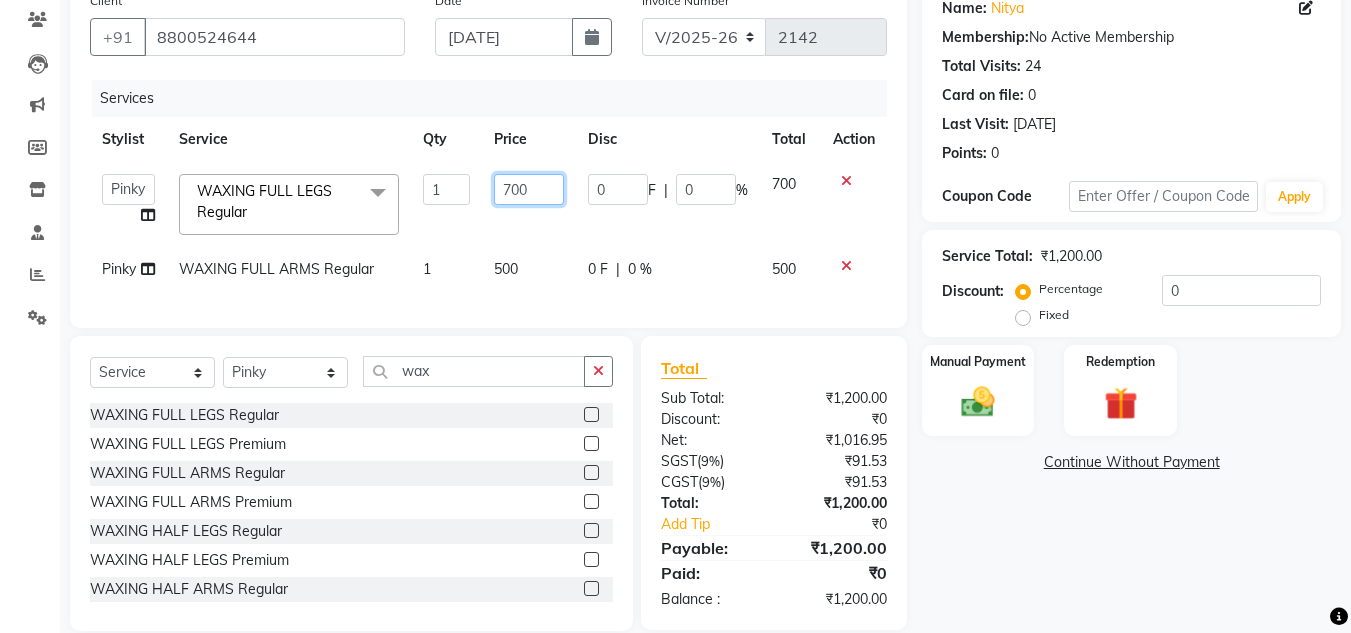 click on "700" 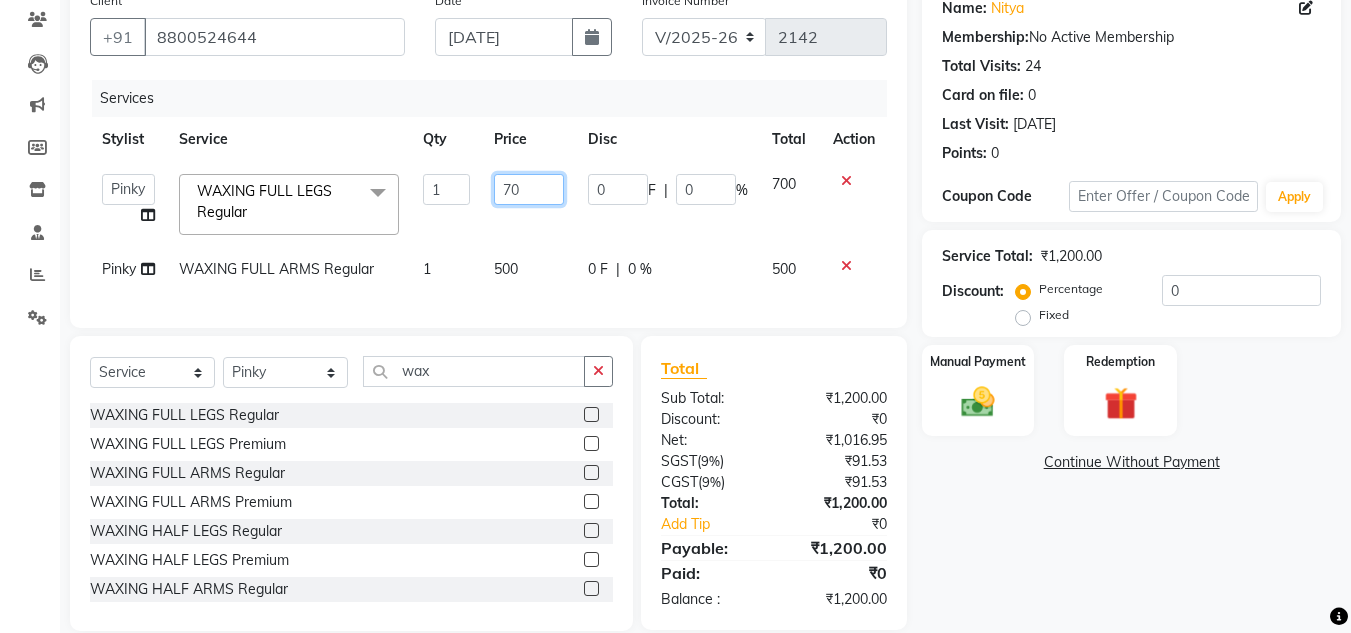 type on "7" 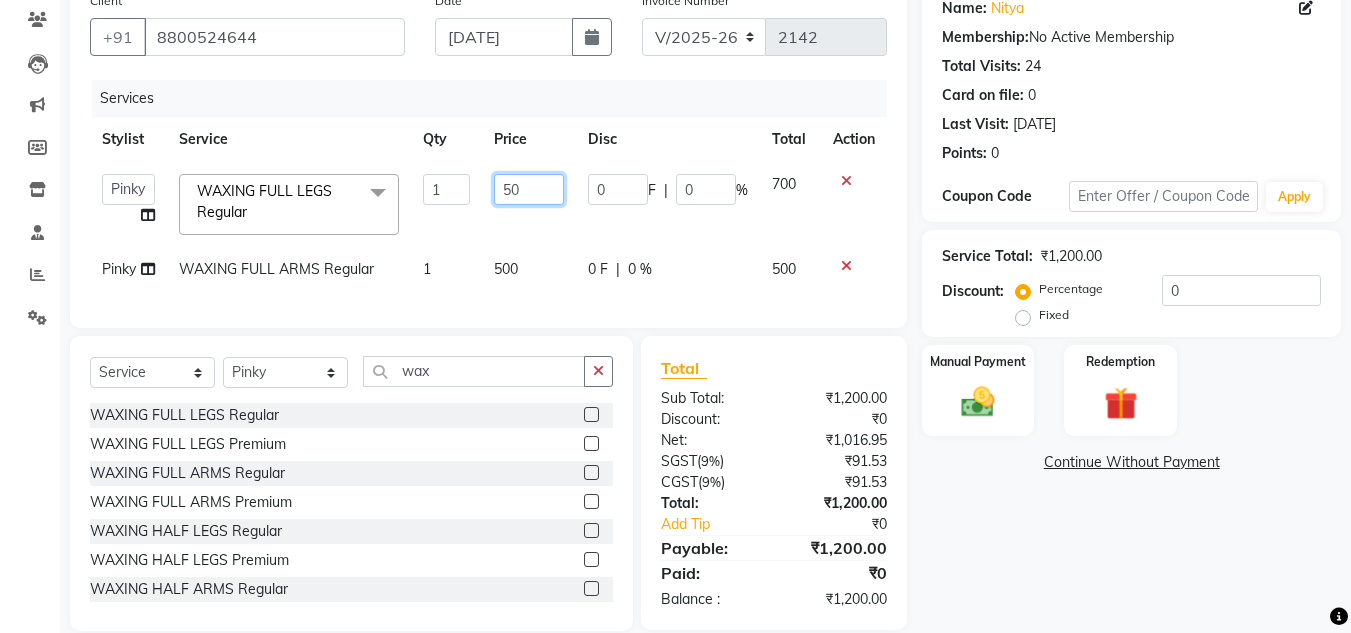type on "500" 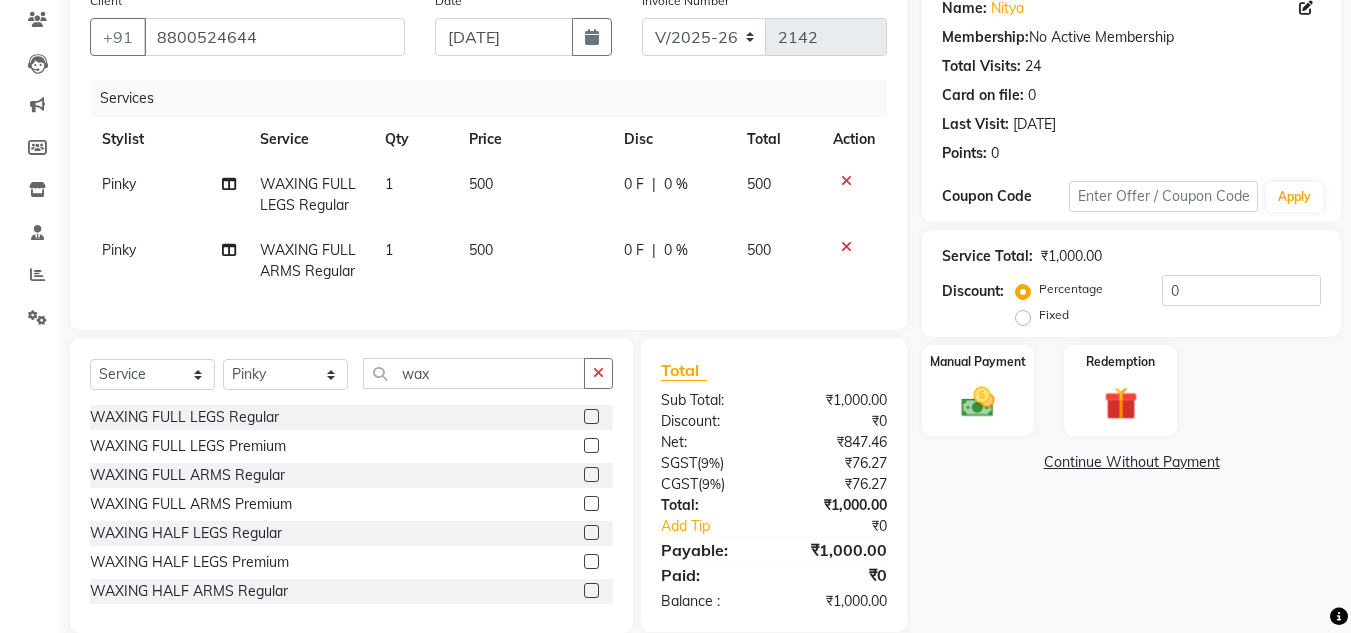 click on "500" 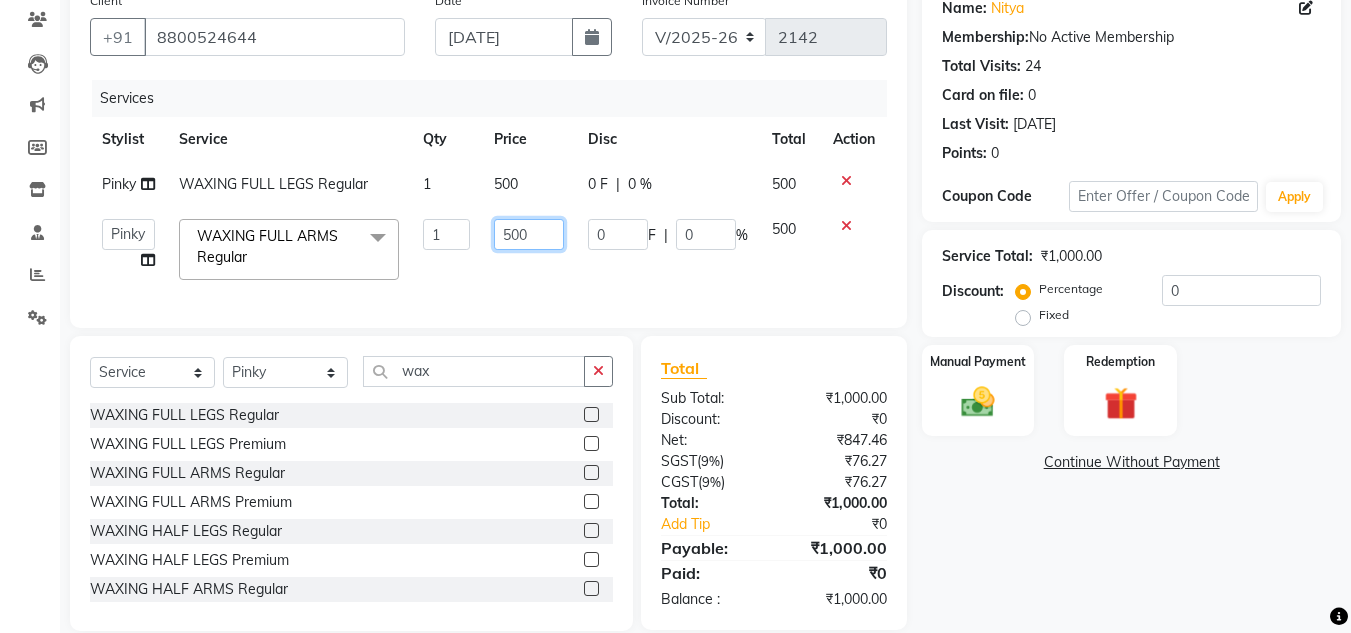 click on "500" 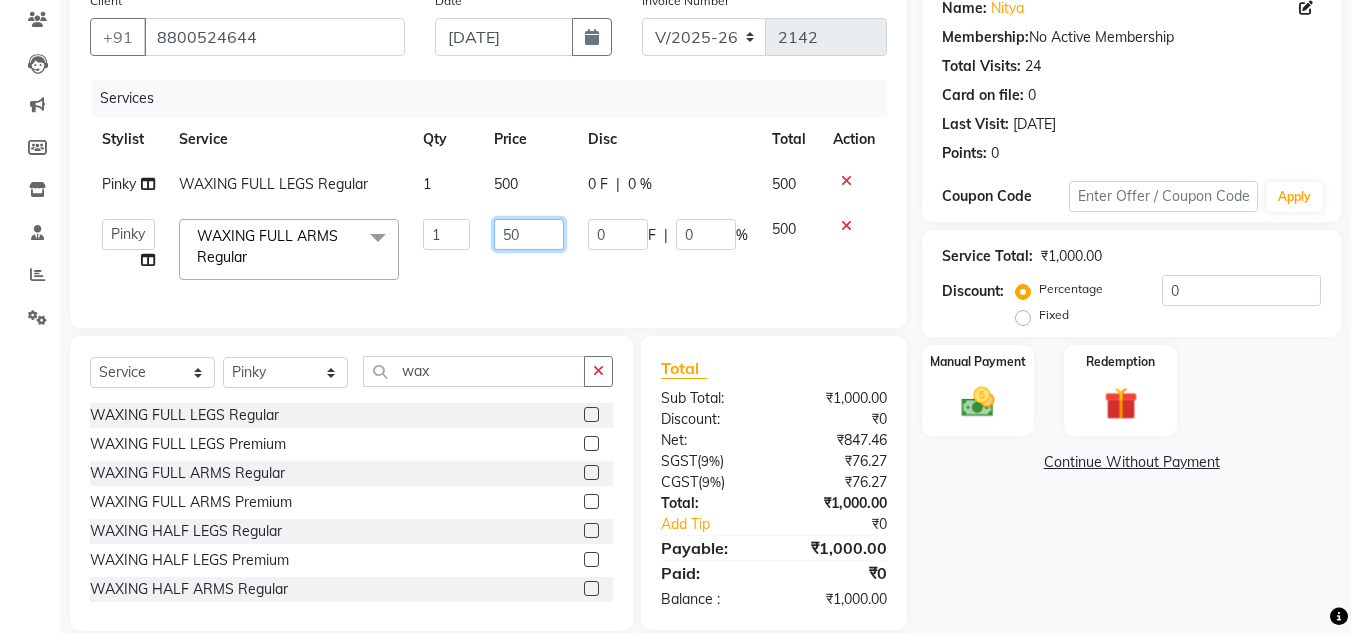 type on "5" 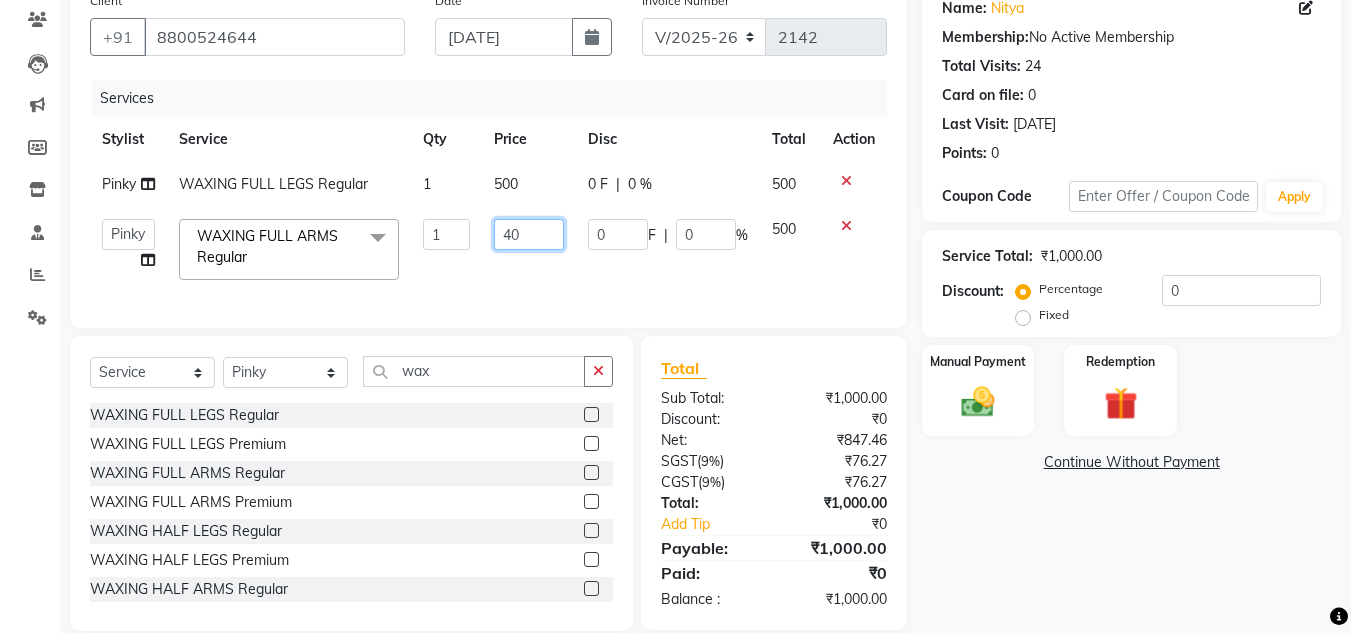 type on "400" 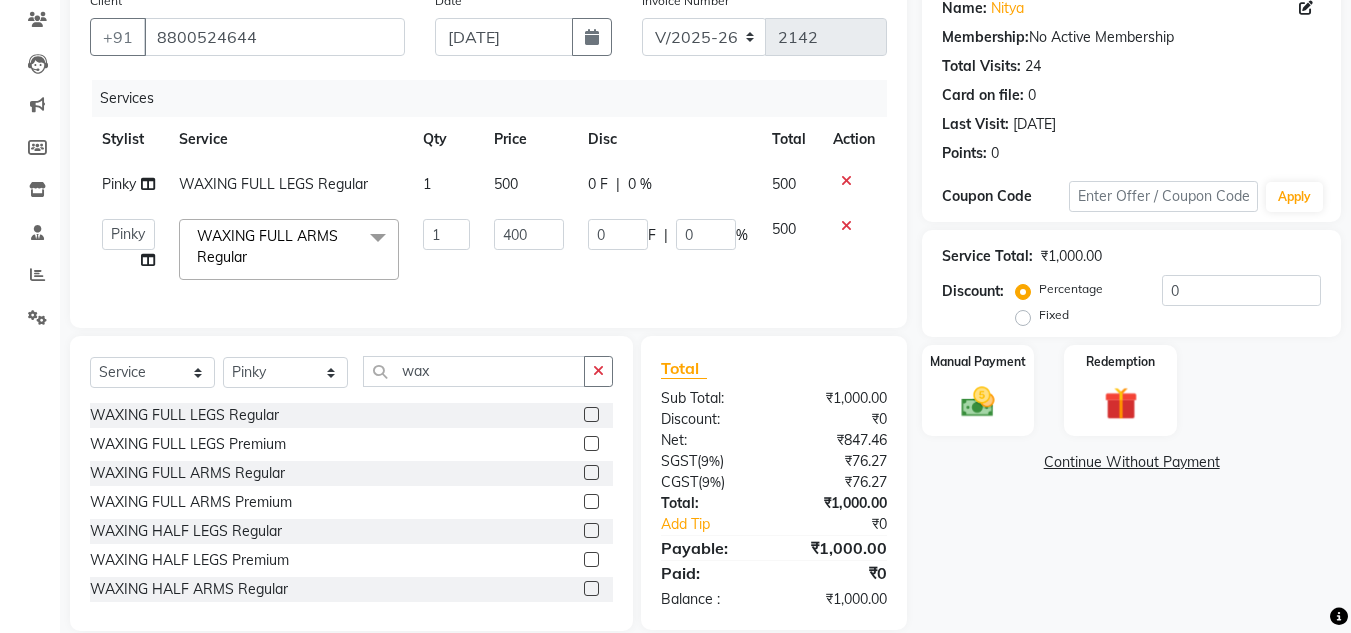 click on "400" 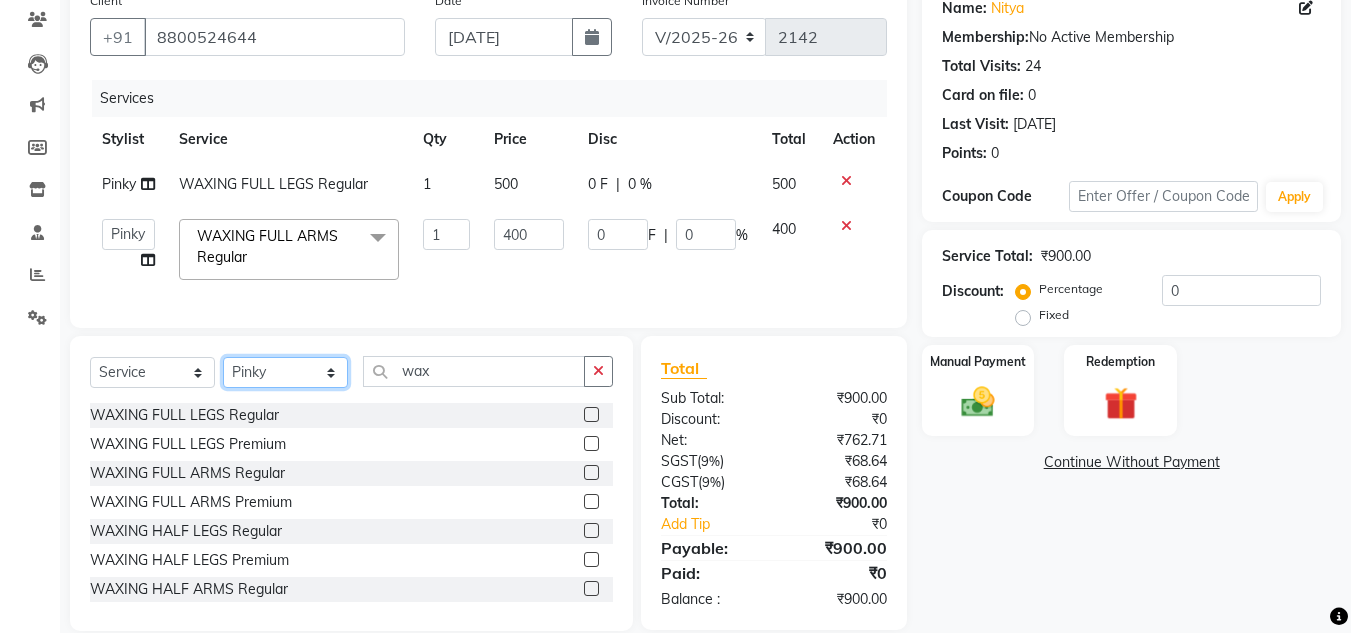 click on "Select Stylist [PERSON_NAME] Jannat Kaif [DATE] Lucky [PERSON_NAME] Pinky [PERSON_NAME] [PERSON_NAME] [PERSON_NAME] [PERSON_NAME] Suraj Vikas [PERSON_NAME] [PERSON_NAME]" 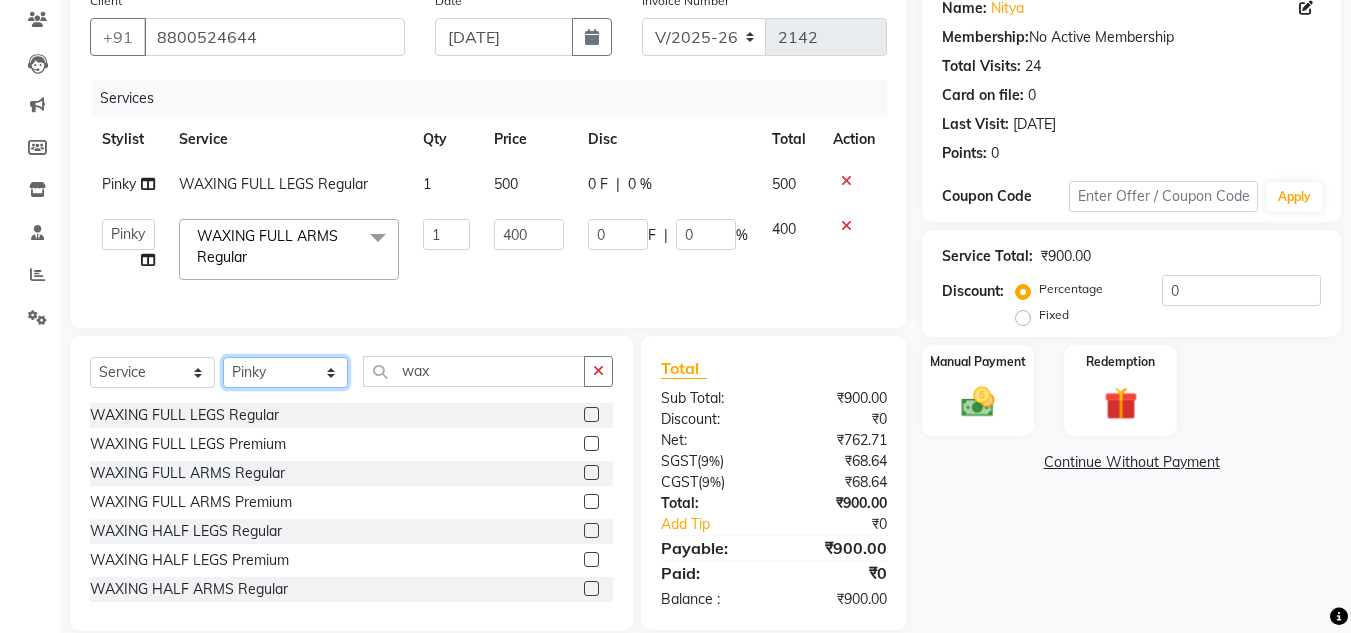 select on "53613" 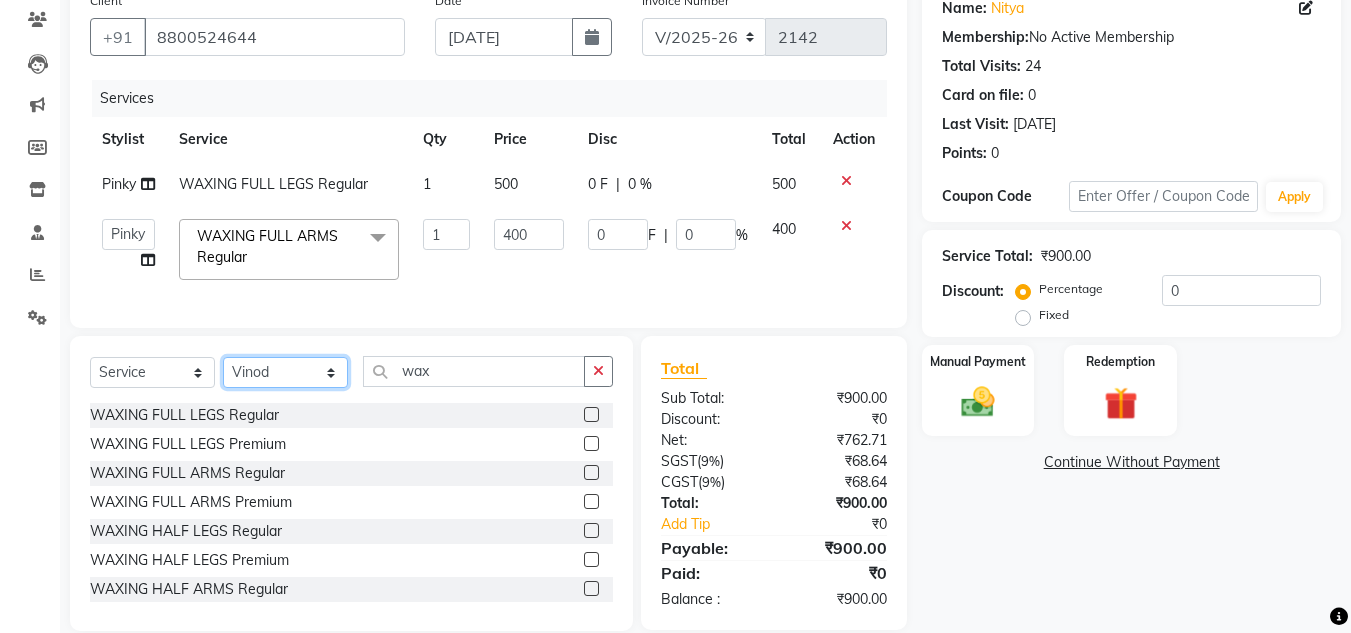 click on "Select Stylist [PERSON_NAME] Jannat Kaif [DATE] Lucky [PERSON_NAME] Pinky [PERSON_NAME] [PERSON_NAME] [PERSON_NAME] [PERSON_NAME] Suraj Vikas [PERSON_NAME] [PERSON_NAME]" 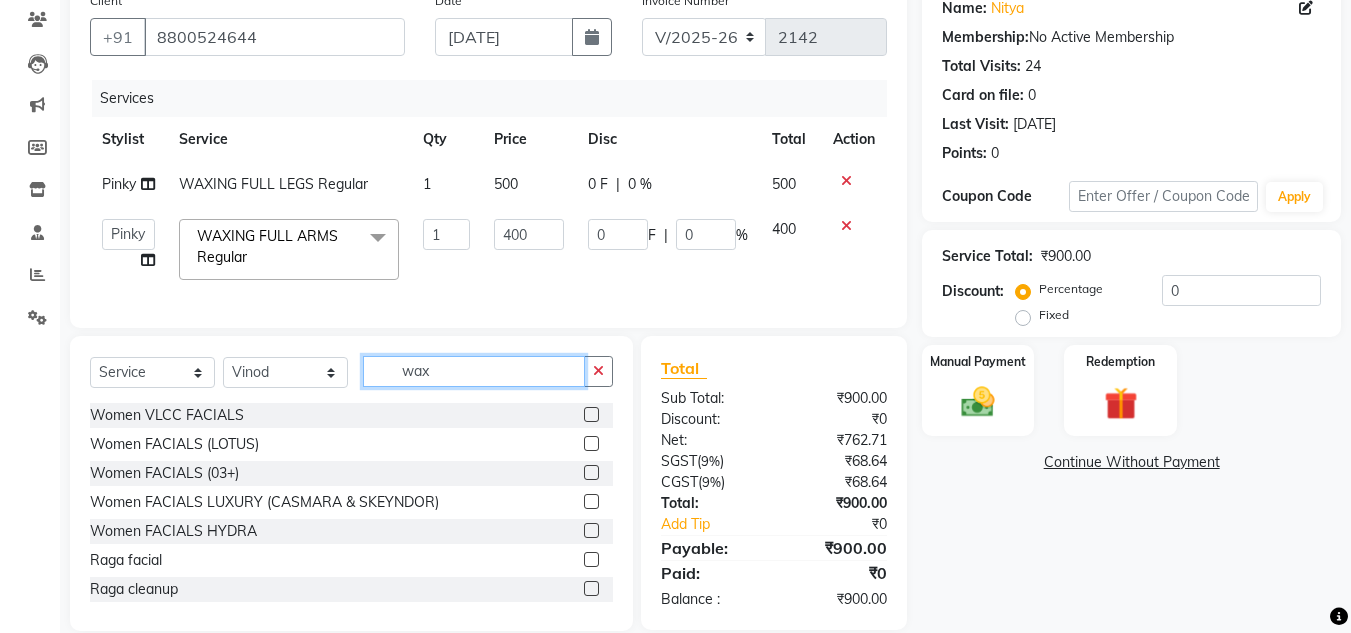 click on "wax" 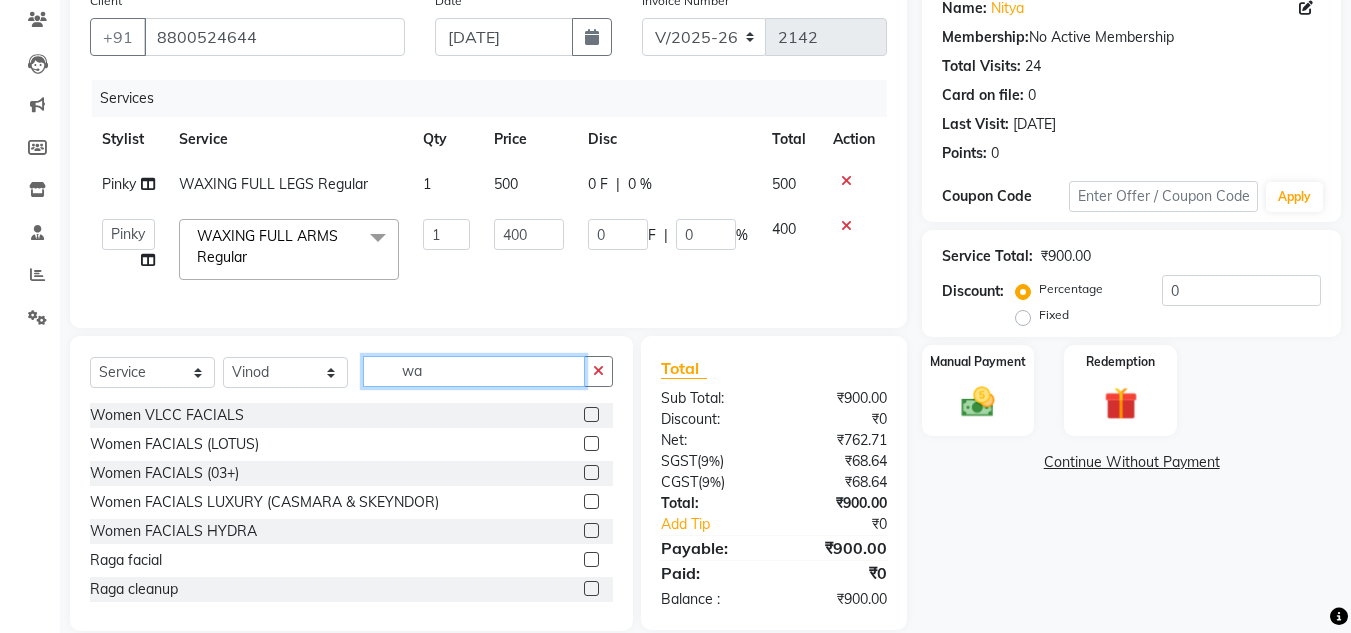 type on "w" 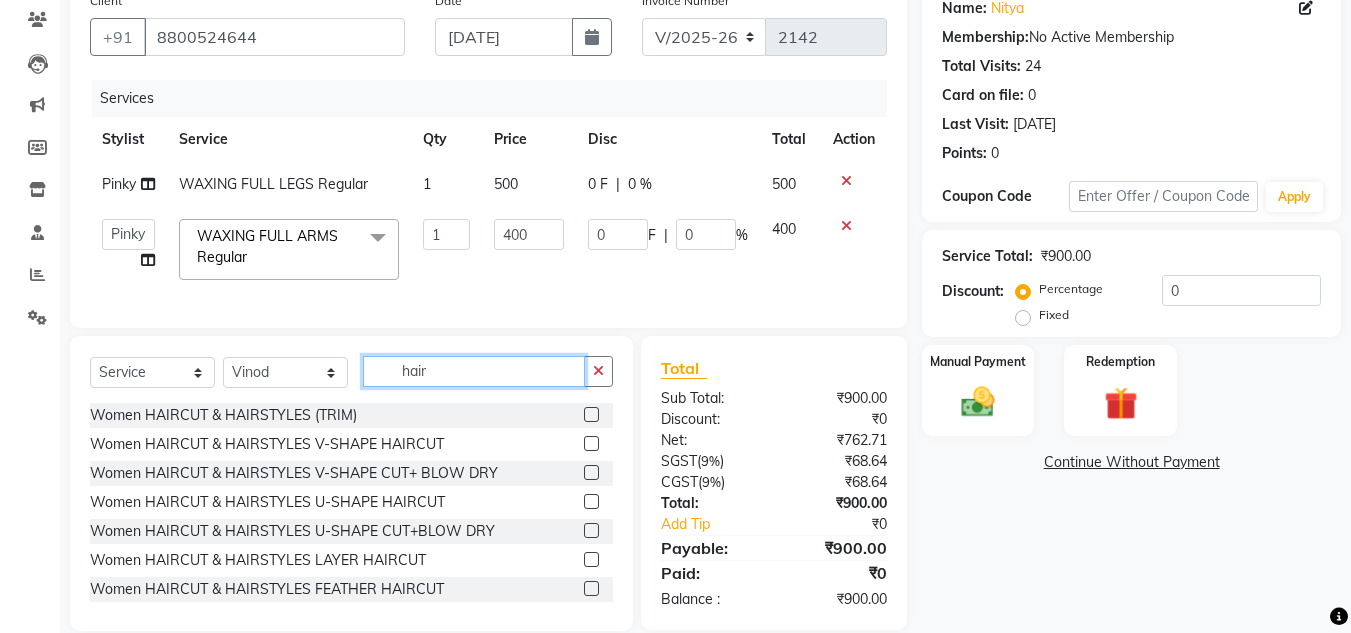 type on "hair" 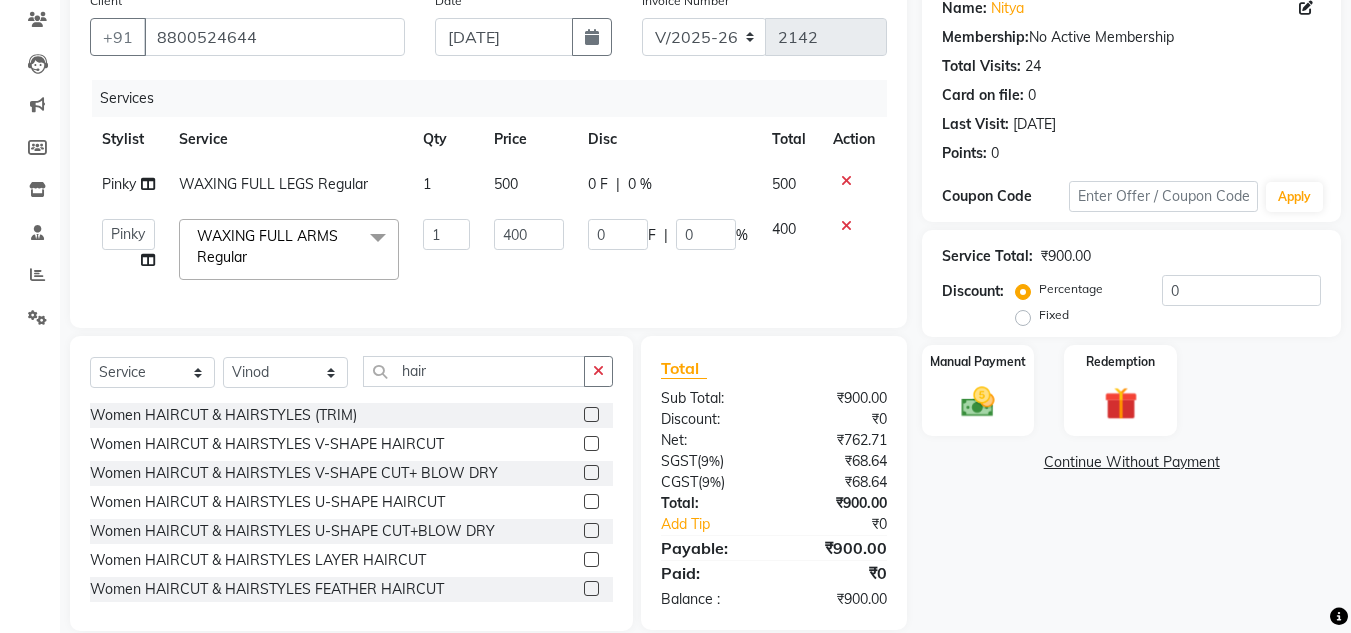 click 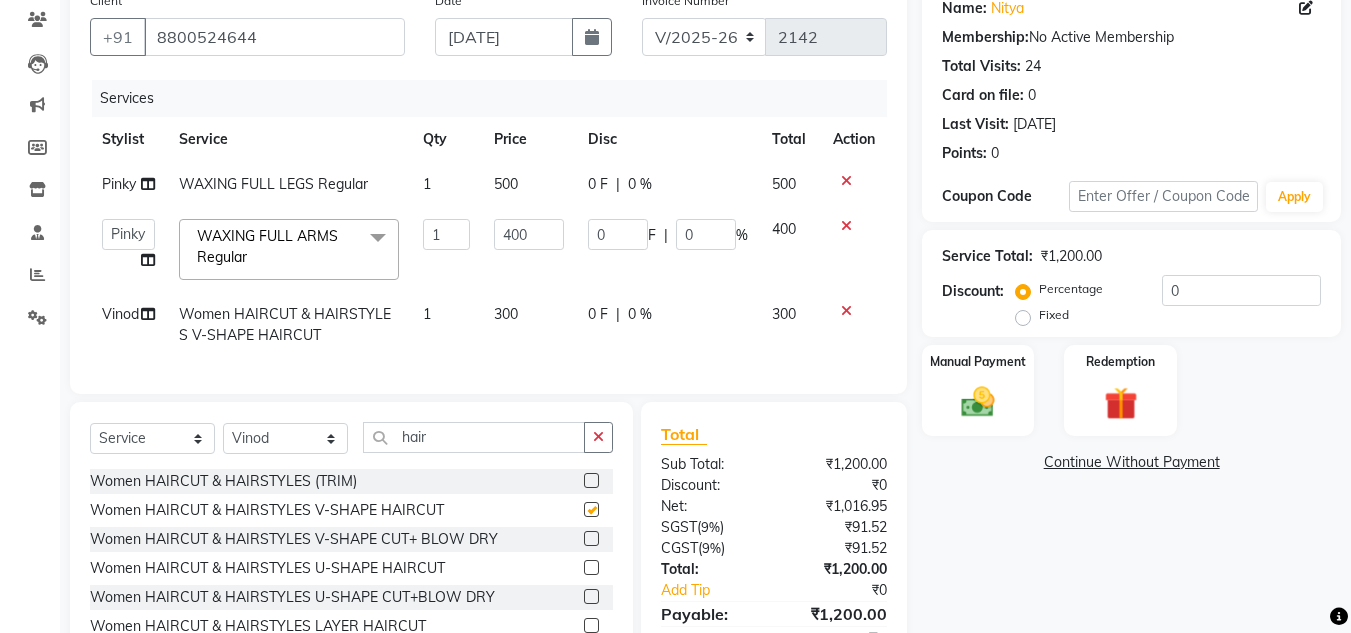 checkbox on "false" 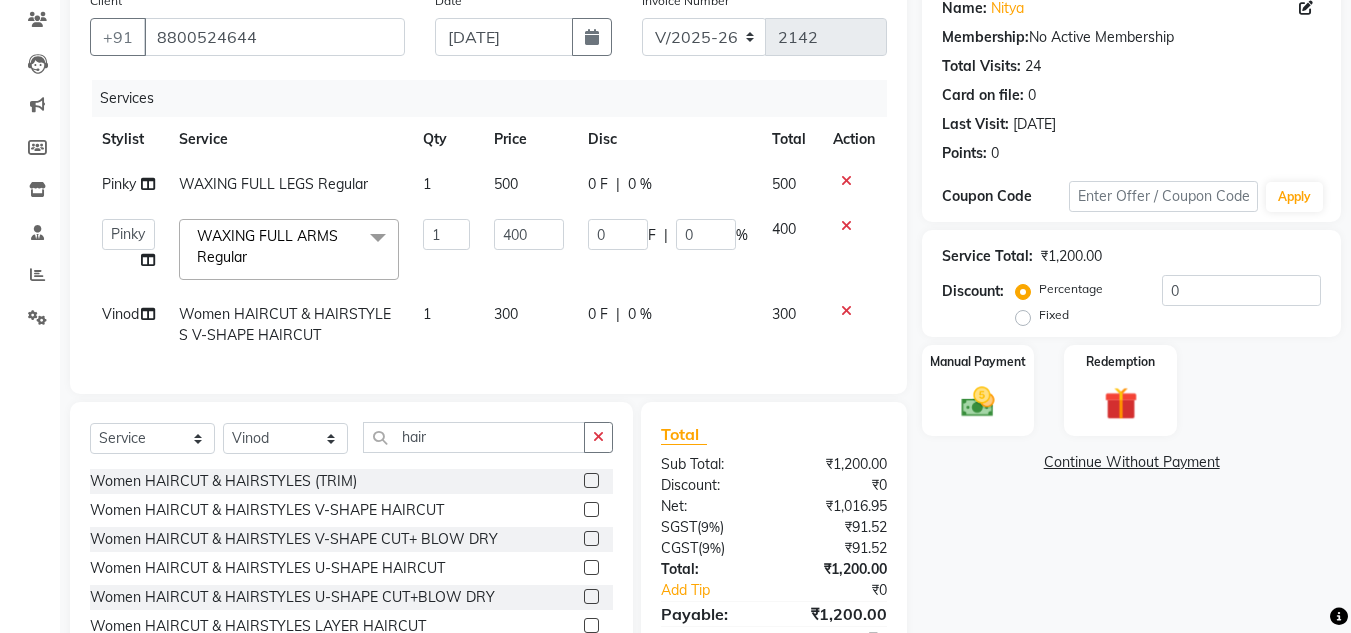 click 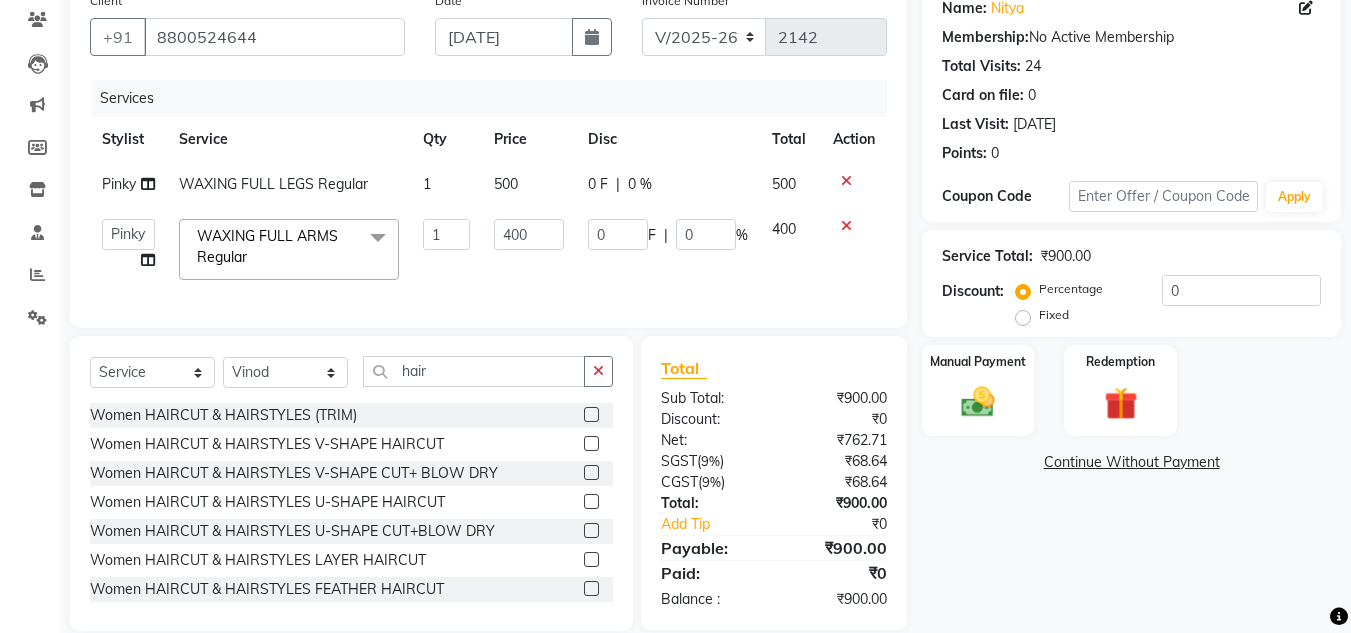 click 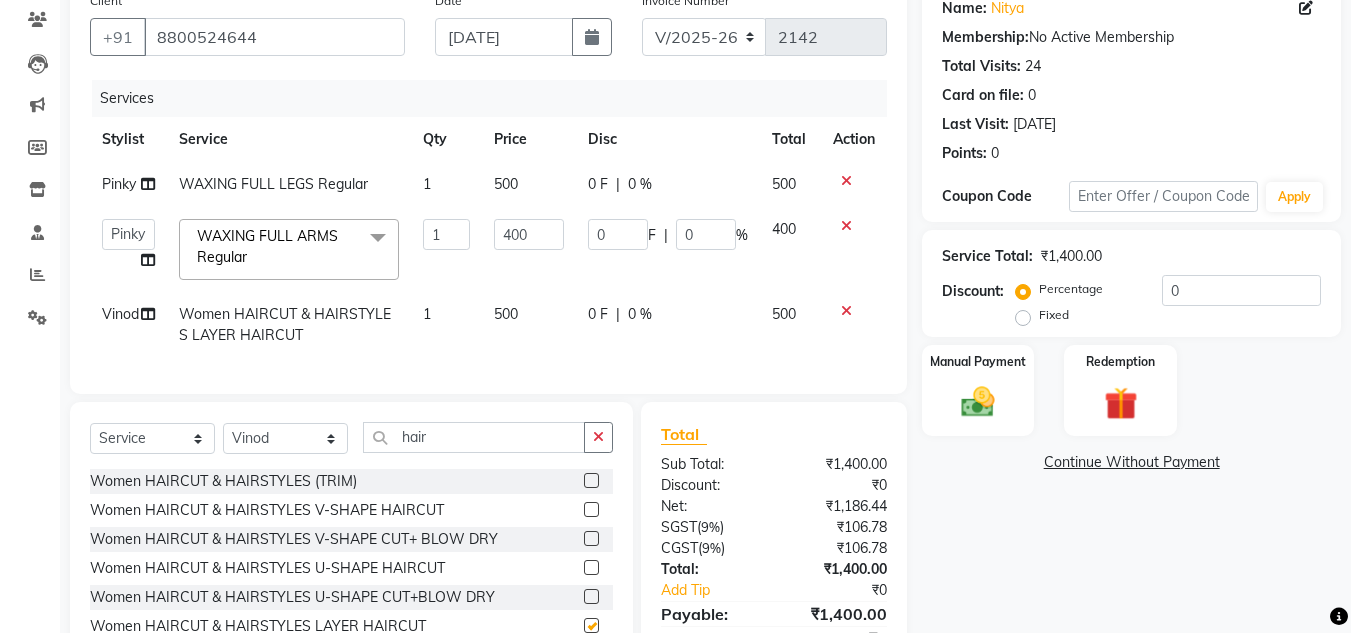 checkbox on "false" 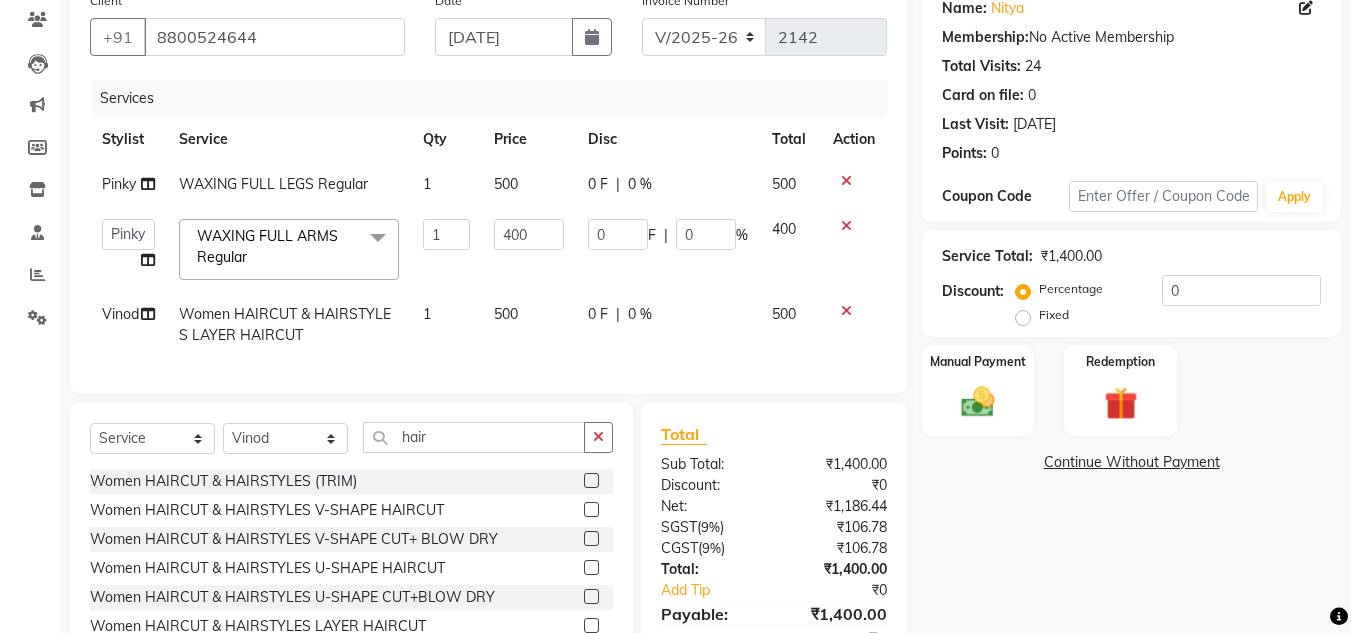 click on "500" 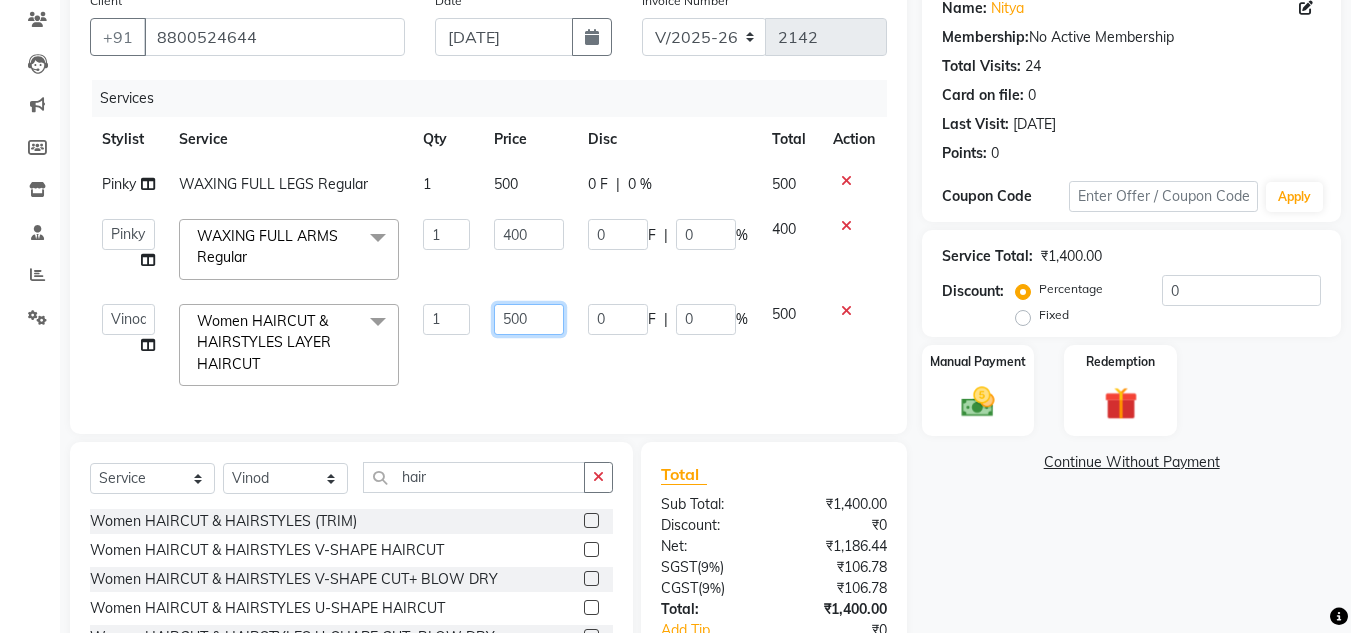 click on "500" 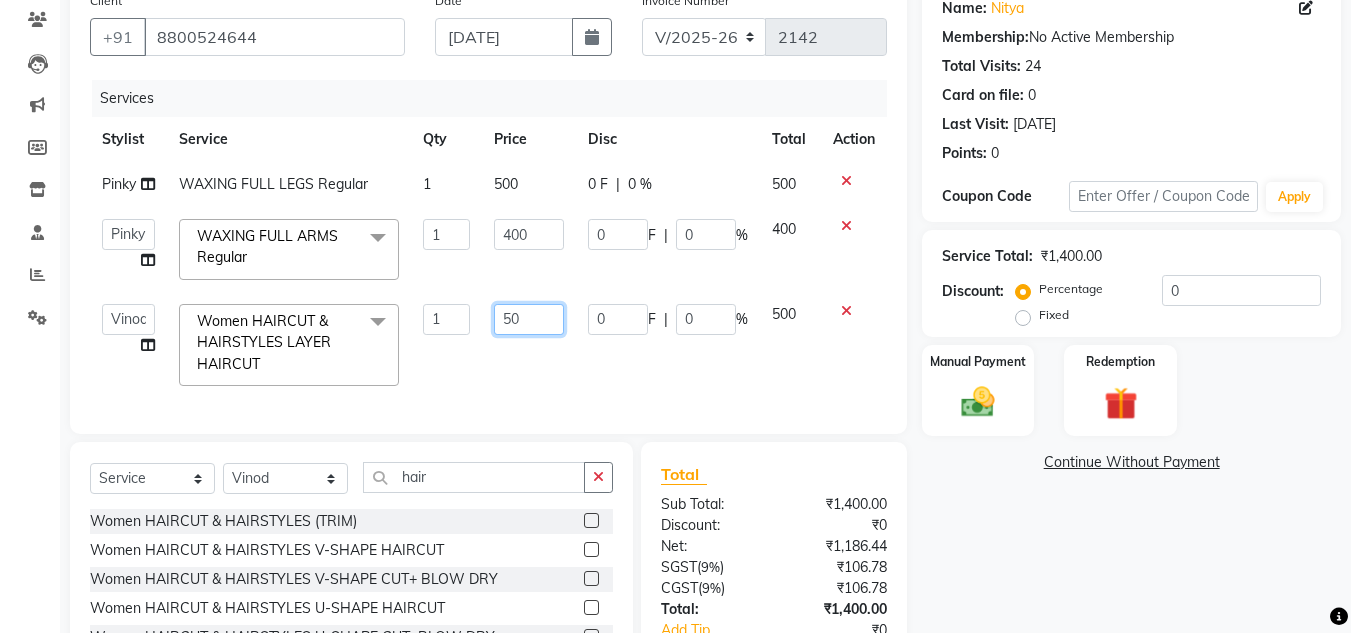 type on "5" 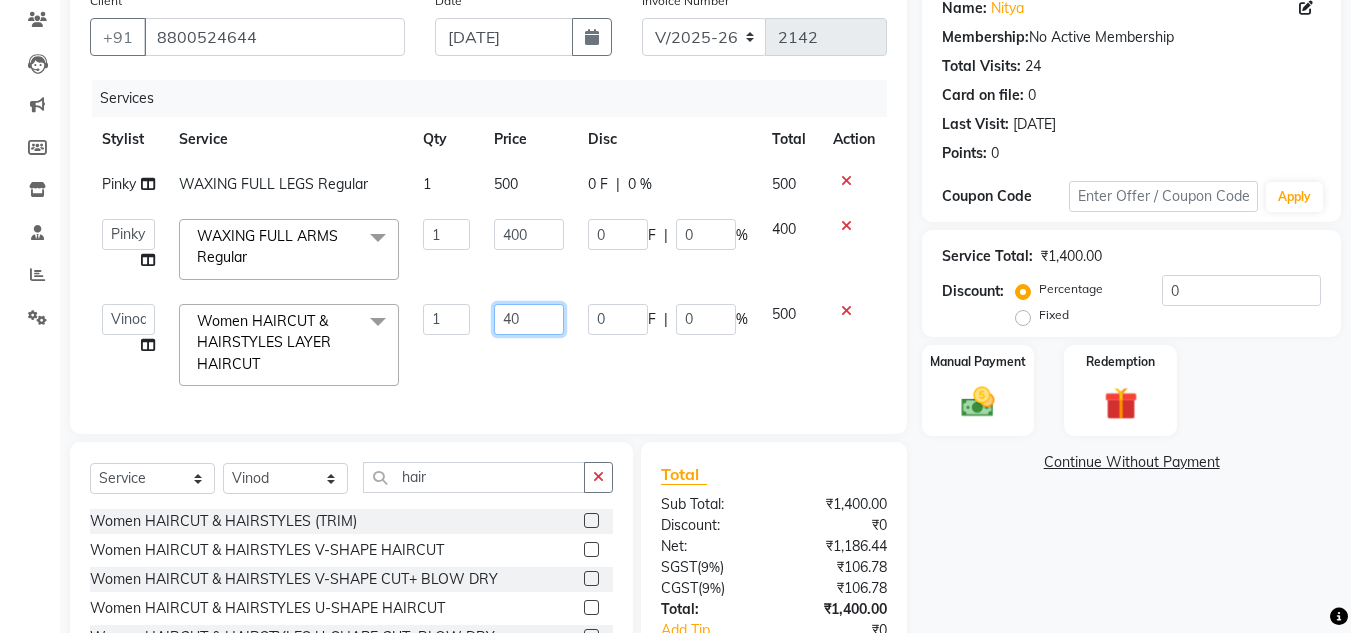 type on "400" 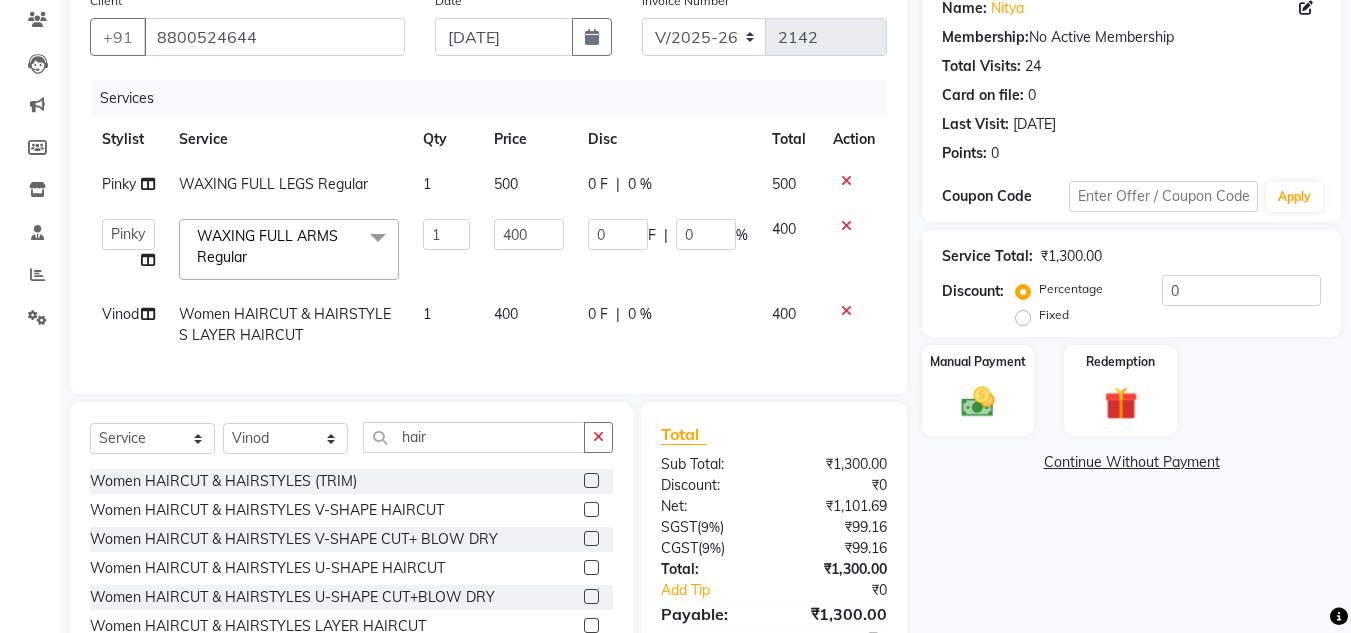 click on "Services Stylist Service Qty Price Disc Total Action Pinky WAXING FULL LEGS Regular 1 500 0 F | 0 % 500  [PERSON_NAME]   Jannat   Kaif   [DATE]   Lucky   Nazia   Pinky   [PERSON_NAME]   [PERSON_NAME]   [PERSON_NAME]   [PERSON_NAME]   Suraj   Vikas   [PERSON_NAME]   [PERSON_NAME]  WAXING FULL ARMS Regular  x Women VLCC FACIALS Women FACIALS (LOTUS) Women FACIALS (03+) Women FACIALS LUXURY (CASMARA & SKEYNDOR) Women FACIALS HYDRA Raga facial Raga cleanup Raga bridal facial 3000 Women CLEAN UPS Basic (LOTUS) Women CLEAN UPS Premium (03+) Women CLEAN UPS Luxury (CASMARA) Women BLEACH OXY FACE BLEACH Women BLEACH [PERSON_NAME]'S FACE BLEACH Women BLEACH NECK BLEACH Women BLEACH BACK+NECK BLEACH Women BLEACH STOMACH BLEACH Women BLEACH ARMS BLEACH Women BLEACH LEGS BLEACH Women BLEACH HALF LEG BLEACH Women BLEACH FULL BODY BLEACH Women SCRUBS BODY SCRUB Women SCRUBS BODY POLISHING Full body scrub Women D-TAN FACE D-TAN Women D-TAN ARMS D-TAN Women D-TAN LEGS D-TAN Women D-TAN BACK D-TAN Women D-TAN FULL BODY D-TAN 3 TENX SPA [DEMOGRAPHIC_DATA] save" 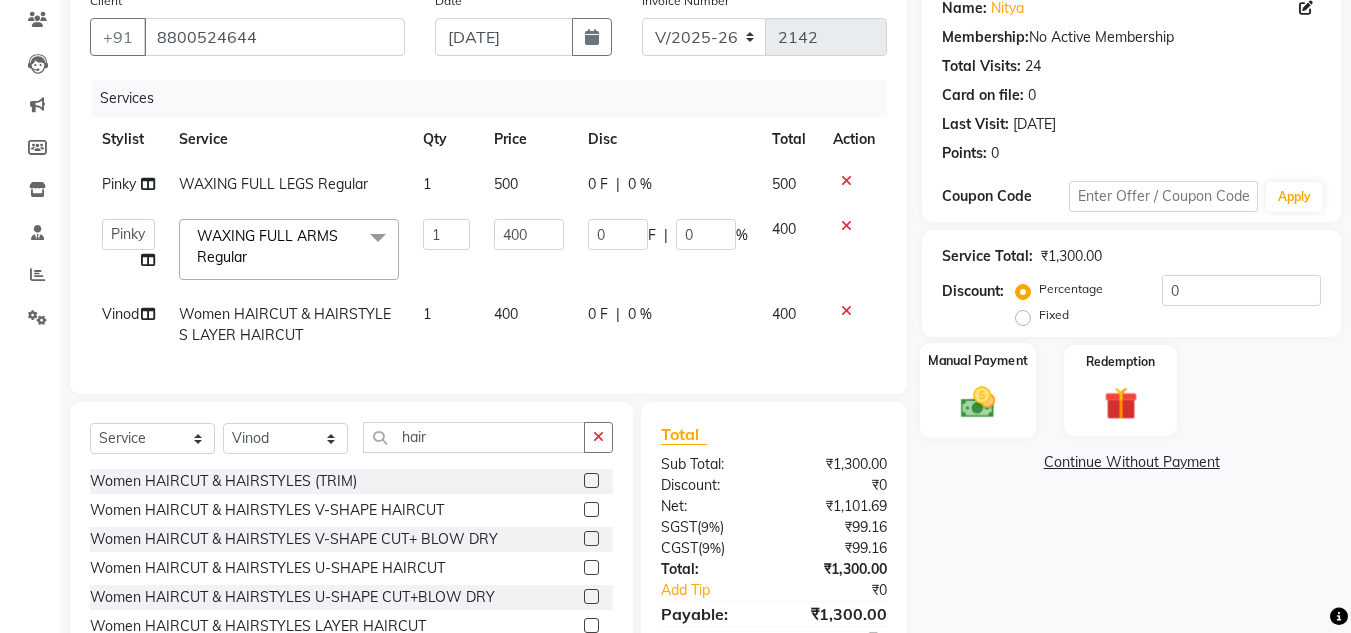 click 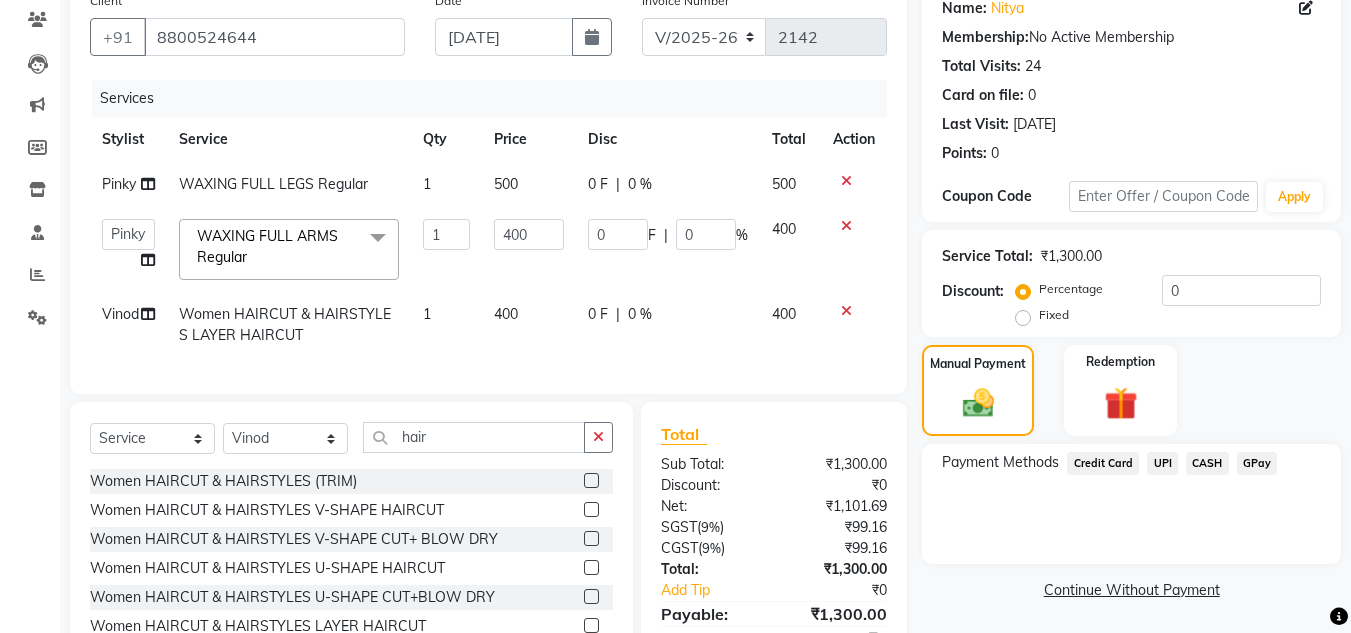 click on "Payment Methods  Credit Card   UPI   CASH   GPay" 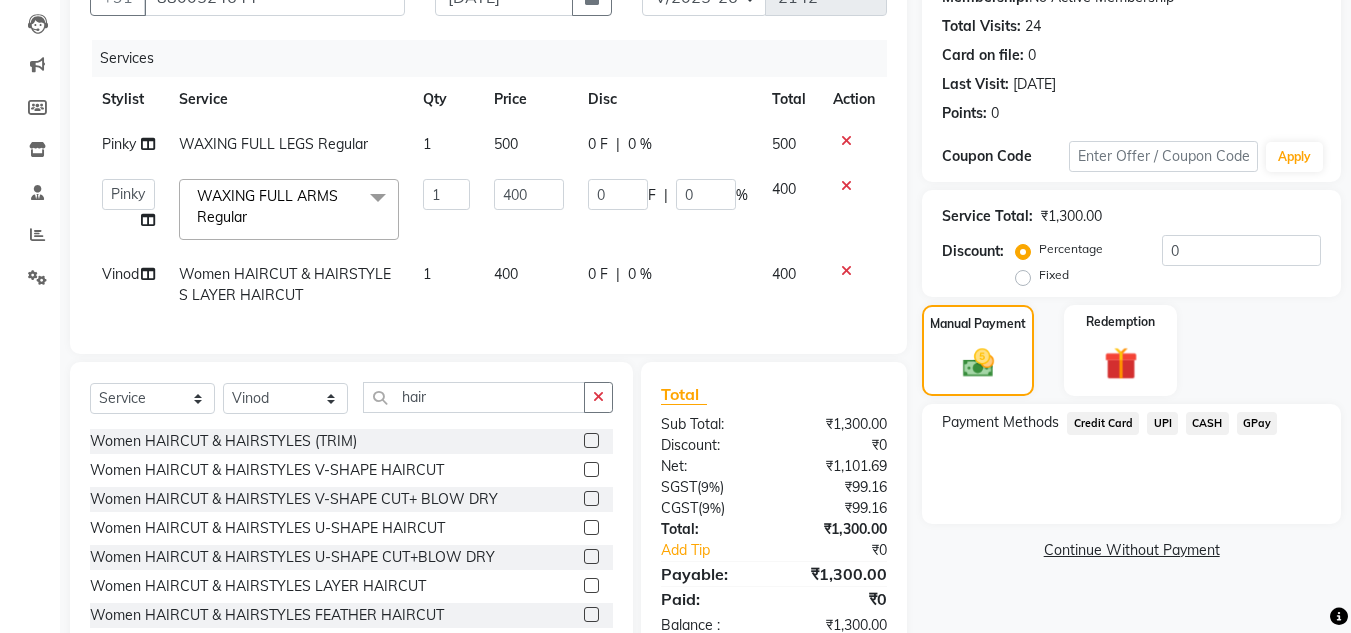 scroll, scrollTop: 277, scrollLeft: 0, axis: vertical 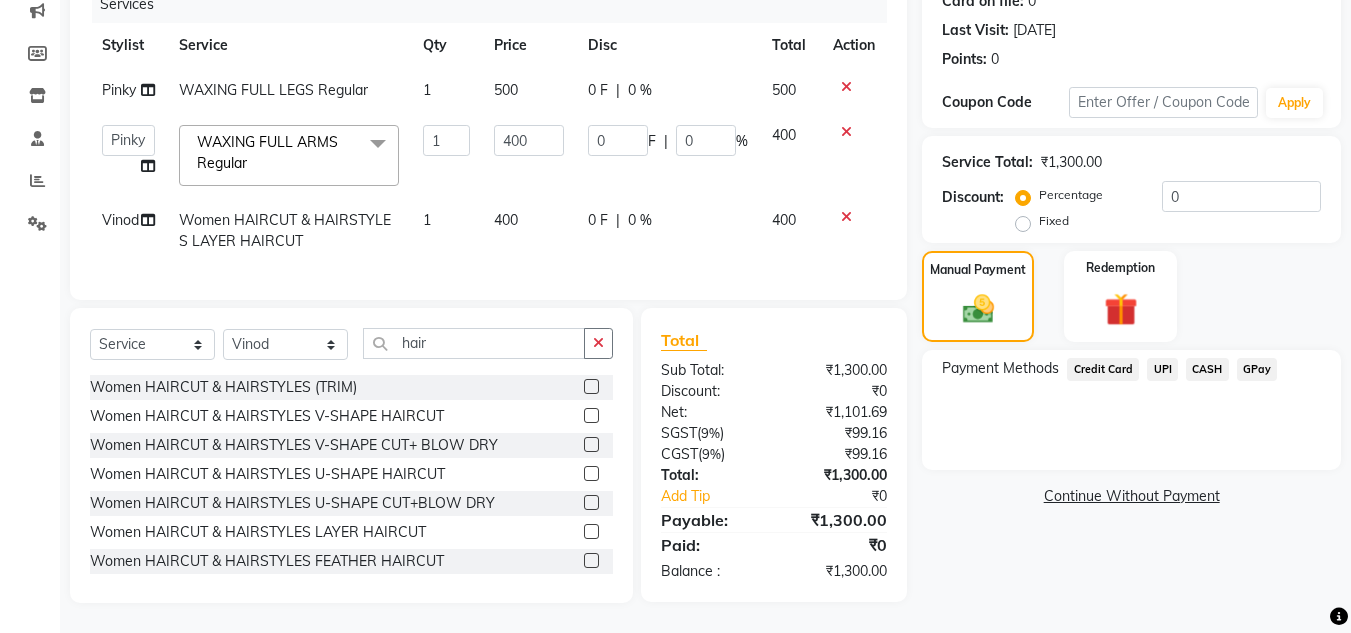 click on "UPI" 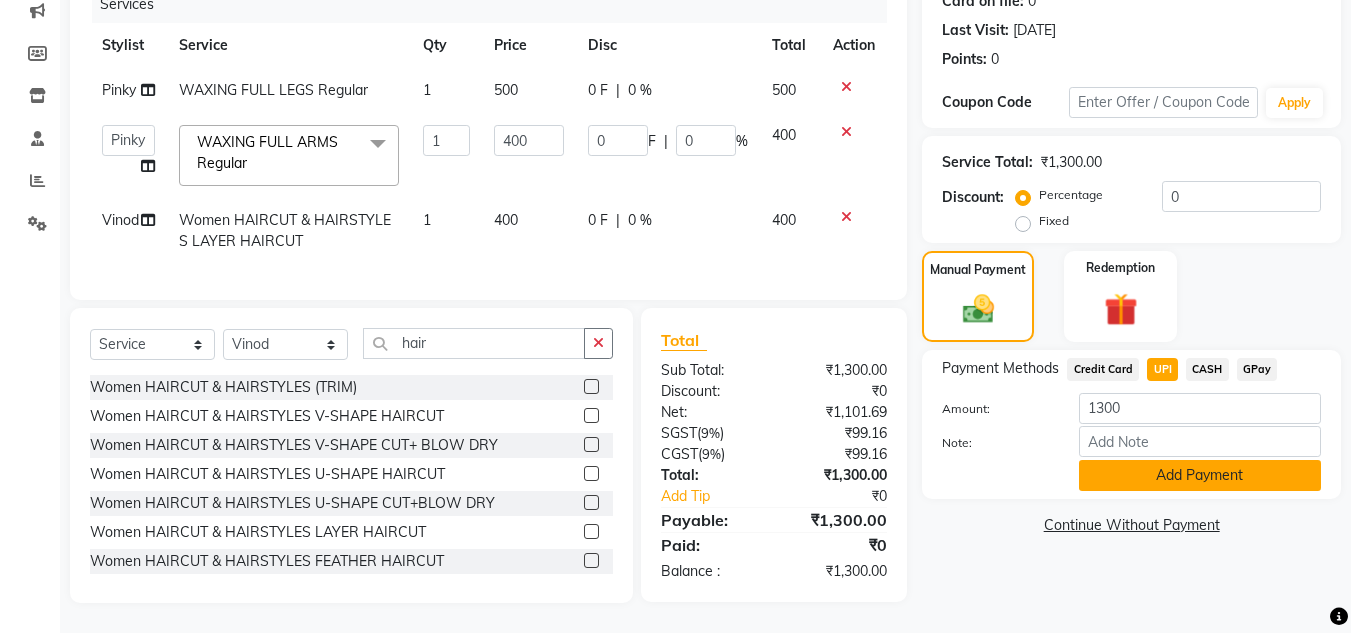click on "Add Payment" 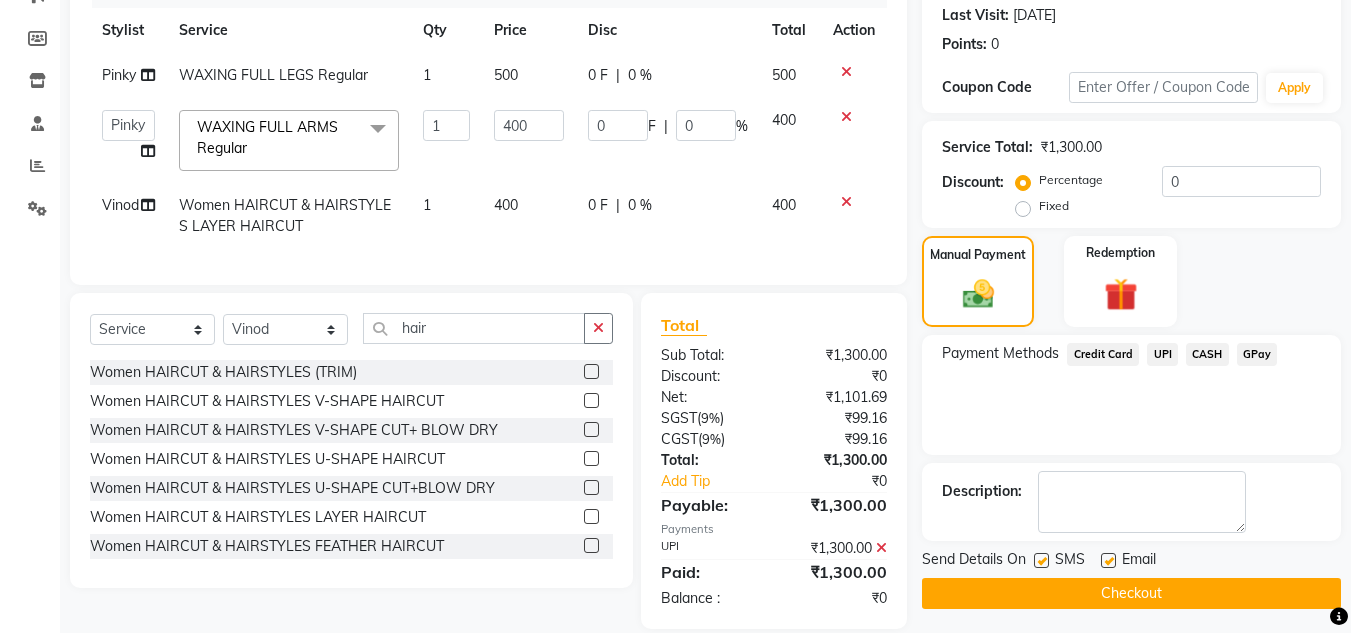 click on "Checkout" 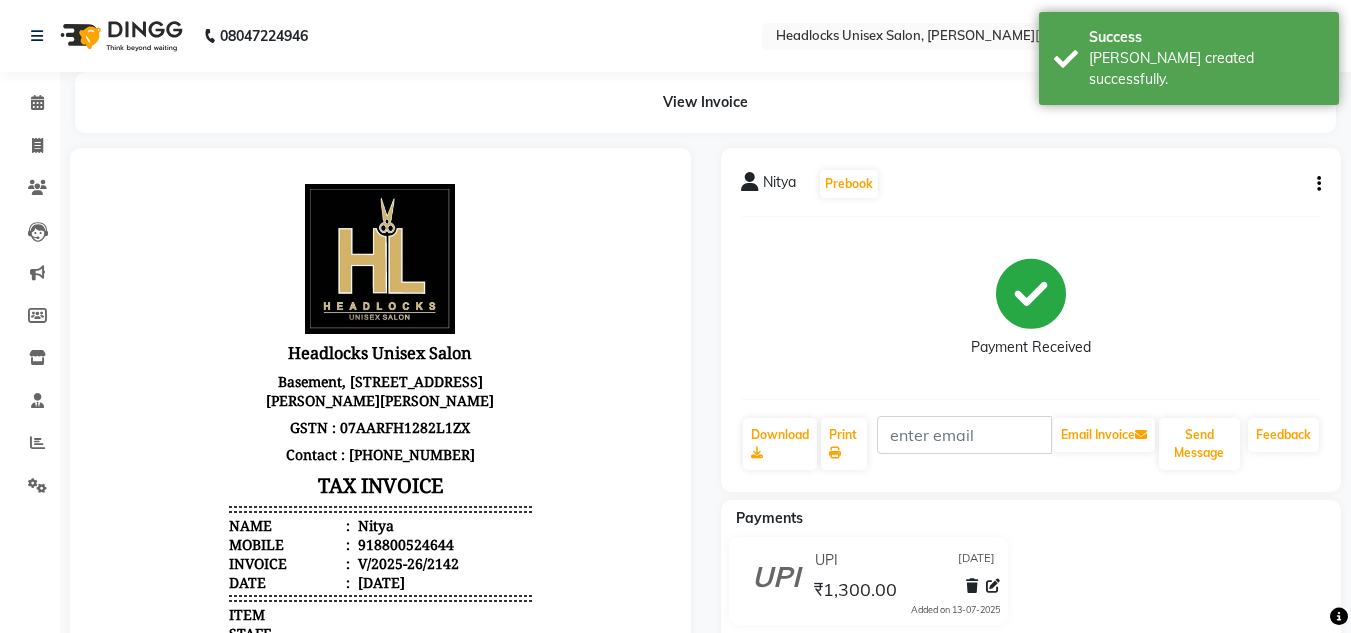 scroll, scrollTop: 0, scrollLeft: 0, axis: both 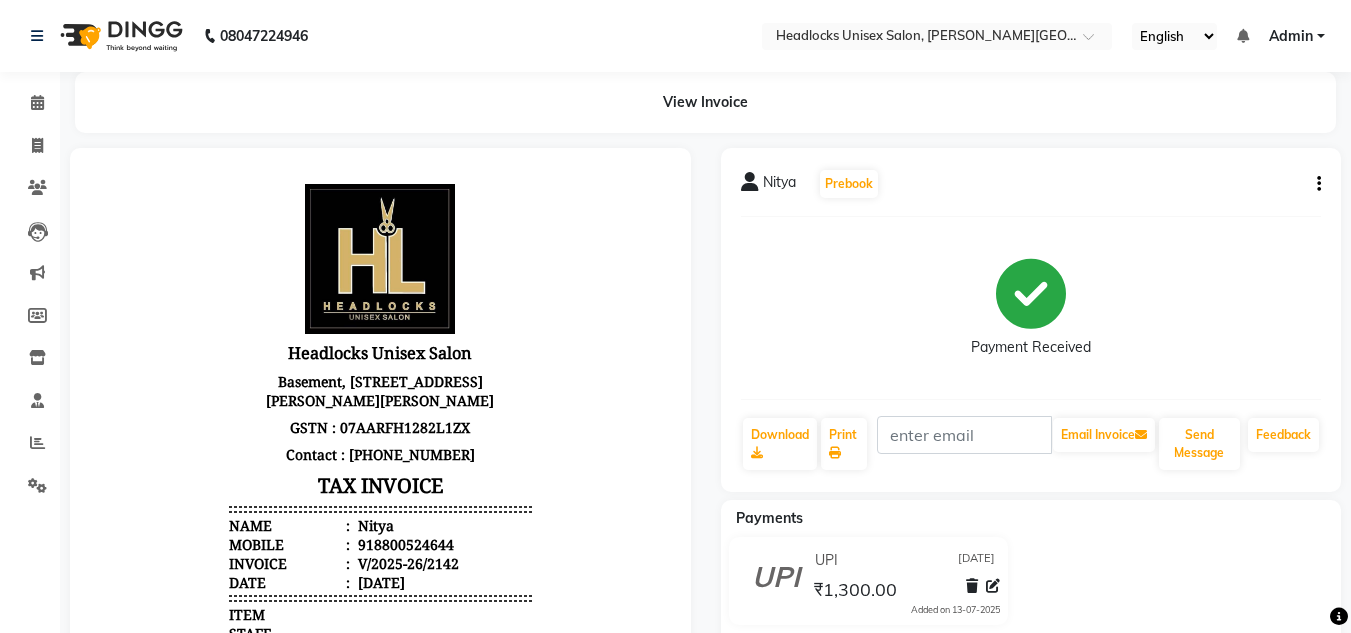 click on "UPI [DATE] ₹1,300.00  Added on [DATE]" 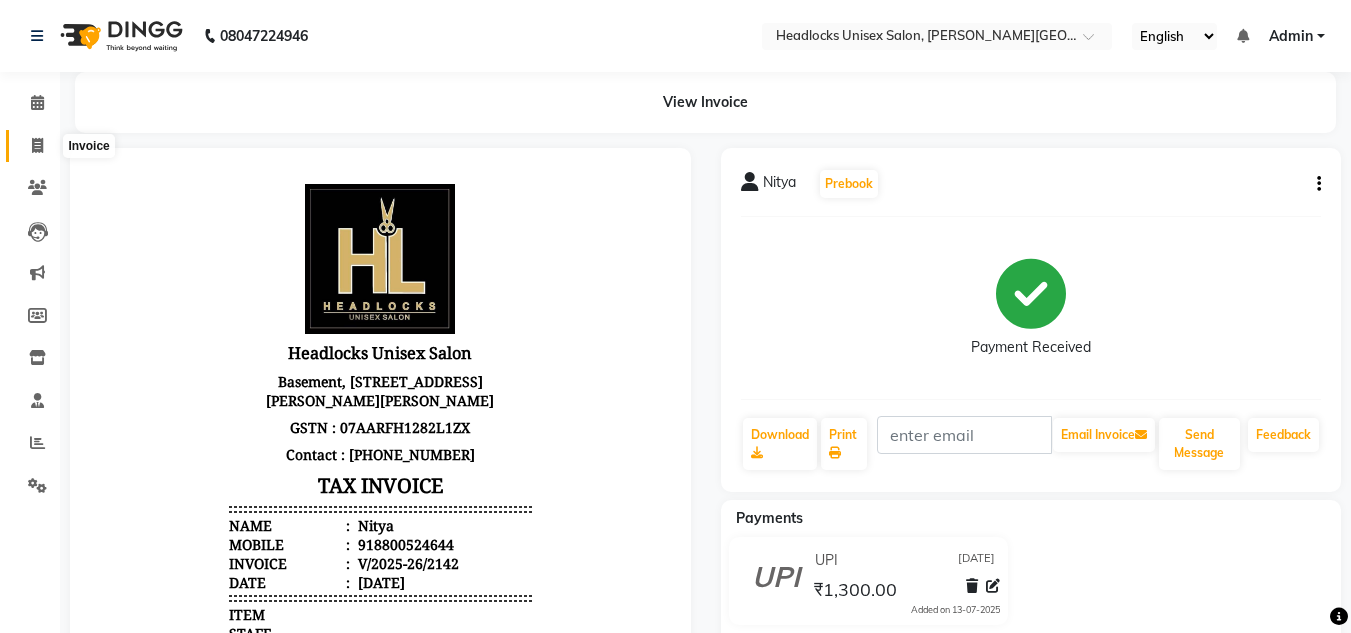 click 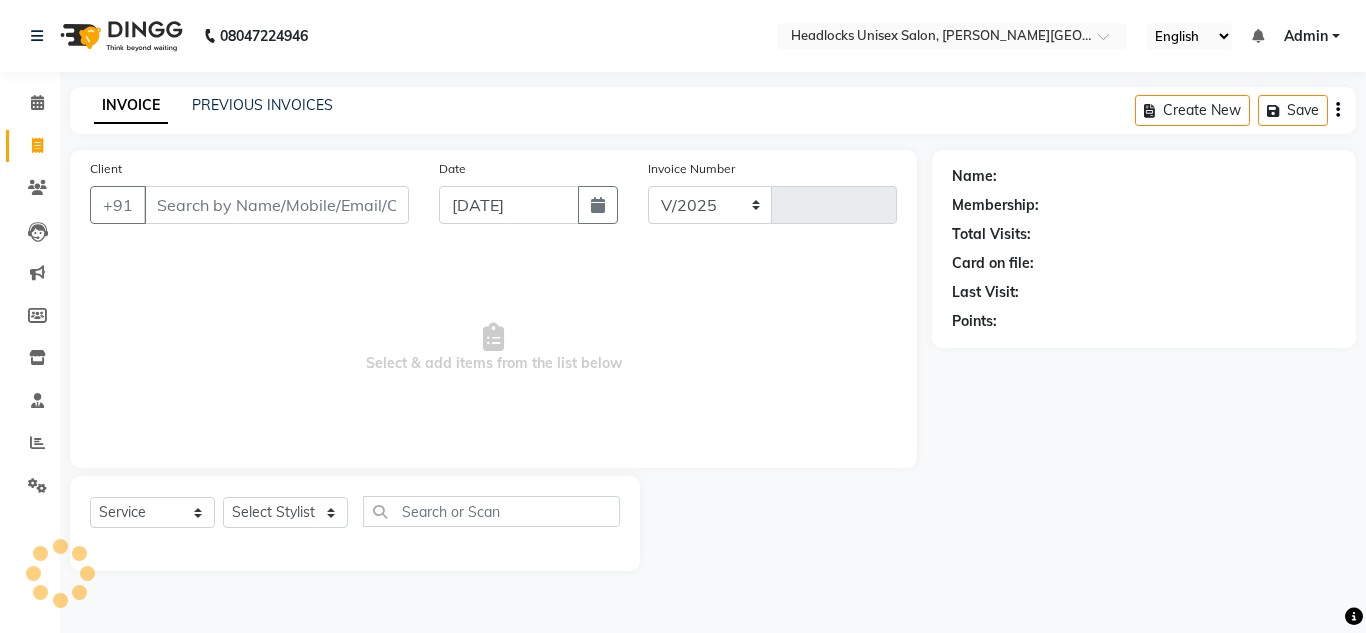 select on "6850" 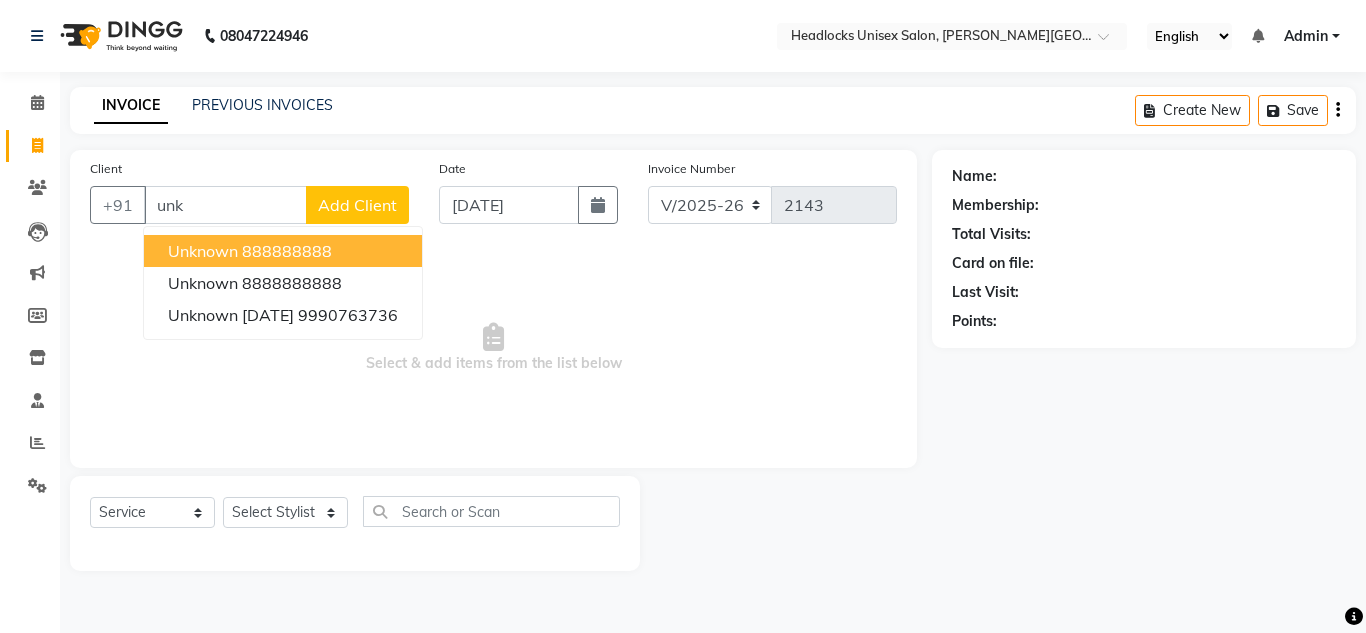click on "unknown" at bounding box center [203, 251] 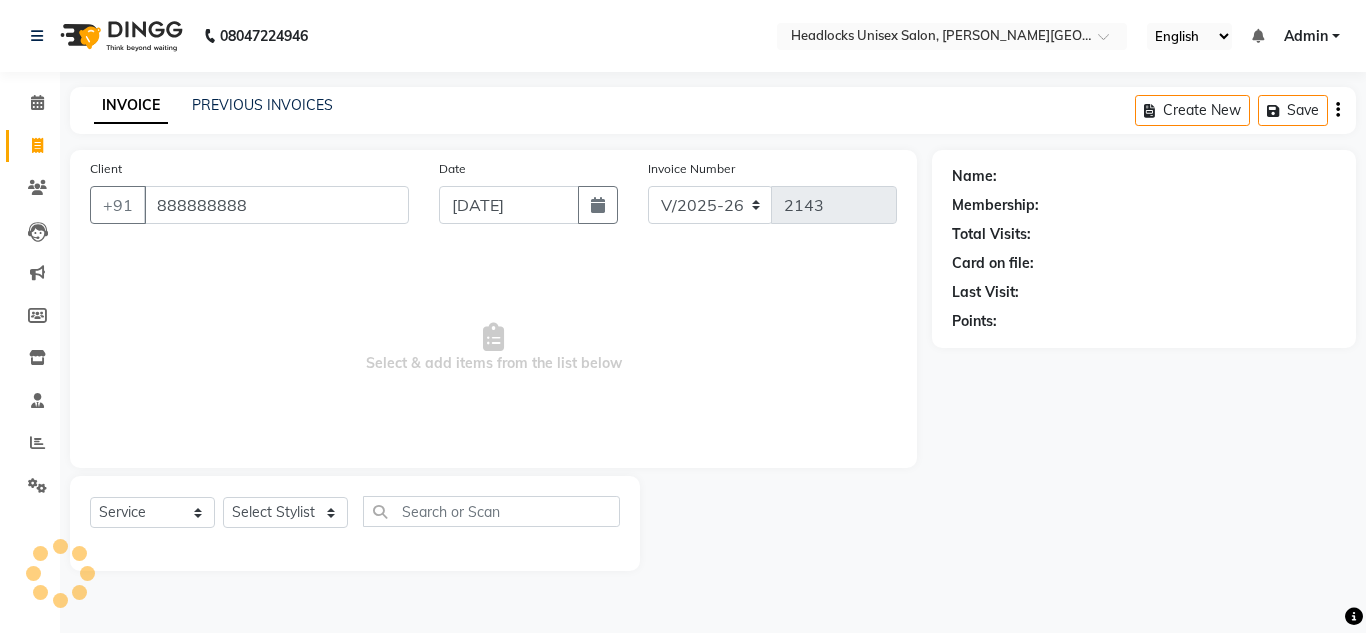 type on "888888888" 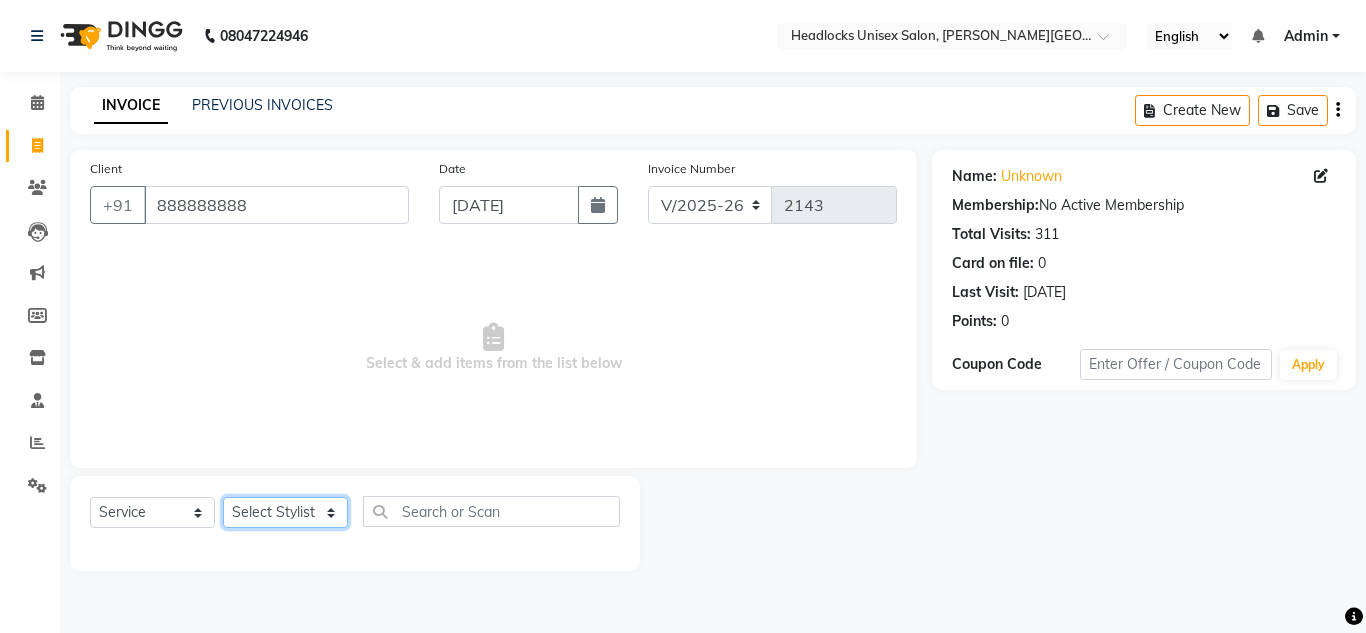 click on "Select Stylist [PERSON_NAME] Jannat Kaif [DATE] Lucky [PERSON_NAME] Pinky [PERSON_NAME] [PERSON_NAME] [PERSON_NAME] [PERSON_NAME] Suraj Vikas [PERSON_NAME] [PERSON_NAME]" 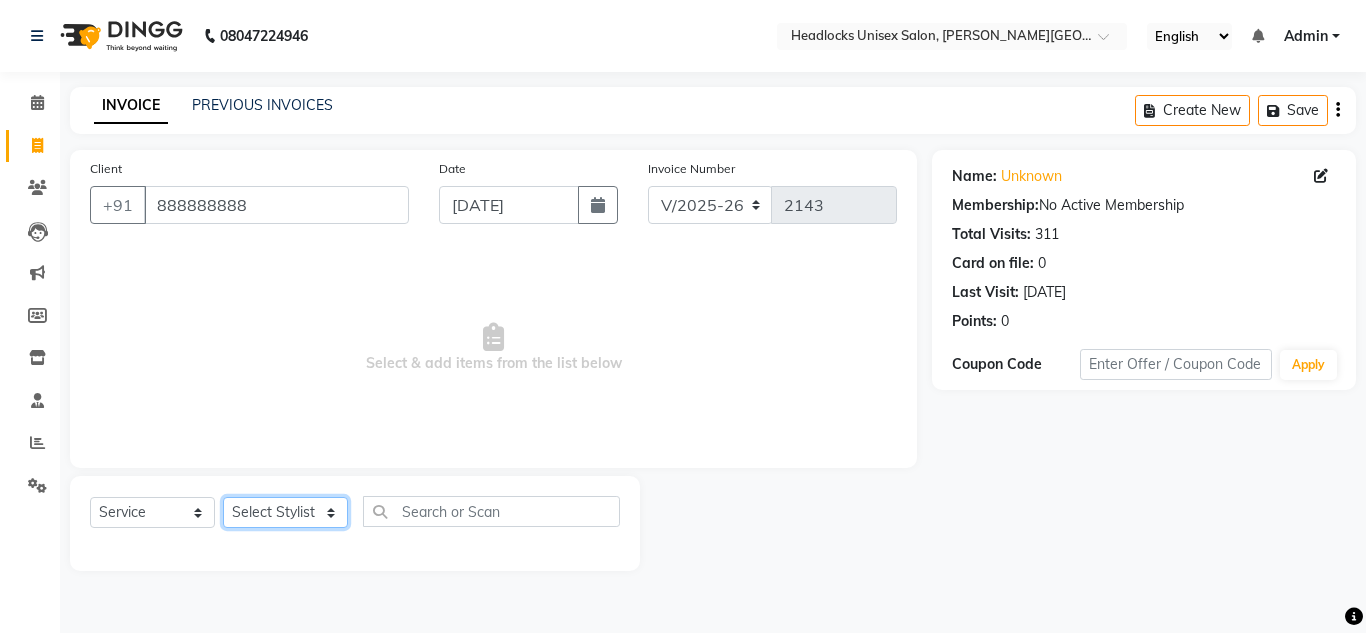 select on "66496" 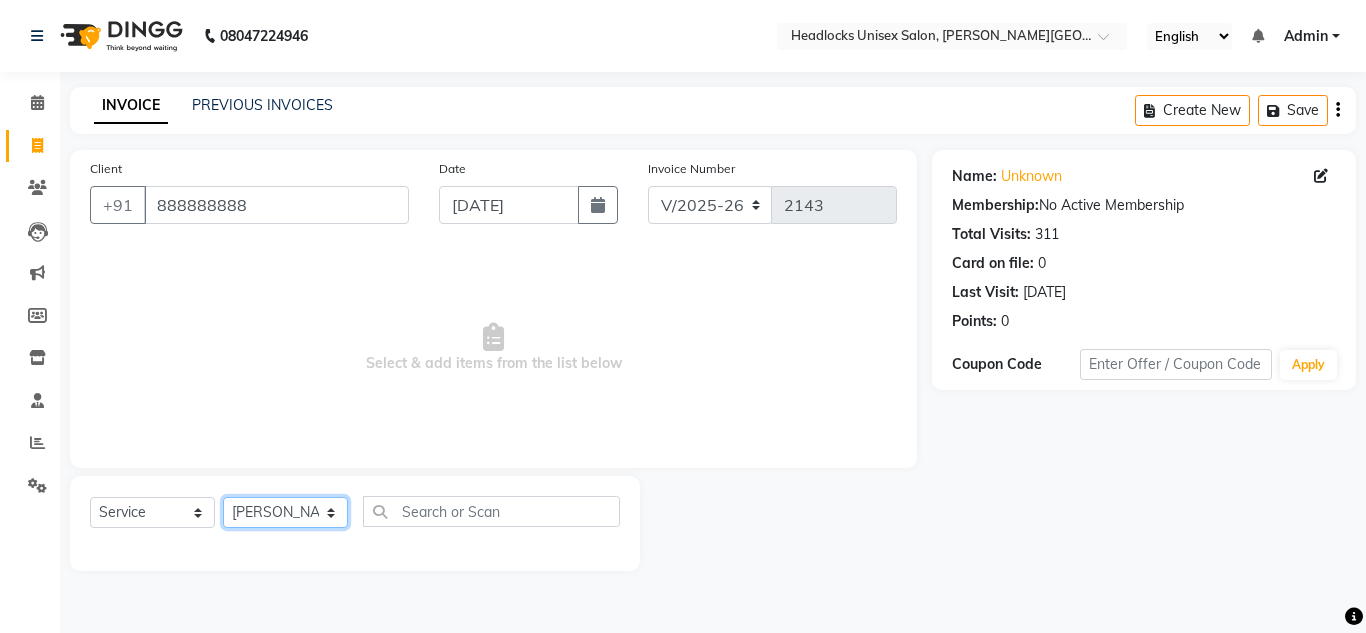 click on "Select Stylist [PERSON_NAME] Jannat Kaif [DATE] Lucky [PERSON_NAME] Pinky [PERSON_NAME] [PERSON_NAME] [PERSON_NAME] [PERSON_NAME] Suraj Vikas [PERSON_NAME] [PERSON_NAME]" 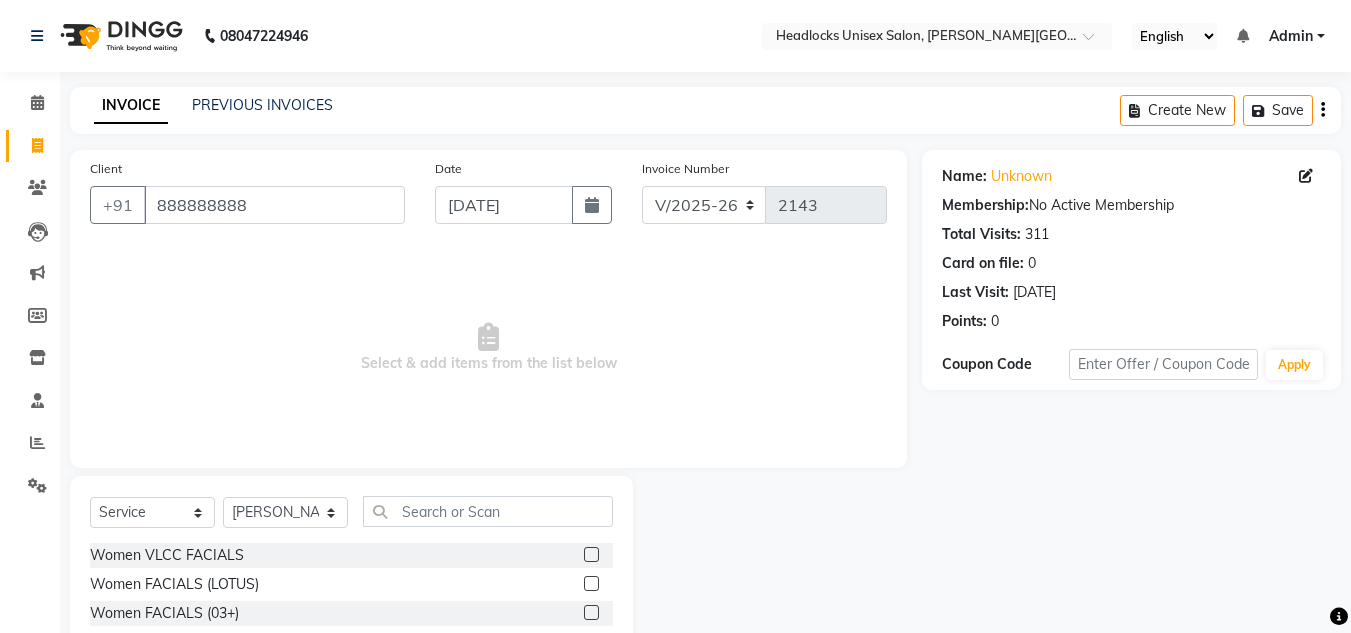 click on "Select & add items from the list below" at bounding box center [488, 348] 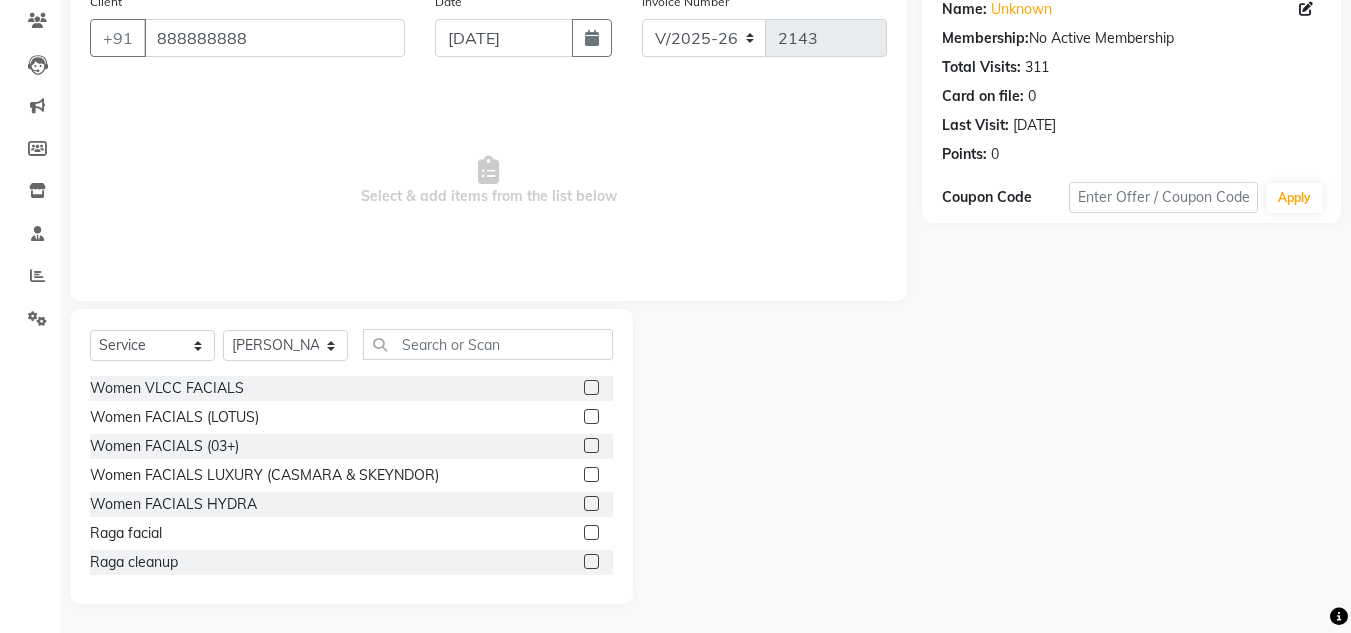 scroll, scrollTop: 168, scrollLeft: 0, axis: vertical 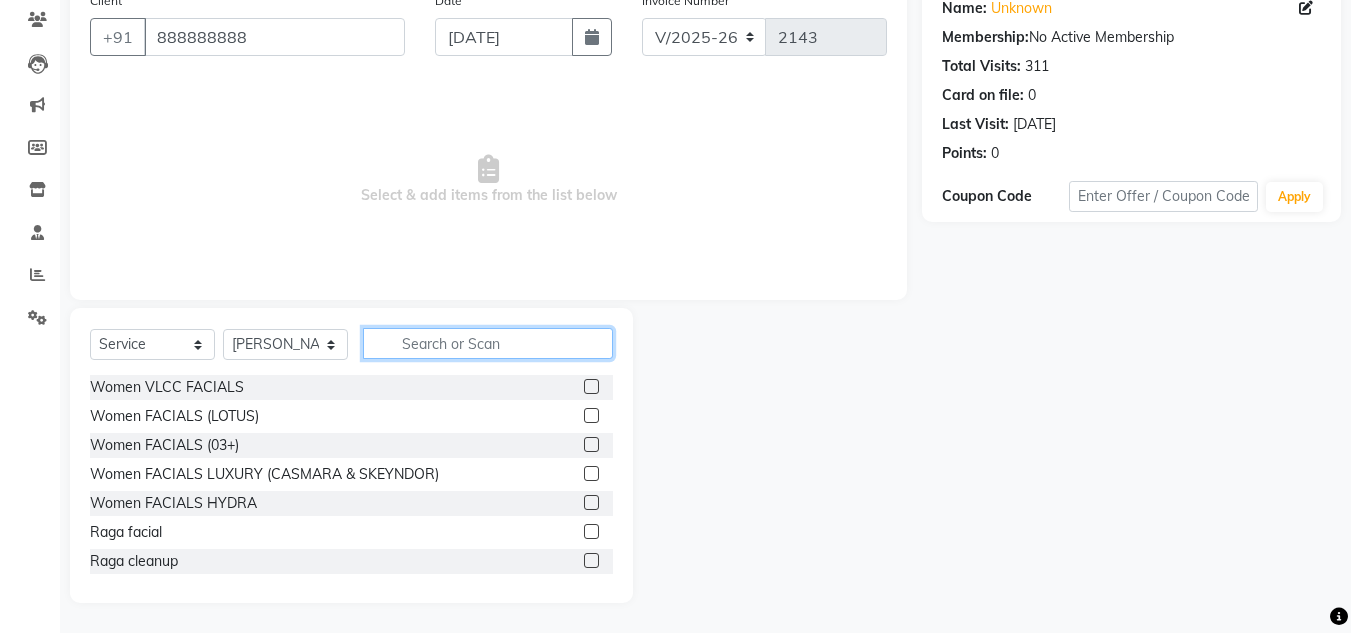 click 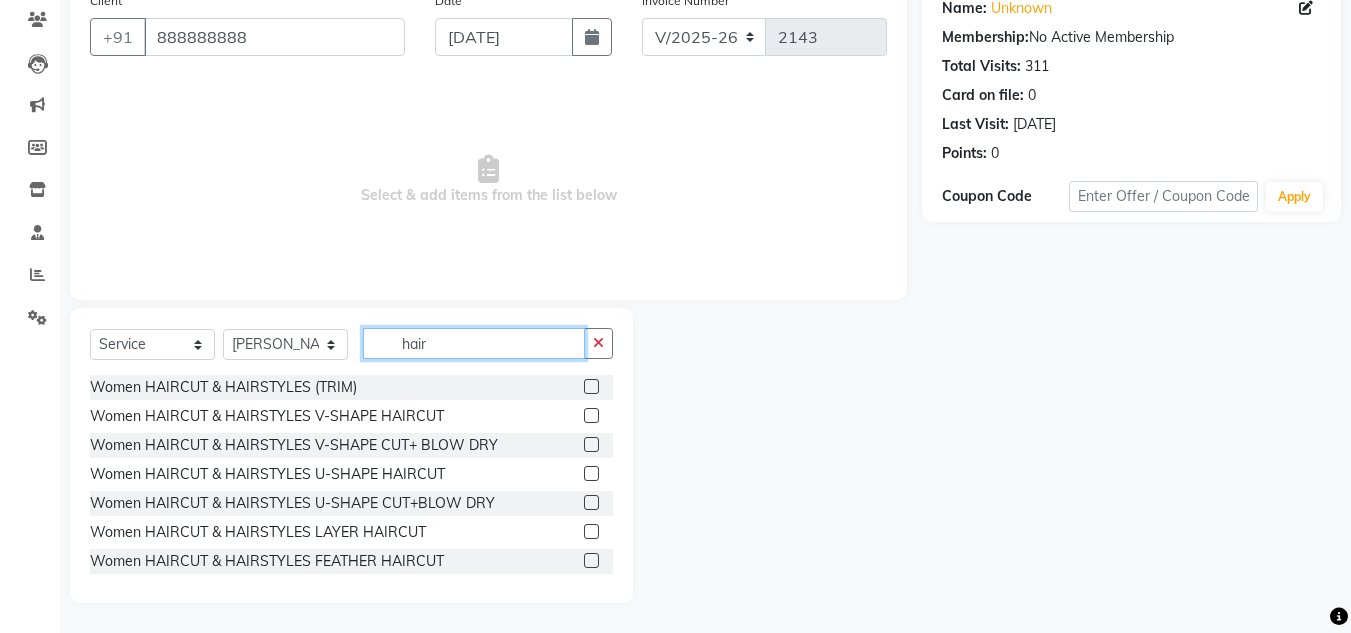 type on "hair" 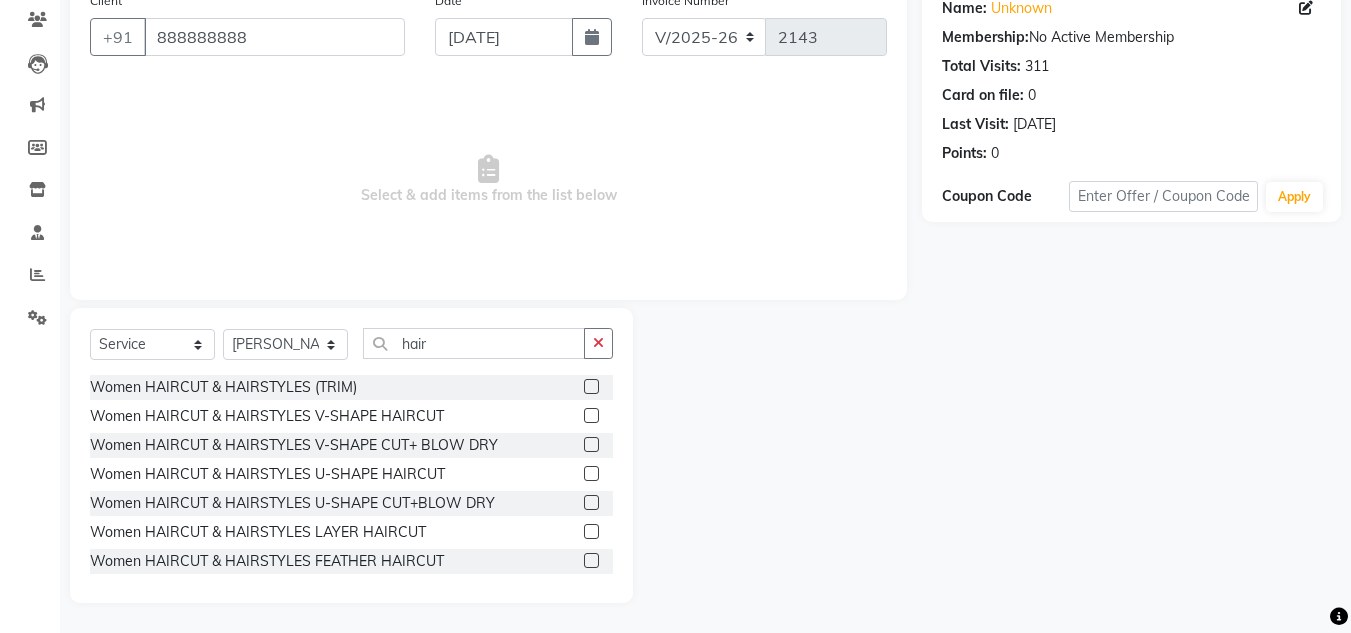 click 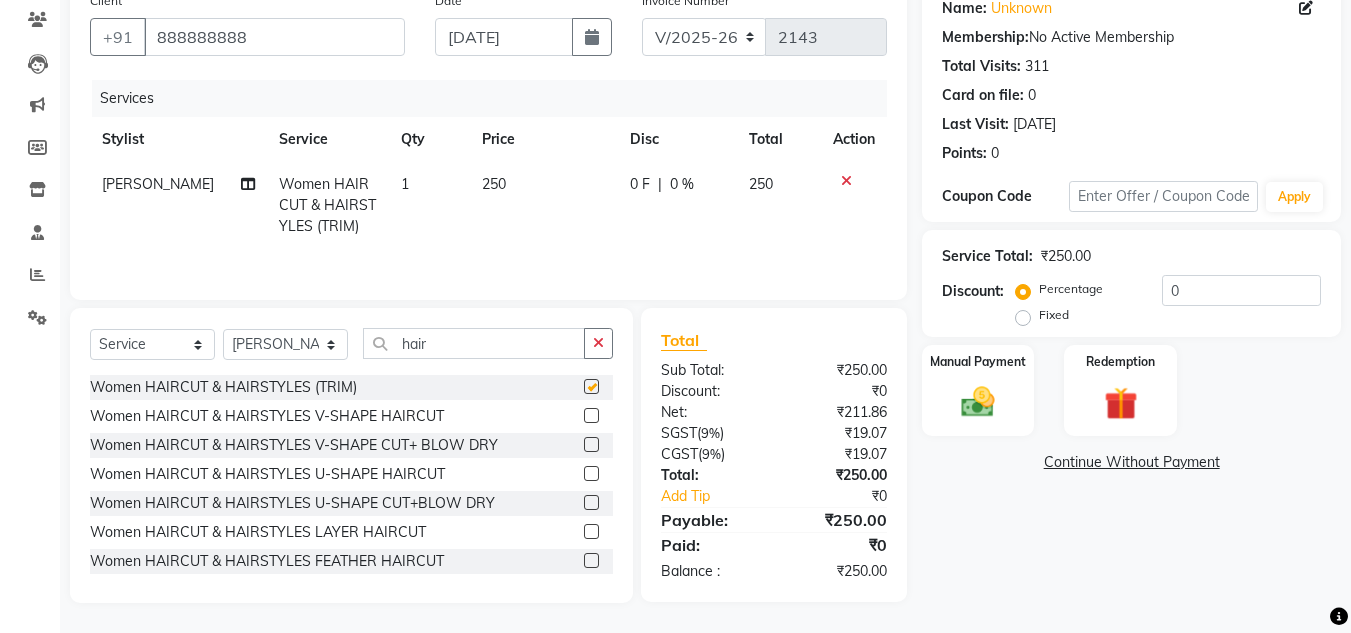 checkbox on "false" 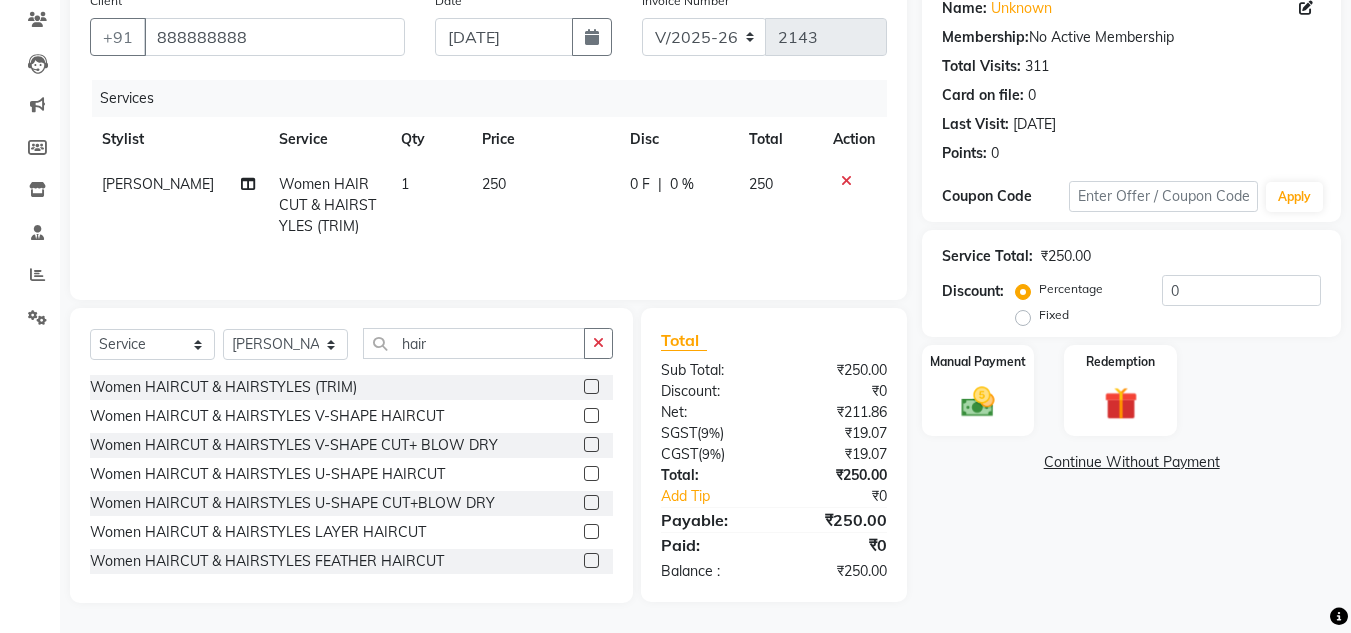 click on "250" 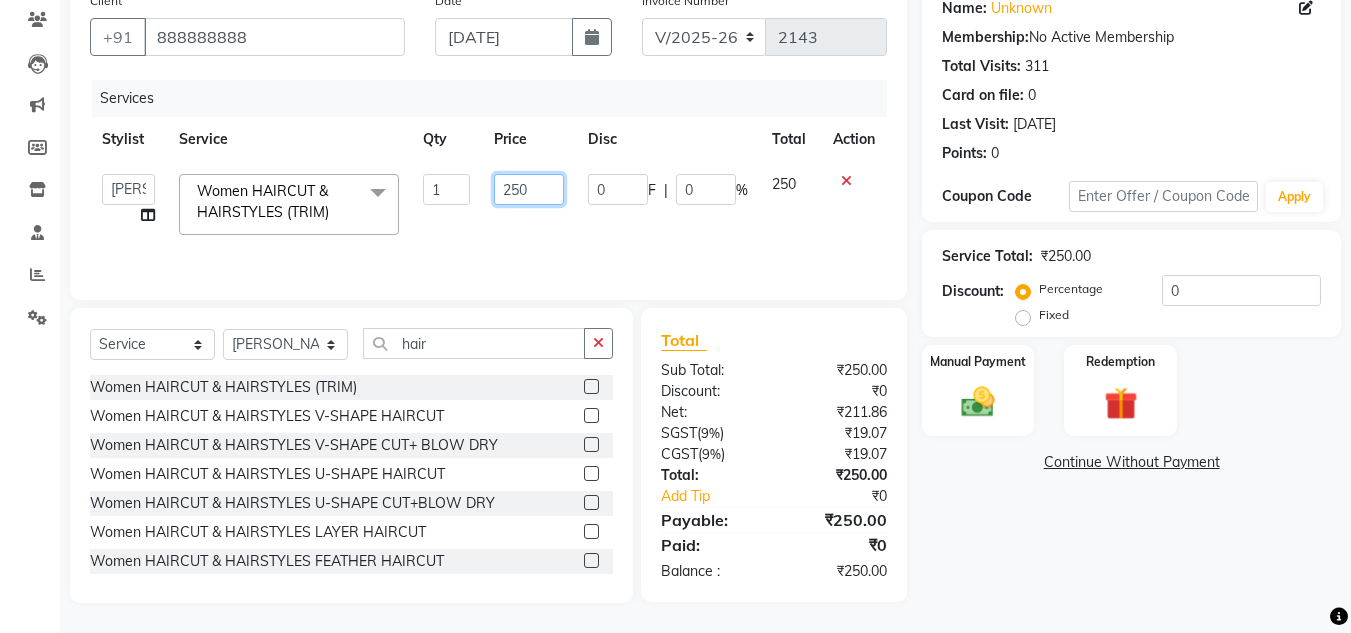 click on "250" 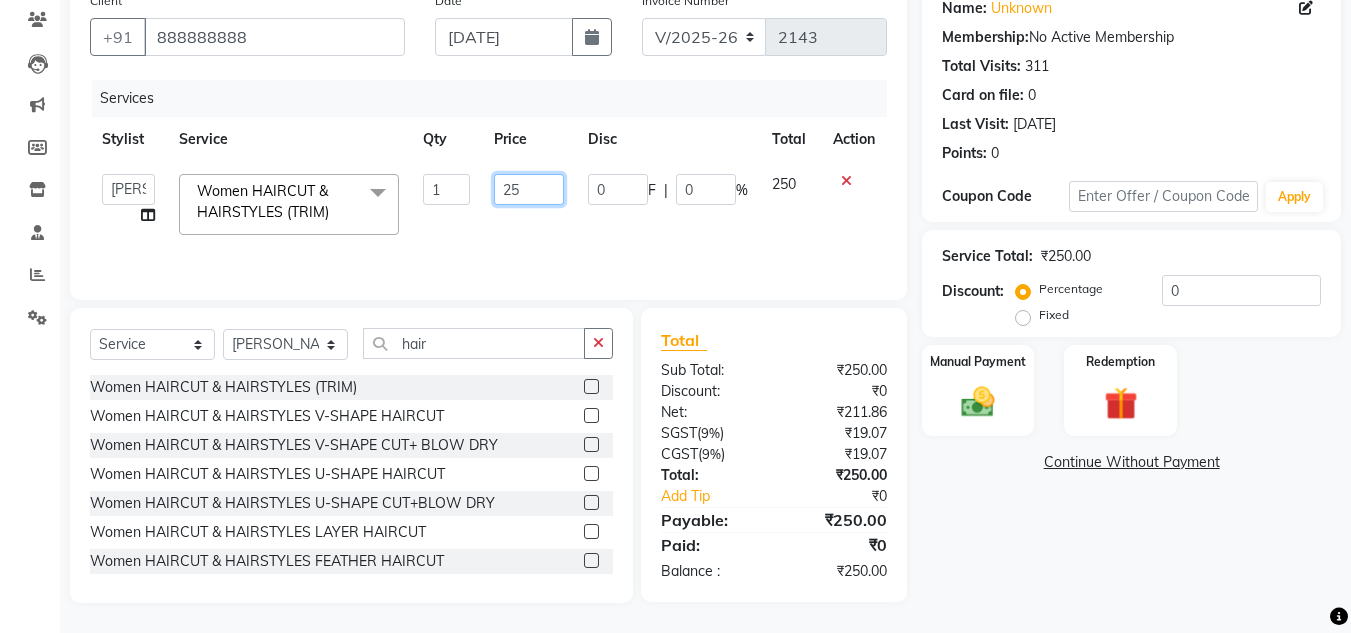 type on "2" 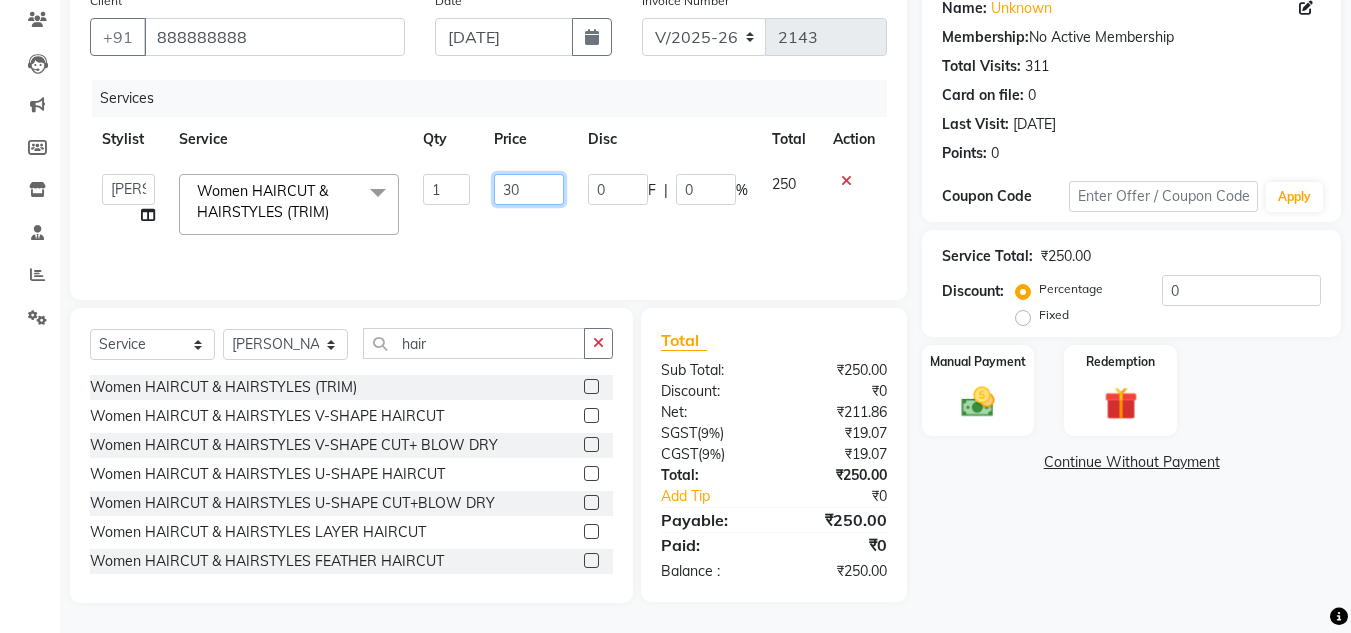 type on "300" 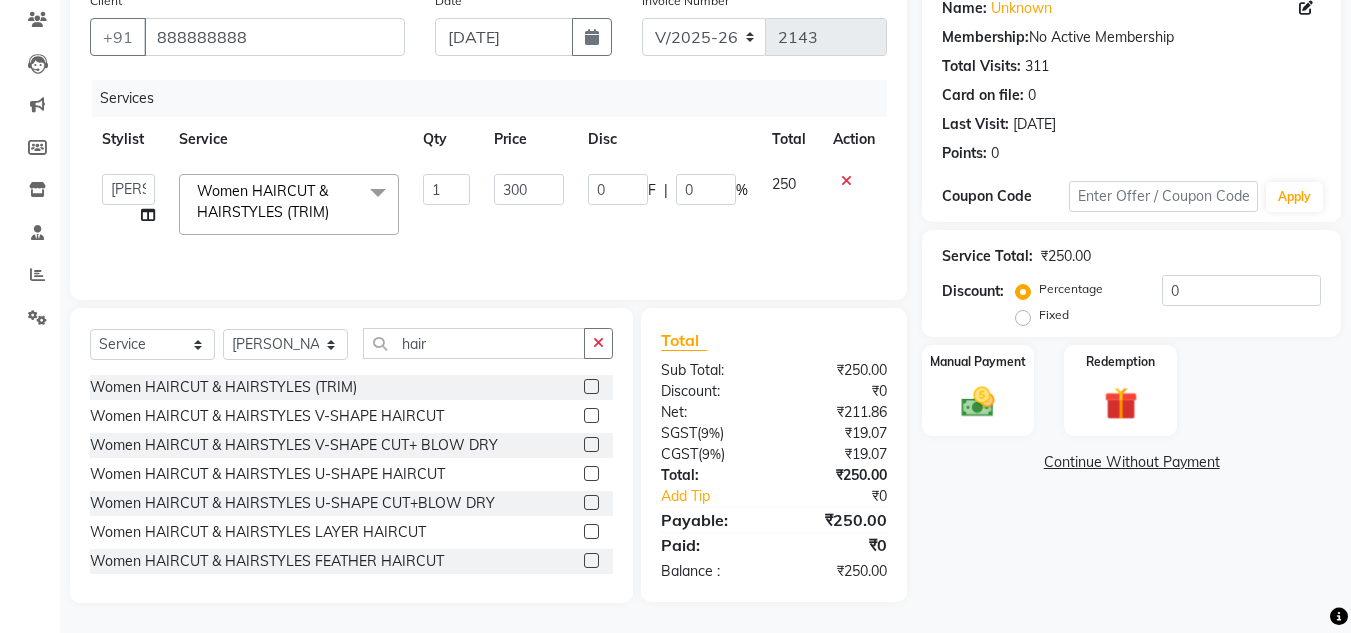 click on "300" 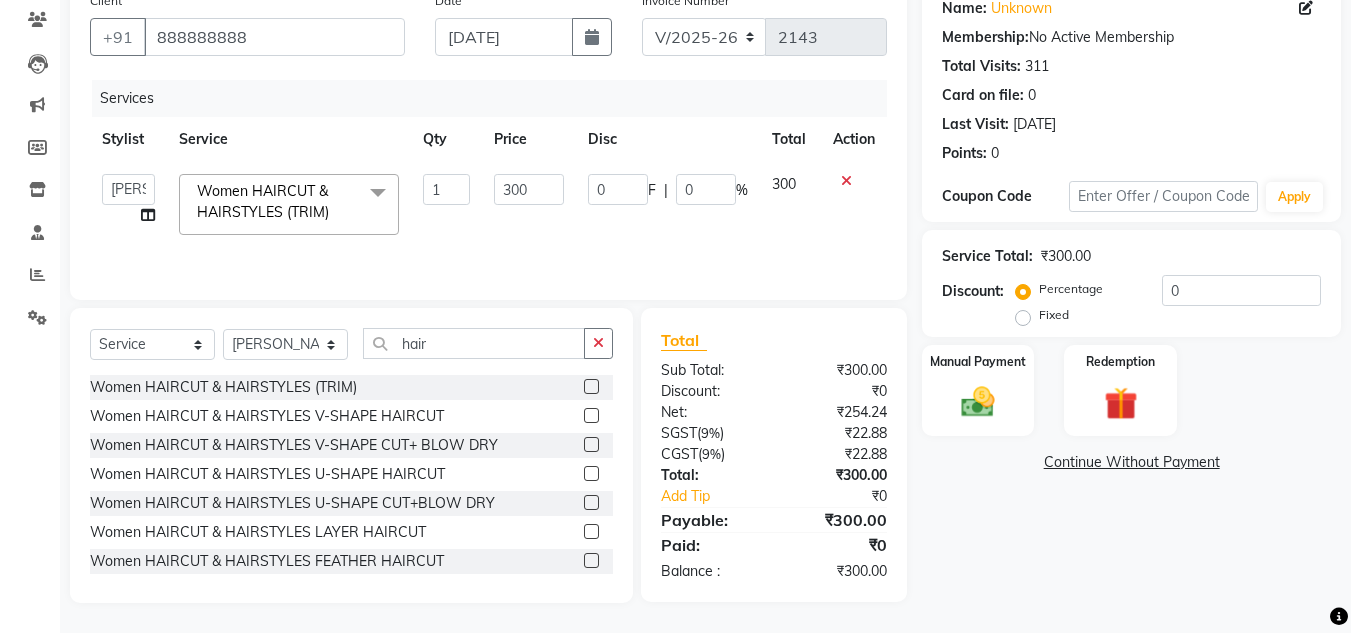 click on "₹254.24" 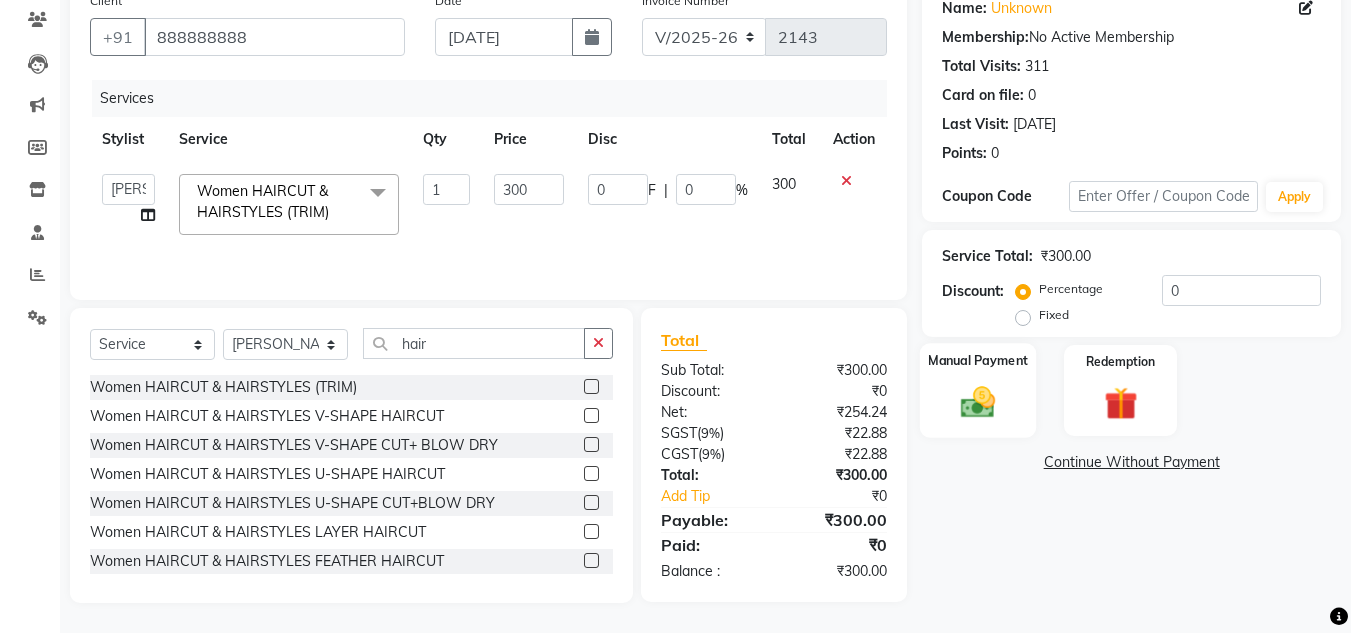 click 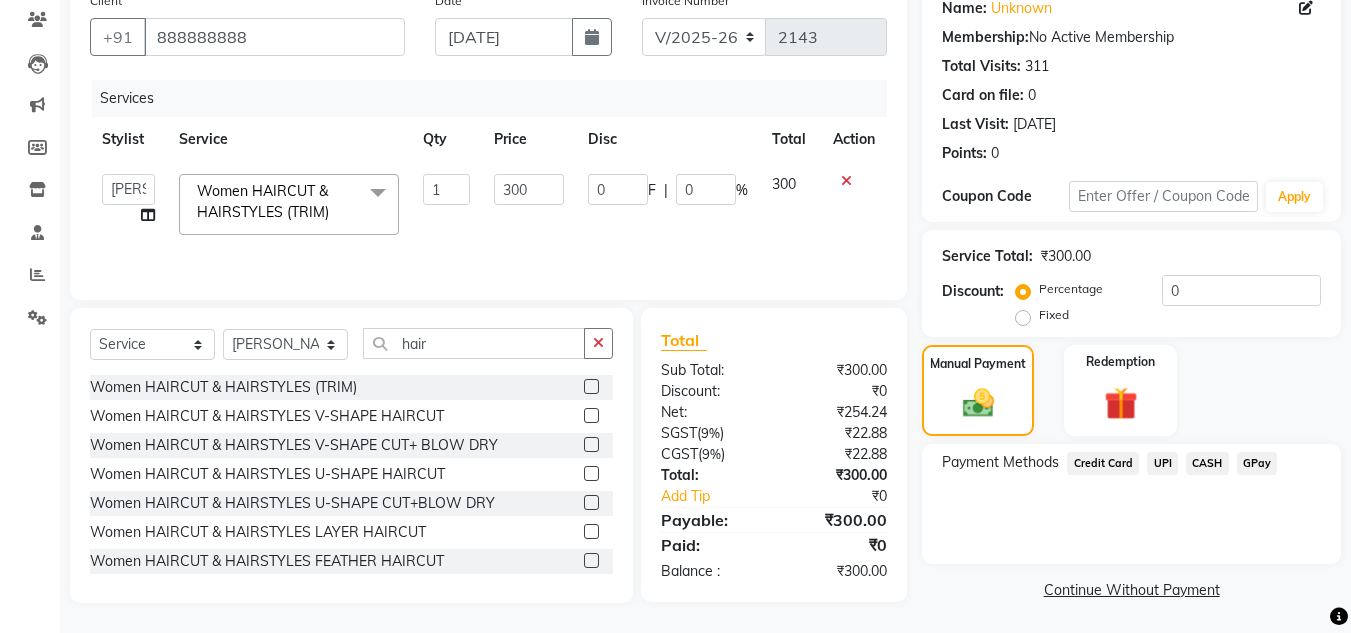 click on "CASH" 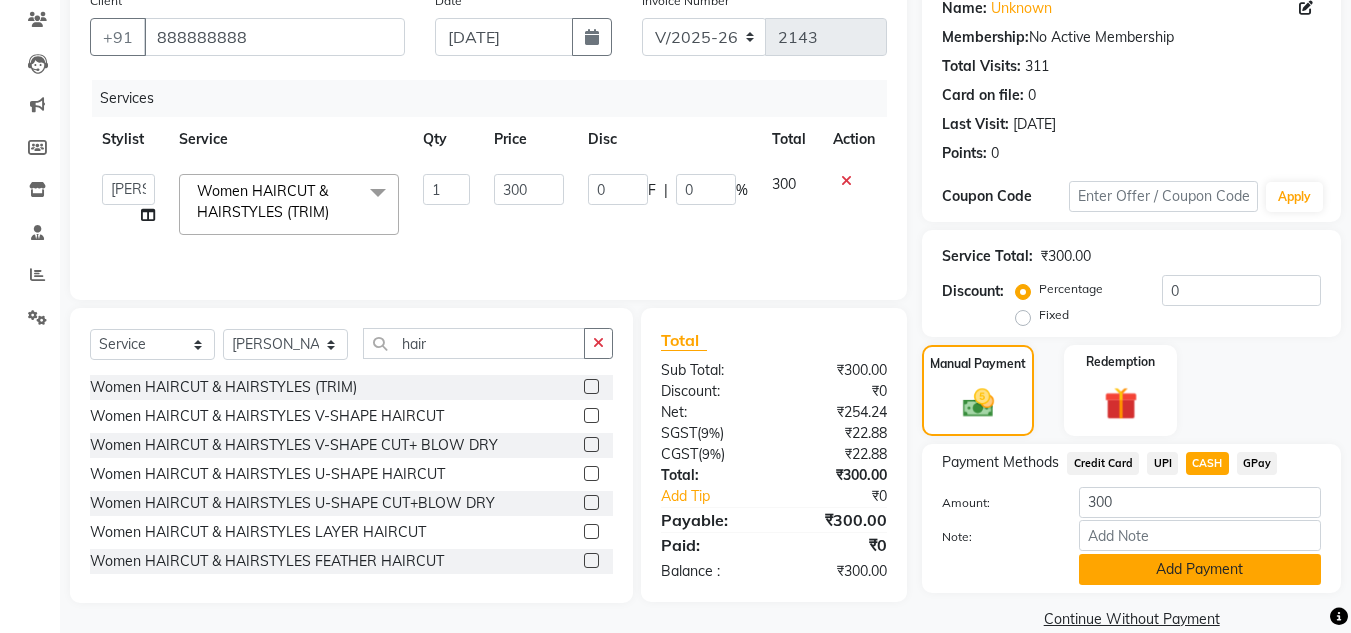click on "Add Payment" 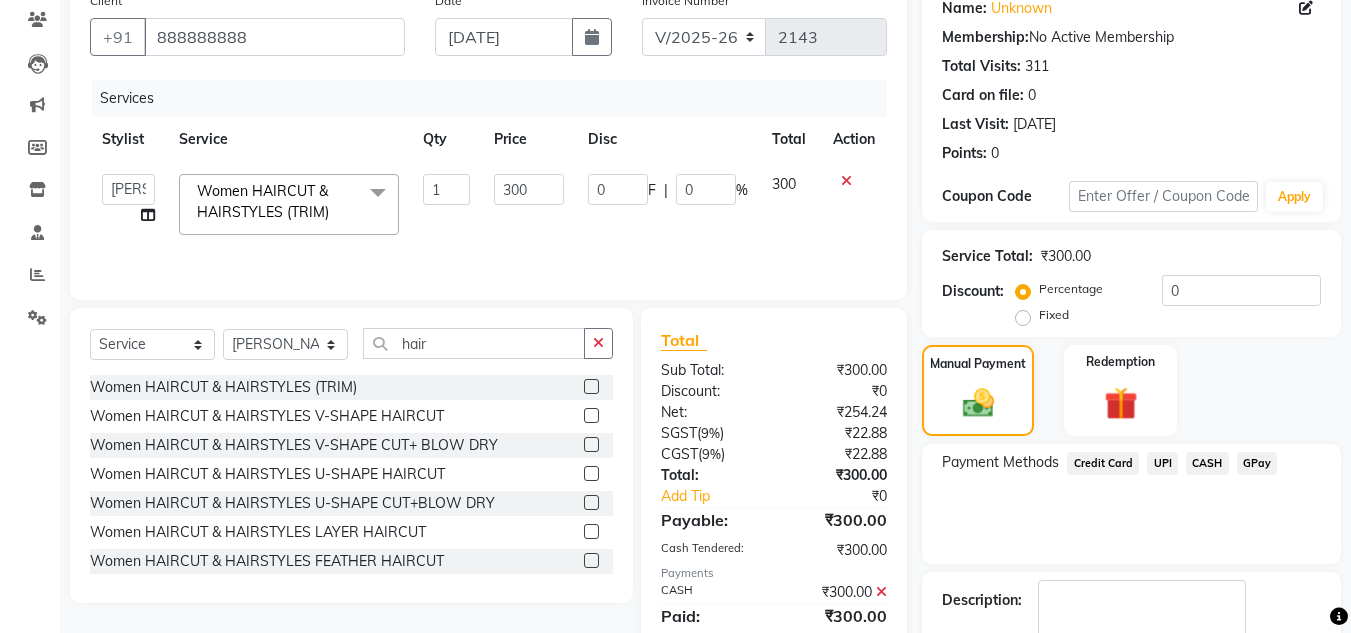 click on "Payment Methods  Credit Card   UPI   CASH   GPay" 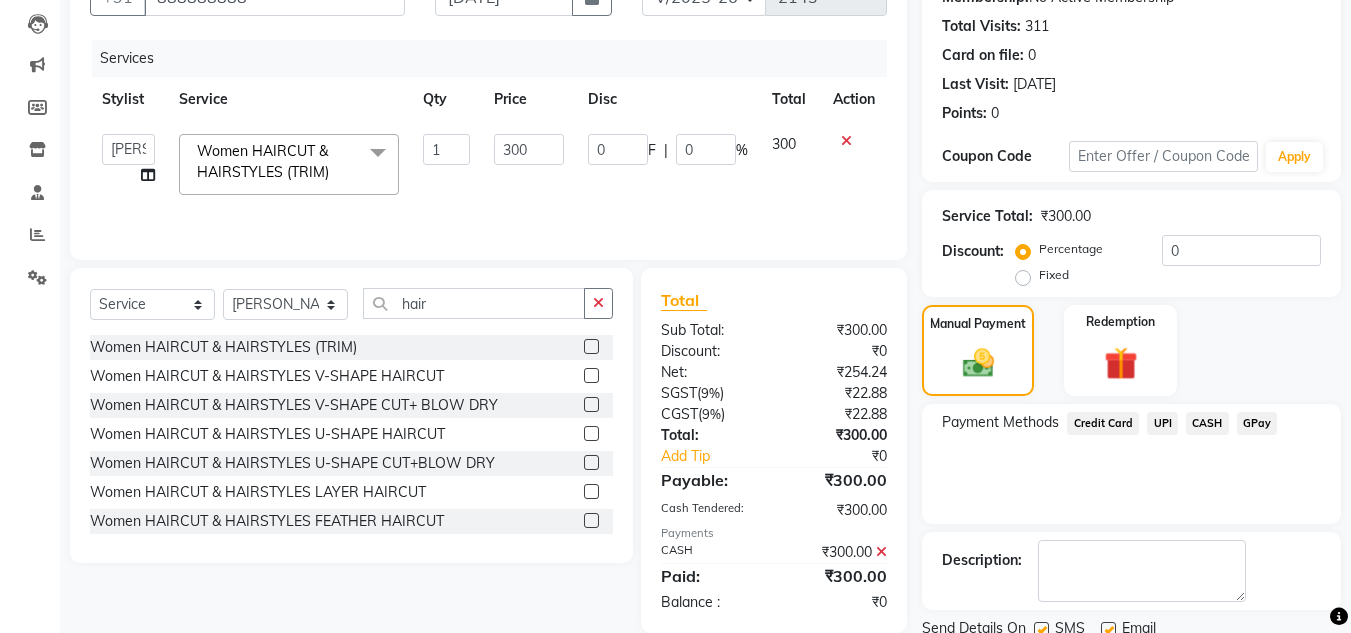 scroll, scrollTop: 283, scrollLeft: 0, axis: vertical 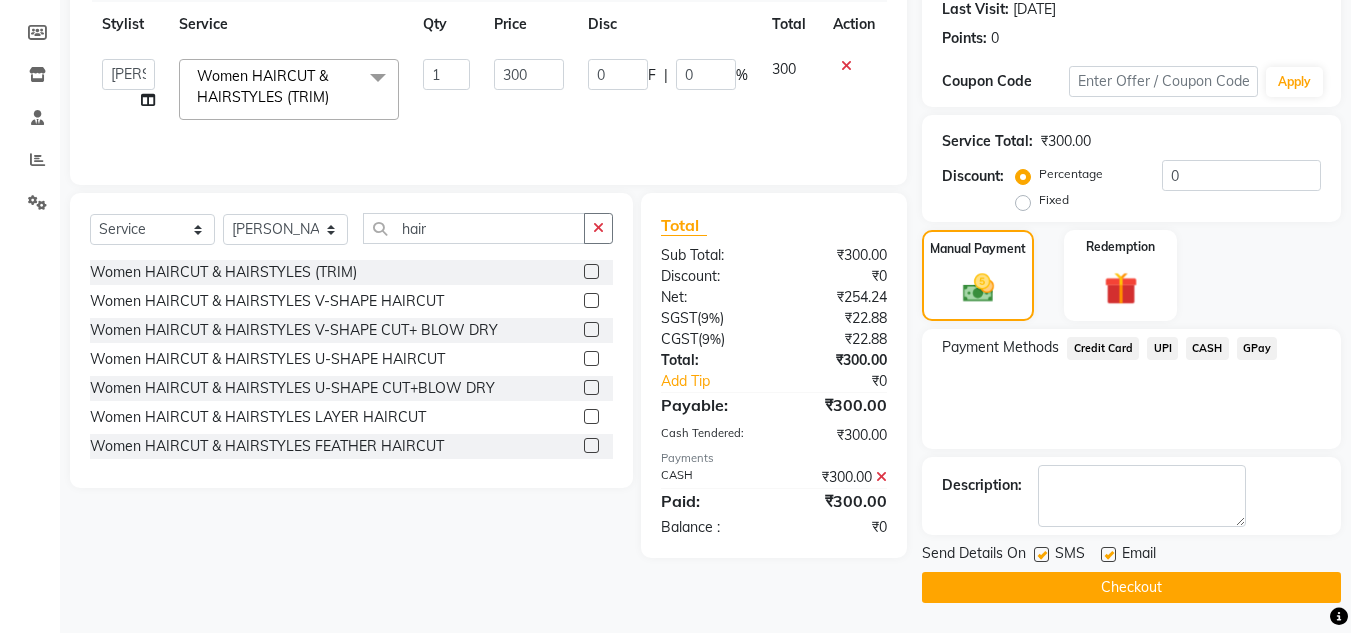 click on "Send Details On SMS Email  Checkout" 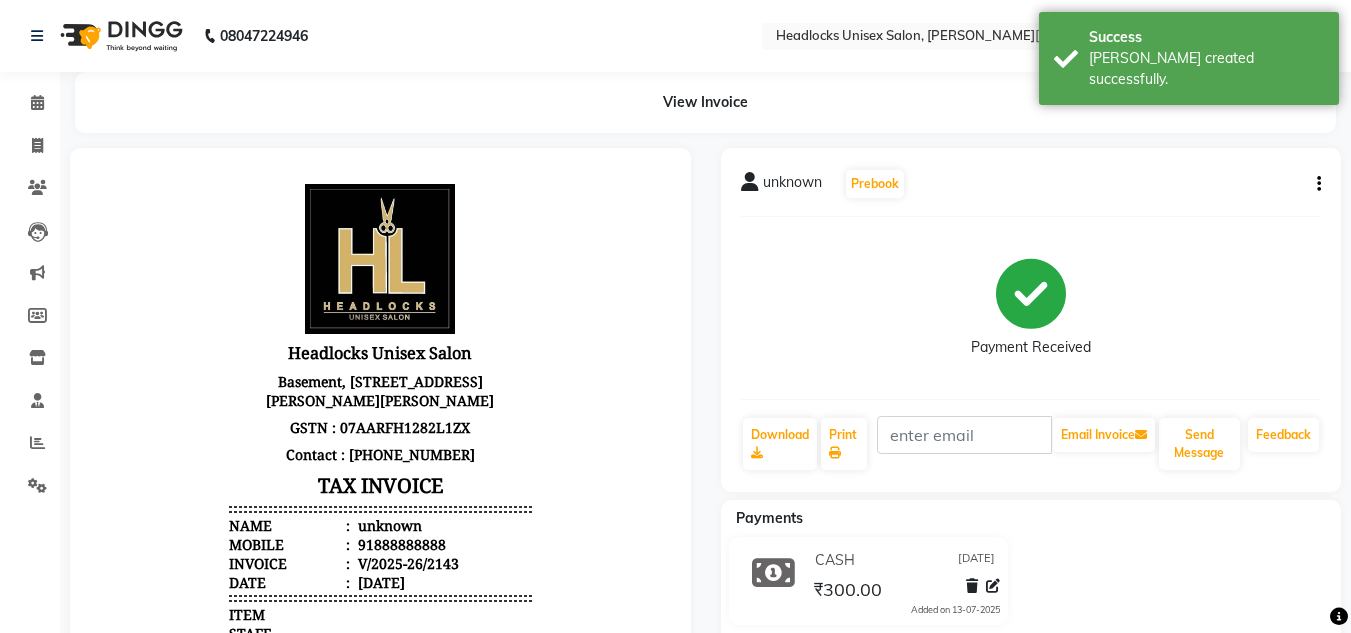 scroll, scrollTop: 0, scrollLeft: 0, axis: both 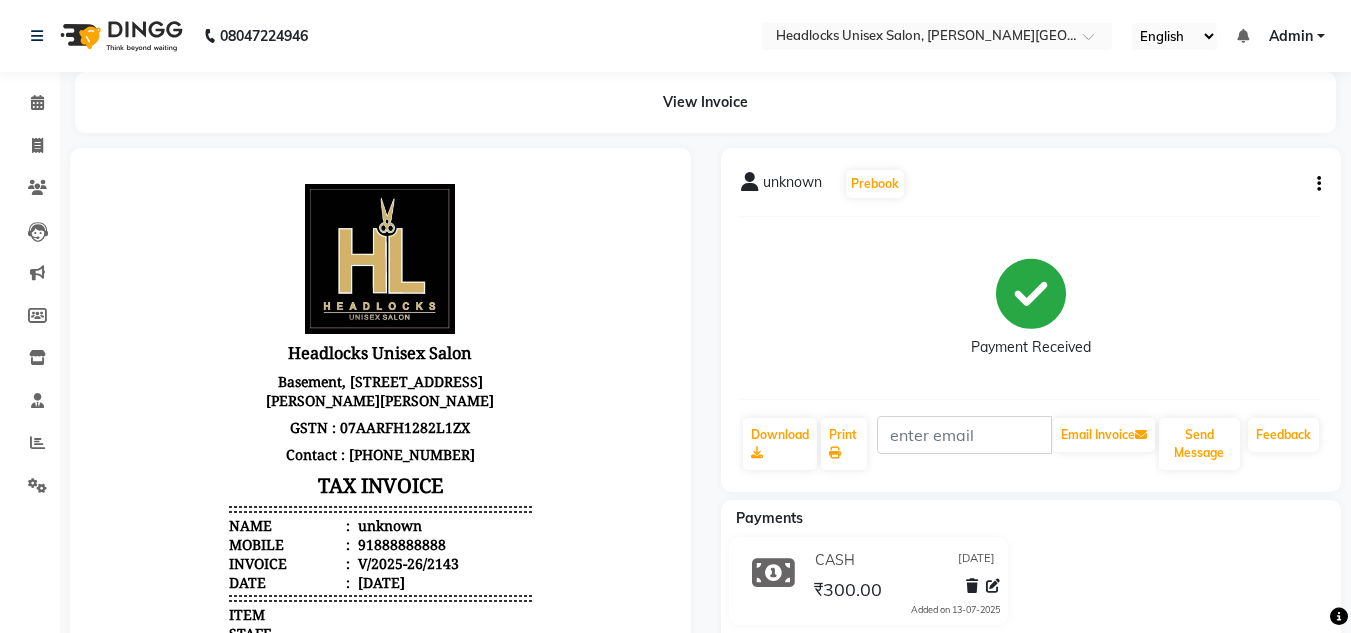 click on "CASH [DATE] ₹300.00  Added on [DATE]" 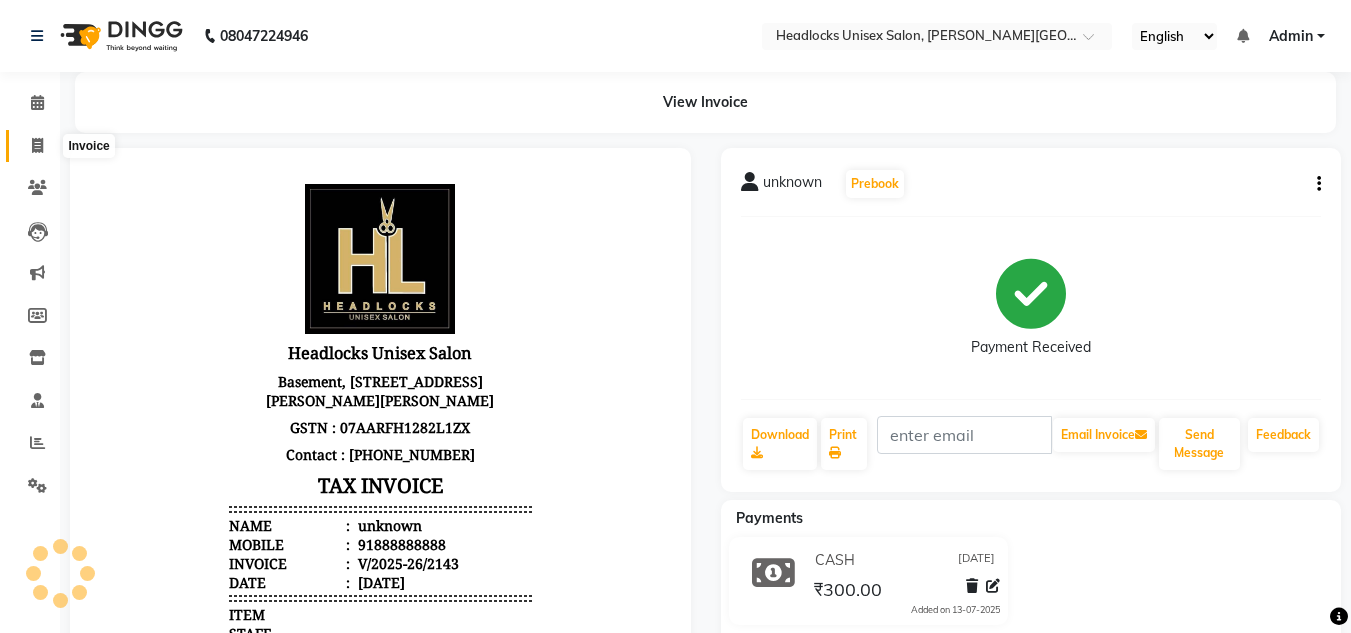 click 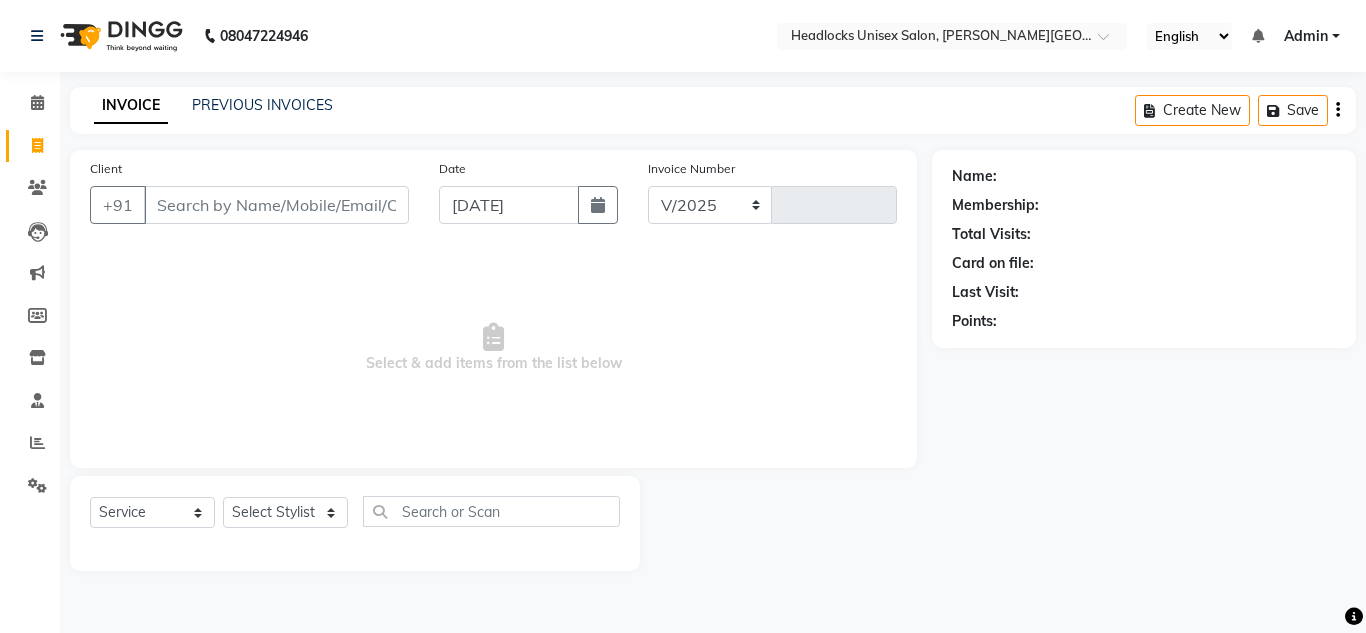 select on "6850" 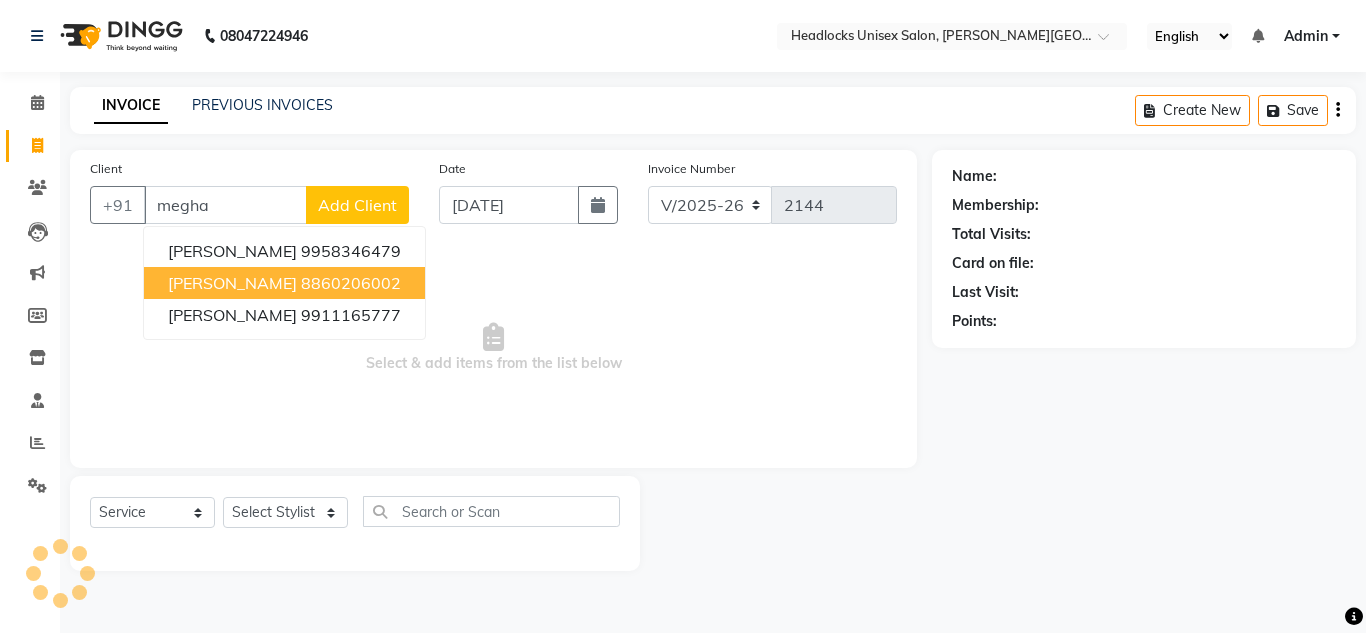 click on "[PERSON_NAME]" at bounding box center (232, 283) 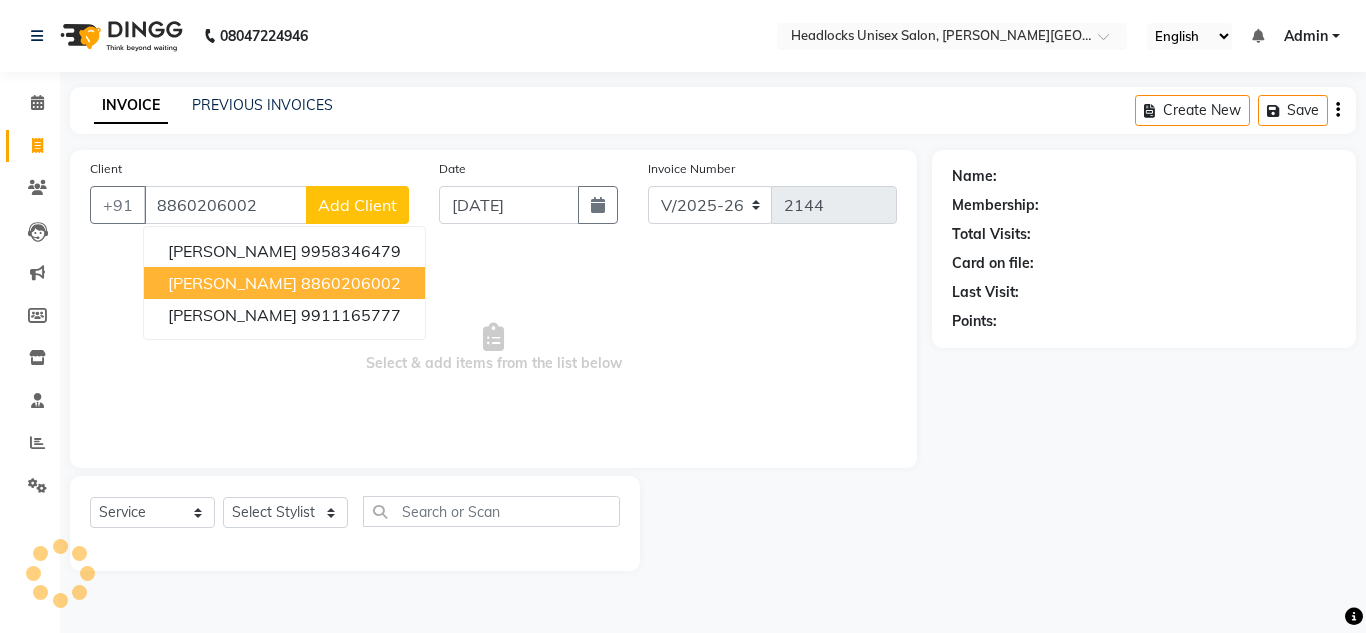 type on "8860206002" 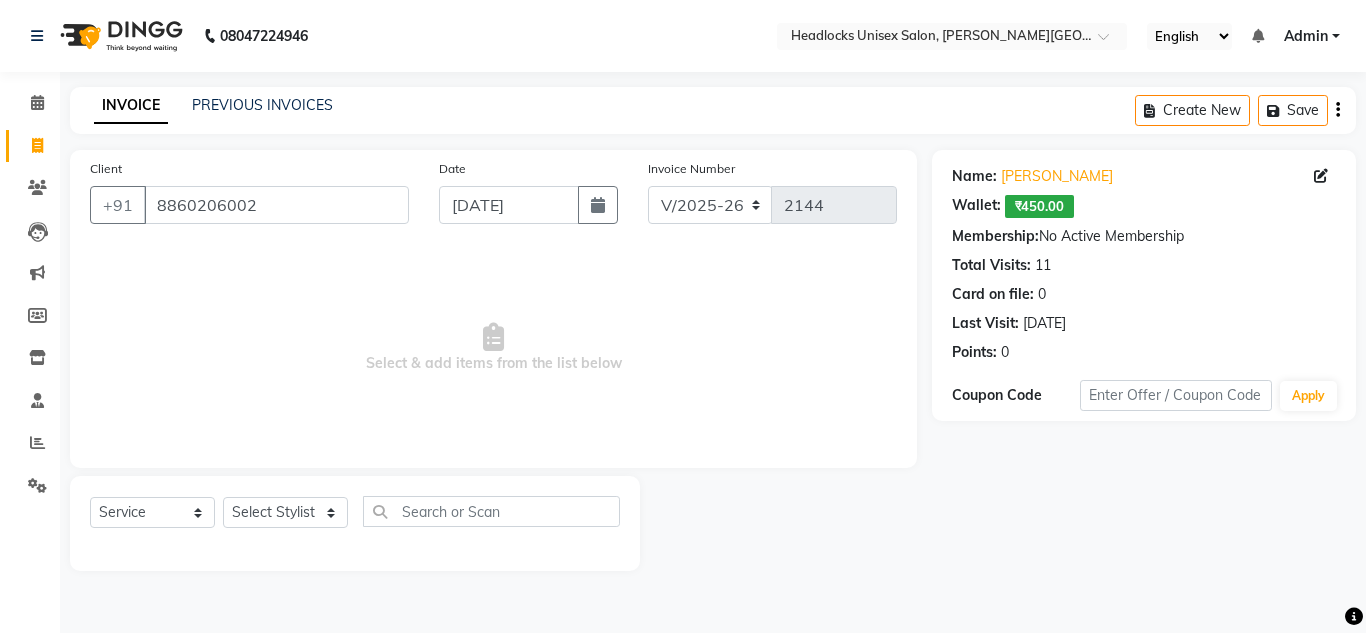 click on "Select & add items from the list below" at bounding box center [493, 348] 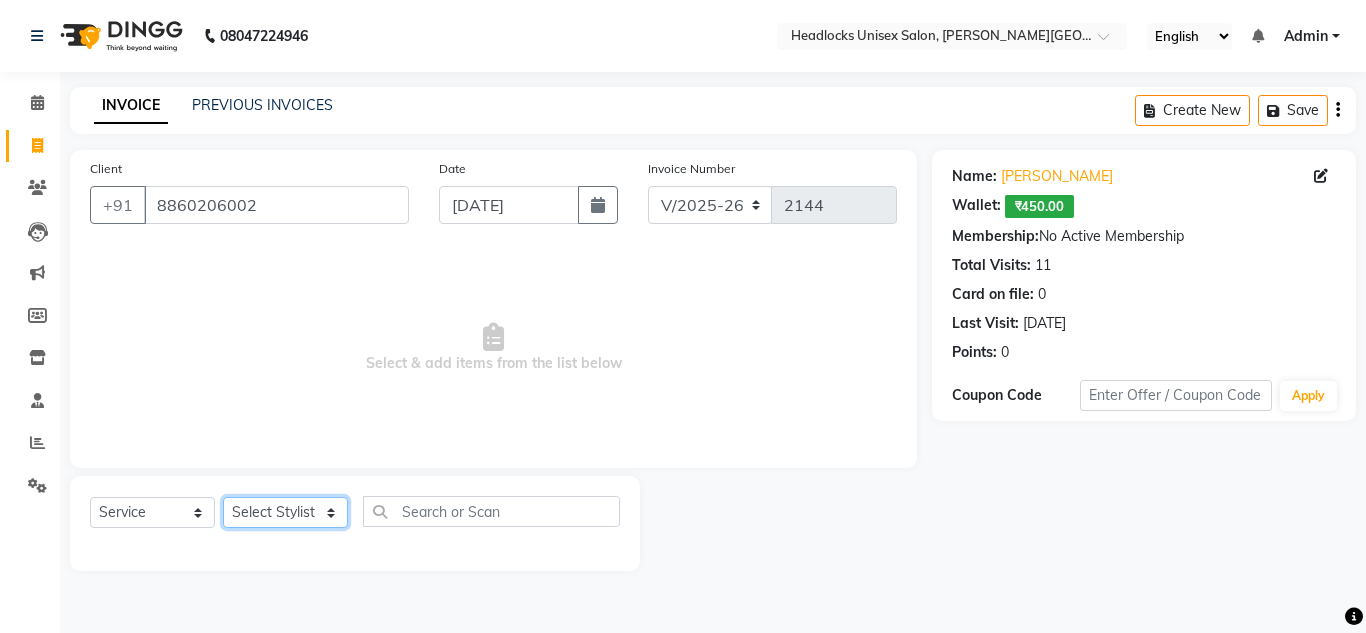click on "Select Stylist [PERSON_NAME] Jannat Kaif [DATE] Lucky [PERSON_NAME] Pinky [PERSON_NAME] [PERSON_NAME] [PERSON_NAME] [PERSON_NAME] Suraj Vikas [PERSON_NAME] [PERSON_NAME]" 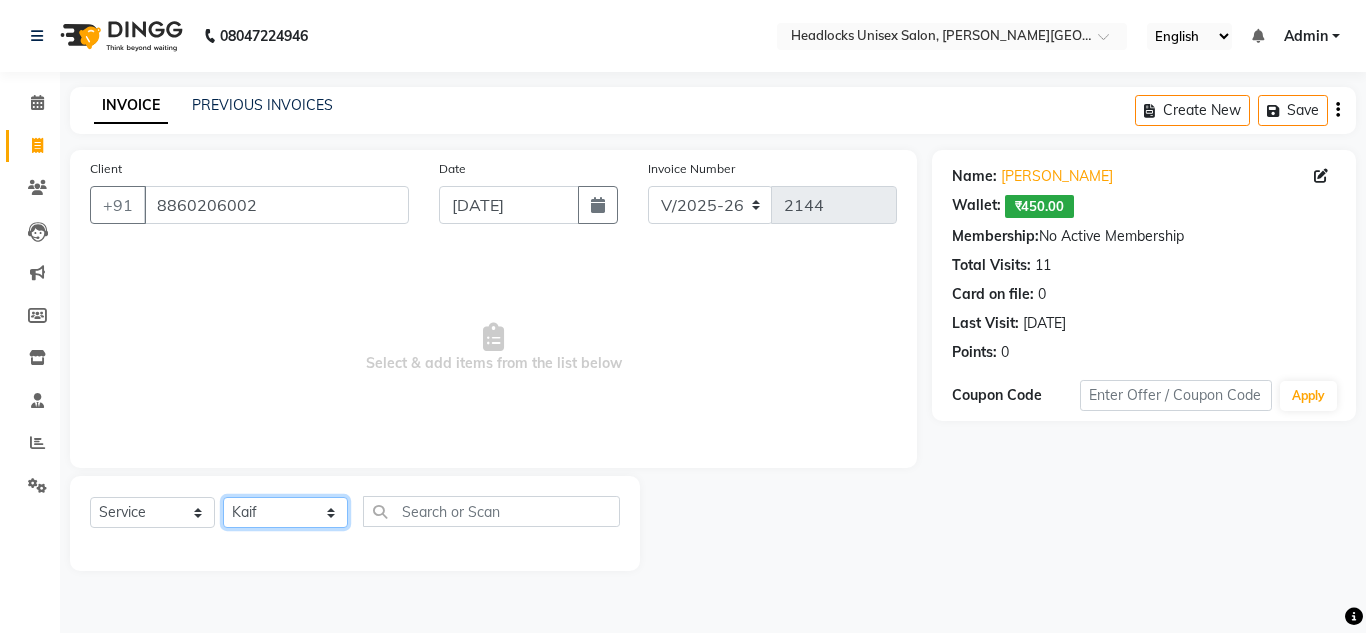 click on "Select Stylist [PERSON_NAME] Jannat Kaif [DATE] Lucky [PERSON_NAME] Pinky [PERSON_NAME] [PERSON_NAME] [PERSON_NAME] [PERSON_NAME] Suraj Vikas [PERSON_NAME] [PERSON_NAME]" 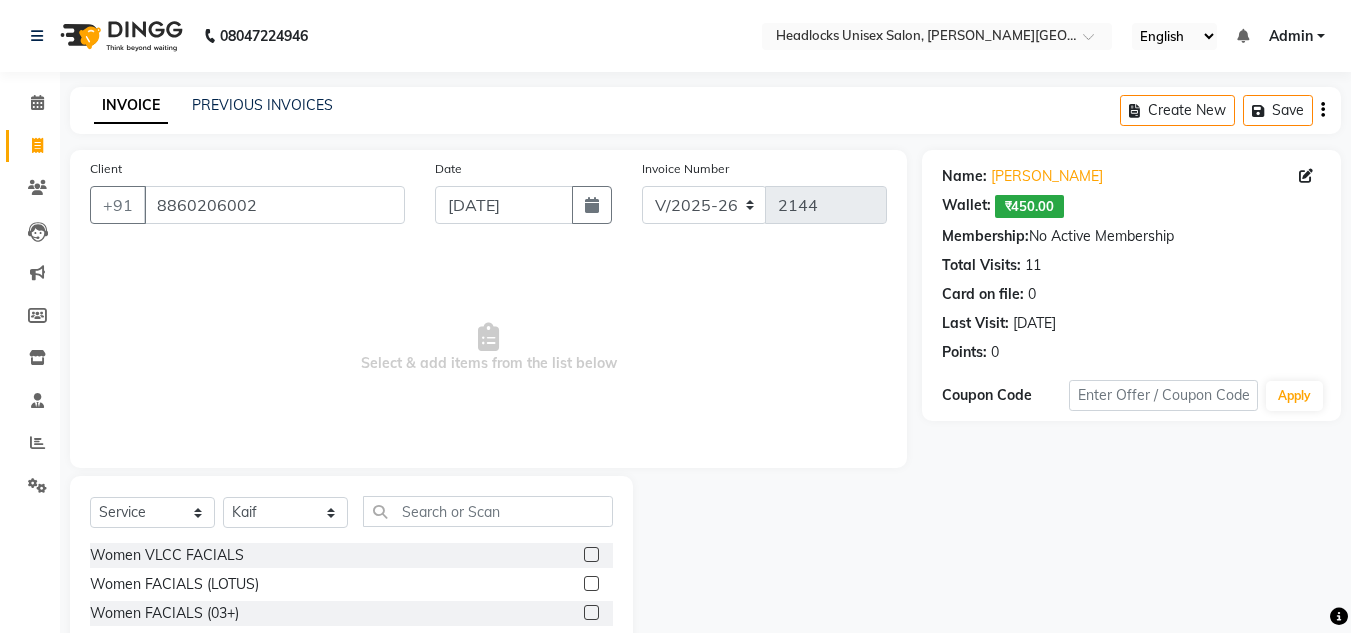 click on "Select & add items from the list below" at bounding box center [488, 348] 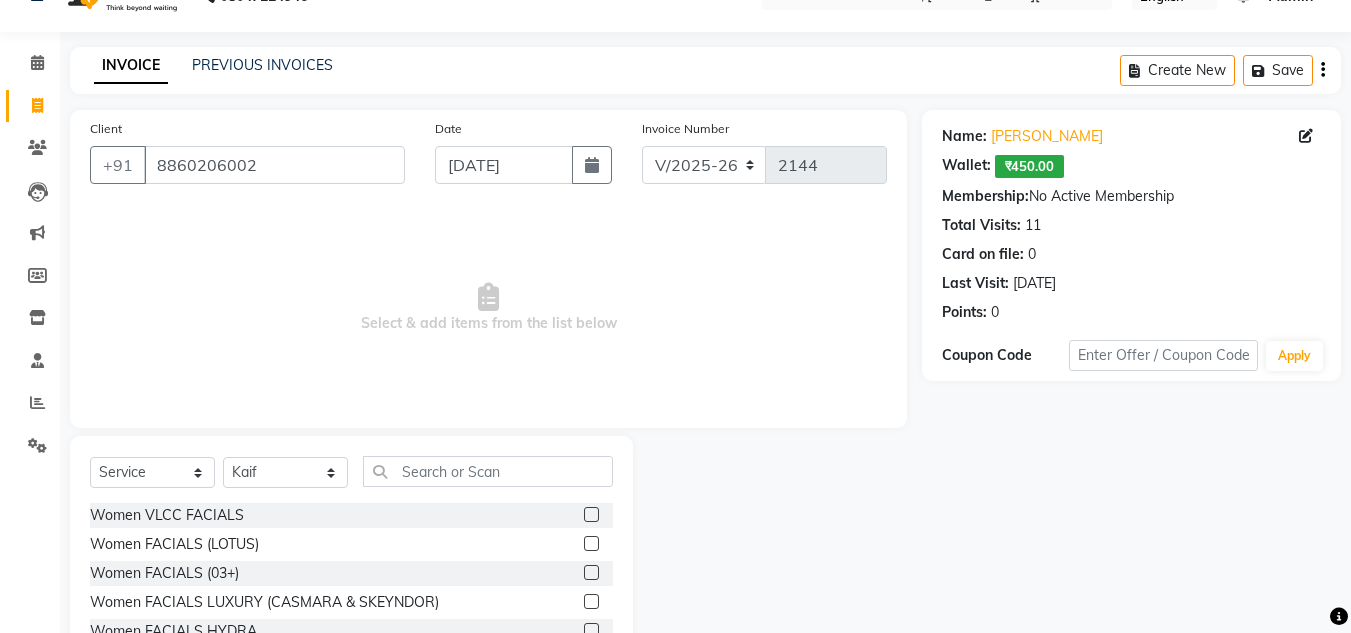 scroll, scrollTop: 160, scrollLeft: 0, axis: vertical 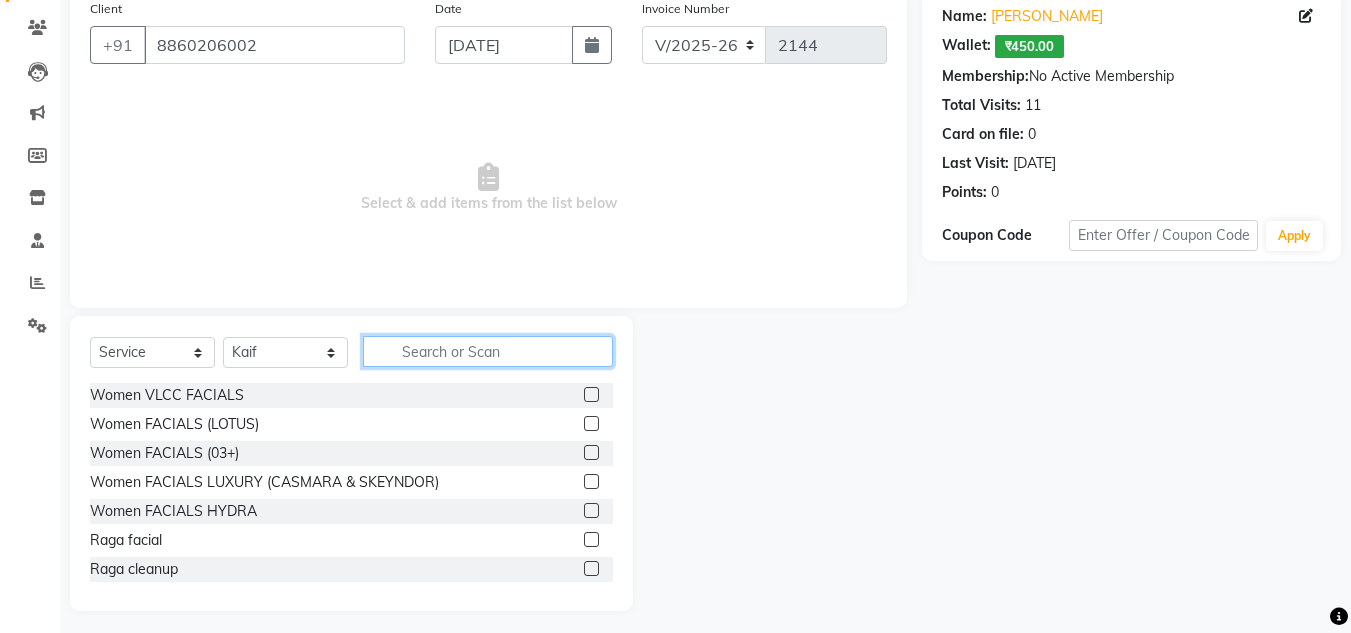click 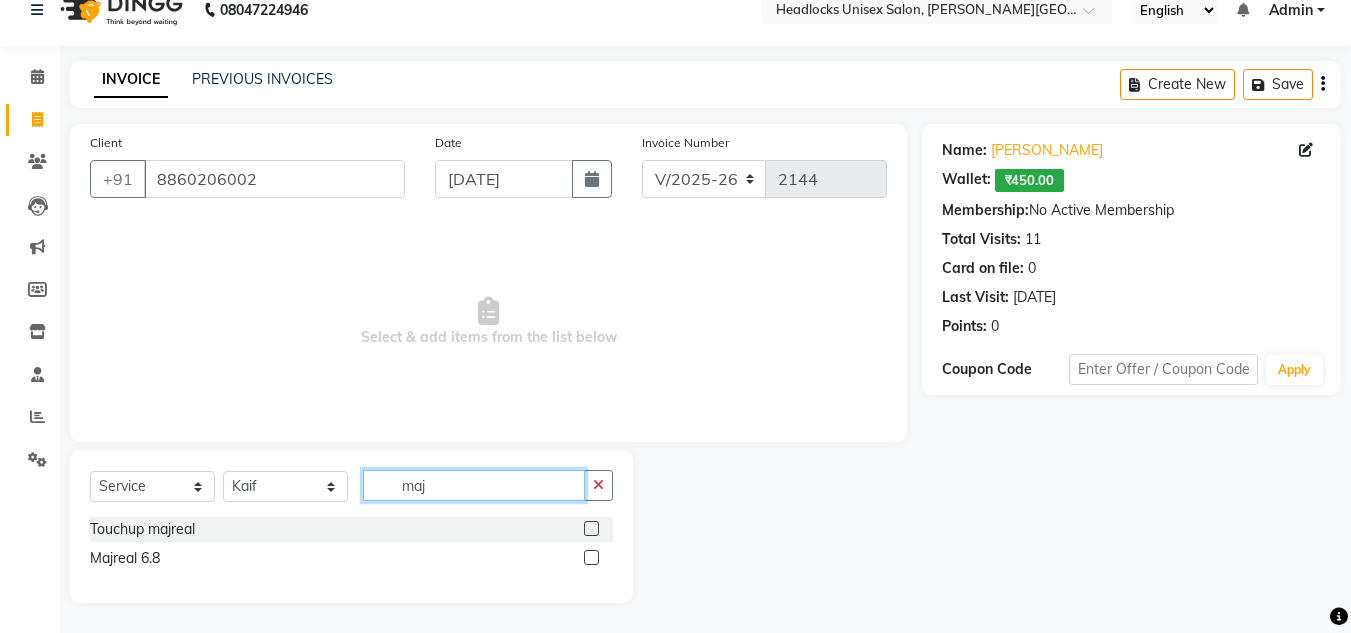 scroll, scrollTop: 26, scrollLeft: 0, axis: vertical 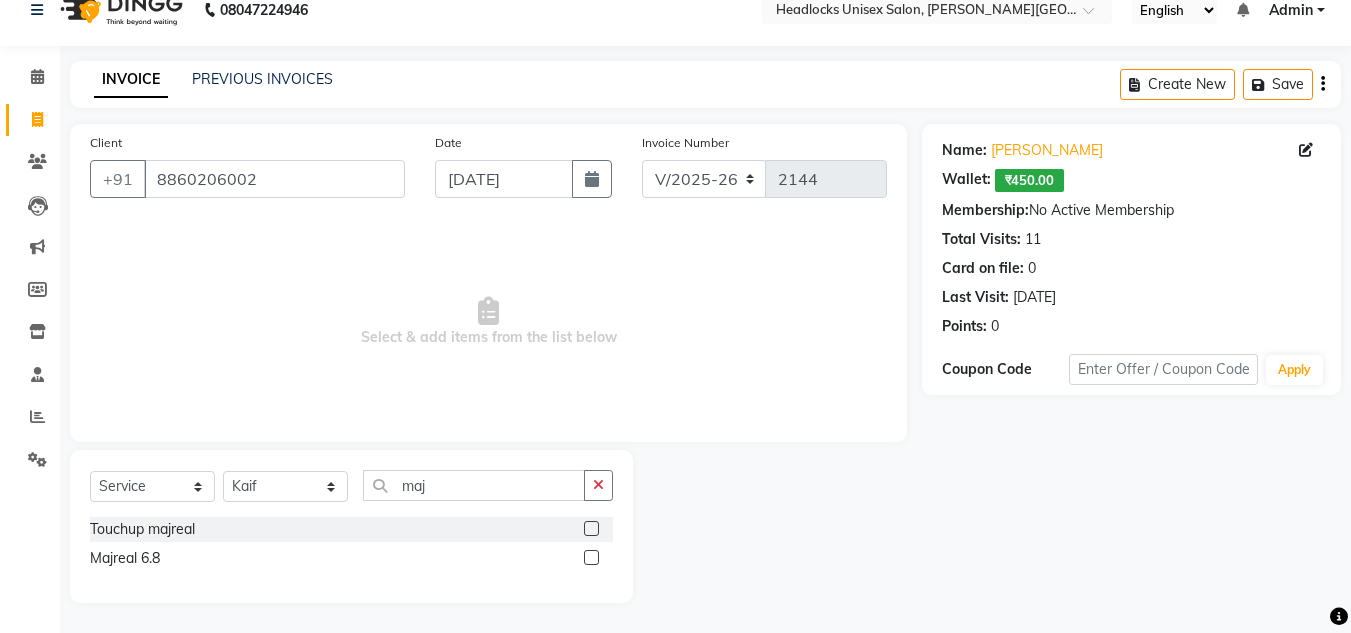 click 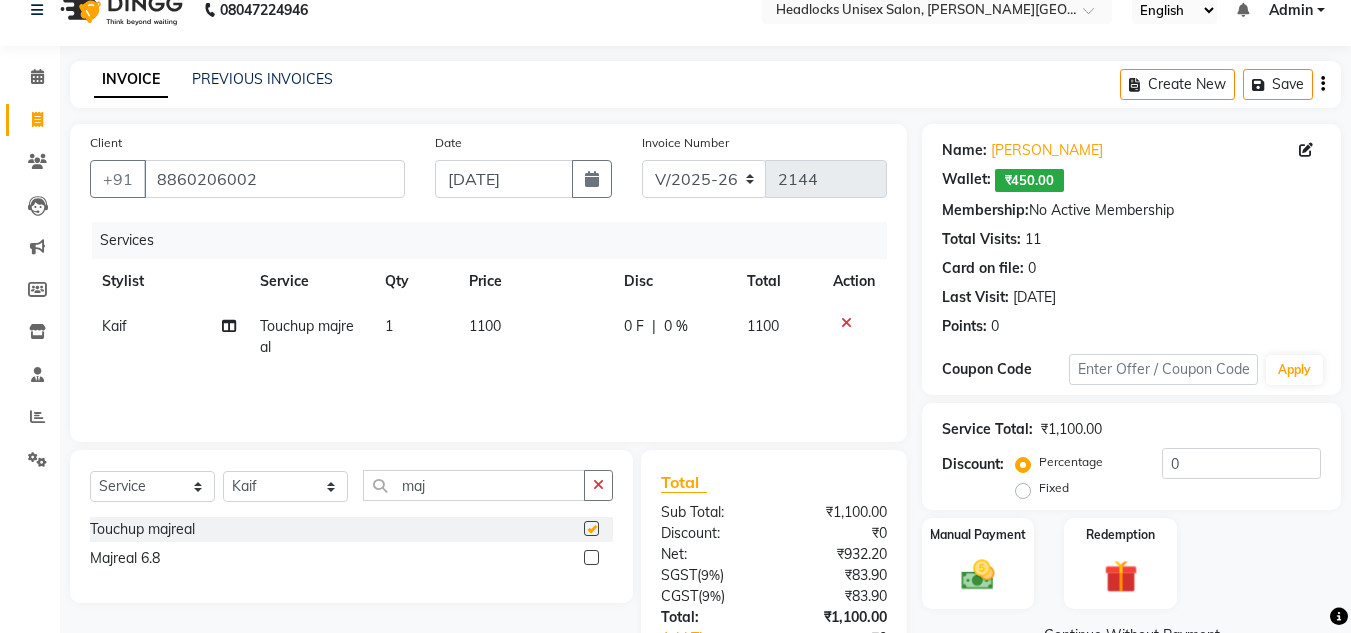 checkbox on "false" 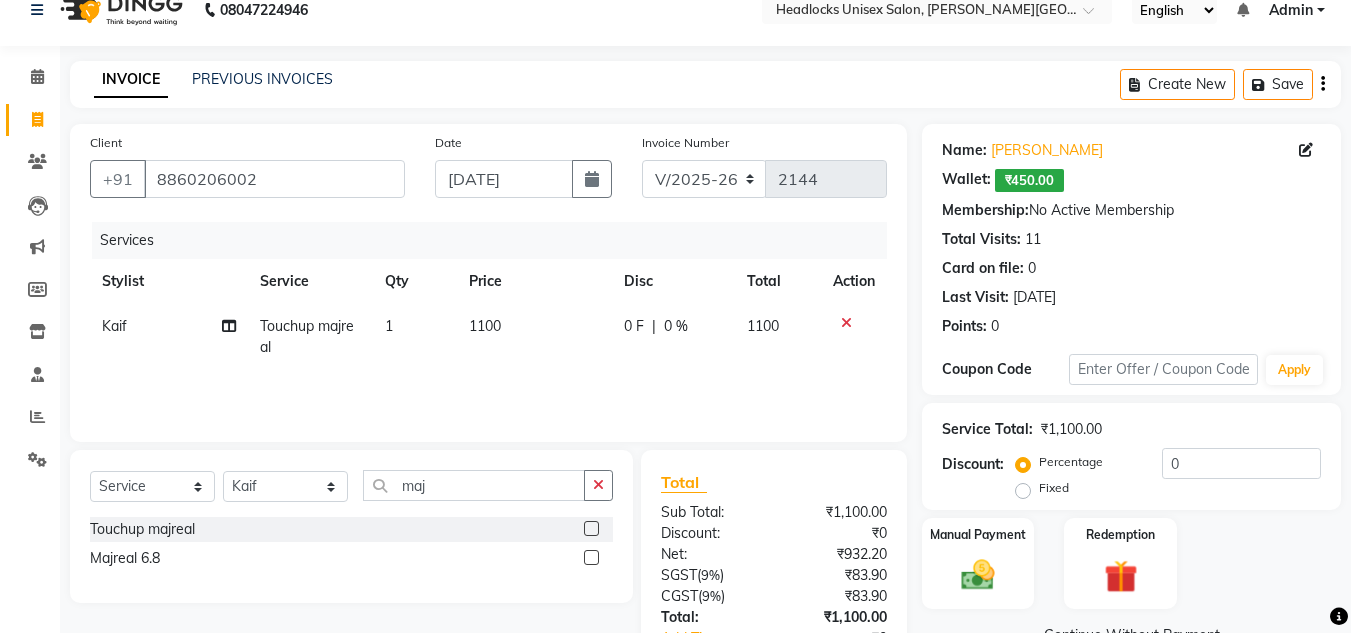 click on "1100" 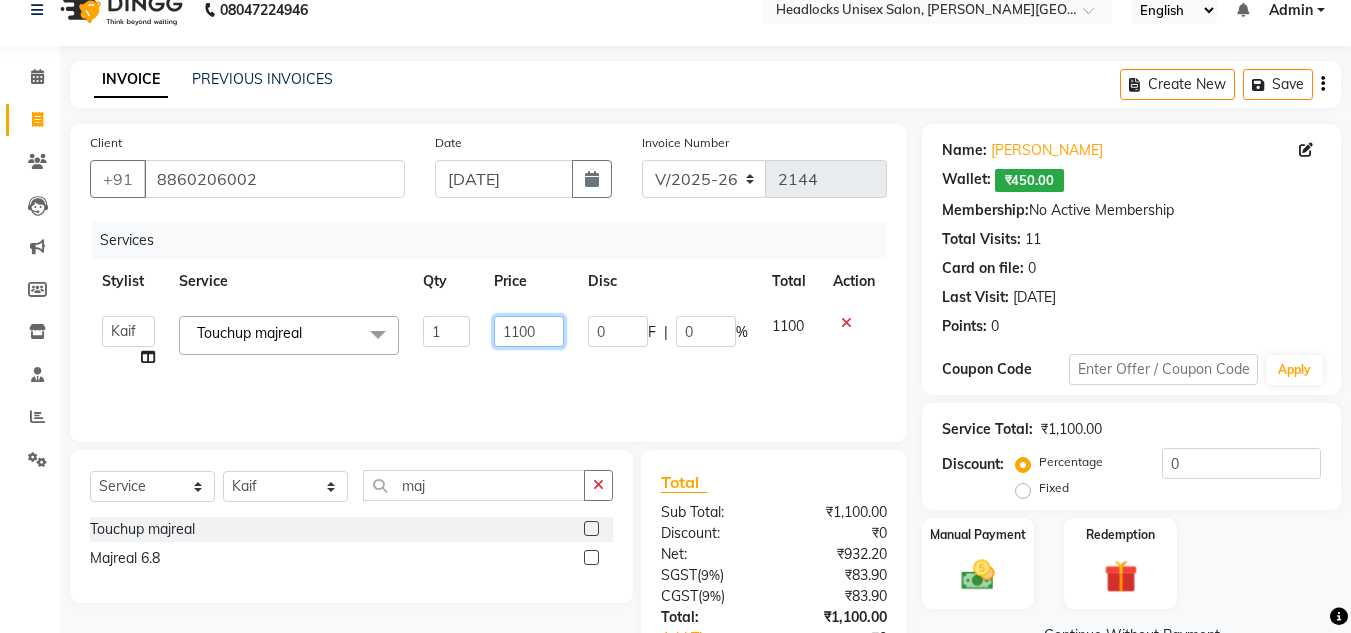 click on "1100" 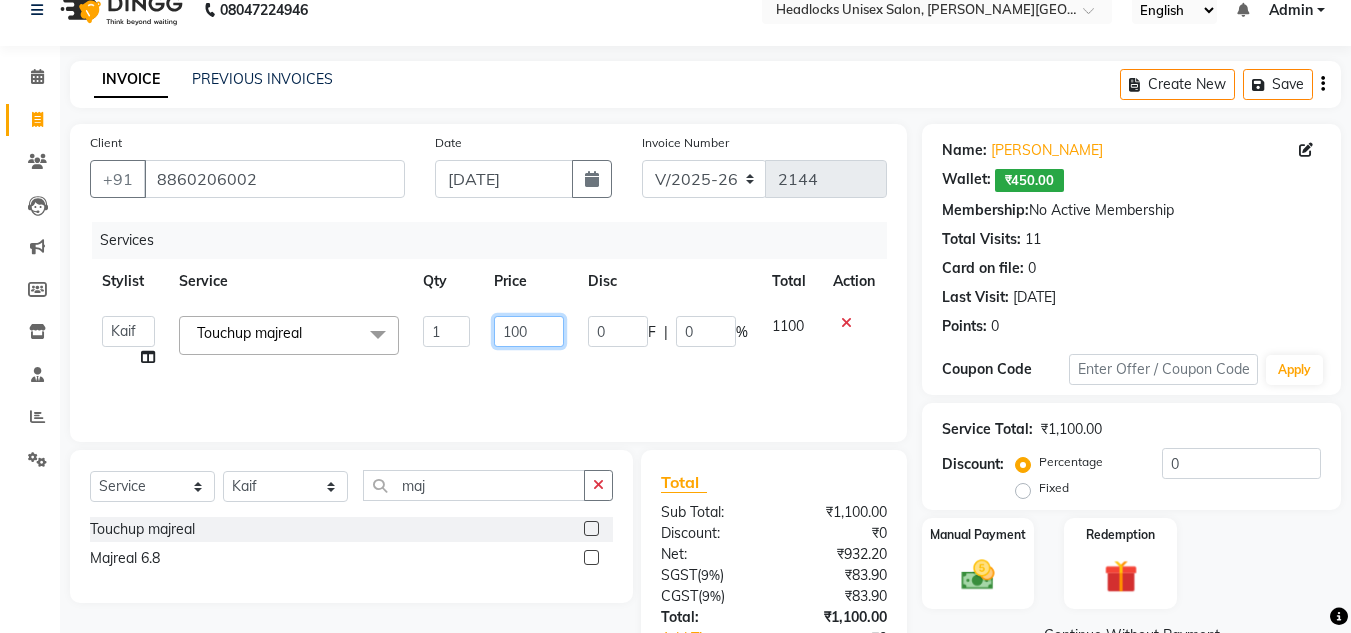 type on "1000" 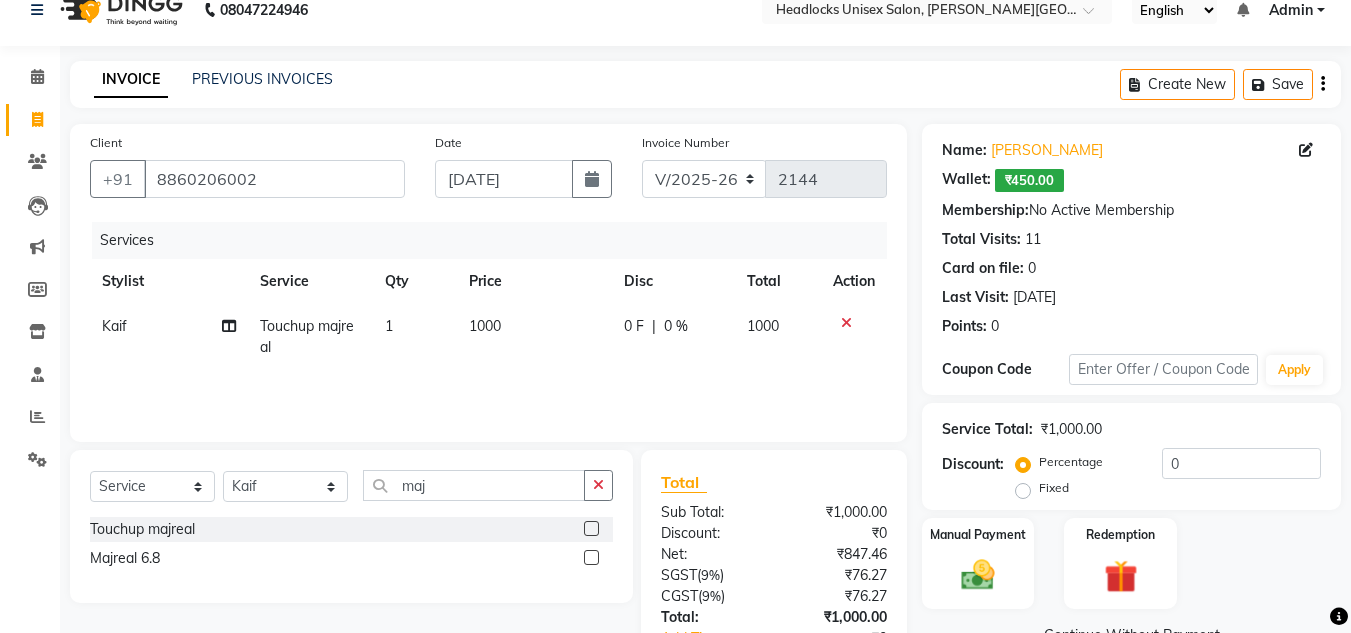 click on "Services Stylist Service Qty Price Disc Total Action Kaif Touchup majreal 1 1000 0 F | 0 % 1000" 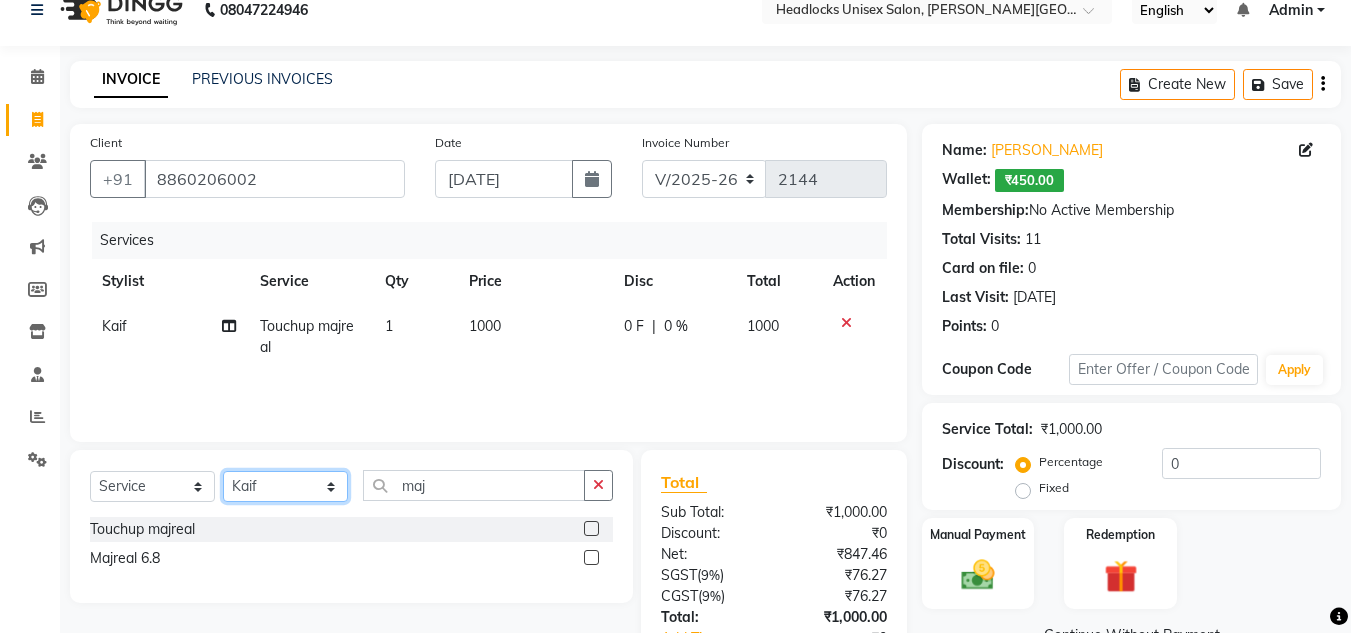 click on "Select Stylist [PERSON_NAME] Jannat Kaif [DATE] Lucky [PERSON_NAME] Pinky [PERSON_NAME] [PERSON_NAME] [PERSON_NAME] [PERSON_NAME] Suraj Vikas [PERSON_NAME] [PERSON_NAME]" 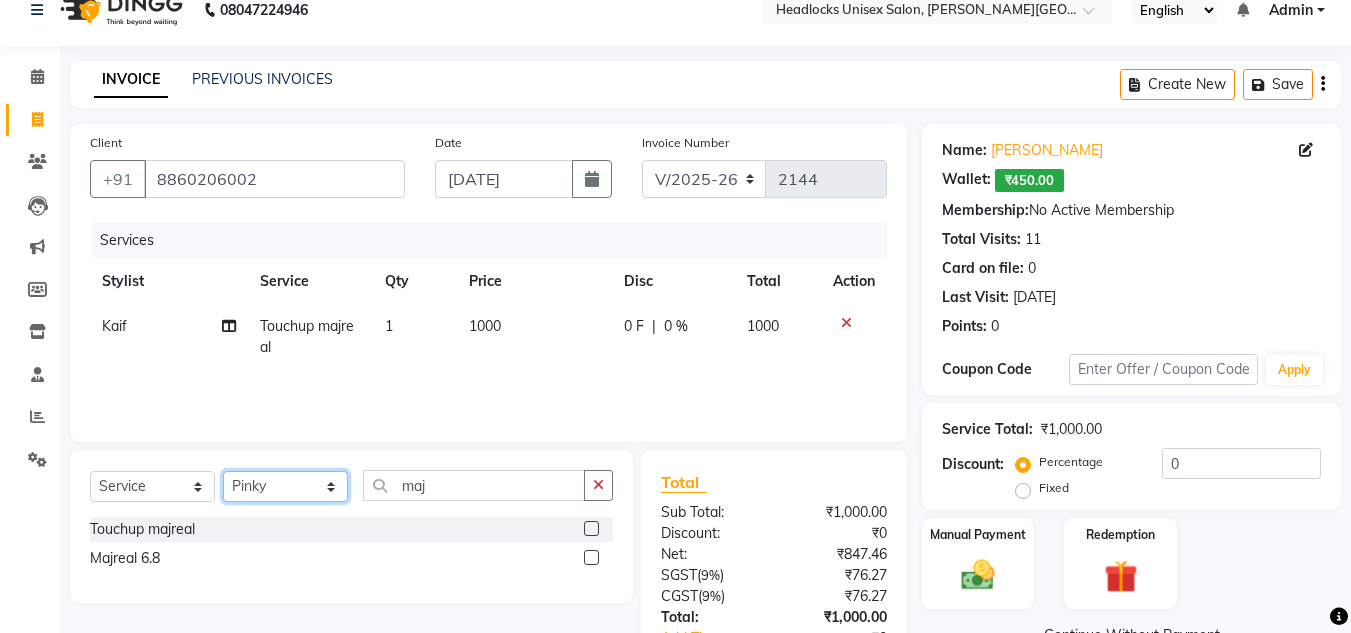 click on "Select Stylist [PERSON_NAME] Jannat Kaif [DATE] Lucky [PERSON_NAME] Pinky [PERSON_NAME] [PERSON_NAME] [PERSON_NAME] [PERSON_NAME] Suraj Vikas [PERSON_NAME] [PERSON_NAME]" 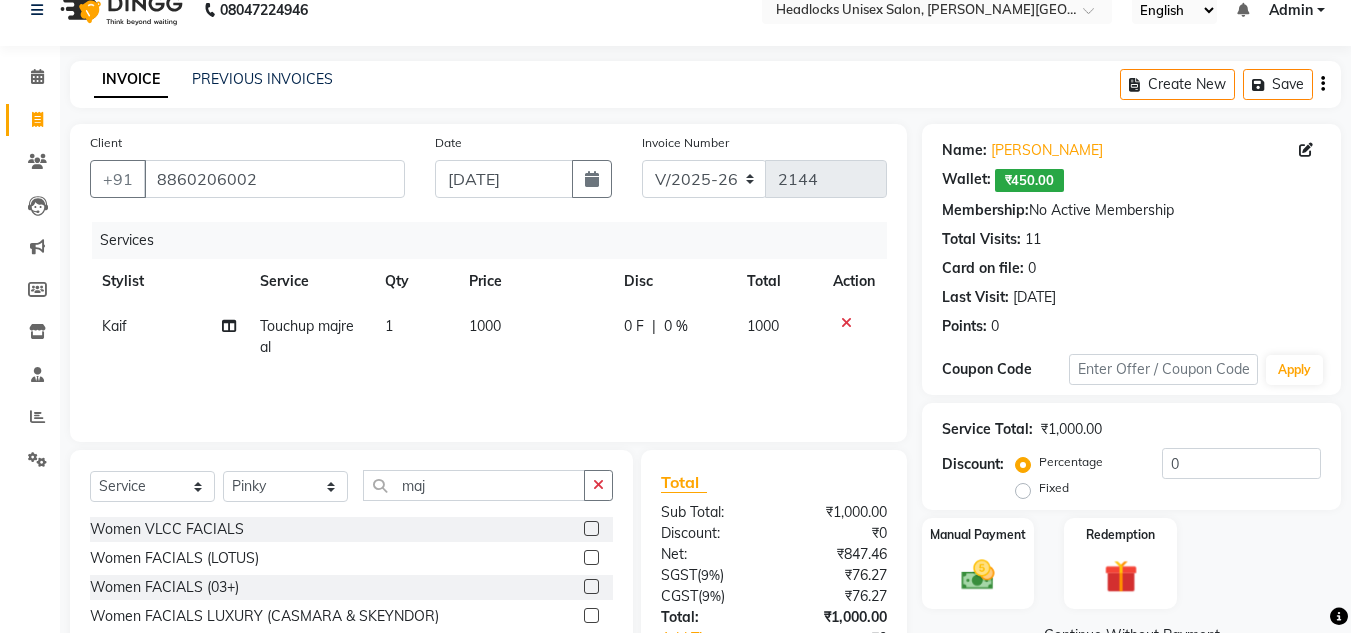 click on "Services Stylist Service Qty Price Disc Total Action Kaif Touchup majreal 1 1000 0 F | 0 % 1000" 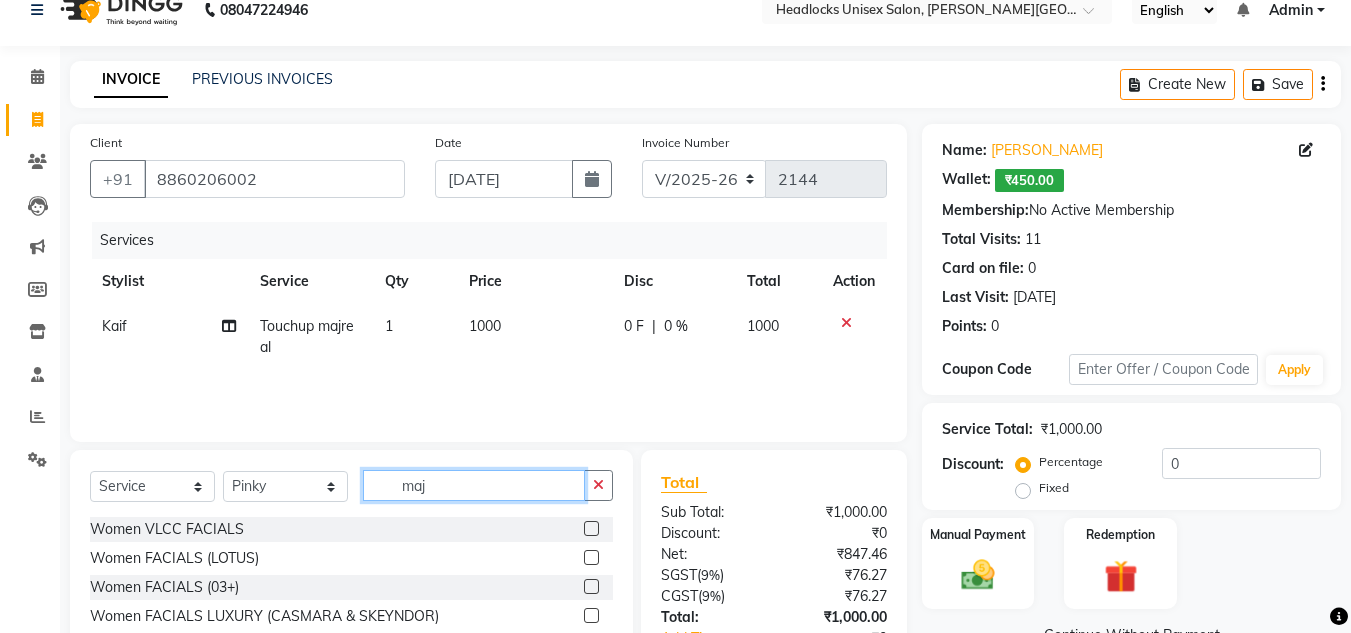click on "maj" 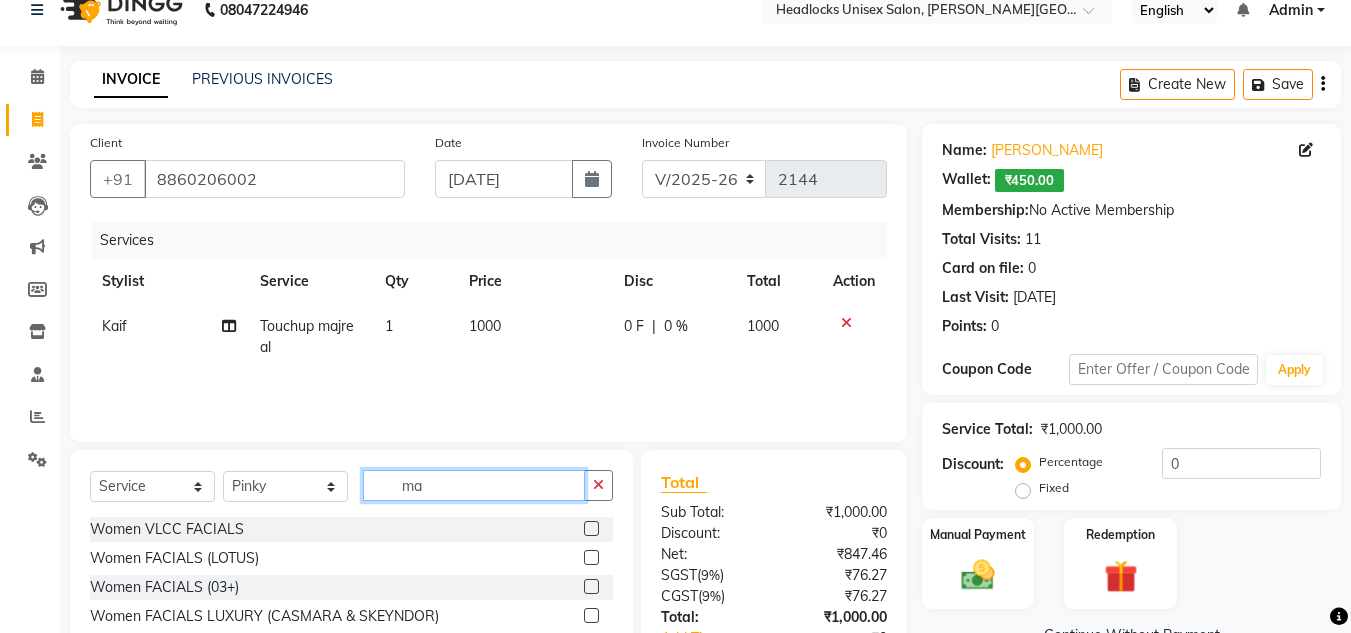 type on "m" 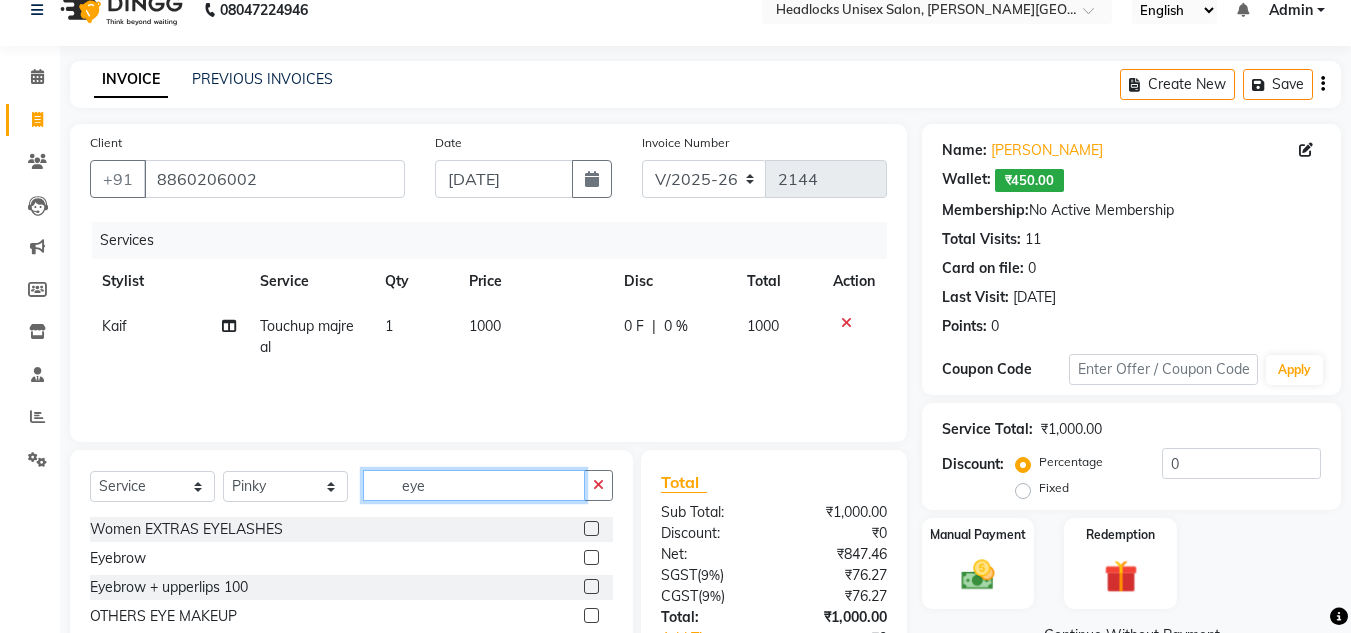 type on "eye" 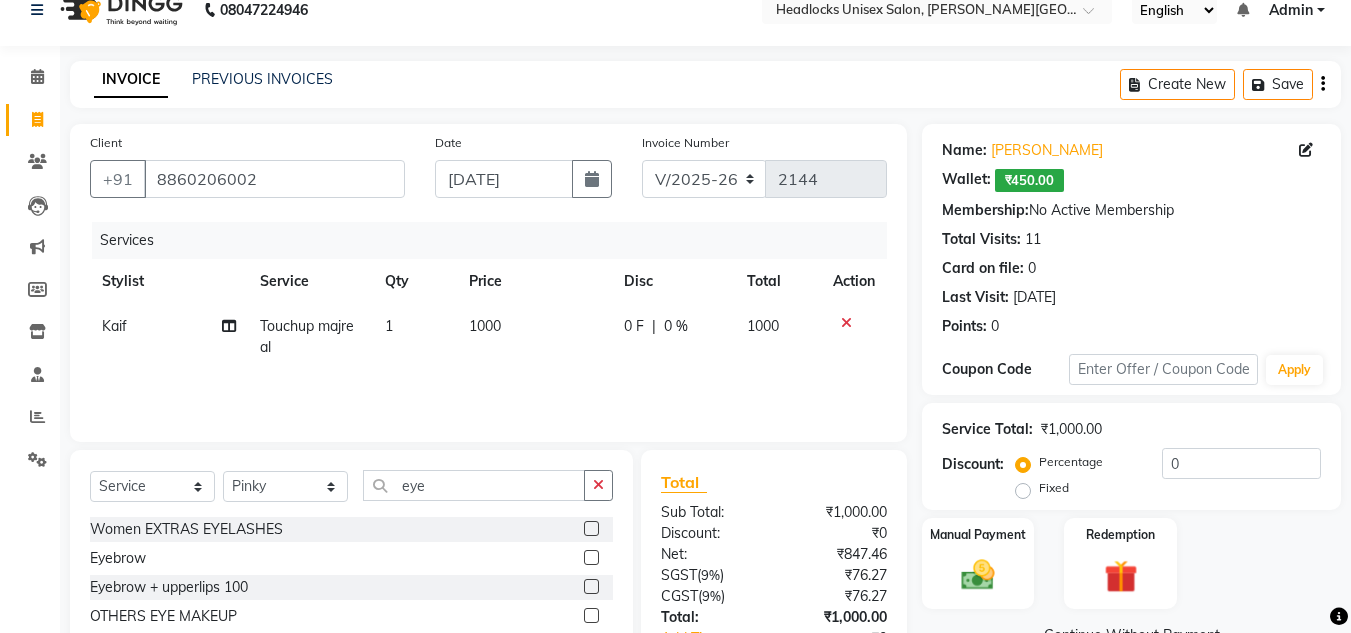 click 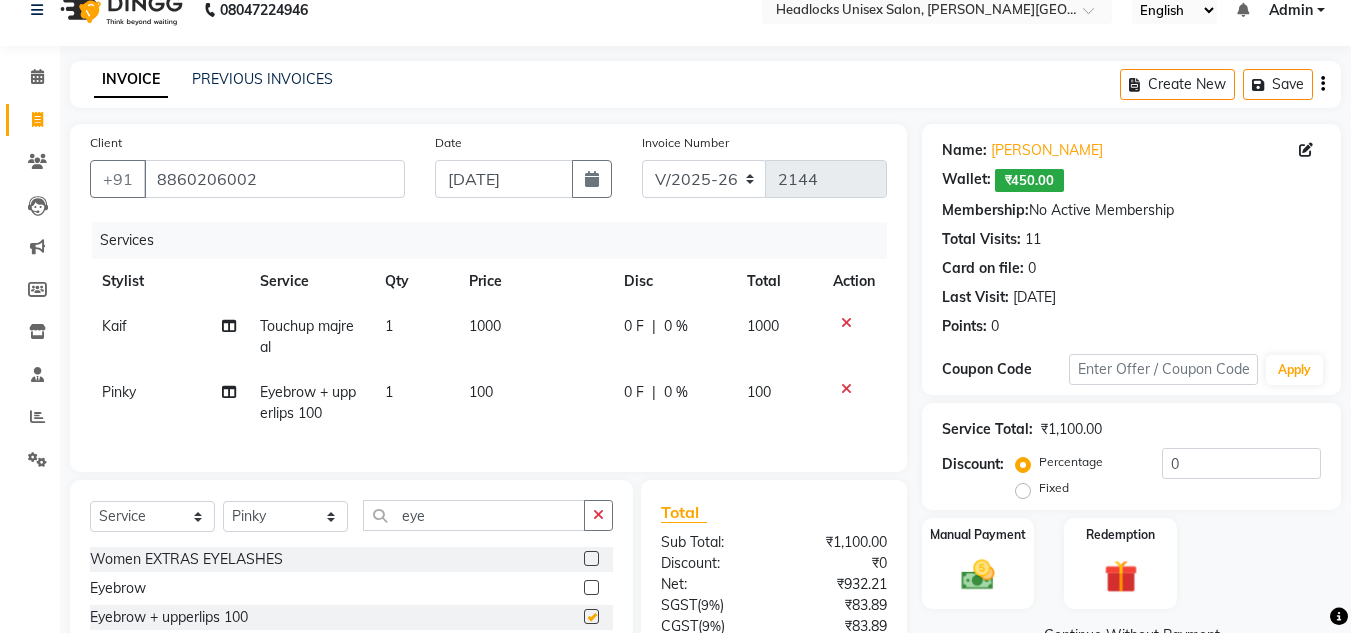 checkbox on "false" 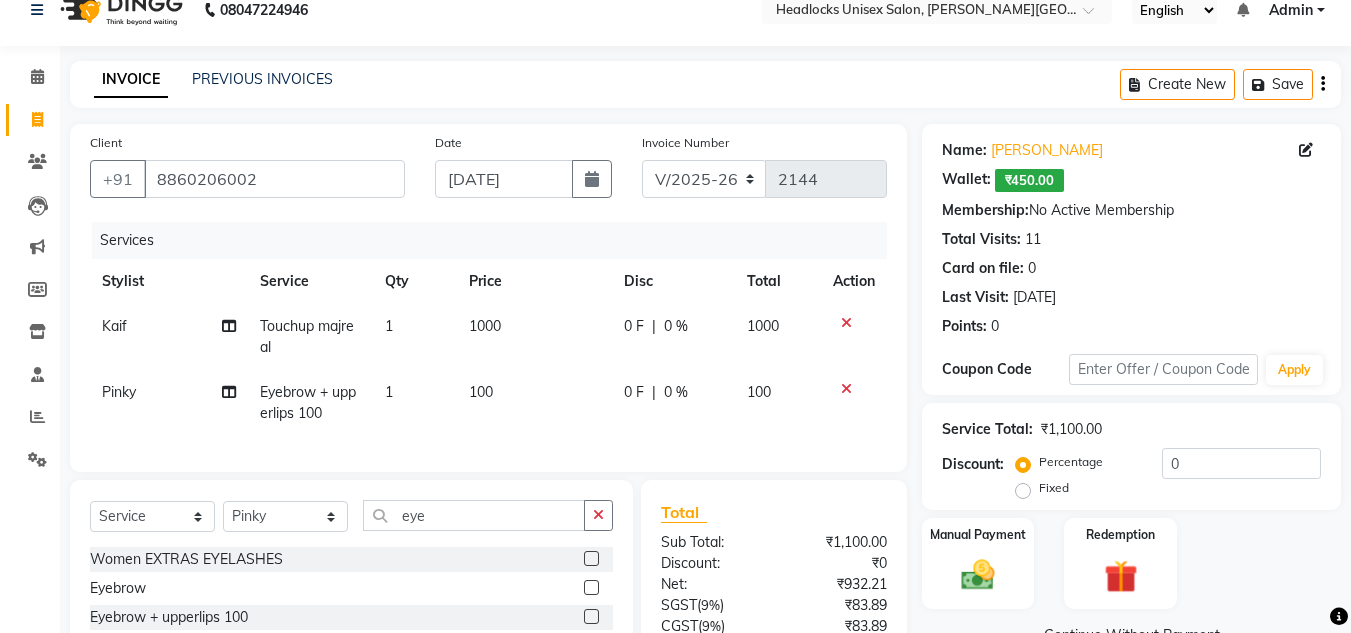 click on "100" 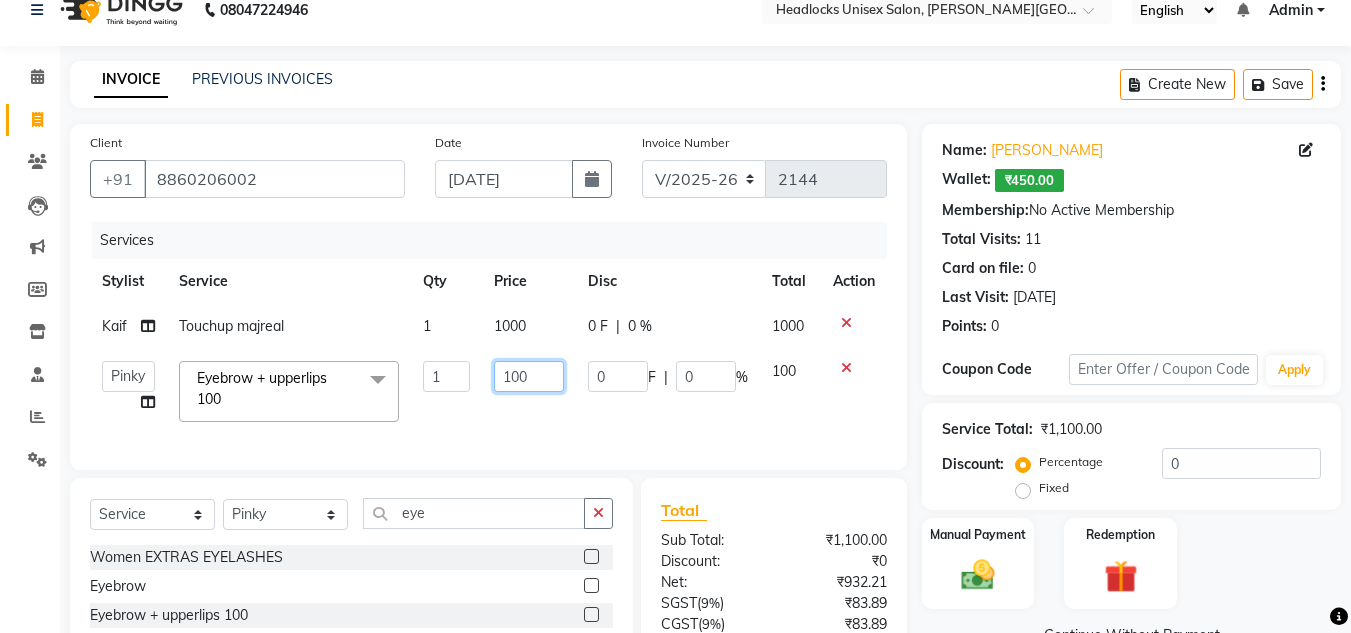 click on "100" 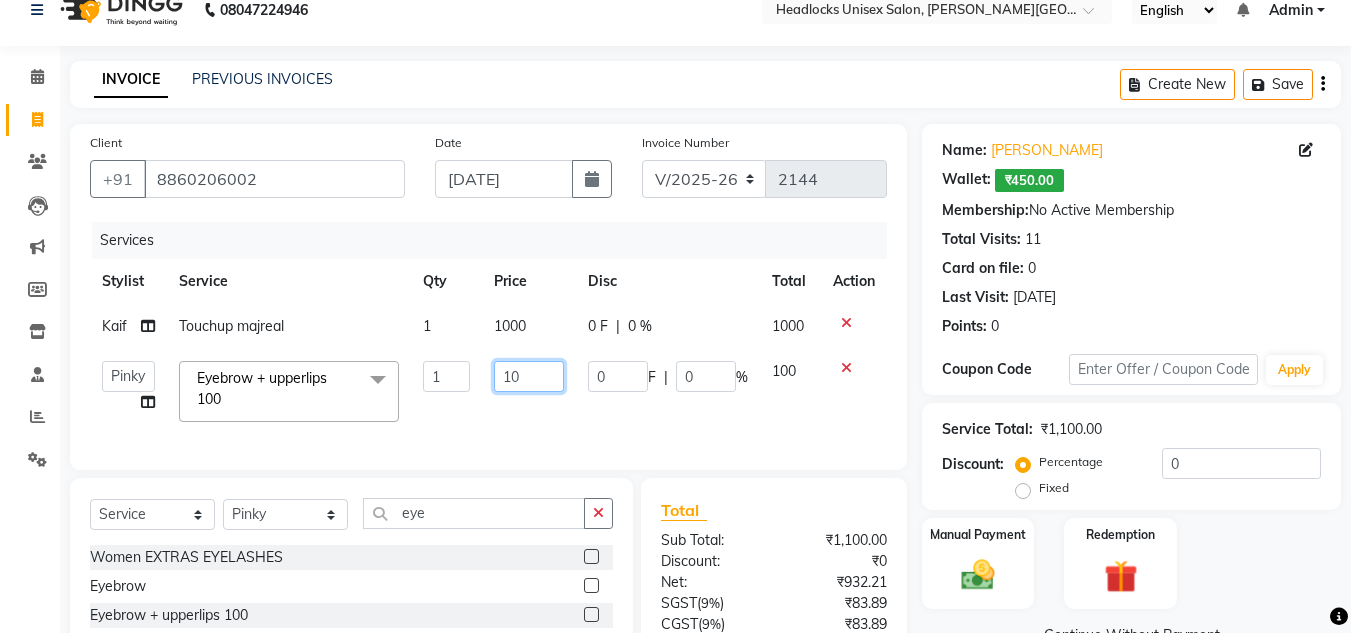 type on "1" 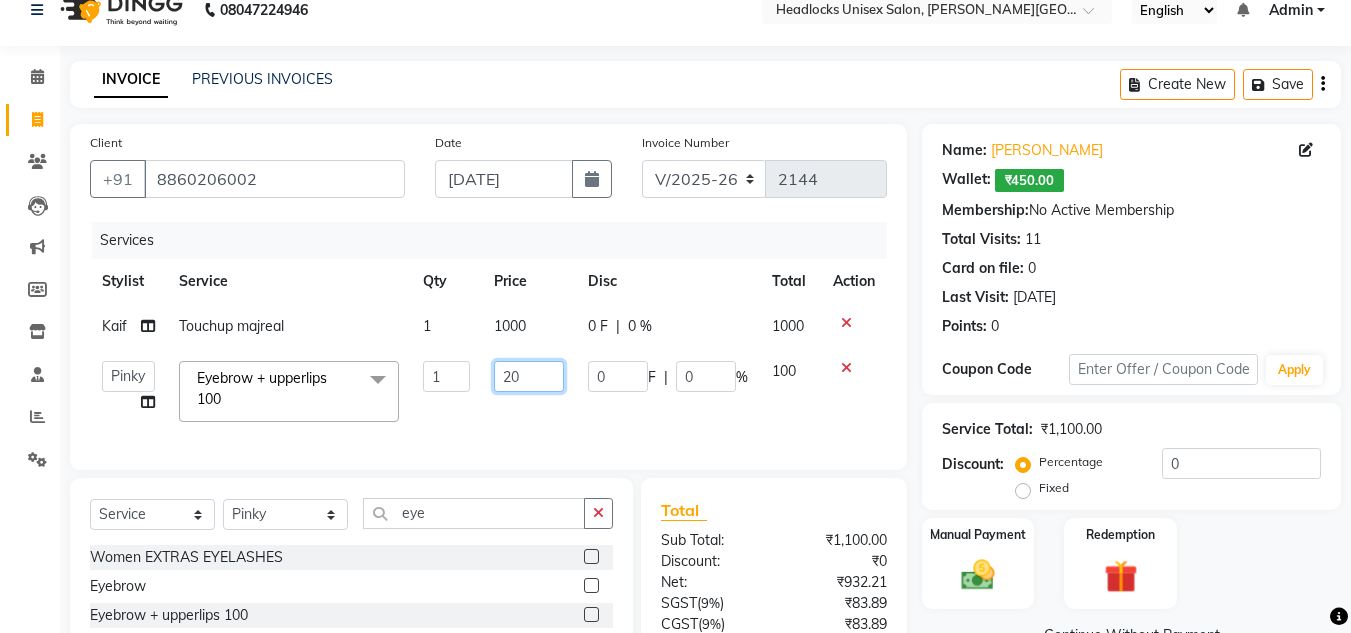 type on "200" 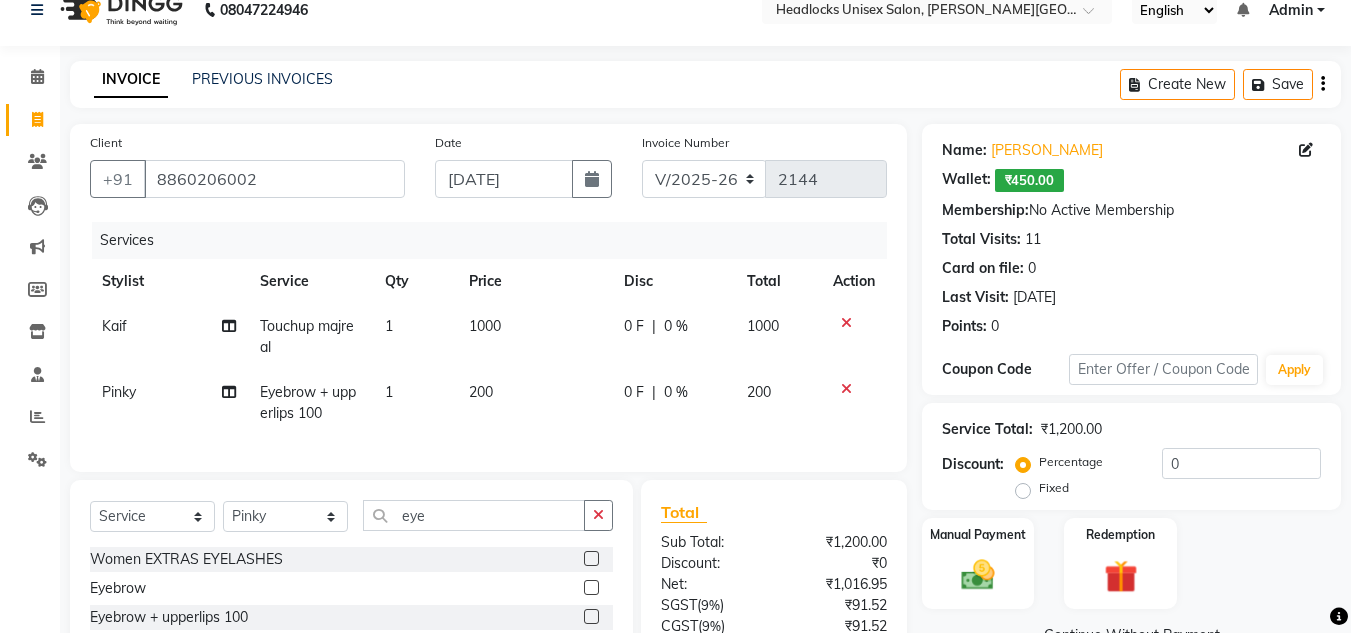 click on "200" 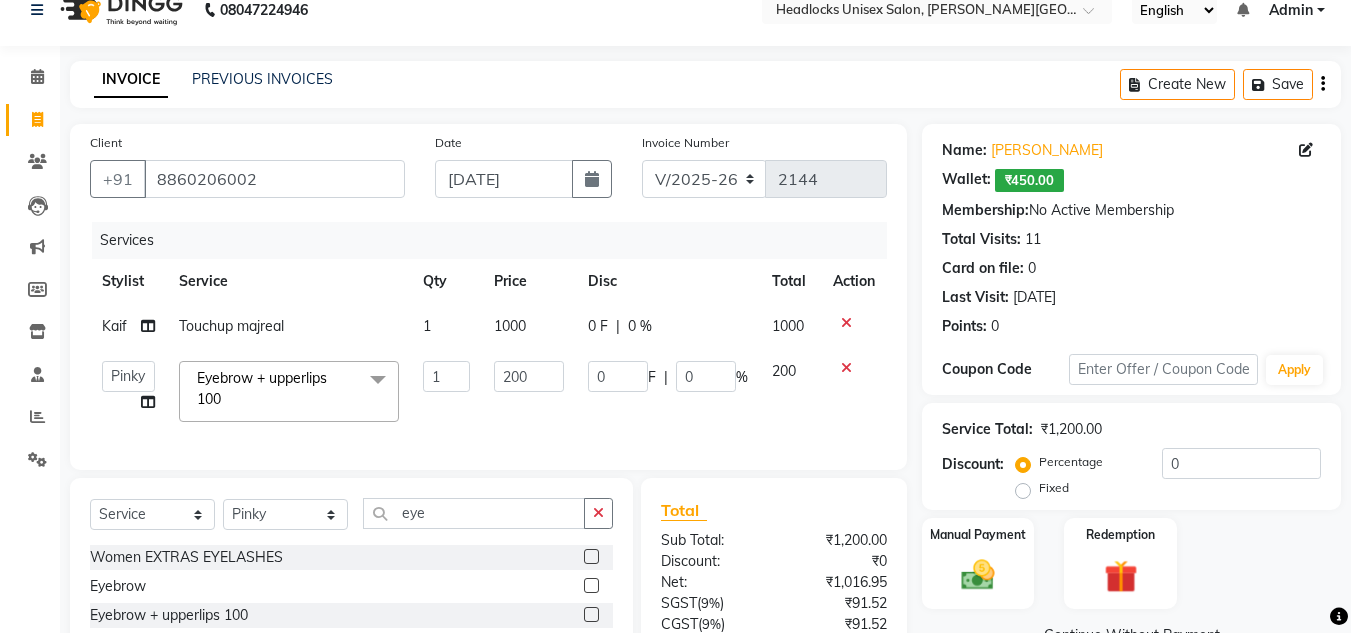 click on "Total" 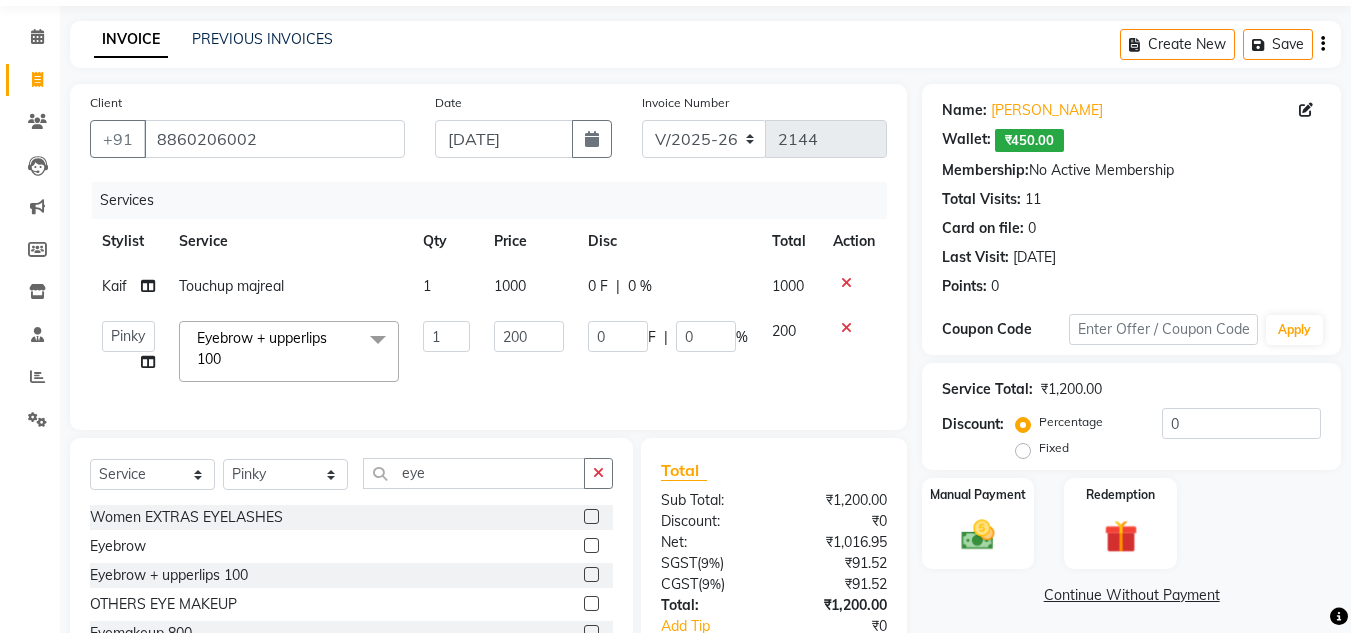 scroll, scrollTop: 210, scrollLeft: 0, axis: vertical 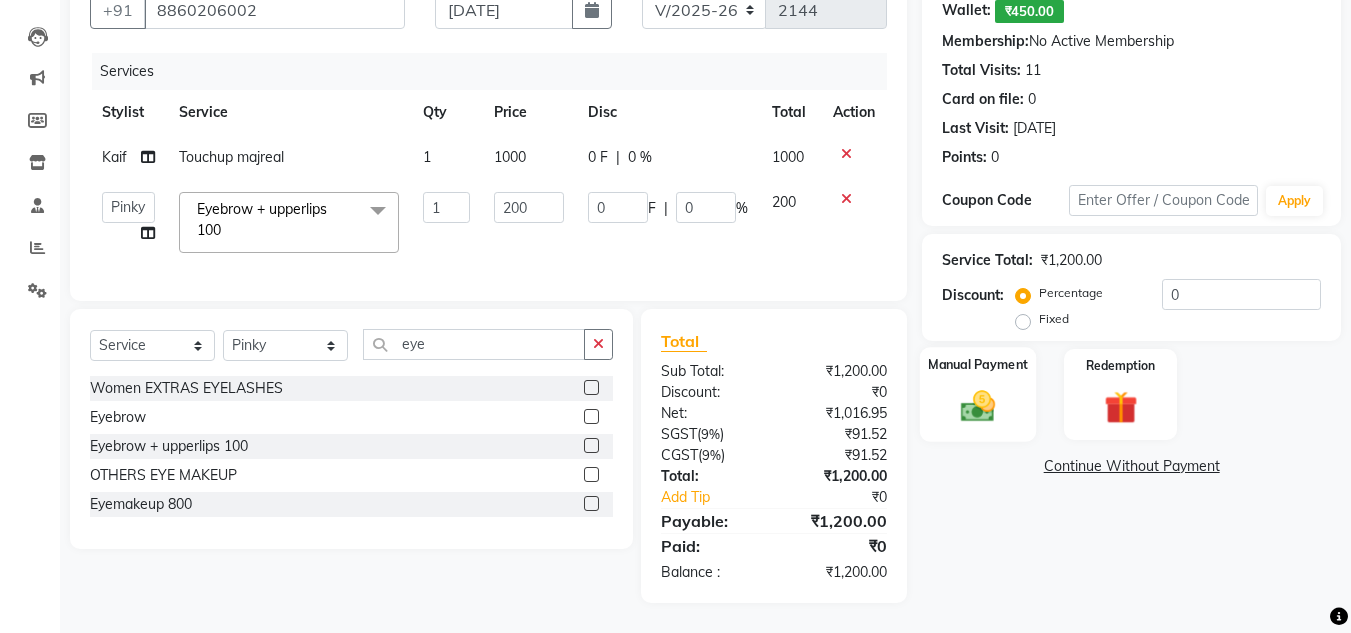 click 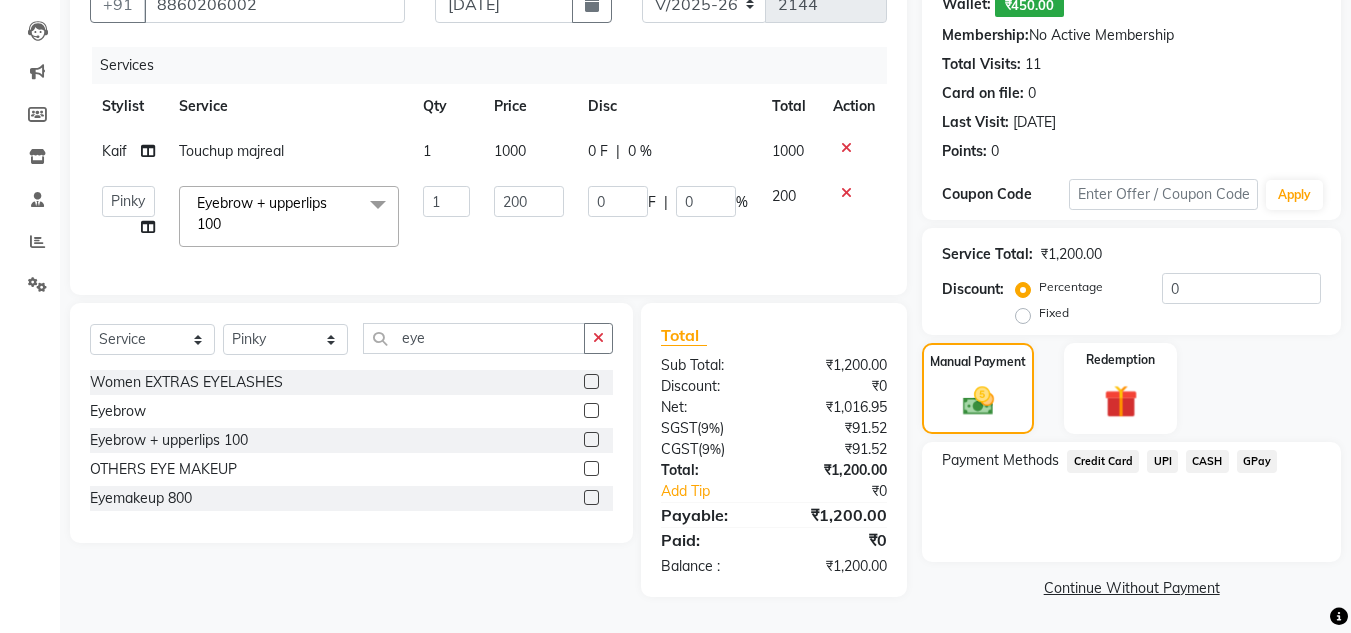 click on "CASH" 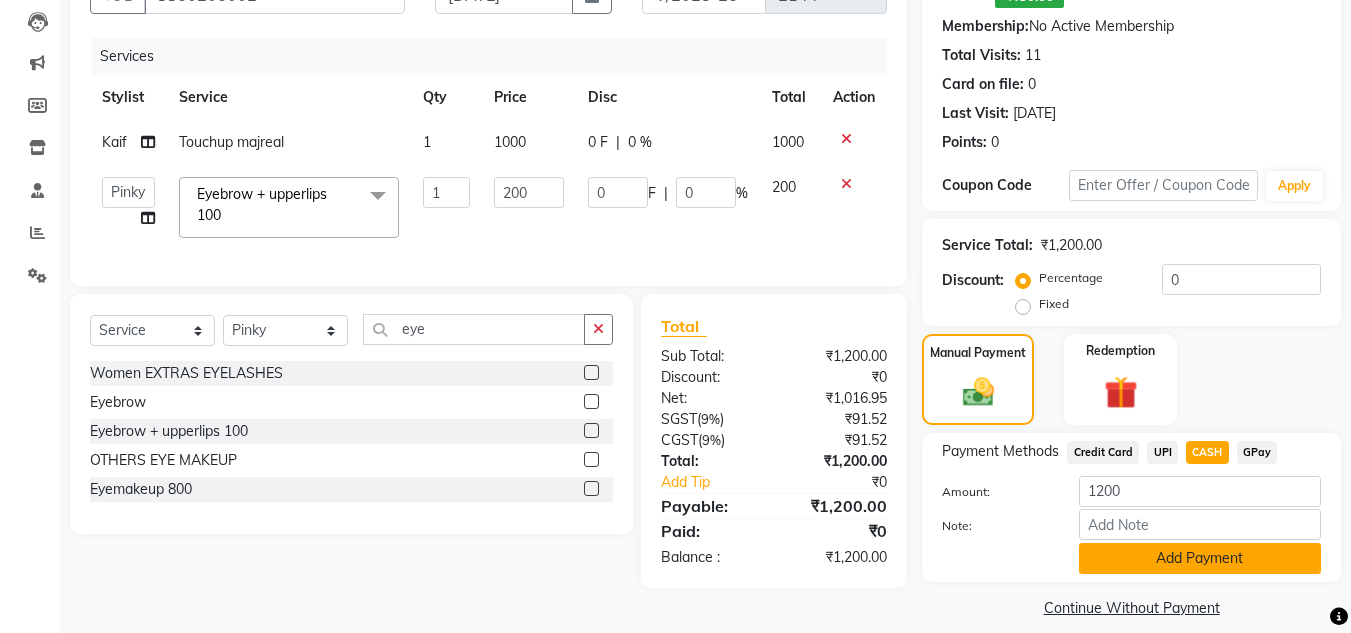 click on "Add Payment" 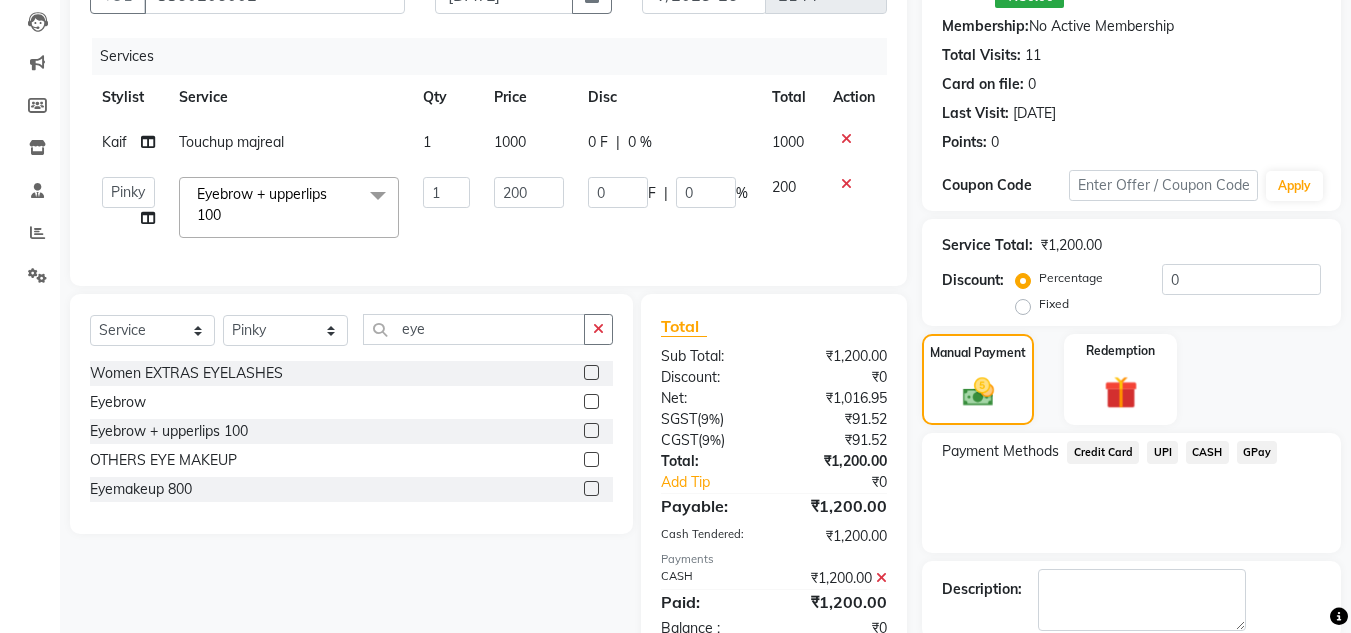 click on "Payment Methods  Credit Card   UPI   CASH   GPay" 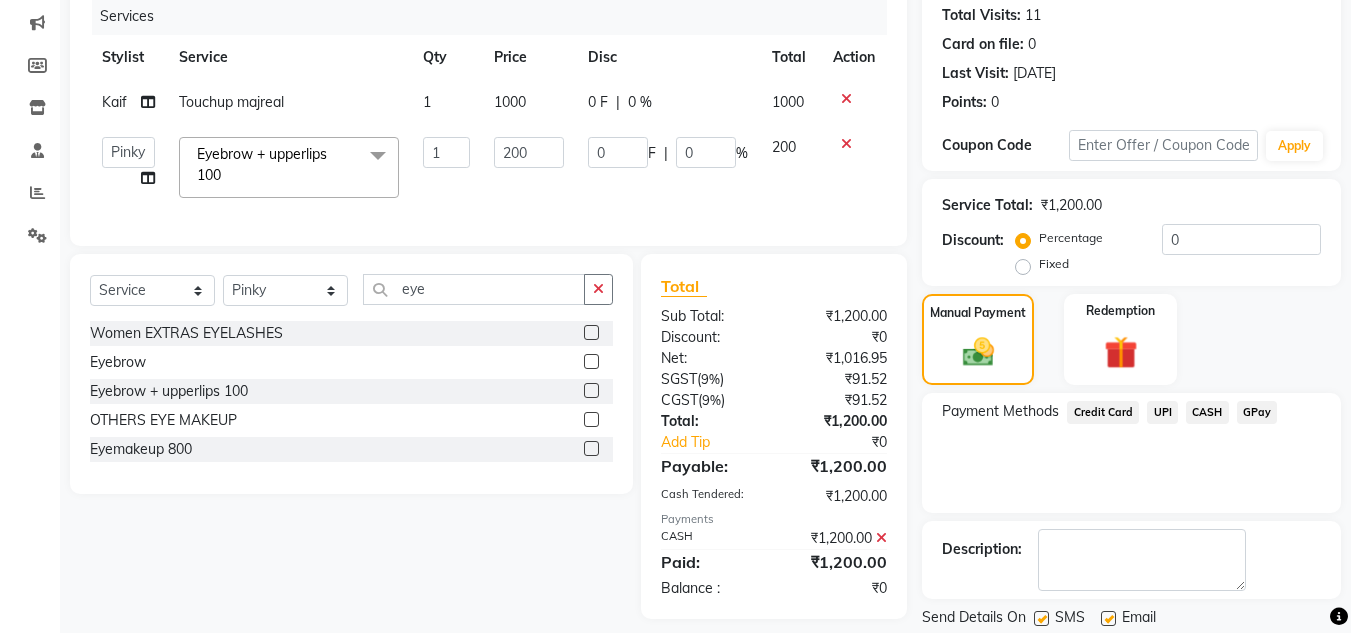 scroll, scrollTop: 314, scrollLeft: 0, axis: vertical 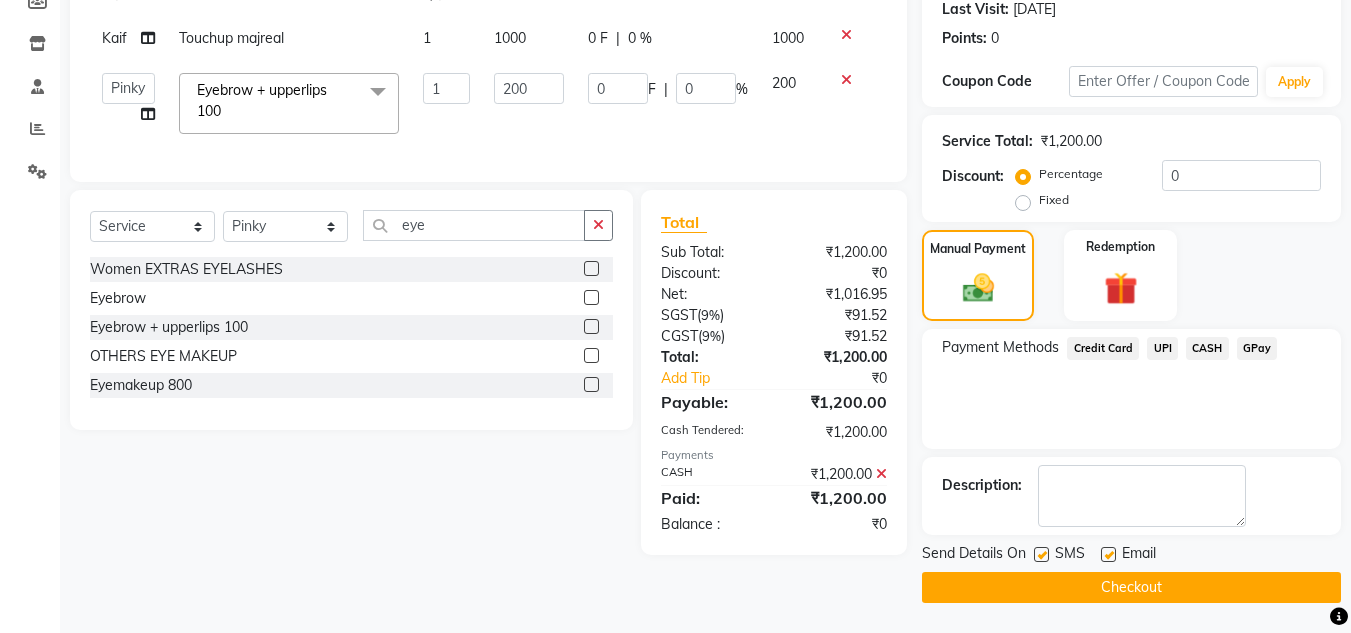 click on "INVOICE PREVIOUS INVOICES Create New   Save  Client [PHONE_NUMBER] Date [DATE] Invoice Number V/2025 V/[PHONE_NUMBER] Services Stylist Service Qty Price Disc Total Action Kaif Touchup majreal 1 1000 0 F | 0 % 1000  [PERSON_NAME]   Jannat   Kaif   [DATE]   Lucky   Nazia   Pinky   [PERSON_NAME]   [PERSON_NAME]   [PERSON_NAME]   [PERSON_NAME]   Suraj   Vikas   [PERSON_NAME]   [PERSON_NAME]  Eyebrow + upperlips 100  x Women VLCC FACIALS Women FACIALS (LOTUS) Women FACIALS (03+) Women FACIALS LUXURY (CASMARA & SKEYNDOR) Women FACIALS HYDRA Raga facial Raga cleanup Raga bridal facial 3000 Women CLEAN UPS Basic (LOTUS) Women CLEAN UPS Premium (03+) Women CLEAN UPS Luxury (CASMARA) Women BLEACH OXY FACE BLEACH Women BLEACH [PERSON_NAME]'S FACE BLEACH Women BLEACH NECK BLEACH Women BLEACH BACK+NECK BLEACH Women BLEACH STOMACH BLEACH Women BLEACH ARMS BLEACH Women BLEACH LEGS BLEACH Women BLEACH HALF LEG BLEACH Women BLEACH FULL BODY BLEACH Women SCRUBS BODY SCRUB Women SCRUBS BODY POLISHING Full body scrub Women D-TAN FACE D-TAN Eyebrow" 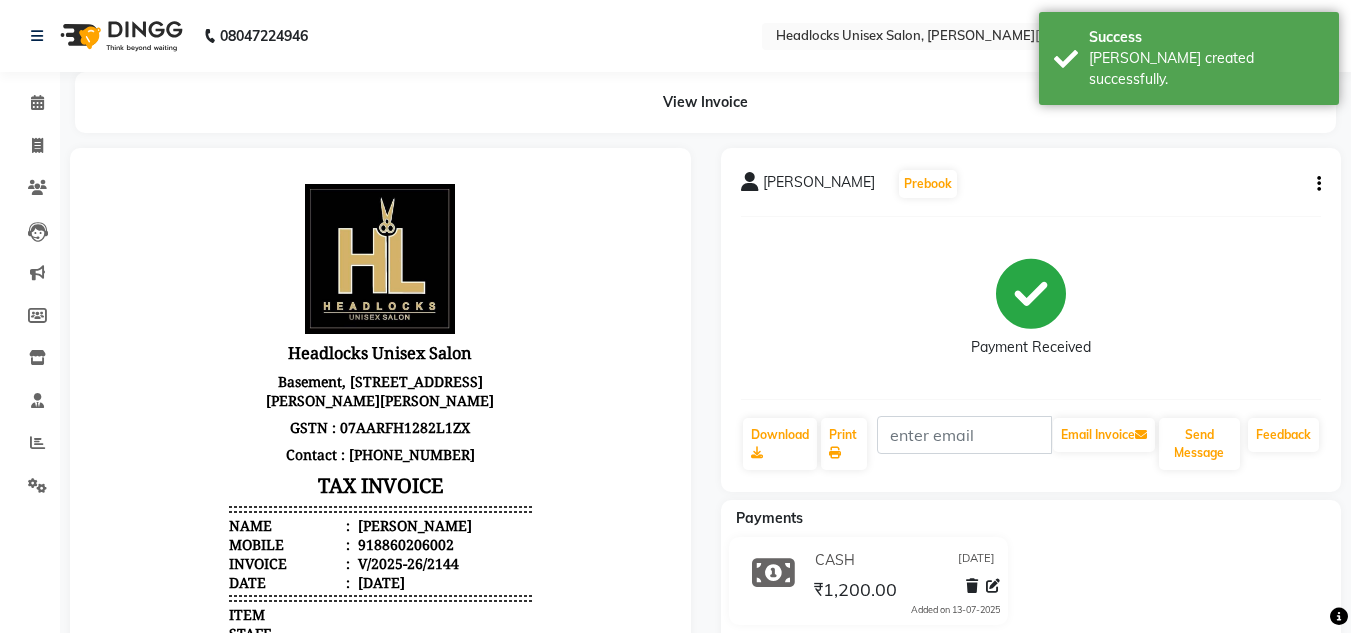 scroll, scrollTop: 0, scrollLeft: 0, axis: both 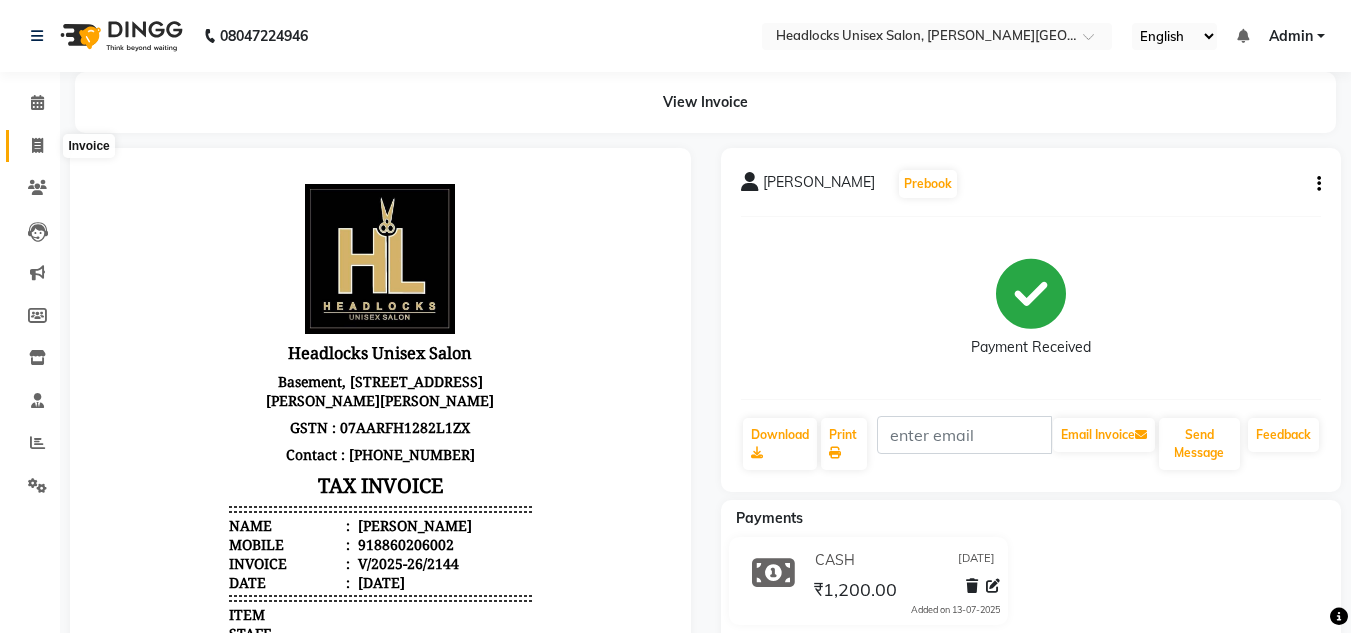 click 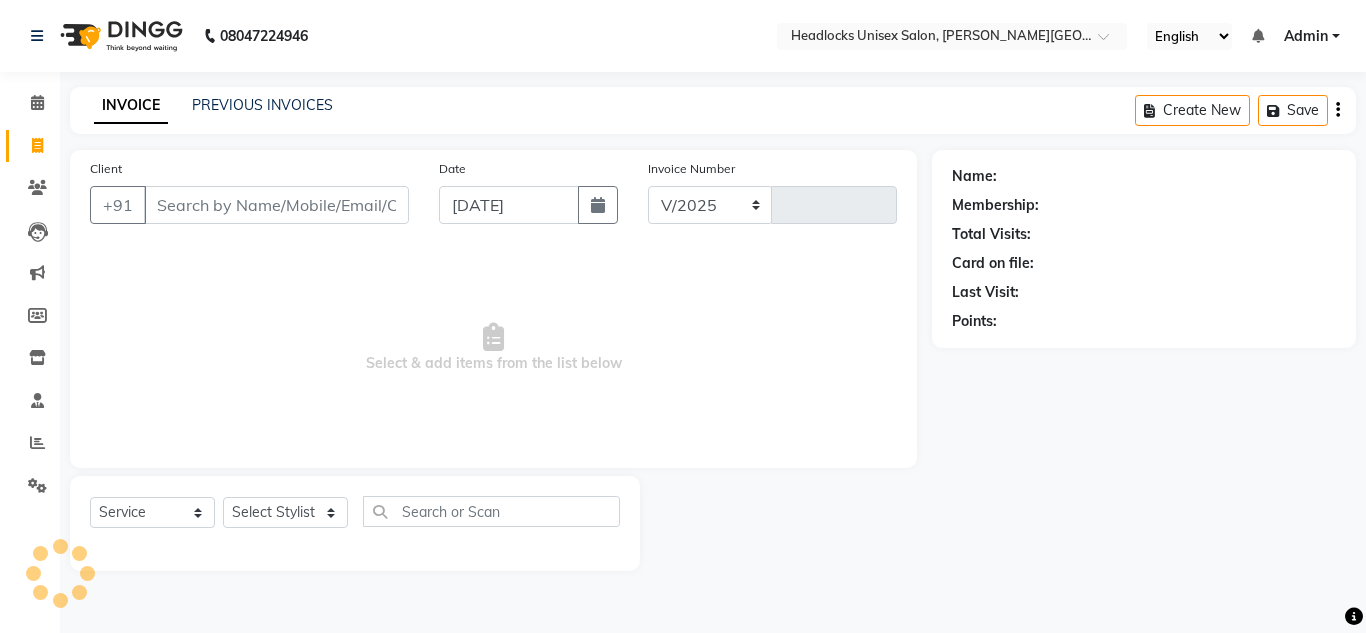 select on "6850" 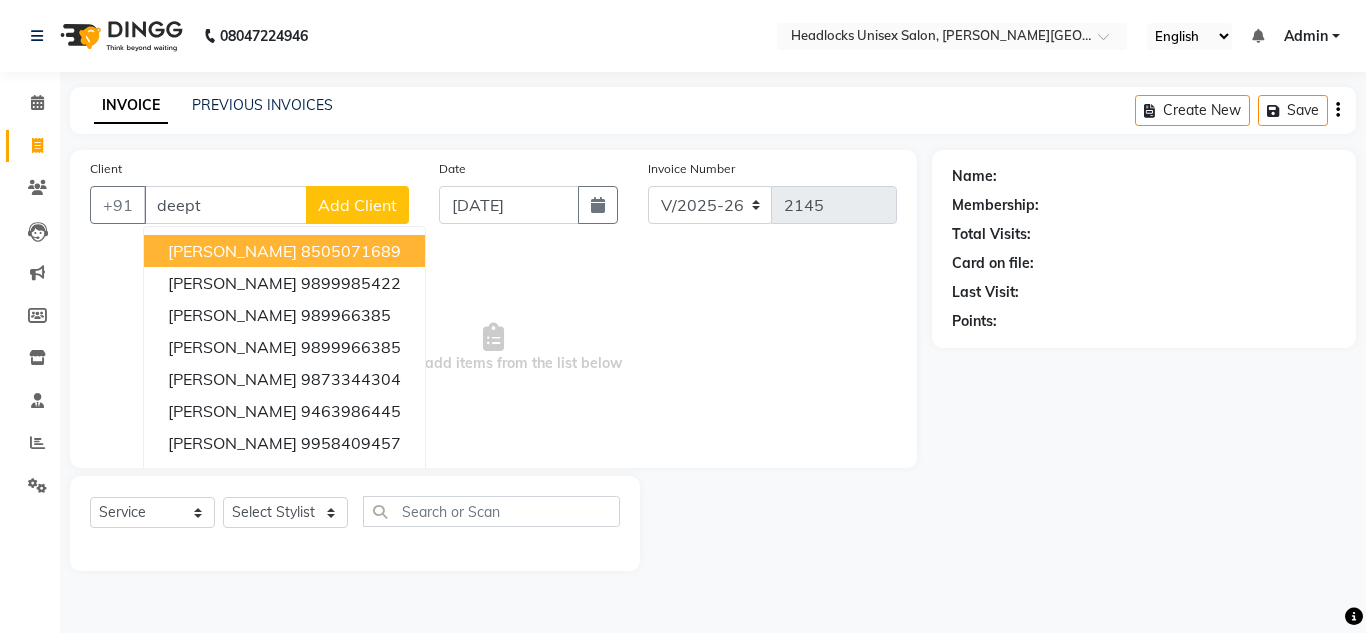 click on "[PERSON_NAME]  8505071689" at bounding box center [284, 251] 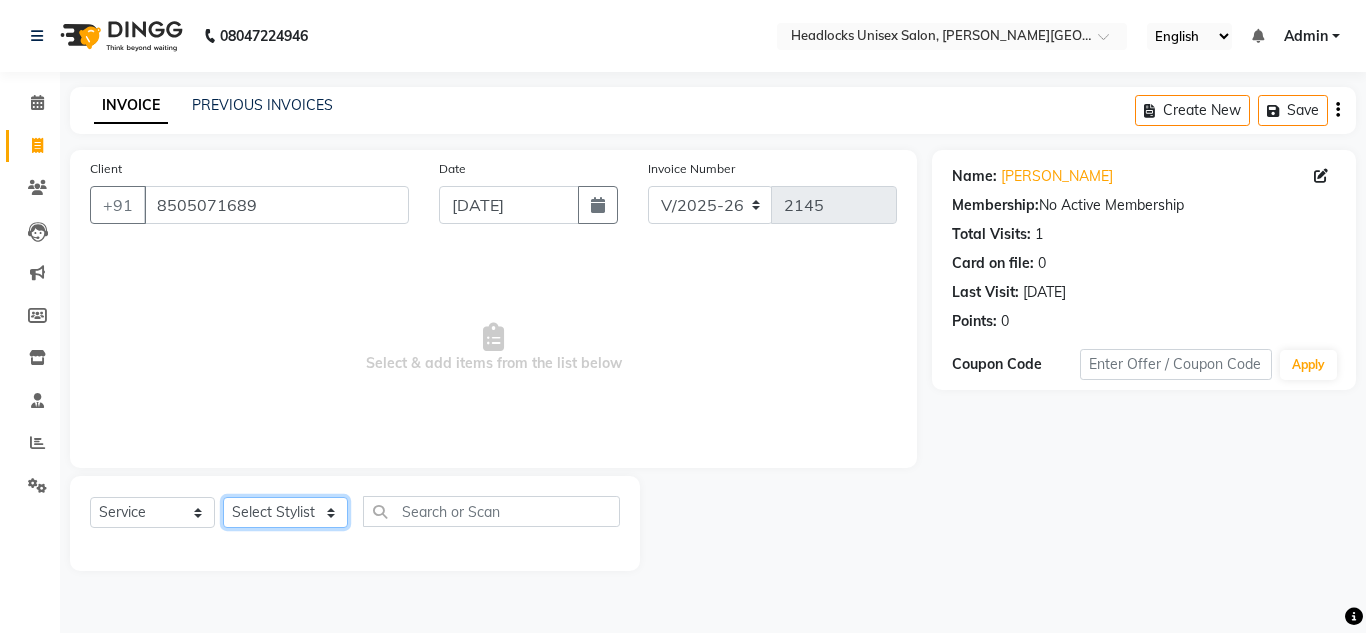click on "Select Stylist [PERSON_NAME] Jannat Kaif [DATE] Lucky [PERSON_NAME] Pinky [PERSON_NAME] [PERSON_NAME] [PERSON_NAME] [PERSON_NAME] Suraj Vikas [PERSON_NAME] [PERSON_NAME]" 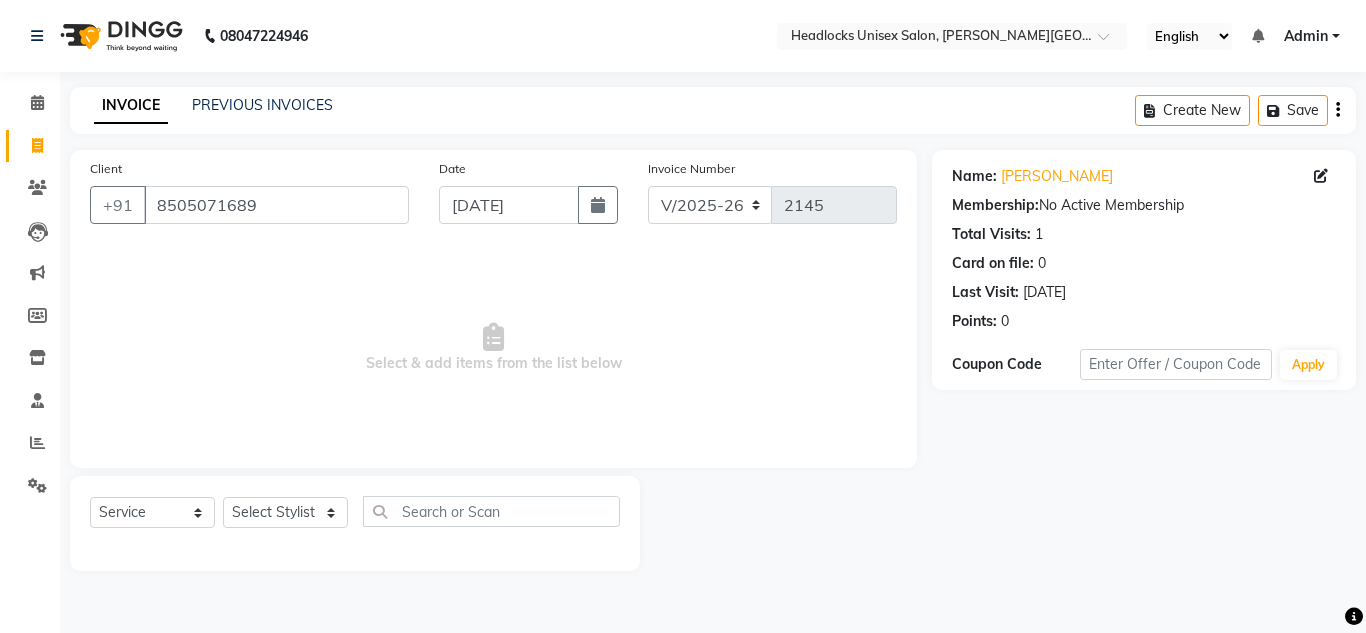 click on "Select & add items from the list below" at bounding box center (493, 348) 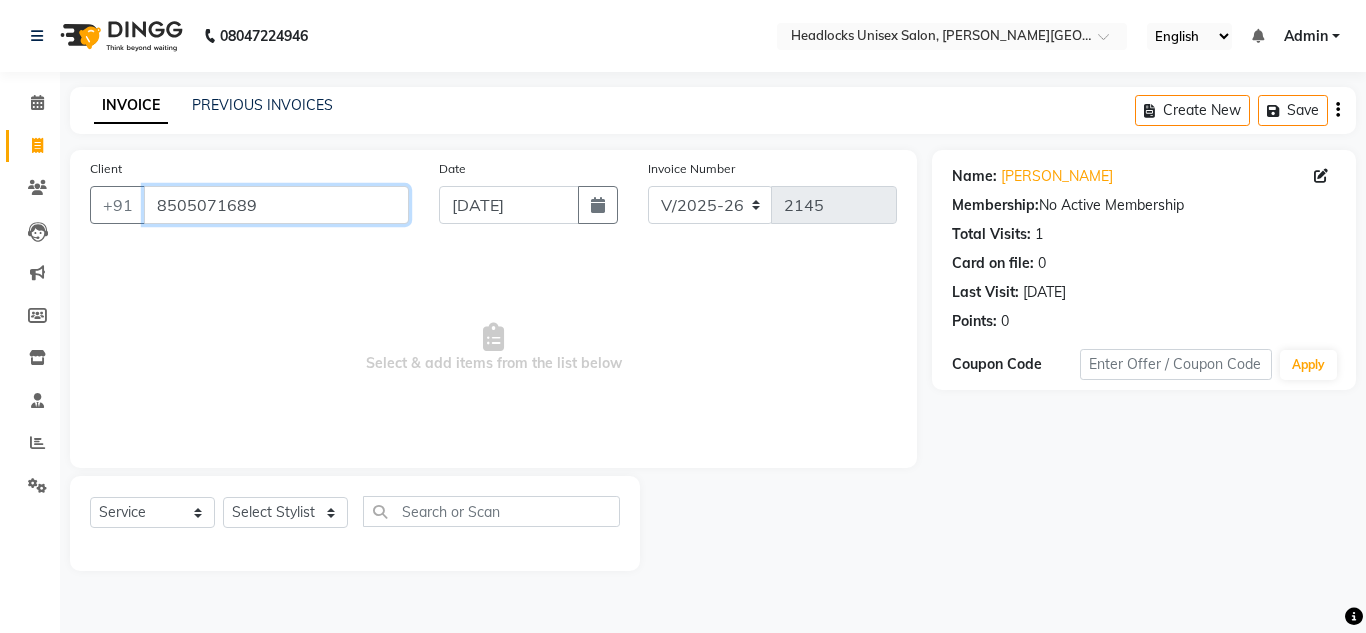 click on "8505071689" at bounding box center [276, 205] 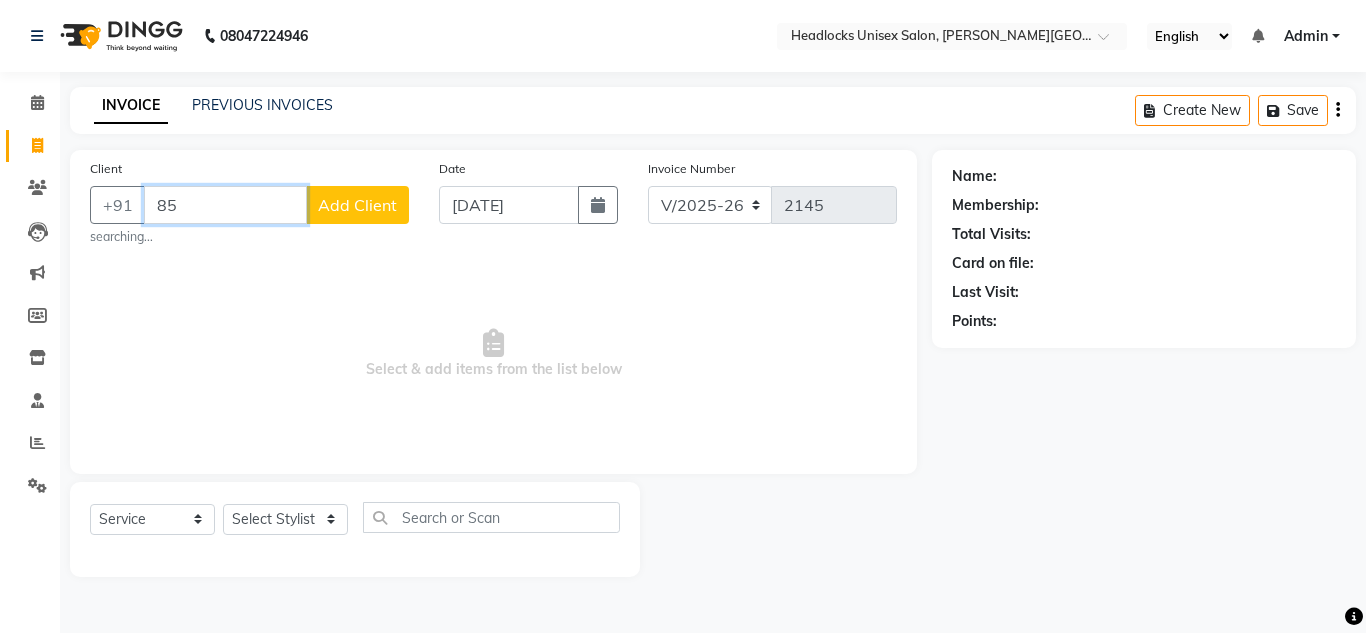type on "8" 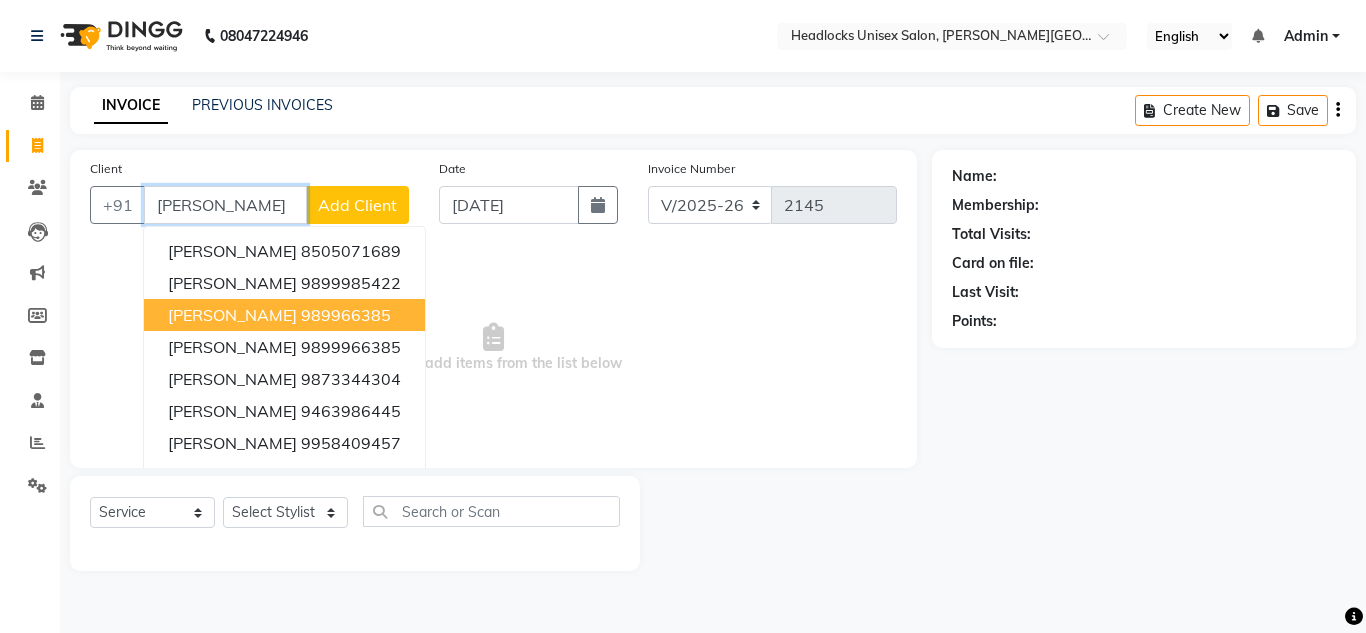 click on "989966385" at bounding box center (346, 315) 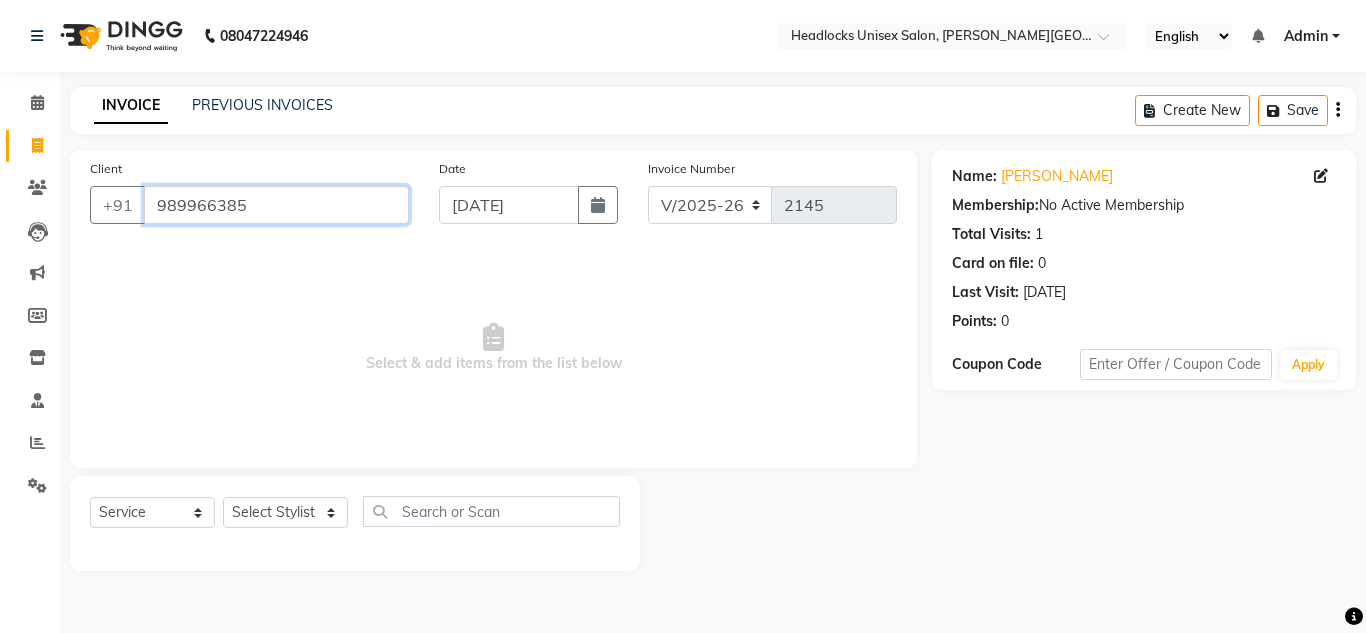 click on "989966385" at bounding box center (276, 205) 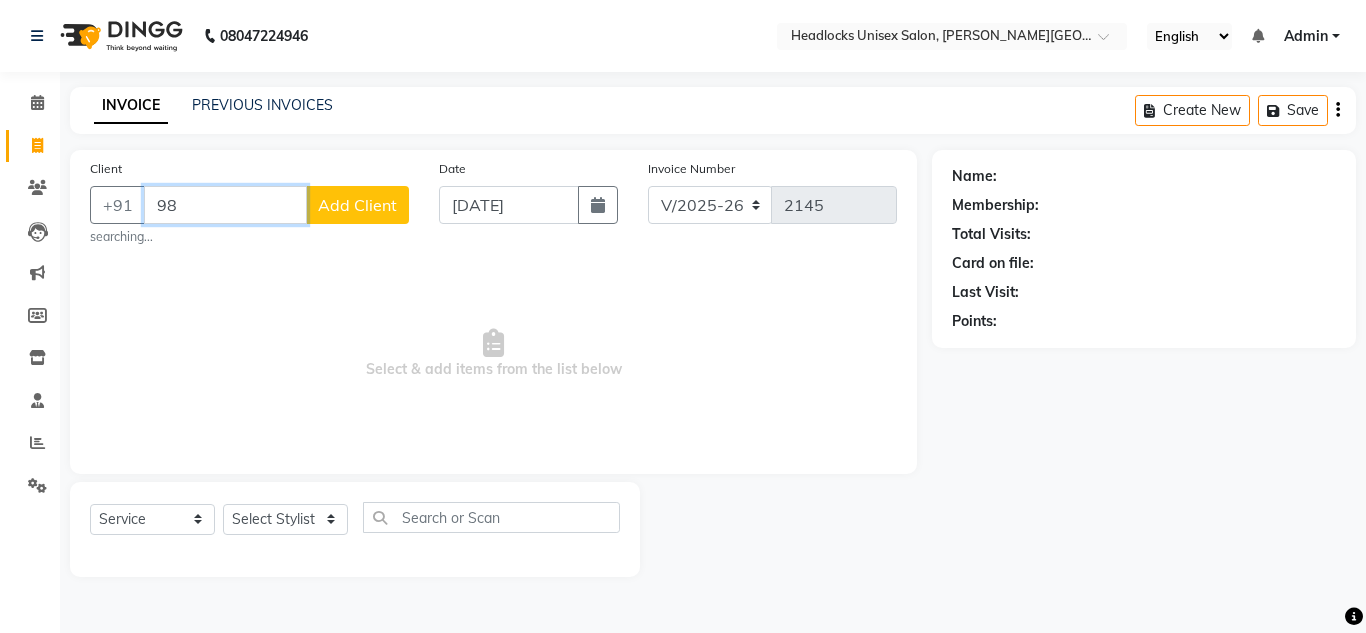 type on "9" 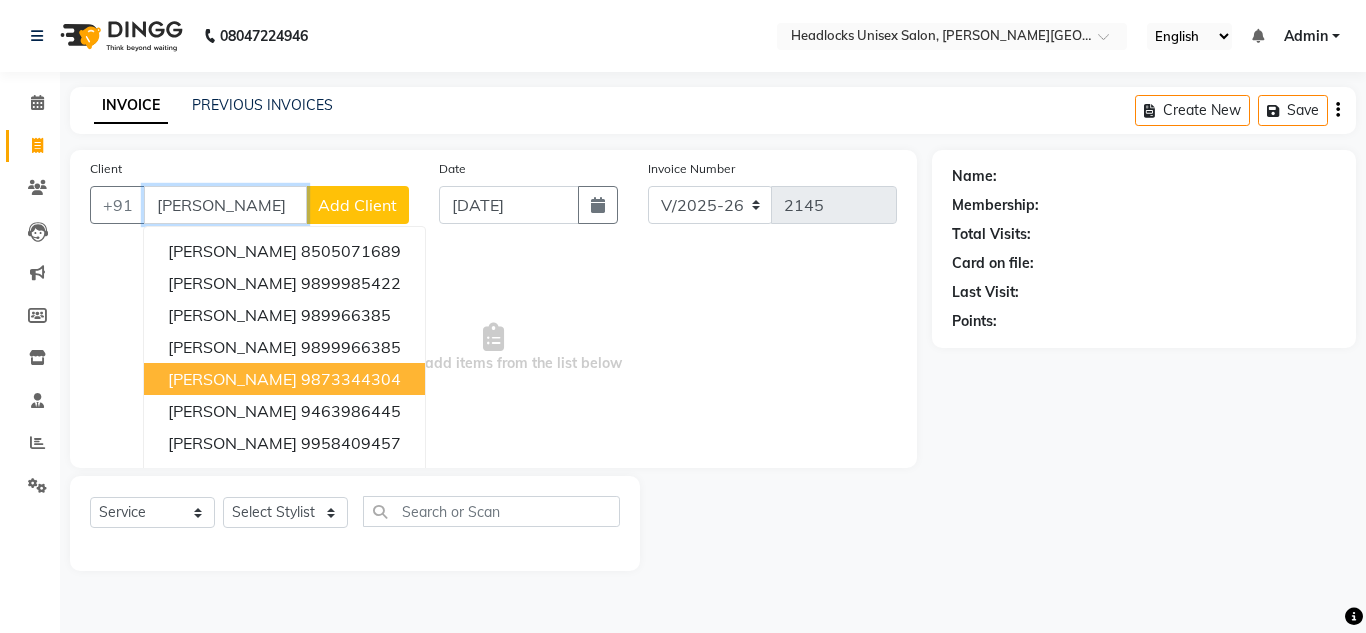 click on "9873344304" at bounding box center [351, 379] 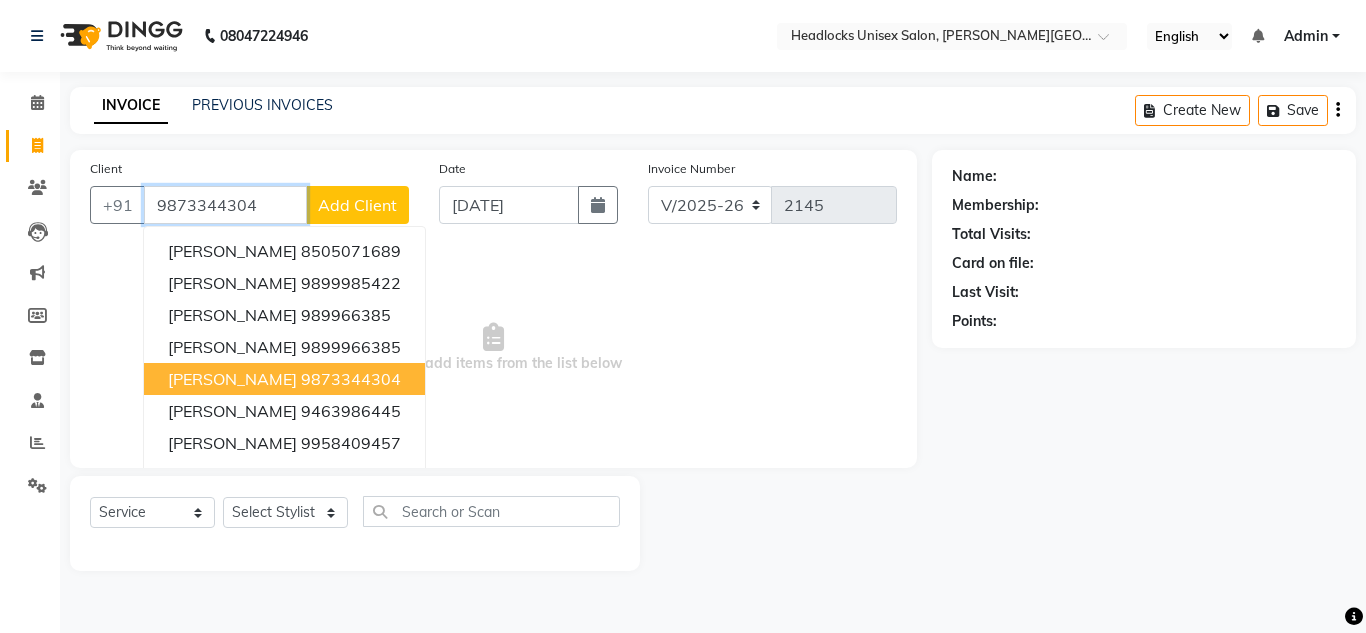 type on "9873344304" 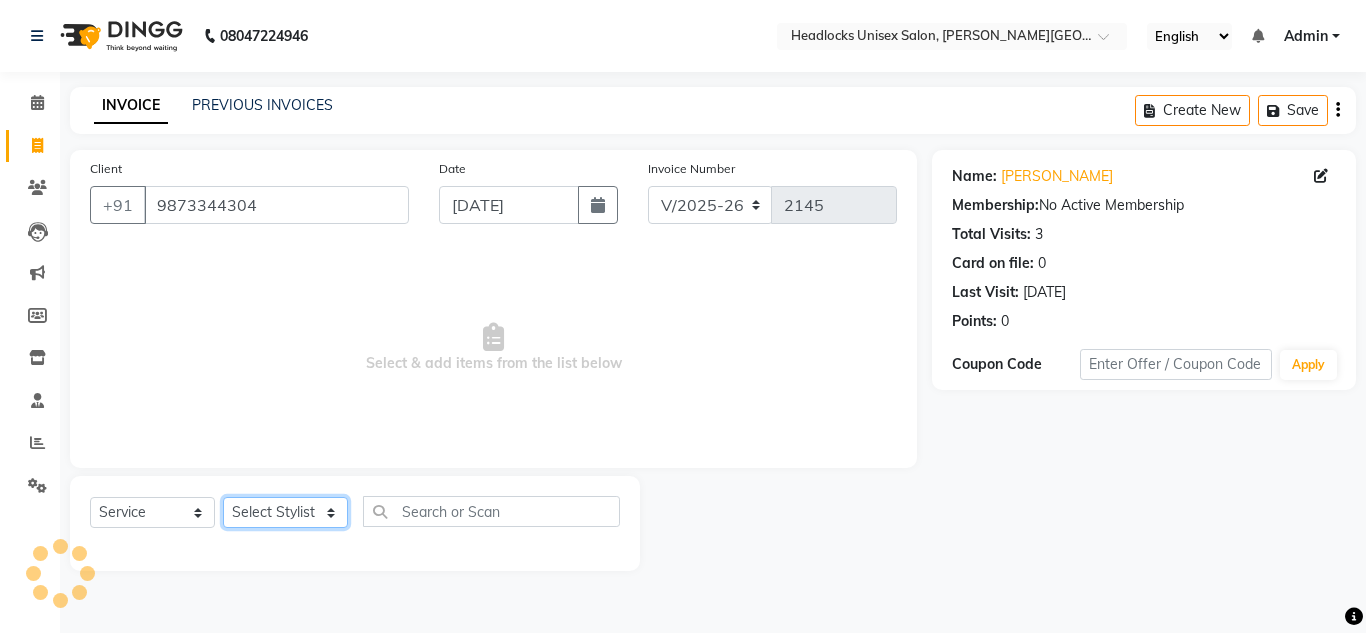 click on "Select Stylist [PERSON_NAME] Jannat Kaif [DATE] Lucky [PERSON_NAME] Pinky [PERSON_NAME] [PERSON_NAME] [PERSON_NAME] [PERSON_NAME] Suraj Vikas [PERSON_NAME] [PERSON_NAME]" 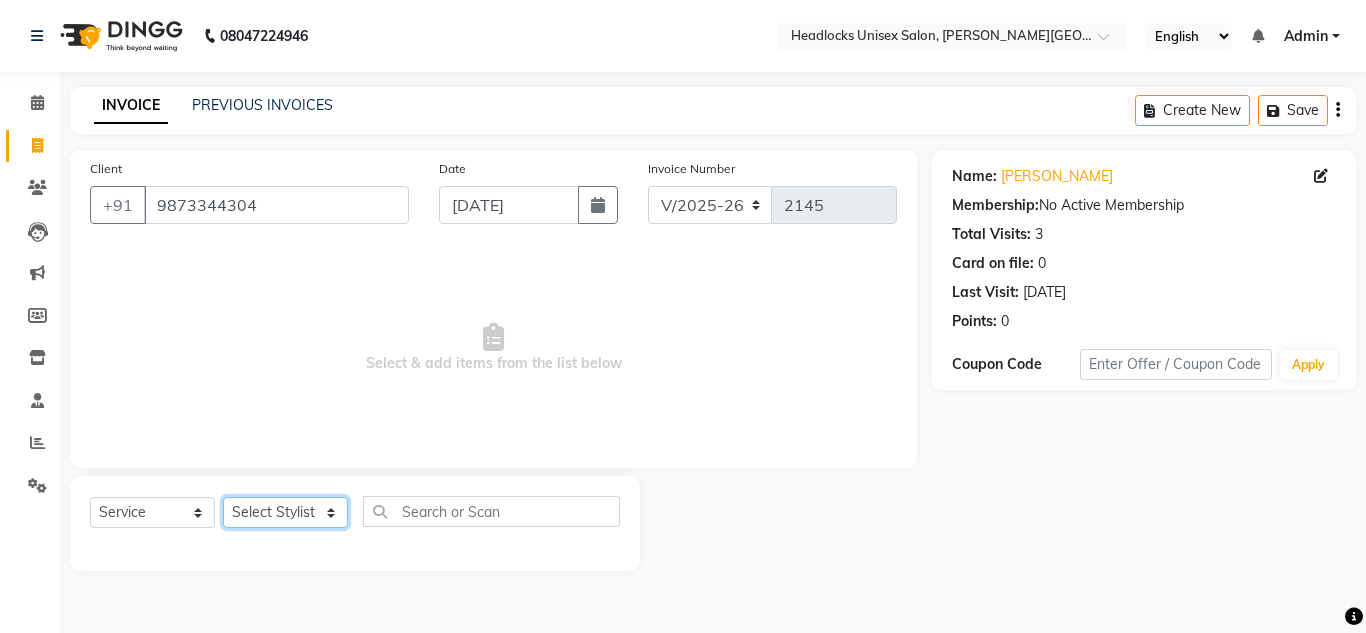 select on "53620" 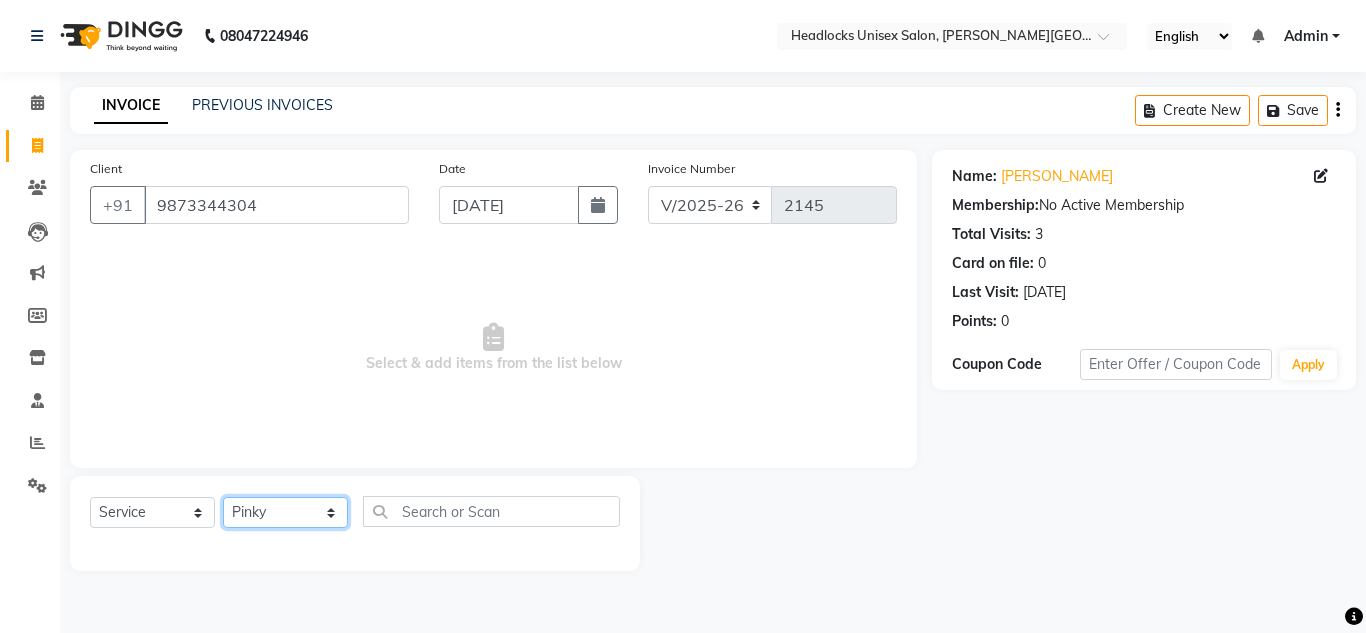 click on "Select Stylist [PERSON_NAME] Jannat Kaif [DATE] Lucky [PERSON_NAME] Pinky [PERSON_NAME] [PERSON_NAME] [PERSON_NAME] [PERSON_NAME] Suraj Vikas [PERSON_NAME] [PERSON_NAME]" 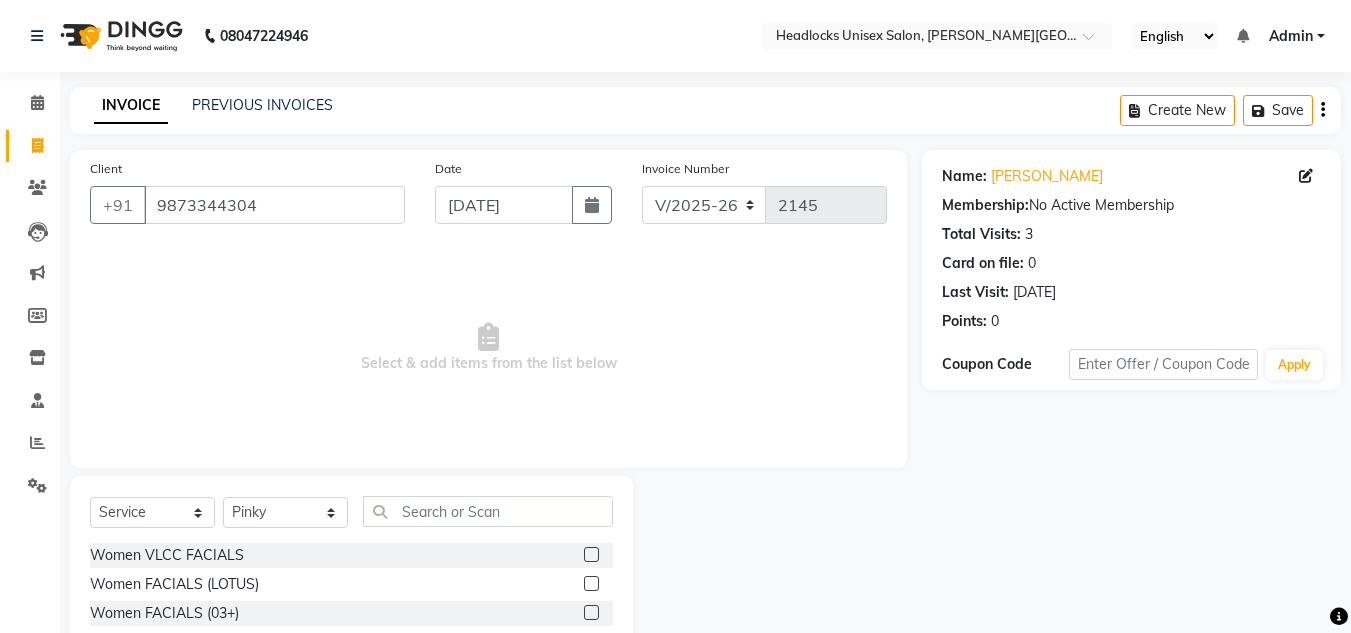 click on "Select & add items from the list below" at bounding box center [488, 348] 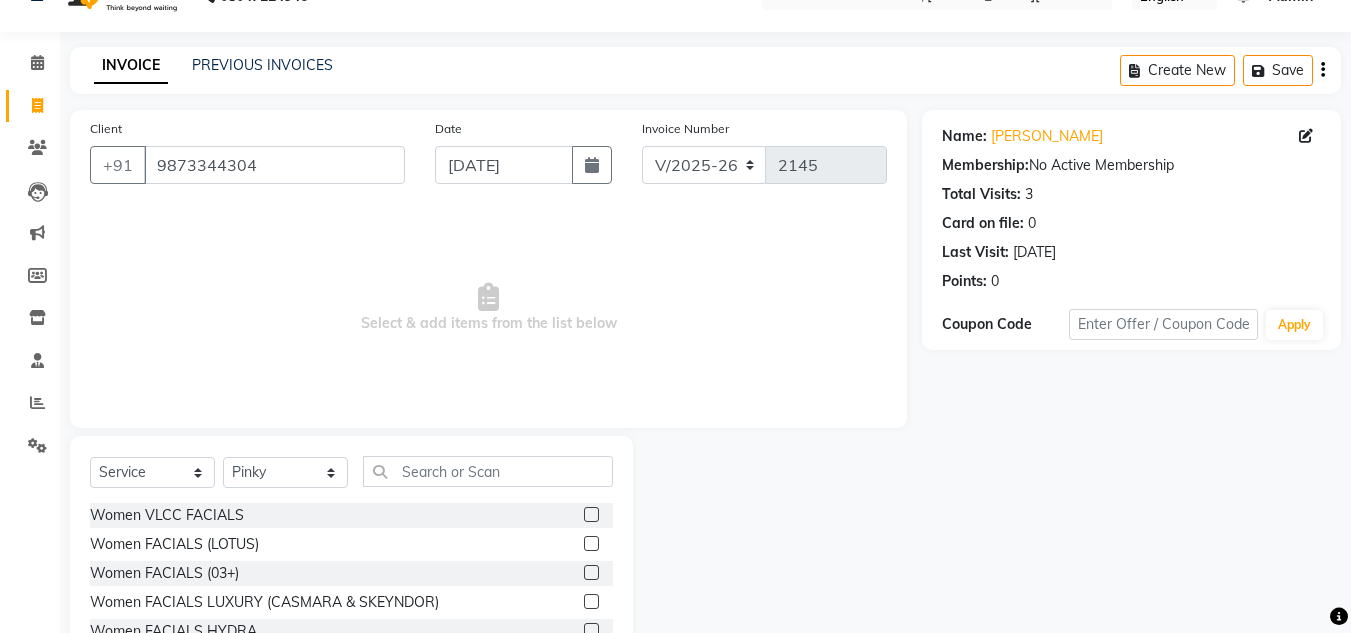 scroll, scrollTop: 168, scrollLeft: 0, axis: vertical 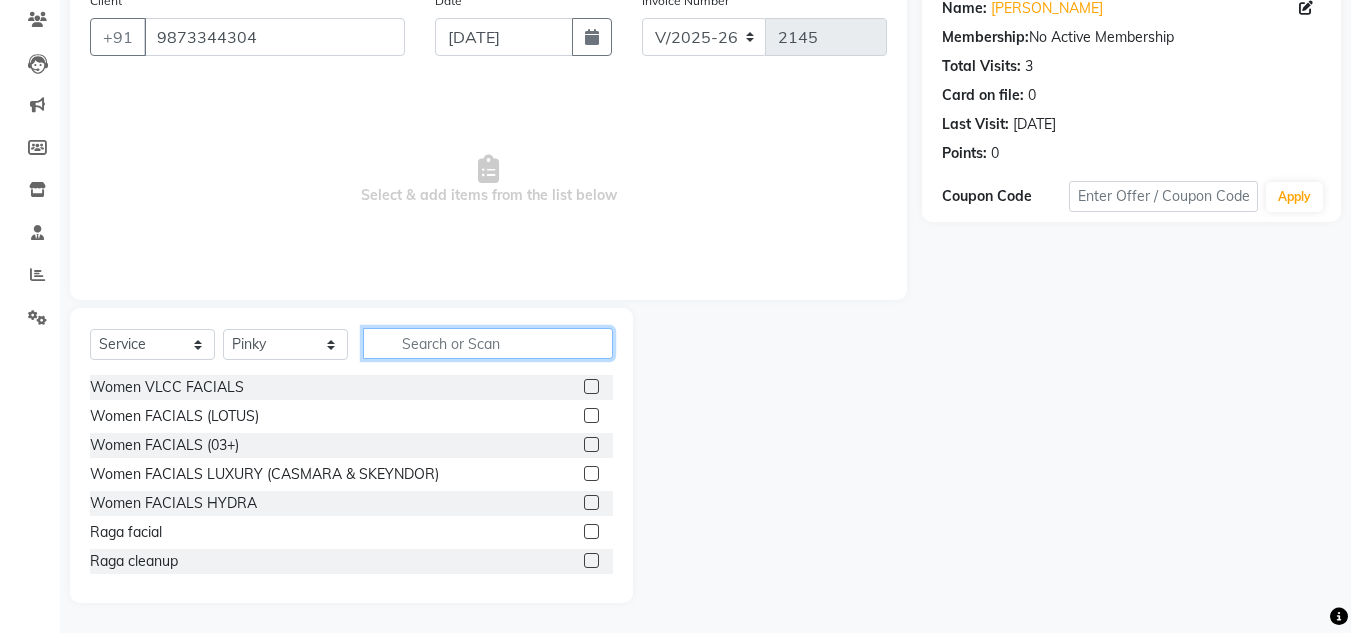 click 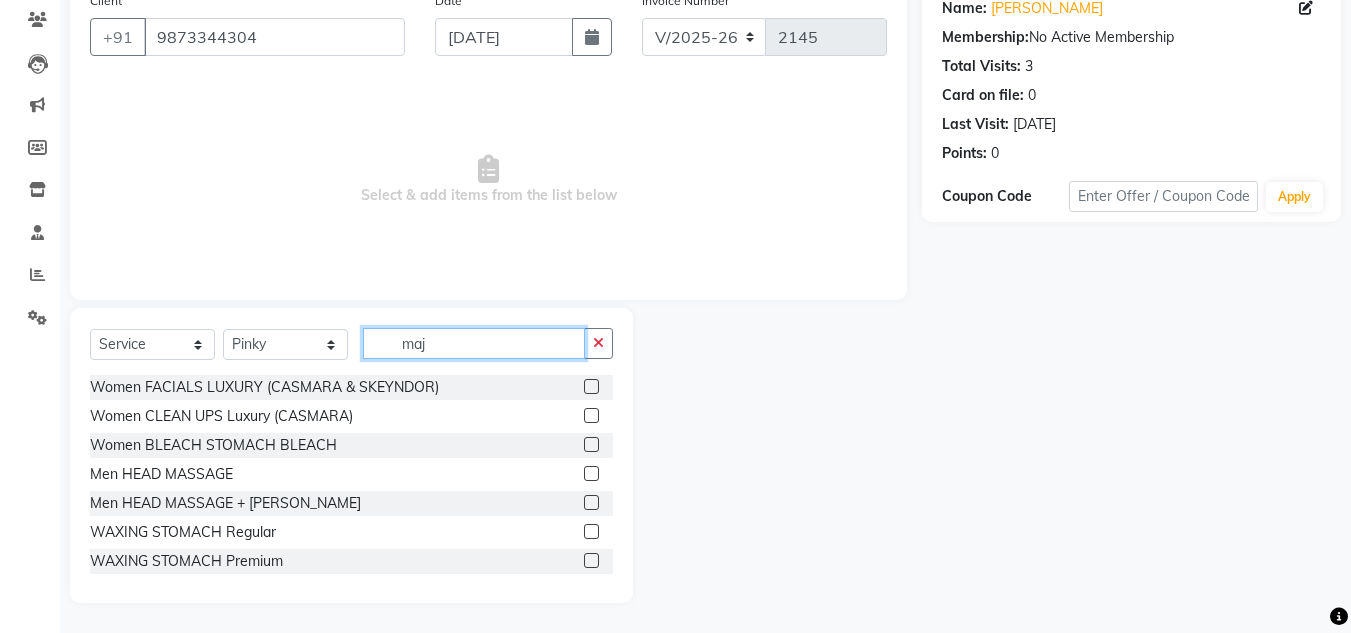 scroll, scrollTop: 26, scrollLeft: 0, axis: vertical 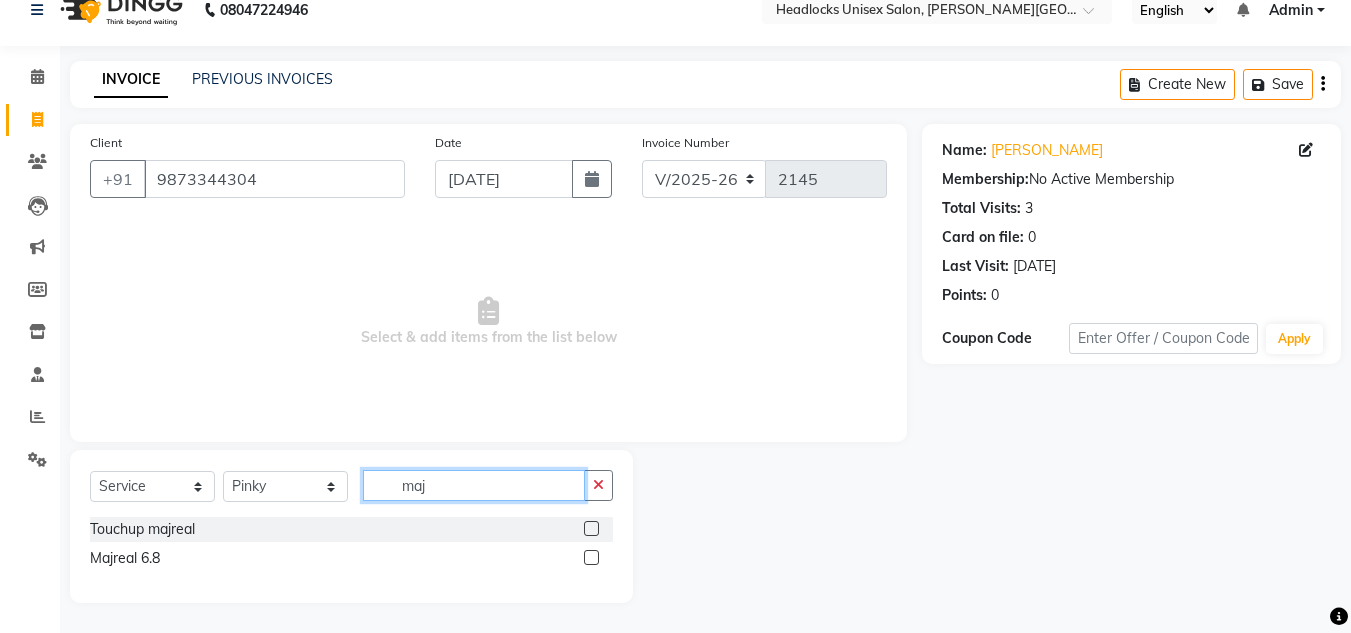 type on "maj" 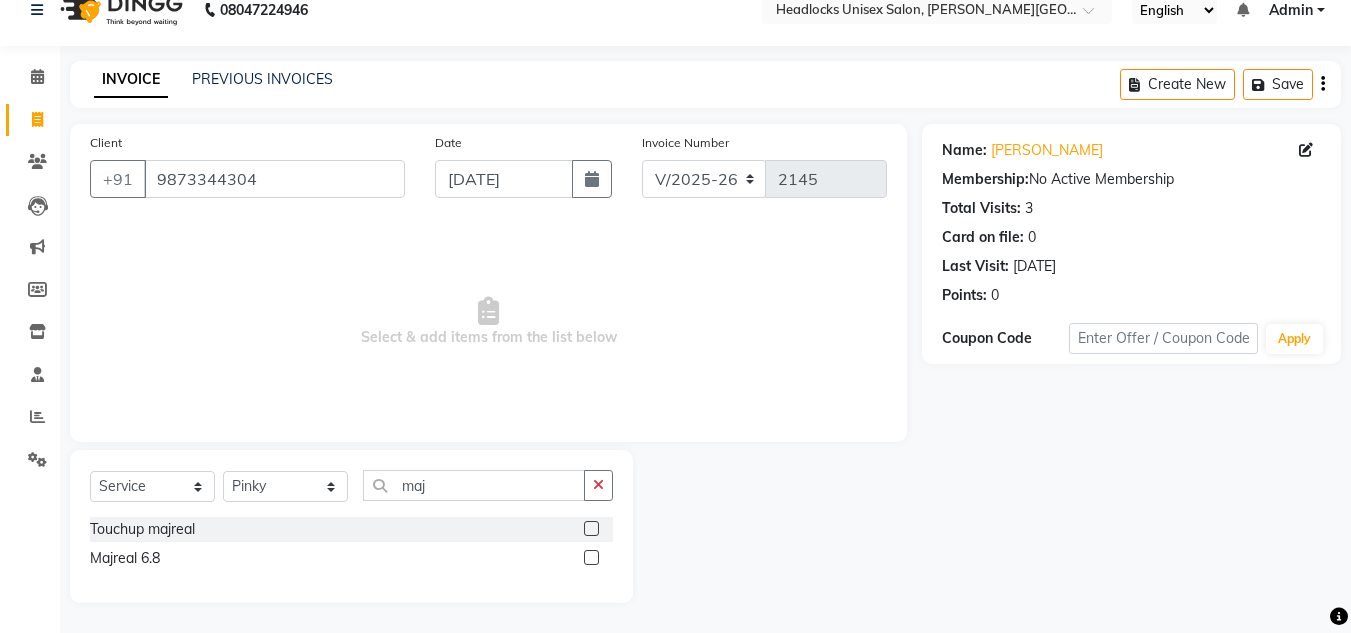 click 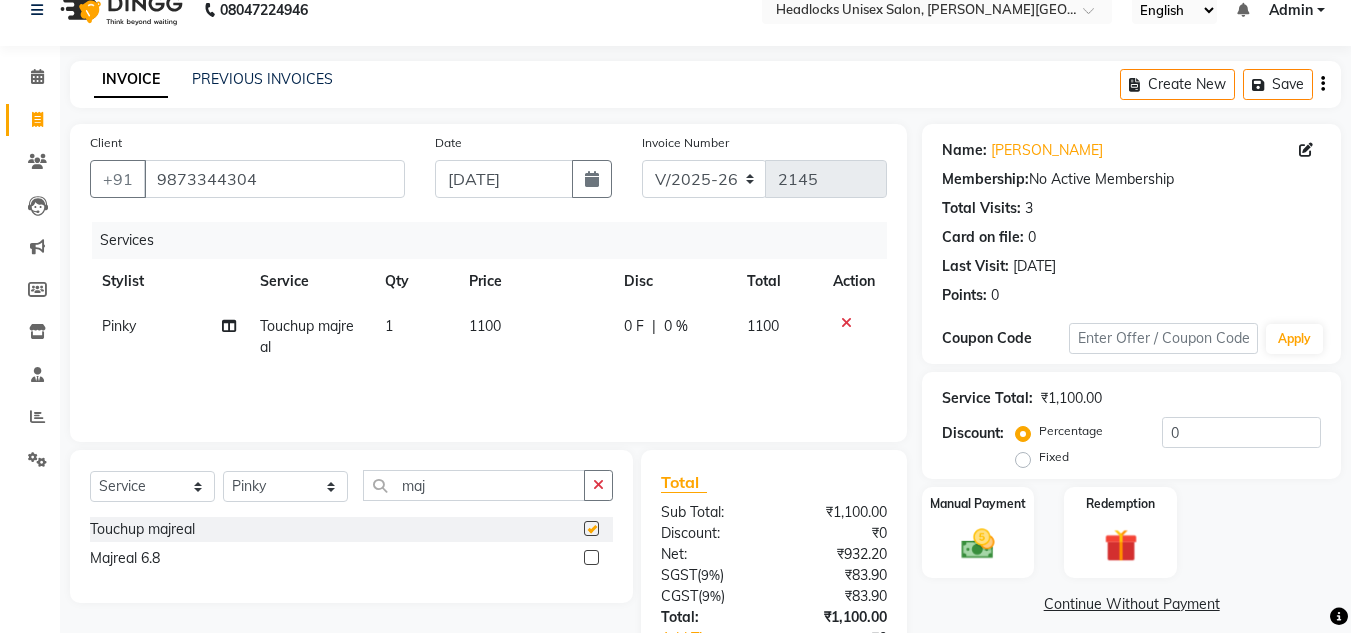 checkbox on "false" 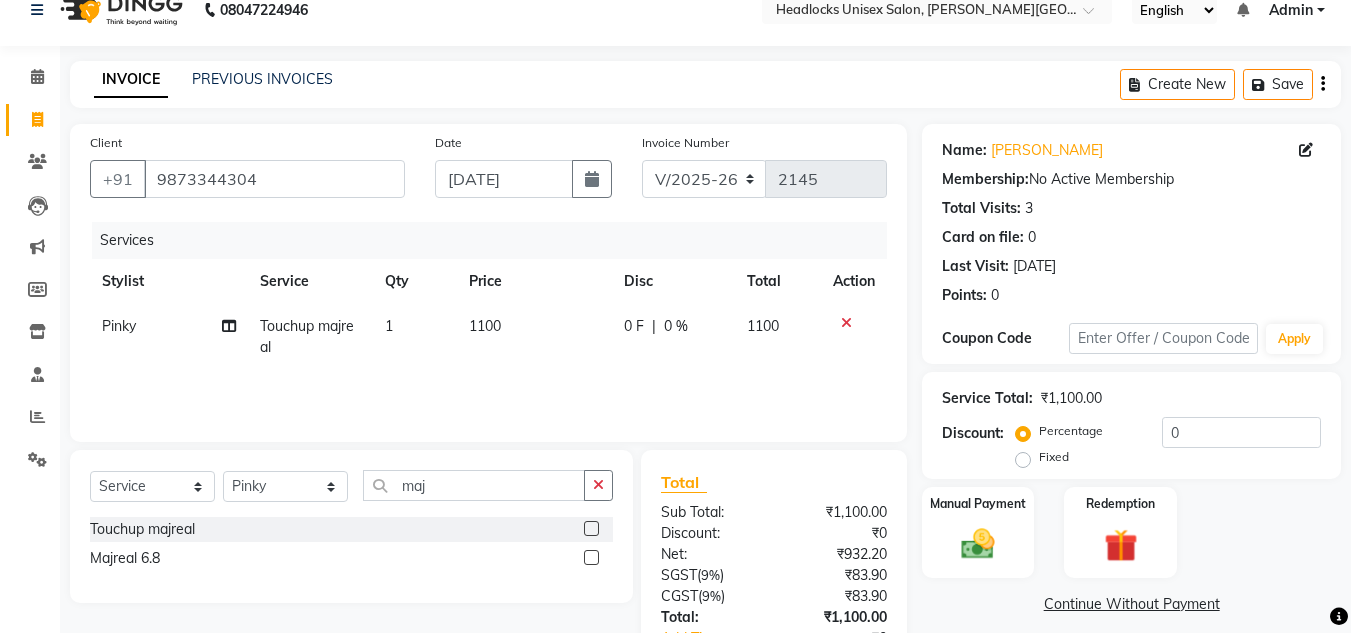 click on "1100" 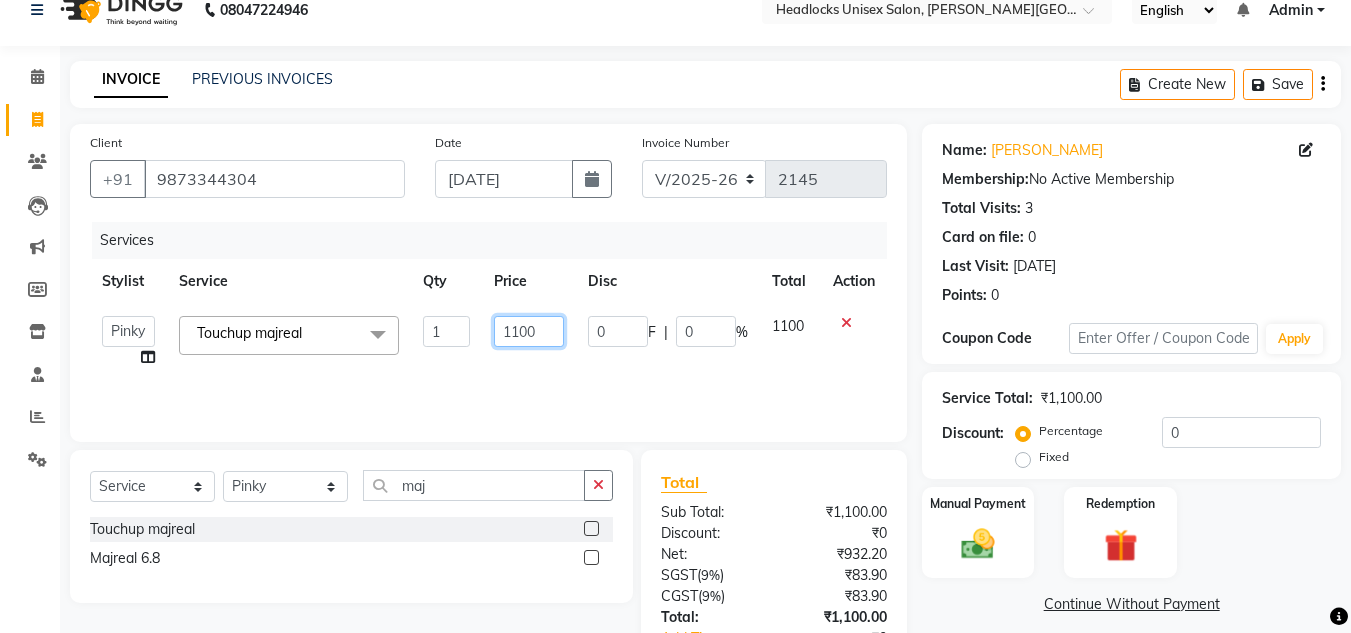 click on "1100" 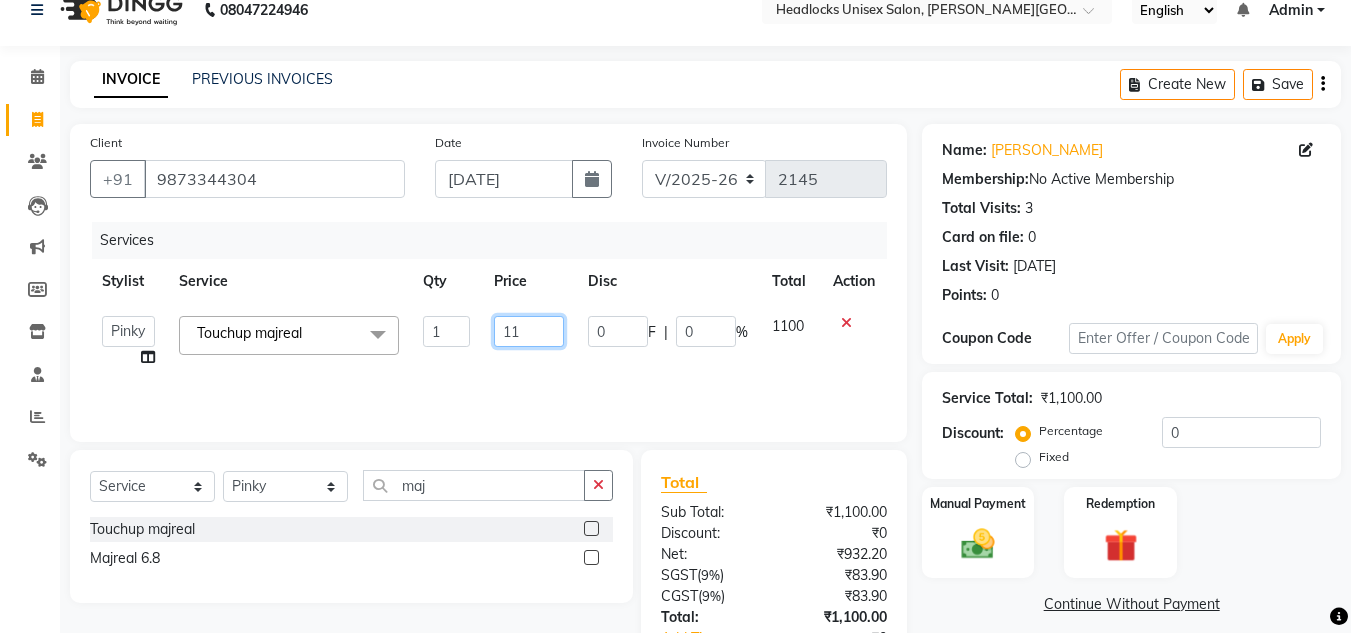 type on "1" 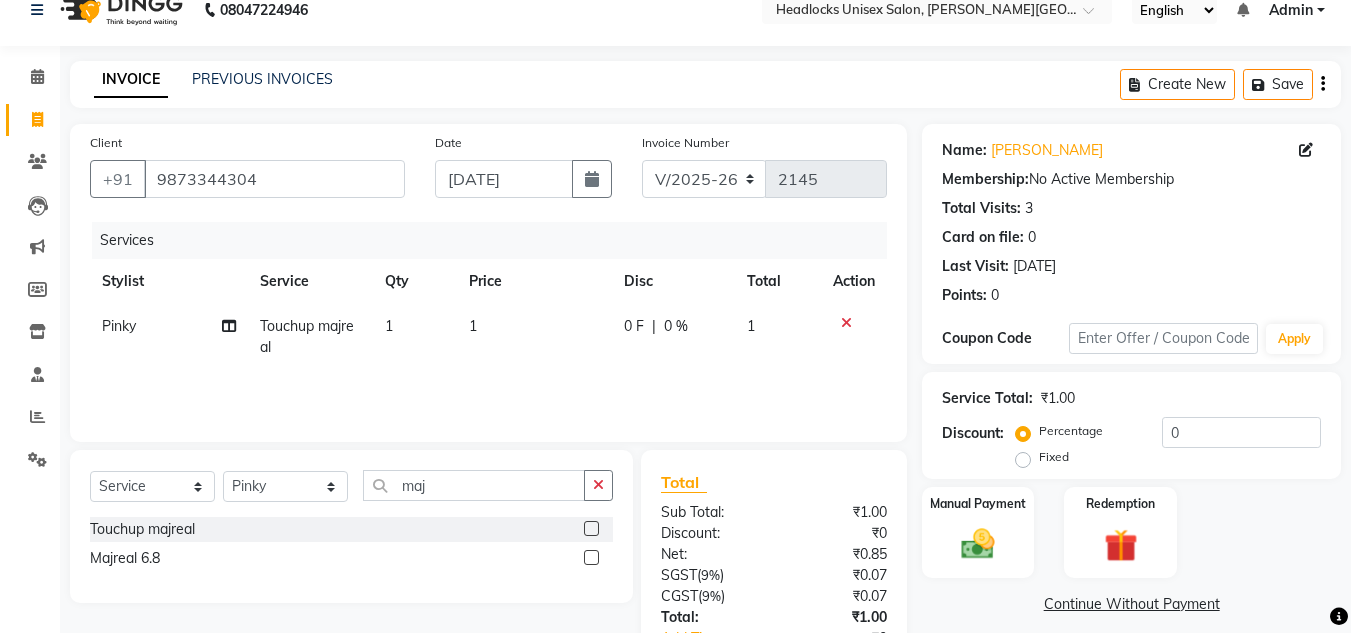 click 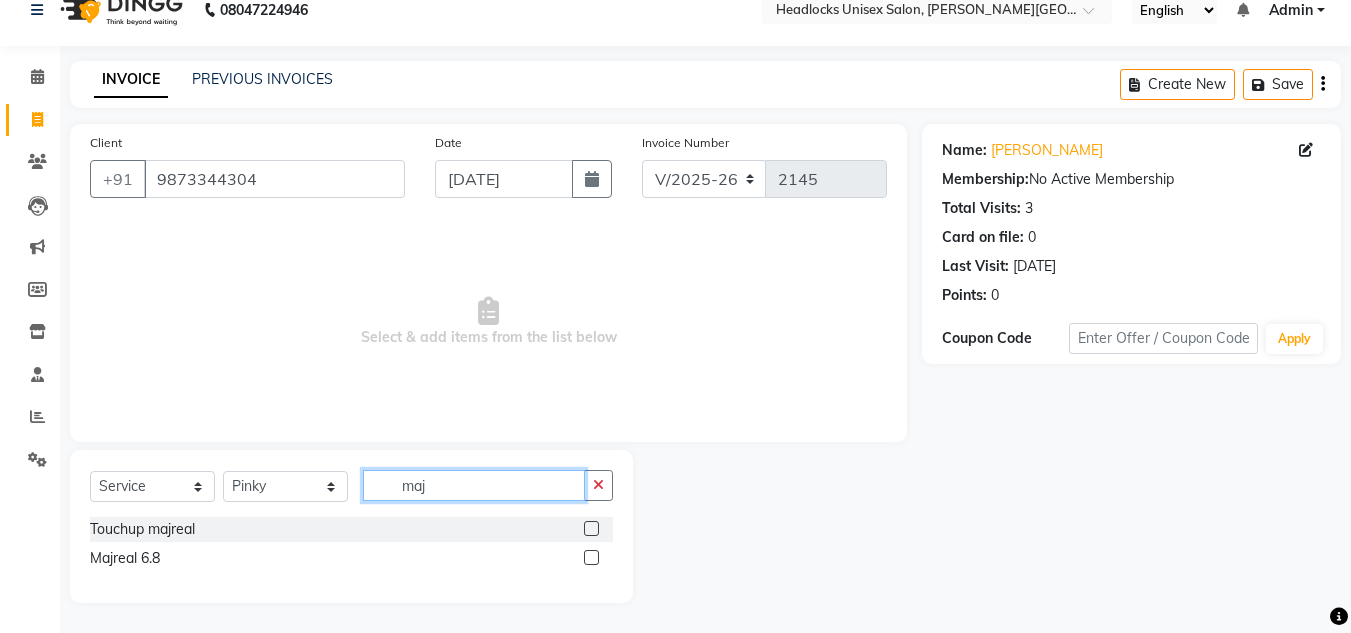 click on "maj" 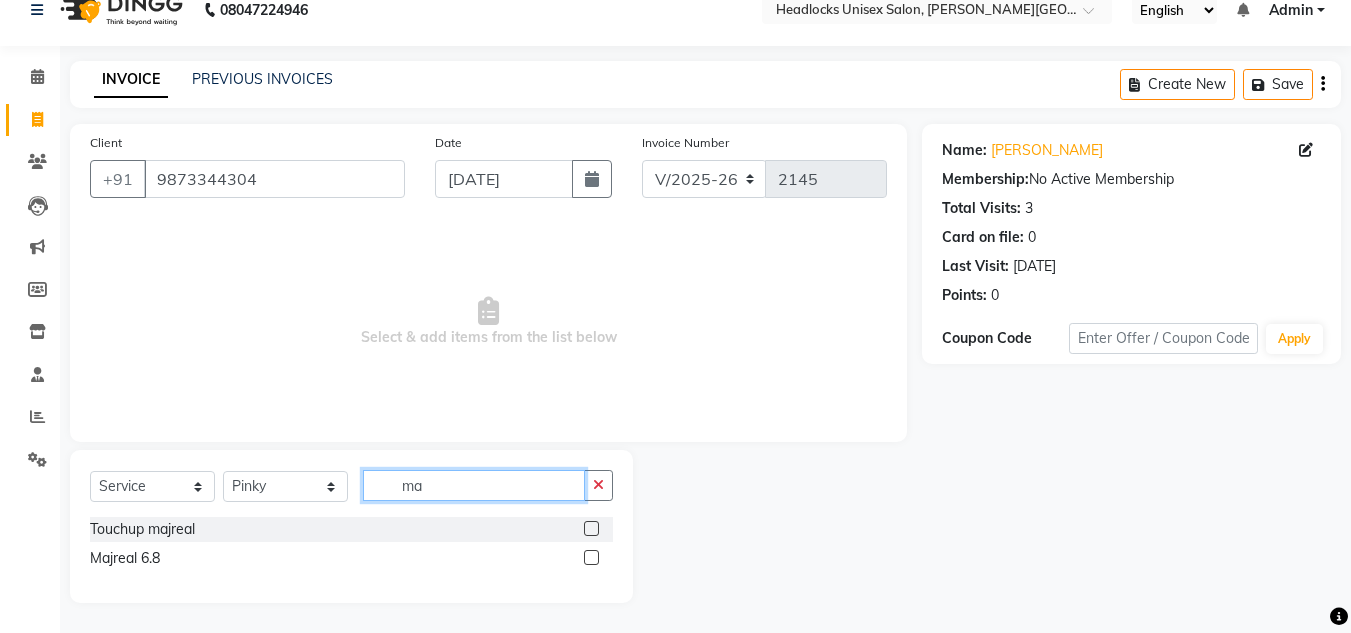 type on "m" 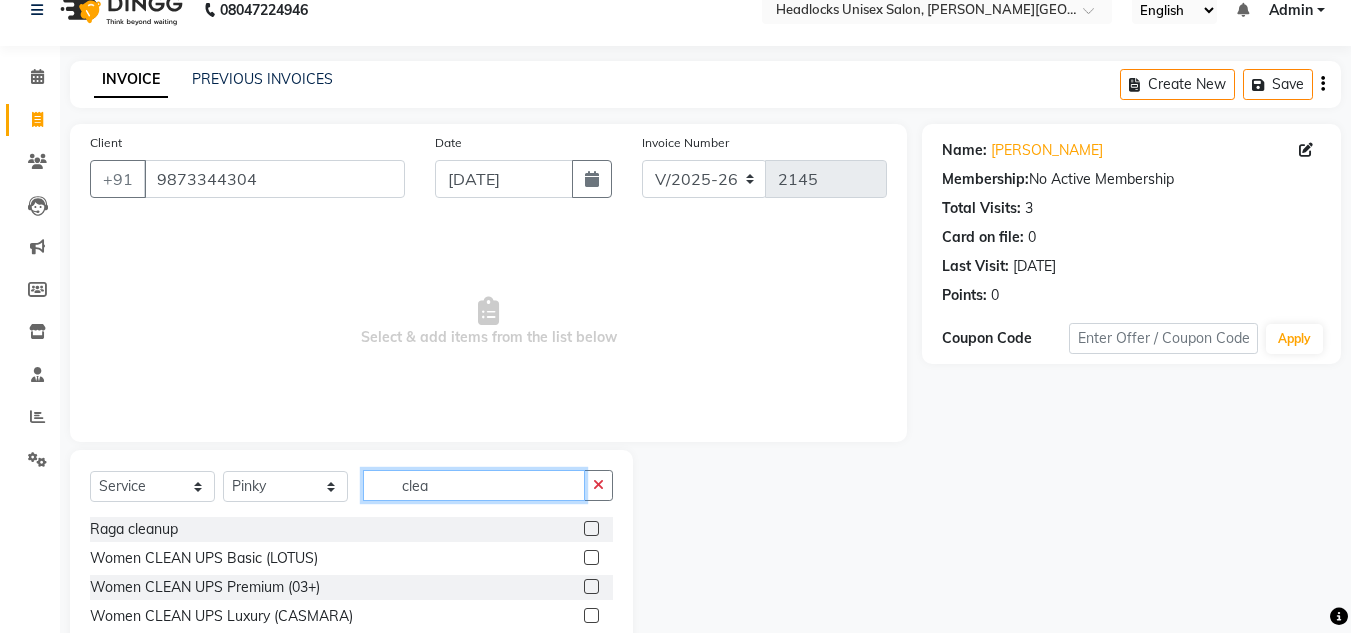 type on "clea" 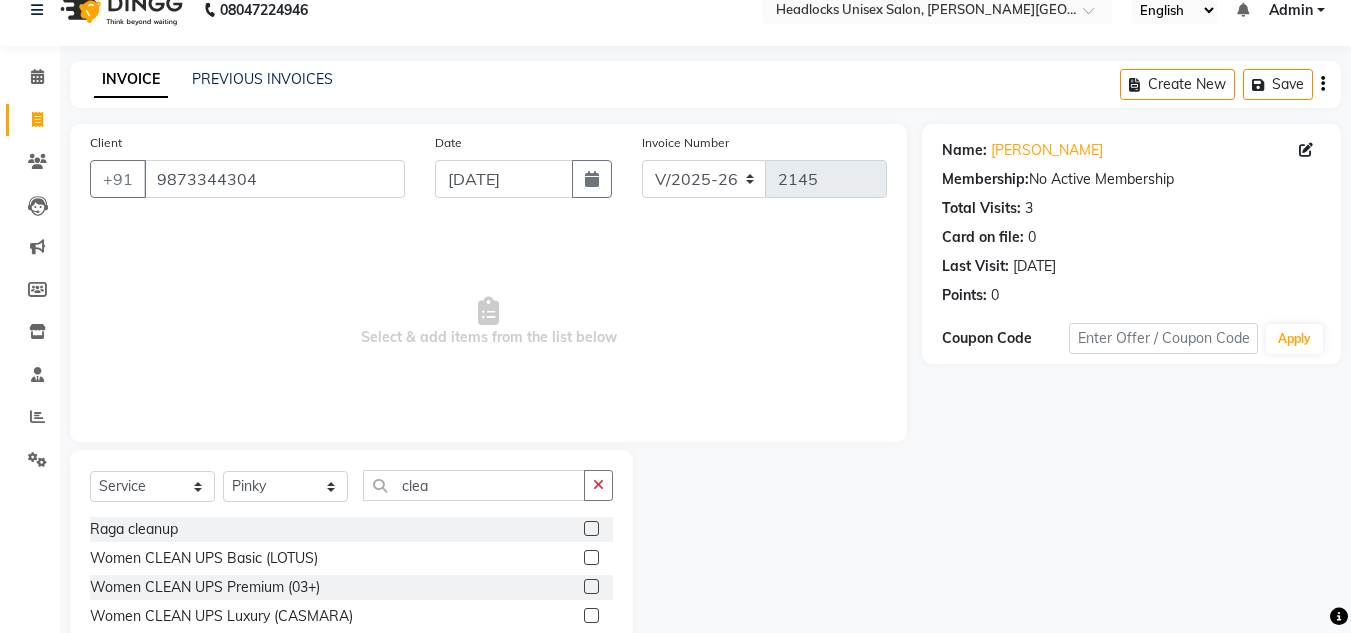click 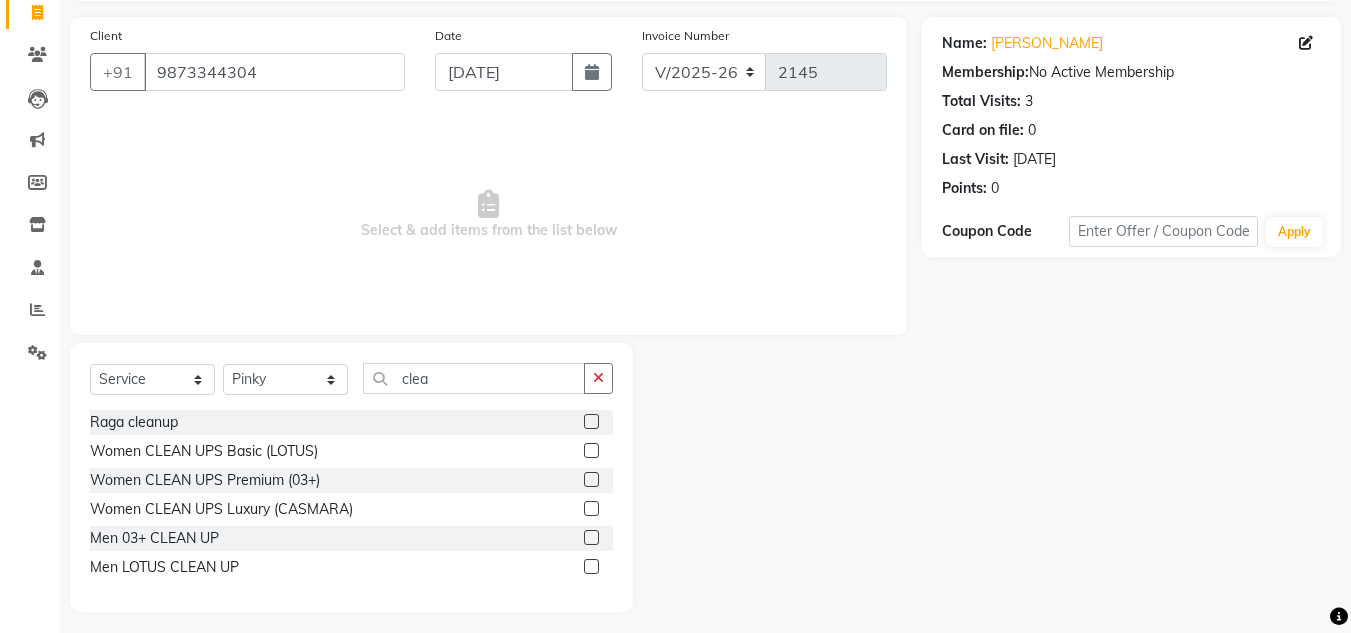 scroll, scrollTop: 142, scrollLeft: 0, axis: vertical 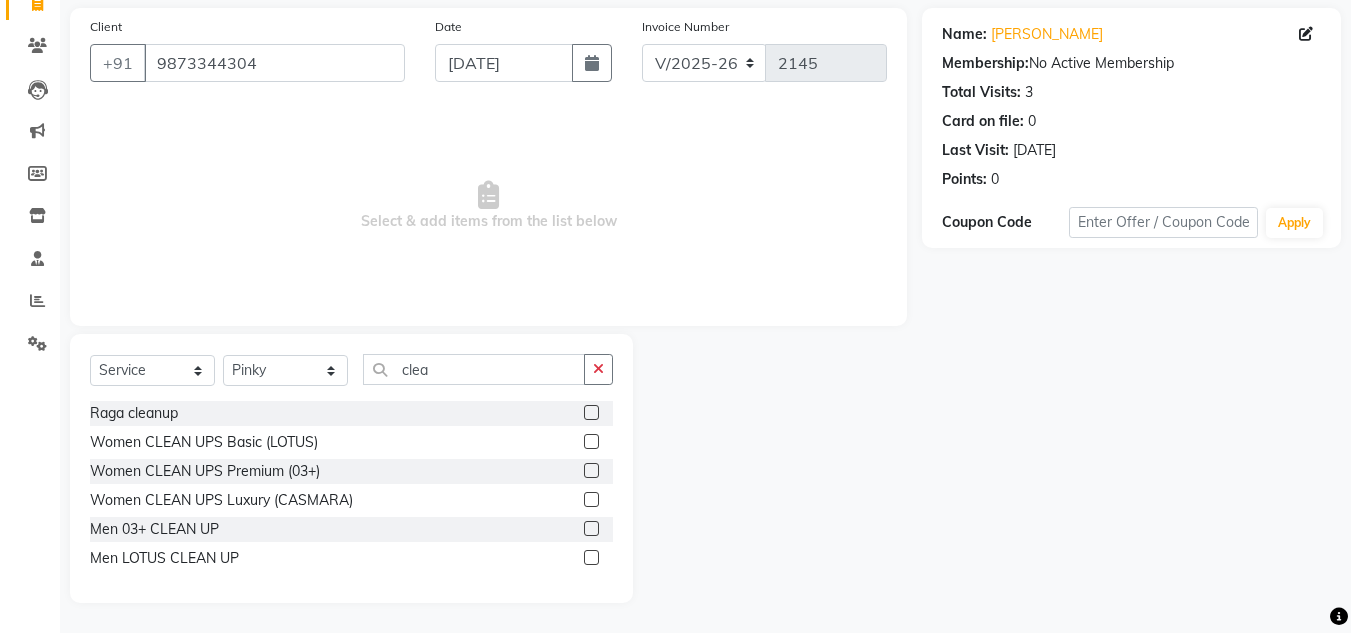 click 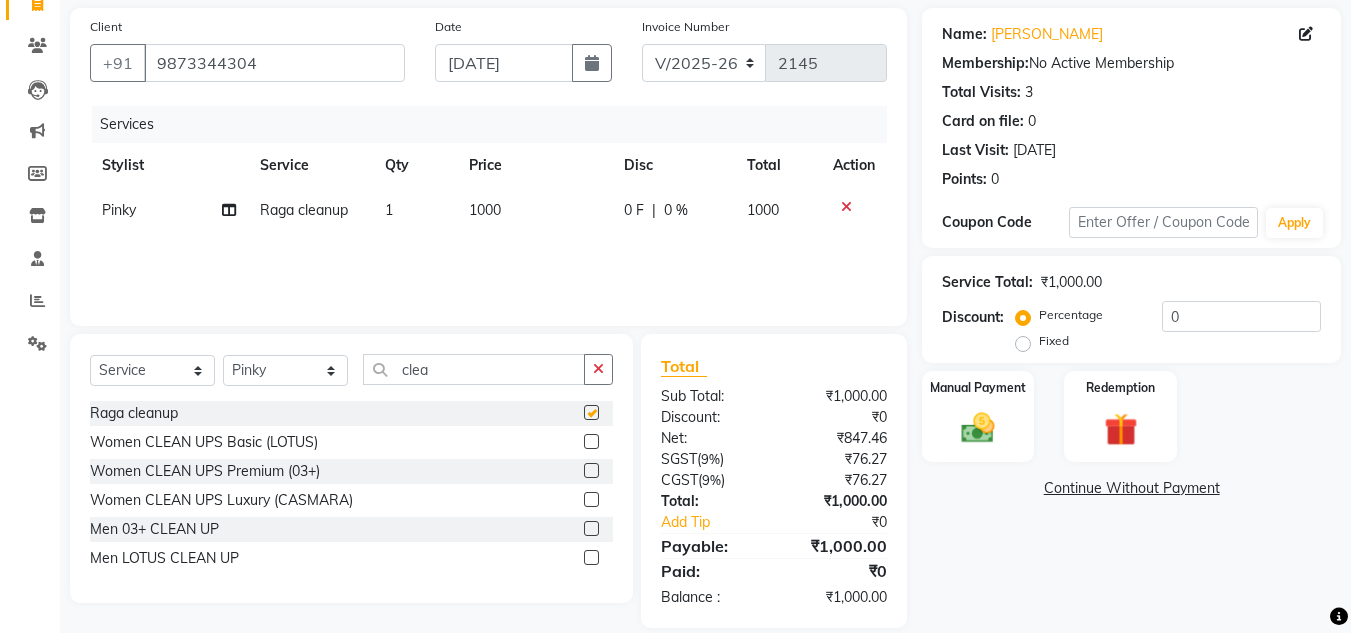 checkbox on "false" 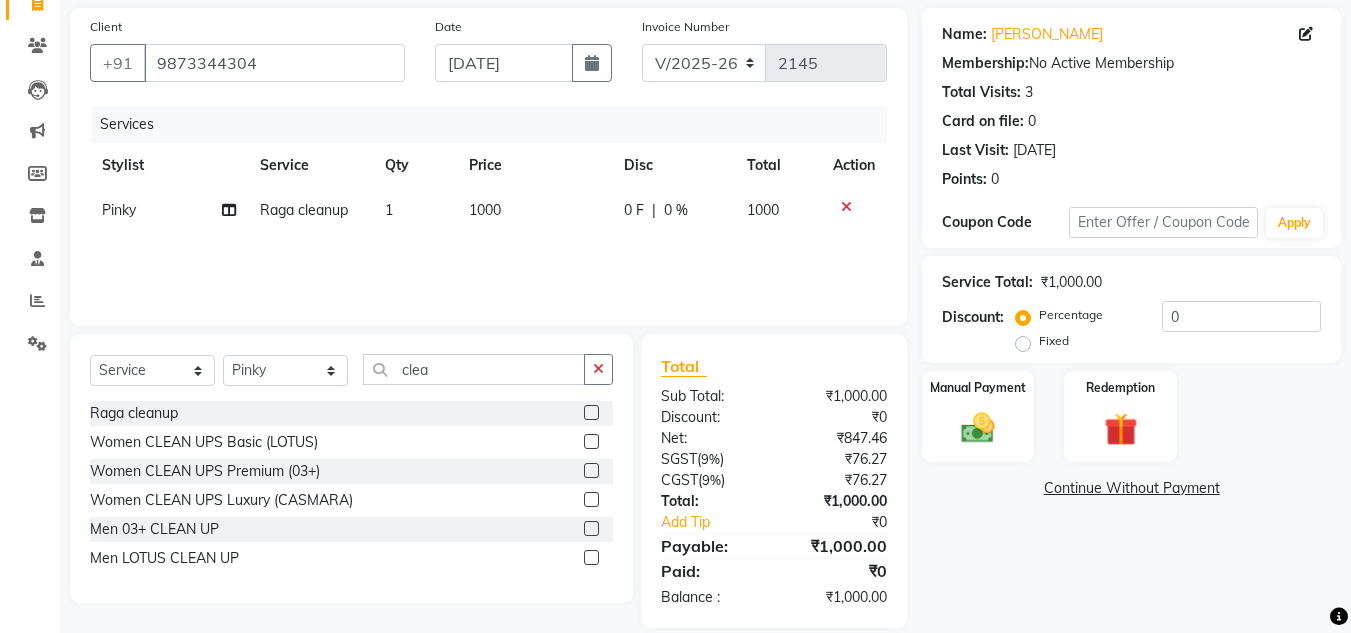 click on "1000" 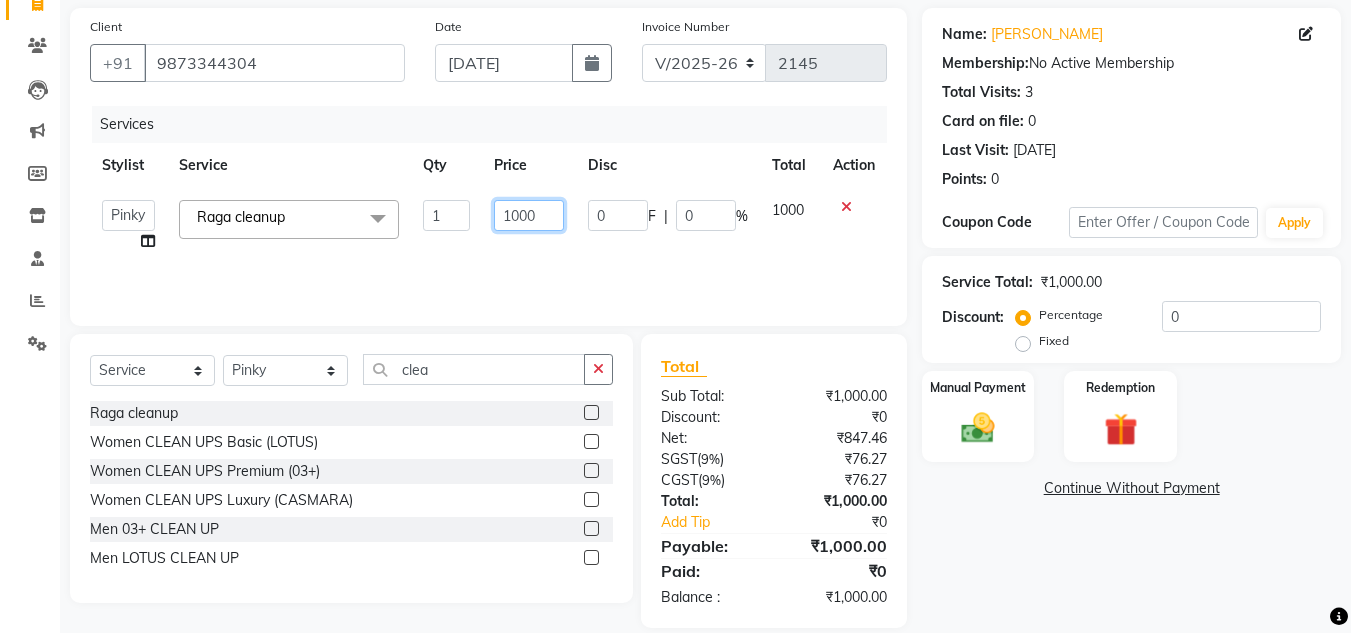 click on "1000" 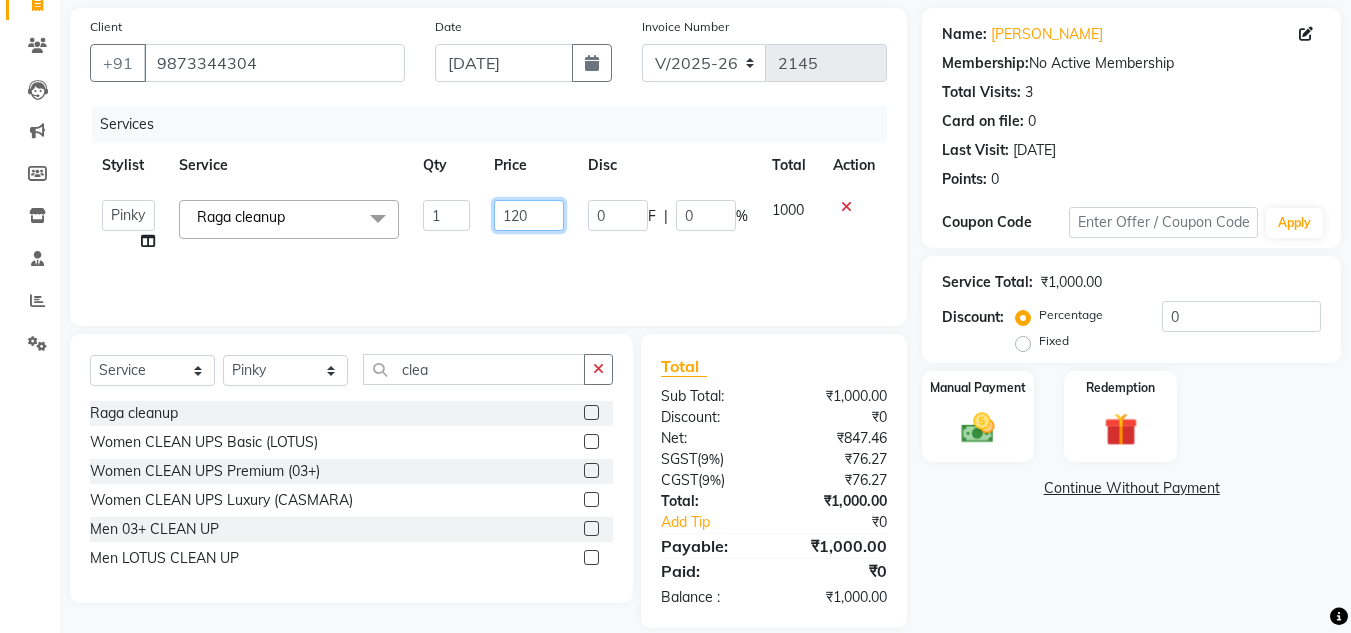 type on "1200" 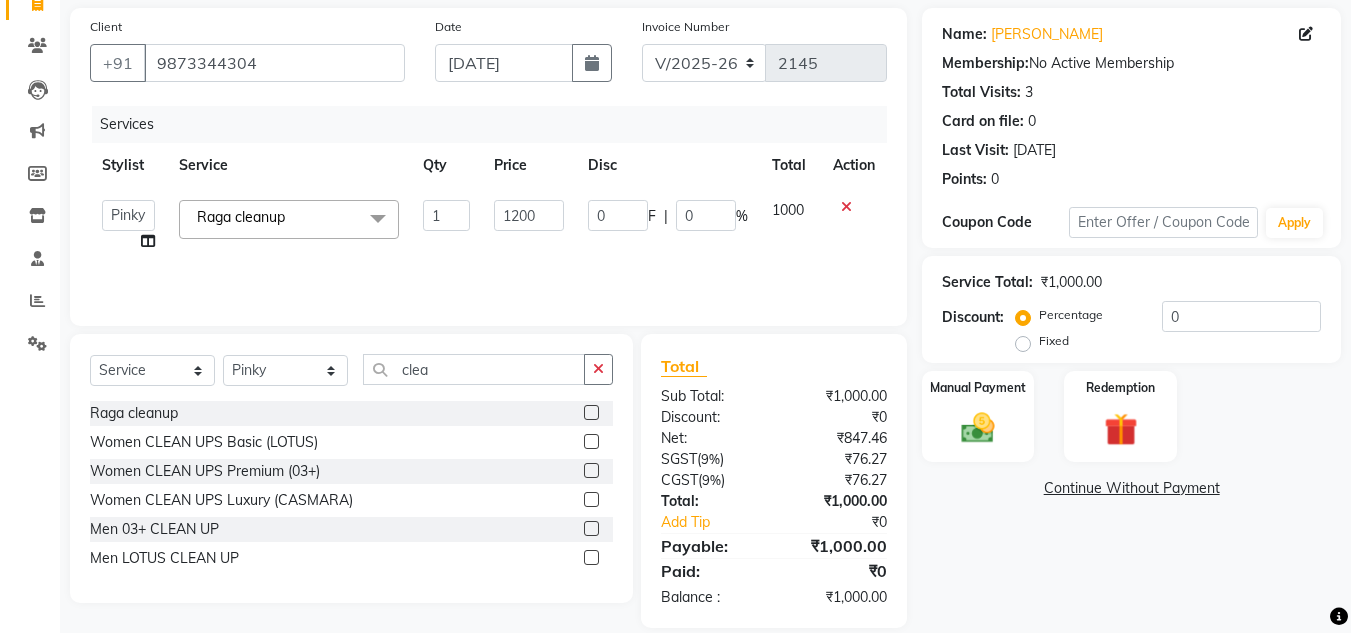 click on "Services Stylist Service Qty Price Disc Total Action  [PERSON_NAME]   Jannat   Kaif   [DATE]   Lucky   Nazia   Pinky   [PERSON_NAME]   [PERSON_NAME]   [PERSON_NAME]   [PERSON_NAME]   Suraj   Vikas   [PERSON_NAME]   [PERSON_NAME]  Raga cleanup  x Women VLCC FACIALS Women FACIALS (LOTUS) Women FACIALS (03+) Women FACIALS LUXURY (CASMARA & SKEYNDOR) Women FACIALS HYDRA Raga facial Raga cleanup Raga bridal facial 3000 Women CLEAN UPS Basic (LOTUS) Women CLEAN UPS Premium (03+) Women CLEAN UPS Luxury (CASMARA) Women BLEACH OXY FACE BLEACH Women BLEACH [PERSON_NAME]'S FACE BLEACH Women BLEACH NECK BLEACH Women BLEACH BACK+NECK BLEACH Women BLEACH STOMACH BLEACH Women BLEACH ARMS BLEACH Women BLEACH LEGS BLEACH Women BLEACH HALF LEG BLEACH Women BLEACH FULL BODY BLEACH Women SCRUBS BODY SCRUB Women SCRUBS BODY POLISHING Full body scrub Women D-TAN FACE D-TAN Women D-TAN ARMS D-TAN Women D-TAN LEGS D-TAN Women D-TAN BACK D-TAN Women D-TAN FULL BODY D-TAN Women HAIRCUT & HAIRSTYLES (TRIM) Women HAIRCUT & HAIRSTYLES V-SHAPE HAIRCUT Eyebrow" 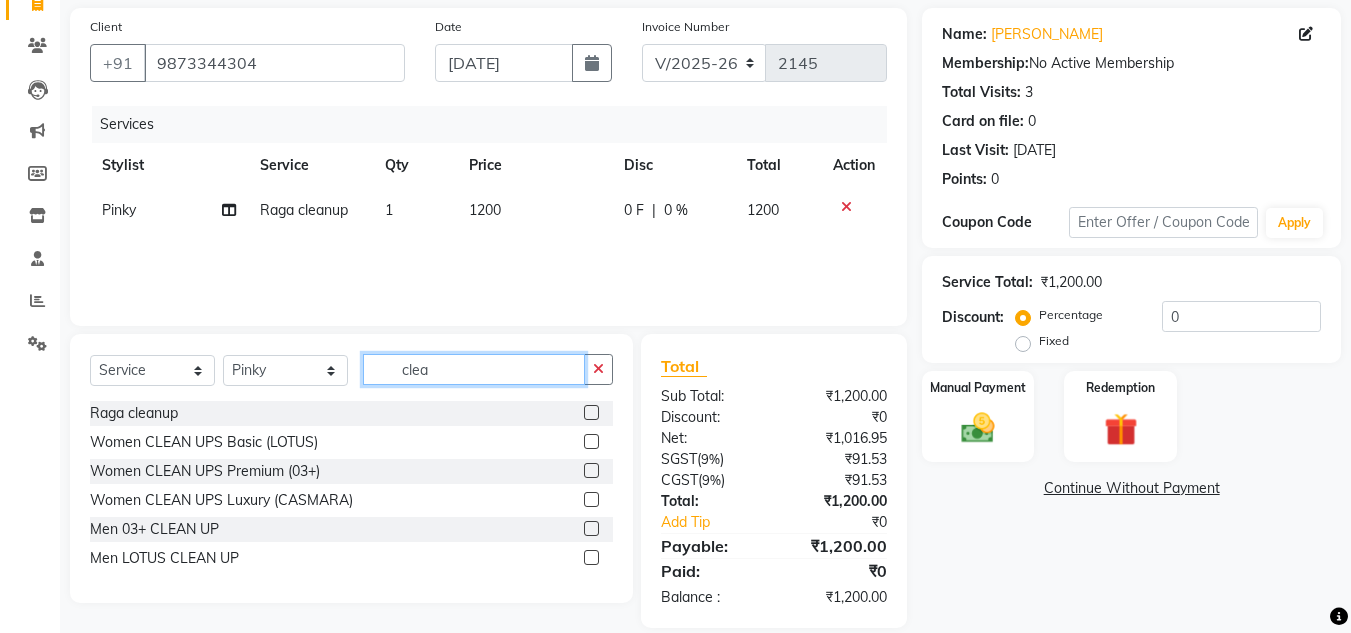 click on "clea" 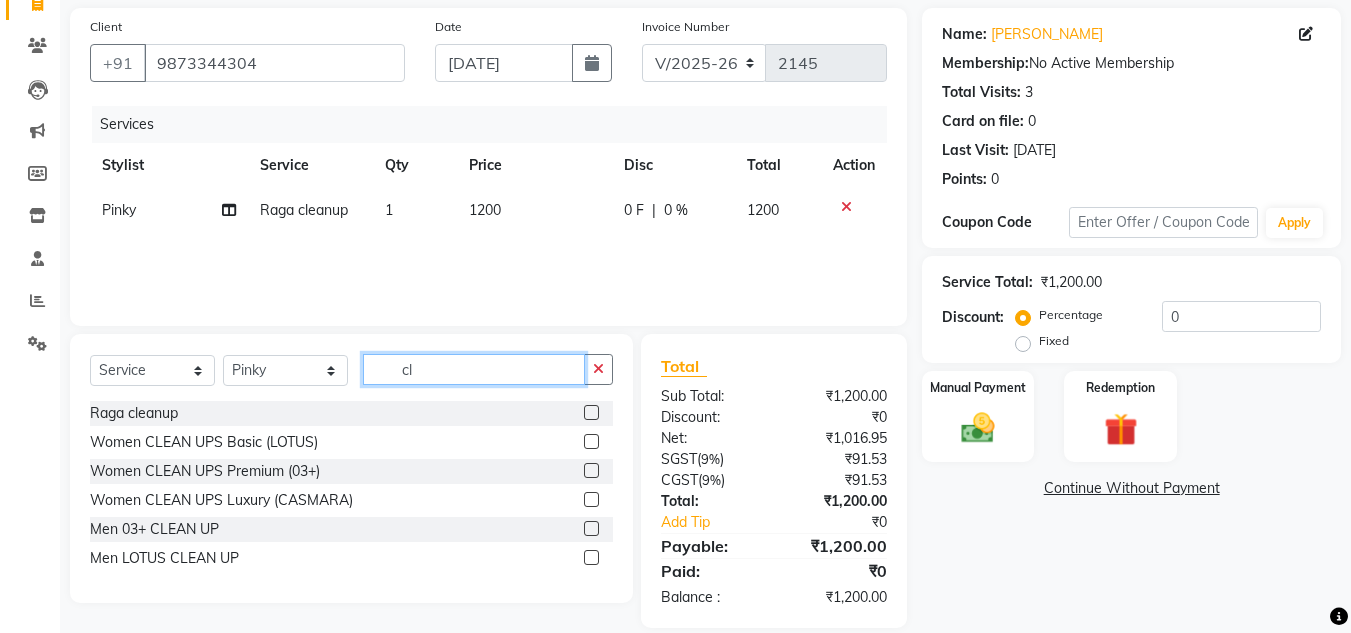 type on "c" 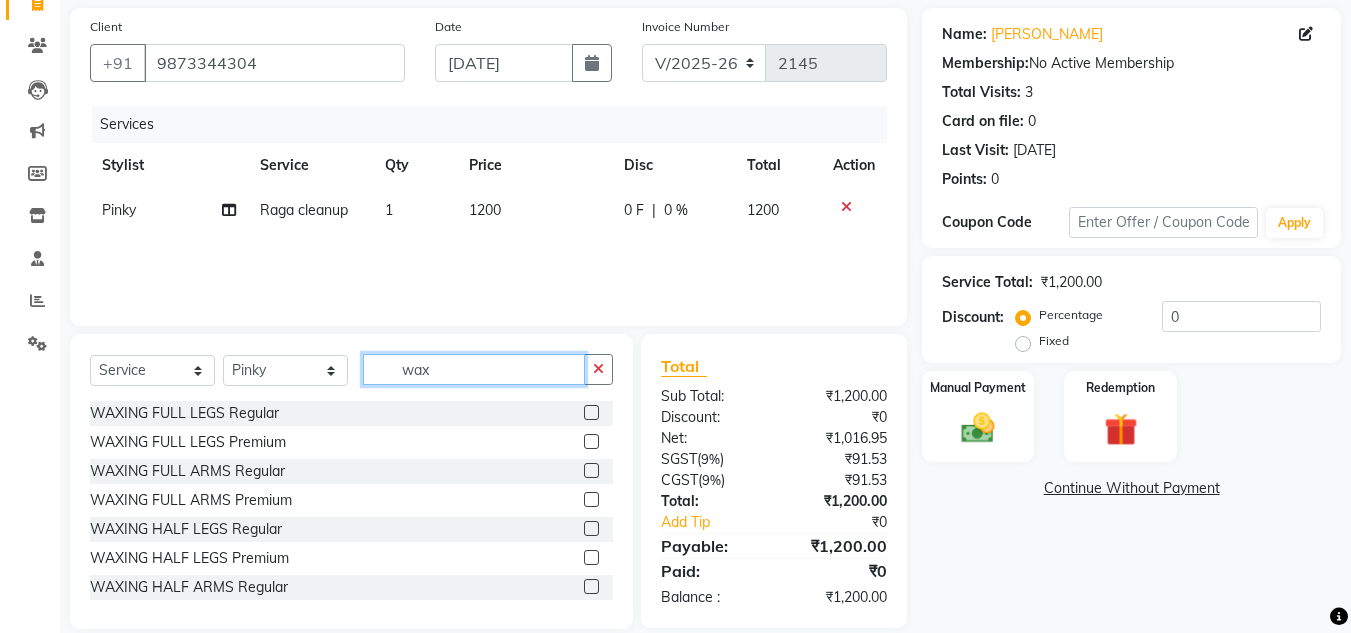type on "wax" 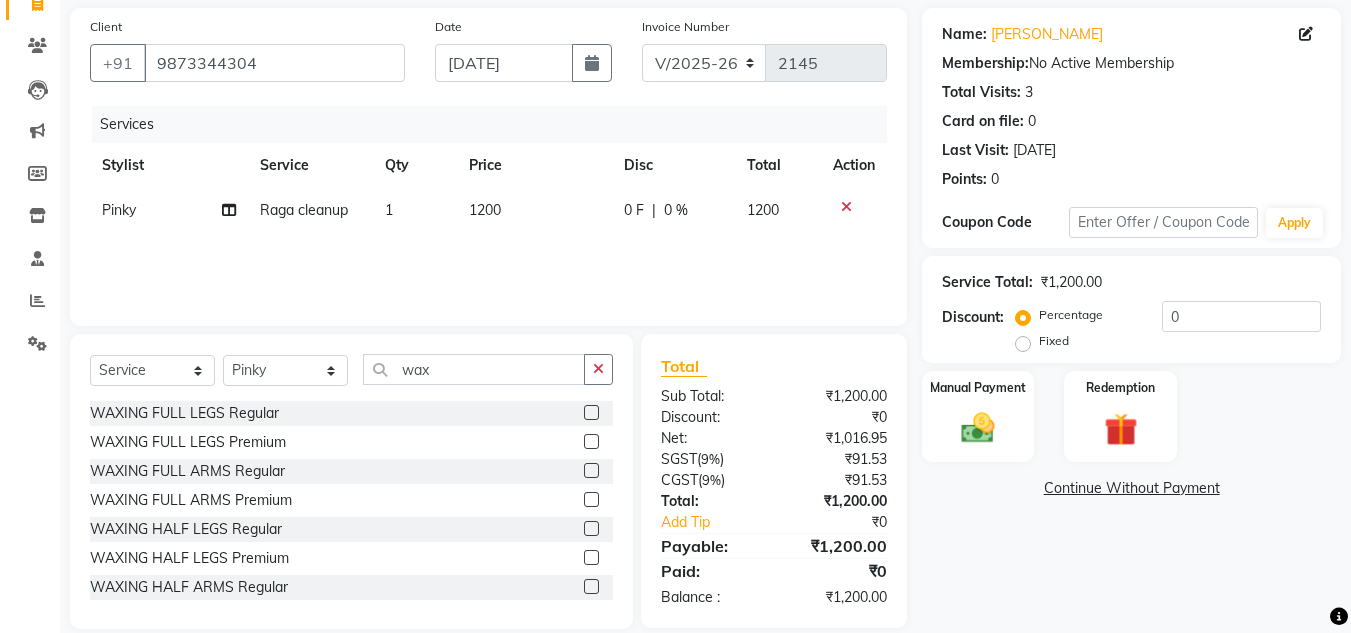 click 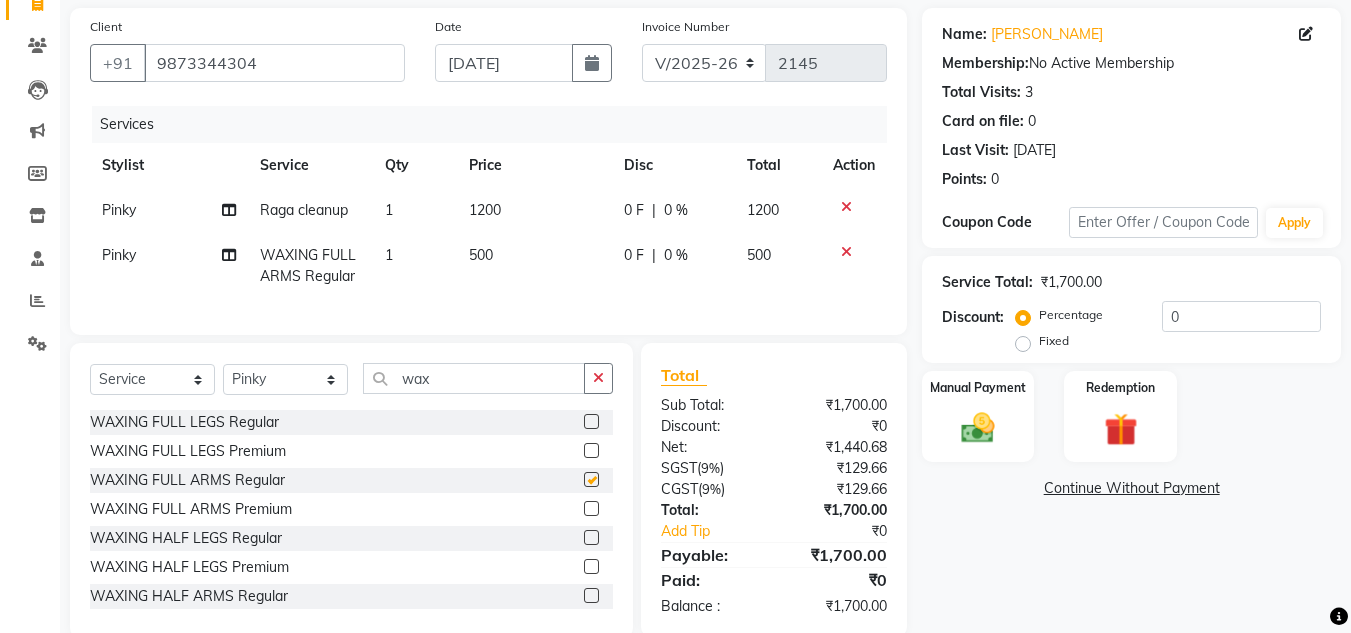 checkbox on "false" 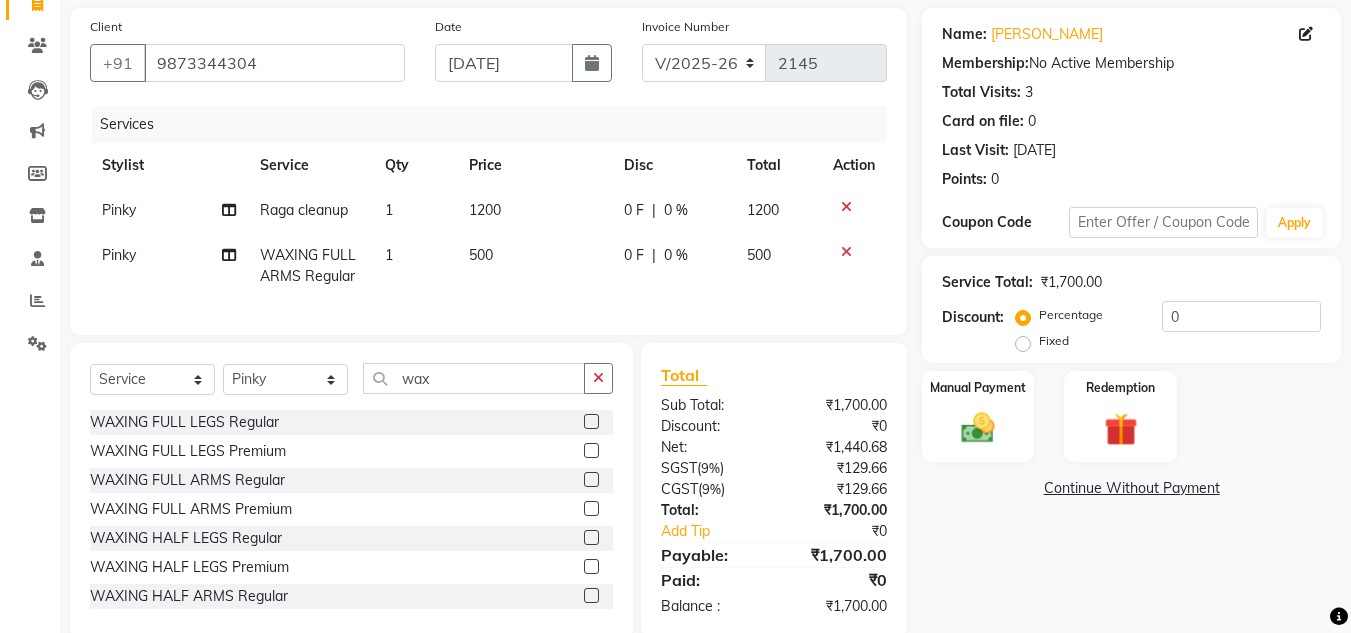 click on "500" 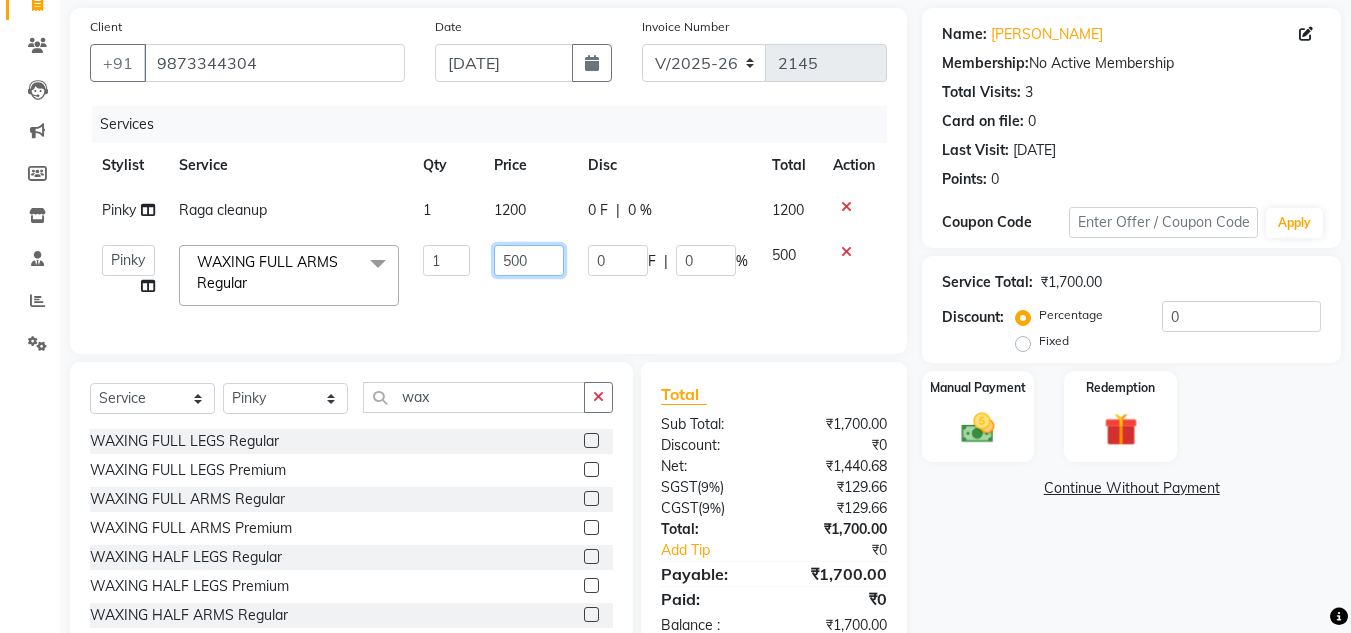 click on "500" 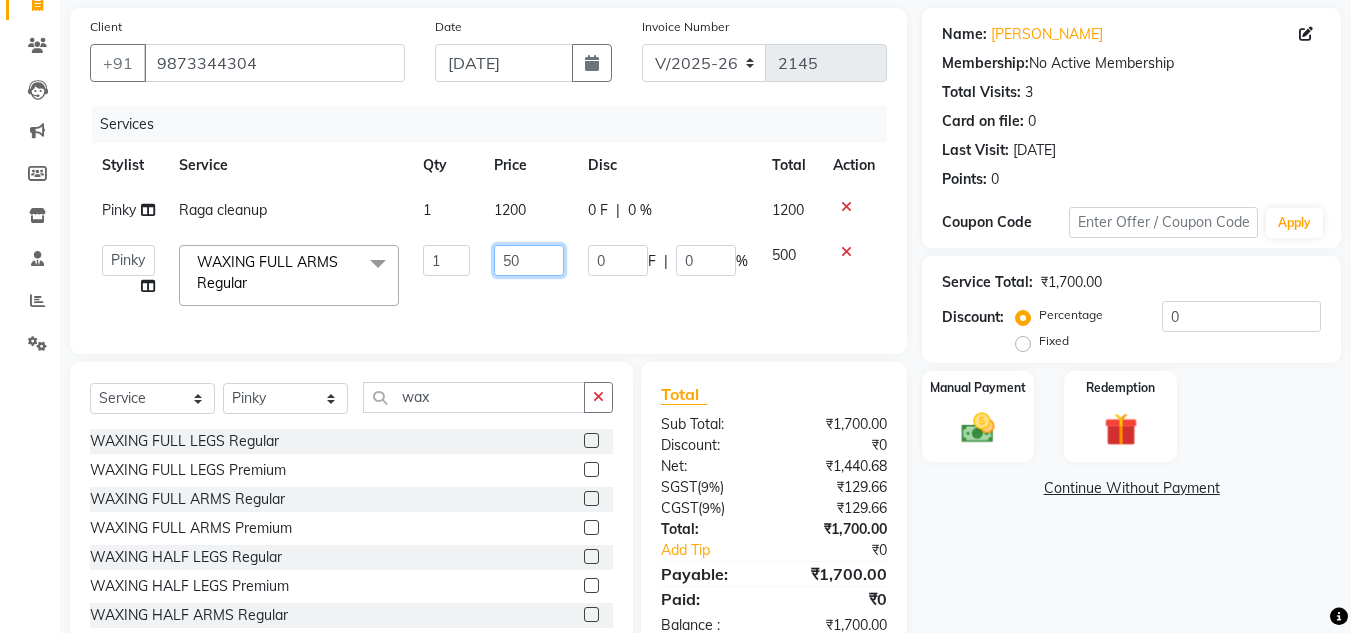 type on "5" 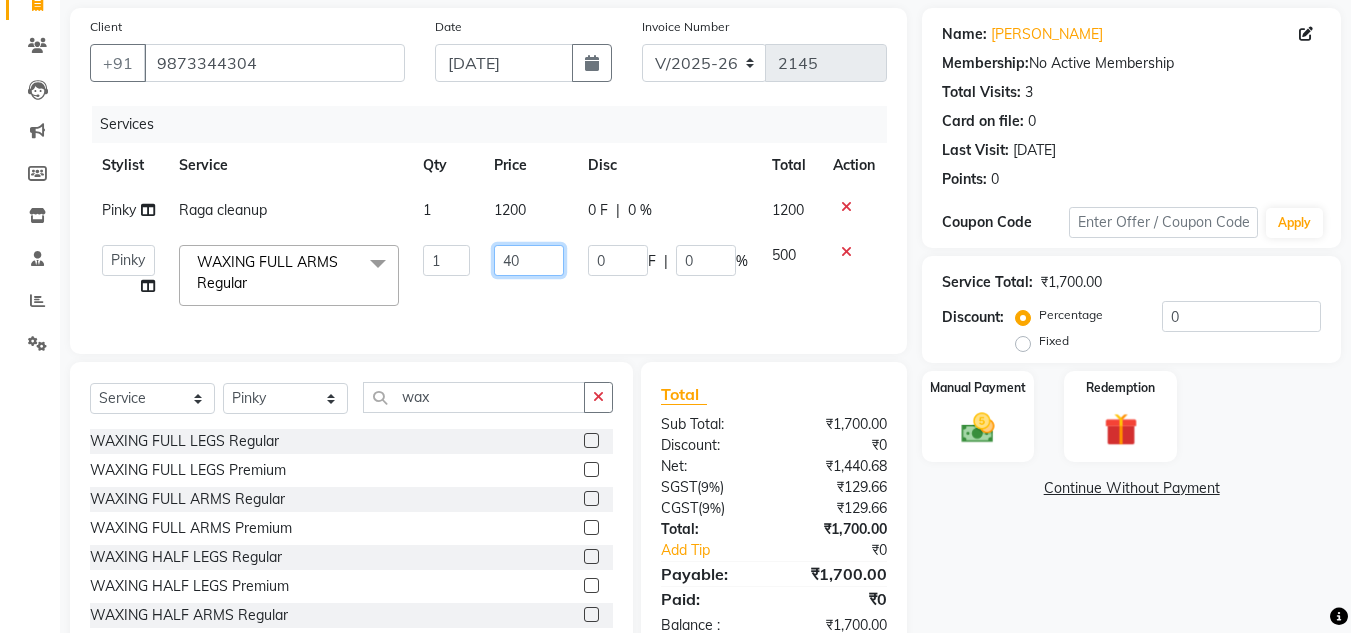 type on "400" 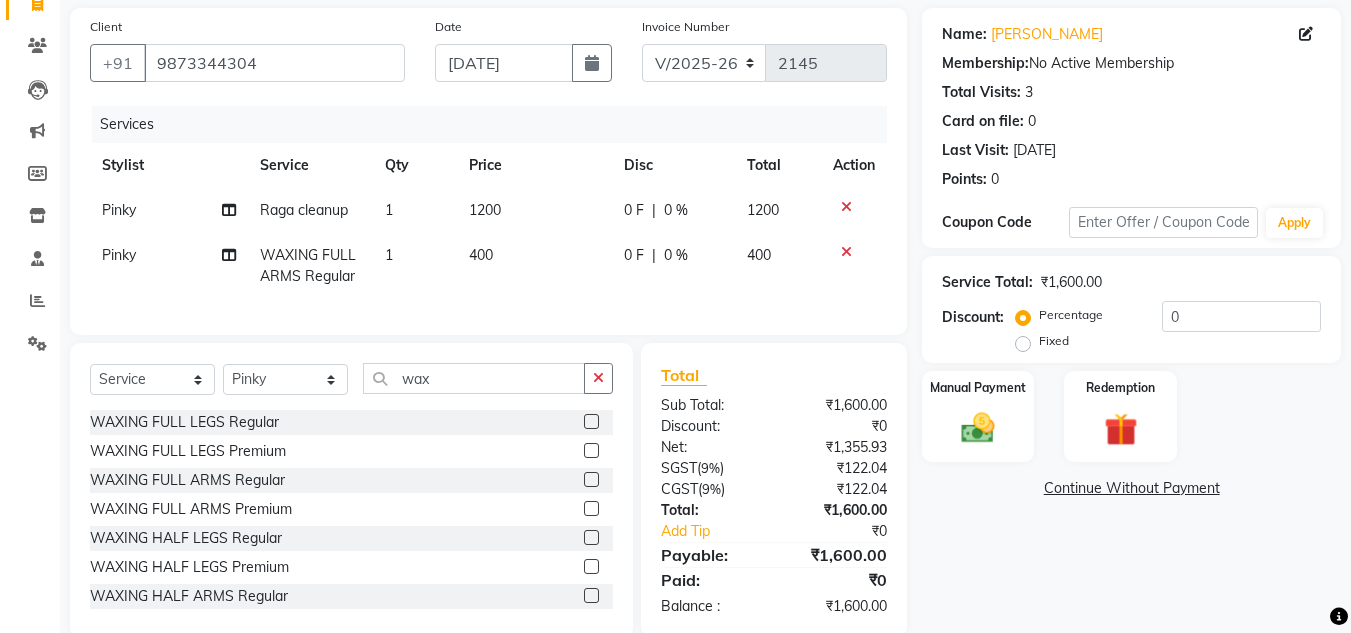 click on "Services Stylist Service Qty Price Disc Total Action Pinky Raga cleanup 1 1200 0 F | 0 % 1200 Pinky WAXING FULL ARMS Regular 1 400 0 F | 0 % 400" 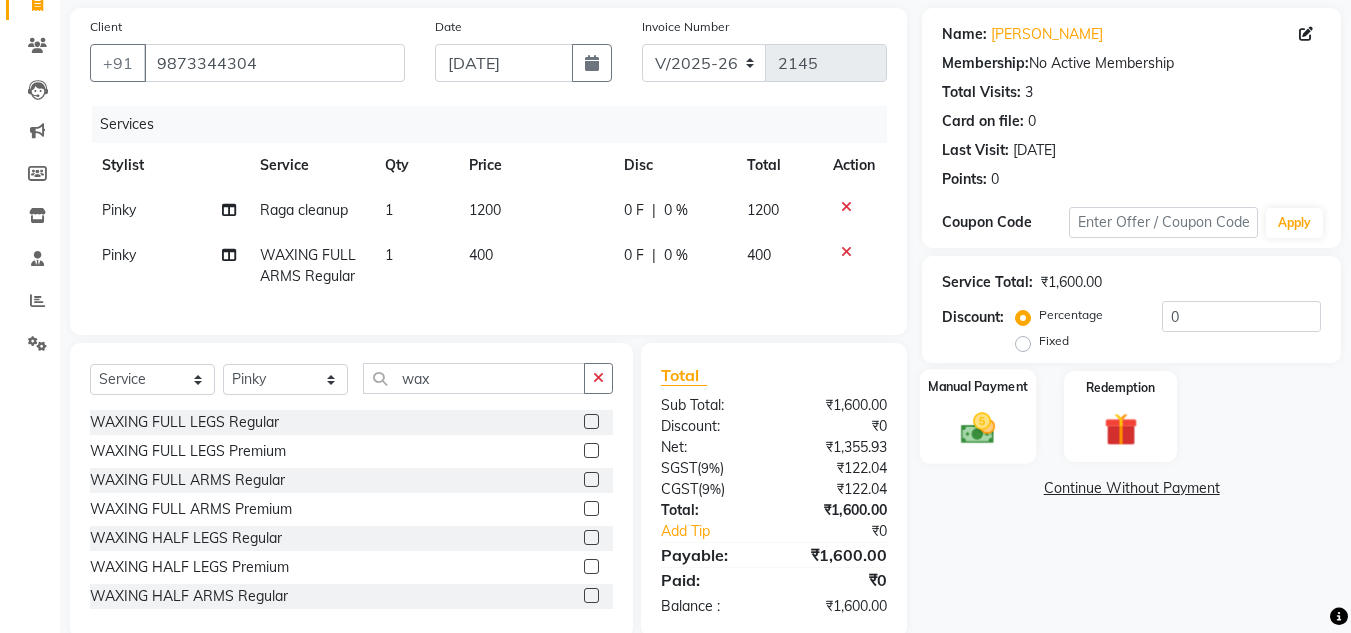 click on "Manual Payment" 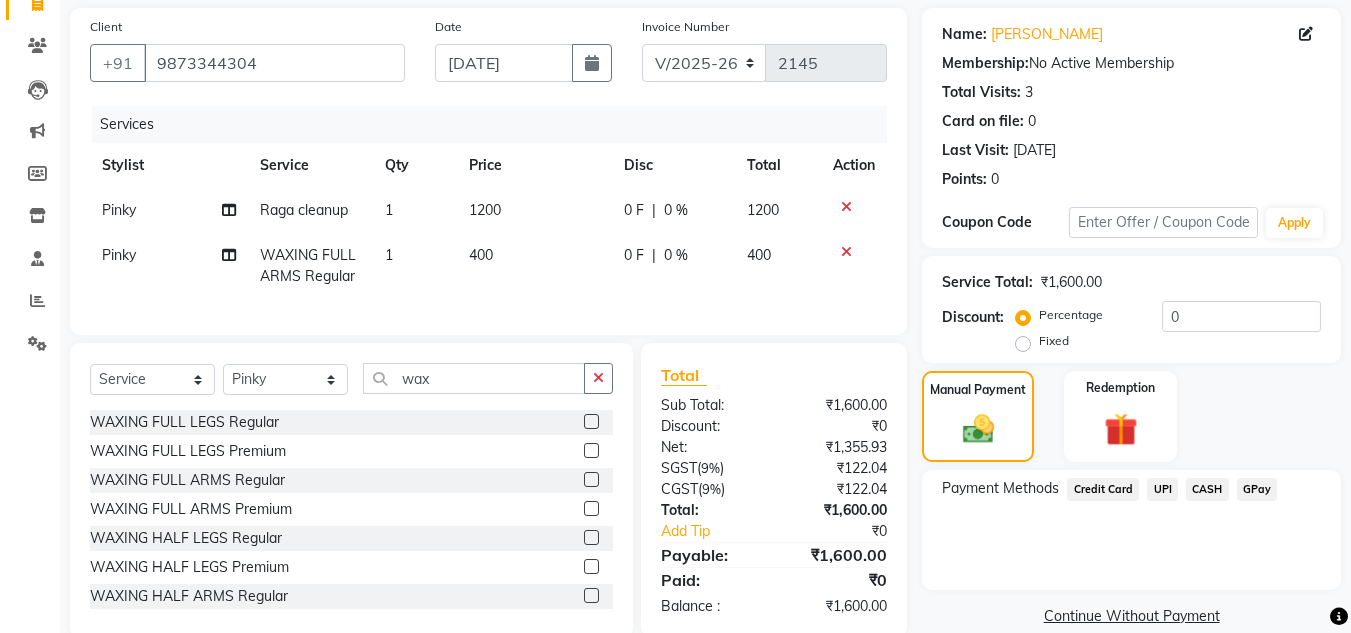 click on "Credit Card" 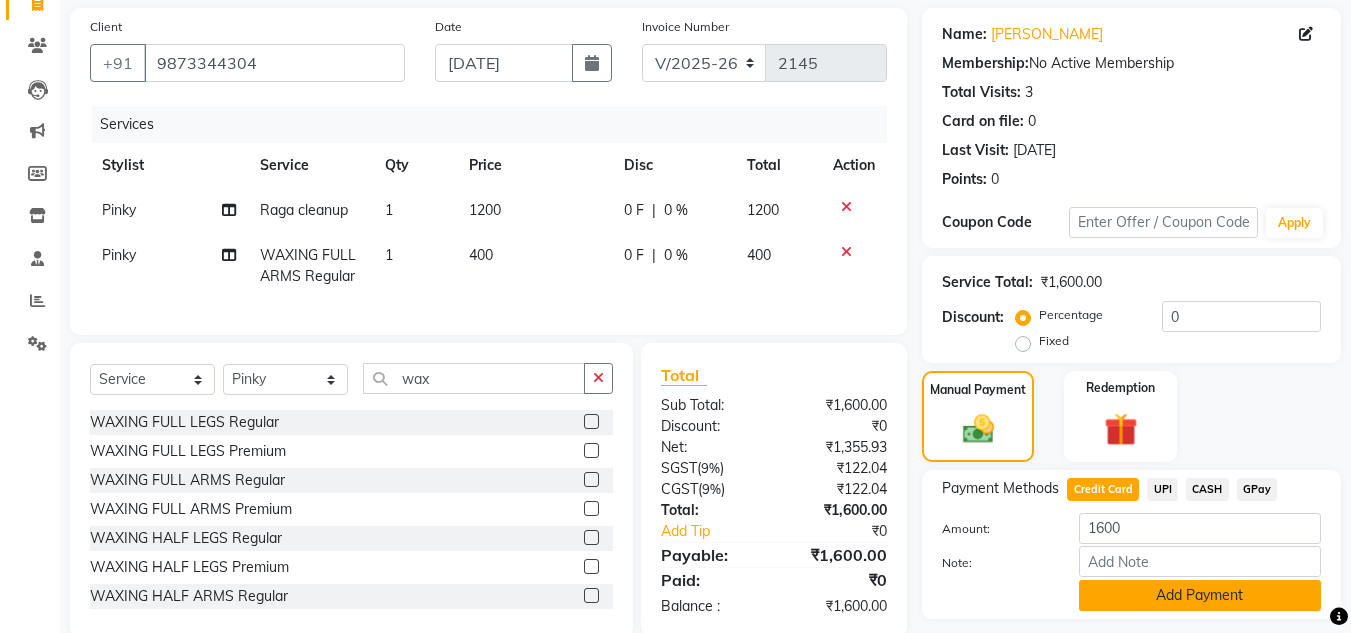 click on "Add Payment" 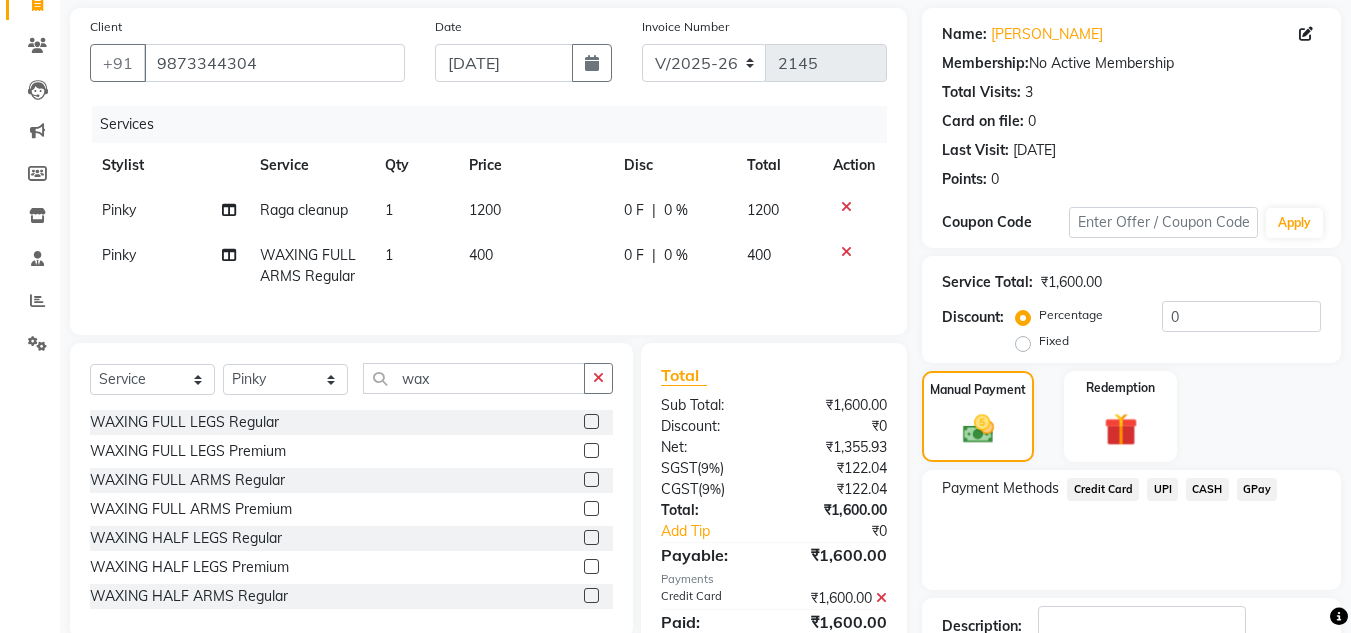 click on "Payment Methods  Credit Card   UPI   CASH   GPay" 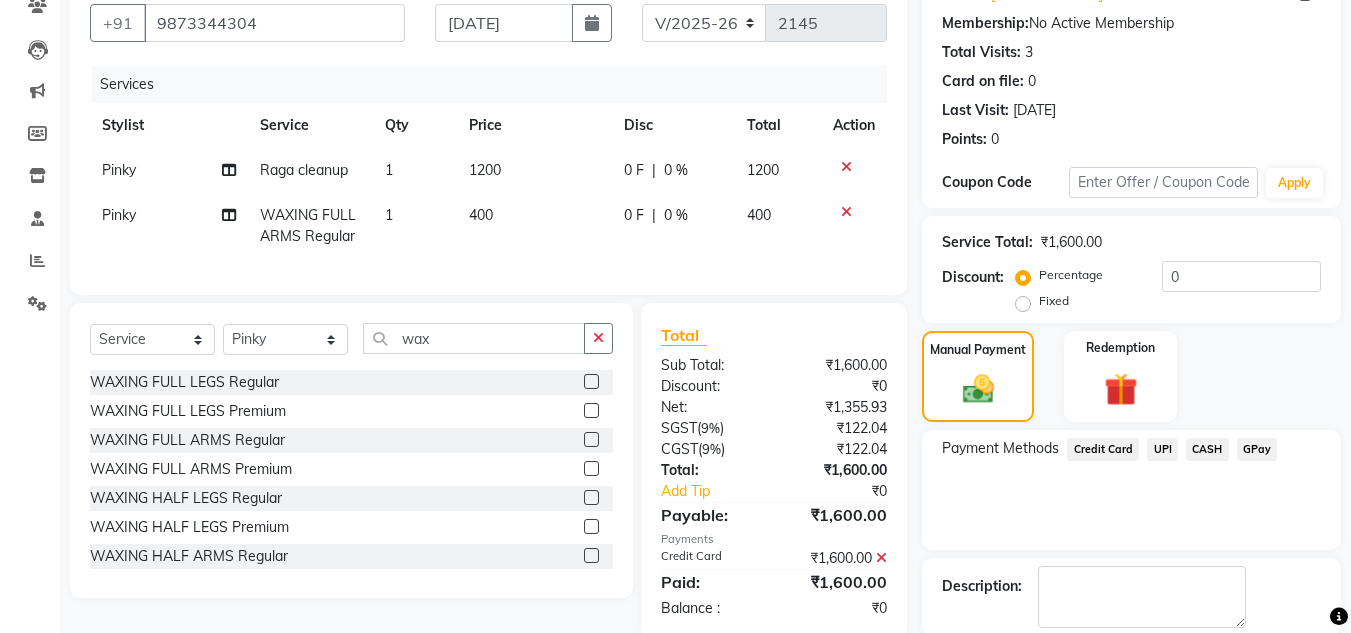 scroll, scrollTop: 283, scrollLeft: 0, axis: vertical 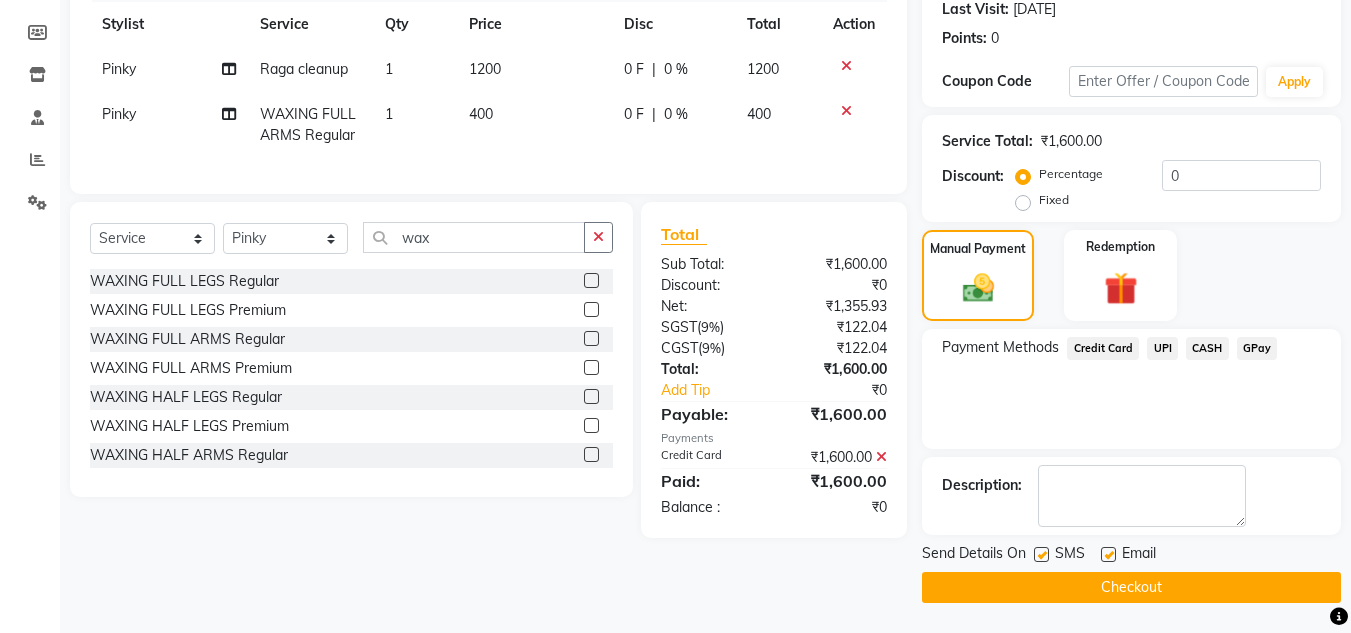 click on "Checkout" 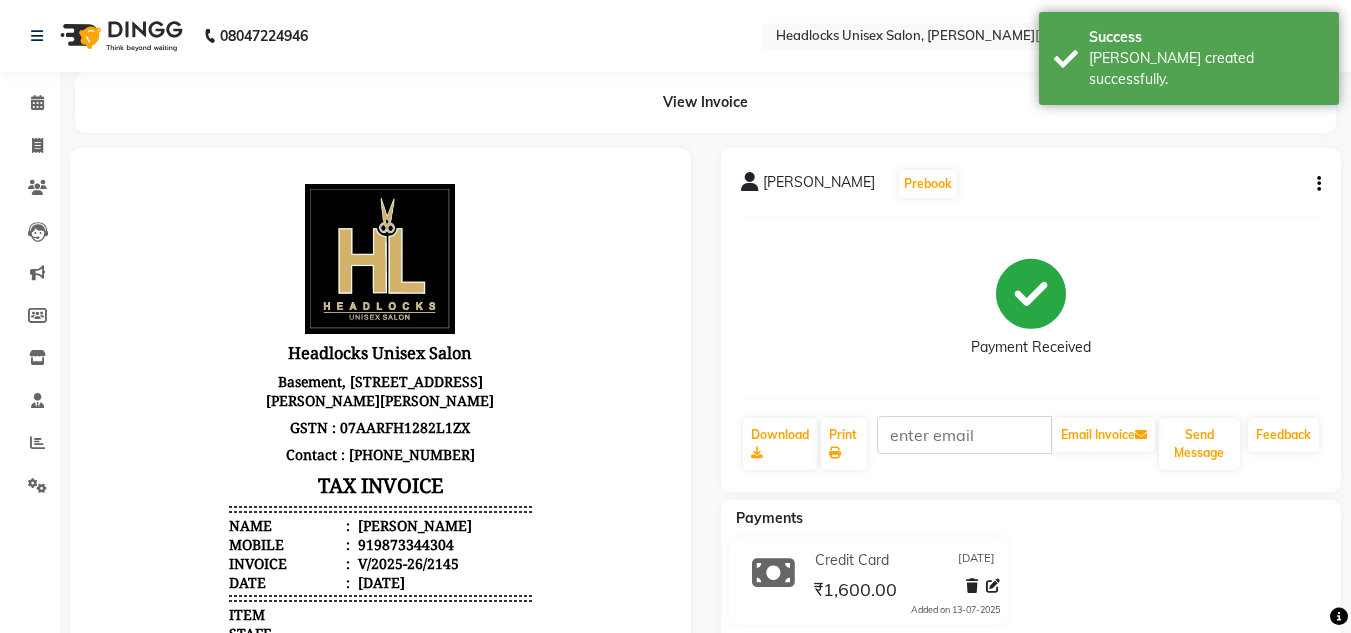 scroll, scrollTop: 0, scrollLeft: 0, axis: both 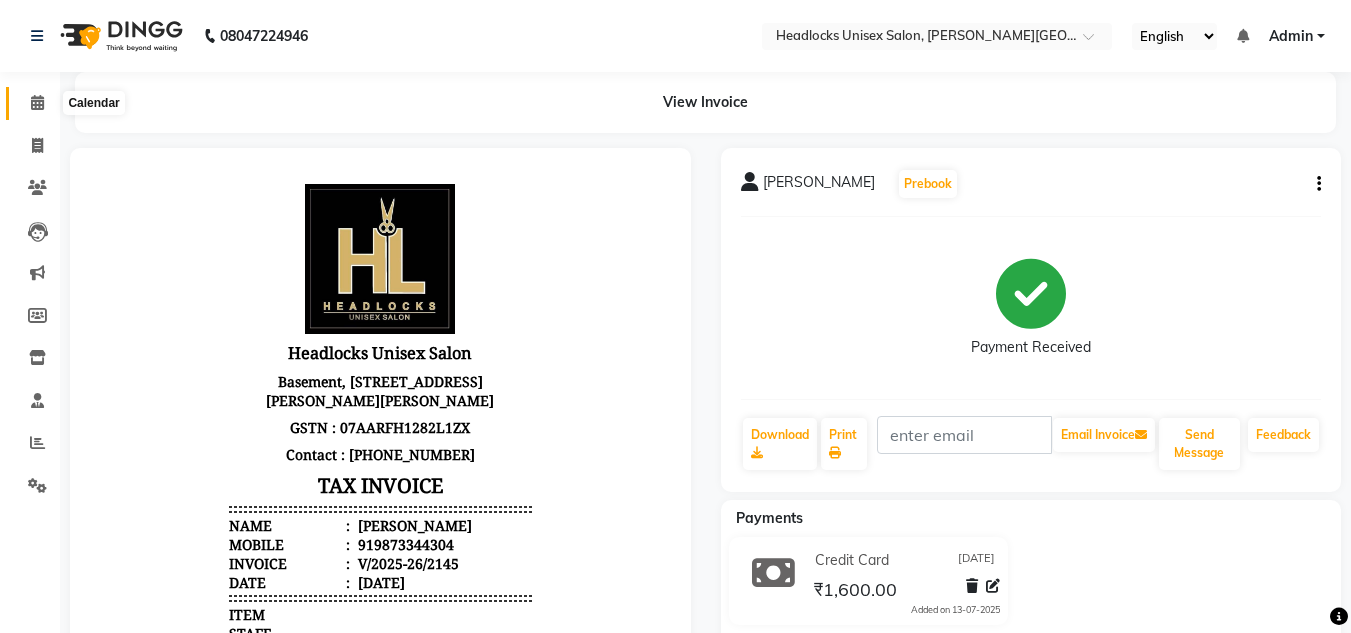 click 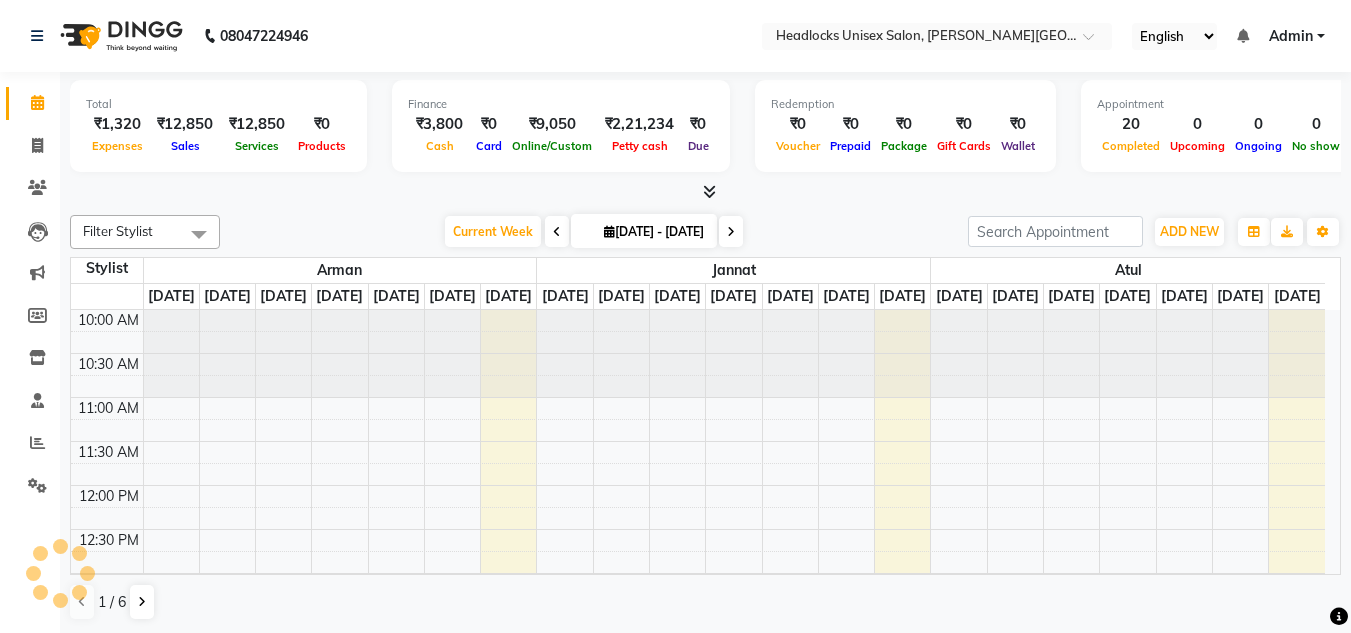 scroll, scrollTop: 0, scrollLeft: 0, axis: both 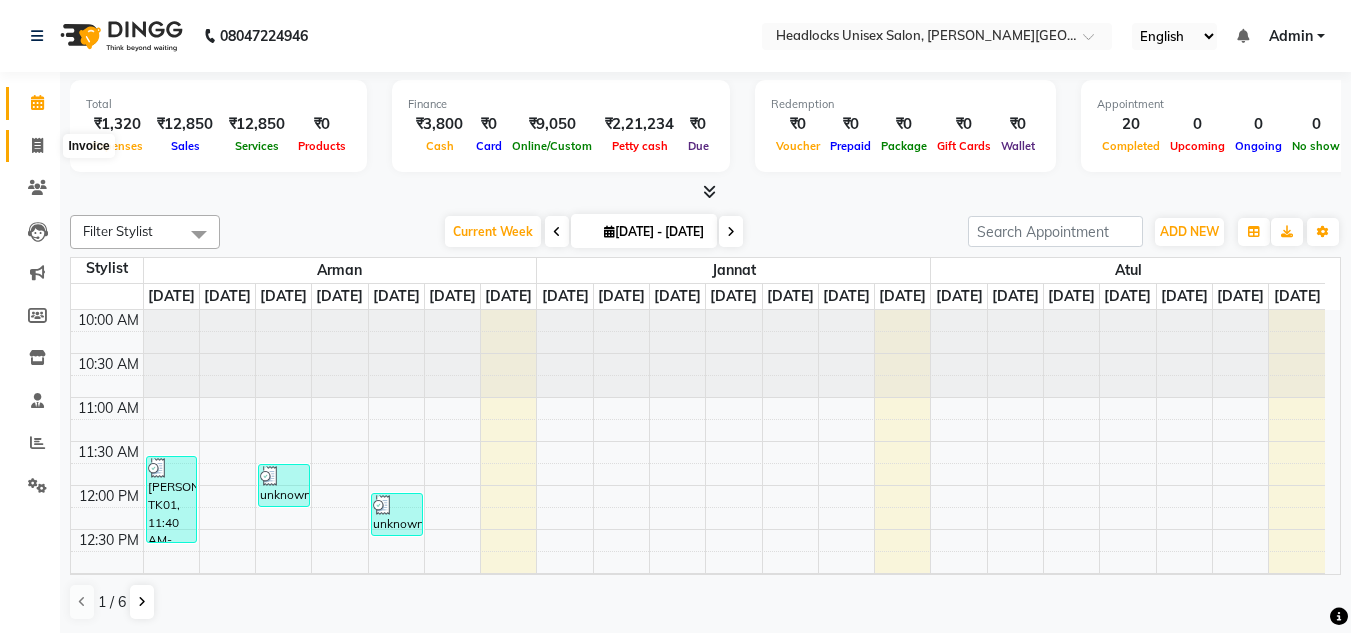 click 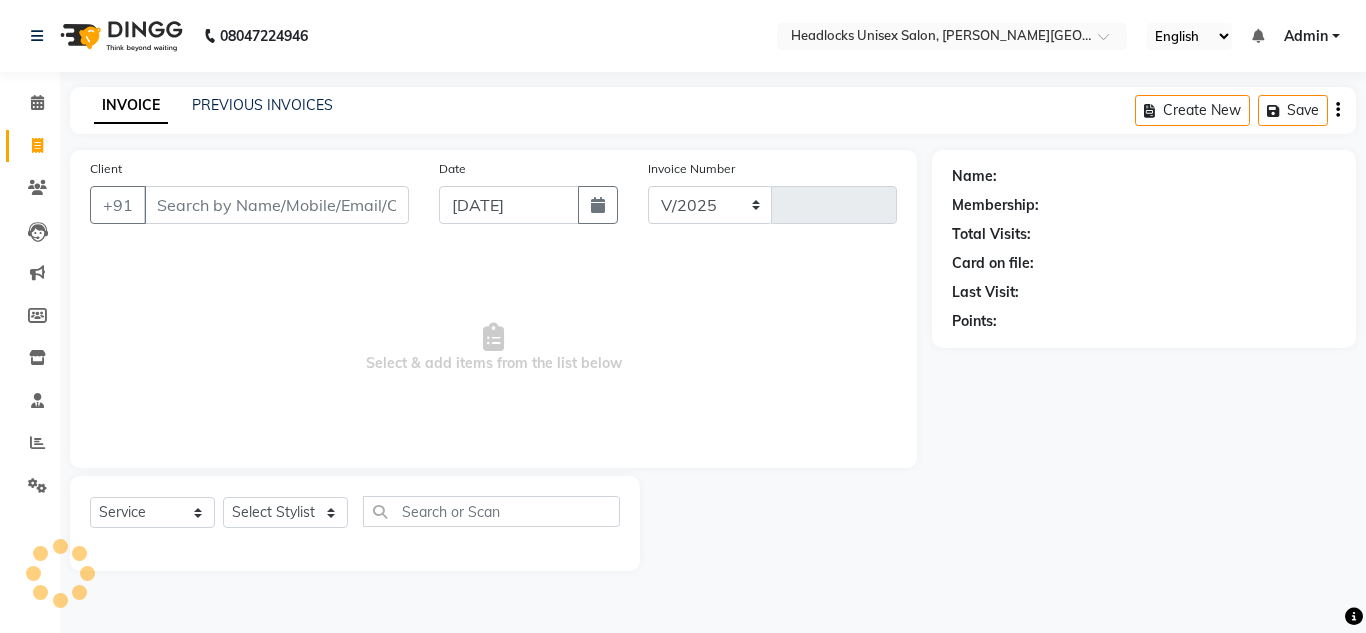 select on "6850" 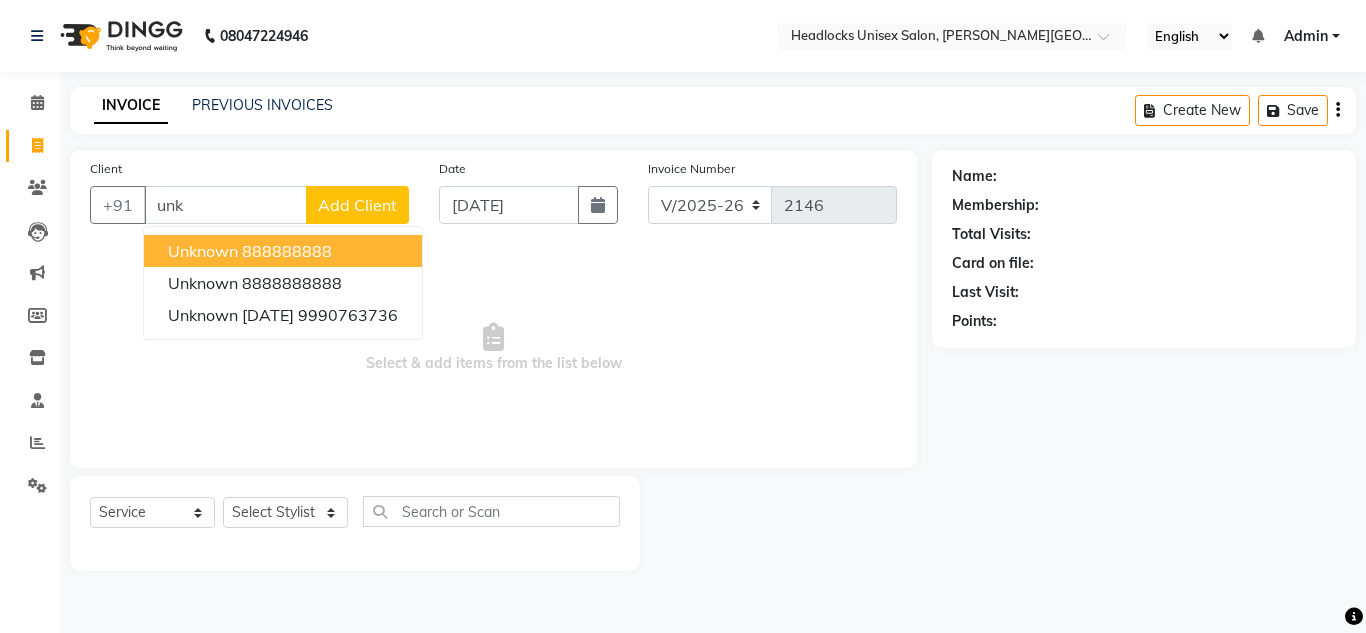 click on "unknown" at bounding box center [203, 251] 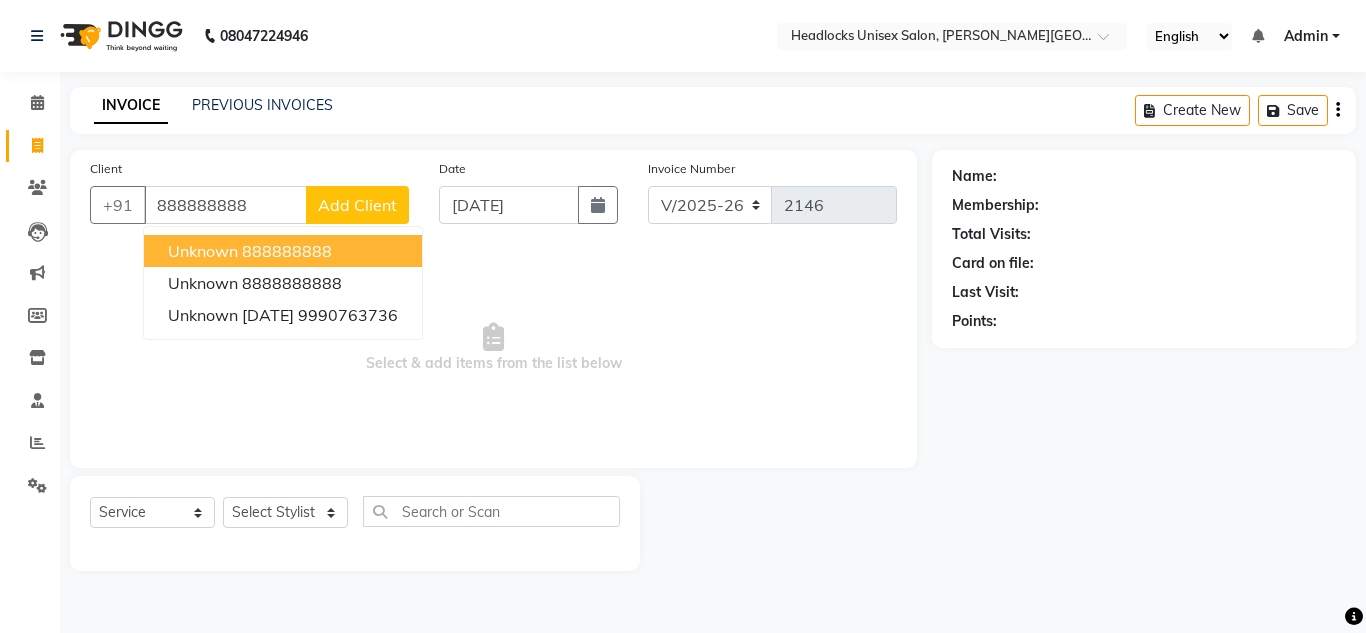 type on "888888888" 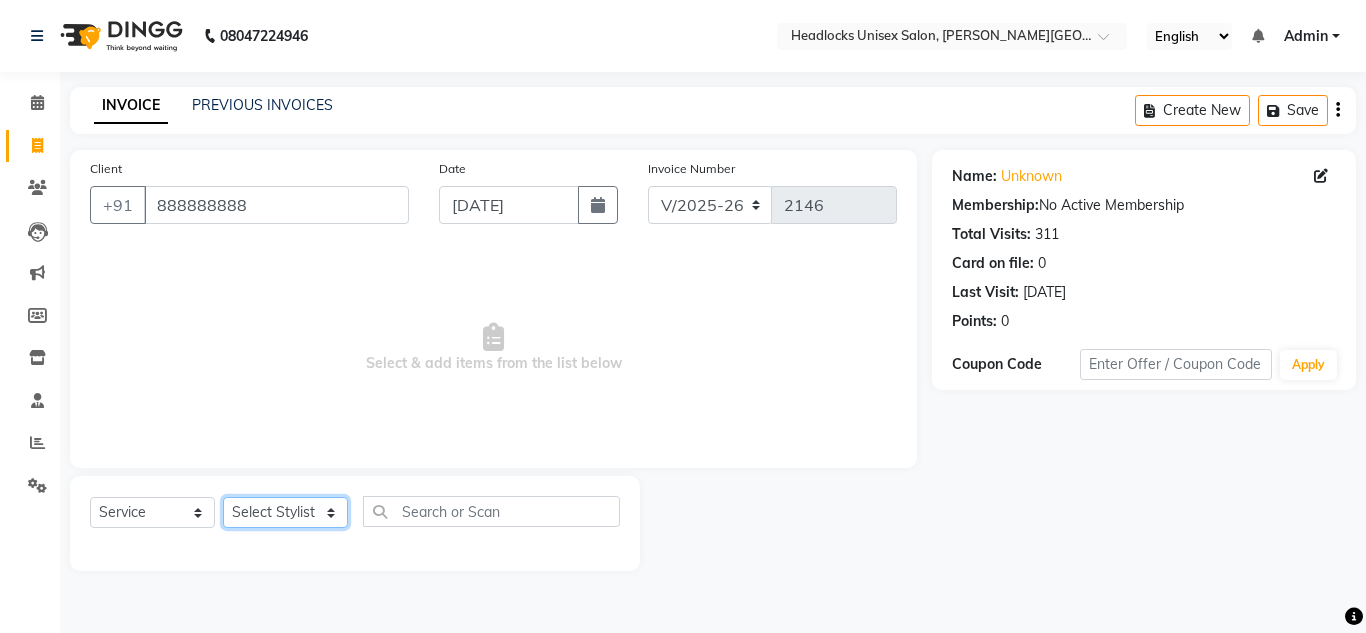 click on "Select Stylist [PERSON_NAME] Jannat Kaif [DATE] Lucky [PERSON_NAME] Pinky [PERSON_NAME] [PERSON_NAME] [PERSON_NAME] [PERSON_NAME] Suraj Vikas [PERSON_NAME] [PERSON_NAME]" 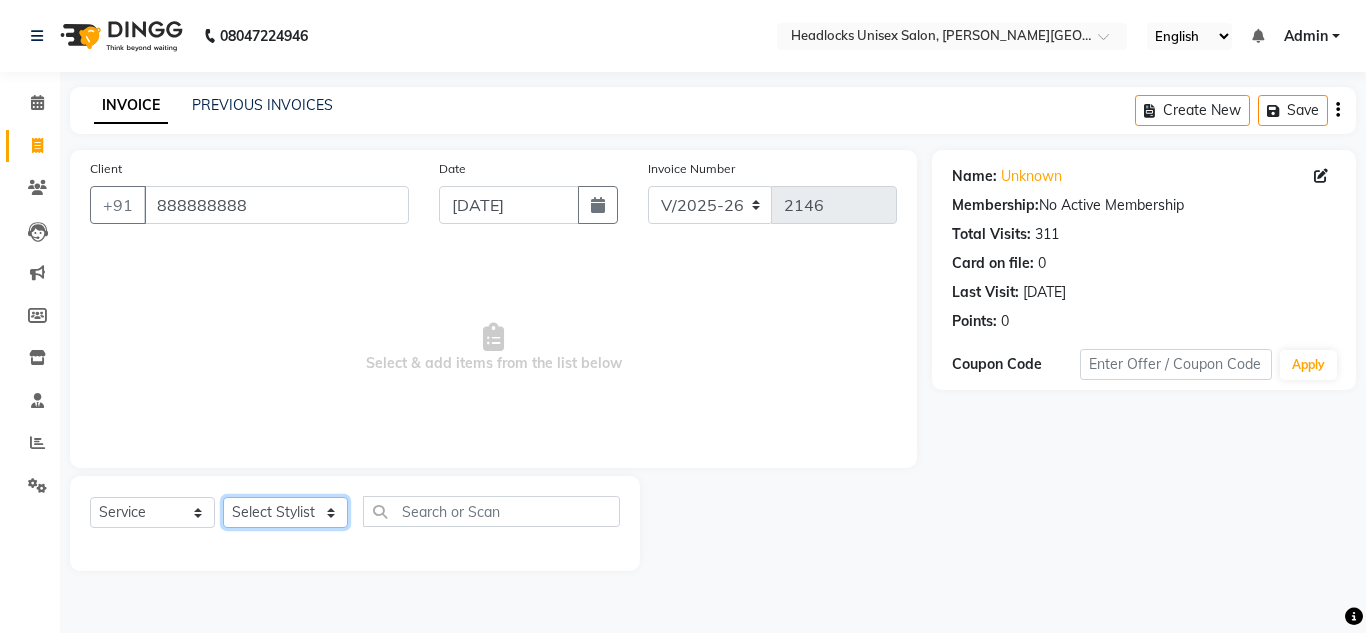 select on "66496" 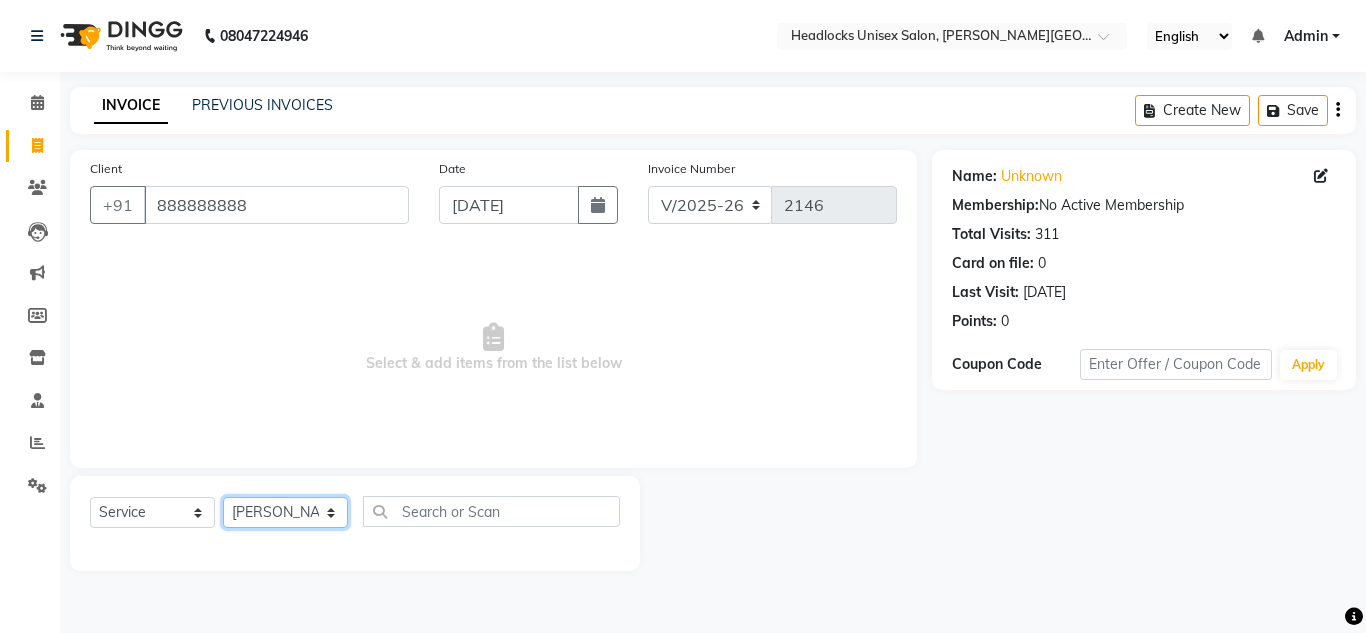 click on "Select Stylist [PERSON_NAME] Jannat Kaif [DATE] Lucky [PERSON_NAME] Pinky [PERSON_NAME] [PERSON_NAME] [PERSON_NAME] [PERSON_NAME] Suraj Vikas [PERSON_NAME] [PERSON_NAME]" 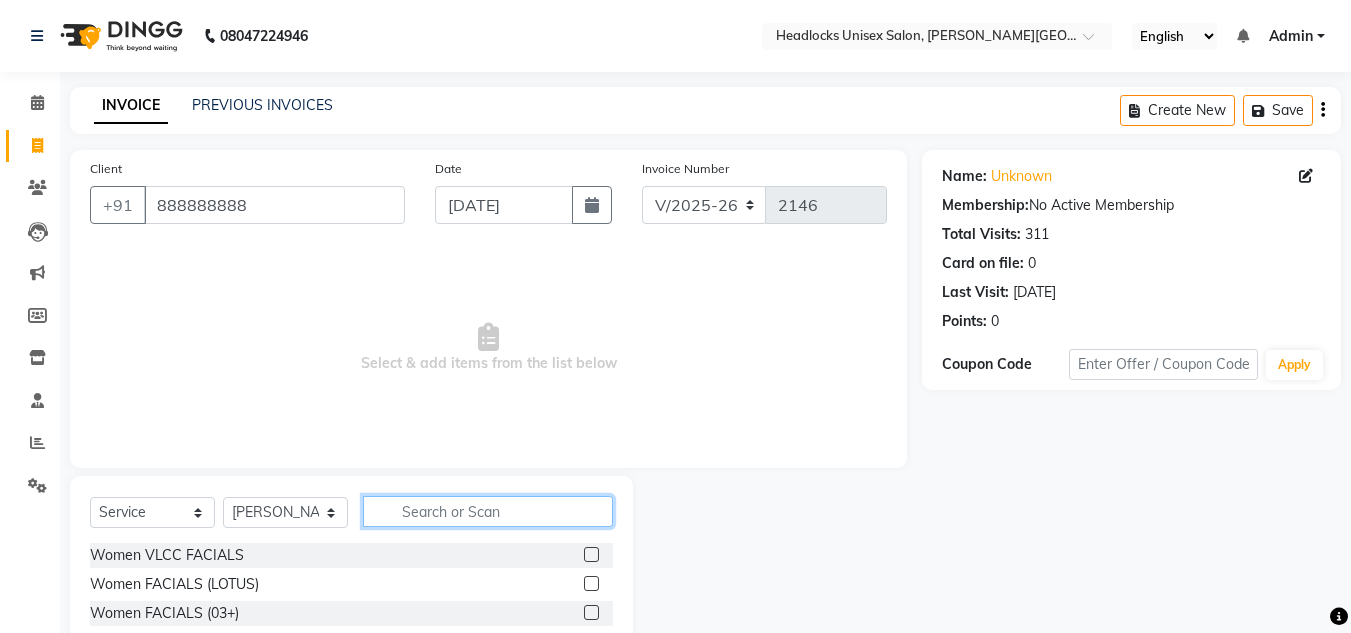 click 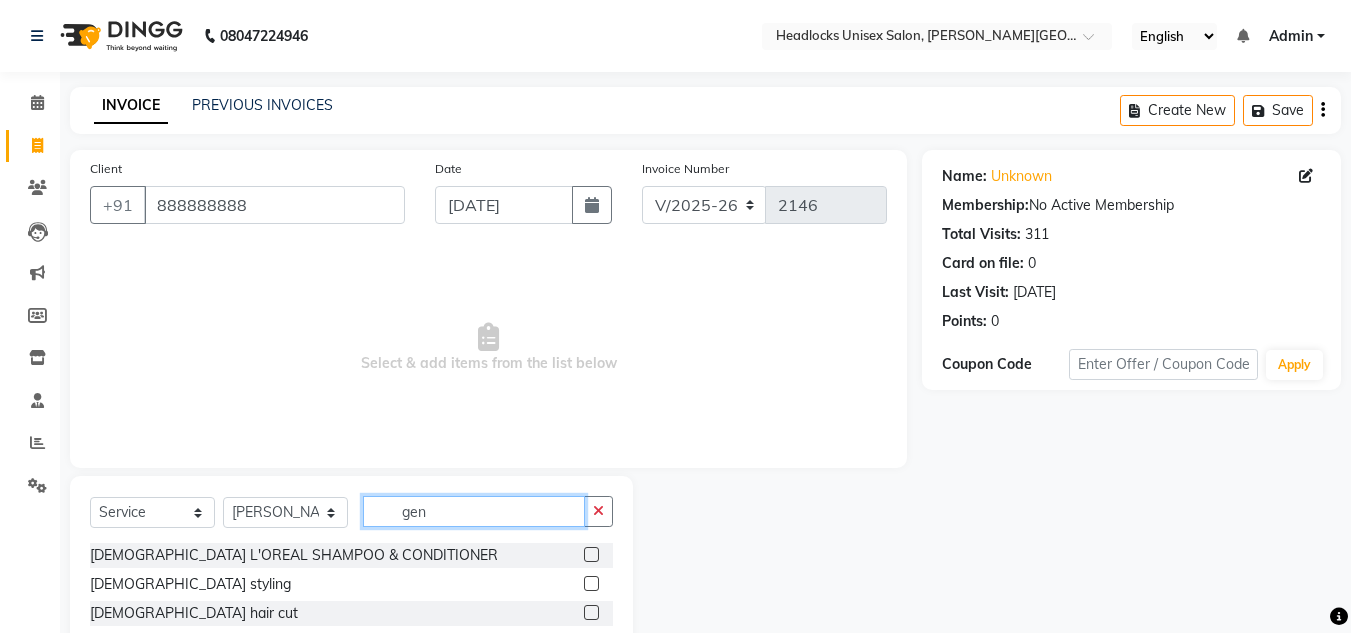 scroll, scrollTop: 141, scrollLeft: 0, axis: vertical 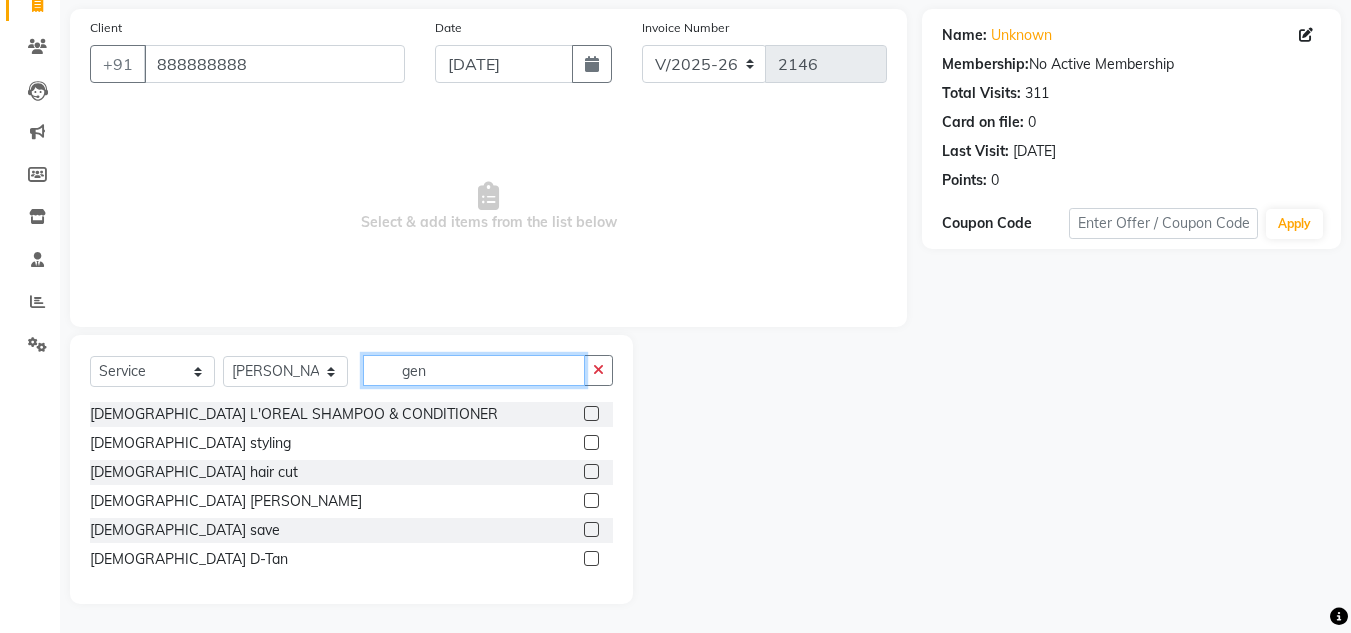 type on "gen" 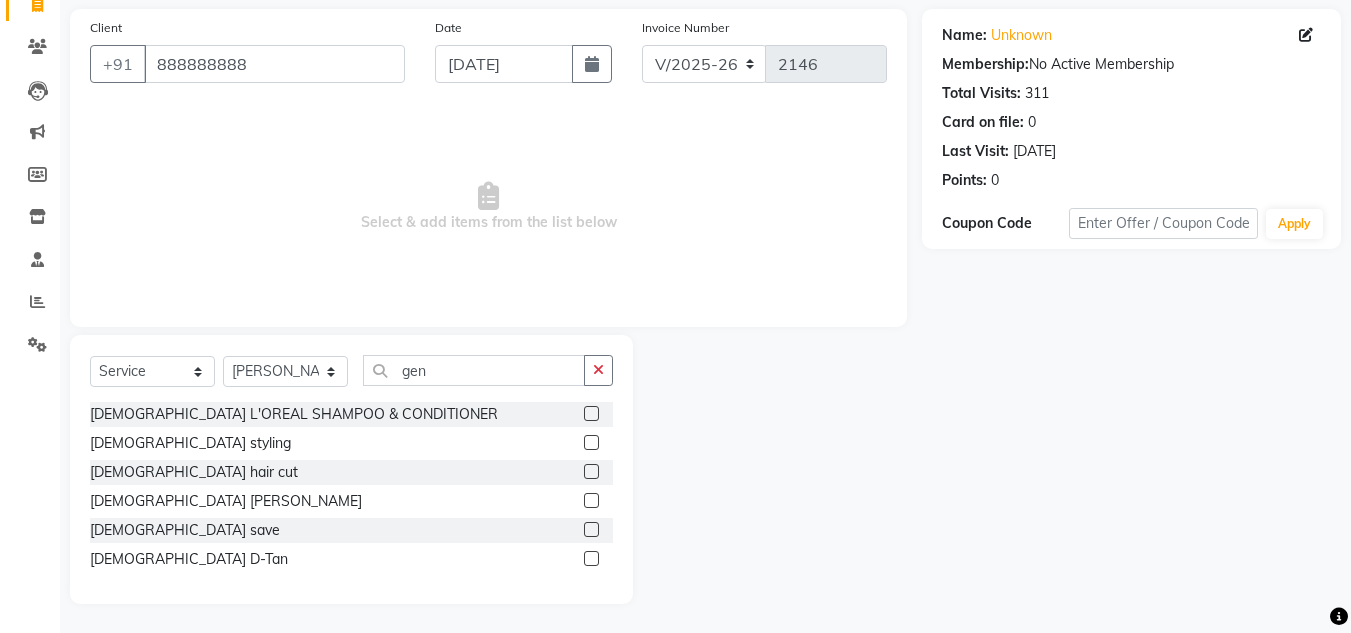 click 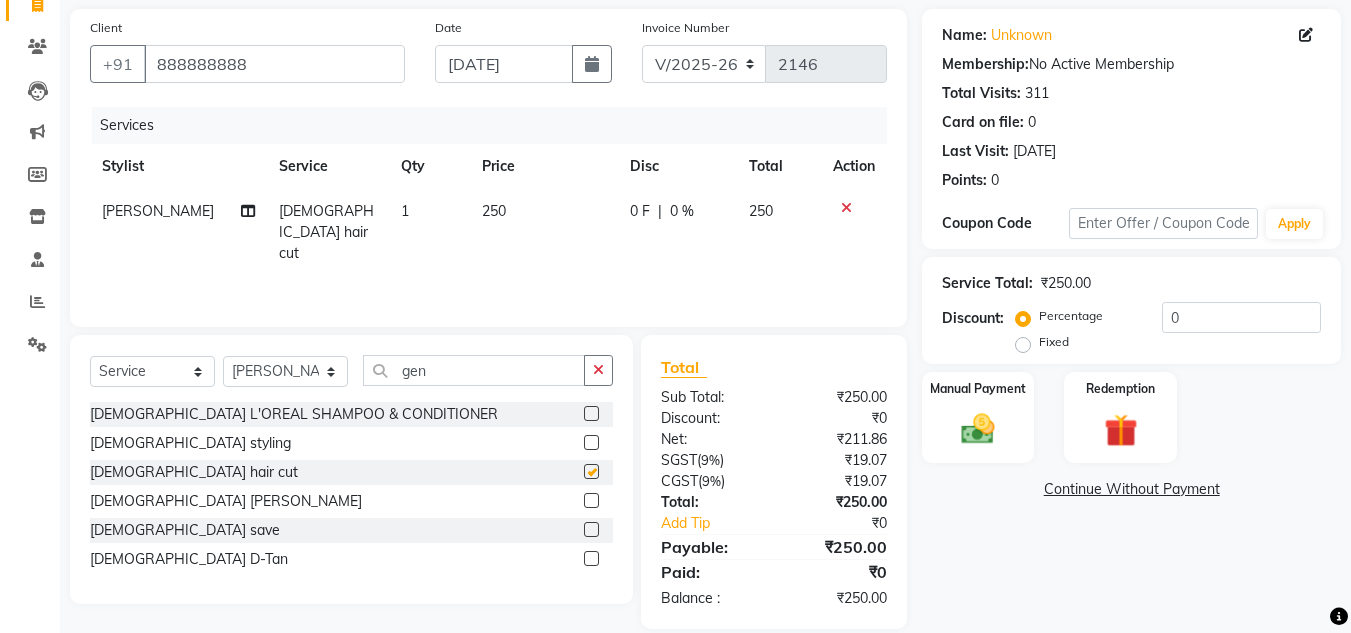 checkbox on "false" 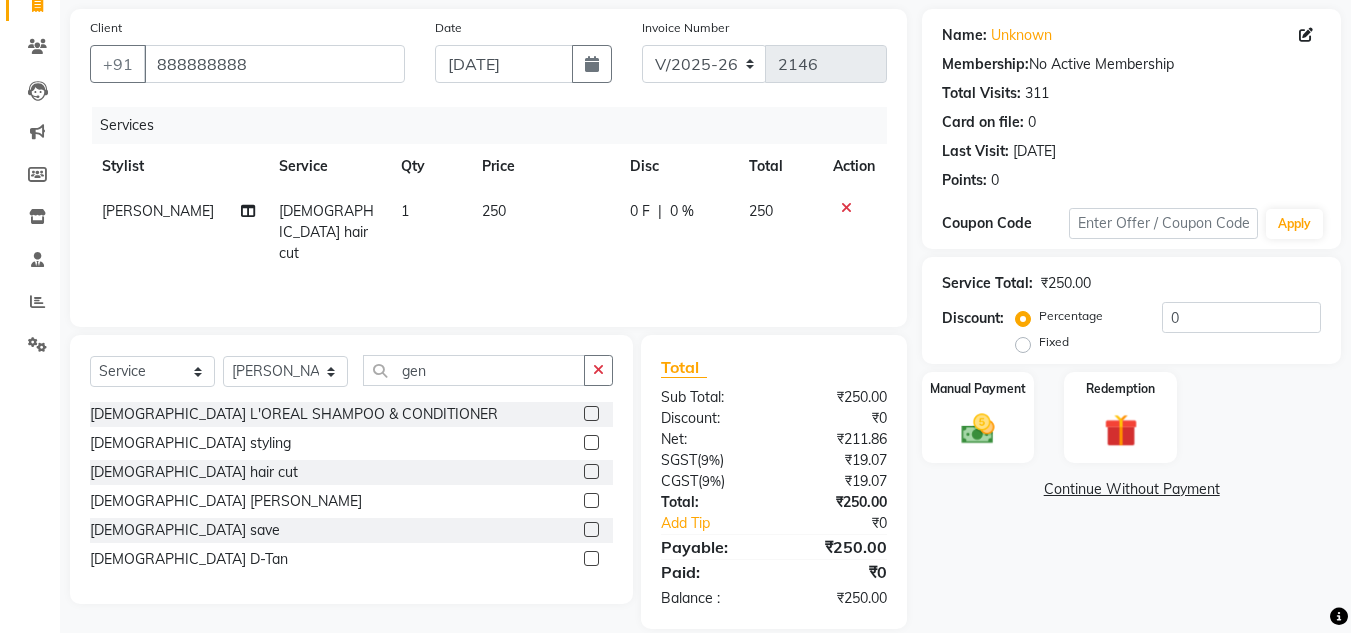 click 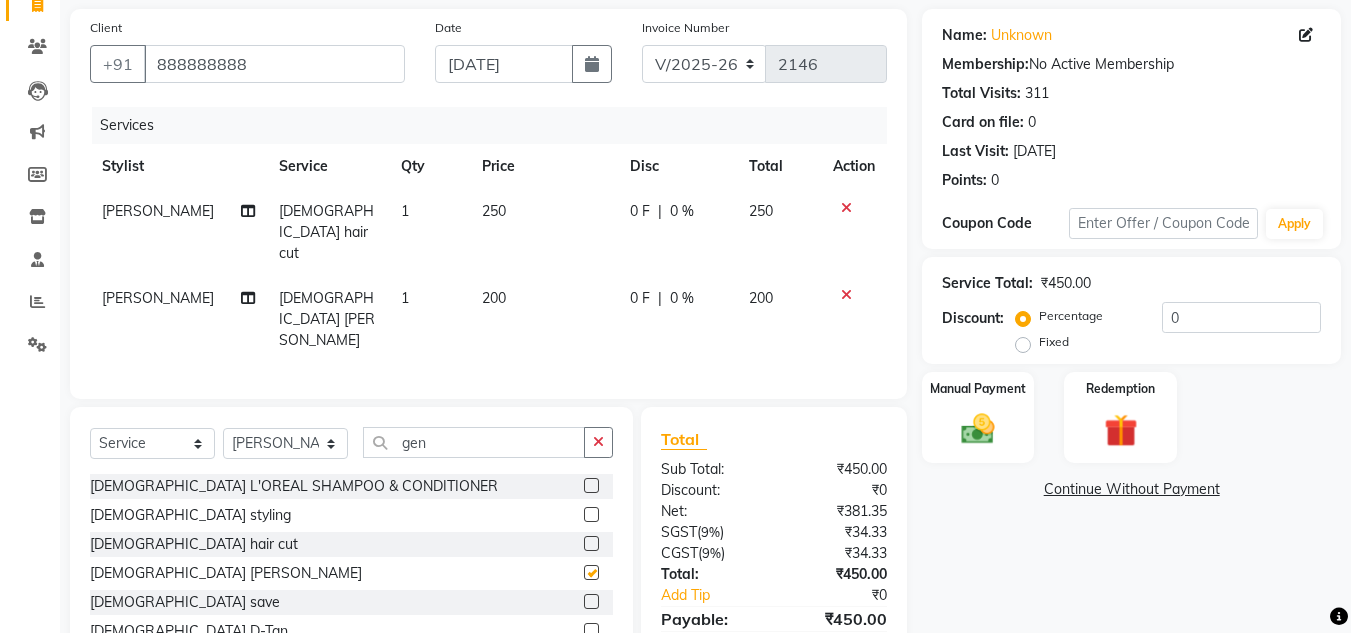 checkbox on "false" 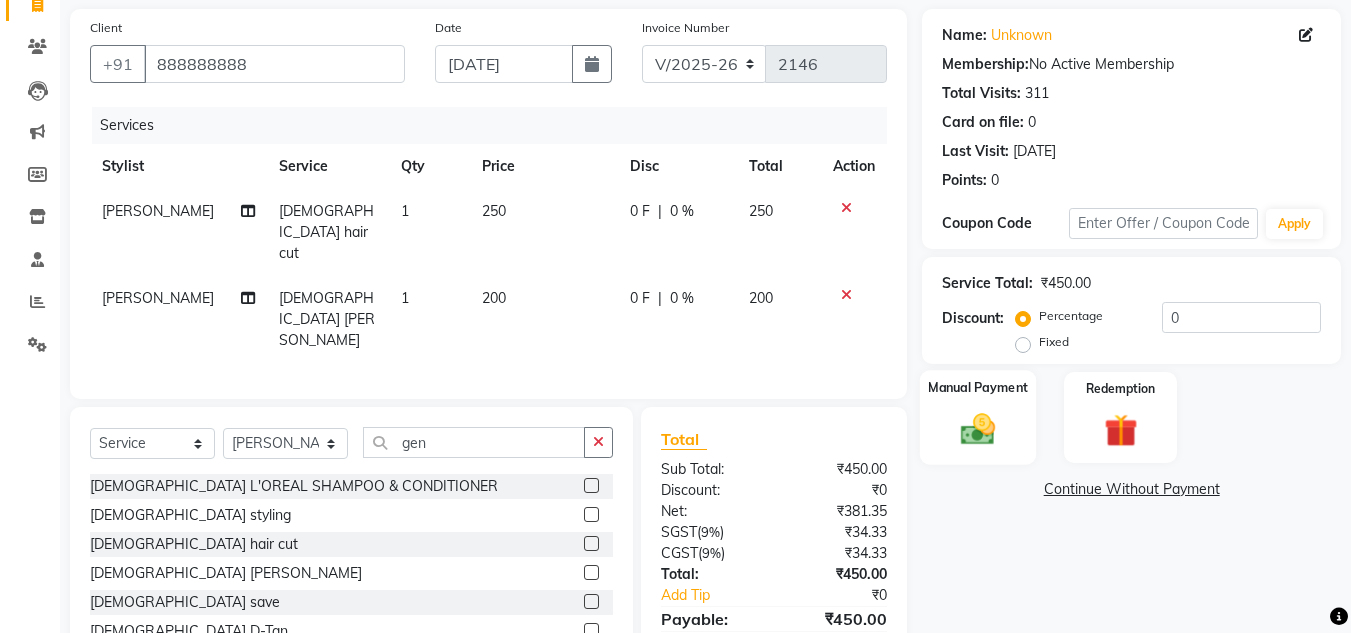click 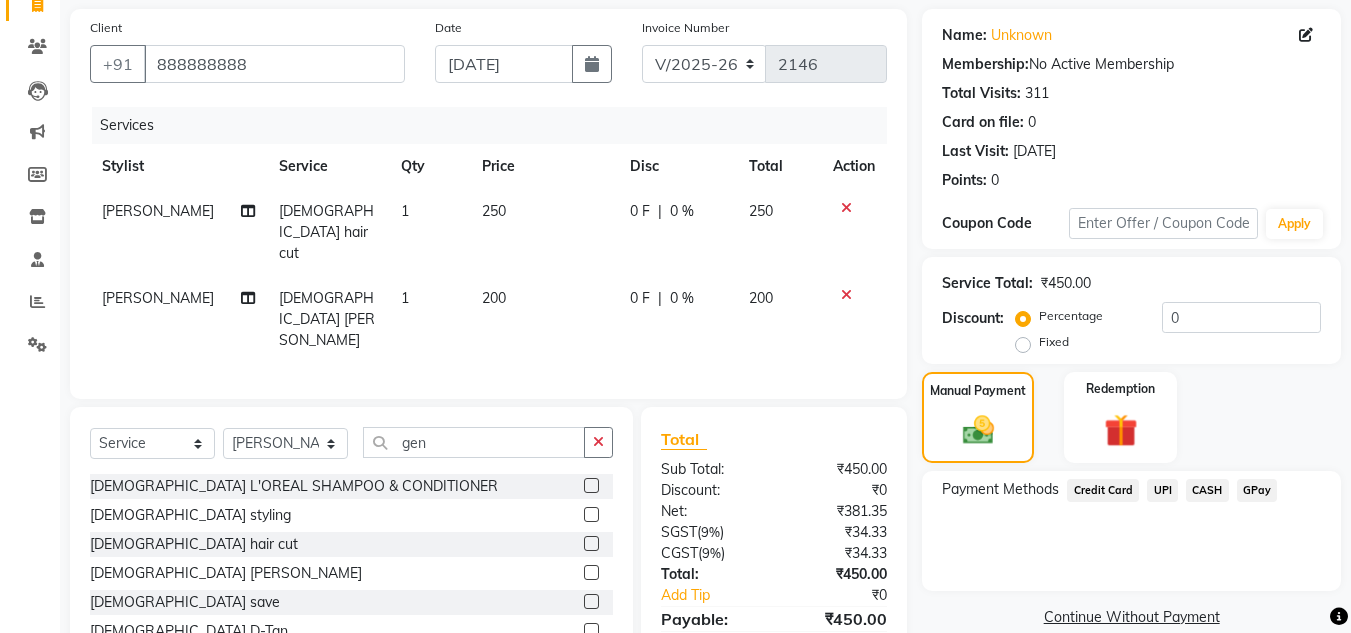click on "UPI" 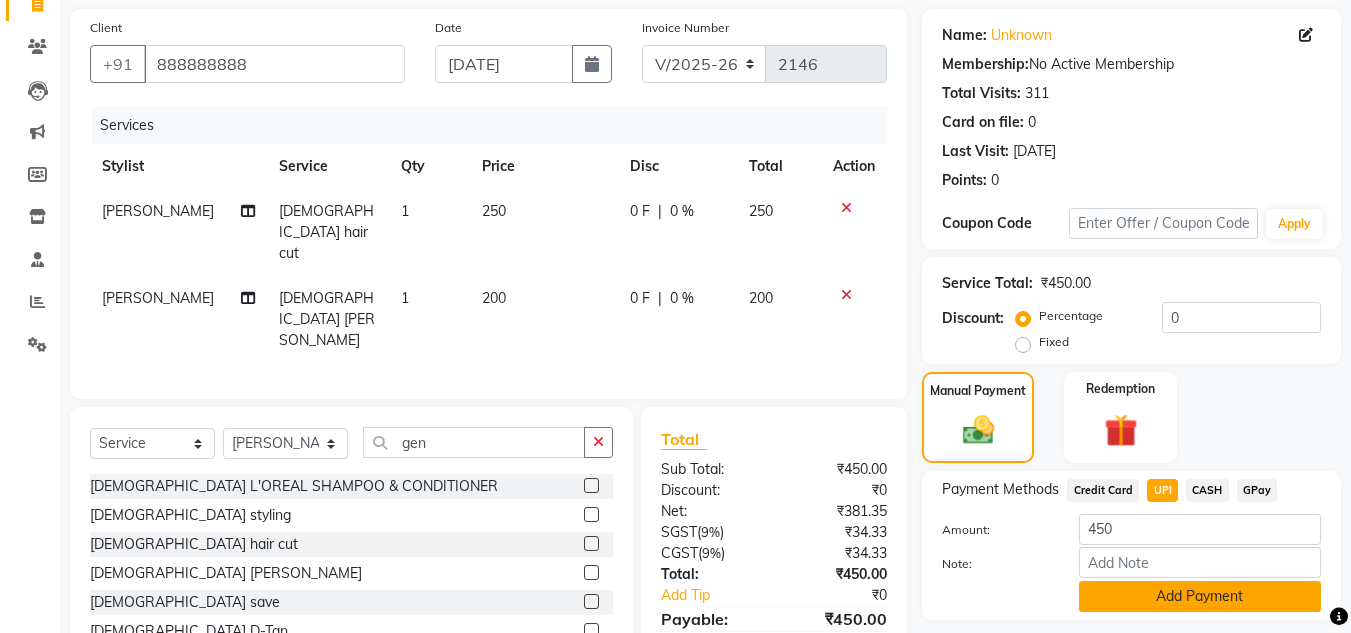 click on "Add Payment" 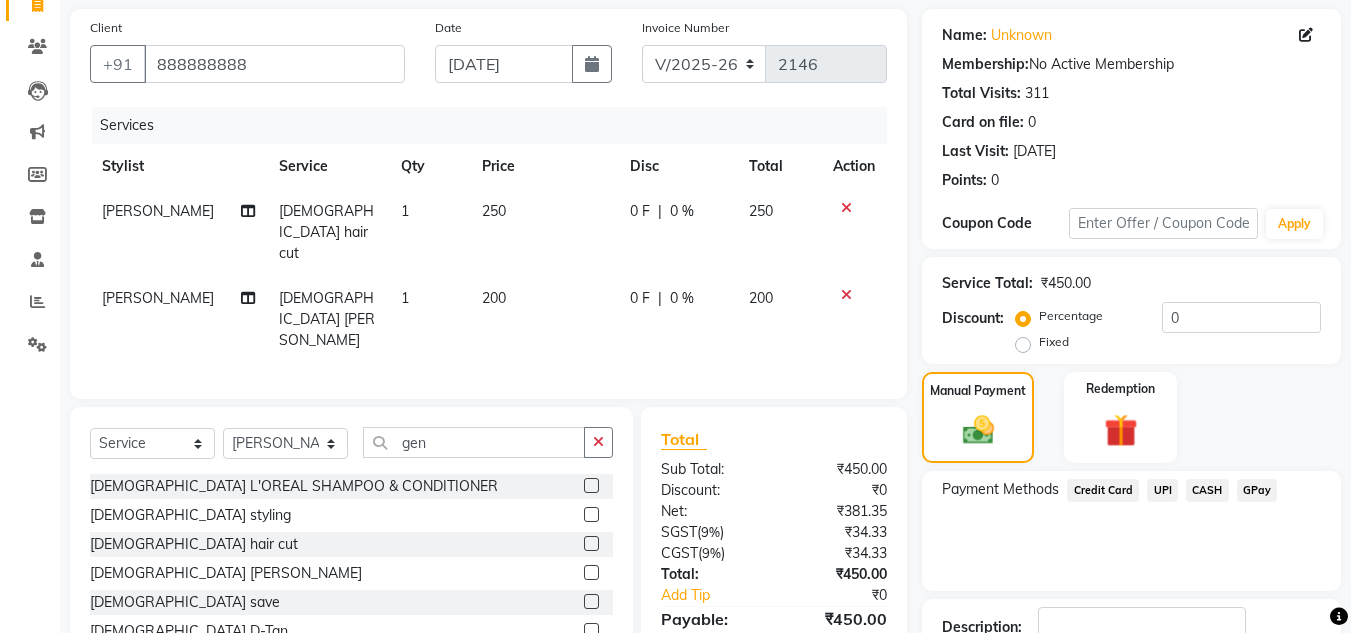 scroll, scrollTop: 283, scrollLeft: 0, axis: vertical 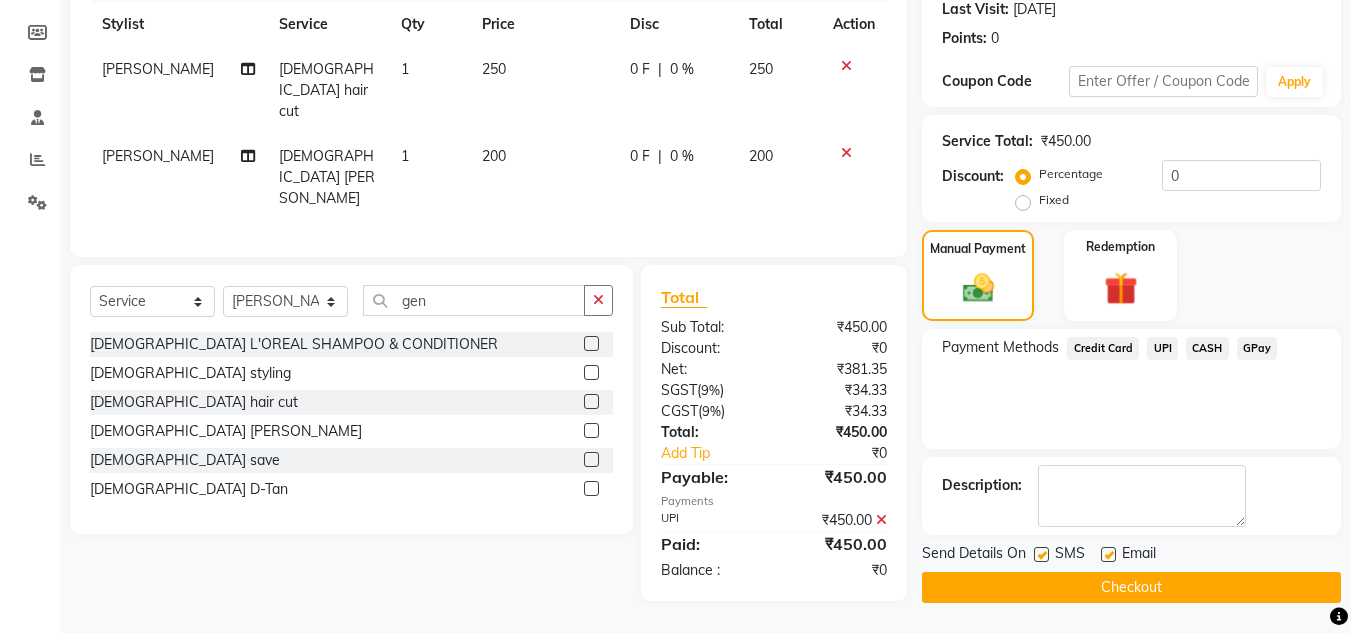 click on "Checkout" 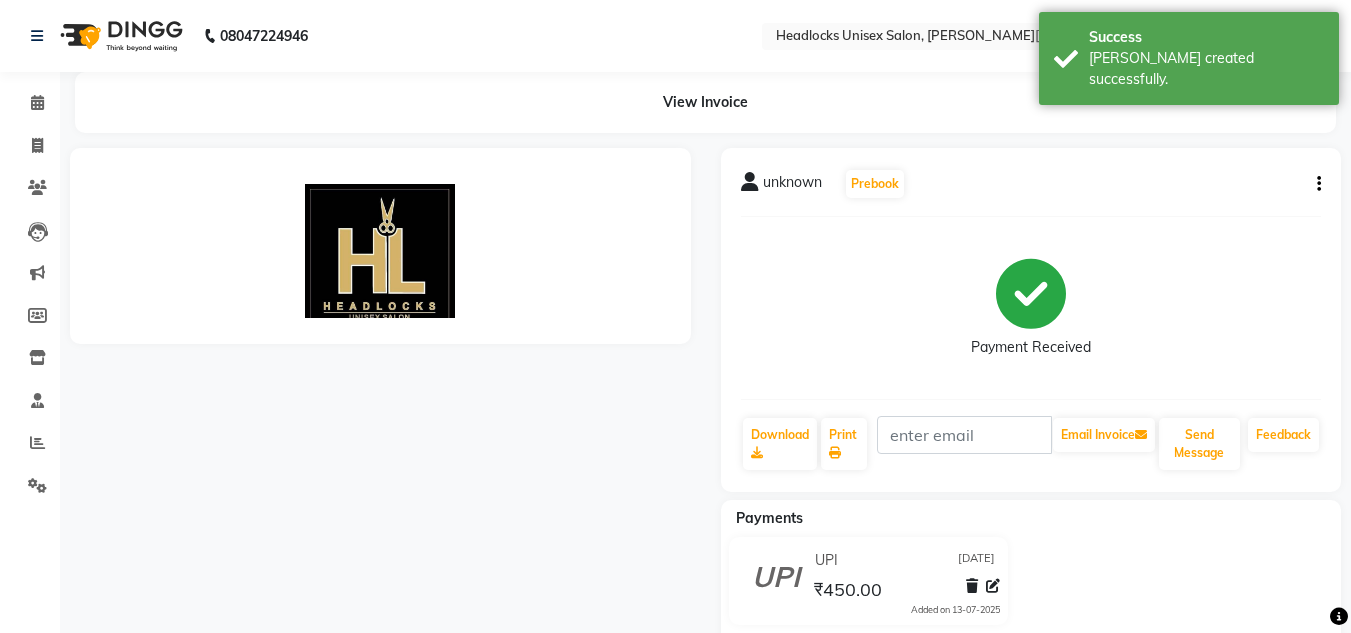 scroll, scrollTop: 0, scrollLeft: 0, axis: both 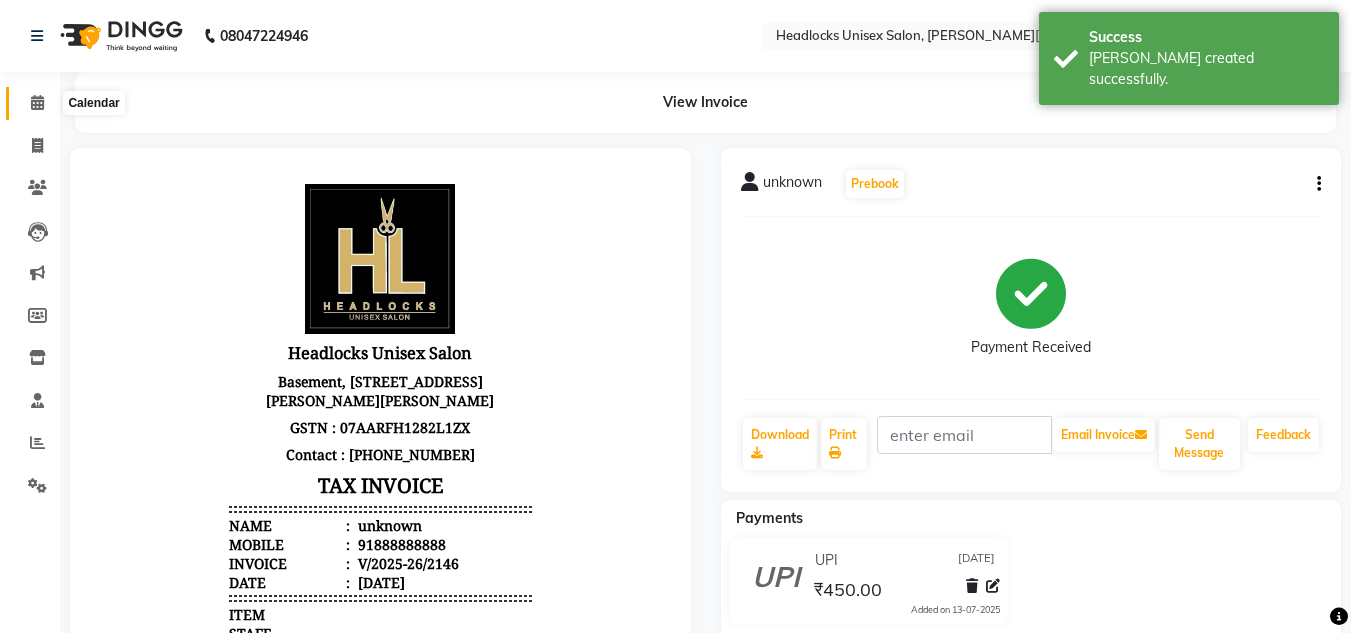 click 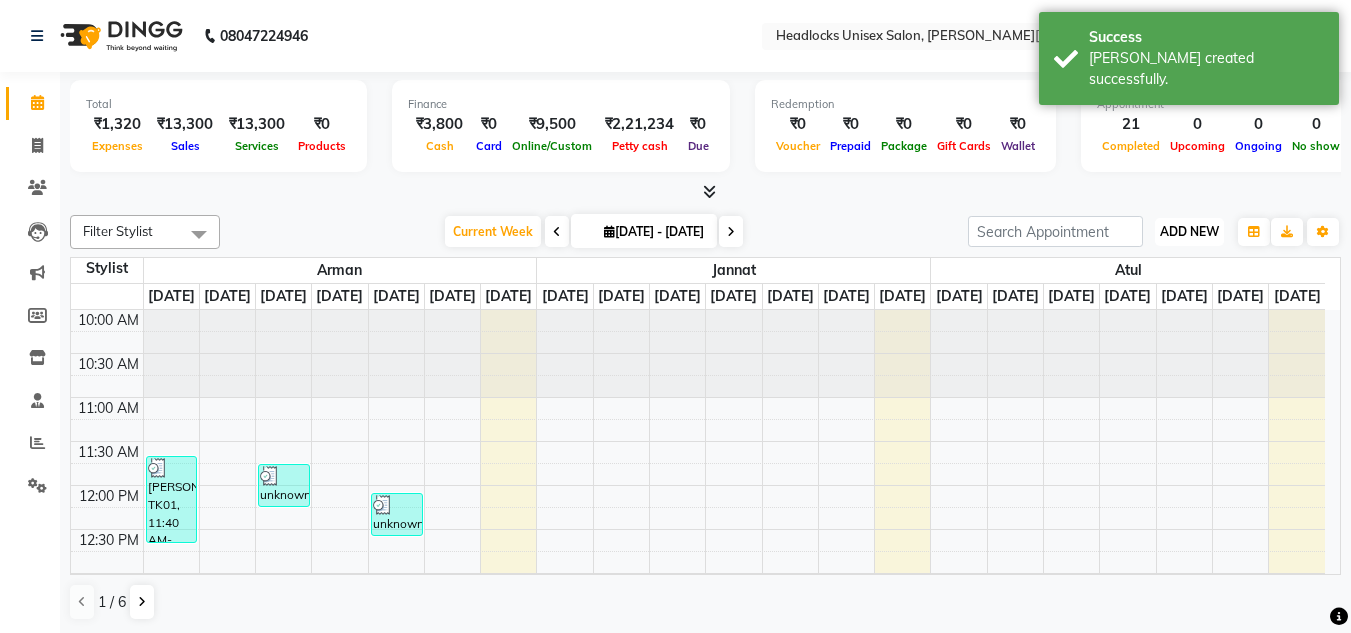 click on "ADD NEW" at bounding box center (1189, 231) 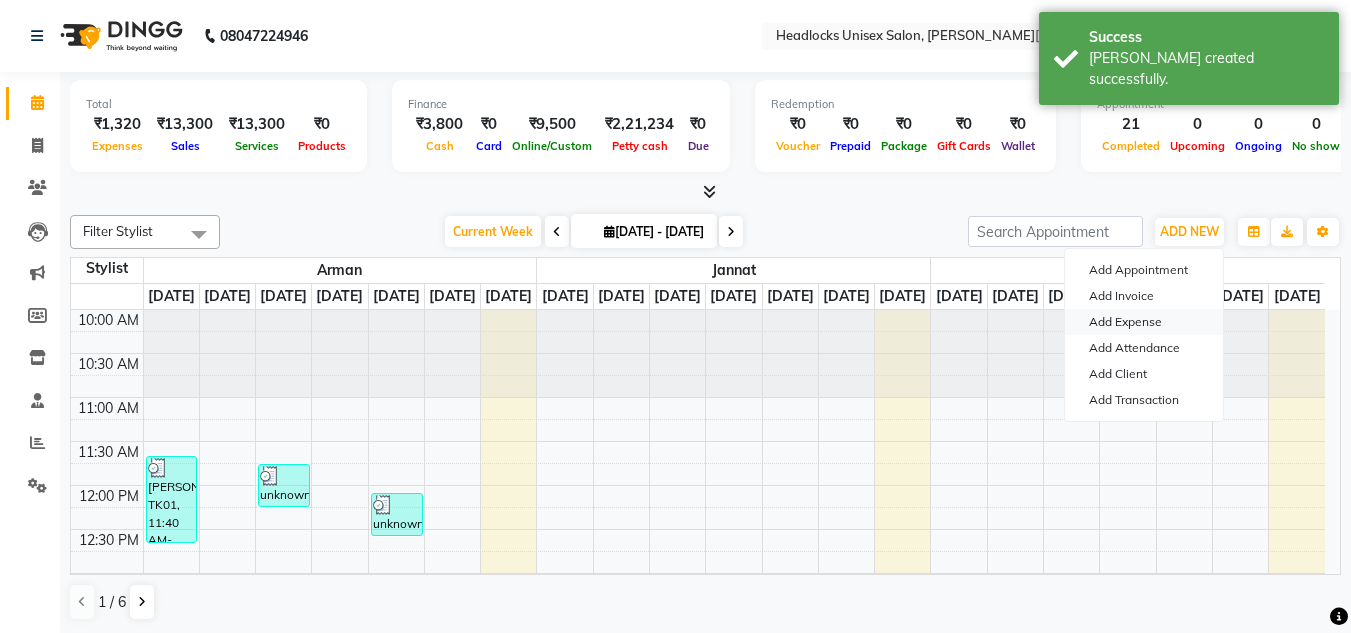 click on "Add Expense" at bounding box center (1144, 322) 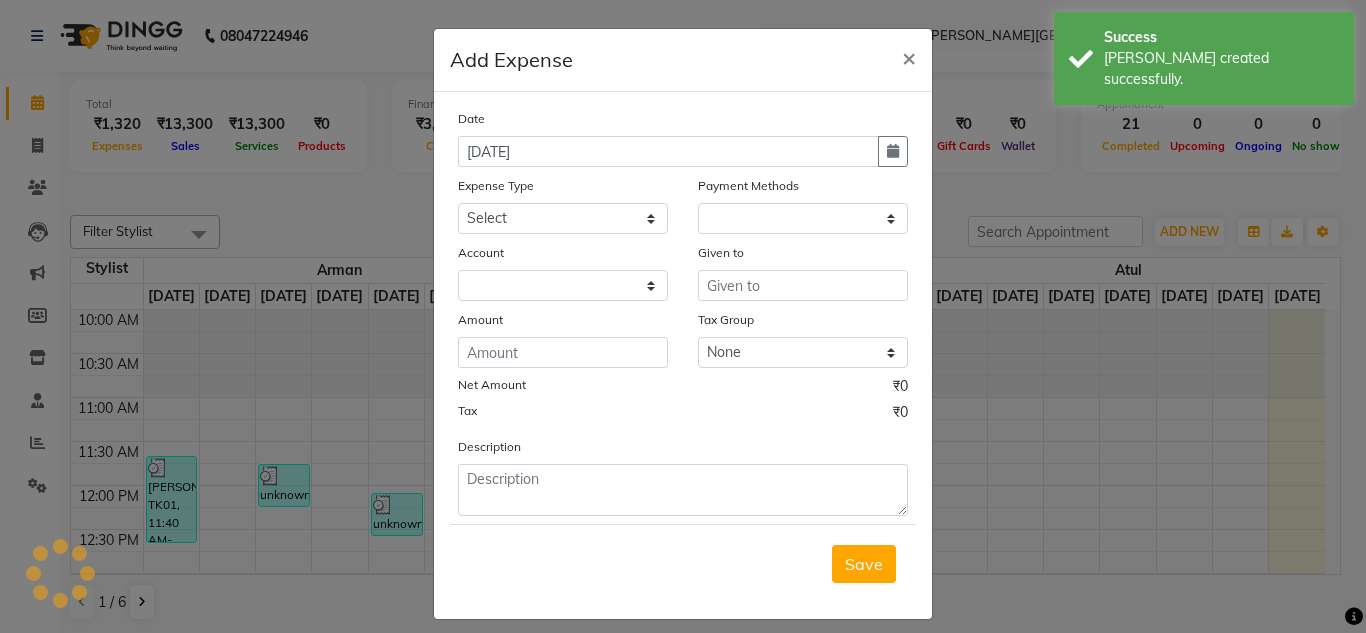 select 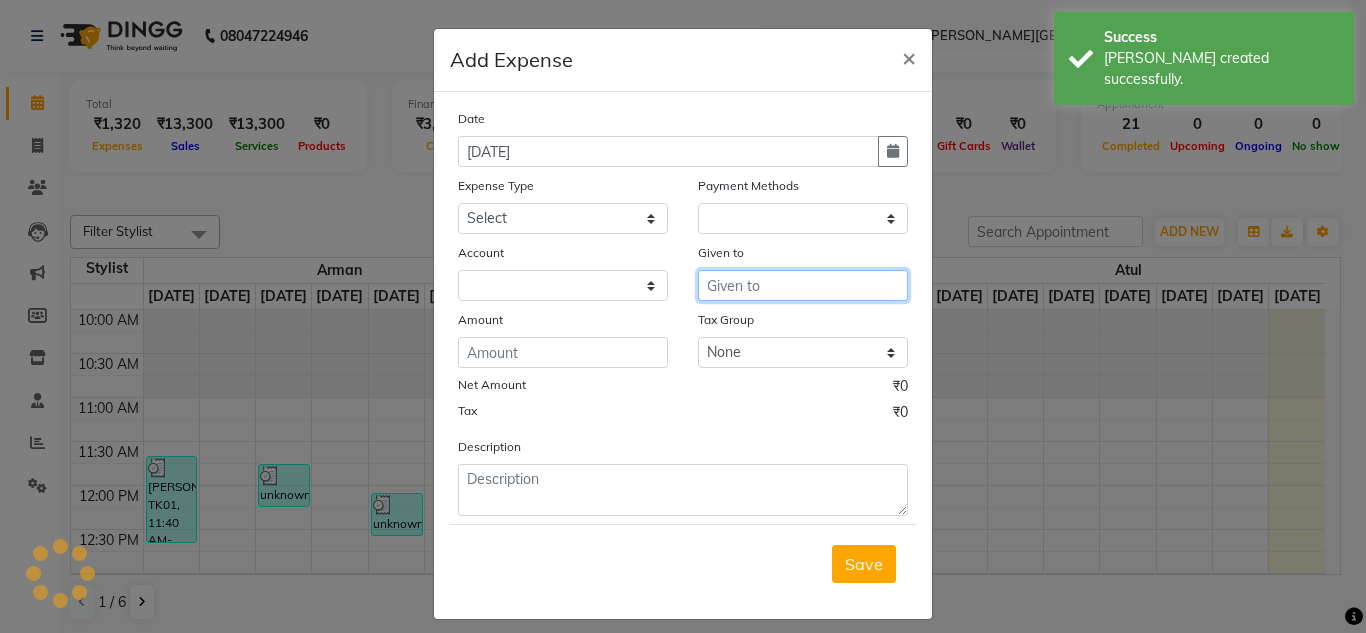 click at bounding box center (803, 285) 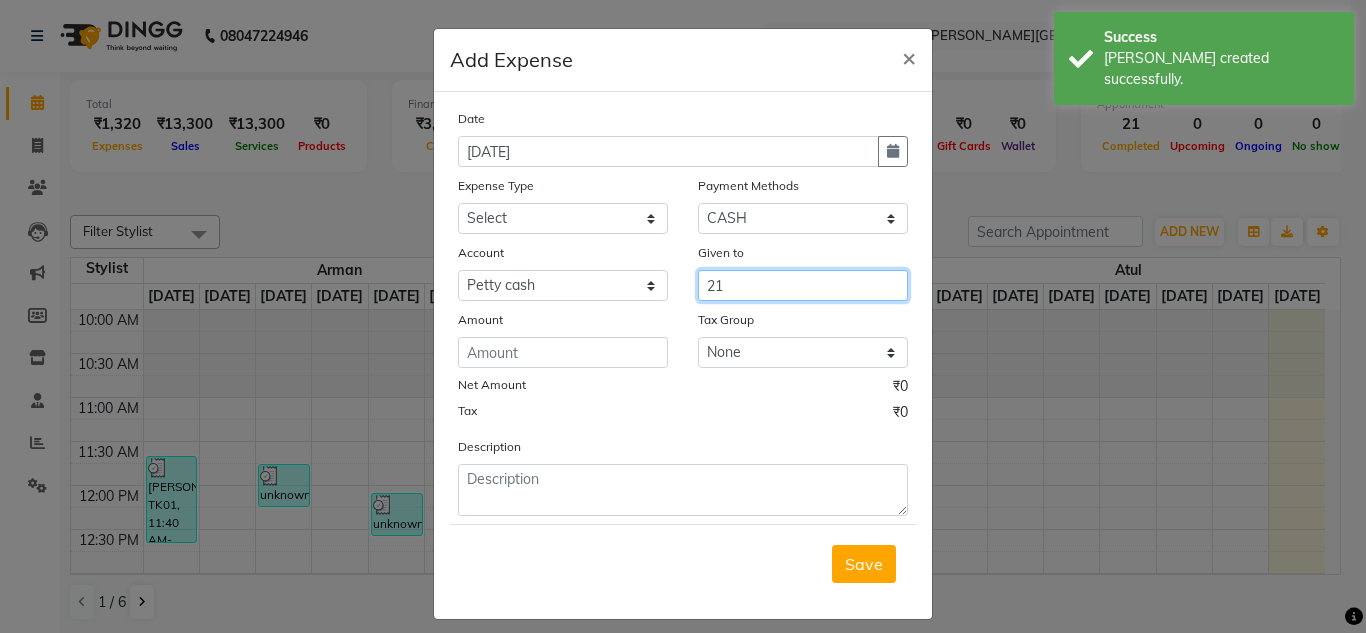 type on "2" 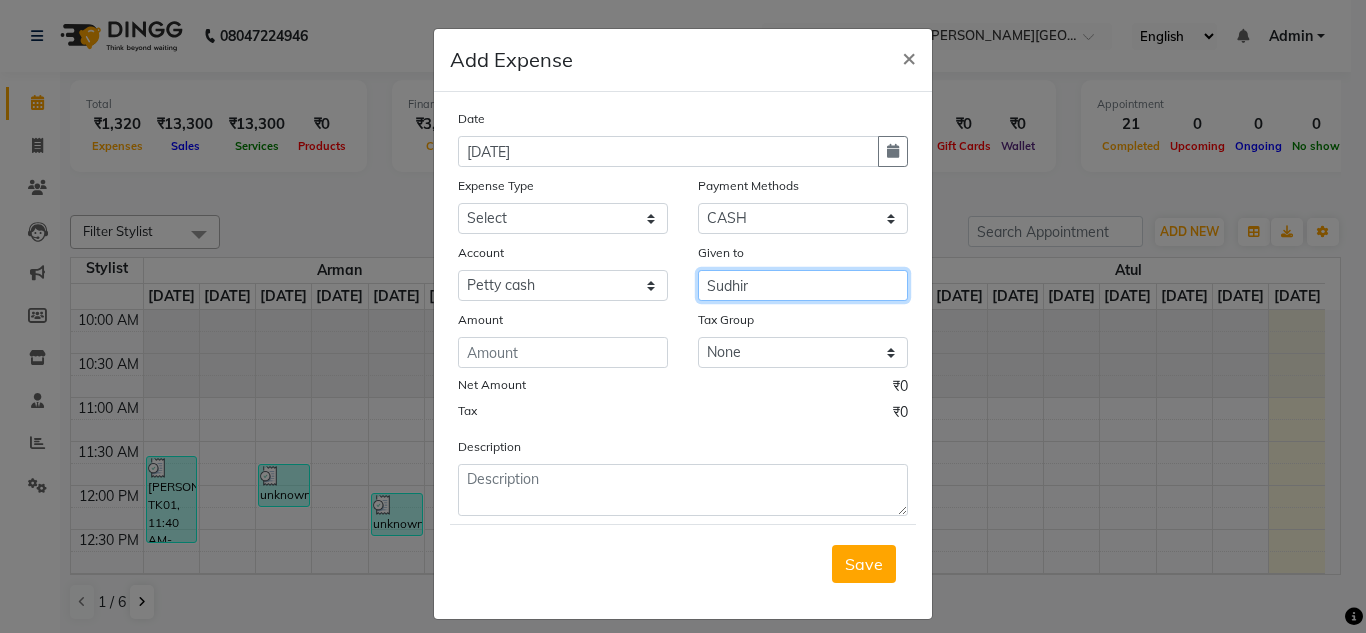 type on "Sudhir" 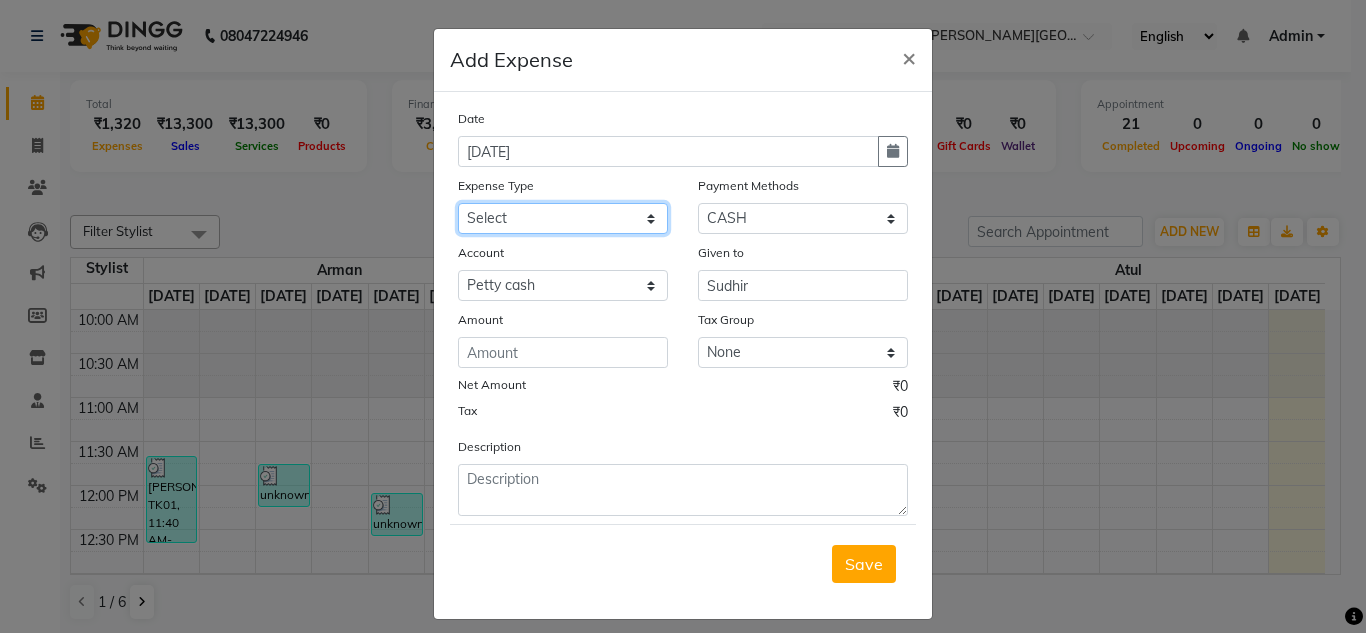 click on "Select Advance Salary Bank charges Car maintenance  Cash transfer to bank Cash transfer to hub charity client food Client Snacks Clinical charges coffee Equipment Fuel Govt fee Incentive Insurance International purchase Loan Repayment Maintenance maintenance Marketing milk Miscellaneous MRA night convence oil Other Pantry pentary item Product product incentive Rent Salary Staff Snacks sugar Tax tea Tea & Refreshment tip urgent stock Utilities water bottles" 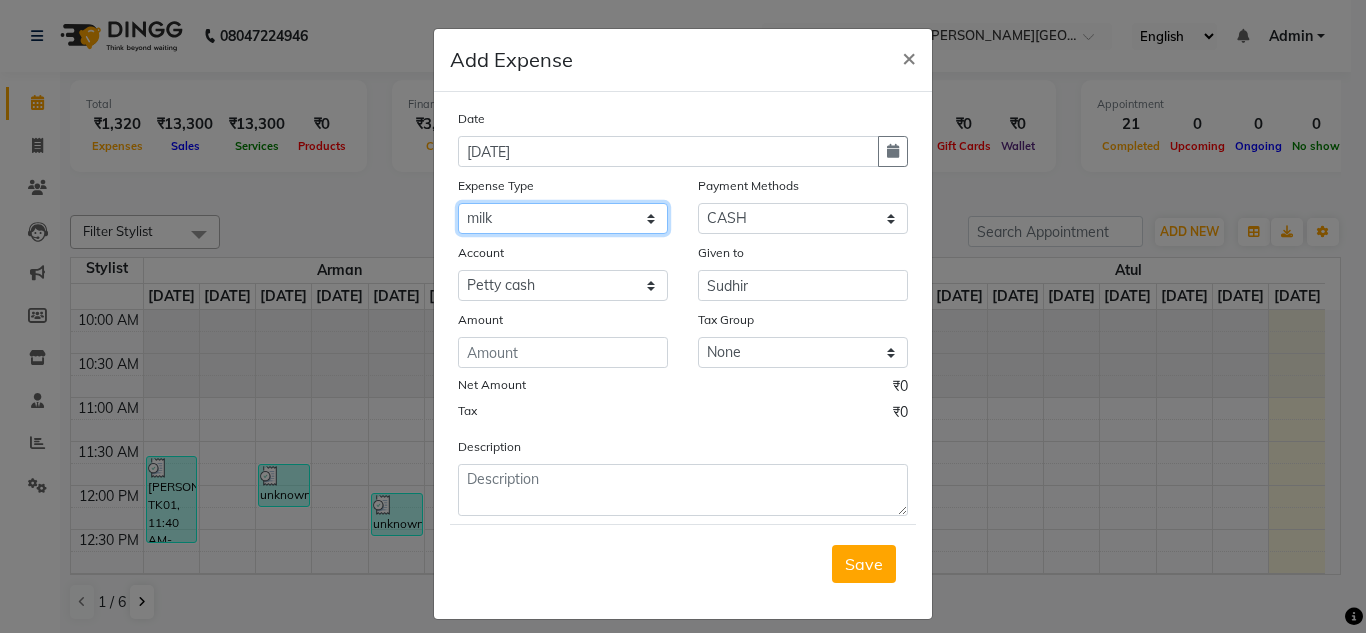 click on "Select Advance Salary Bank charges Car maintenance  Cash transfer to bank Cash transfer to hub charity client food Client Snacks Clinical charges coffee Equipment Fuel Govt fee Incentive Insurance International purchase Loan Repayment Maintenance maintenance Marketing milk Miscellaneous MRA night convence oil Other Pantry pentary item Product product incentive Rent Salary Staff Snacks sugar Tax tea Tea & Refreshment tip urgent stock Utilities water bottles" 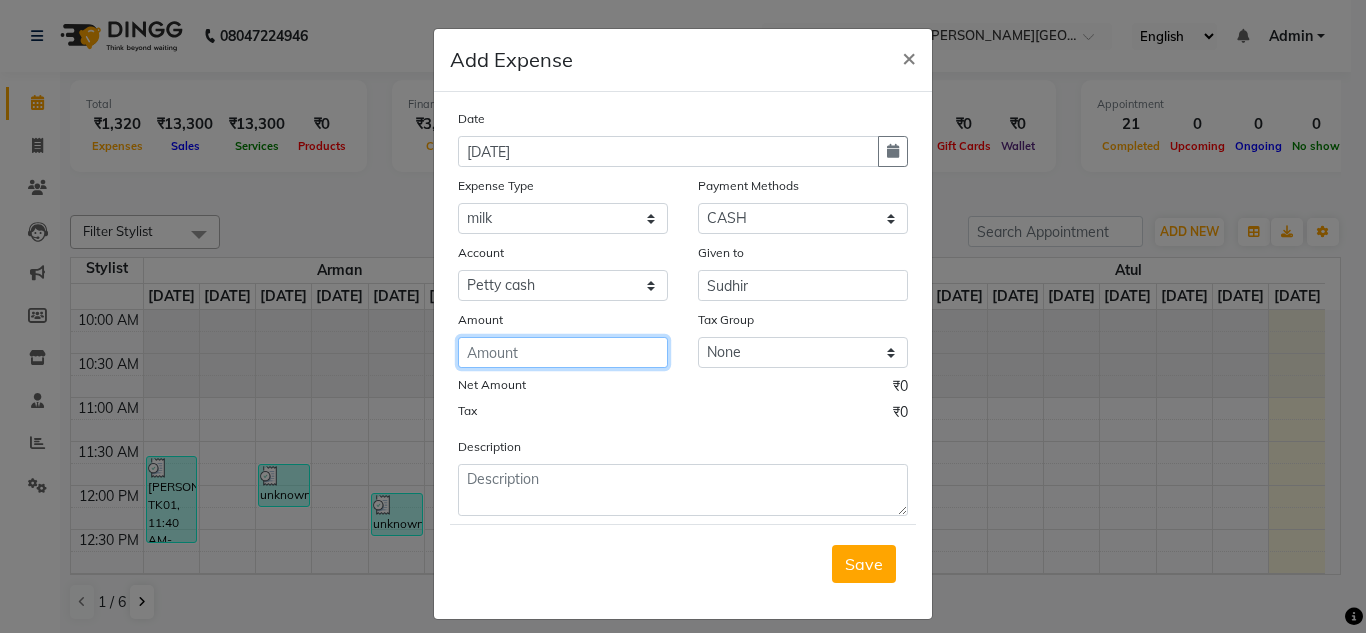 click 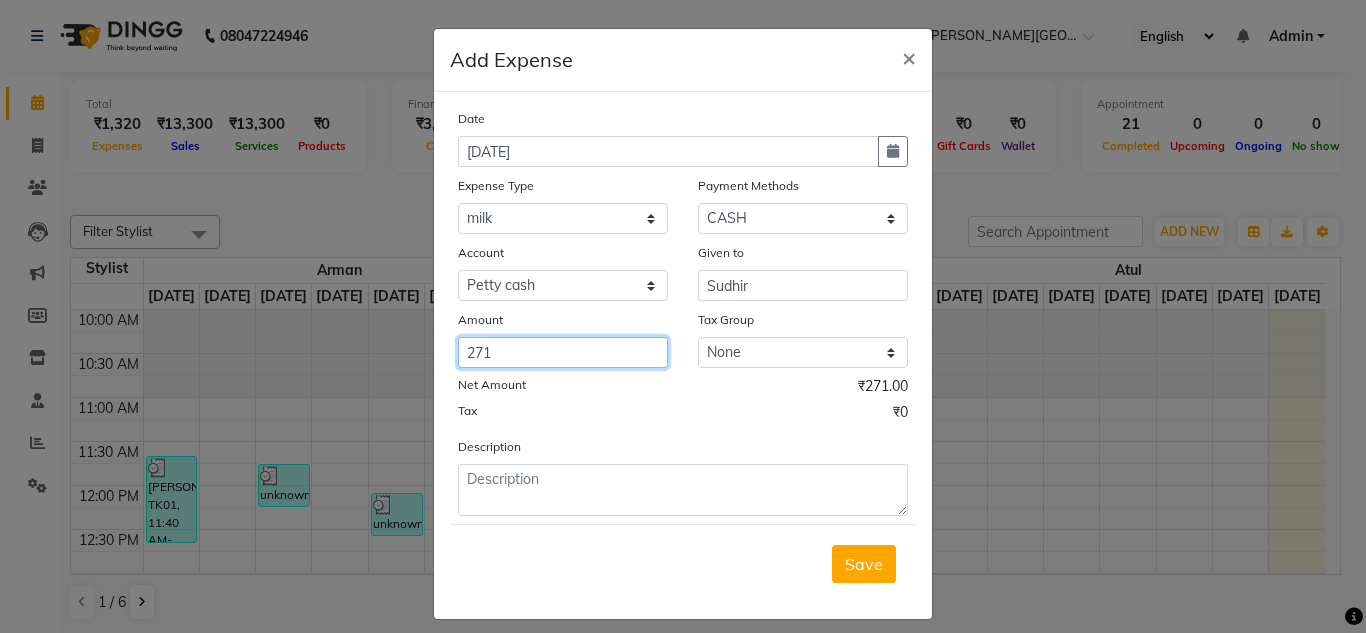 type on "271" 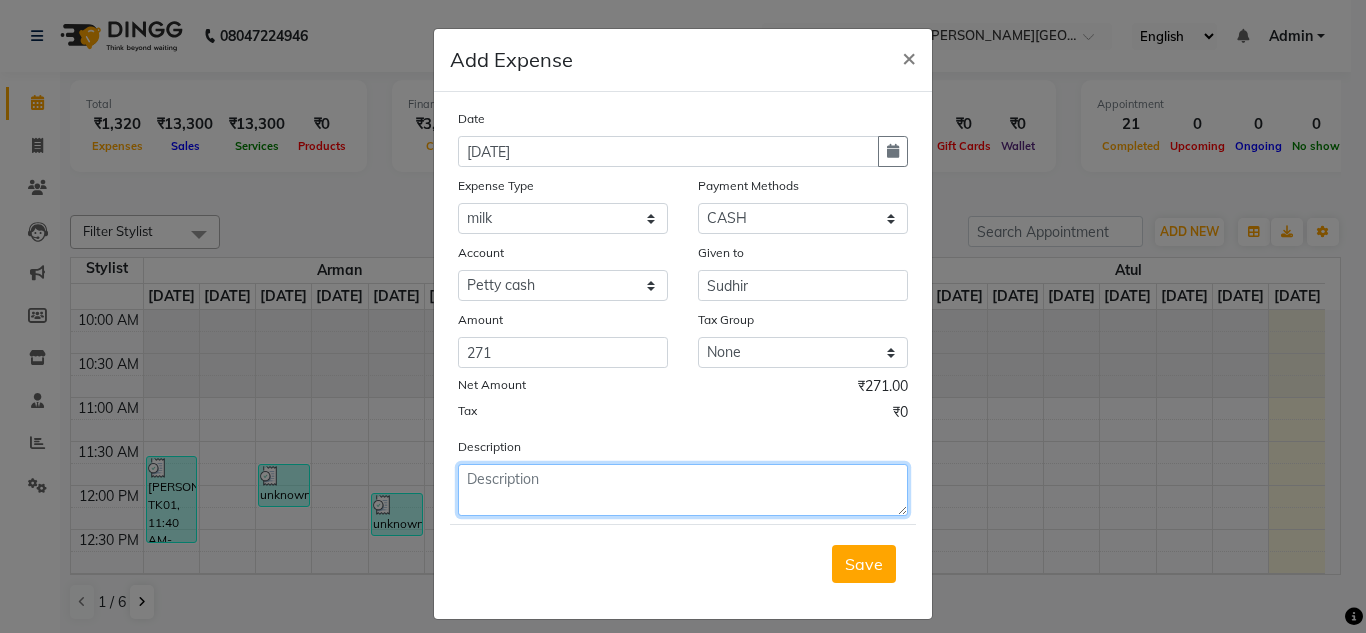 click 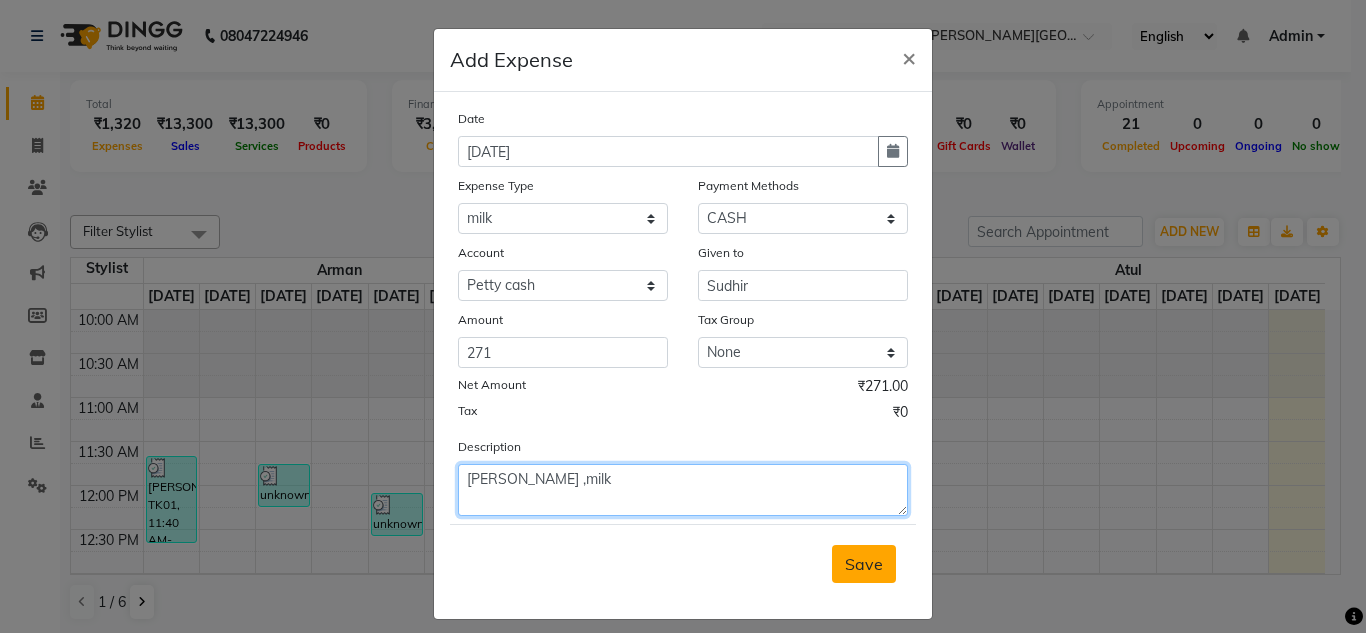 type on "[PERSON_NAME] ,milk" 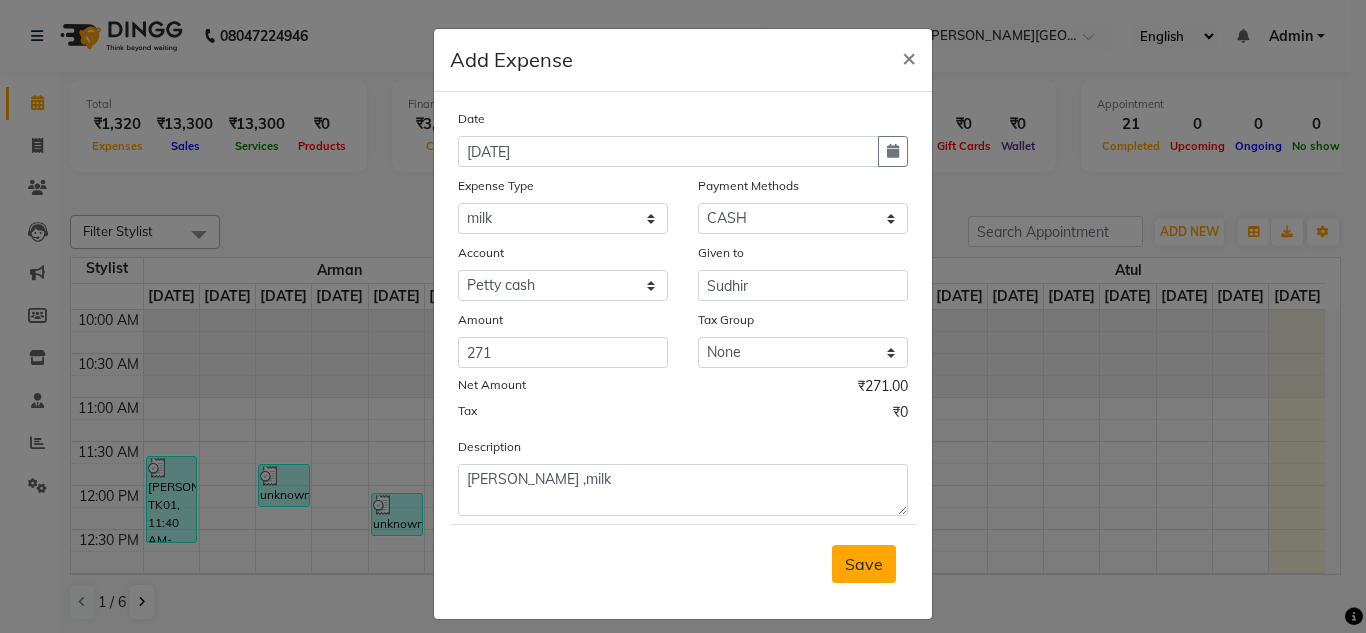 click on "Save" at bounding box center [864, 564] 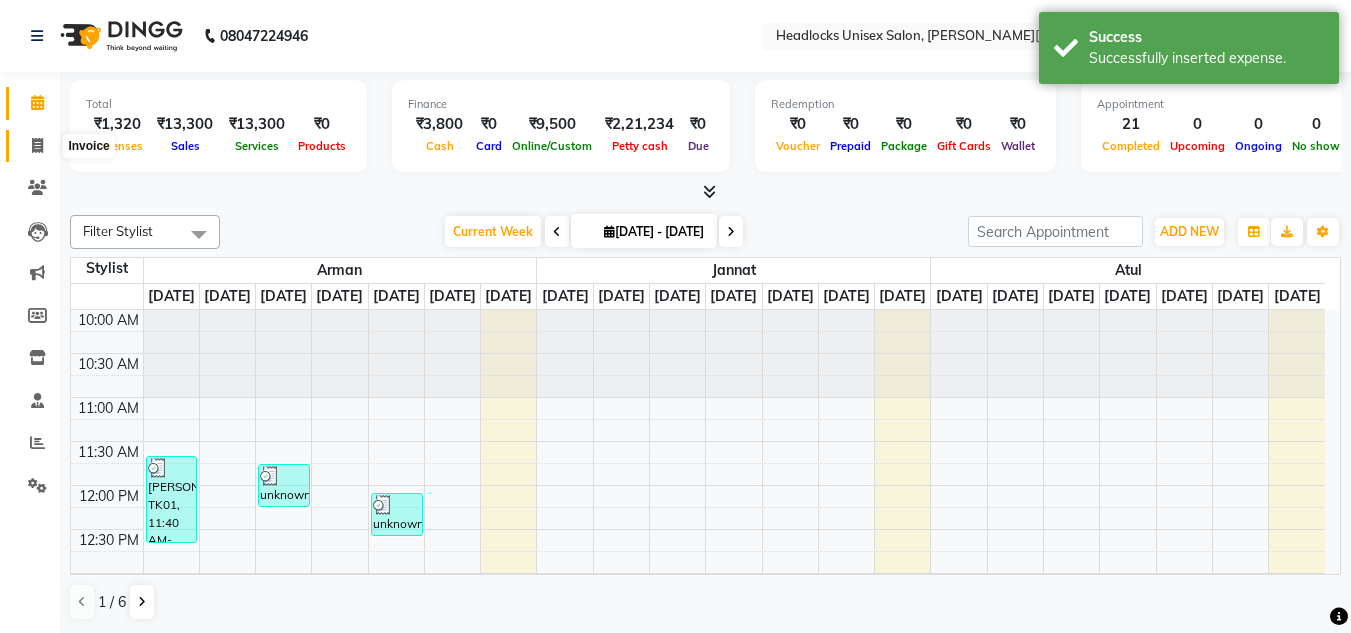 click 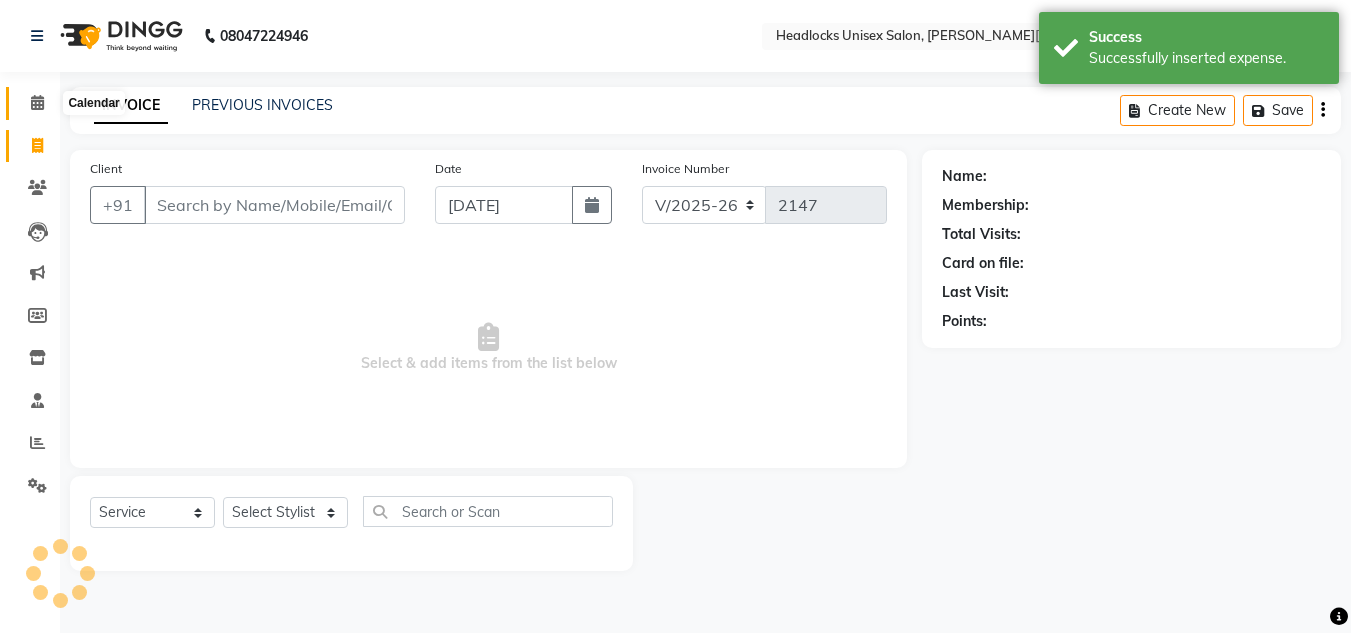 click 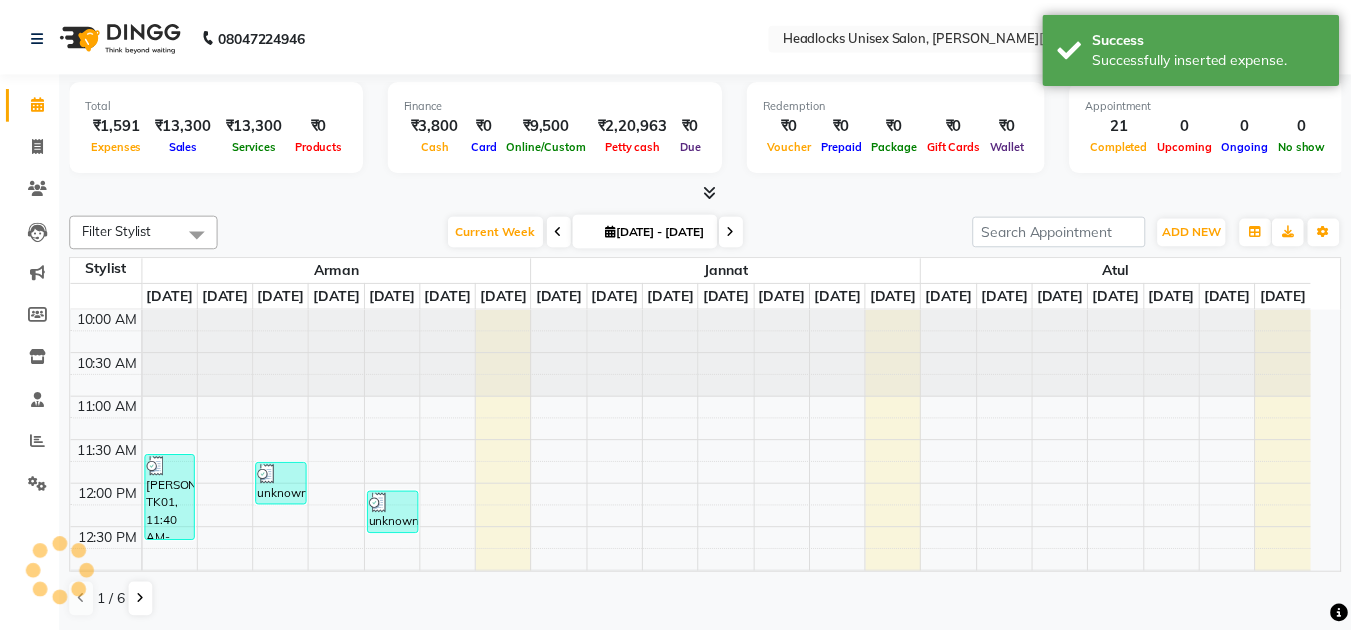 scroll, scrollTop: 0, scrollLeft: 0, axis: both 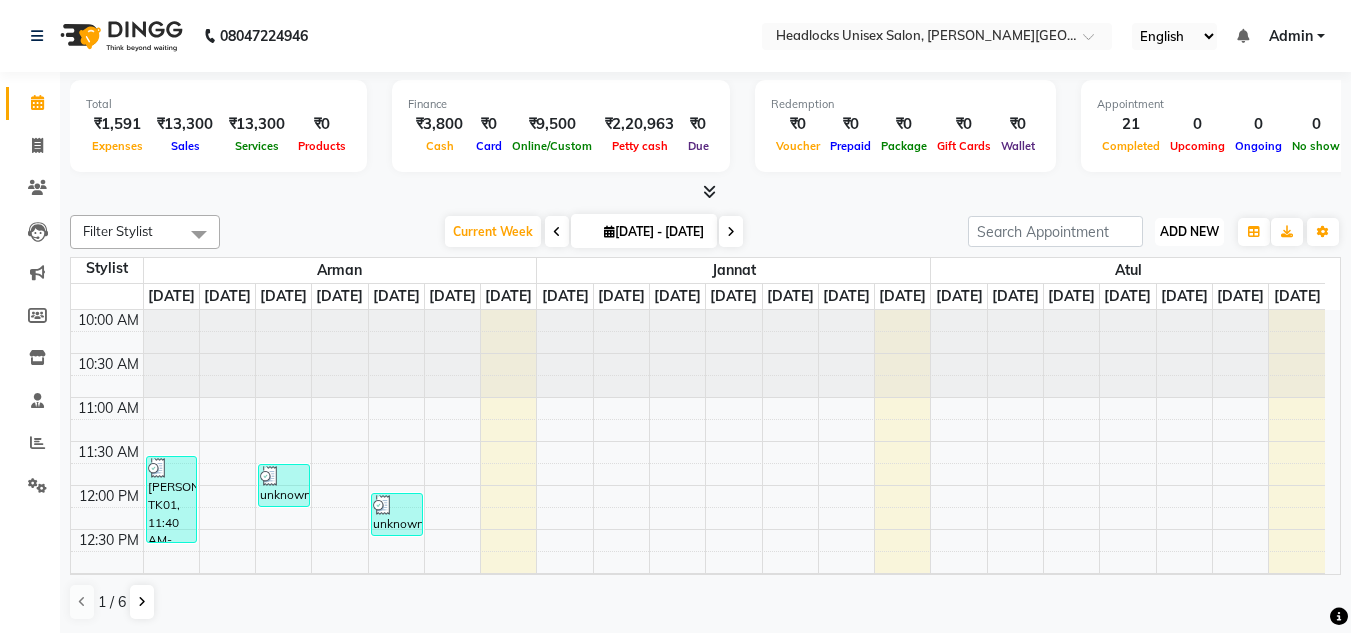 click on "ADD NEW" at bounding box center [1189, 231] 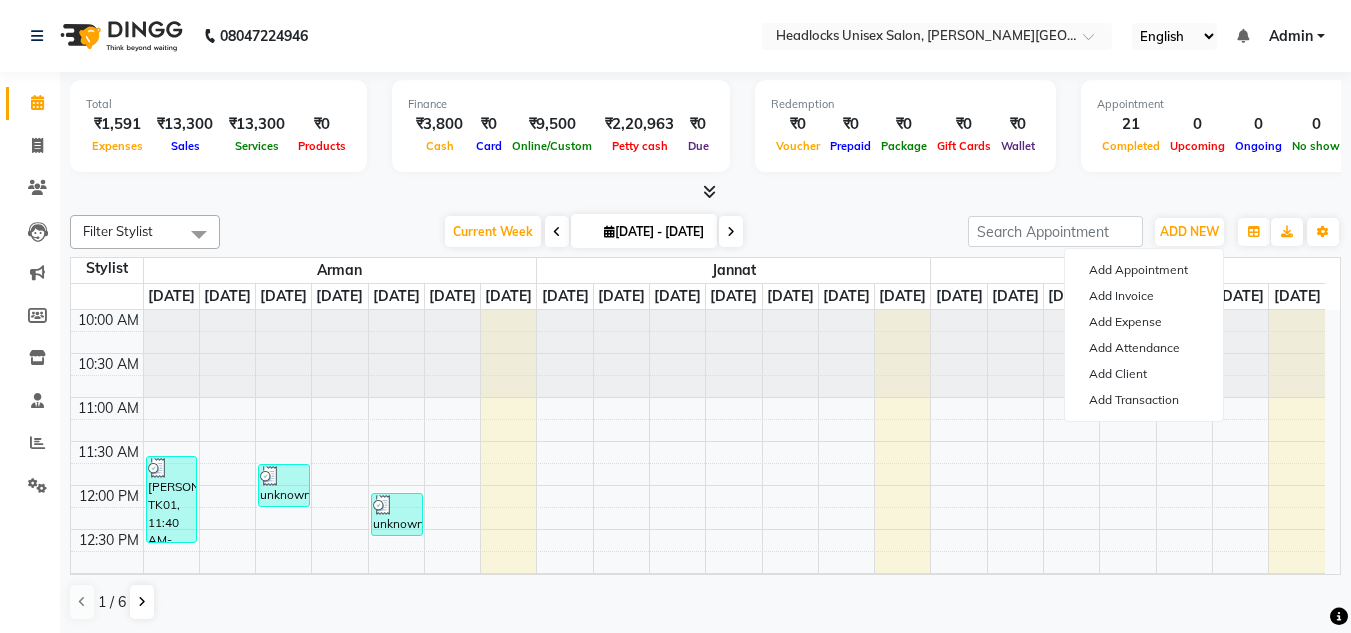 click on "Filter Stylist Select All [PERSON_NAME] Jannat Kaif [DATE] Lucky [PERSON_NAME] Pinky [PERSON_NAME] [PERSON_NAME] [PERSON_NAME] [PERSON_NAME] Suraj Vikas [PERSON_NAME] [PERSON_NAME] Current Week [DATE]  [DATE] - [DATE] Toggle Dropdown Add Appointment Add Invoice Add Expense Add Attendance Add Client Add Transaction Toggle Dropdown Add Appointment Add Invoice Add Expense Add Attendance Add Client ADD NEW Toggle Dropdown Add Appointment Add Invoice Add Expense Add Attendance Add Client Add Transaction Filter Stylist Select All [PERSON_NAME] Jannat Kaif [DATE] Lucky [PERSON_NAME] [PERSON_NAME] [PERSON_NAME] [PERSON_NAME] [PERSON_NAME] Suraj Vikas [PERSON_NAME] [PERSON_NAME] Group By  Staff View   Room View  View as Vertical  Vertical - Week View  Horizontal  Horizontal - Week View  List  Toggle Dropdown Calendar Settings Manage Tags   Arrange Stylists   Reset Stylists  Full Screen Appointment Form Zoom 100% Staff/Room Display Count 3 Stylist Arman Jannat Atul [DATE] [DATE] [DATE] [DATE] [DATE] [DATE] [DATE] [DATE] [DATE] [DATE] [DATE]" 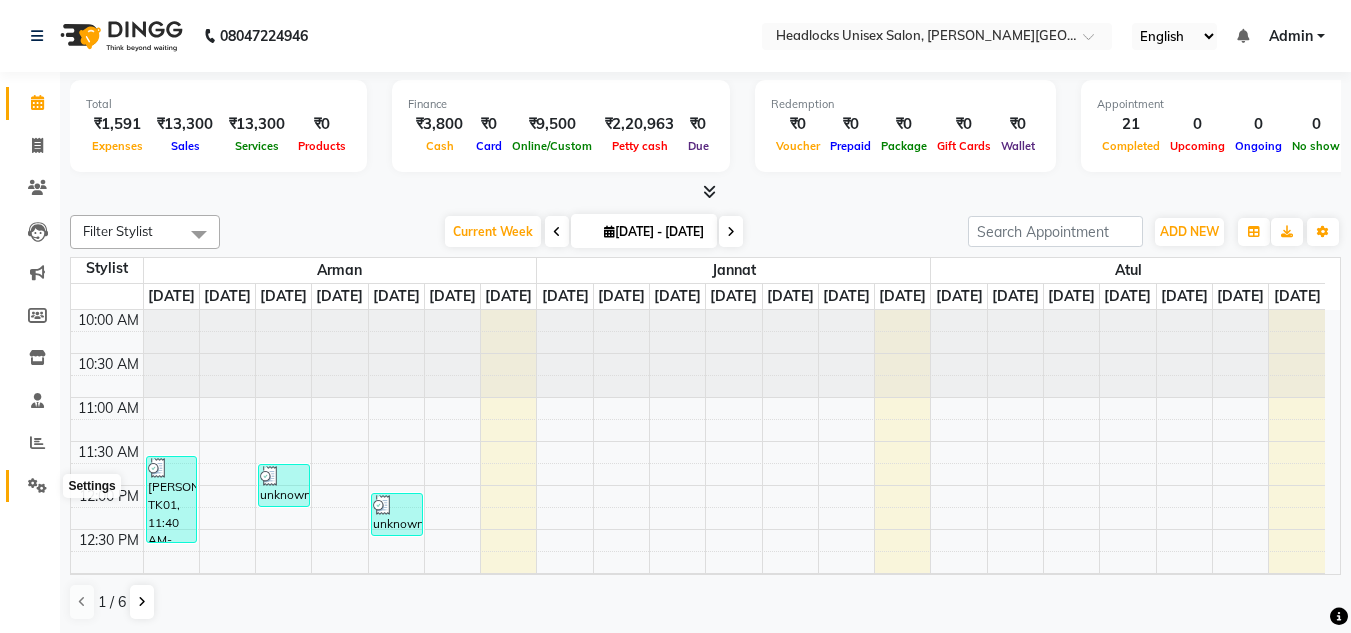 click 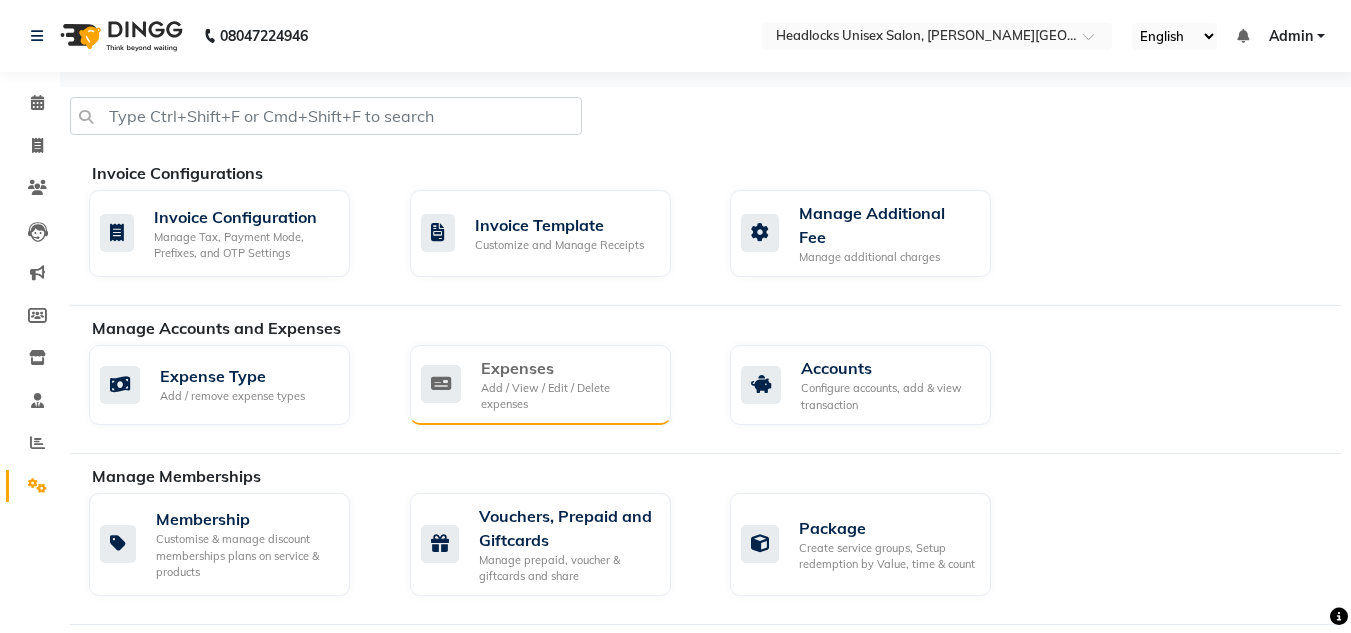 click on "Expenses" 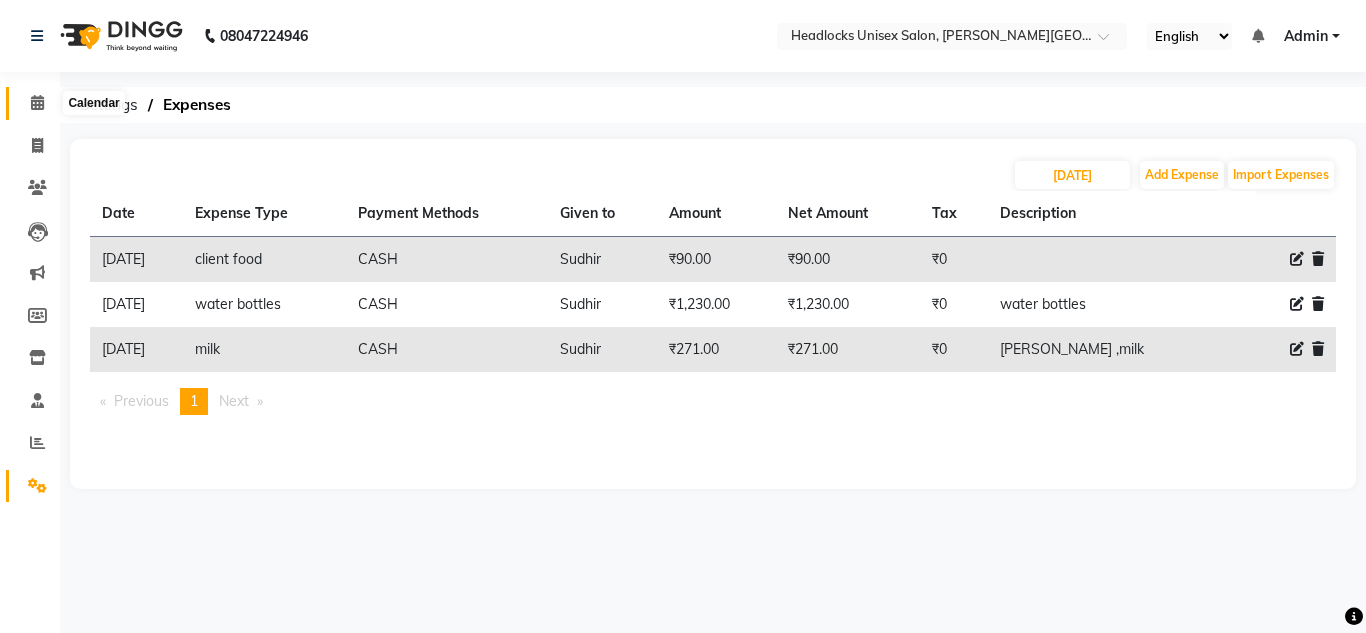 click 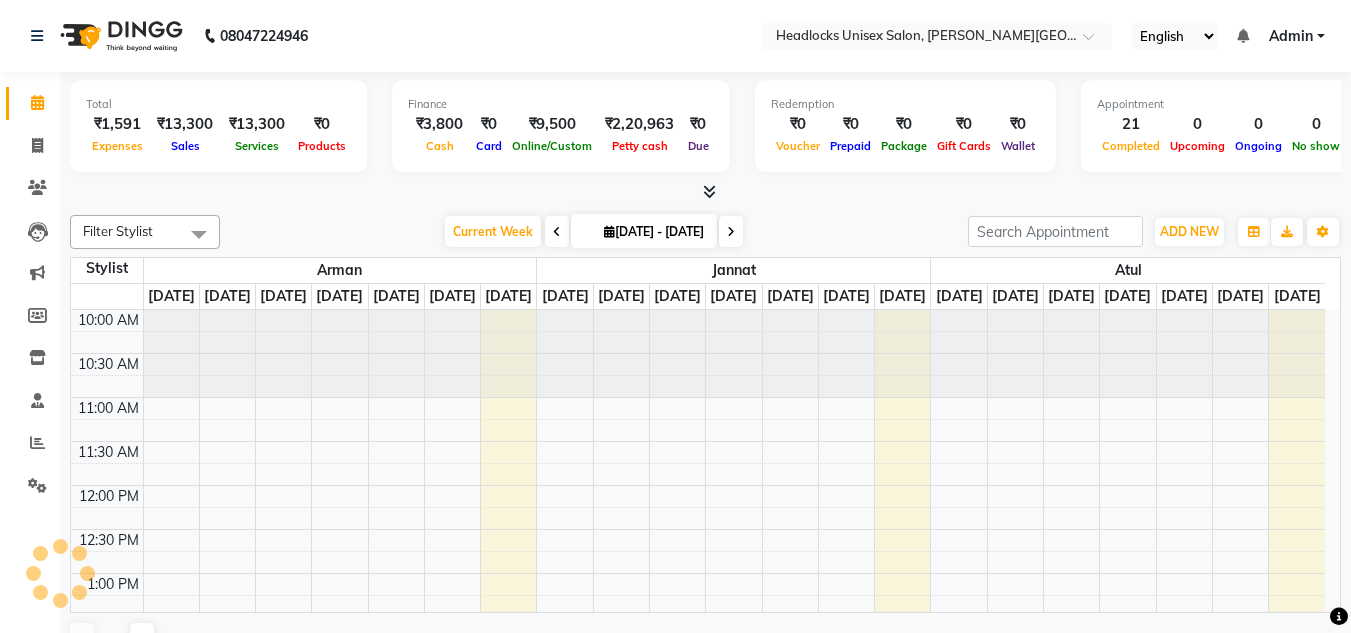 scroll, scrollTop: 0, scrollLeft: 0, axis: both 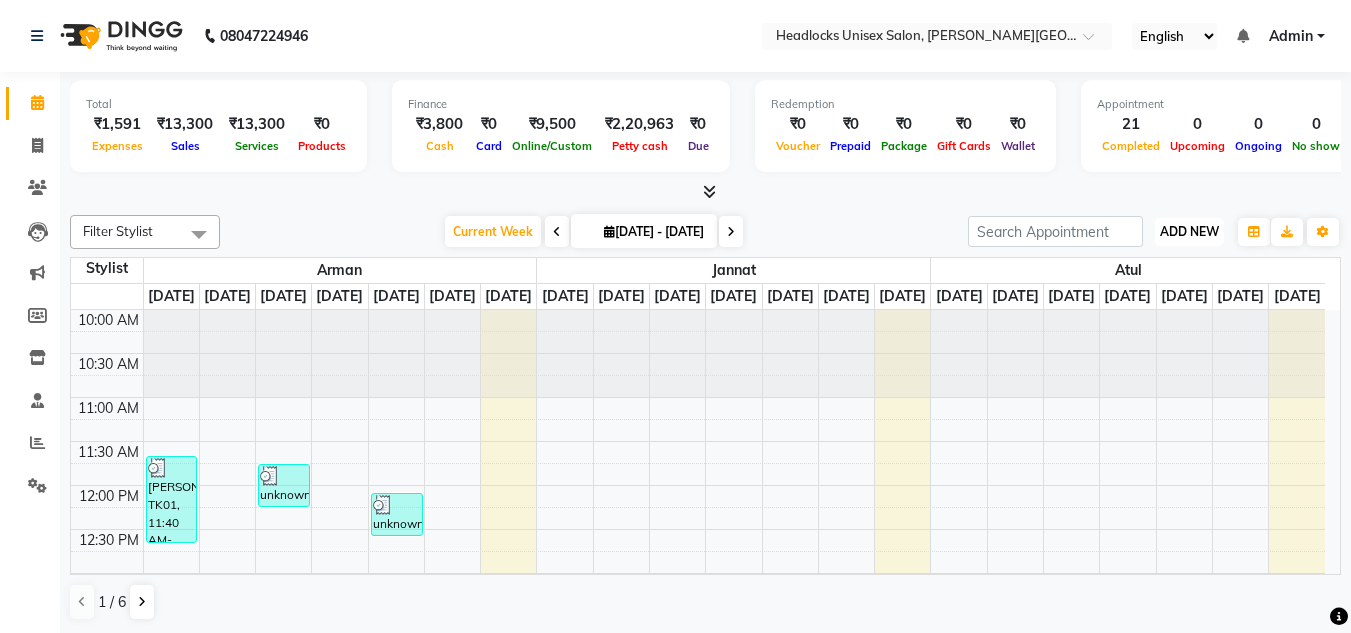 click on "ADD NEW" at bounding box center (1189, 231) 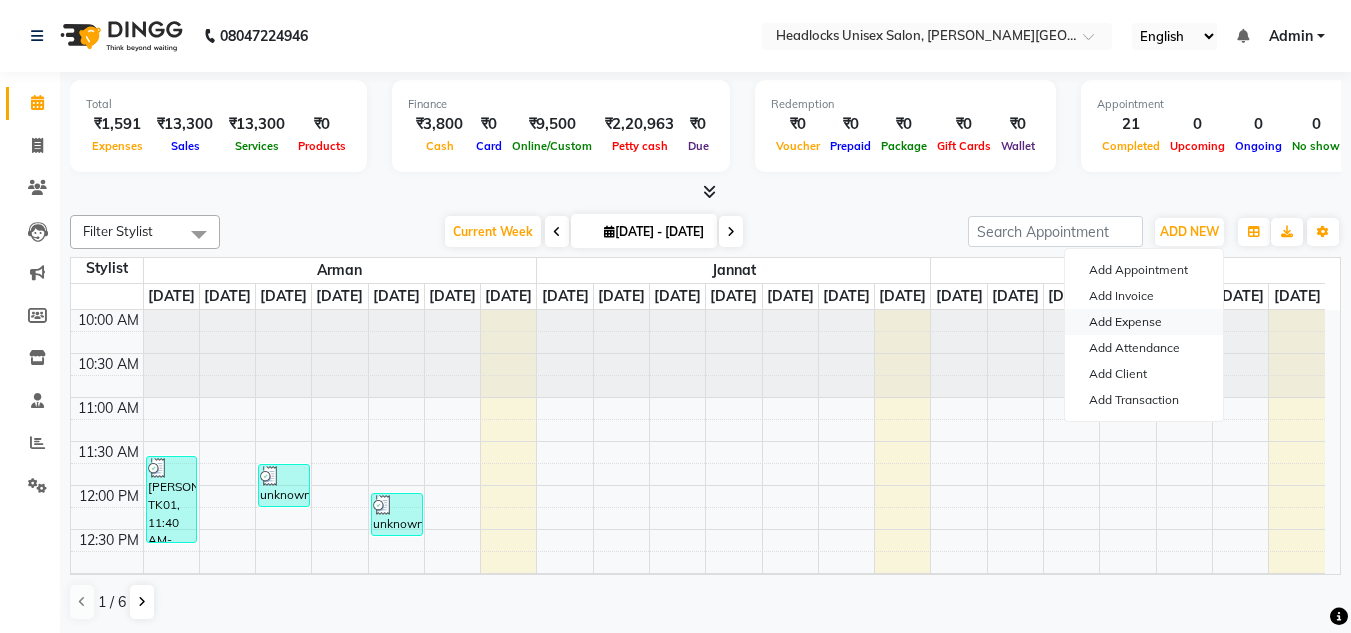 click on "Add Expense" at bounding box center (1144, 322) 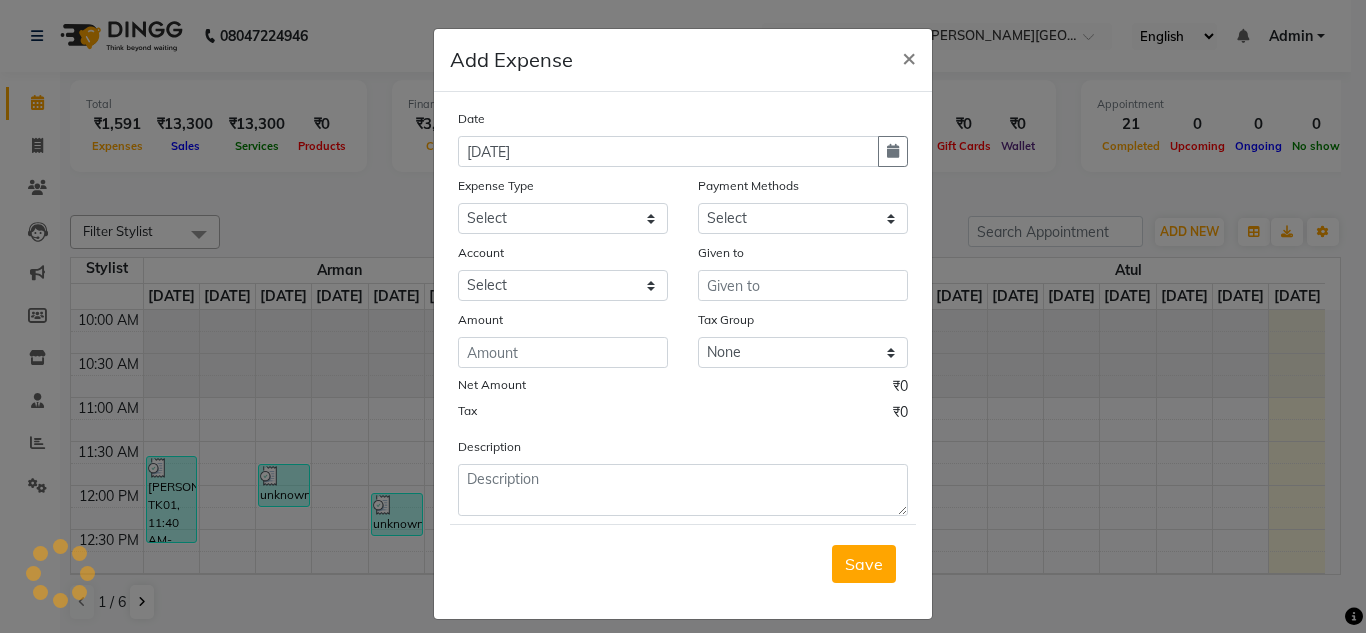 select on "1" 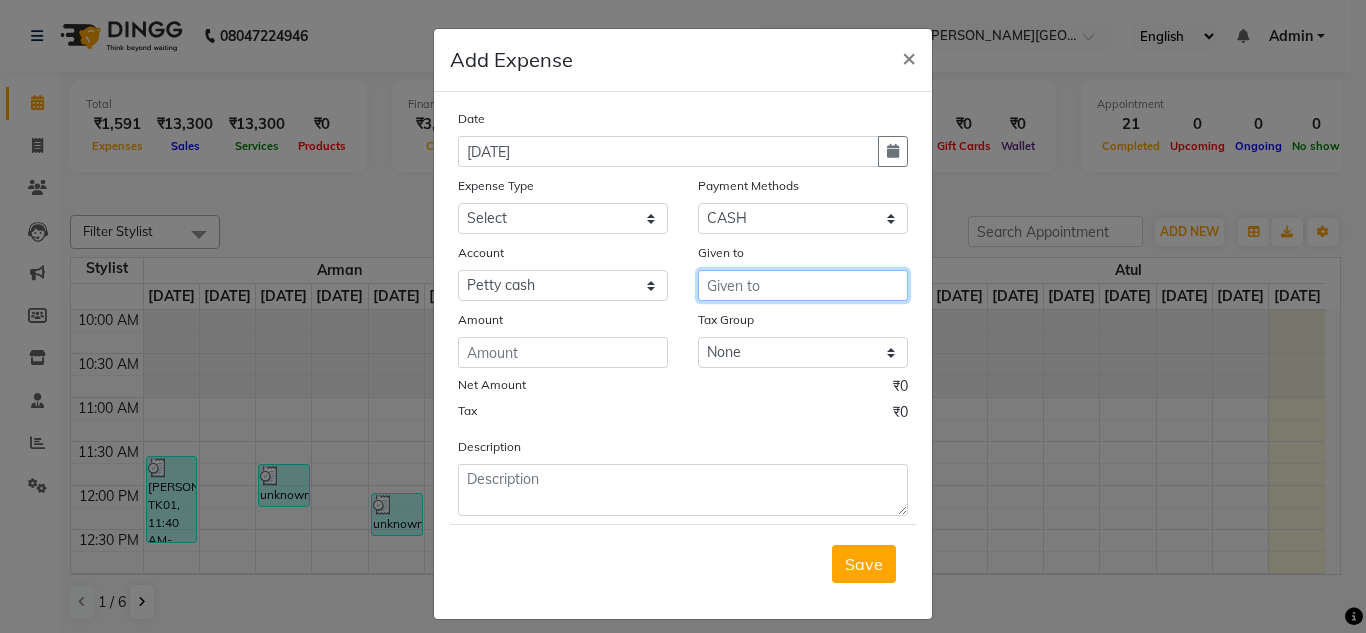 click at bounding box center (803, 285) 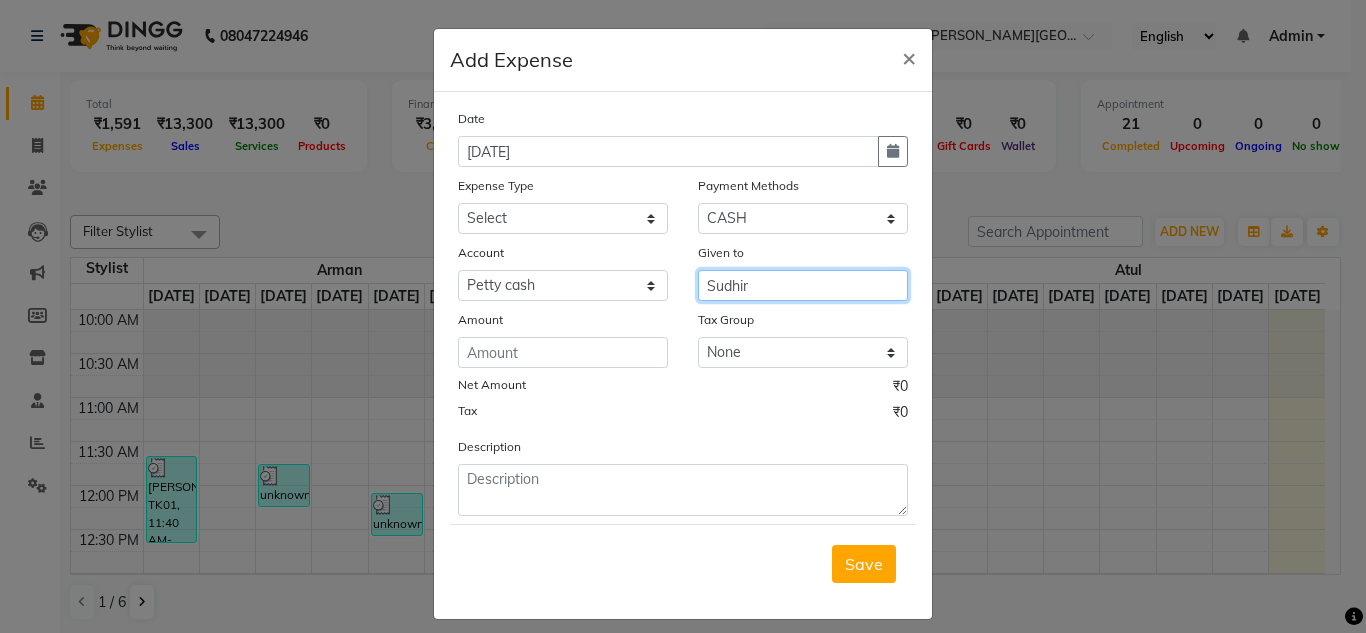 type on "Sudhir" 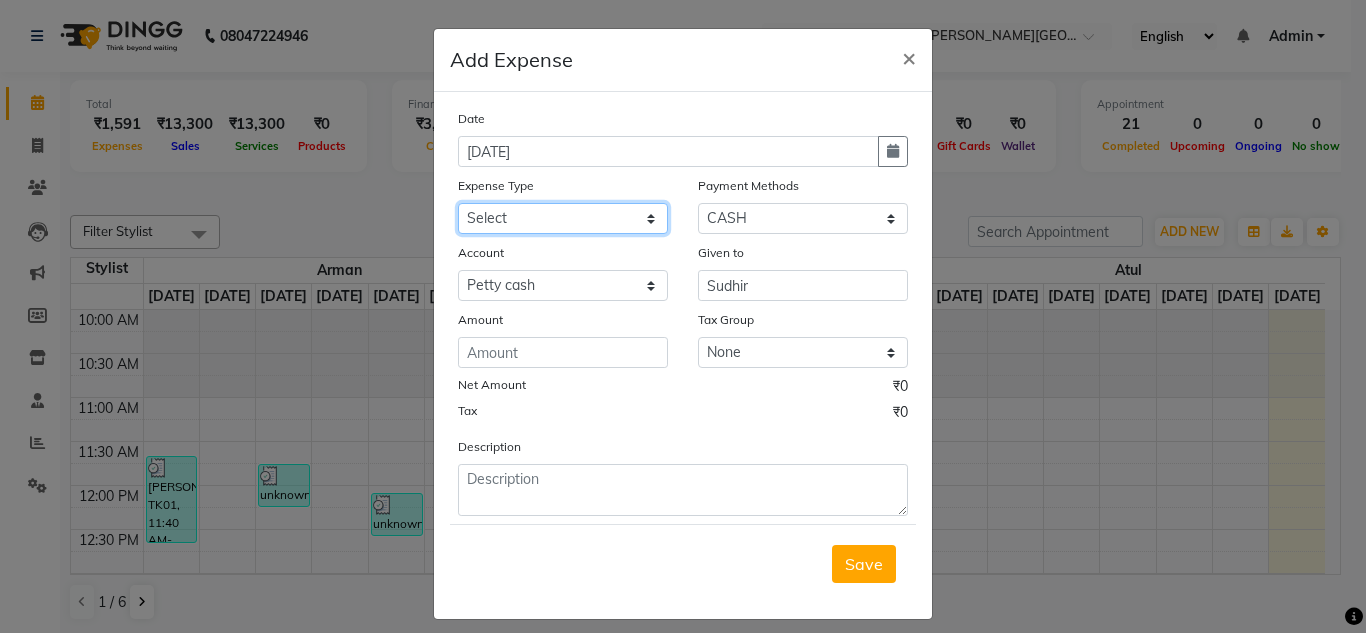 click on "Select Advance Salary Bank charges Car maintenance  Cash transfer to bank Cash transfer to hub charity client food Client Snacks Clinical charges coffee Equipment Fuel Govt fee Incentive Insurance International purchase Loan Repayment Maintenance maintenance Marketing milk Miscellaneous MRA night convence oil Other Pantry pentary item Product product incentive Rent Salary Staff Snacks sugar Tax tea Tea & Refreshment tip urgent stock Utilities water bottles" 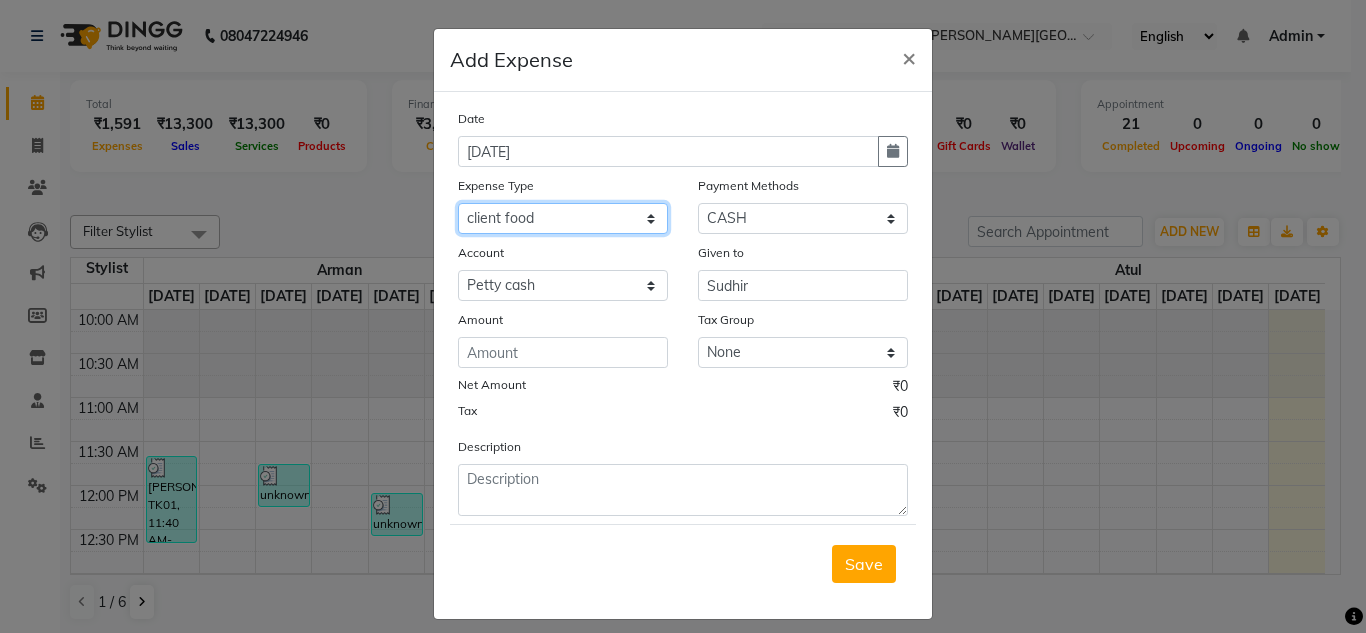 click on "Select Advance Salary Bank charges Car maintenance  Cash transfer to bank Cash transfer to hub charity client food Client Snacks Clinical charges coffee Equipment Fuel Govt fee Incentive Insurance International purchase Loan Repayment Maintenance maintenance Marketing milk Miscellaneous MRA night convence oil Other Pantry pentary item Product product incentive Rent Salary Staff Snacks sugar Tax tea Tea & Refreshment tip urgent stock Utilities water bottles" 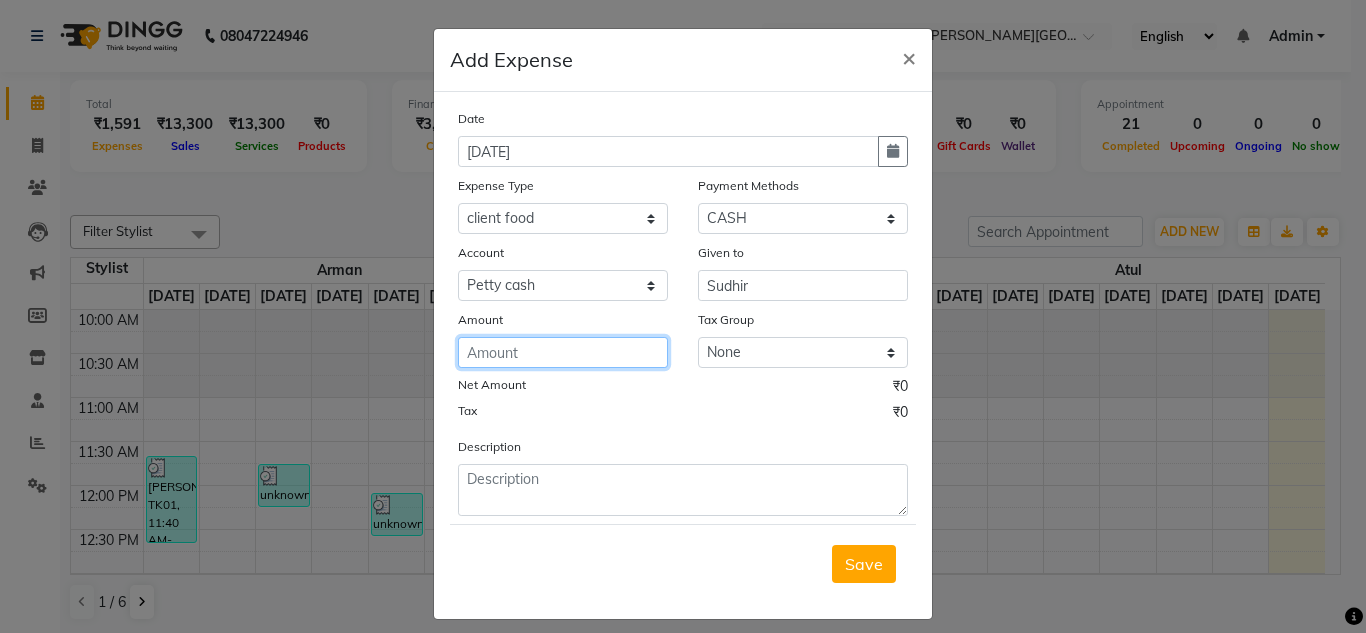 click 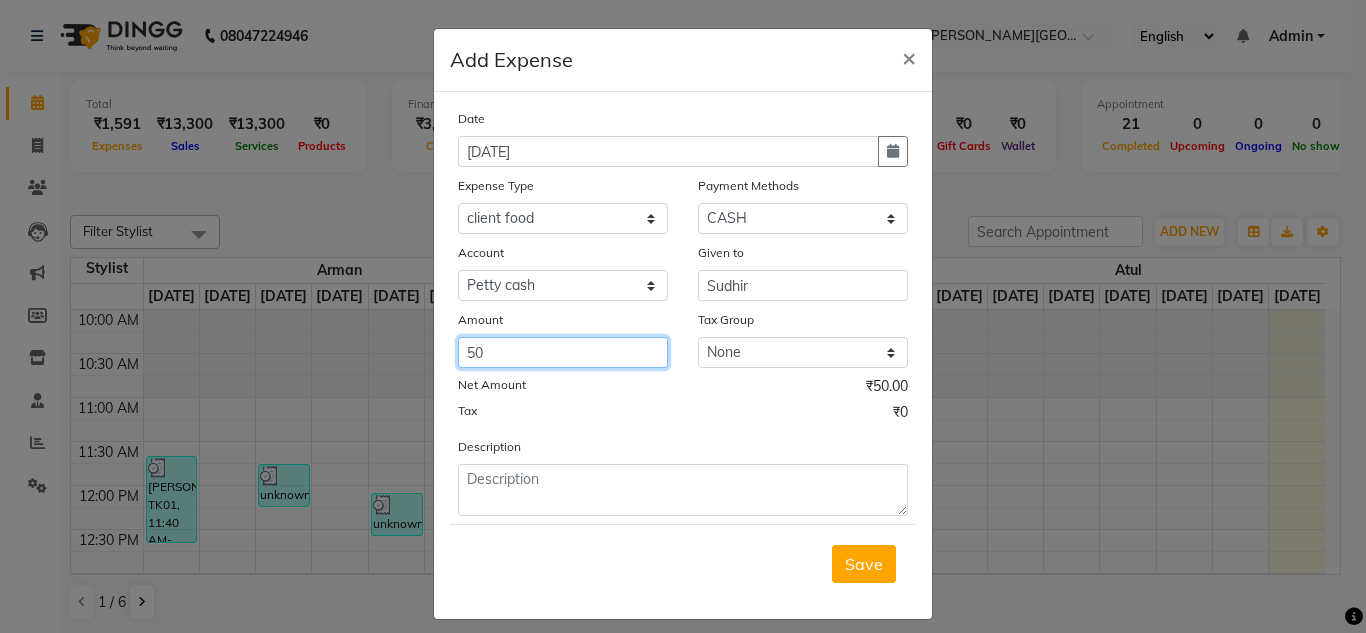 type on "50" 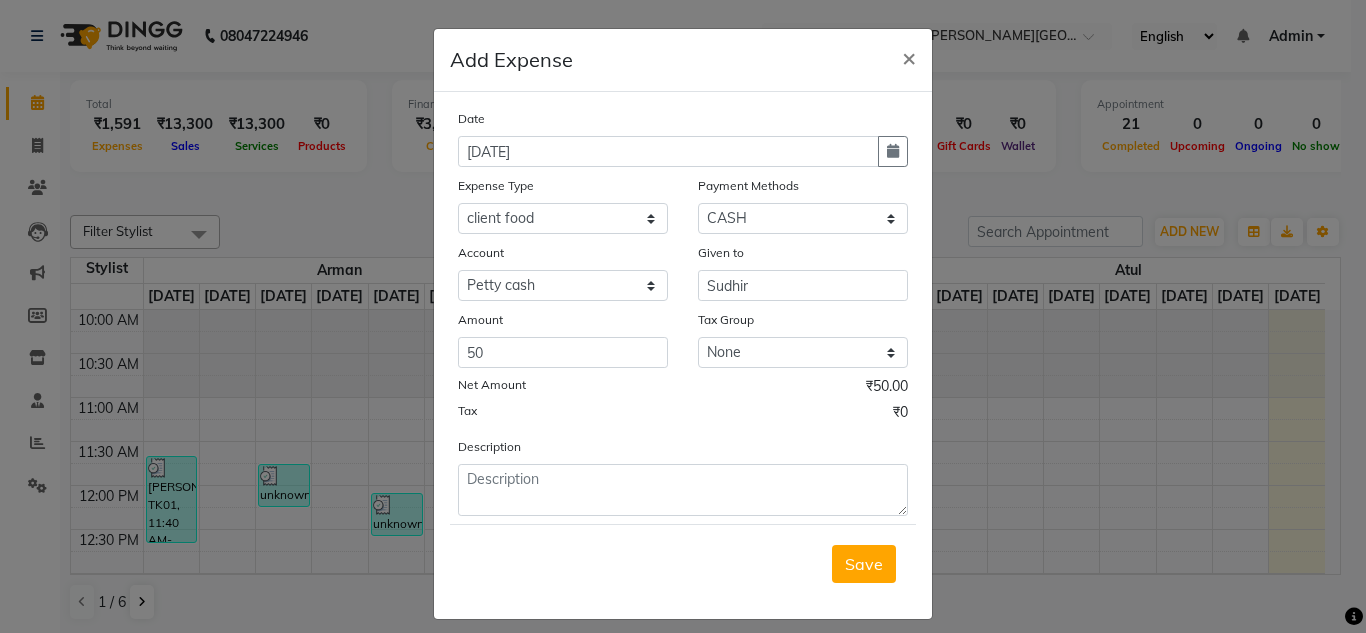 click on "Date [DATE] Expense Type Select Advance Salary Bank charges Car maintenance  Cash transfer to bank Cash transfer to hub charity client food Client Snacks Clinical charges coffee Equipment Fuel Govt fee Incentive Insurance International purchase Loan Repayment Maintenance maintenance Marketing milk Miscellaneous MRA night convence oil Other Pantry pentary item Product product incentive Rent Salary Staff Snacks sugar Tax tea Tea & Refreshment tip urgent stock Utilities water bottles Payment Methods Select Credit Card UPI CASH Prepaid GPay Wallet Account Select [PERSON_NAME] cash Default account Given to Sudhir Amount 50 Tax Group None GST Net Amount ₹50.00 Tax ₹0 Description  Save" 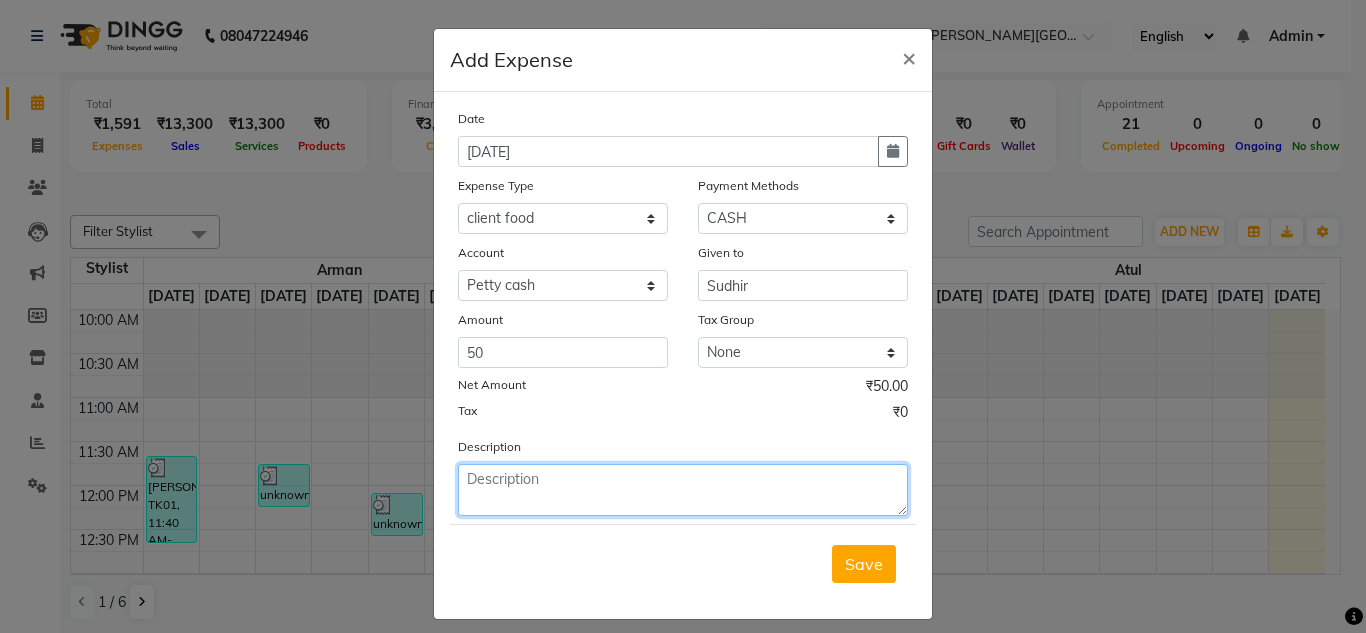 click 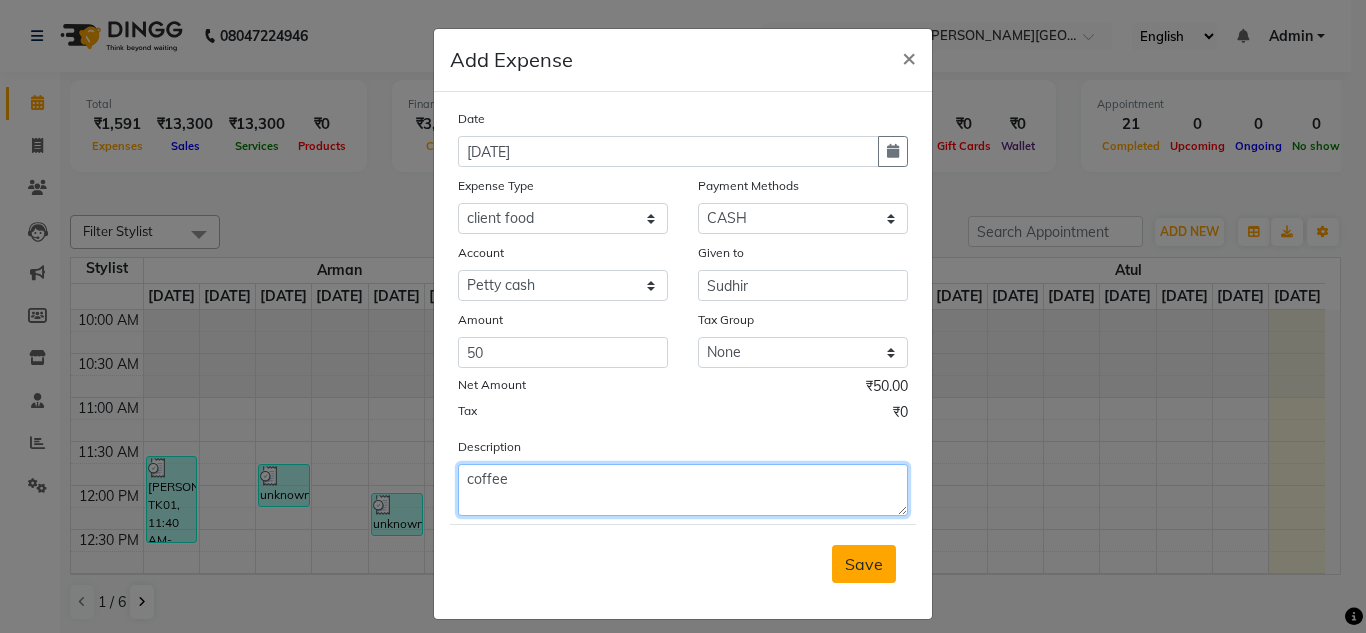 type 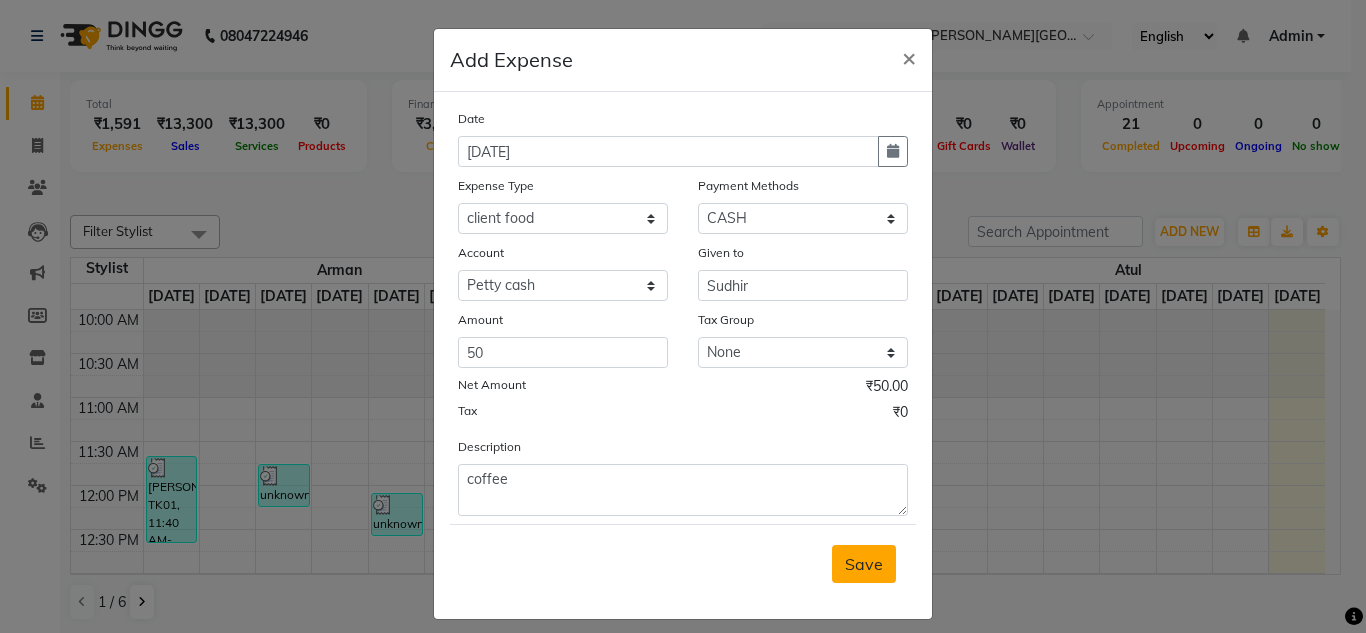click on "Save" at bounding box center (864, 564) 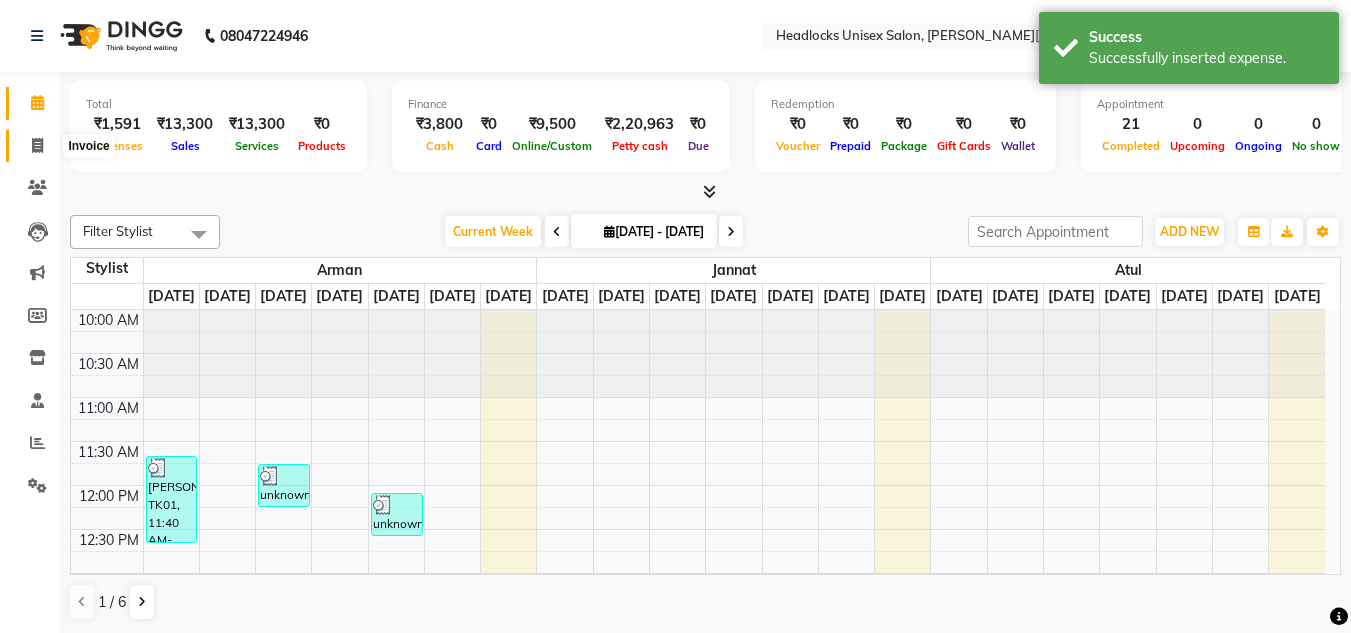 click 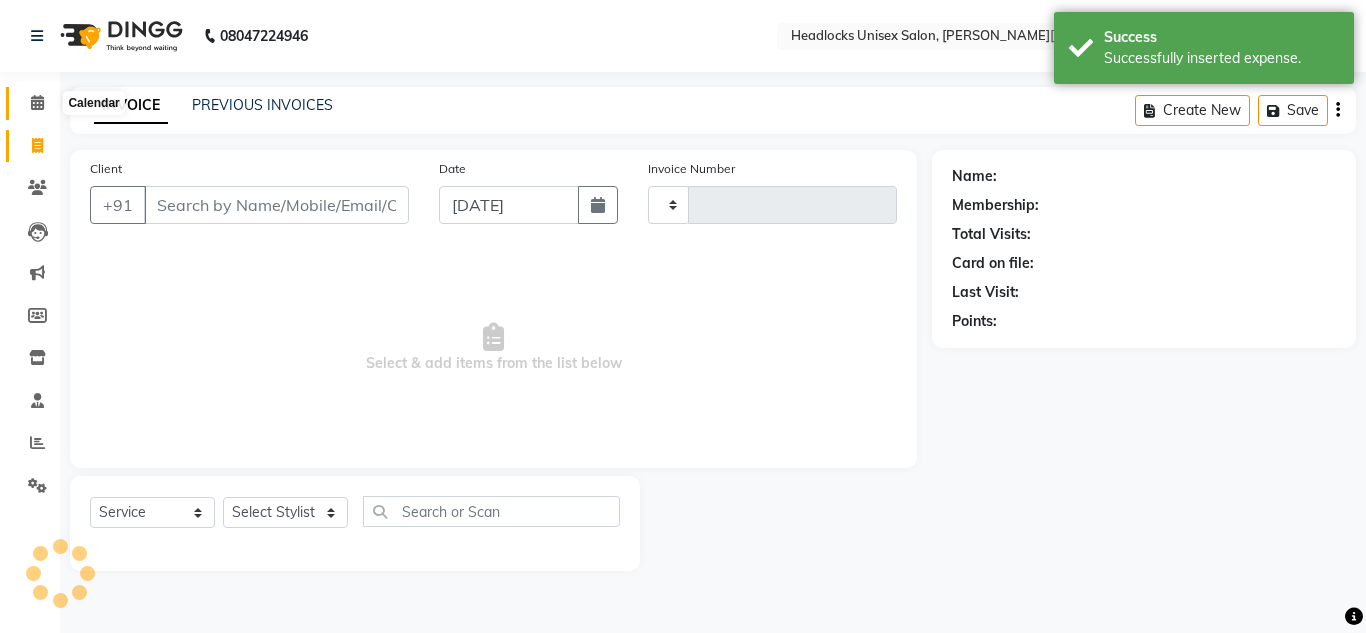 click 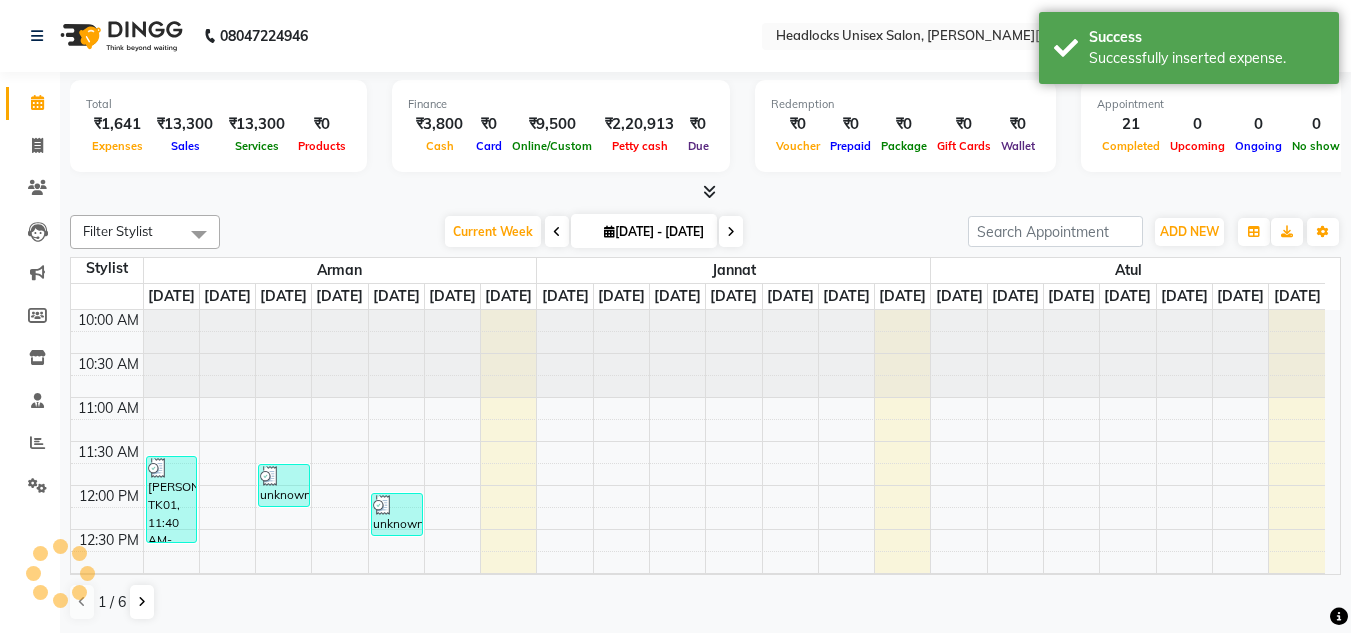 scroll, scrollTop: 0, scrollLeft: 0, axis: both 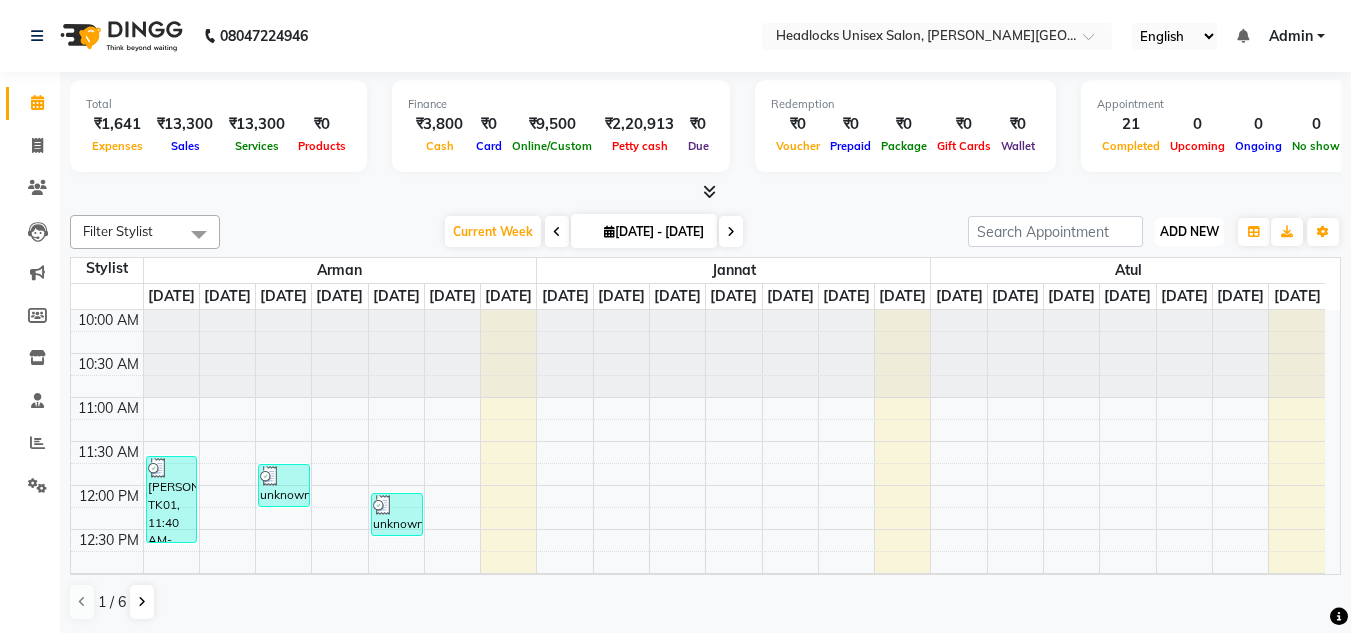 click on "ADD NEW" at bounding box center (1189, 231) 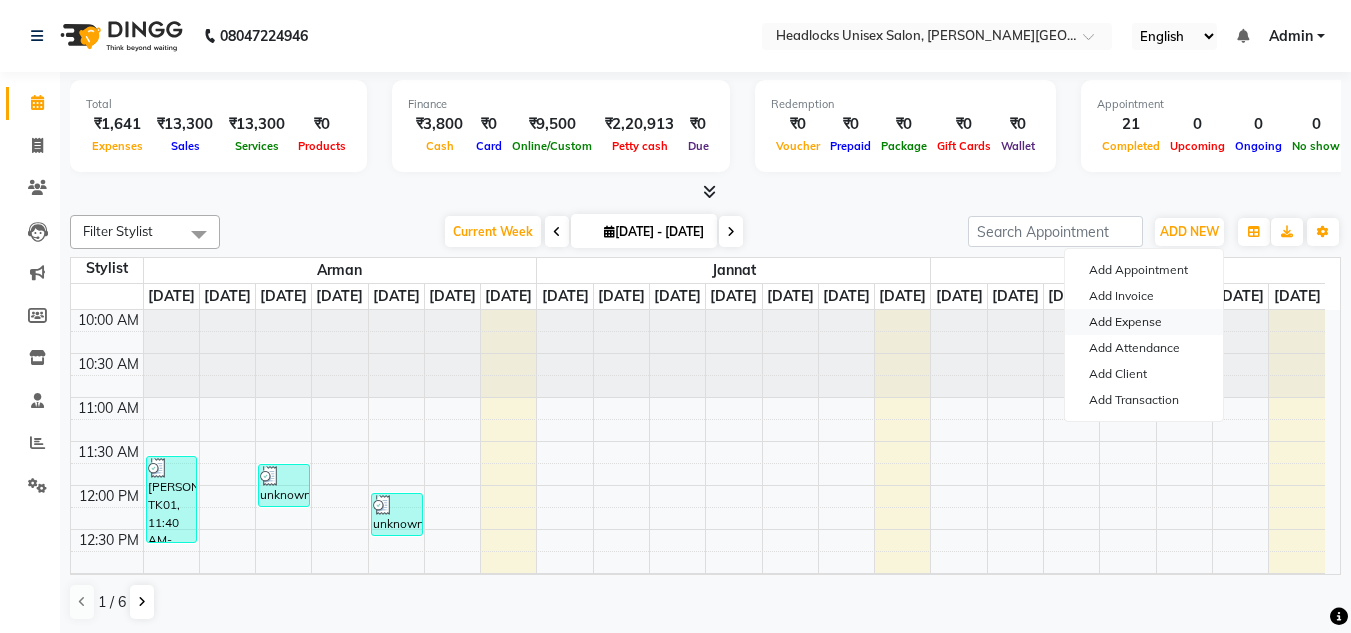 click on "Add Expense" at bounding box center [1144, 322] 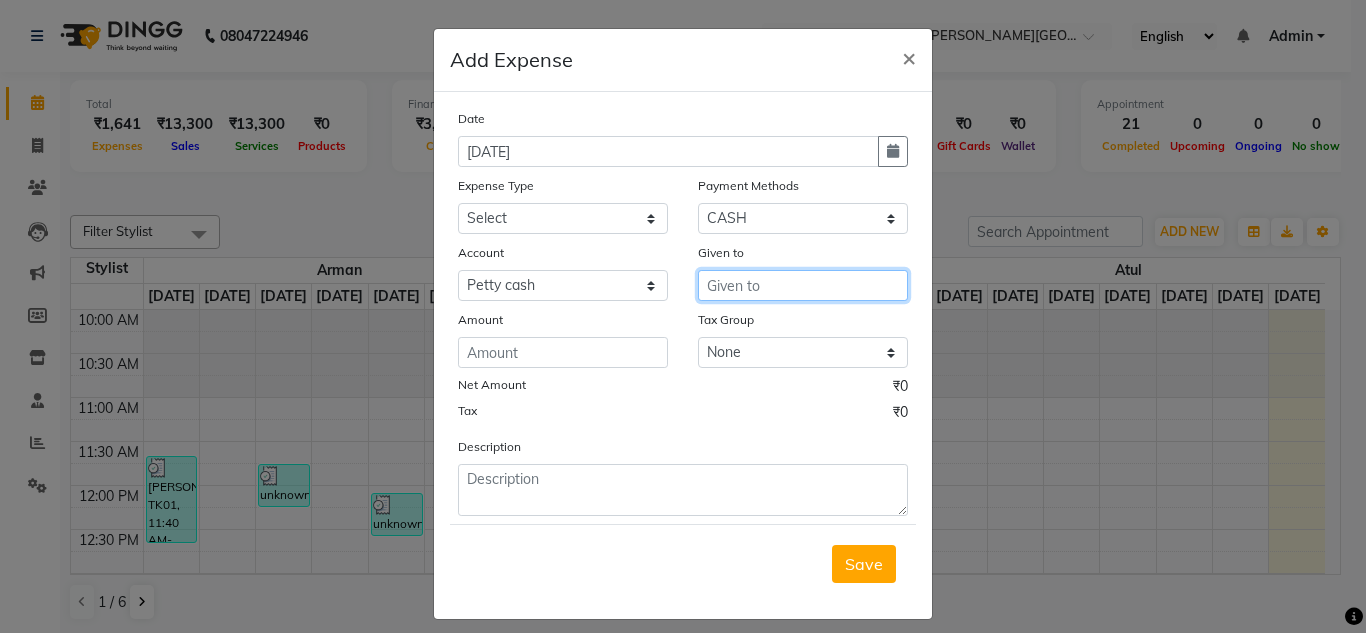 click at bounding box center (803, 285) 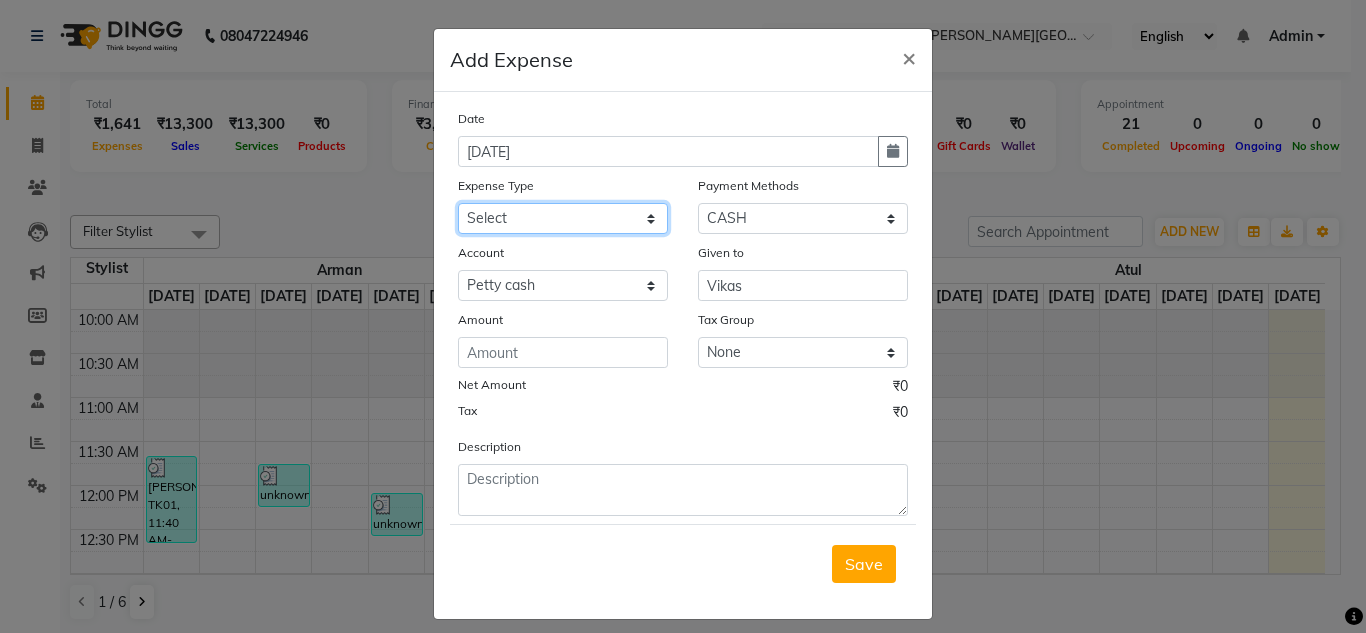 click on "Select Advance Salary Bank charges Car maintenance  Cash transfer to bank Cash transfer to hub charity client food Client Snacks Clinical charges coffee Equipment Fuel Govt fee Incentive Insurance International purchase Loan Repayment Maintenance maintenance Marketing milk Miscellaneous MRA night convence oil Other Pantry pentary item Product product incentive Rent Salary Staff Snacks sugar Tax tea Tea & Refreshment tip urgent stock Utilities water bottles" 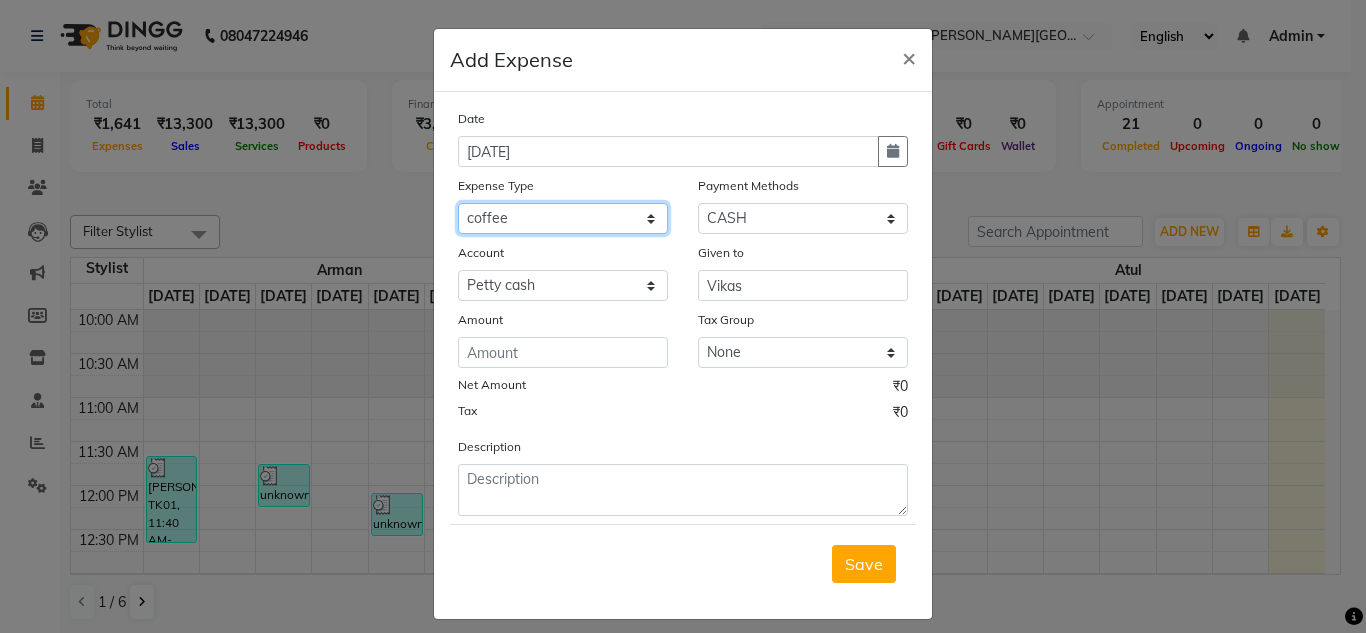 click on "Select Advance Salary Bank charges Car maintenance  Cash transfer to bank Cash transfer to hub charity client food Client Snacks Clinical charges coffee Equipment Fuel Govt fee Incentive Insurance International purchase Loan Repayment Maintenance maintenance Marketing milk Miscellaneous MRA night convence oil Other Pantry pentary item Product product incentive Rent Salary Staff Snacks sugar Tax tea Tea & Refreshment tip urgent stock Utilities water bottles" 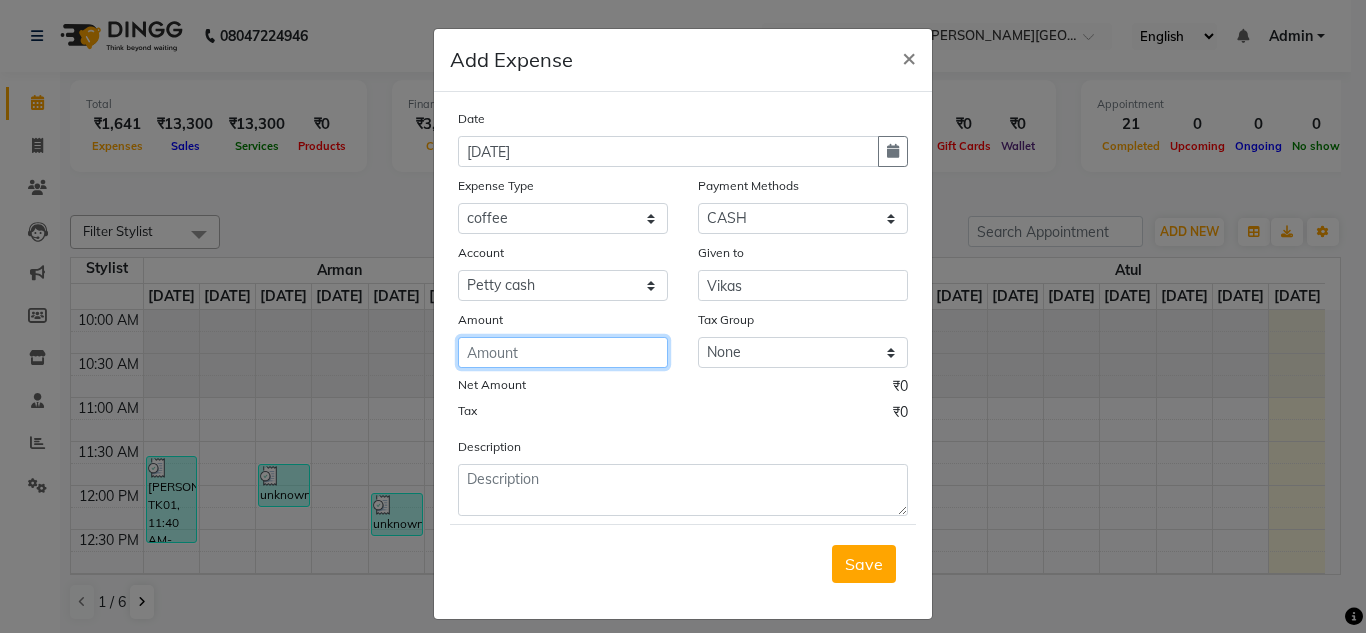 click 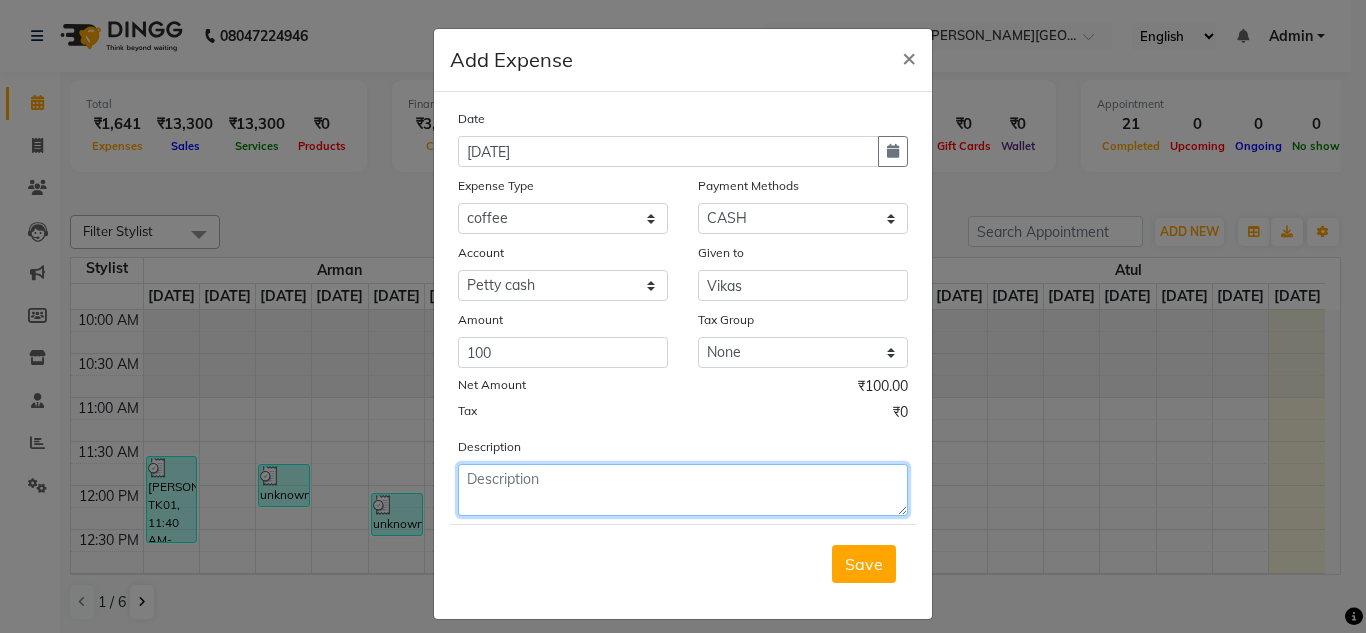 click 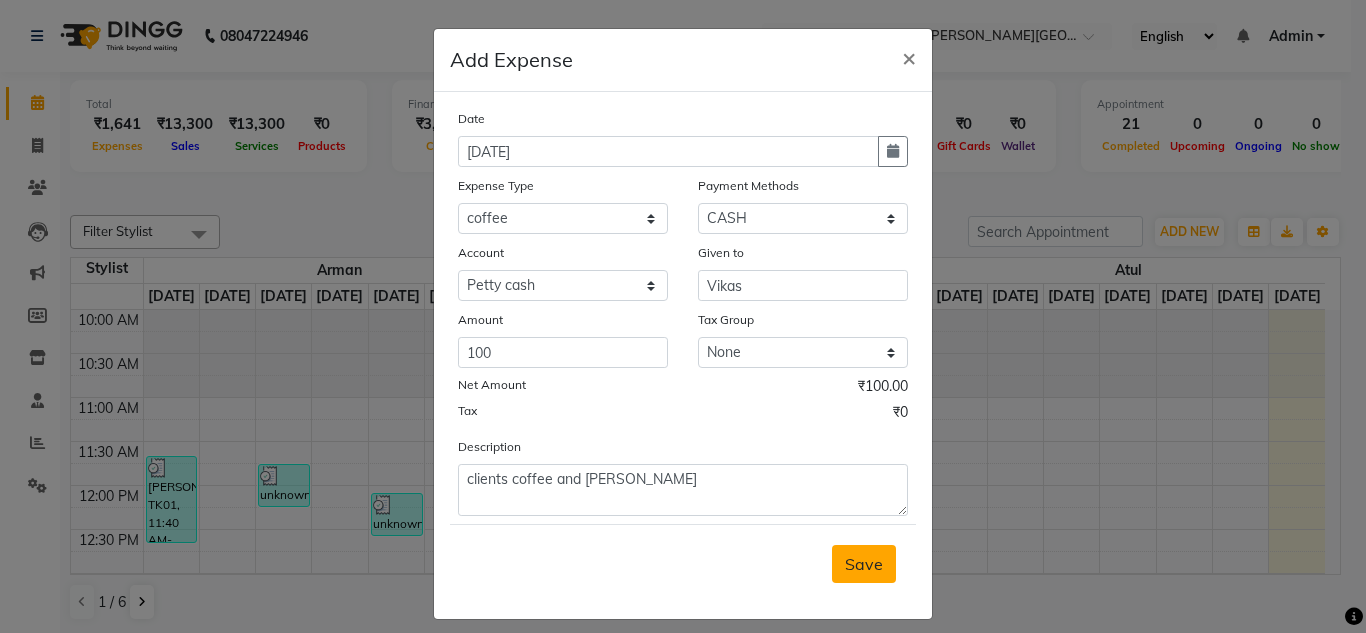 click on "Save" at bounding box center (864, 564) 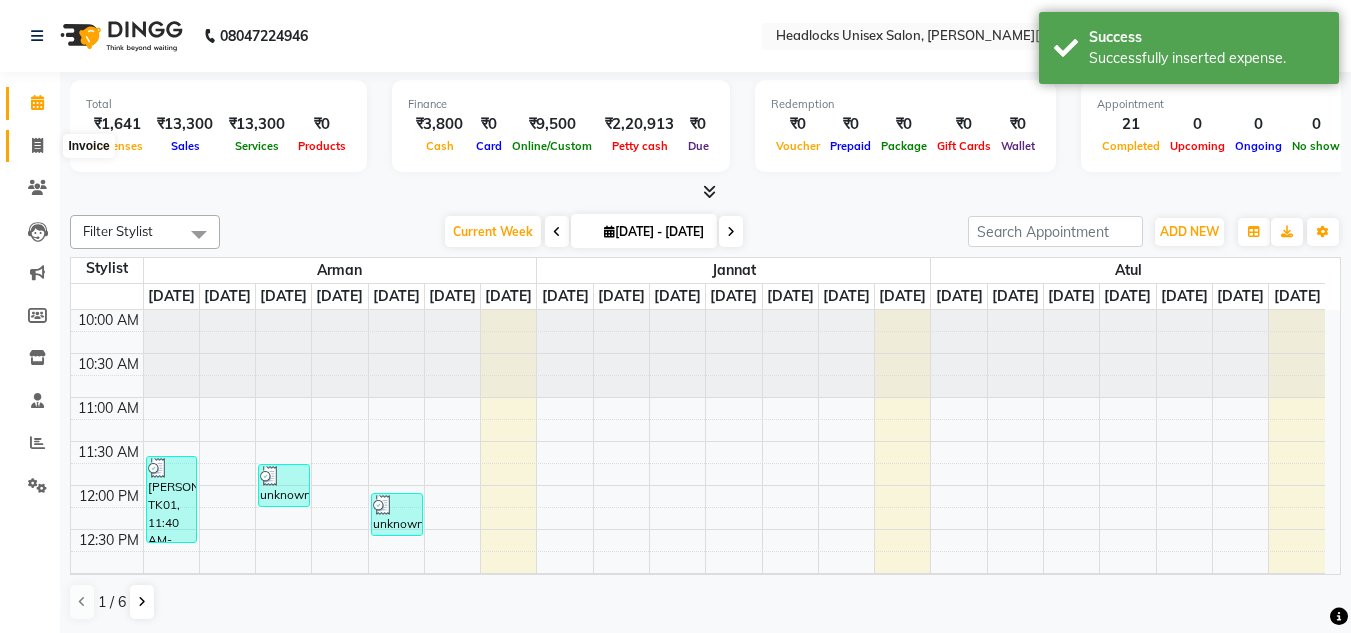 click 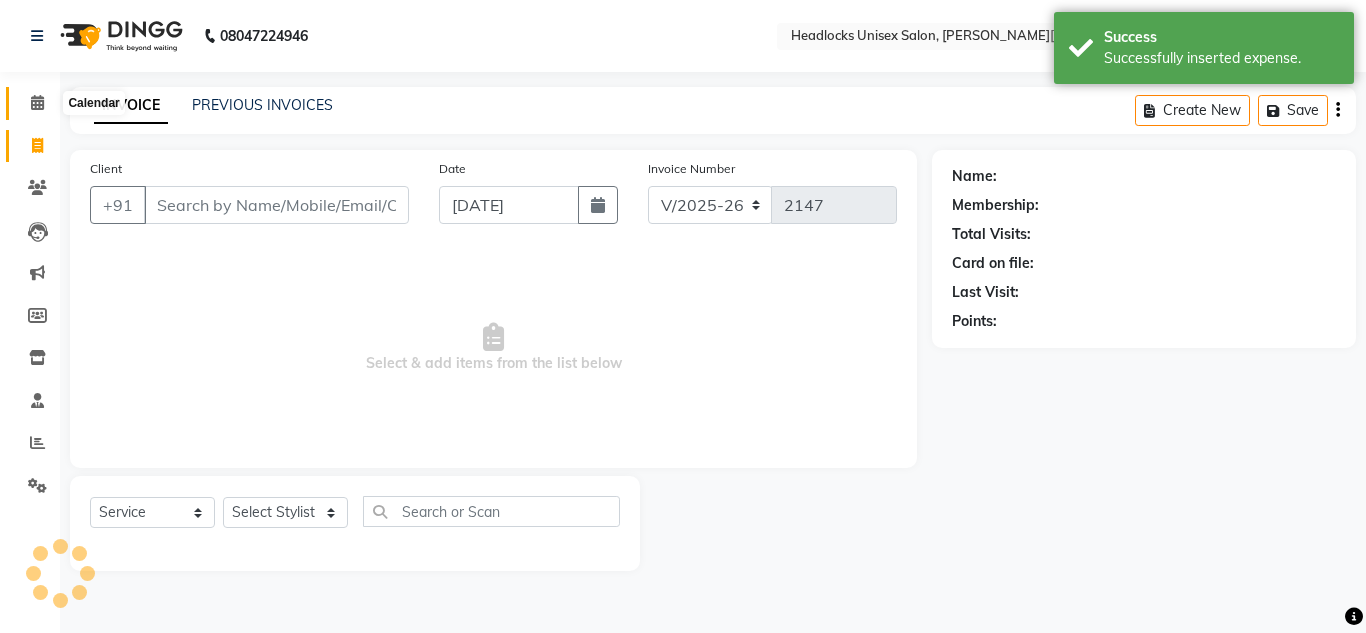 click 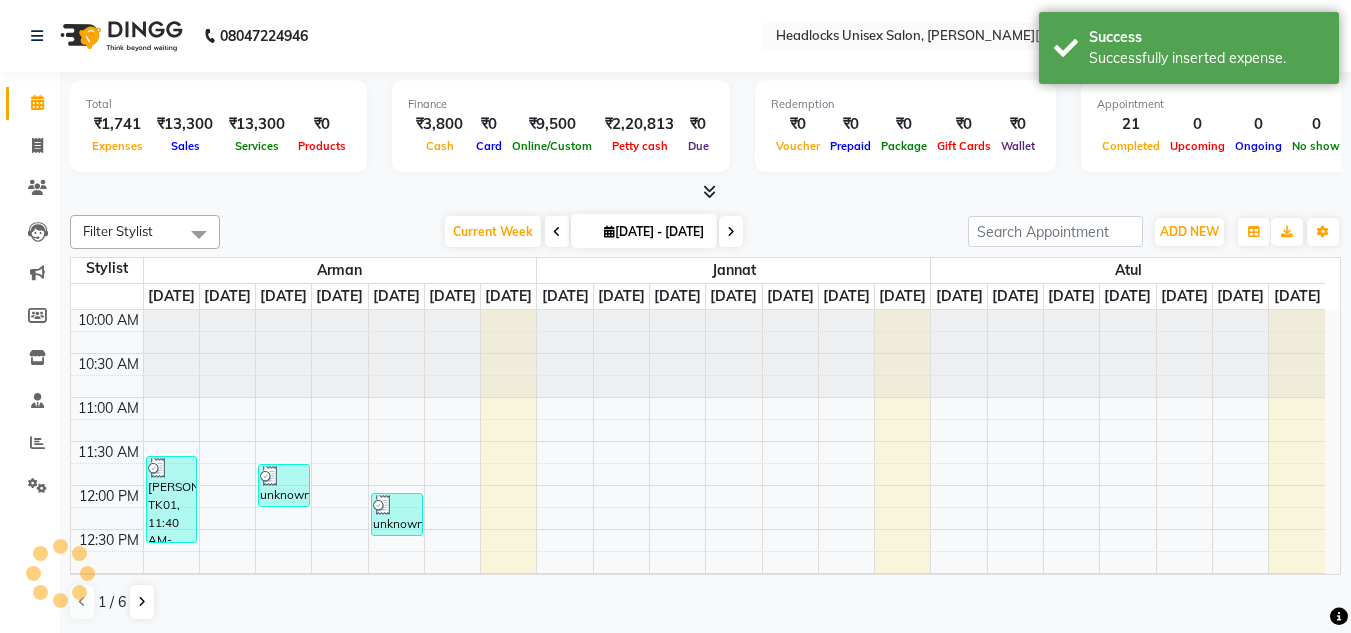 scroll, scrollTop: 0, scrollLeft: 0, axis: both 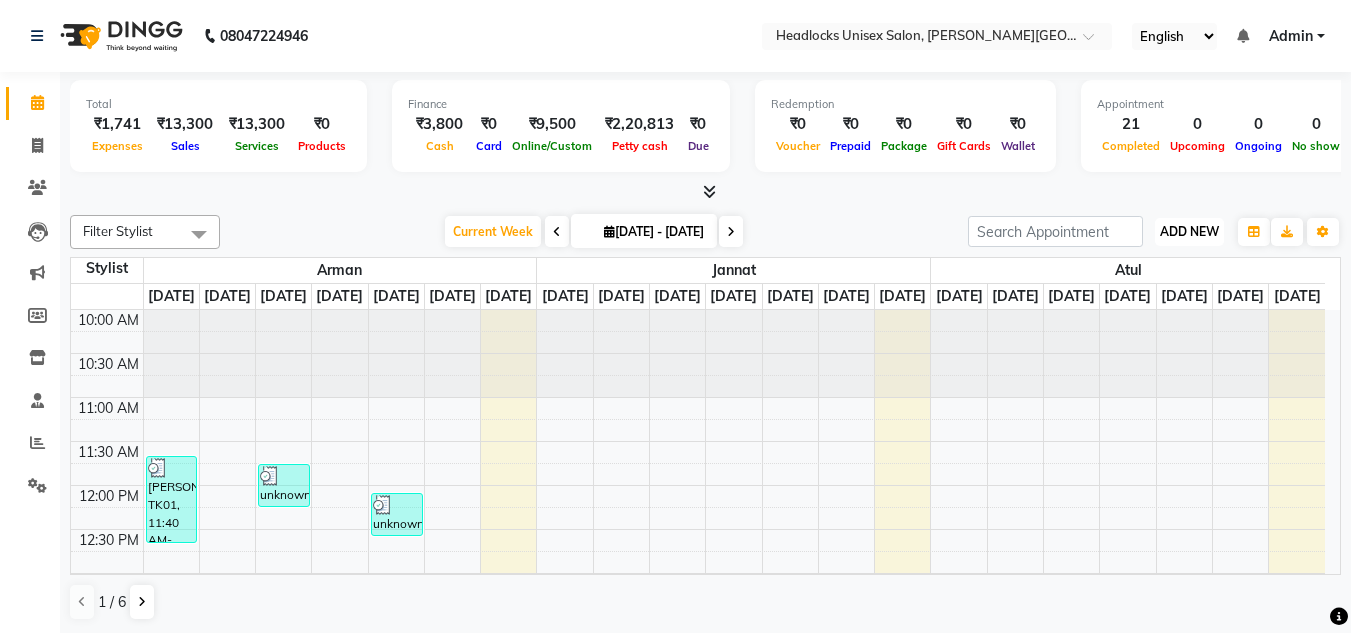 click on "ADD NEW" at bounding box center (1189, 231) 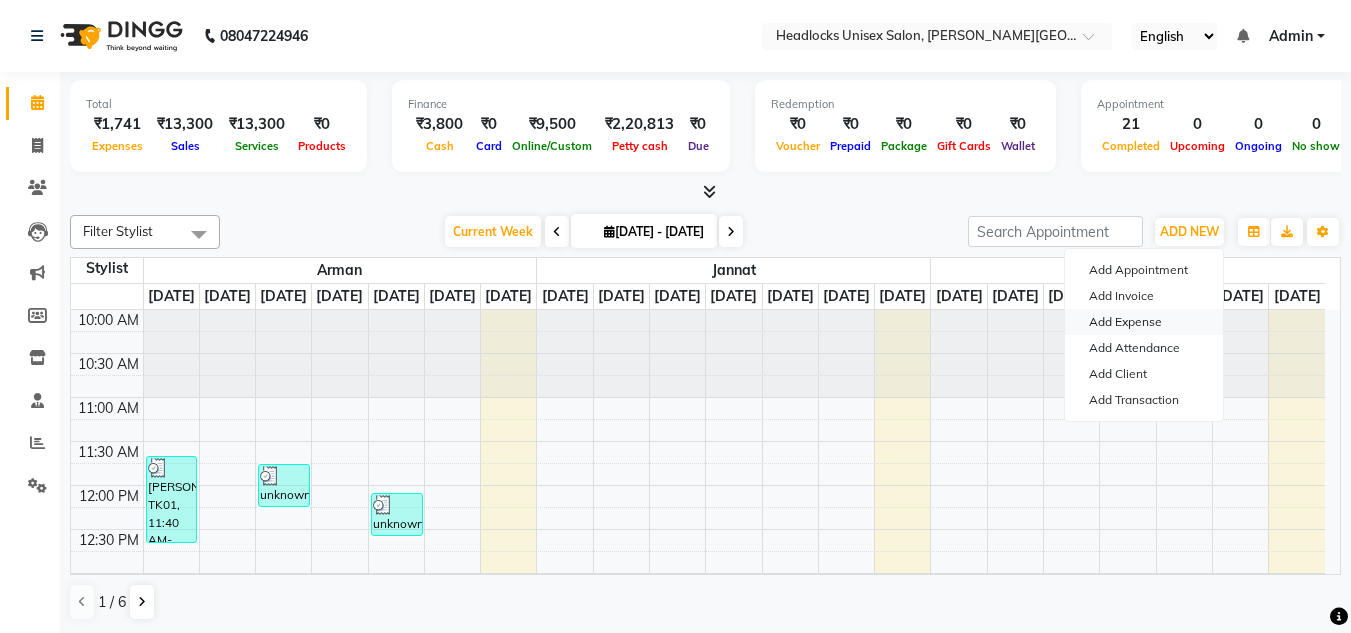 click on "Add Expense" at bounding box center (1144, 322) 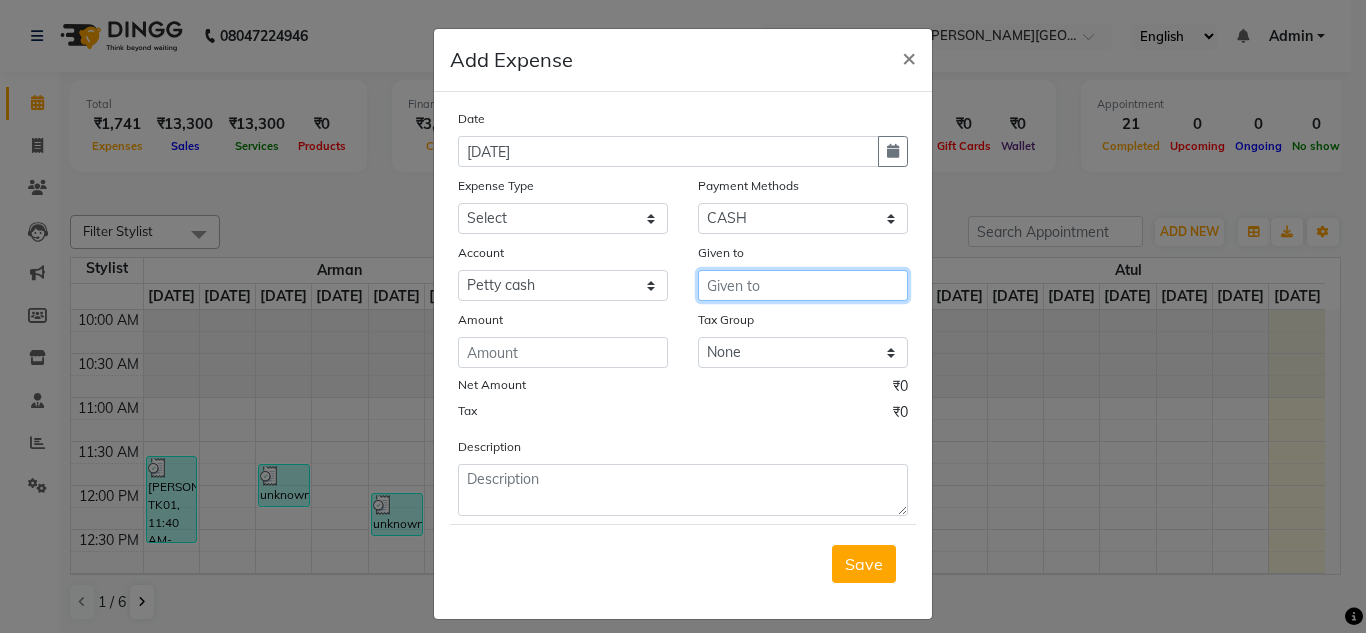 click at bounding box center (803, 285) 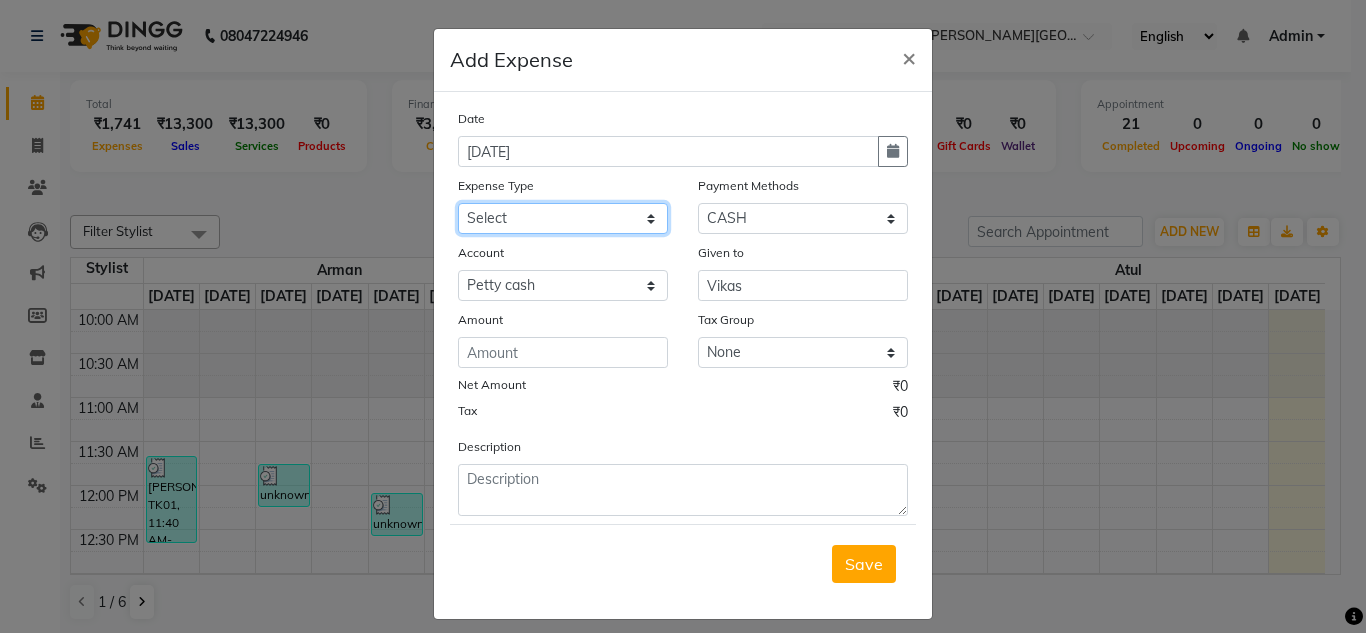 click on "Select Advance Salary Bank charges Car maintenance  Cash transfer to bank Cash transfer to hub charity client food Client Snacks Clinical charges coffee Equipment Fuel Govt fee Incentive Insurance International purchase Loan Repayment Maintenance maintenance Marketing milk Miscellaneous MRA night convence oil Other Pantry pentary item Product product incentive Rent Salary Staff Snacks sugar Tax tea Tea & Refreshment tip urgent stock Utilities water bottles" 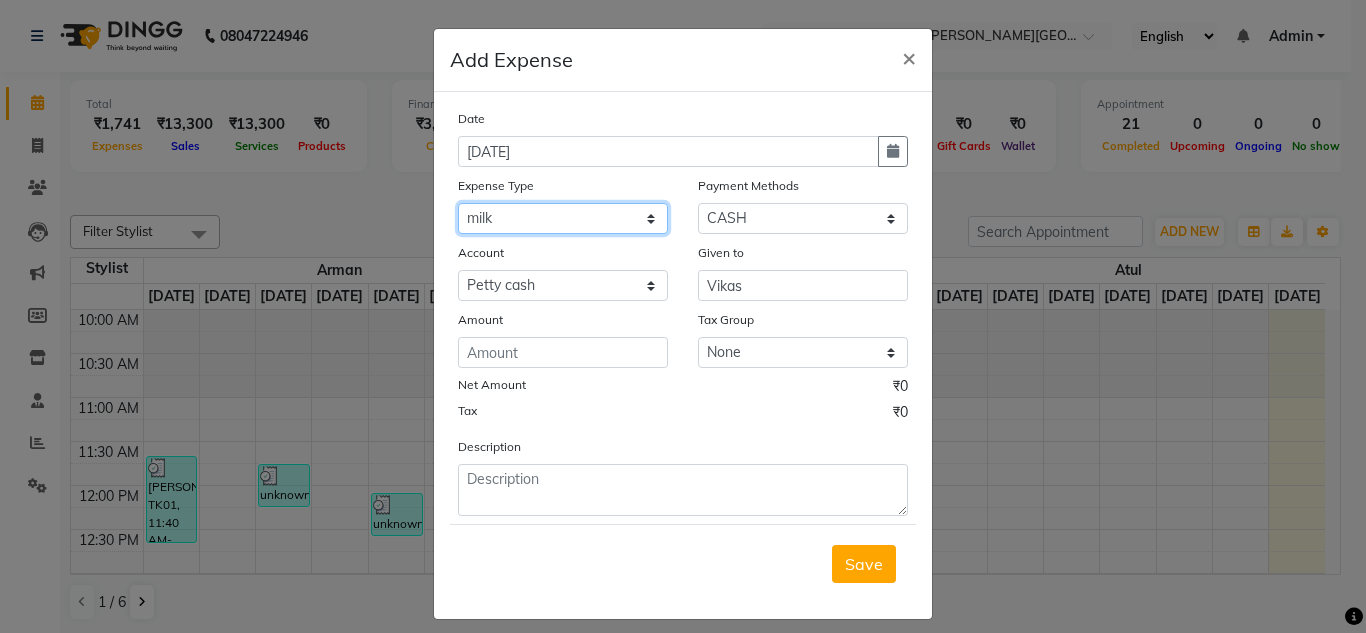 click on "Select Advance Salary Bank charges Car maintenance  Cash transfer to bank Cash transfer to hub charity client food Client Snacks Clinical charges coffee Equipment Fuel Govt fee Incentive Insurance International purchase Loan Repayment Maintenance maintenance Marketing milk Miscellaneous MRA night convence oil Other Pantry pentary item Product product incentive Rent Salary Staff Snacks sugar Tax tea Tea & Refreshment tip urgent stock Utilities water bottles" 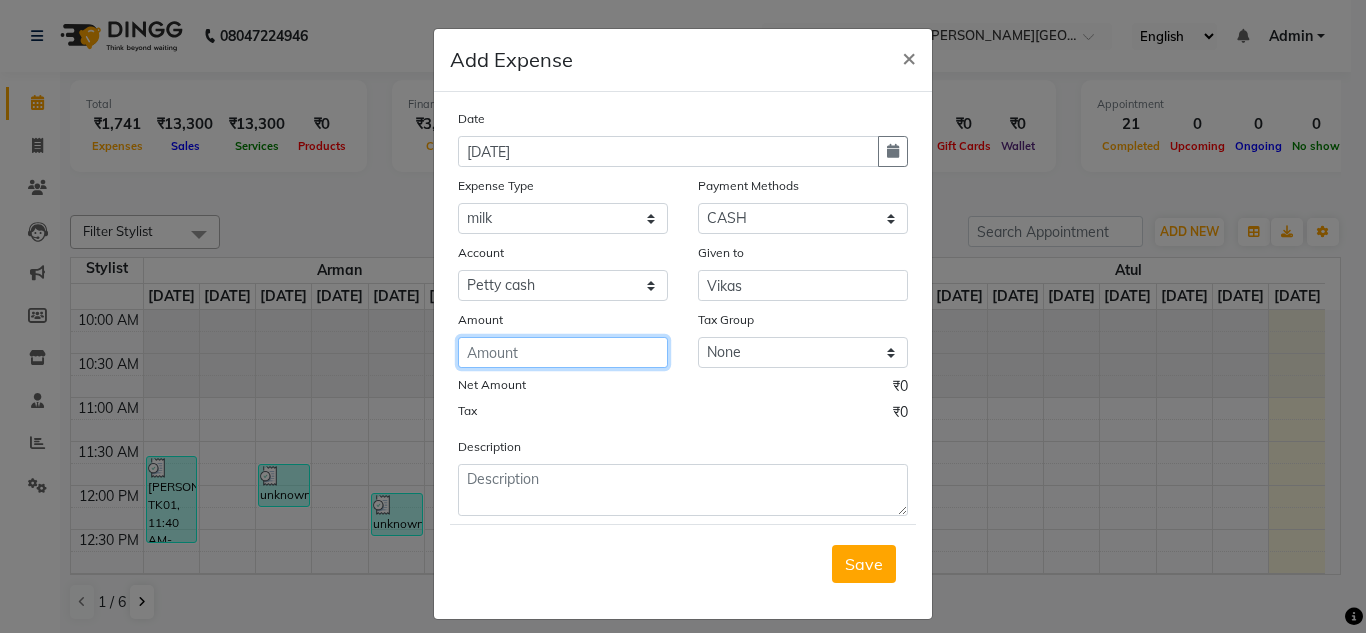 click 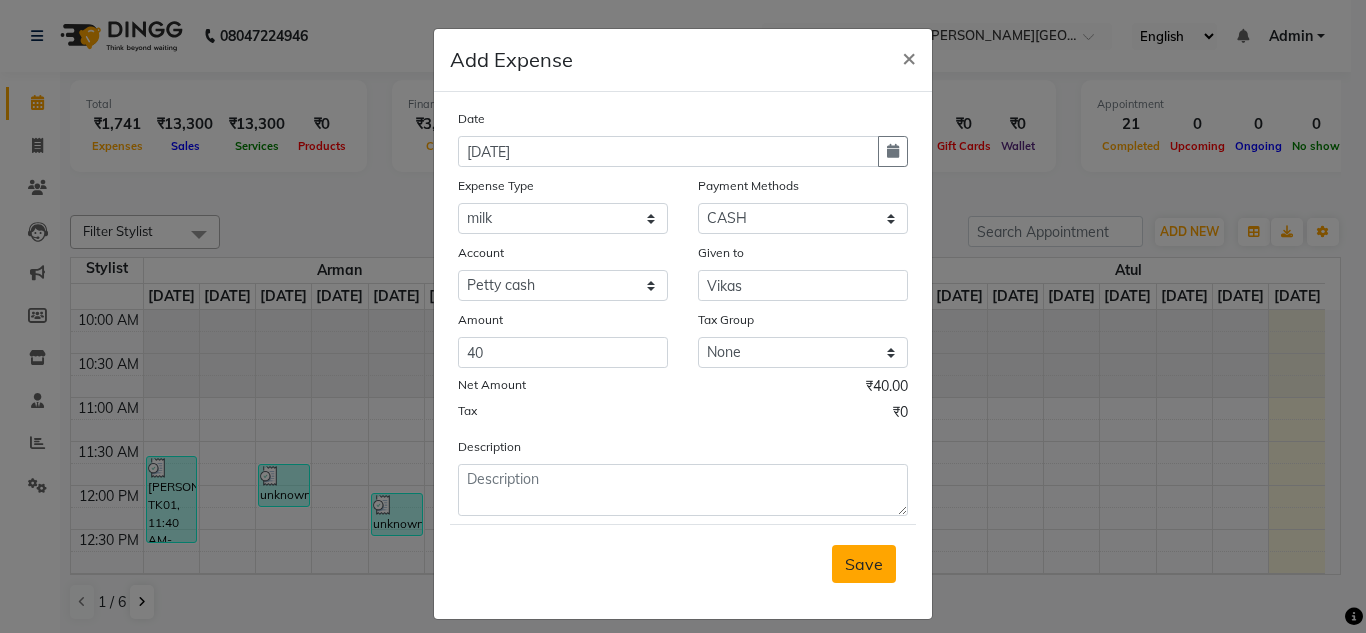 click on "Save" at bounding box center [864, 564] 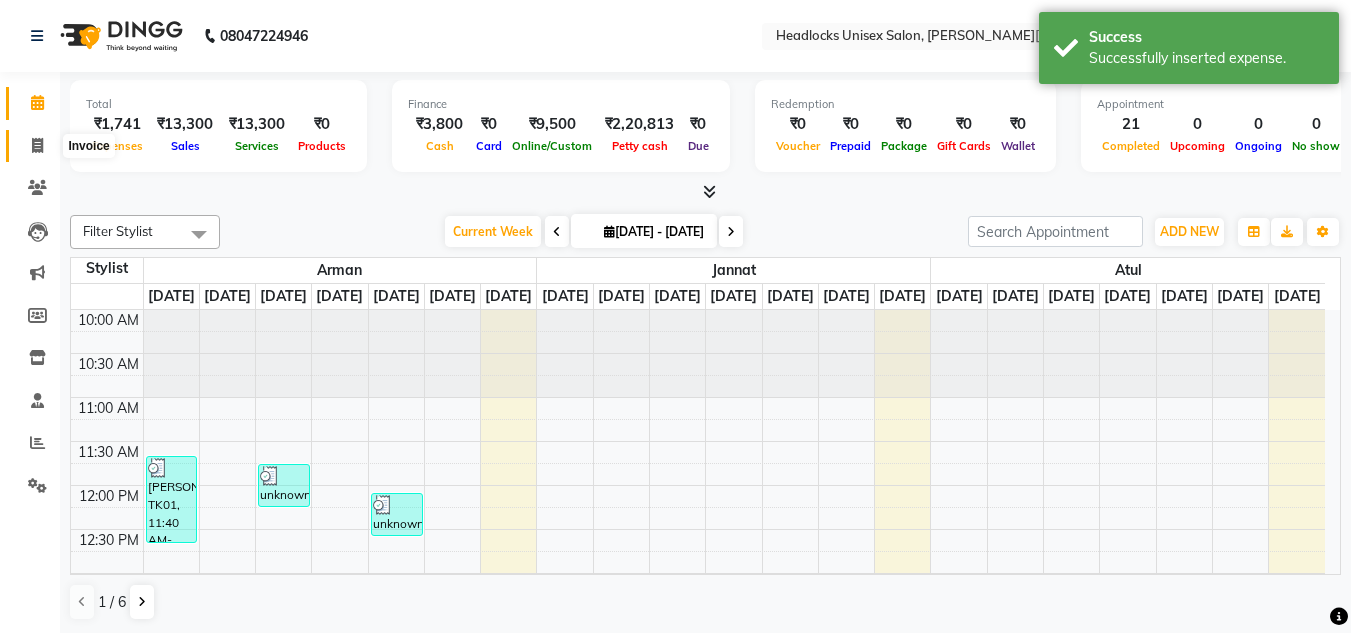 click 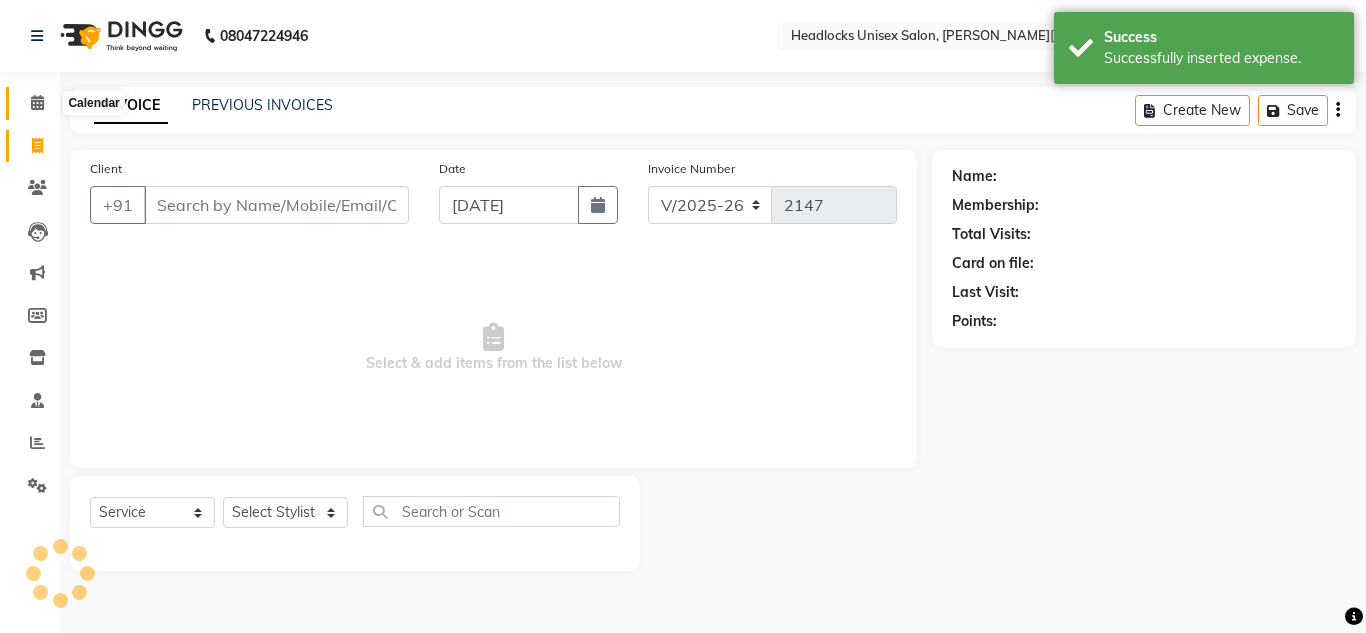 click 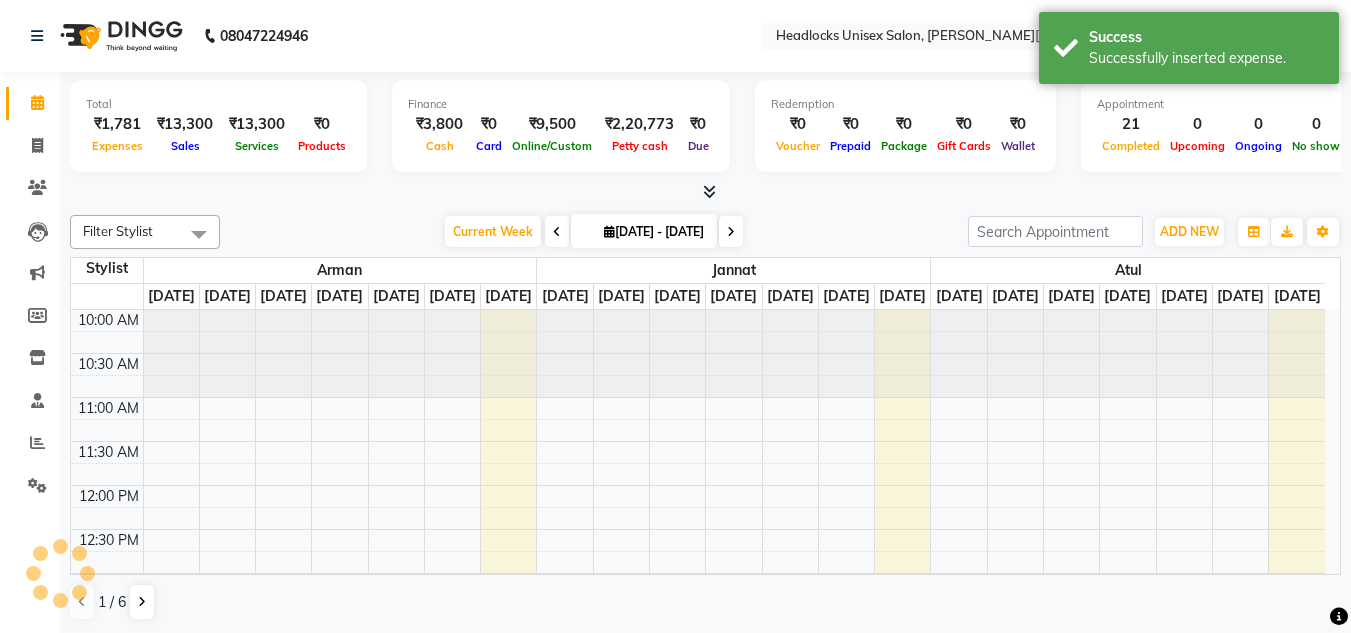 scroll, scrollTop: 0, scrollLeft: 0, axis: both 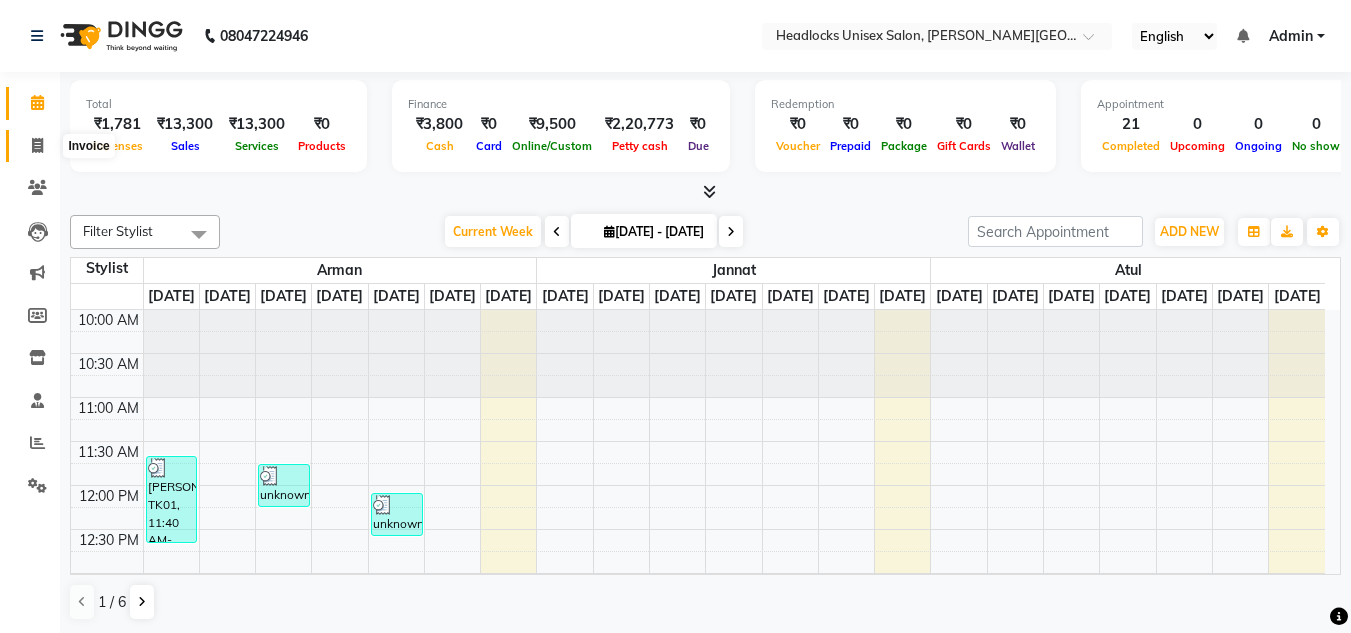 click 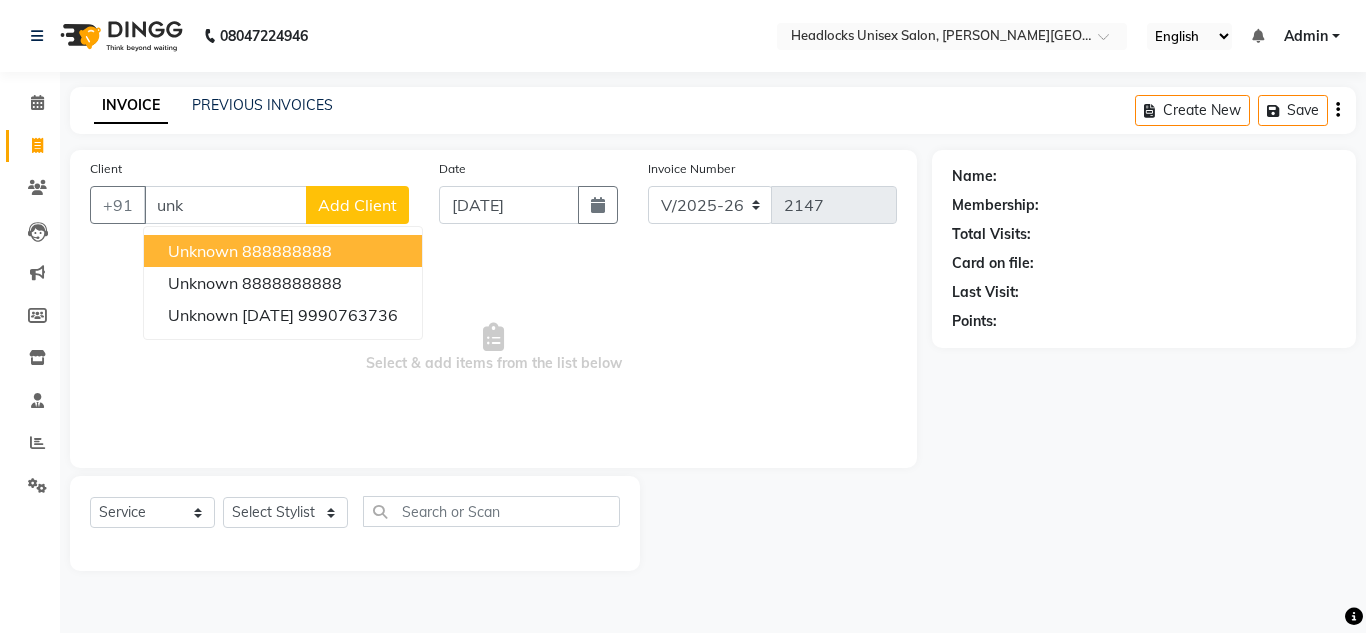 click on "unknown" at bounding box center [203, 251] 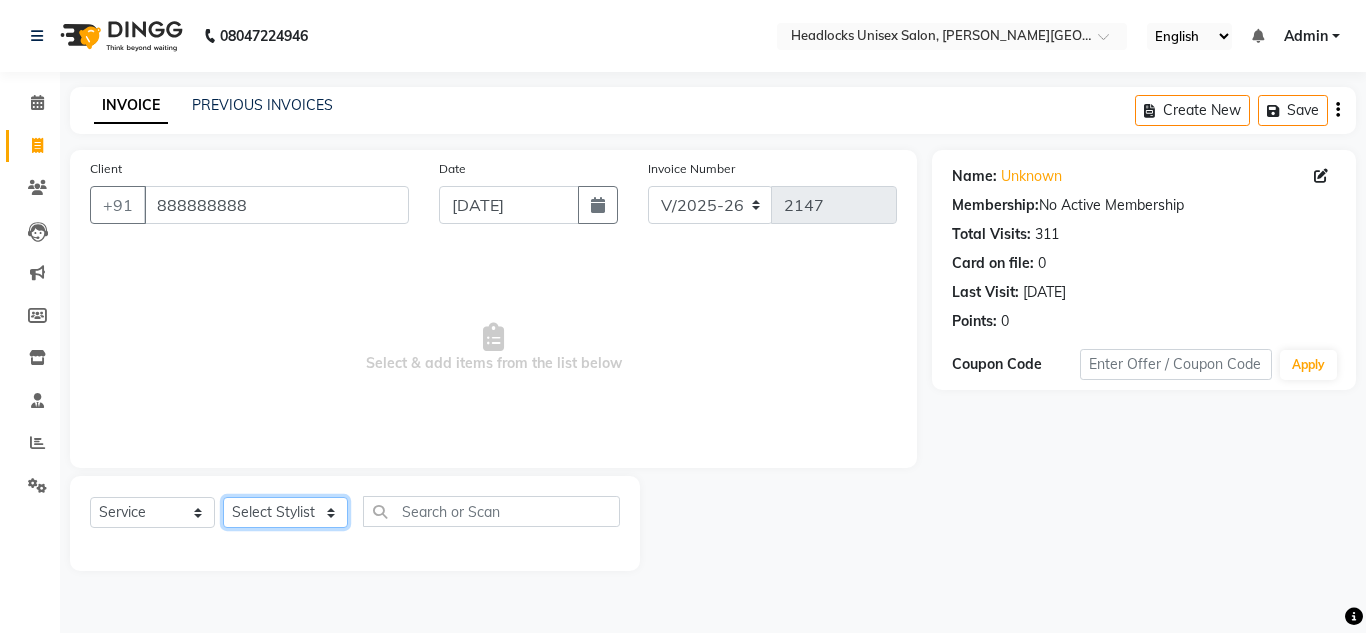 click on "Select Stylist [PERSON_NAME] Jannat Kaif [DATE] Lucky [PERSON_NAME] Pinky [PERSON_NAME] [PERSON_NAME] [PERSON_NAME] [PERSON_NAME] Suraj Vikas [PERSON_NAME] [PERSON_NAME]" 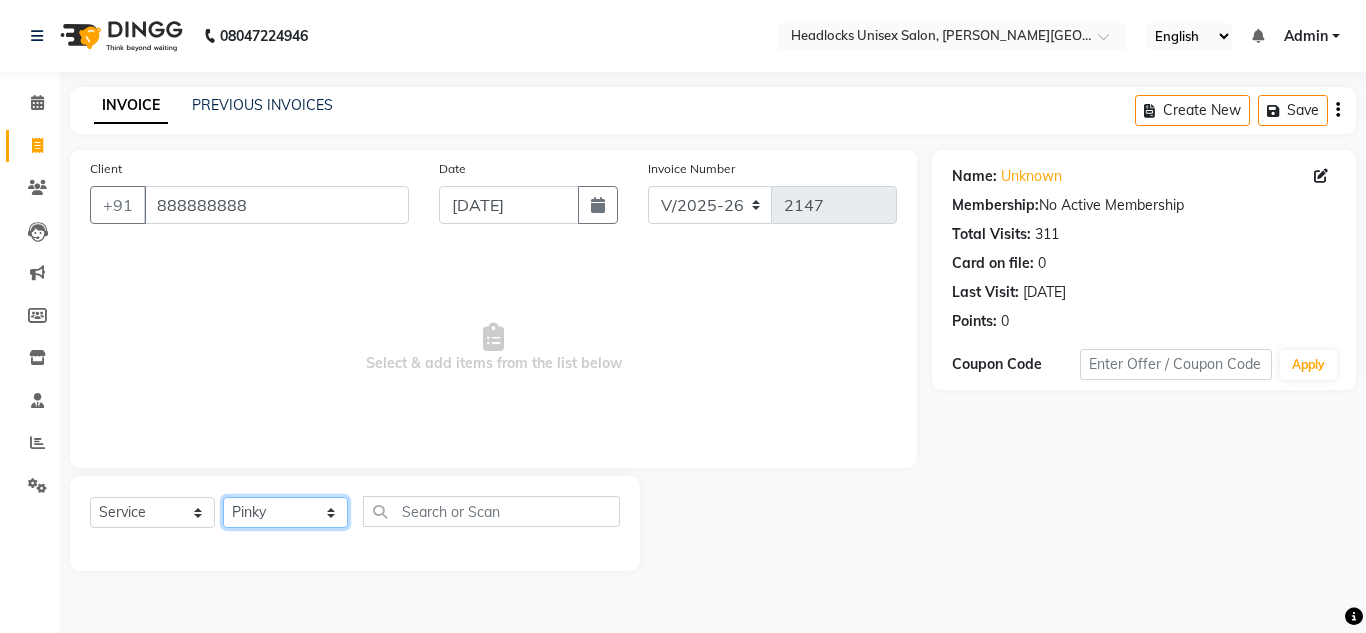 click on "Select Stylist [PERSON_NAME] Jannat Kaif [DATE] Lucky [PERSON_NAME] Pinky [PERSON_NAME] [PERSON_NAME] [PERSON_NAME] [PERSON_NAME] Suraj Vikas [PERSON_NAME] [PERSON_NAME]" 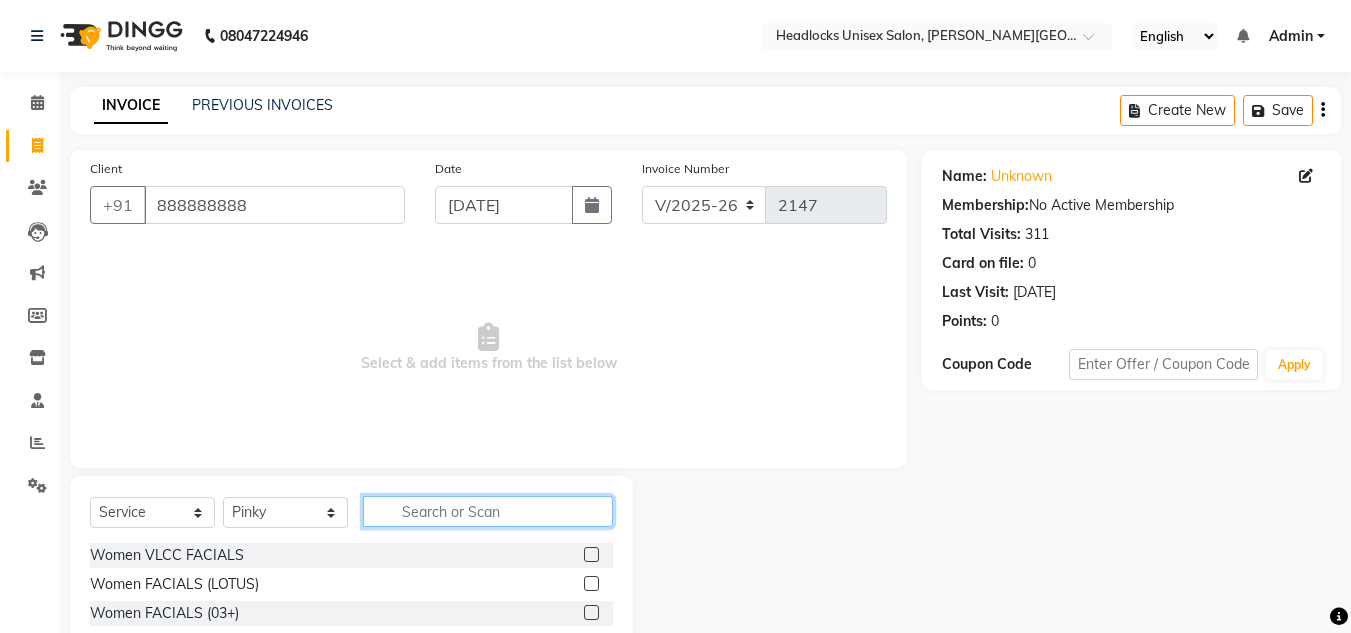 click 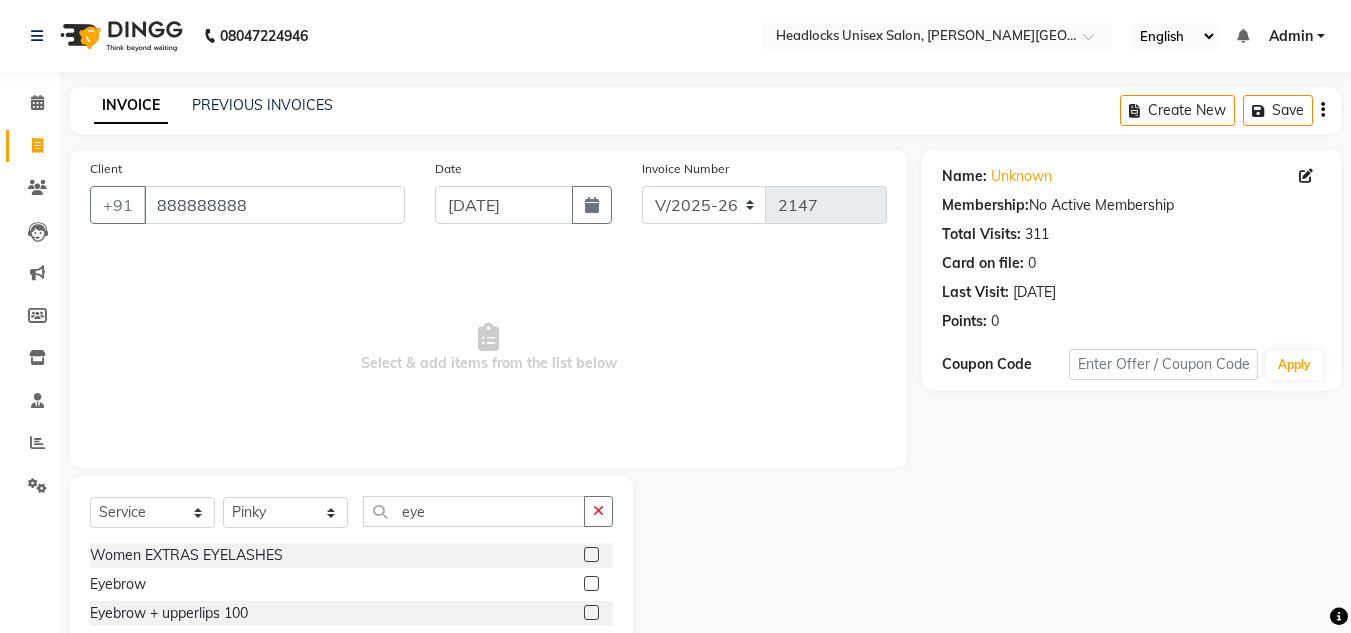 click 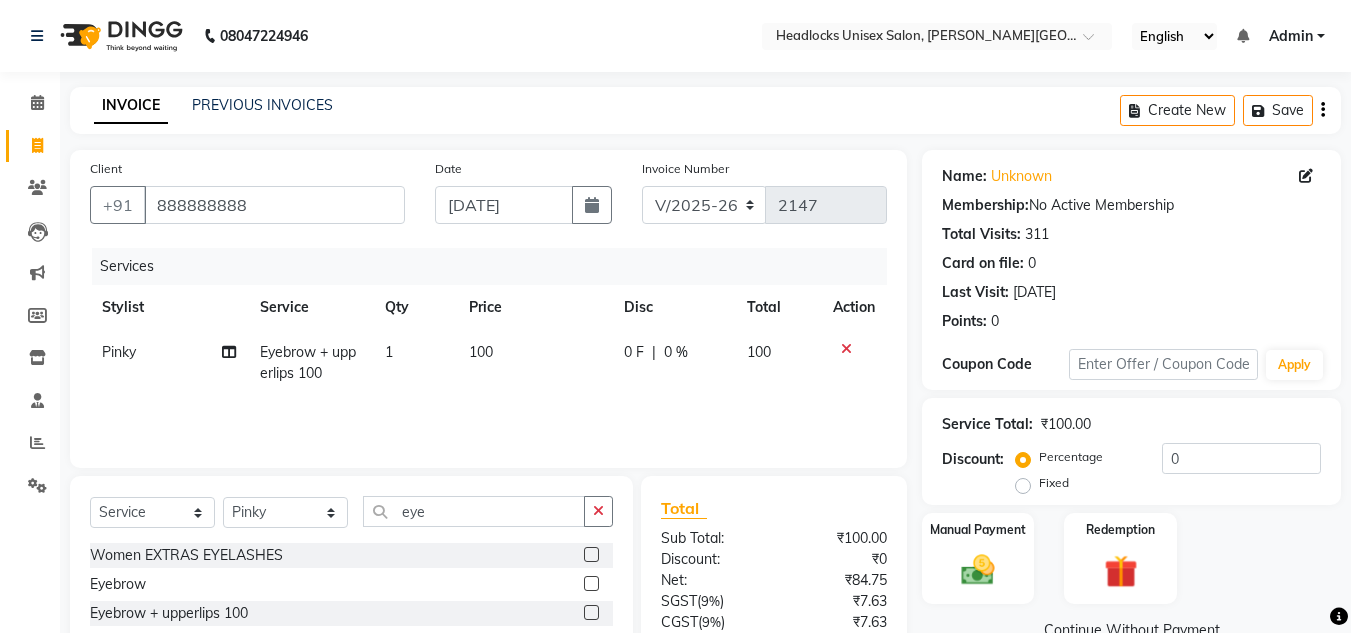 scroll, scrollTop: 167, scrollLeft: 0, axis: vertical 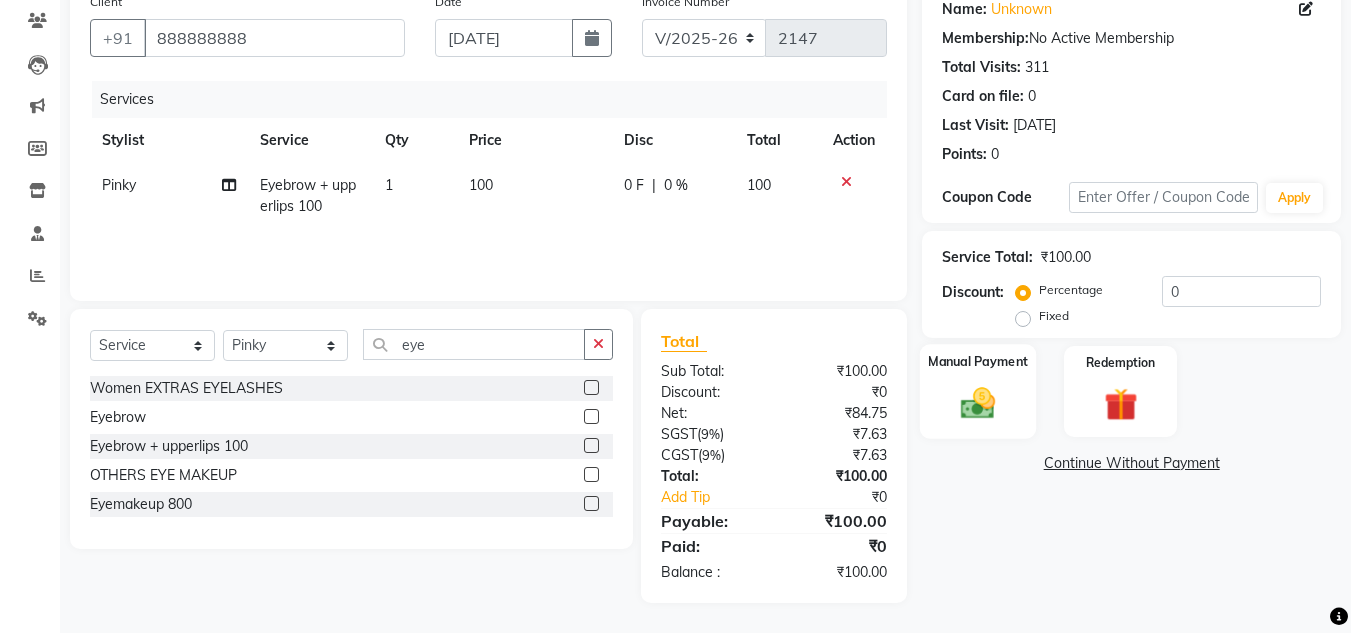 click 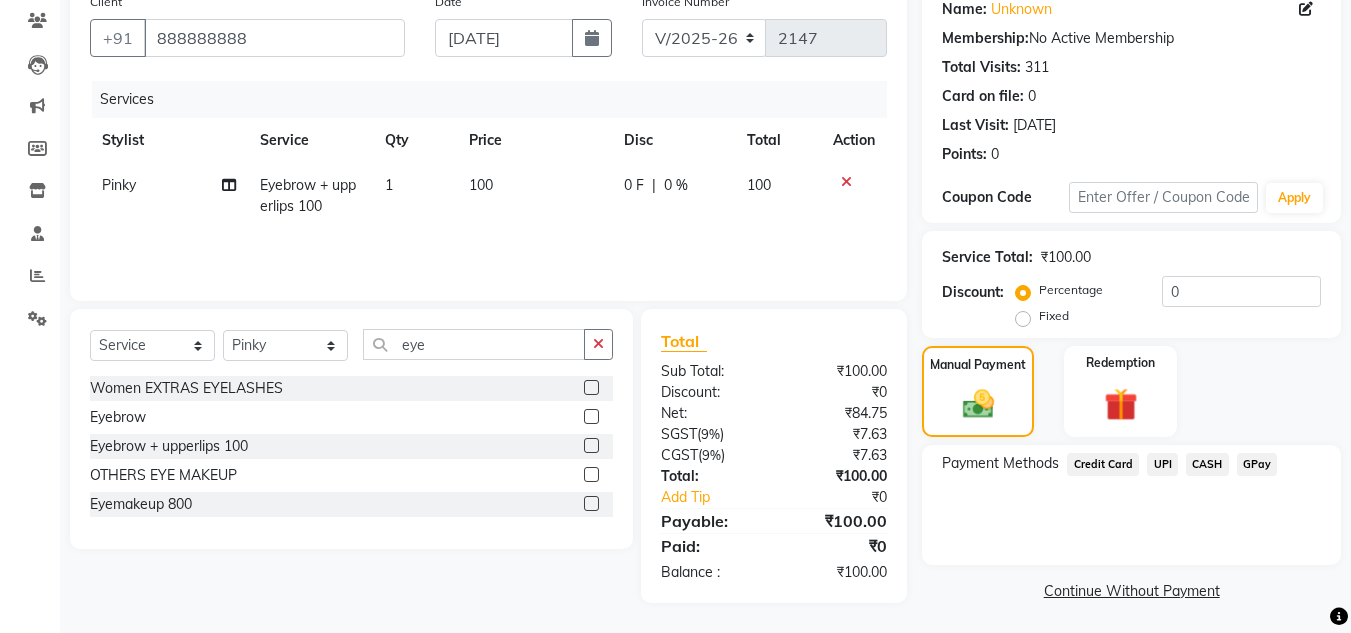 click on "UPI" 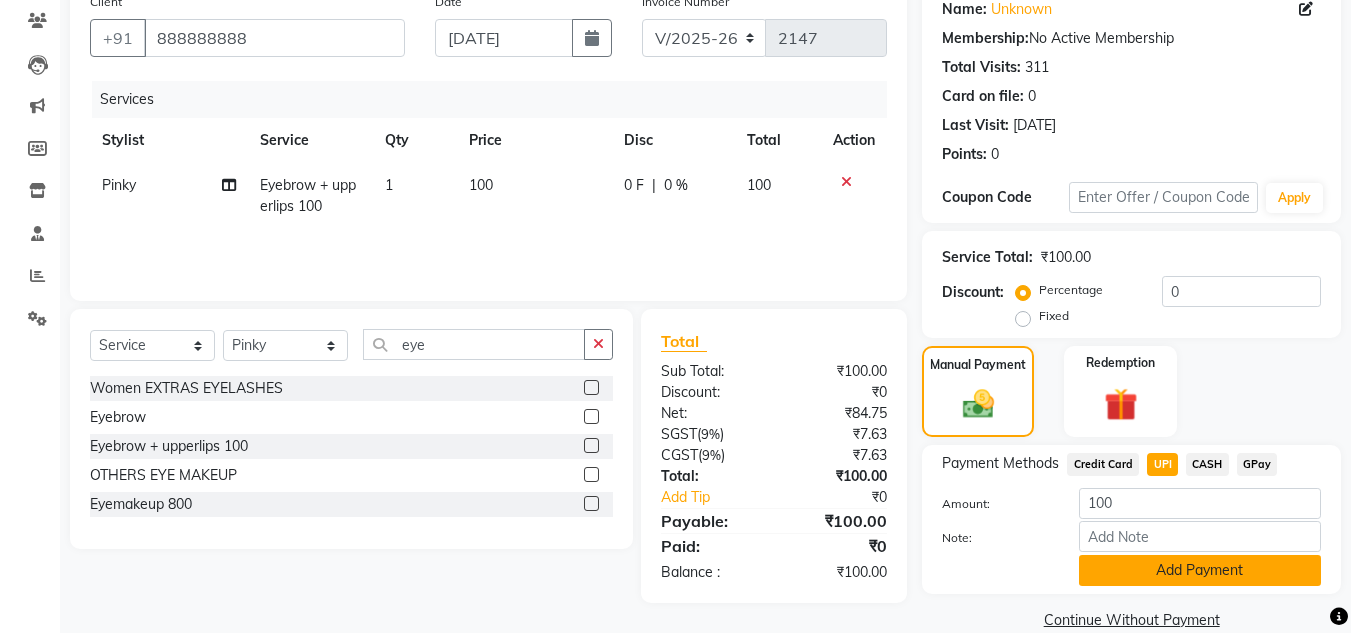 click on "Add Payment" 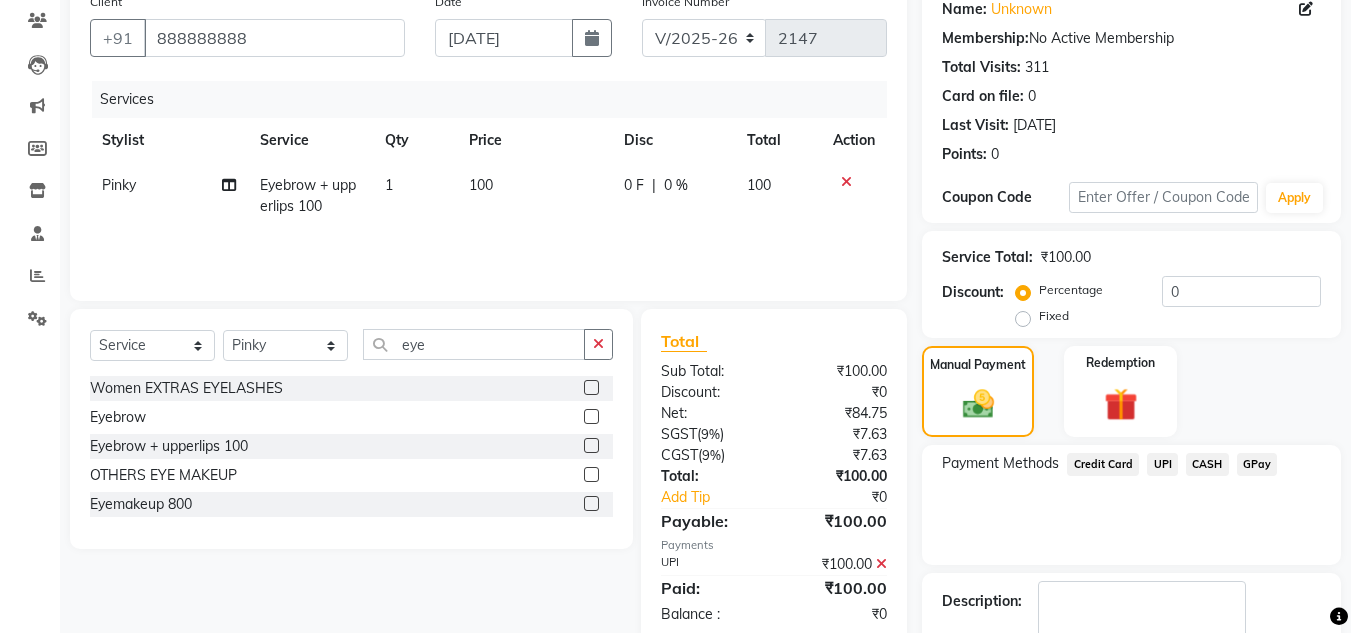 scroll, scrollTop: 278, scrollLeft: 0, axis: vertical 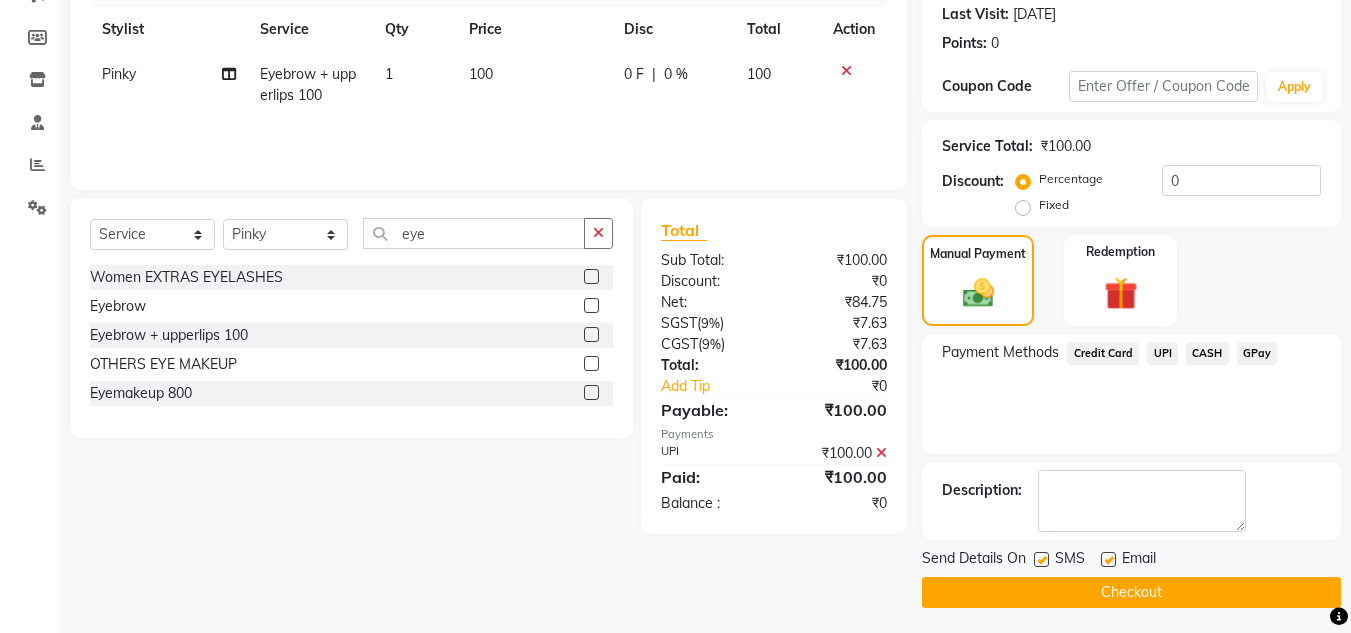 click on "Checkout" 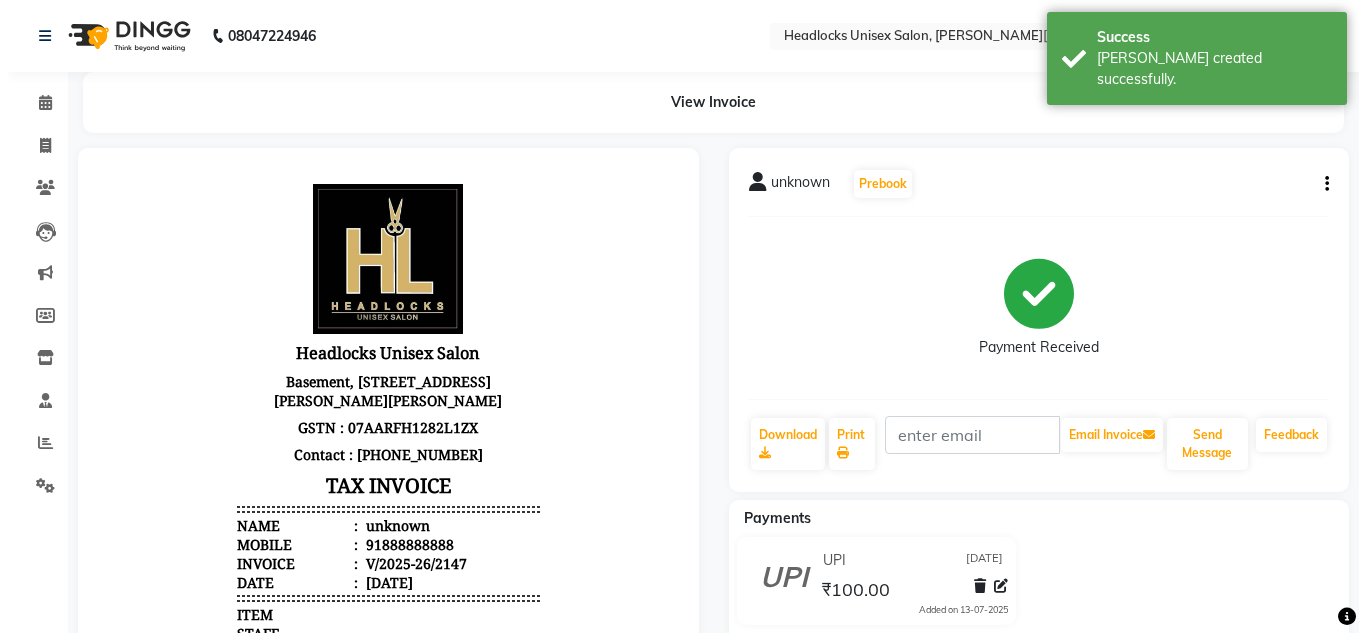 scroll, scrollTop: 0, scrollLeft: 0, axis: both 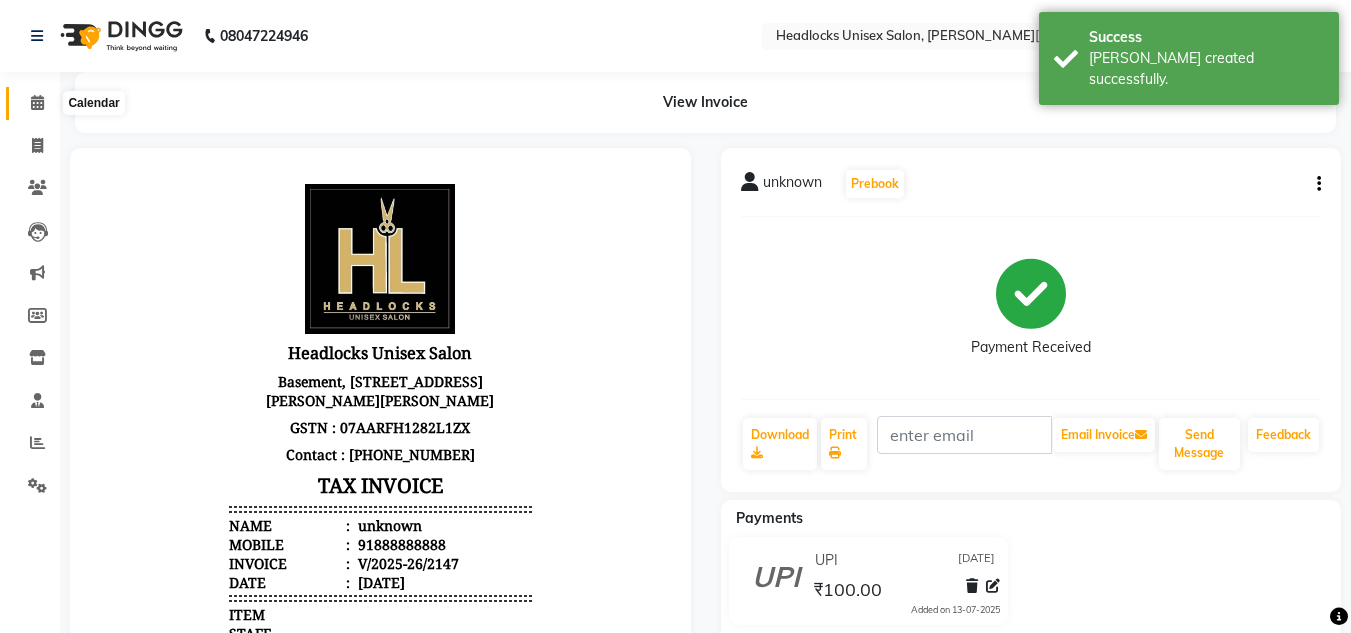 click 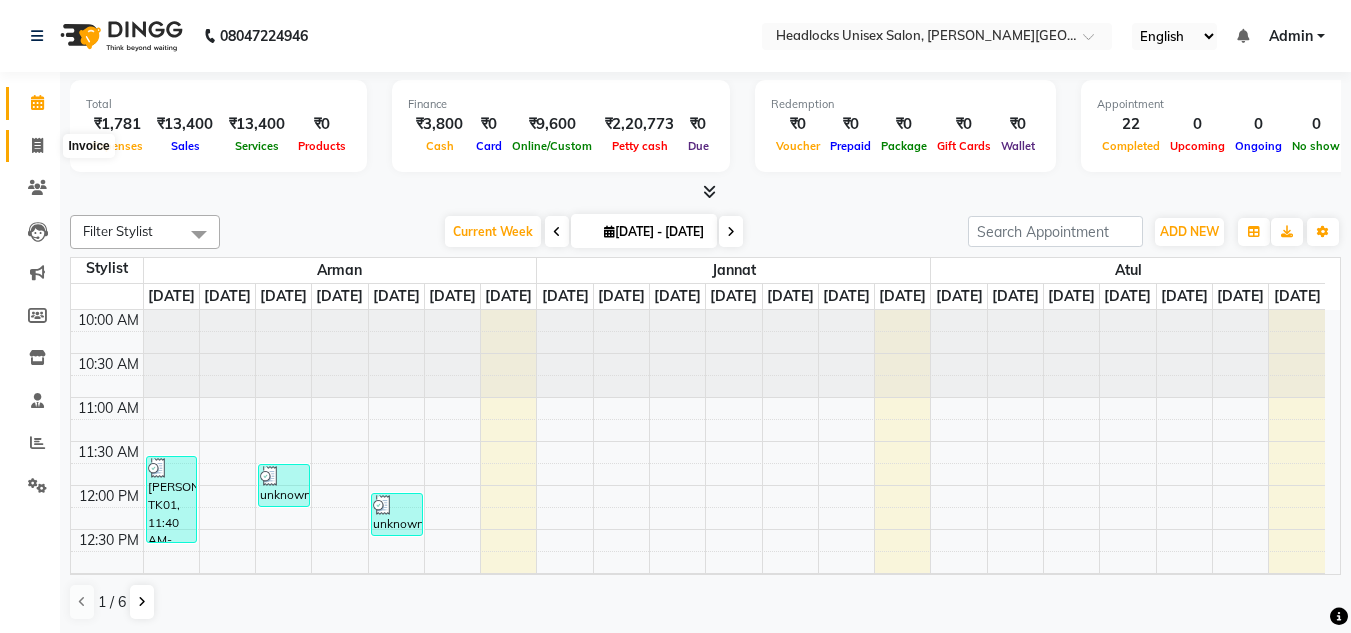 click 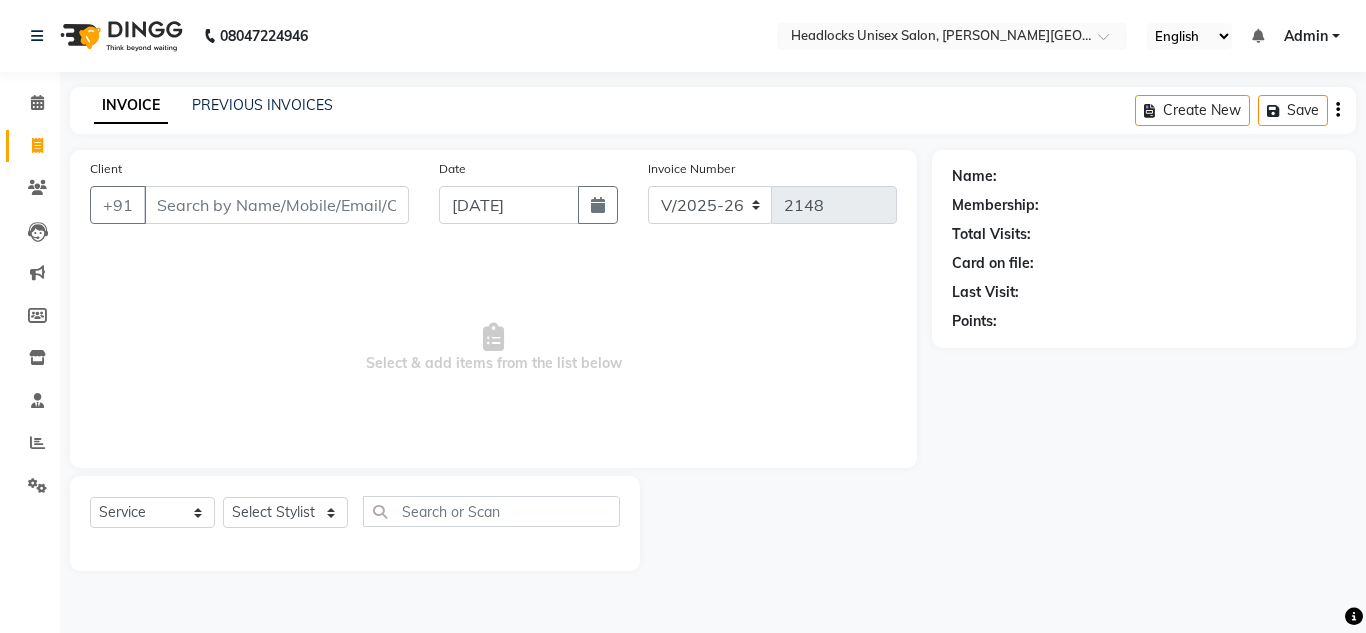 click on "Select & add items from the list below" at bounding box center [493, 348] 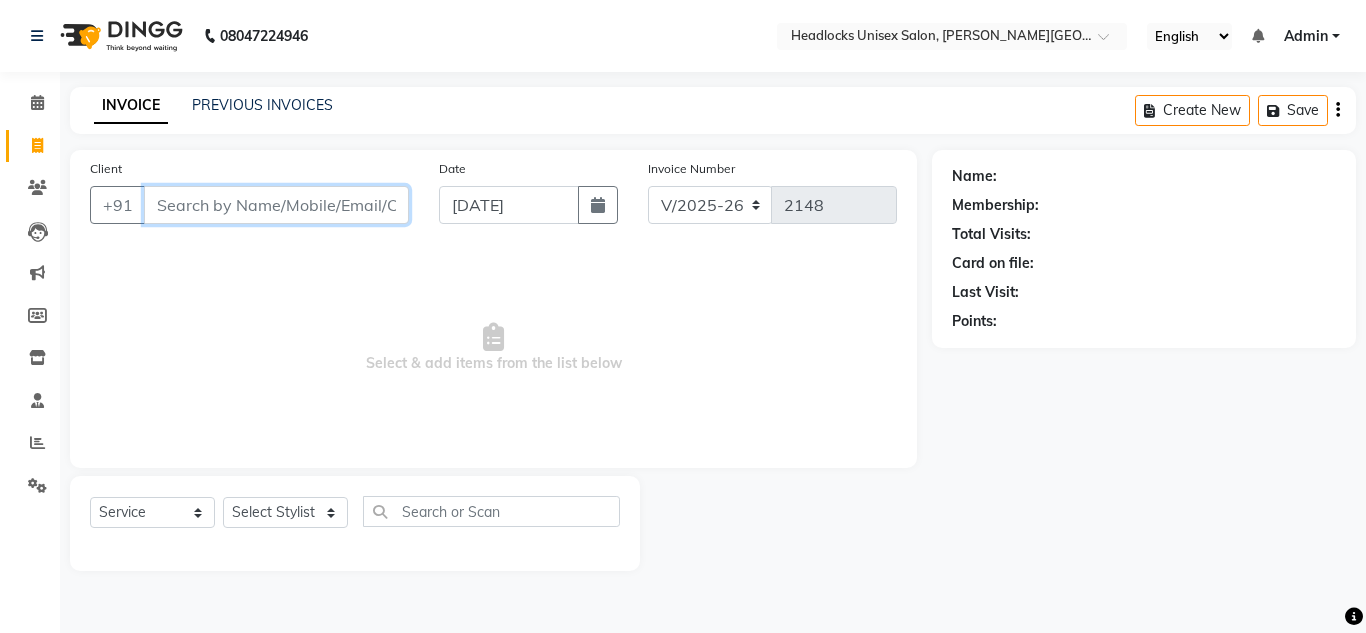 click on "Client" at bounding box center (276, 205) 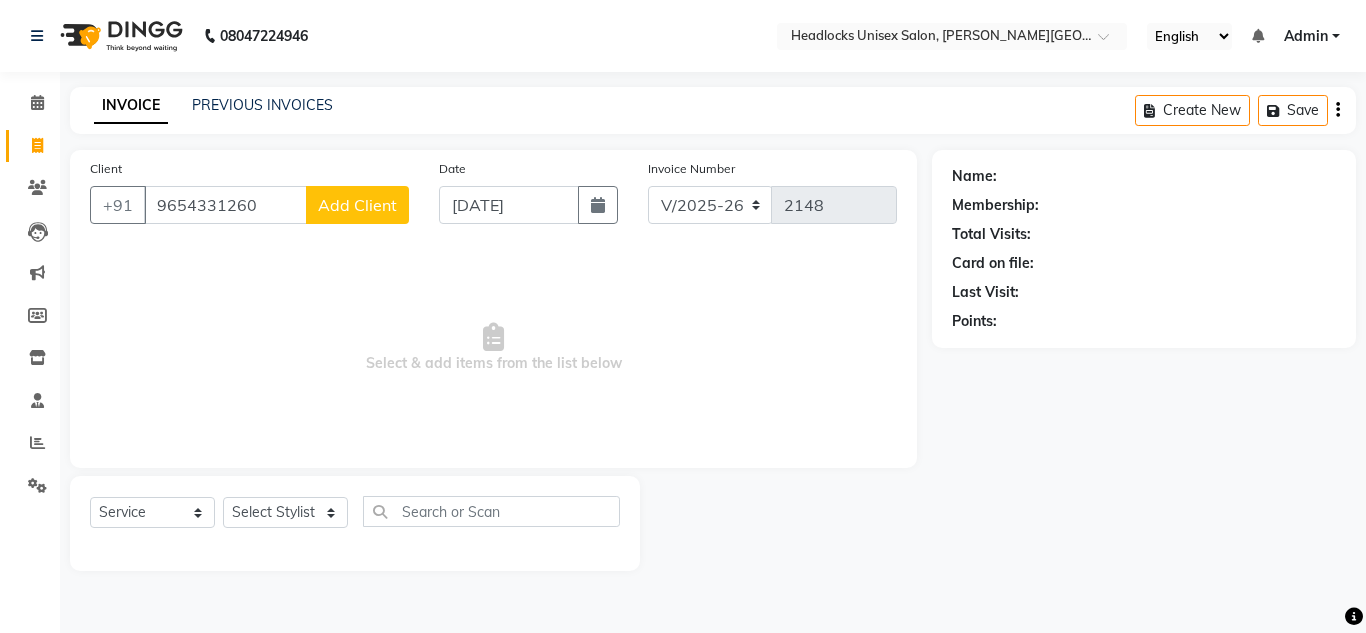 click on "Add Client" 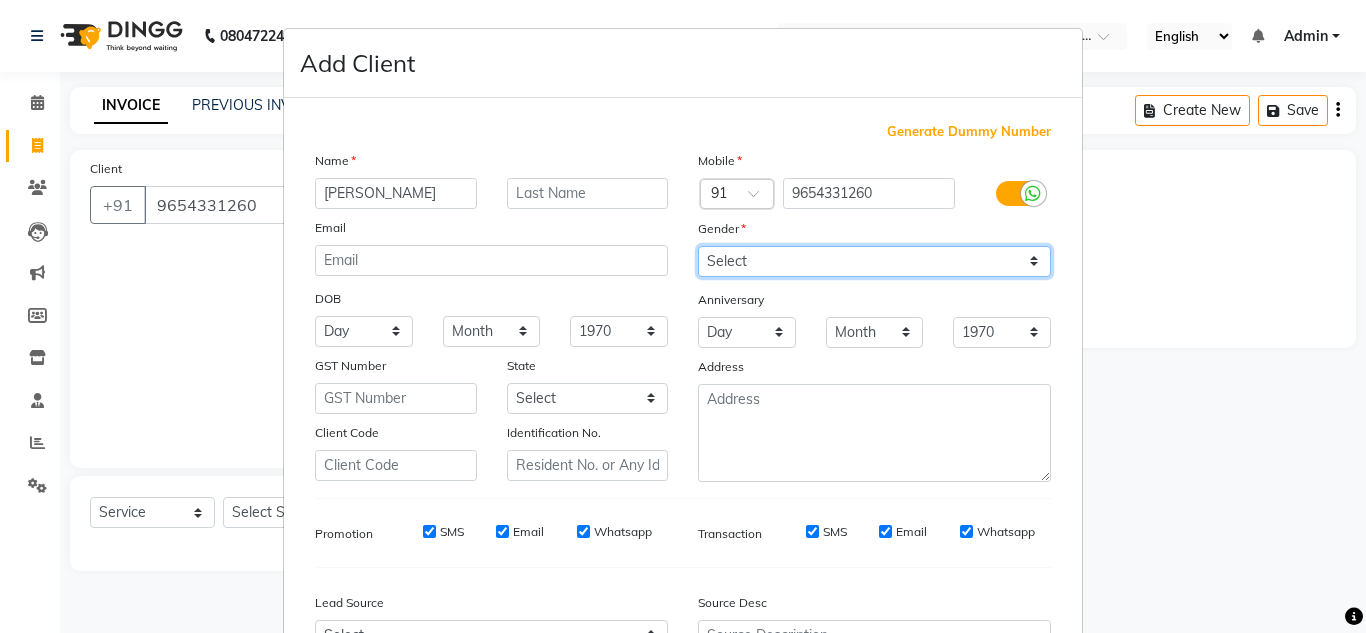 click on "Select [DEMOGRAPHIC_DATA] [DEMOGRAPHIC_DATA] Other Prefer Not To Say" at bounding box center [874, 261] 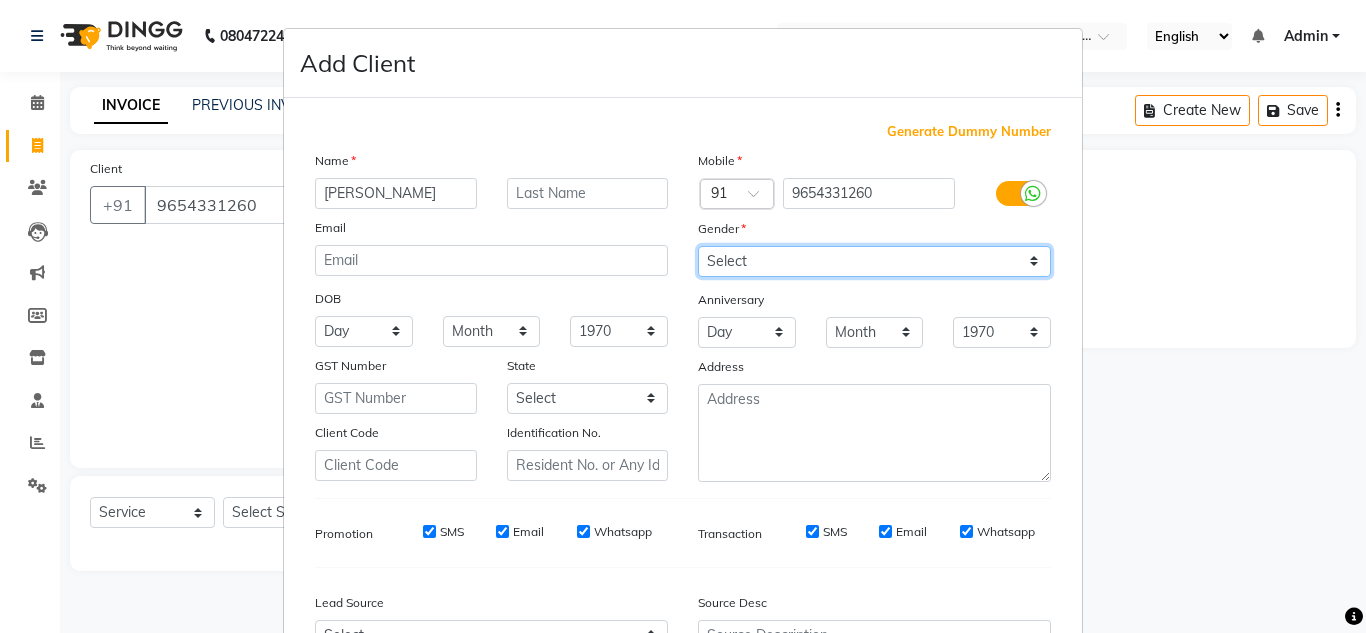 click on "Select [DEMOGRAPHIC_DATA] [DEMOGRAPHIC_DATA] Other Prefer Not To Say" at bounding box center [874, 261] 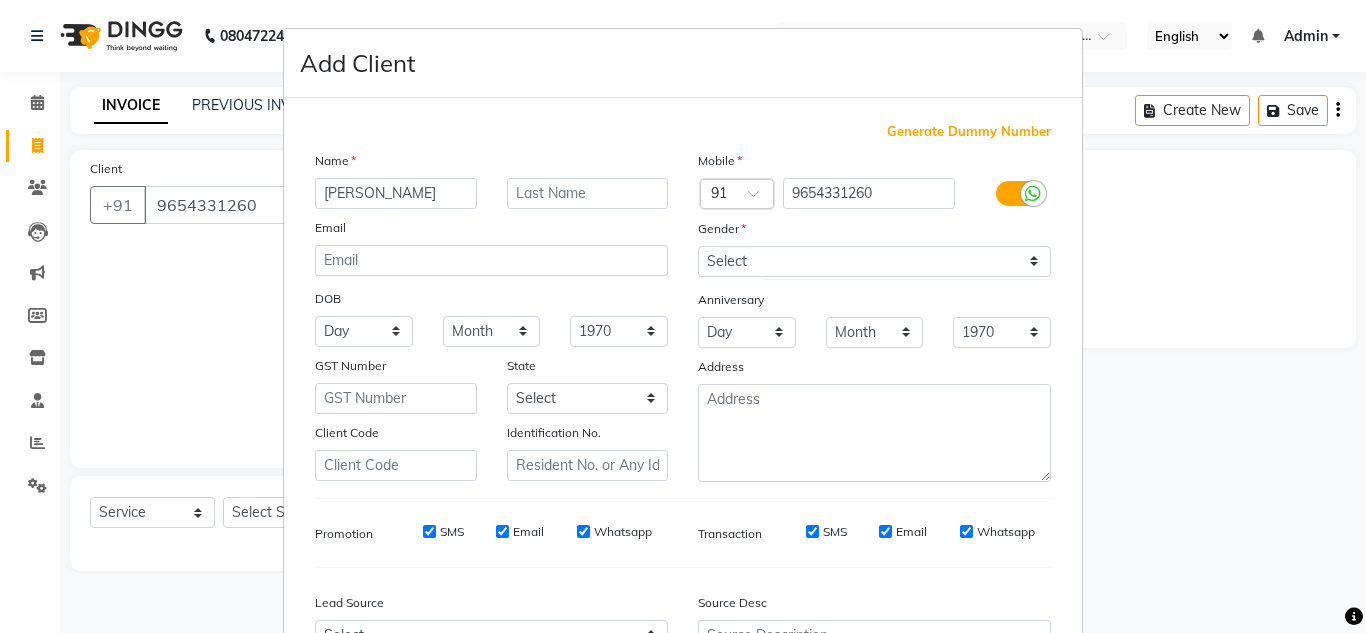 click on "Add Client Generate Dummy Number Name [PERSON_NAME] Email DOB Day 01 02 03 04 05 06 07 08 09 10 11 12 13 14 15 16 17 18 19 20 21 22 23 24 25 26 27 28 29 30 31 Month January February March April May June July August September October November [DATE] 1941 1942 1943 1944 1945 1946 1947 1948 1949 1950 1951 1952 1953 1954 1955 1956 1957 1958 1959 1960 1961 1962 1963 1964 1965 1966 1967 1968 1969 1970 1971 1972 1973 1974 1975 1976 1977 1978 1979 1980 1981 1982 1983 1984 1985 1986 1987 1988 1989 1990 1991 1992 1993 1994 1995 1996 1997 1998 1999 2000 2001 2002 2003 2004 2005 2006 2007 2008 2009 2010 2011 2012 2013 2014 2015 2016 2017 2018 2019 2020 2021 2022 2023 2024 GST Number State Select [GEOGRAPHIC_DATA] [GEOGRAPHIC_DATA] [GEOGRAPHIC_DATA] [GEOGRAPHIC_DATA] [GEOGRAPHIC_DATA] [GEOGRAPHIC_DATA] [GEOGRAPHIC_DATA] [GEOGRAPHIC_DATA] and [GEOGRAPHIC_DATA] [GEOGRAPHIC_DATA] [GEOGRAPHIC_DATA] [GEOGRAPHIC_DATA] [GEOGRAPHIC_DATA] [GEOGRAPHIC_DATA] [GEOGRAPHIC_DATA] [GEOGRAPHIC_DATA] [GEOGRAPHIC_DATA] [GEOGRAPHIC_DATA] [GEOGRAPHIC_DATA] [GEOGRAPHIC_DATA] [GEOGRAPHIC_DATA] [GEOGRAPHIC_DATA] [GEOGRAPHIC_DATA] [GEOGRAPHIC_DATA] [GEOGRAPHIC_DATA] [GEOGRAPHIC_DATA] [GEOGRAPHIC_DATA] [GEOGRAPHIC_DATA] [GEOGRAPHIC_DATA] [GEOGRAPHIC_DATA]" at bounding box center [683, 316] 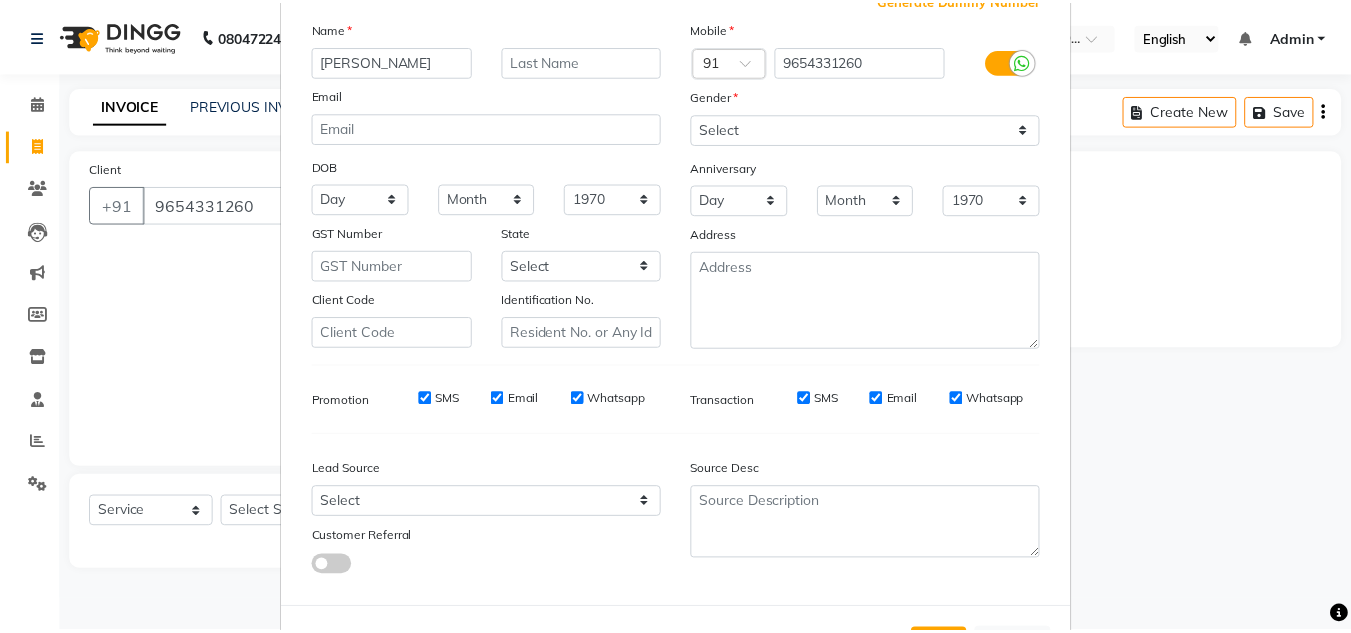 scroll, scrollTop: 216, scrollLeft: 0, axis: vertical 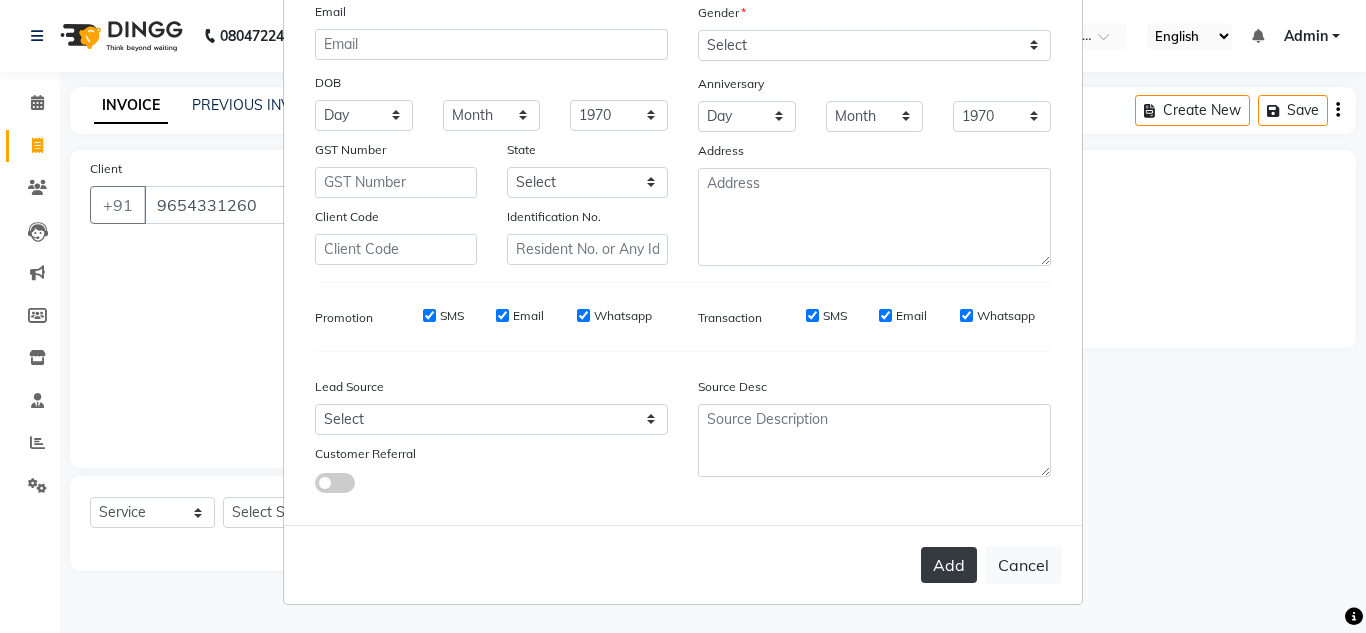 click on "Add" at bounding box center [949, 565] 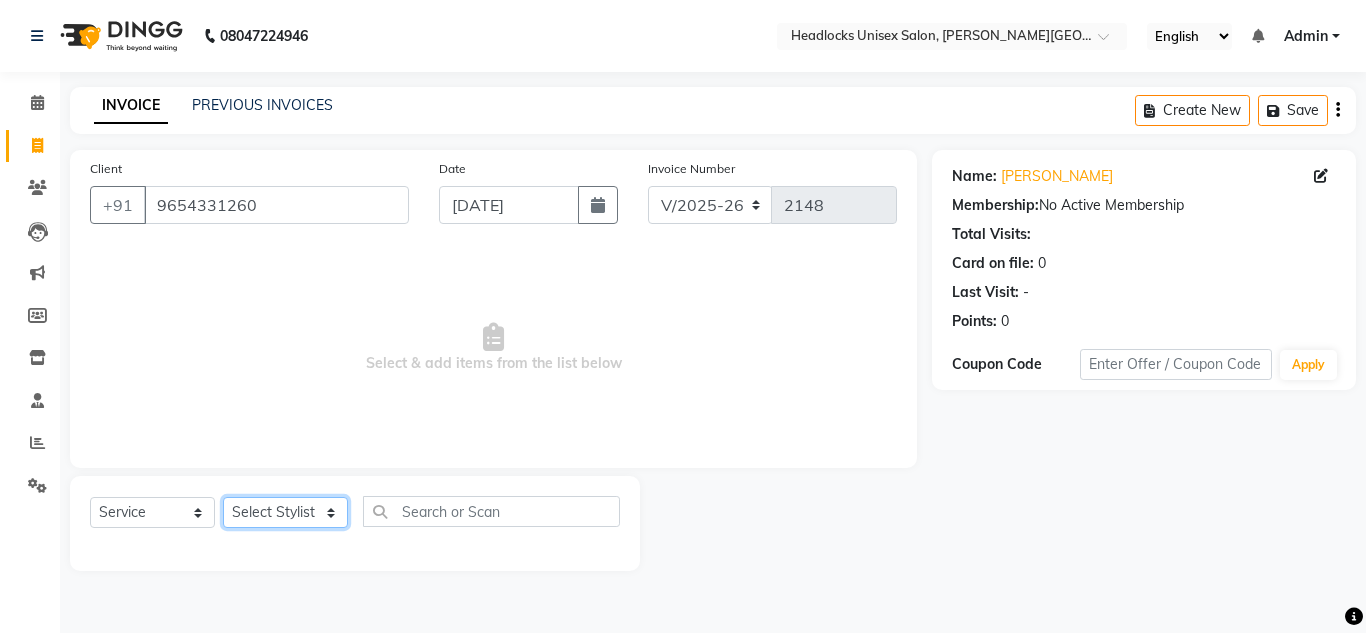 click on "Select Stylist [PERSON_NAME] Jannat Kaif [DATE] Lucky [PERSON_NAME] Pinky [PERSON_NAME] [PERSON_NAME] [PERSON_NAME] [PERSON_NAME] Suraj Vikas [PERSON_NAME] [PERSON_NAME]" 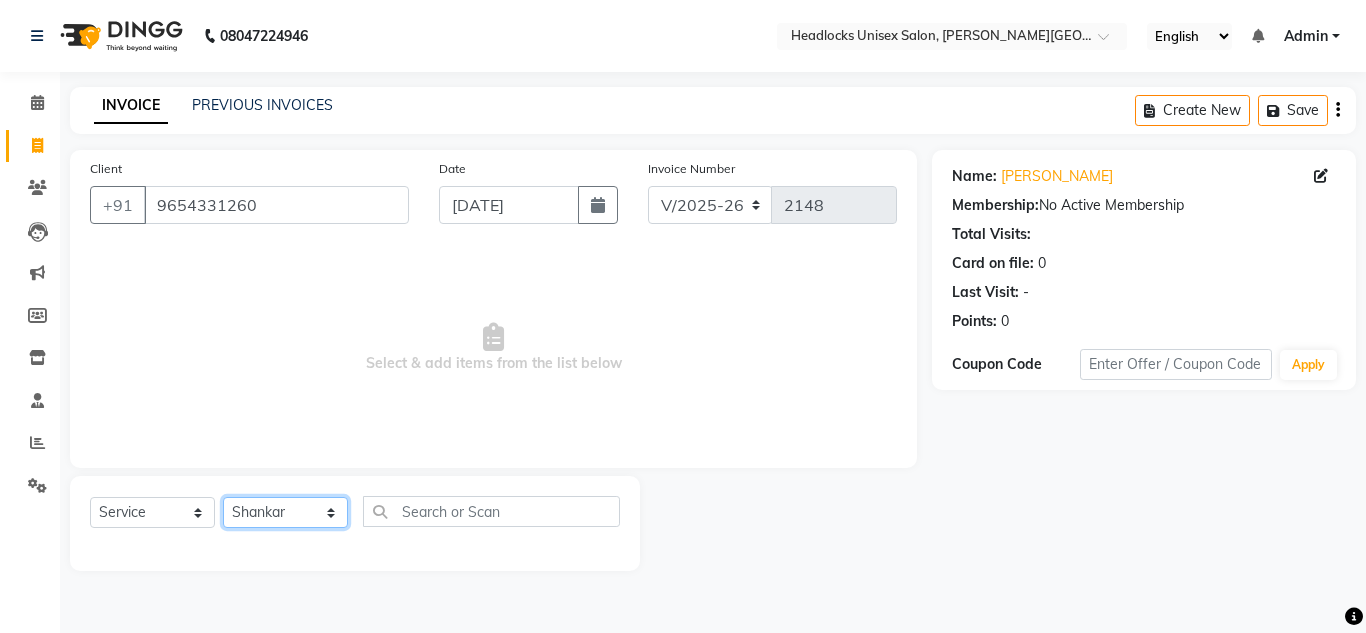 click on "Select Stylist [PERSON_NAME] Jannat Kaif [DATE] Lucky [PERSON_NAME] Pinky [PERSON_NAME] [PERSON_NAME] [PERSON_NAME] [PERSON_NAME] Suraj Vikas [PERSON_NAME] [PERSON_NAME]" 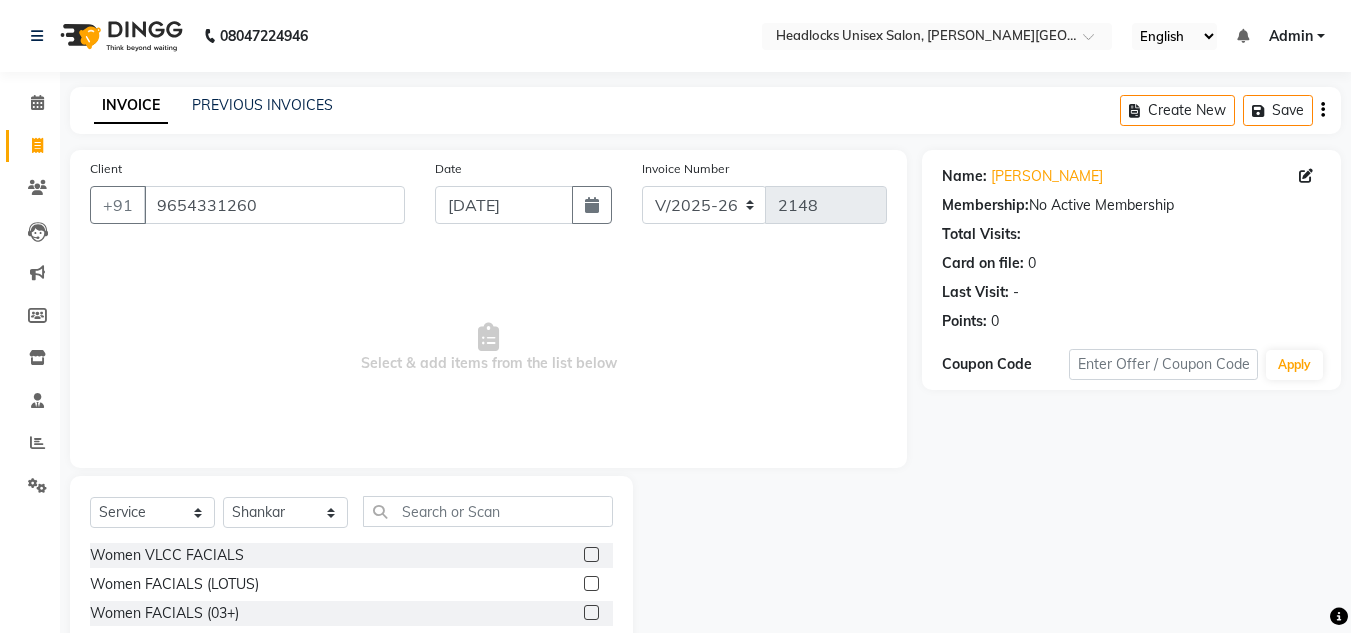 click on "Select & add items from the list below" at bounding box center [488, 348] 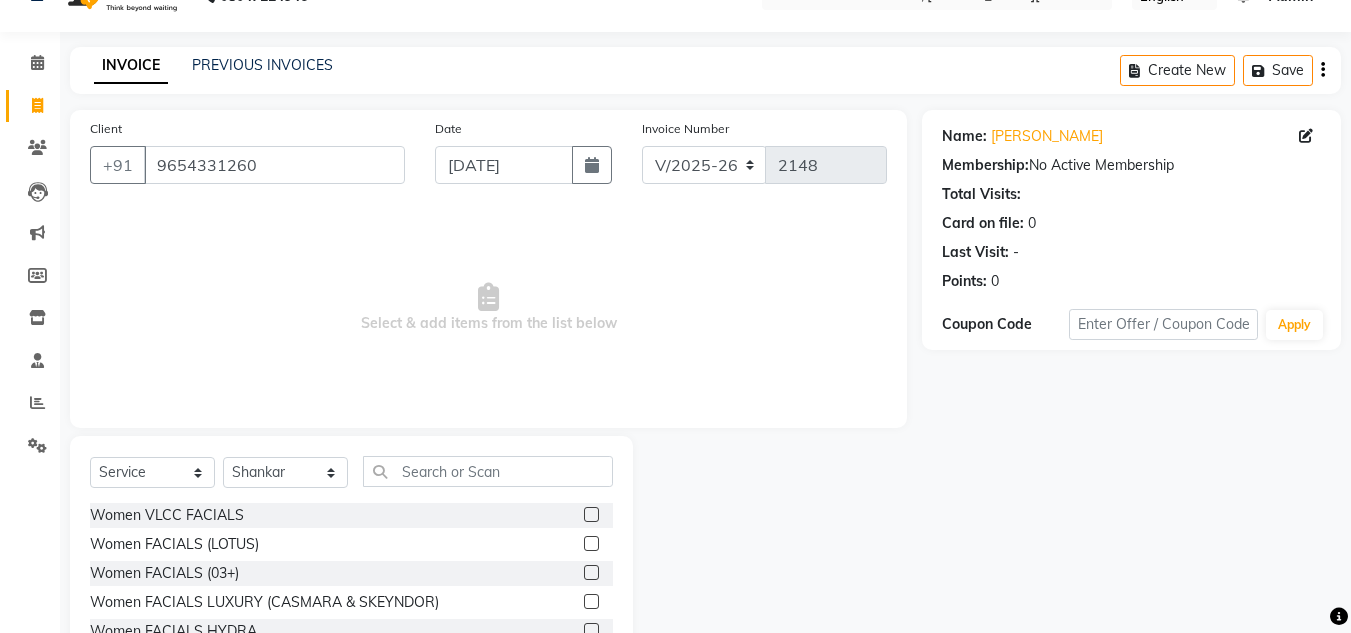 scroll, scrollTop: 168, scrollLeft: 0, axis: vertical 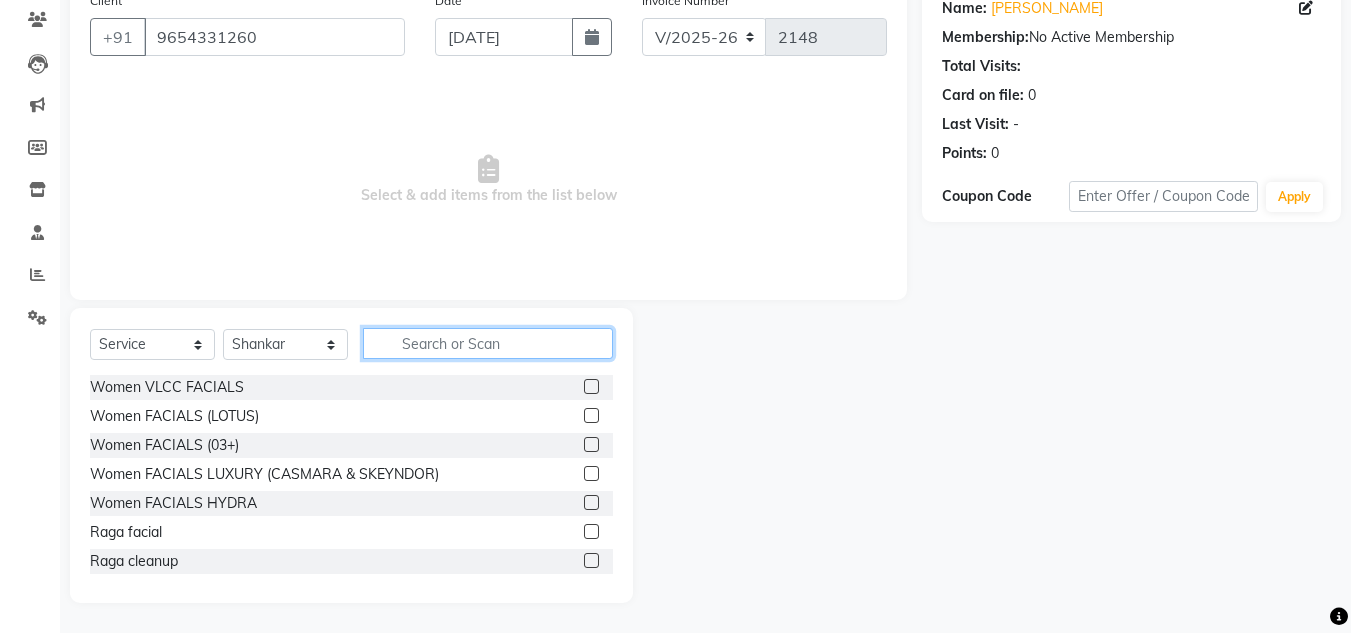 click 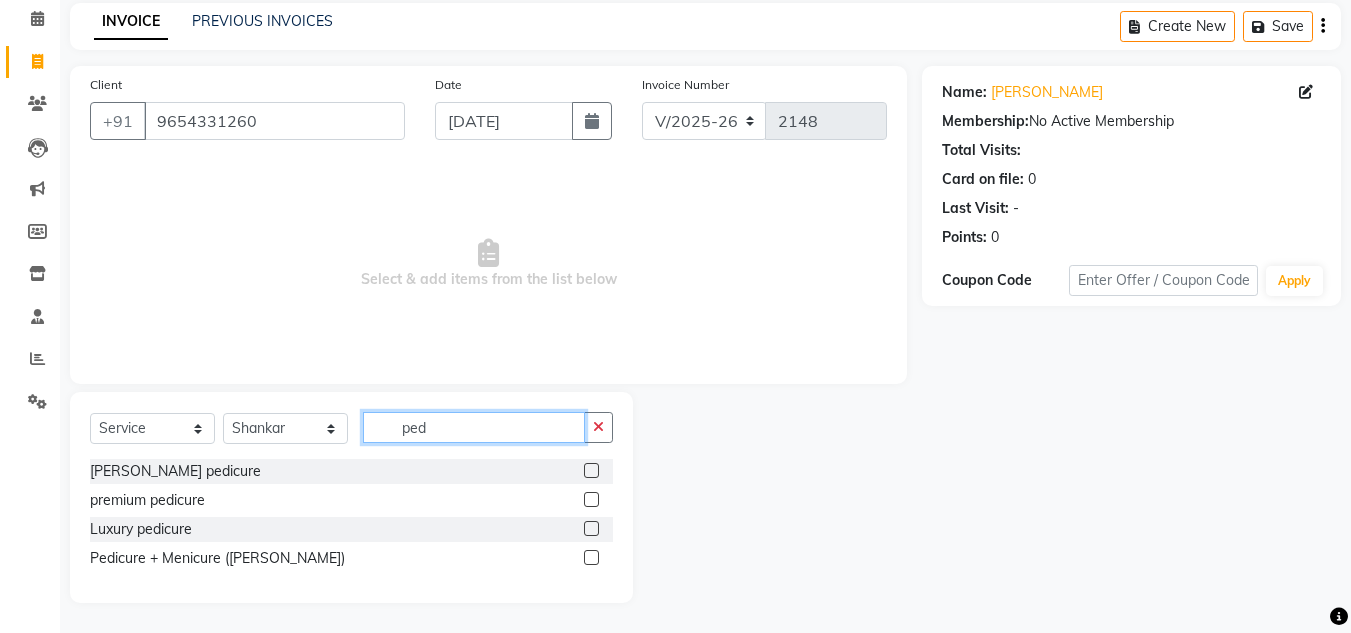 scroll, scrollTop: 84, scrollLeft: 0, axis: vertical 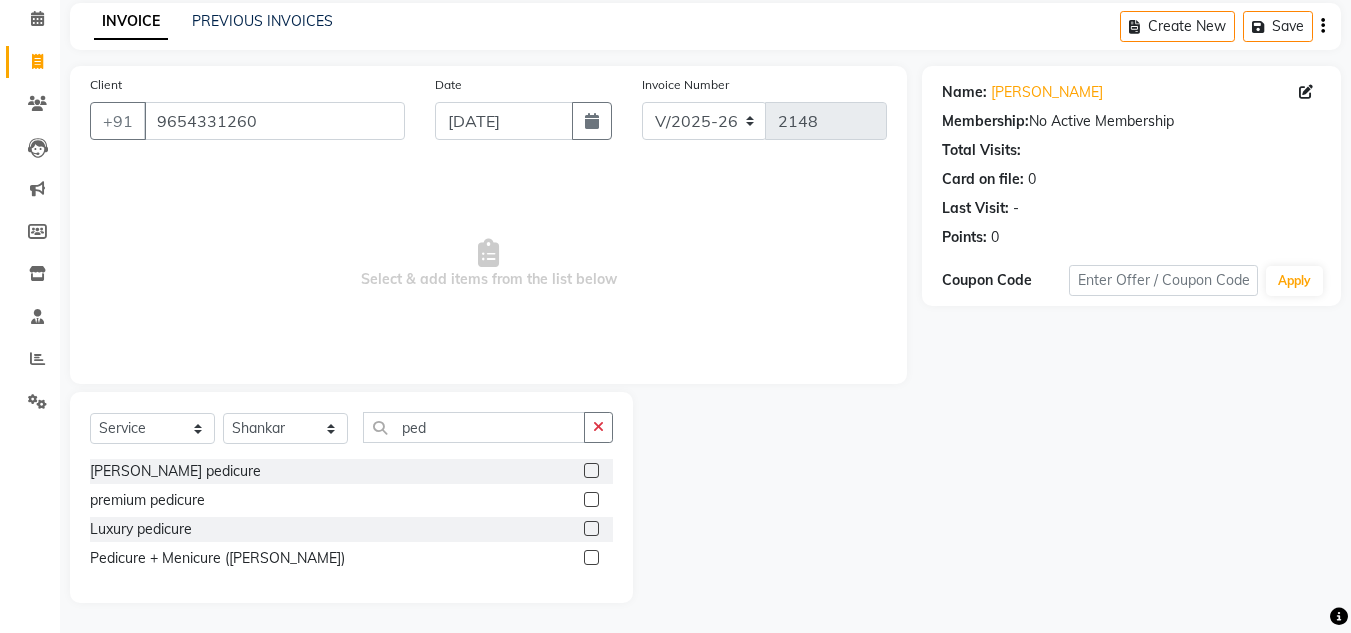 click 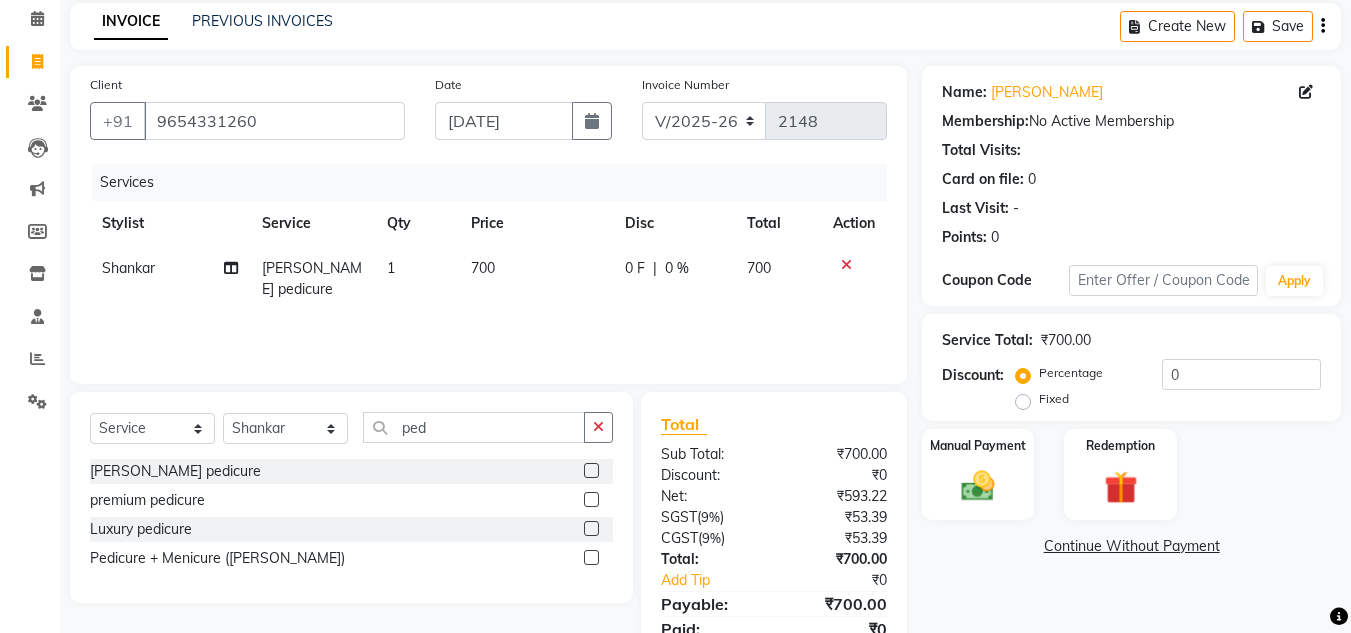 click on "700" 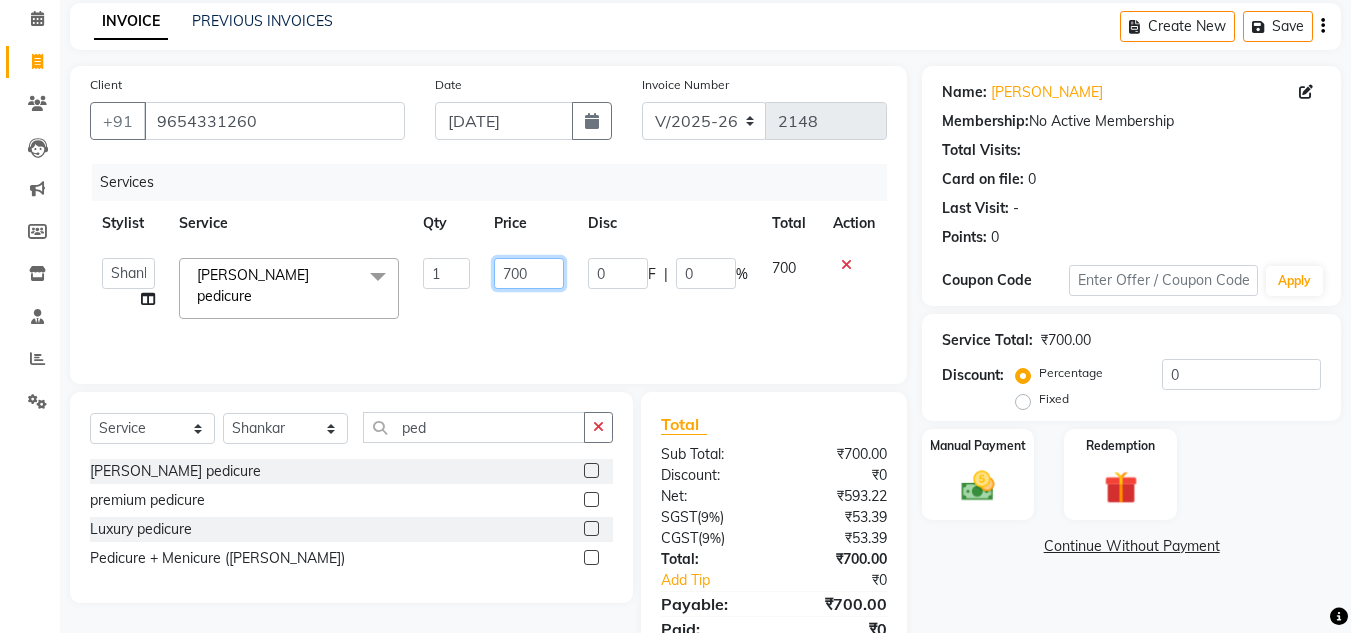 click on "700" 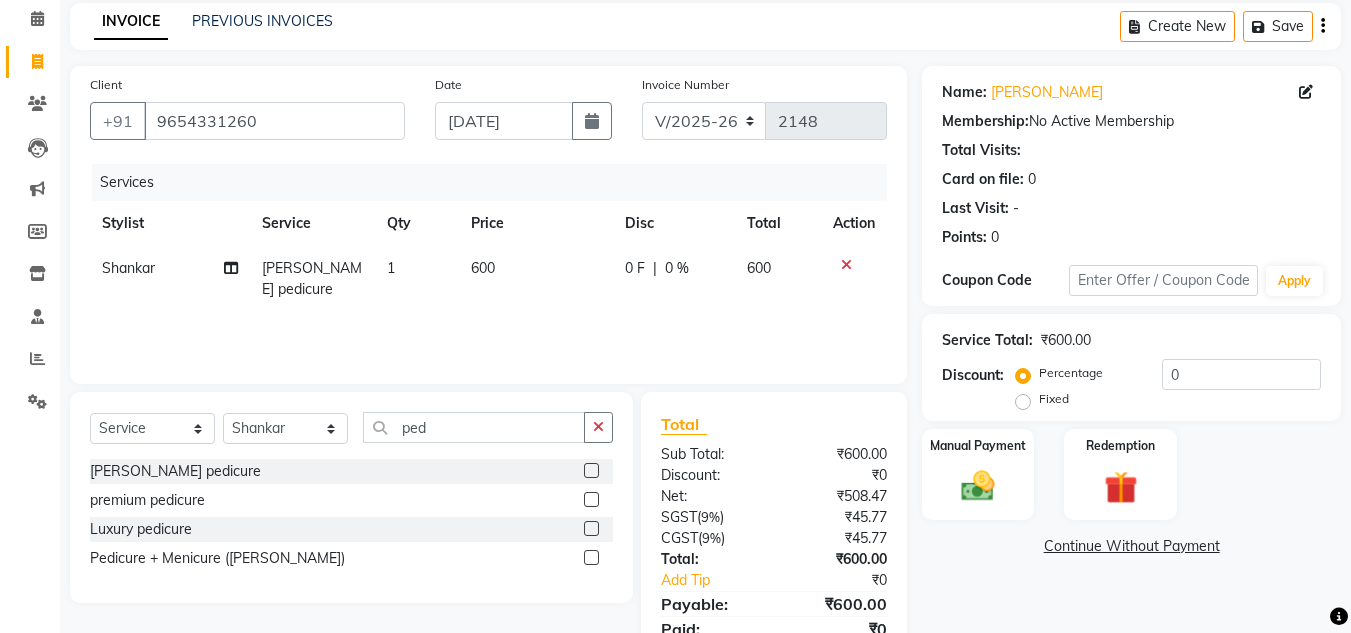 click on "Services Stylist Service Qty Price Disc Total Action [PERSON_NAME] pedicure 1 600 0 F | 0 % 600" 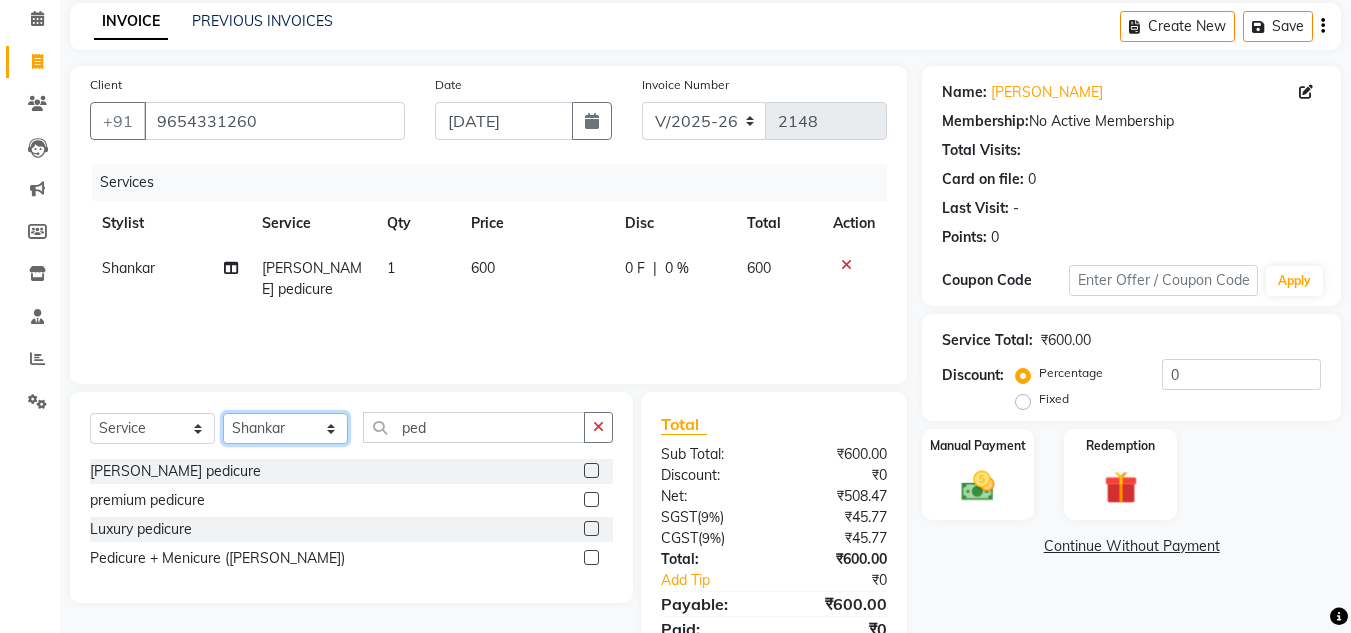 click on "Select Stylist [PERSON_NAME] Jannat Kaif [DATE] Lucky [PERSON_NAME] Pinky [PERSON_NAME] [PERSON_NAME] [PERSON_NAME] [PERSON_NAME] Suraj Vikas [PERSON_NAME] [PERSON_NAME]" 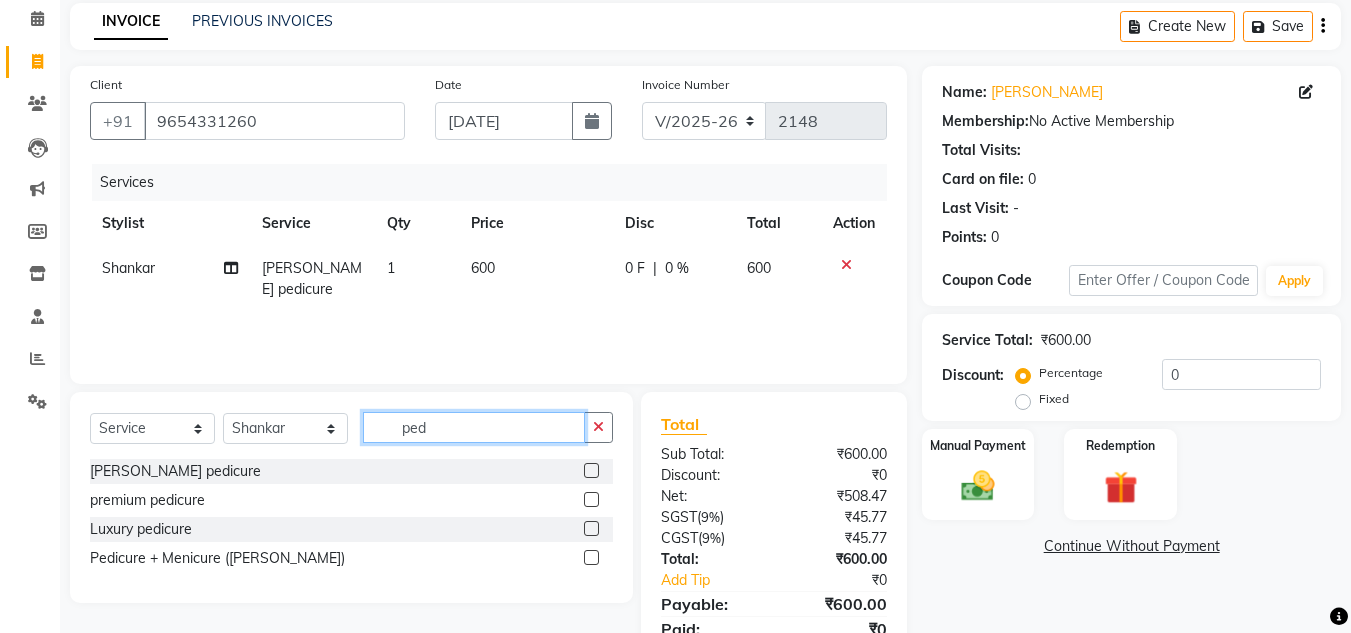 click on "ped" 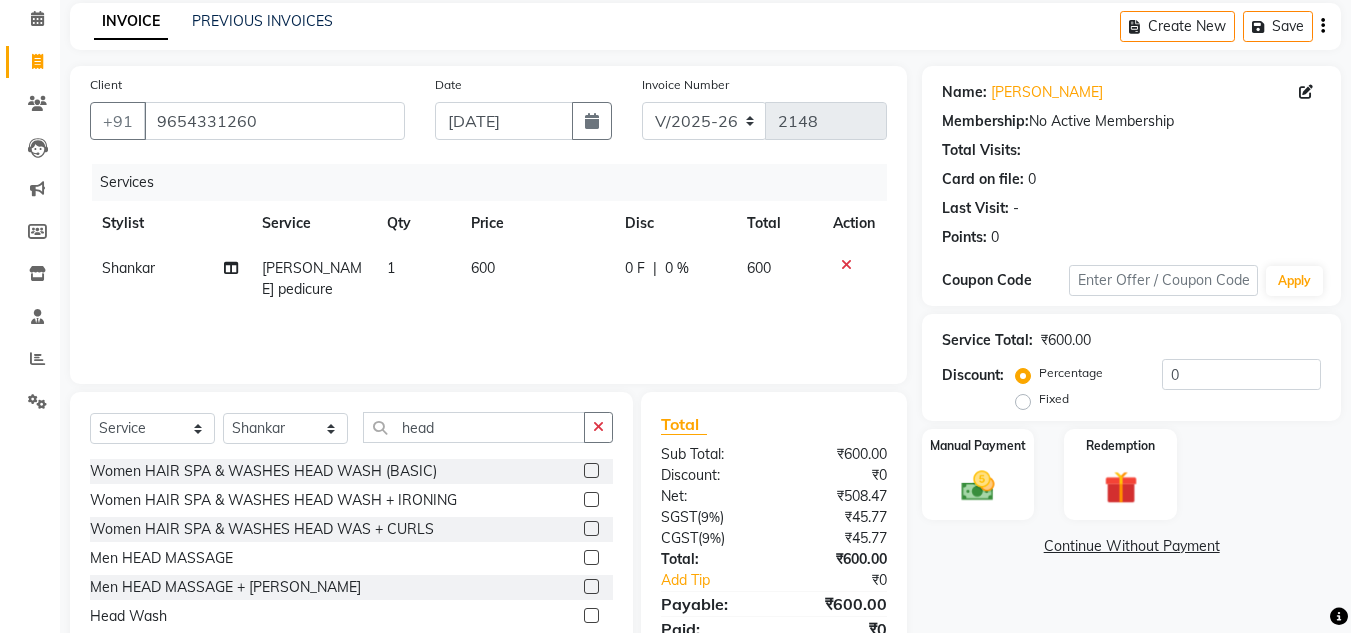 click 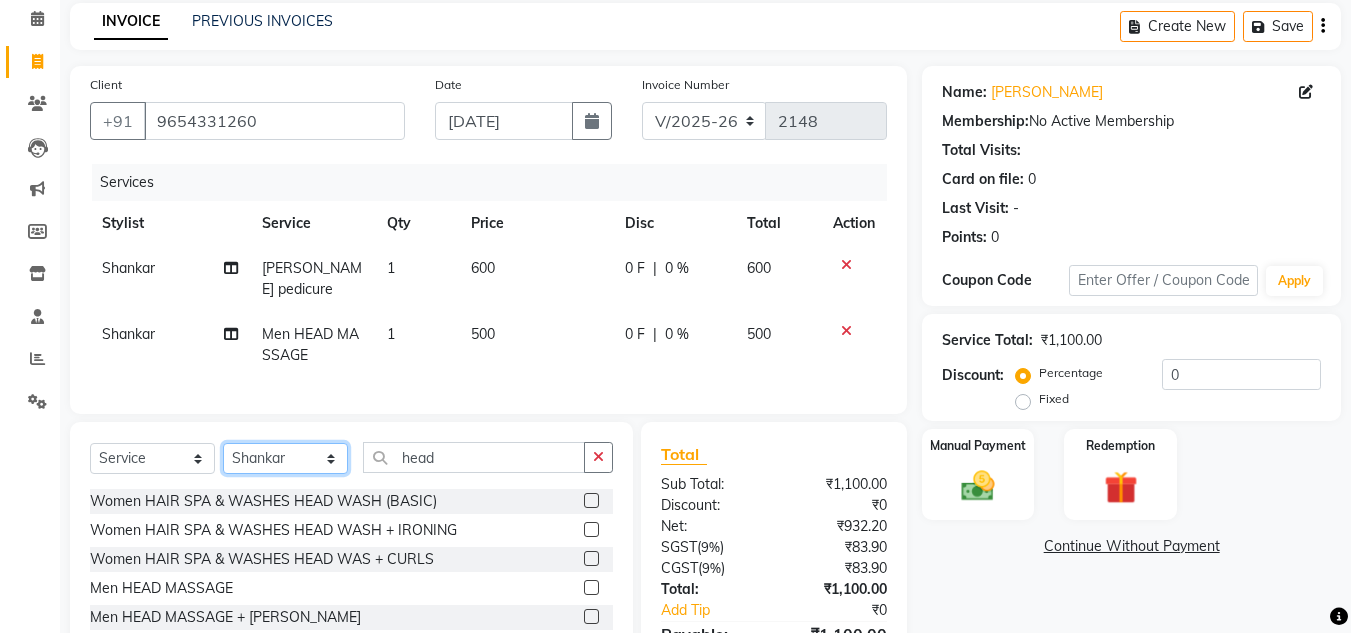 click on "Select Stylist [PERSON_NAME] Jannat Kaif [DATE] Lucky [PERSON_NAME] Pinky [PERSON_NAME] [PERSON_NAME] [PERSON_NAME] [PERSON_NAME] Suraj Vikas [PERSON_NAME] [PERSON_NAME]" 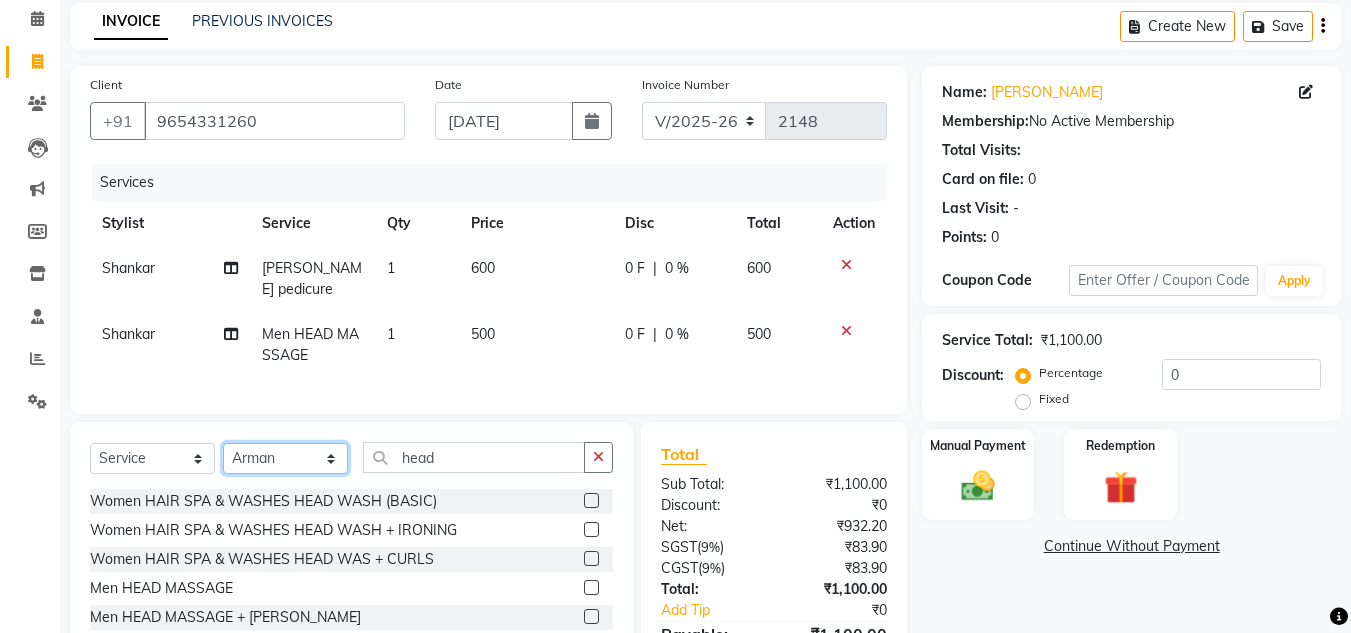 click on "Select Stylist [PERSON_NAME] Jannat Kaif [DATE] Lucky [PERSON_NAME] Pinky [PERSON_NAME] [PERSON_NAME] [PERSON_NAME] [PERSON_NAME] Suraj Vikas [PERSON_NAME] [PERSON_NAME]" 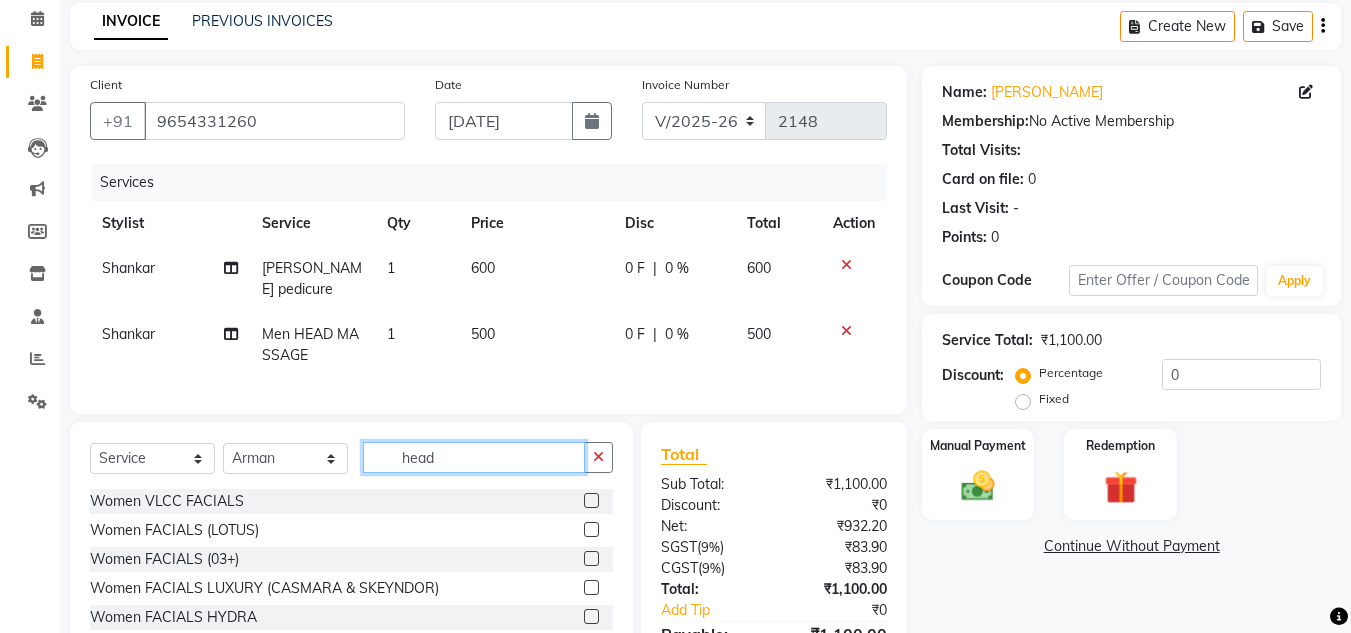click on "head" 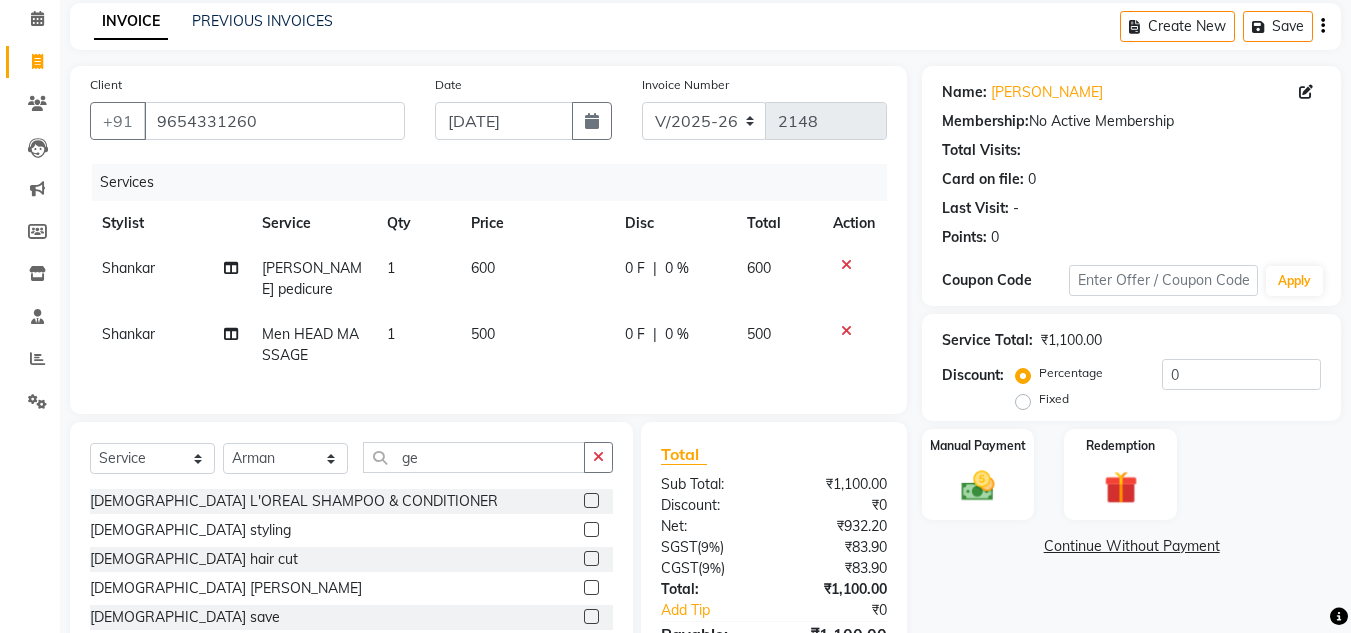 click 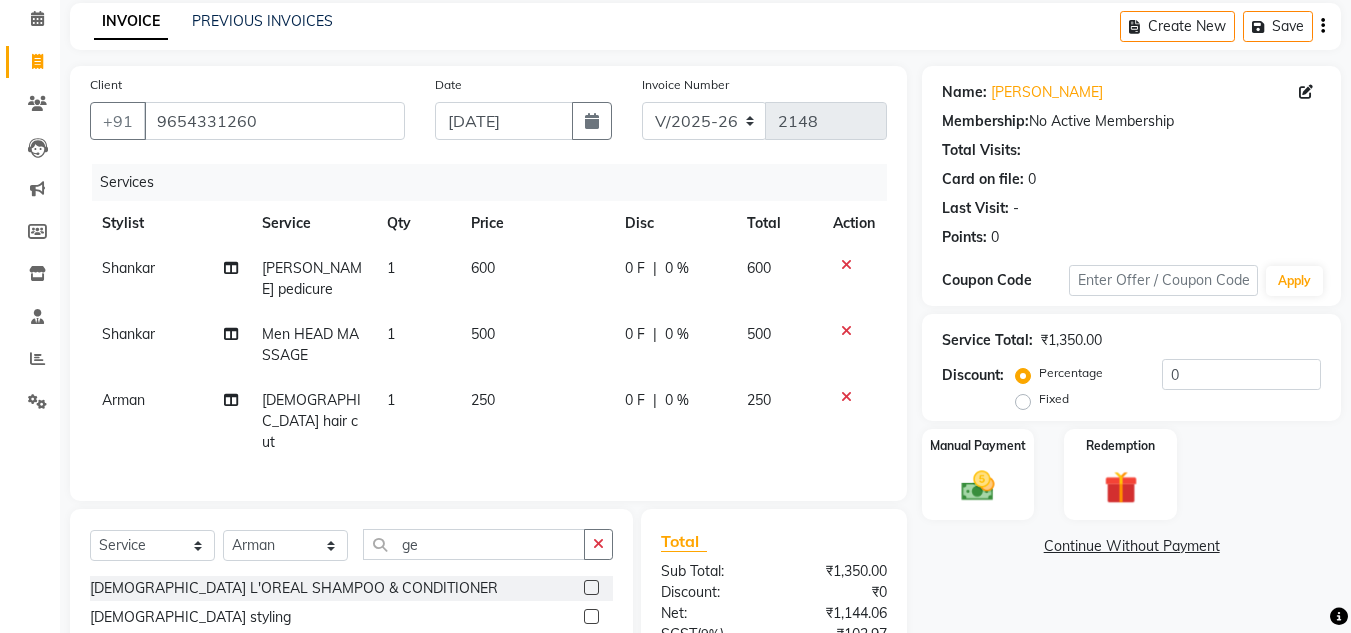 click on "250" 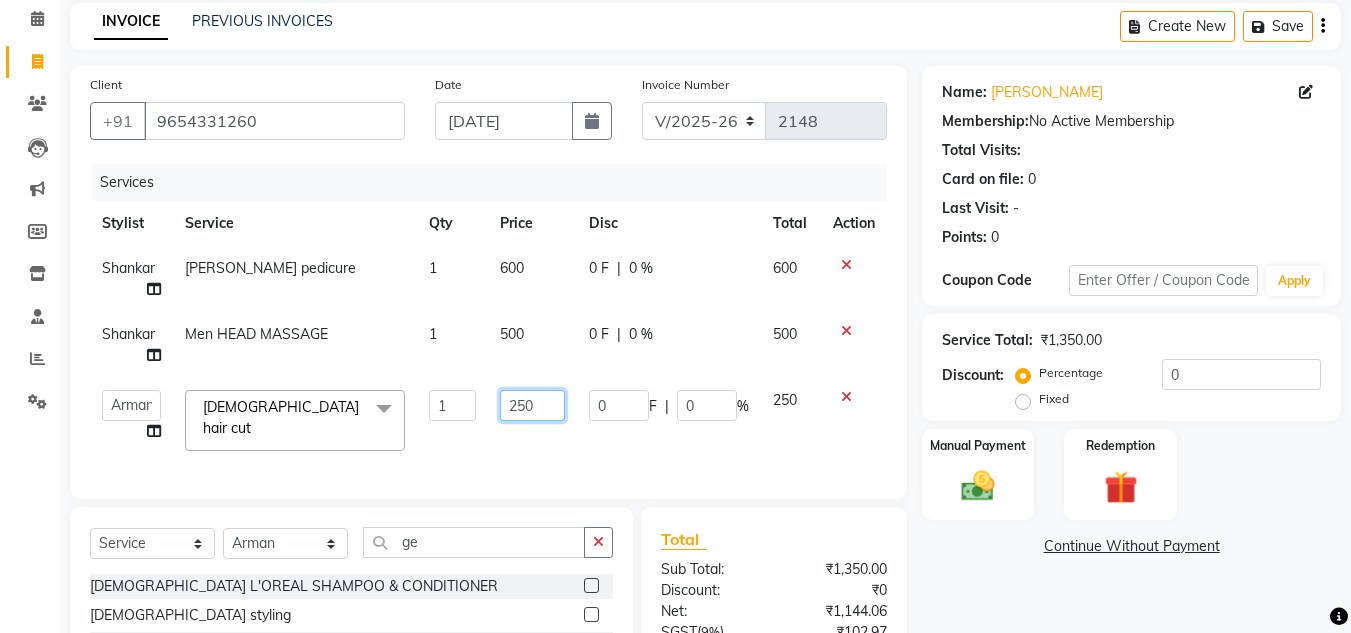 click on "250" 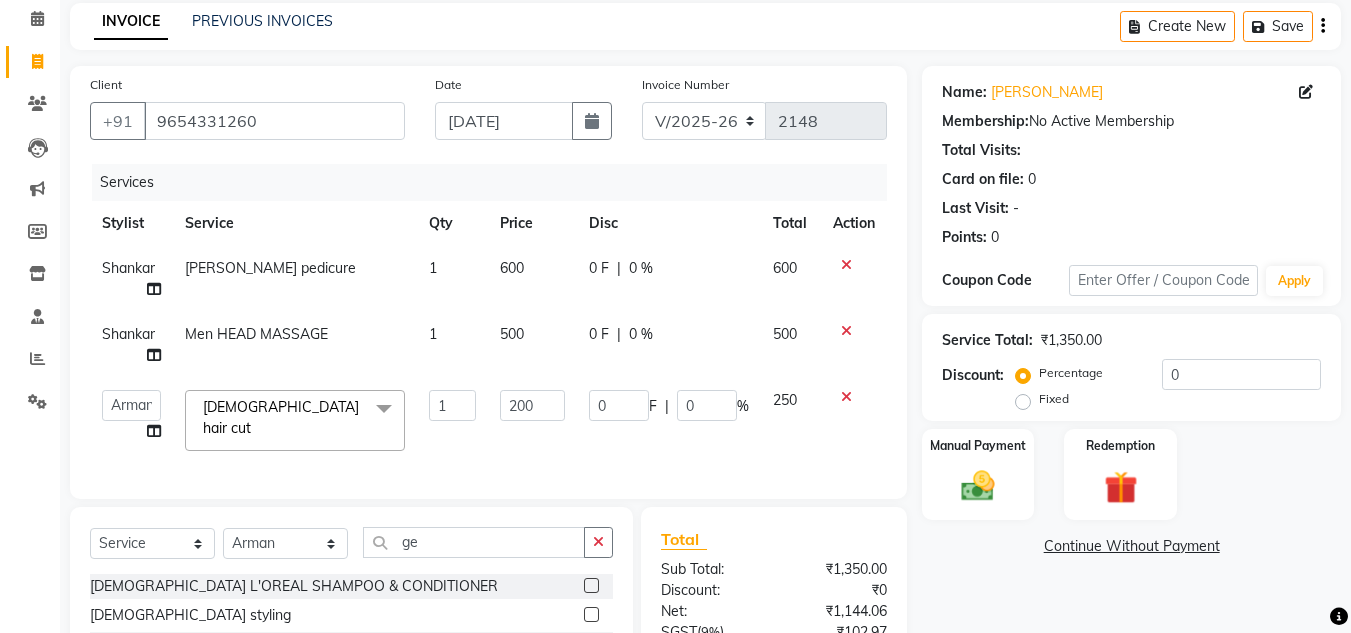 click on "Client [PHONE_NUMBER] Date [DATE] Invoice Number V/2025 V/[PHONE_NUMBER] Services Stylist Service Qty Price Disc Total Action [PERSON_NAME] pedicure 1 600 0 F | 0 % 600 Shankar Men HEAD MASSAGE 1 500 0 F | 0 % 500  [PERSON_NAME]   Jannat   Kaif   [DATE]   Lucky   Nazia   Pinky   [PERSON_NAME]   [PERSON_NAME]   [PERSON_NAME]   [PERSON_NAME]   Suraj   Vikas   [PERSON_NAME]   [PERSON_NAME]  [DEMOGRAPHIC_DATA] hair cut  x Women VLCC FACIALS Women FACIALS (LOTUS) Women FACIALS (03+) Women FACIALS LUXURY (CASMARA & SKEYNDOR) Women FACIALS HYDRA Raga facial Raga cleanup Raga bridal facial 3000 Women CLEAN UPS Basic (LOTUS) Women CLEAN UPS Premium (03+) Women CLEAN UPS Luxury (CASMARA) Women BLEACH OXY FACE BLEACH Women BLEACH [PERSON_NAME]'S FACE BLEACH Women BLEACH NECK BLEACH Women BLEACH BACK+NECK BLEACH Women BLEACH STOMACH BLEACH Women BLEACH ARMS BLEACH Women BLEACH LEGS BLEACH Women BLEACH HALF LEG BLEACH Women BLEACH FULL BODY BLEACH Women SCRUBS BODY SCRUB Women SCRUBS BODY POLISHING Full body scrub Women D-TAN FACE D-TAN 3 TENX SPA chin" 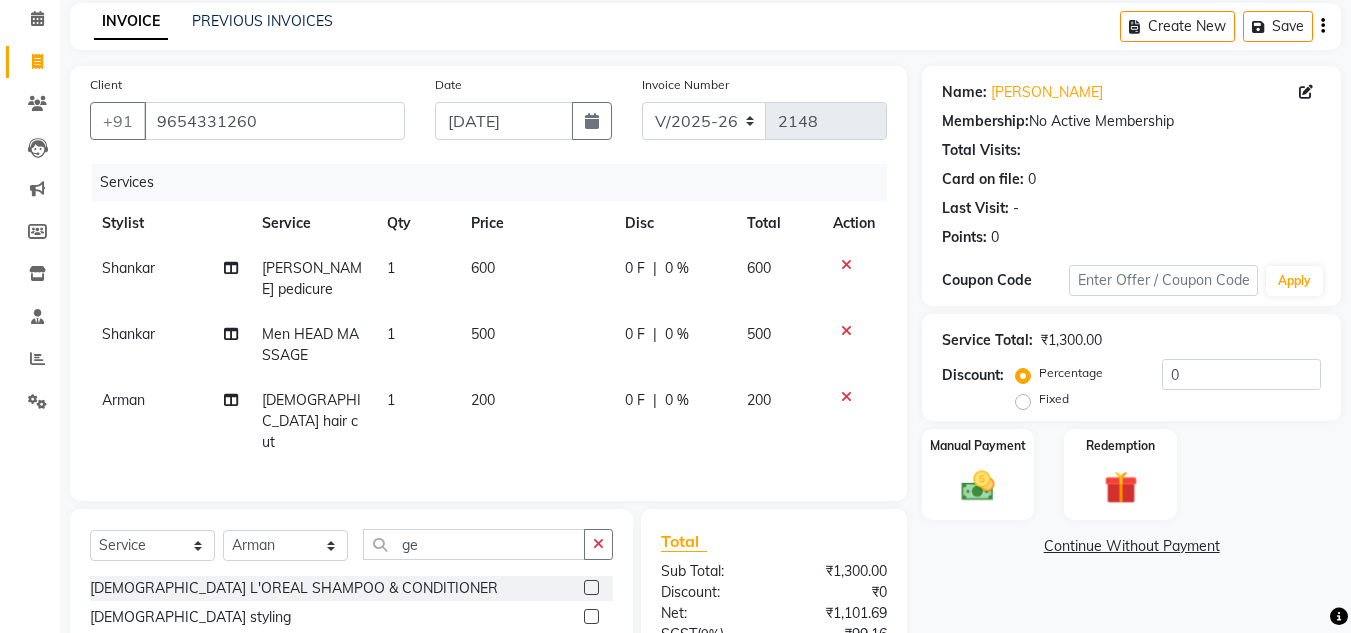 click on "₹0" 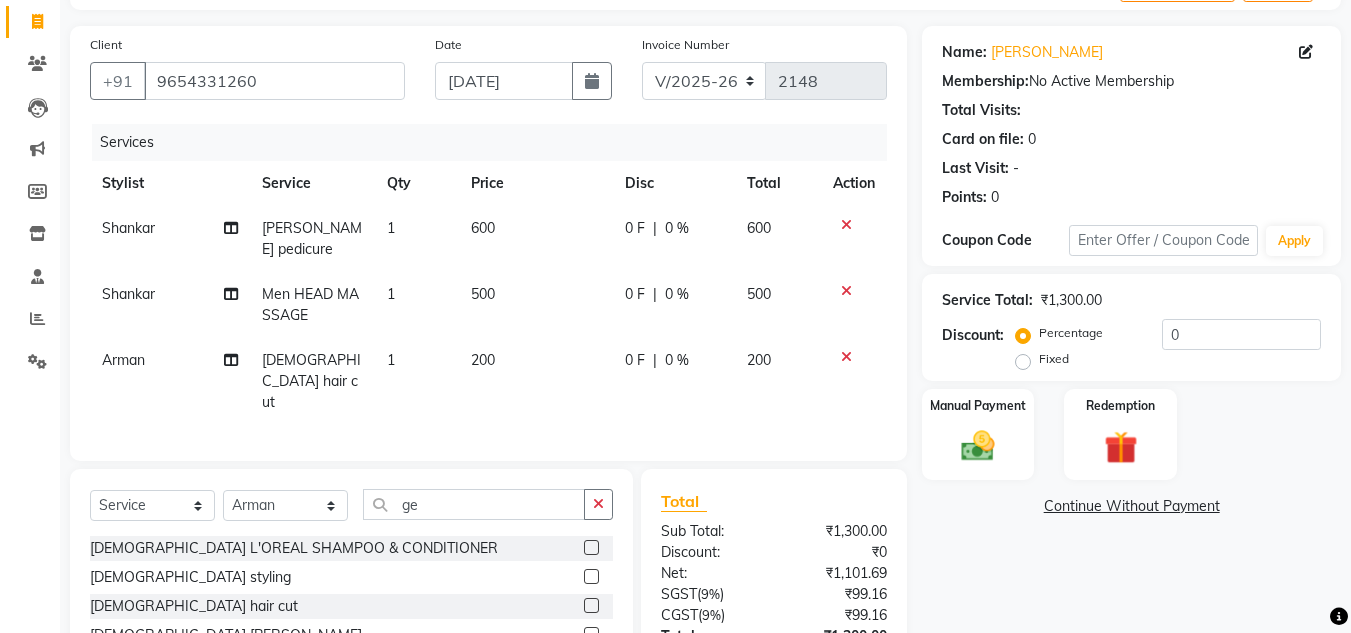 scroll, scrollTop: 237, scrollLeft: 0, axis: vertical 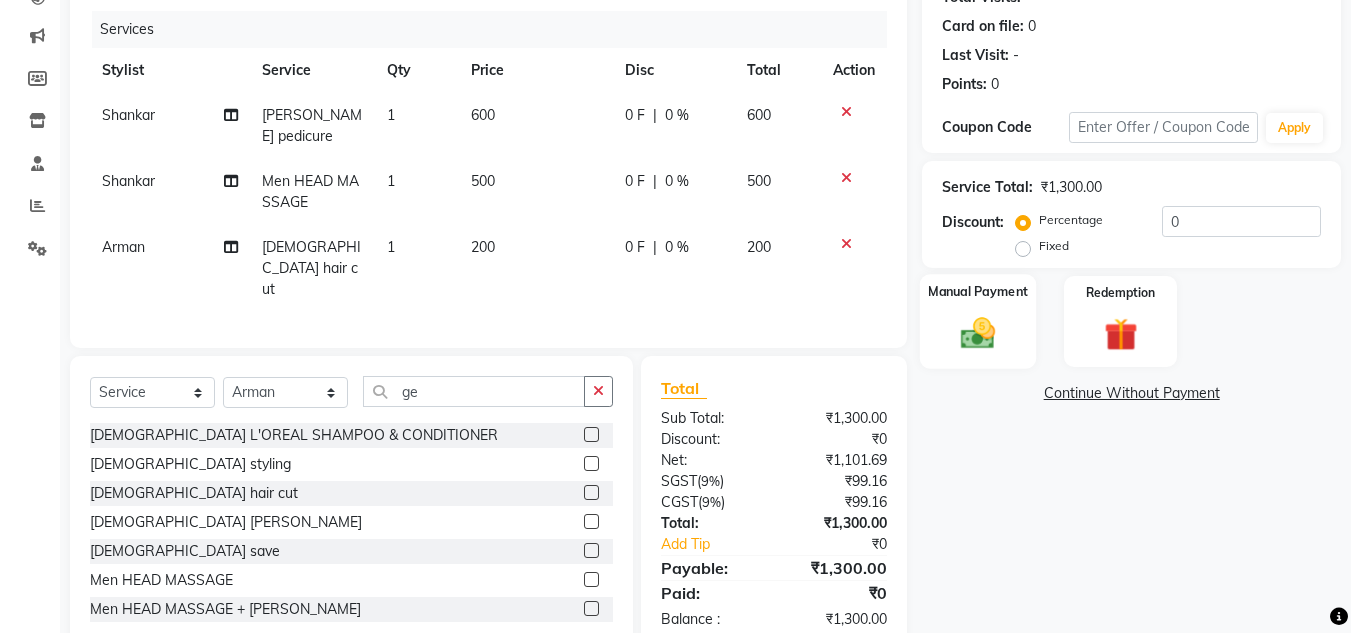 click on "Manual Payment" 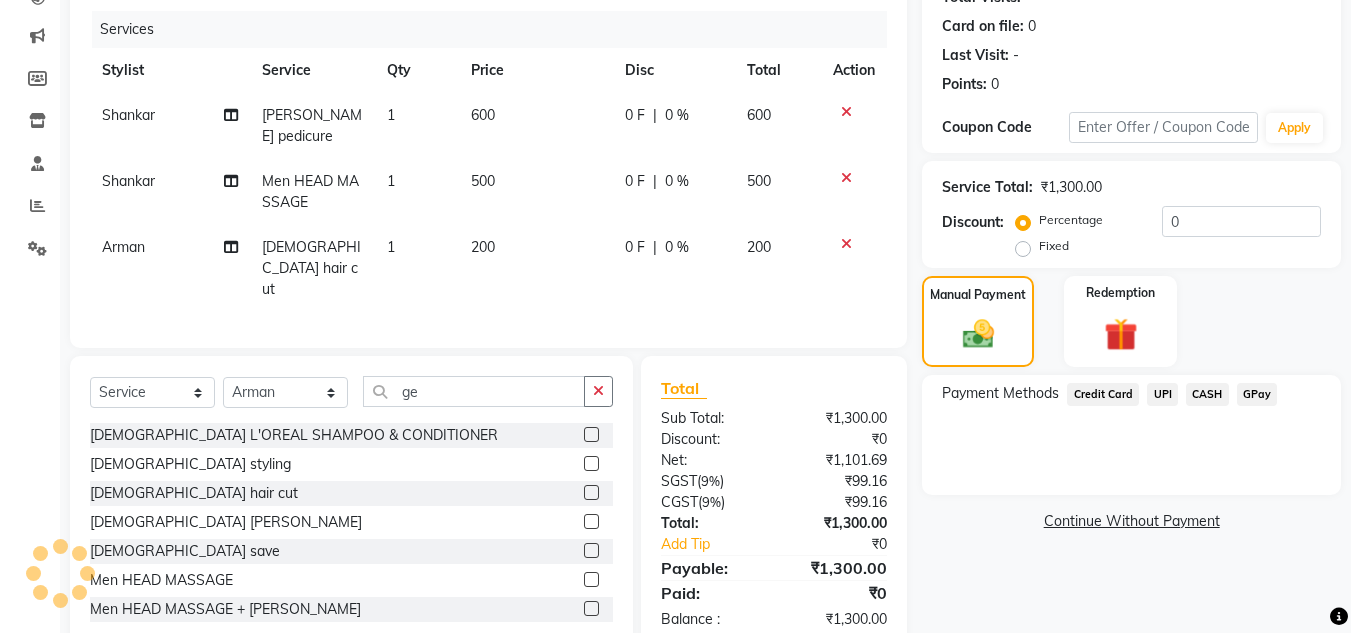 click on "UPI" 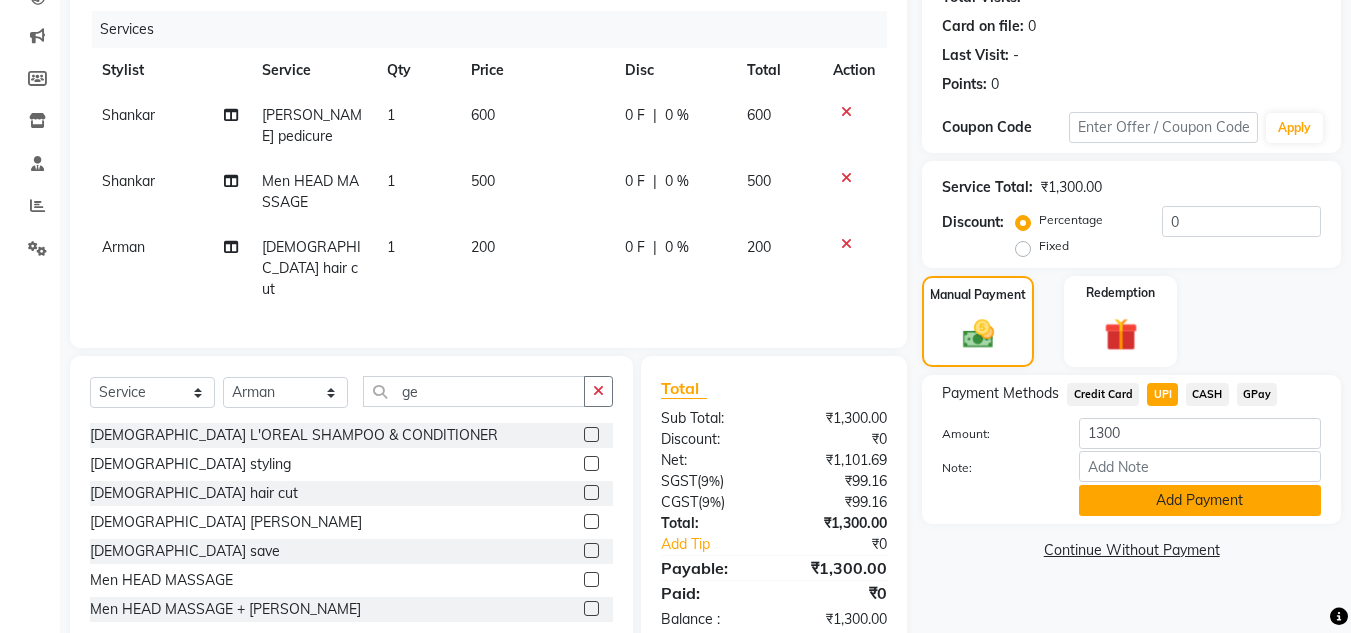 click on "Add Payment" 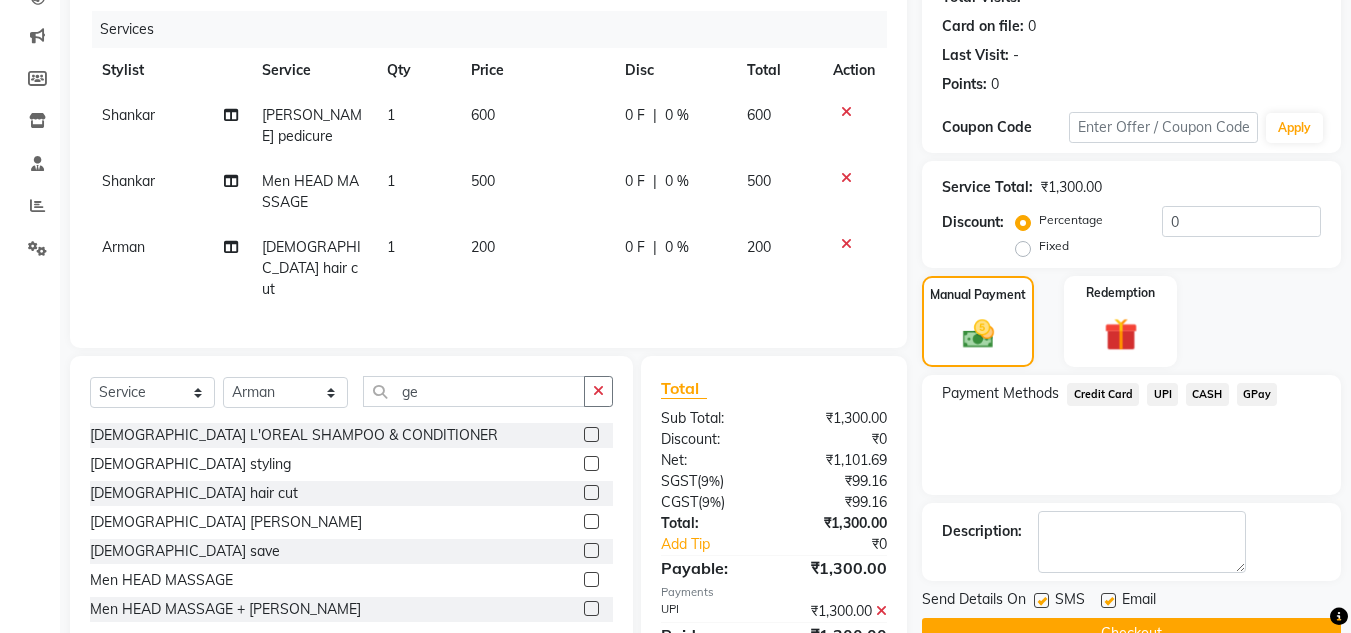 click on "Payment Methods  Credit Card   UPI   CASH   GPay" 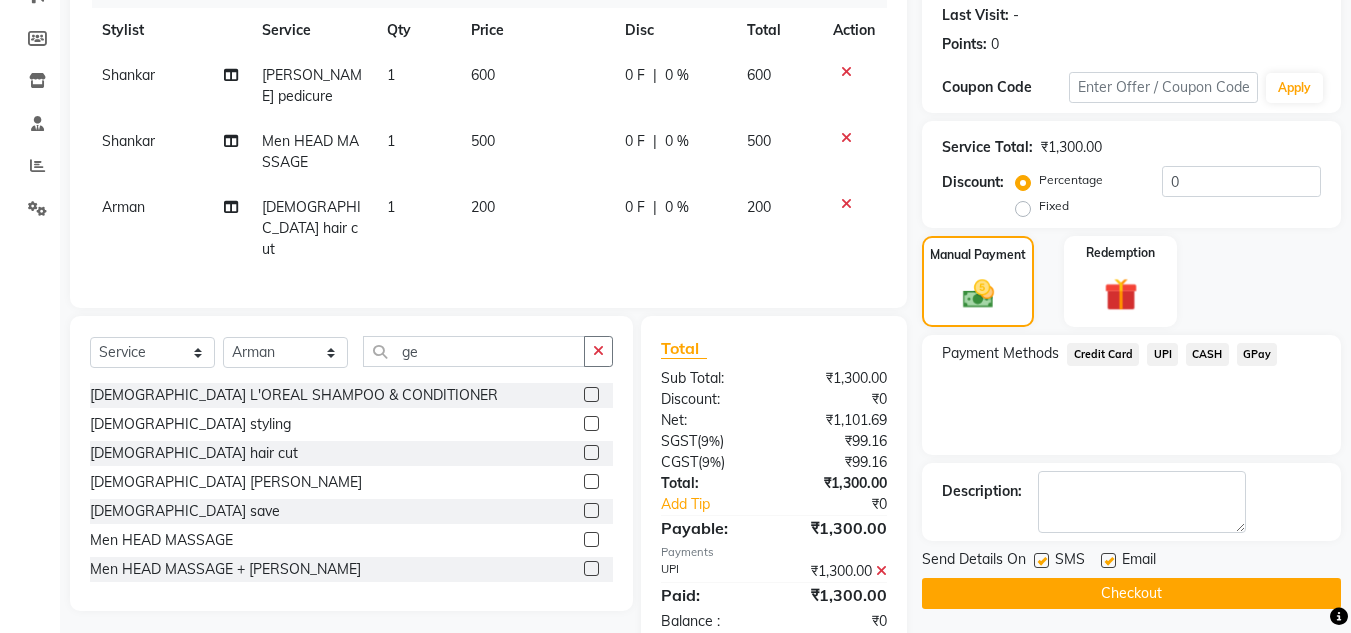scroll, scrollTop: 283, scrollLeft: 0, axis: vertical 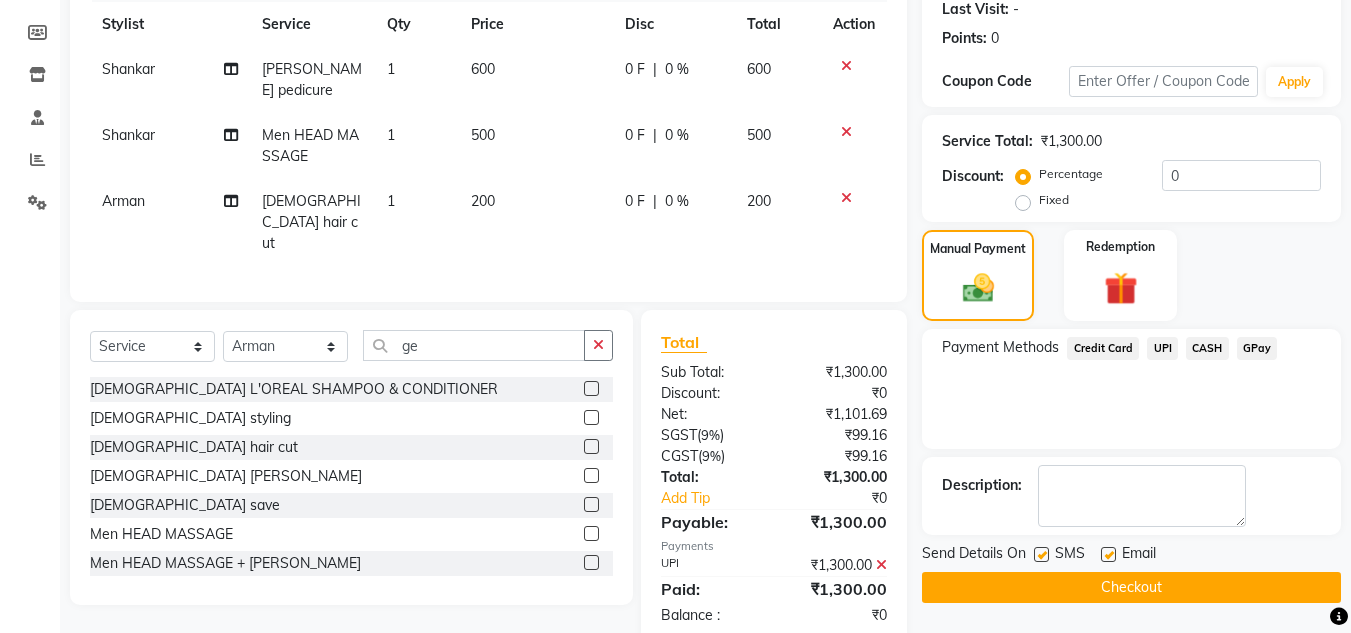 click on "Checkout" 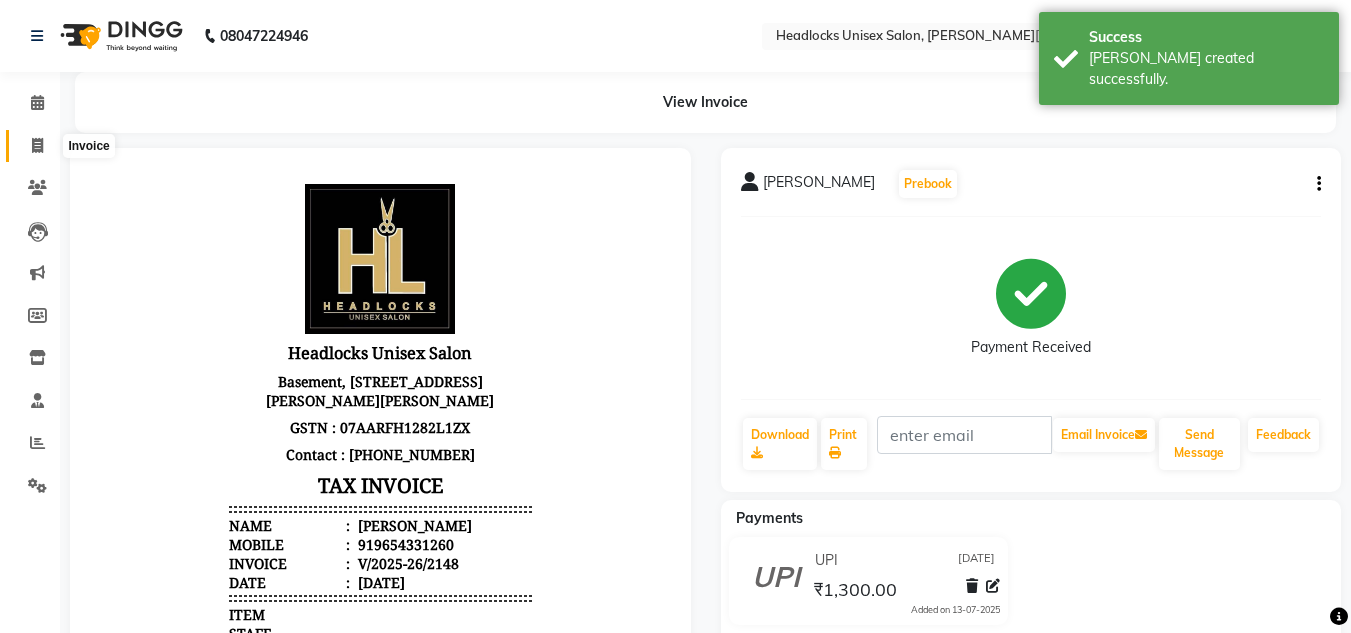 scroll, scrollTop: 0, scrollLeft: 0, axis: both 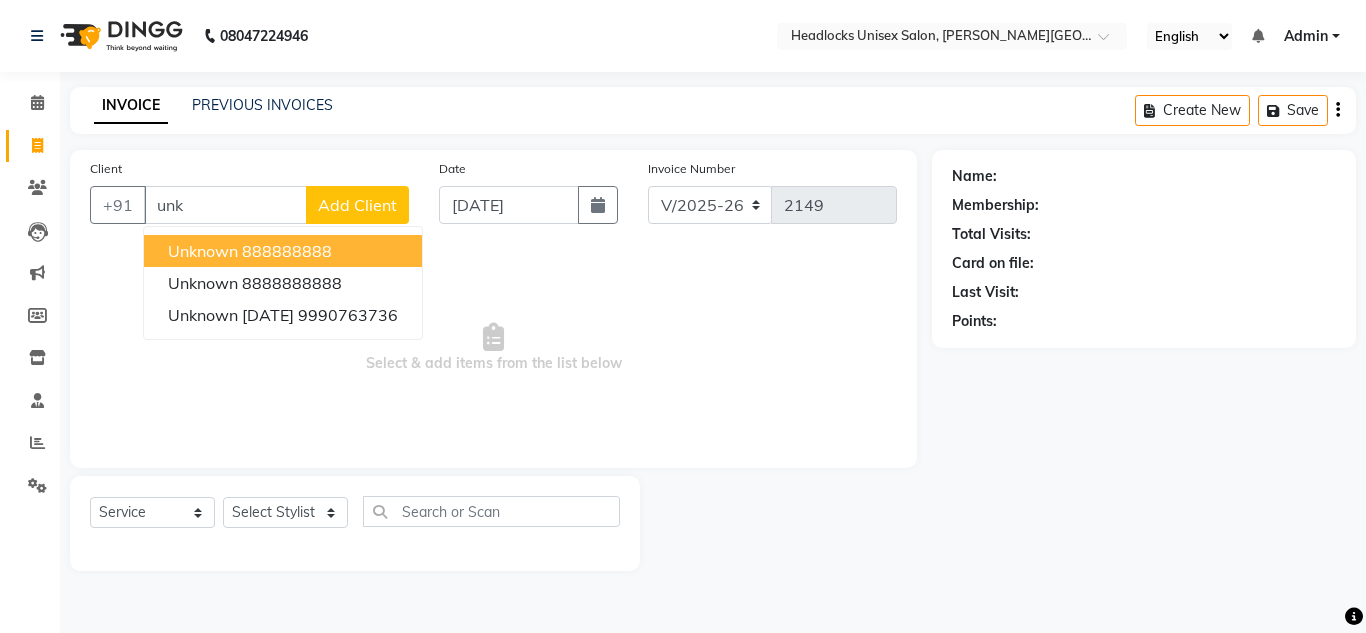 click on "unknown" at bounding box center (203, 251) 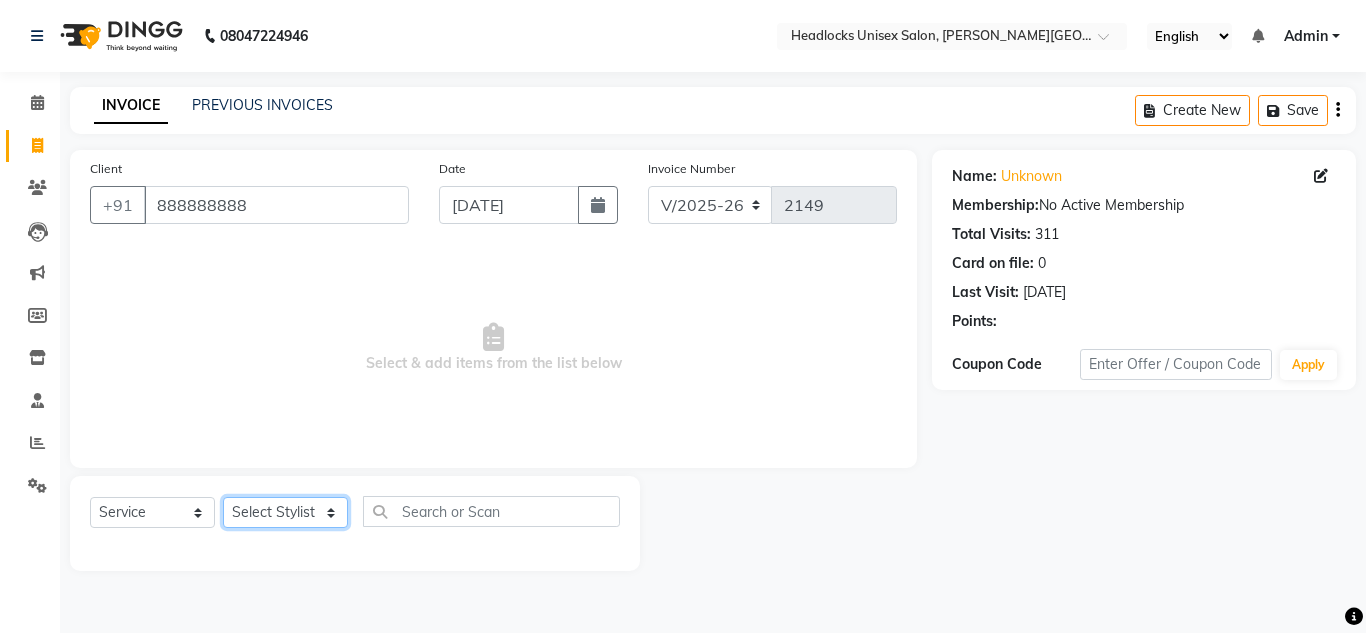 click on "Select Stylist [PERSON_NAME] Jannat Kaif [DATE] Lucky [PERSON_NAME] Pinky [PERSON_NAME] [PERSON_NAME] [PERSON_NAME] [PERSON_NAME] Suraj Vikas [PERSON_NAME] [PERSON_NAME]" 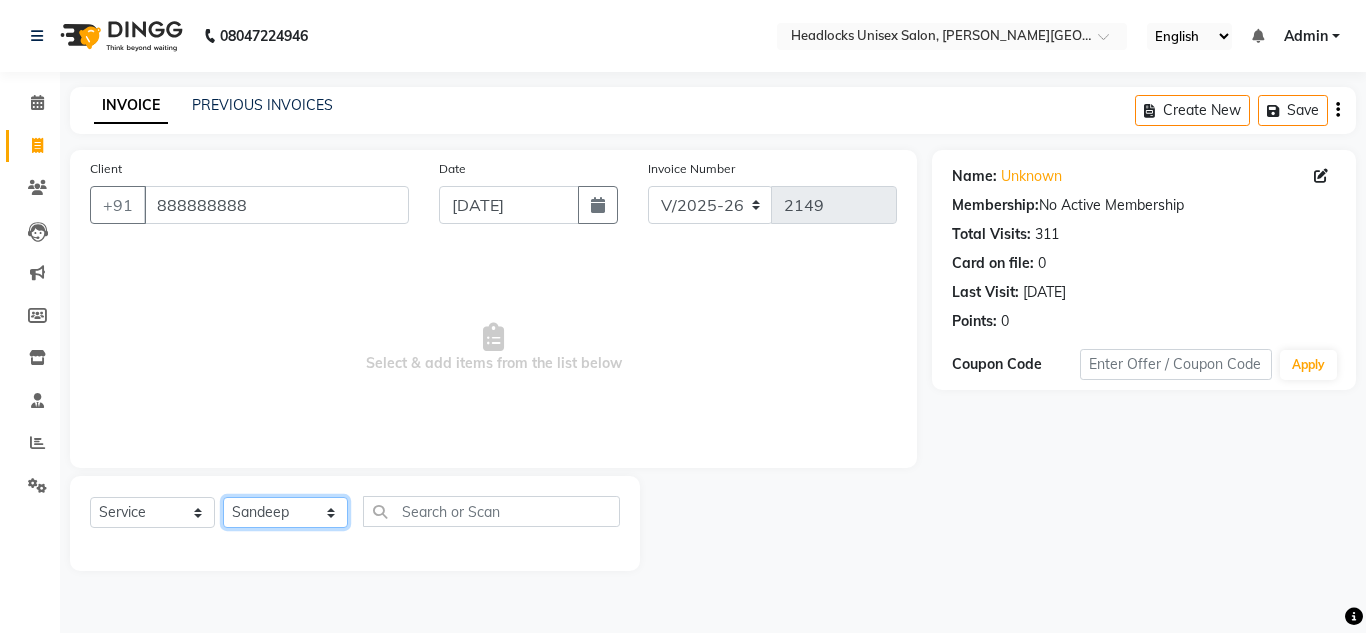 click on "Select Stylist [PERSON_NAME] Jannat Kaif [DATE] Lucky [PERSON_NAME] Pinky [PERSON_NAME] [PERSON_NAME] [PERSON_NAME] [PERSON_NAME] Suraj Vikas [PERSON_NAME] [PERSON_NAME]" 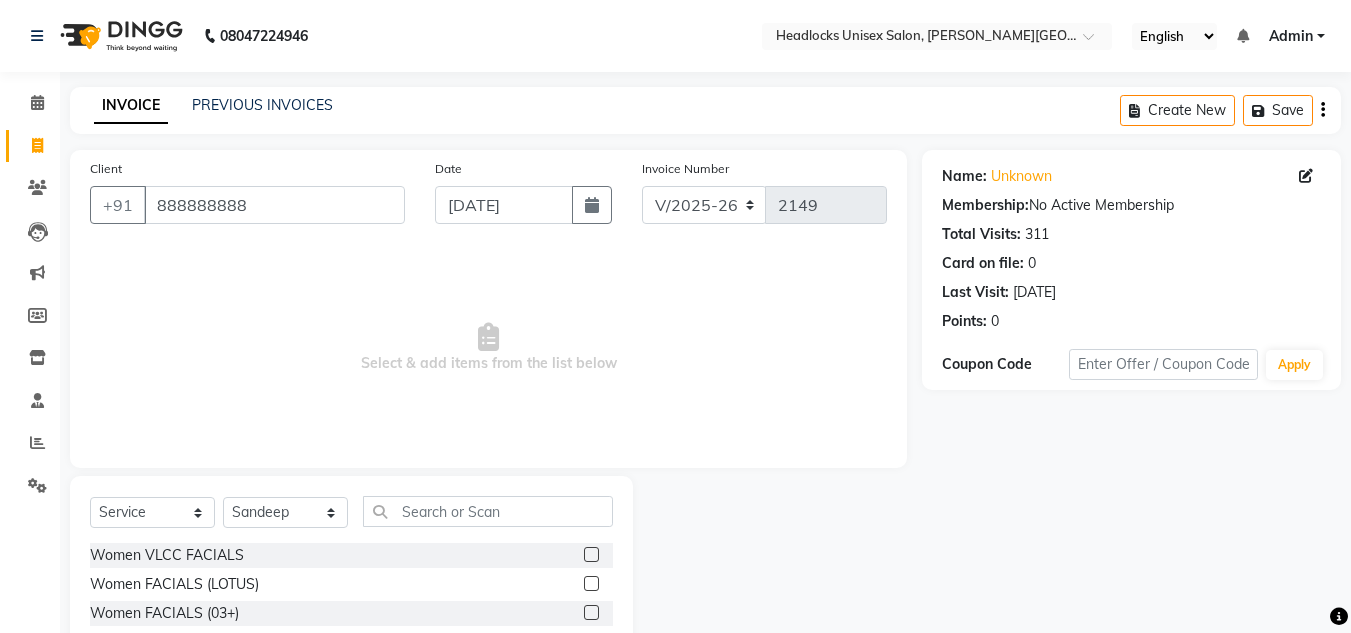 click on "Client [PHONE_NUMBER] Date [DATE] Invoice Number V/2025 V/[PHONE_NUMBER]  Select & add items from the list below" 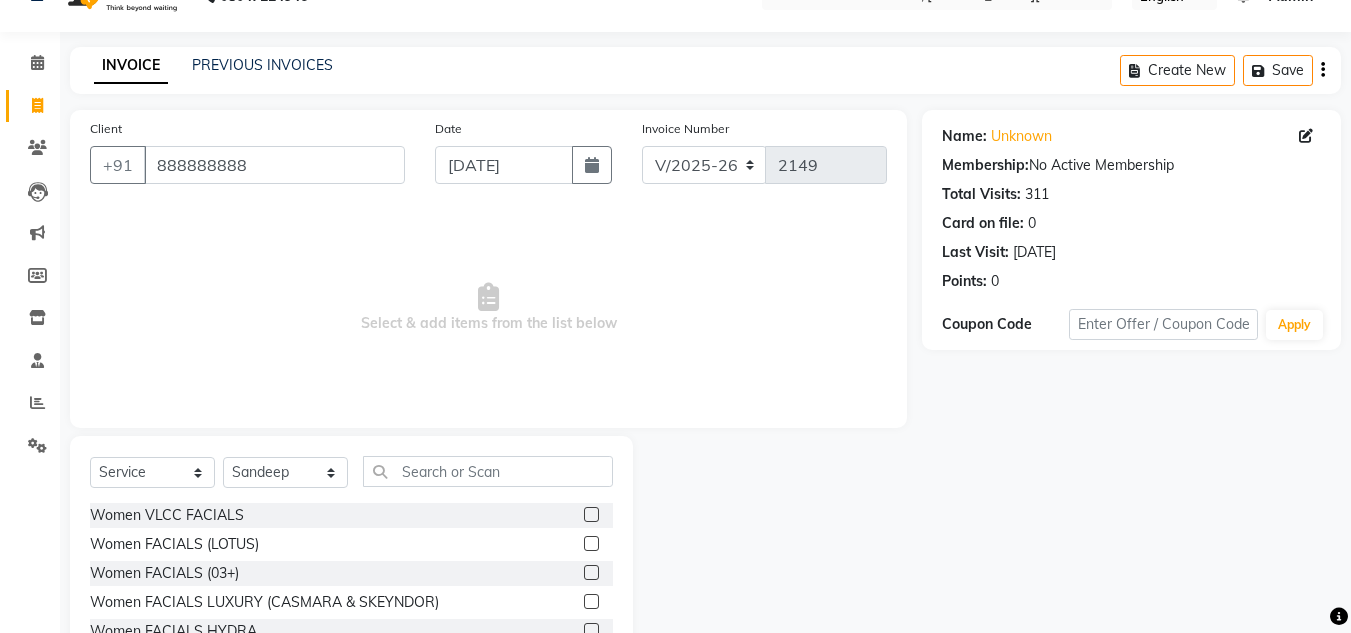 scroll, scrollTop: 168, scrollLeft: 0, axis: vertical 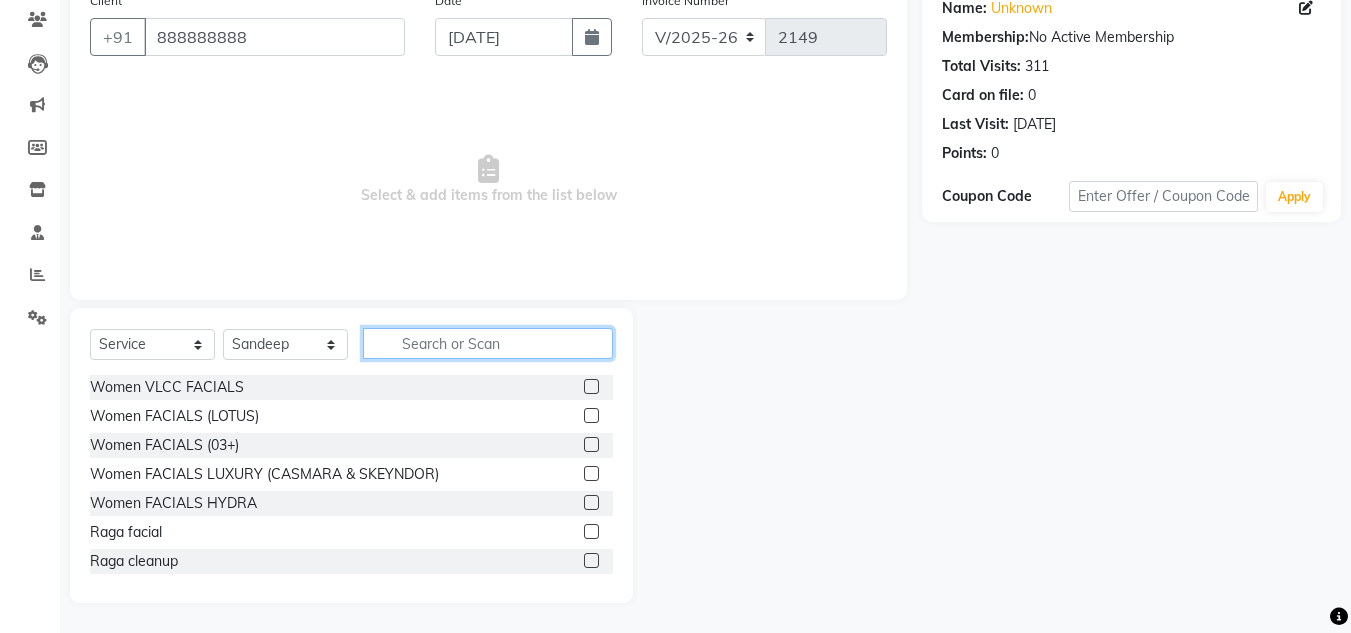 click 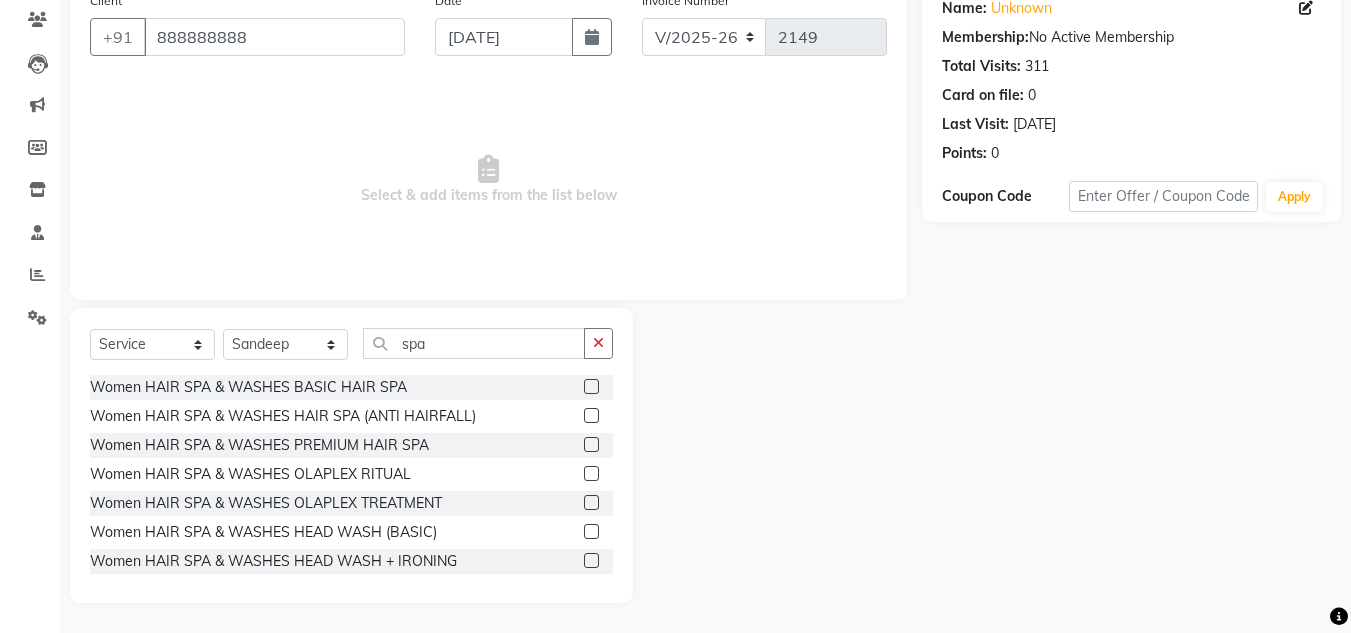 click 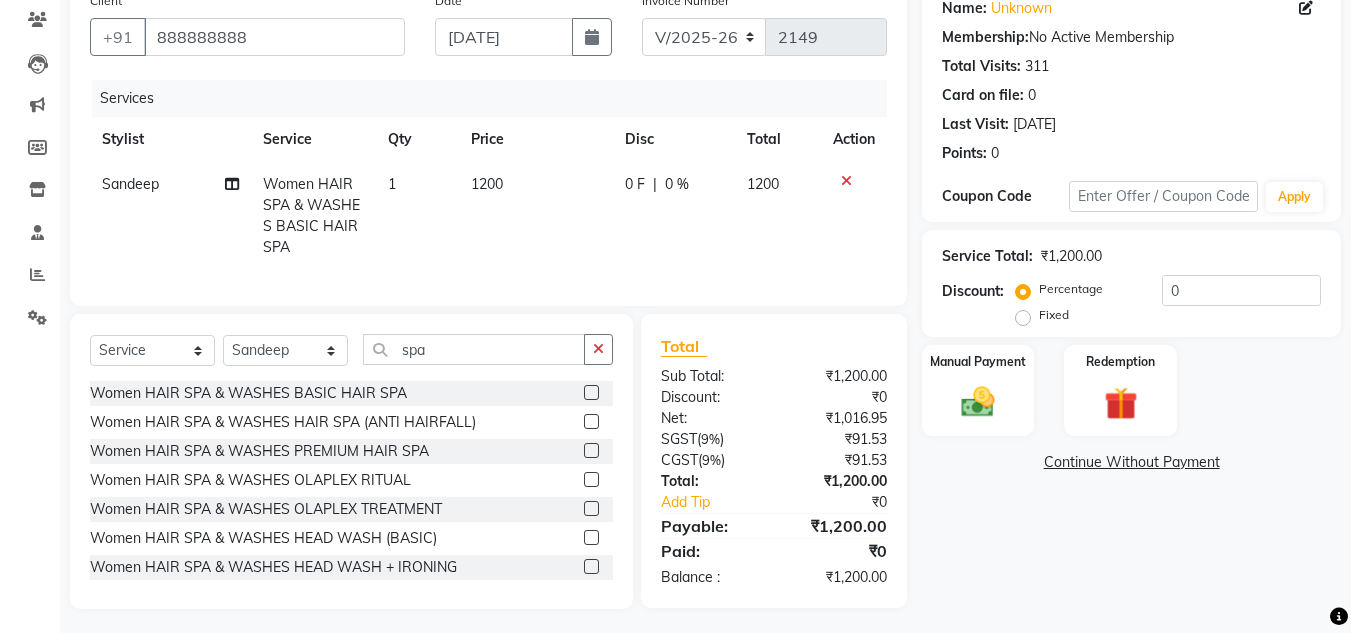 click on "1200" 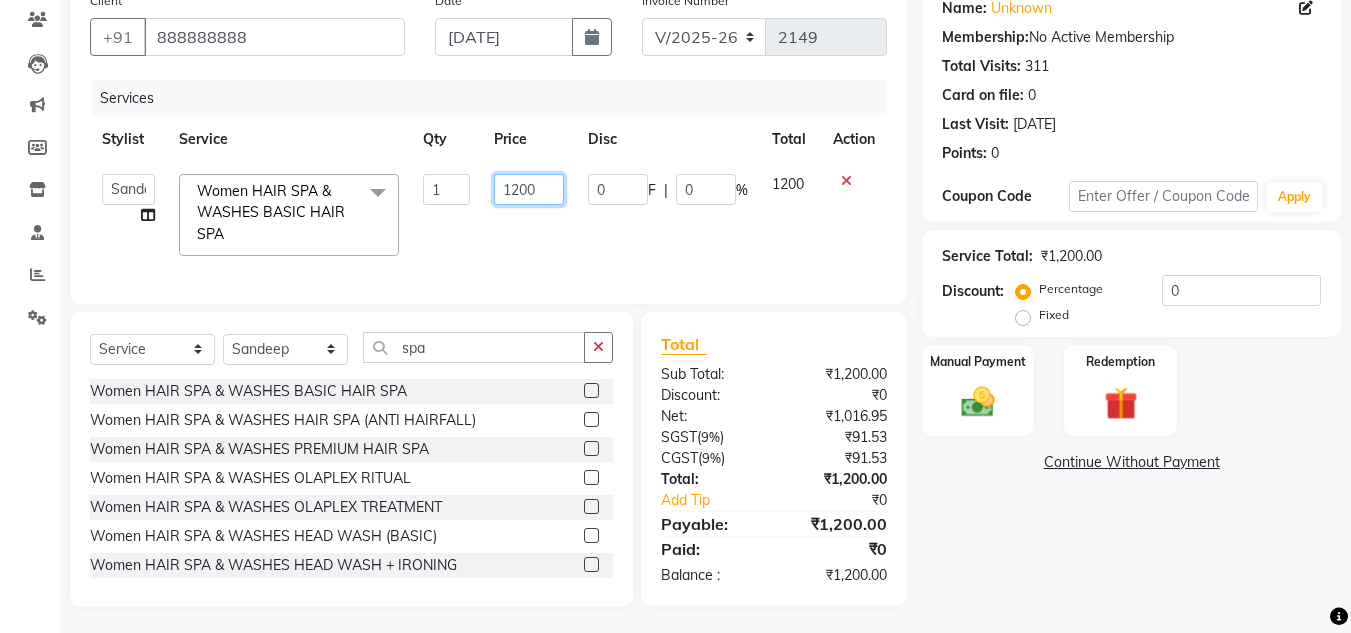 click on "1200" 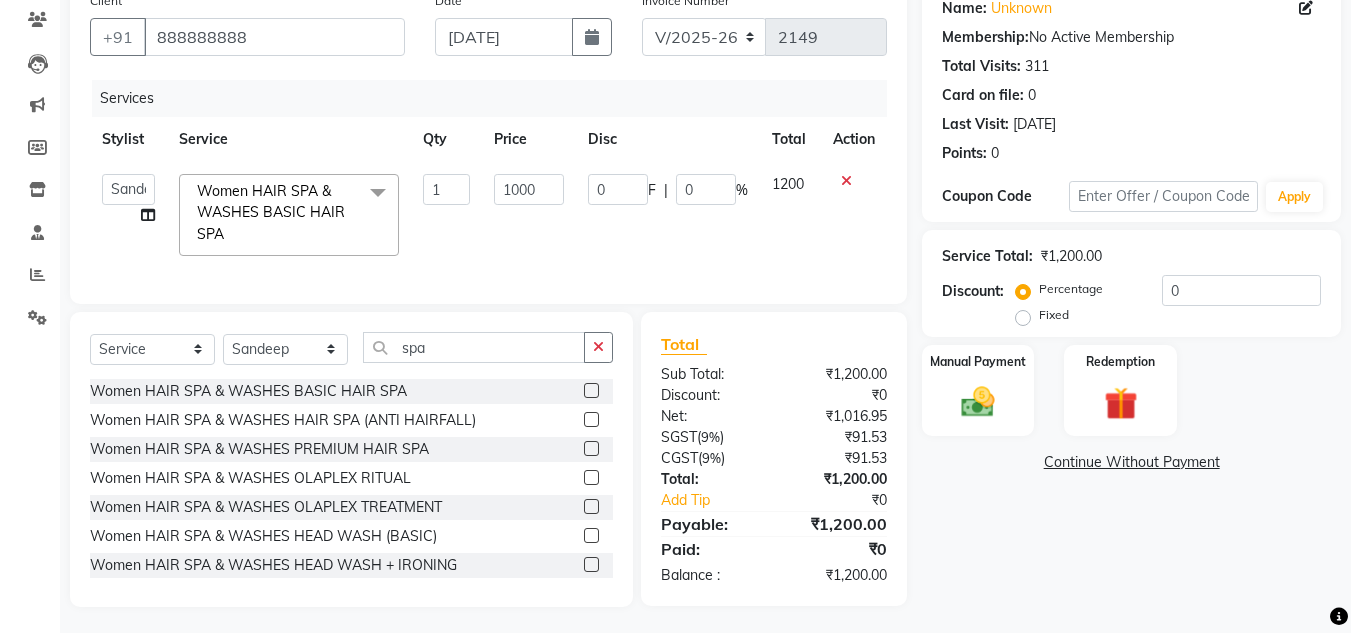 click on "1000" 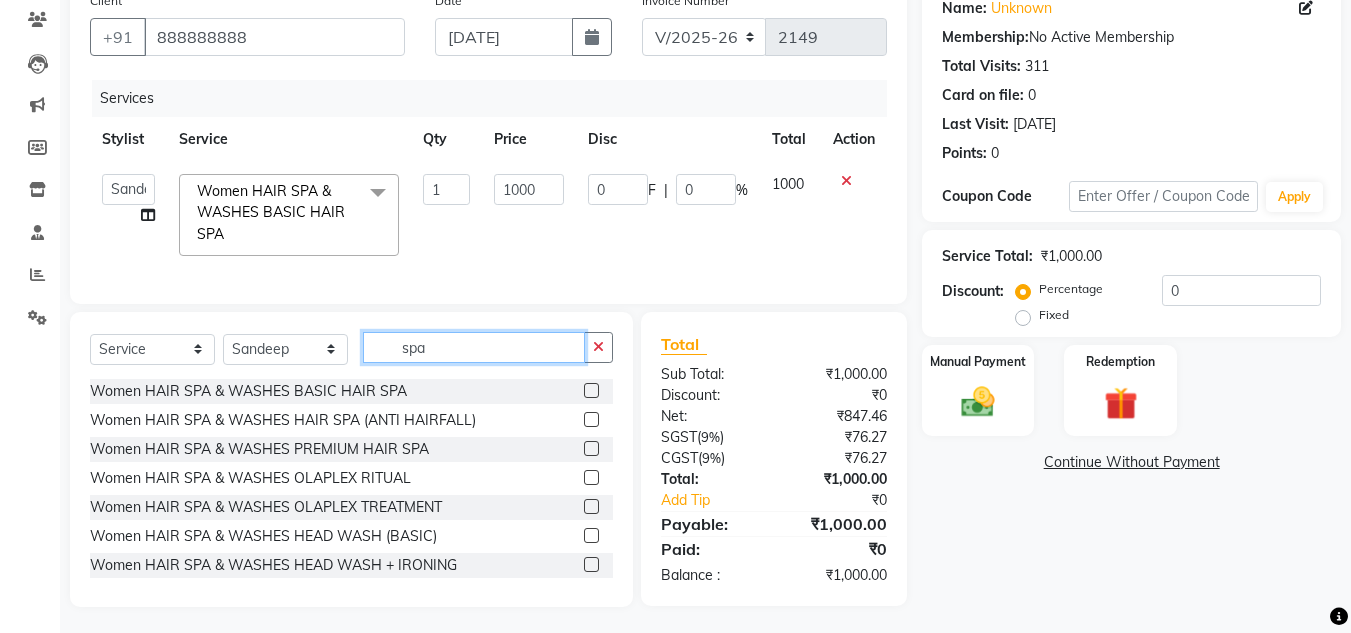 click on "spa" 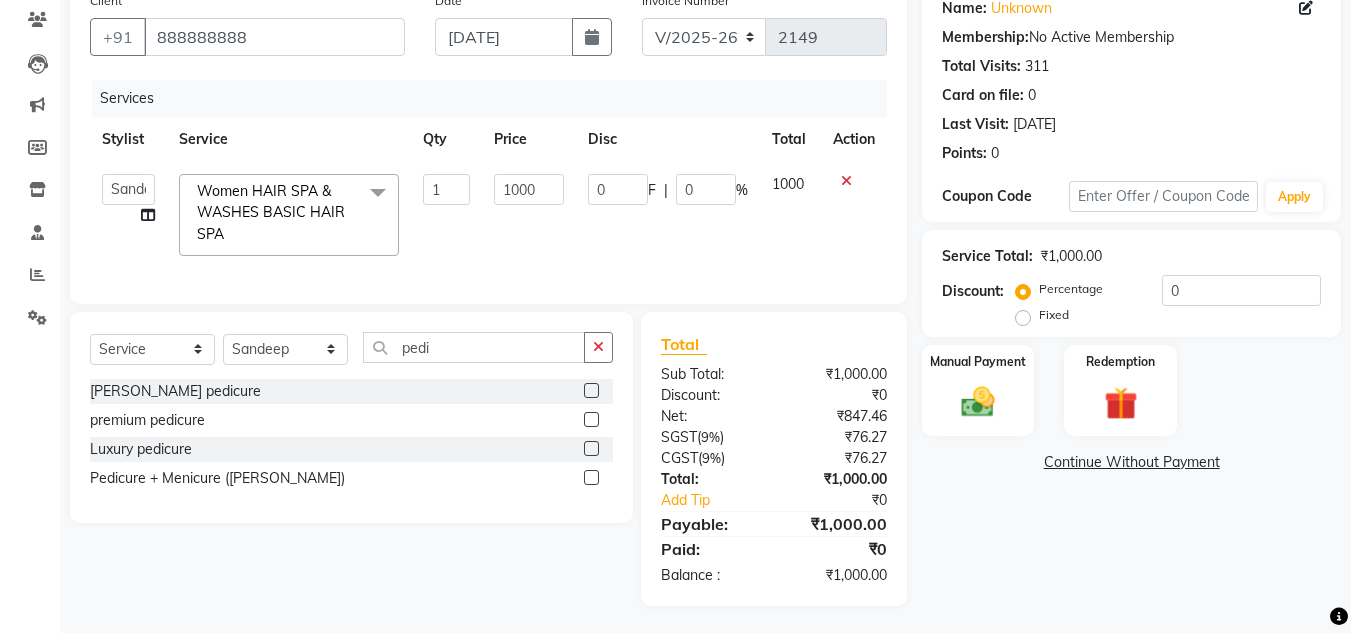 click 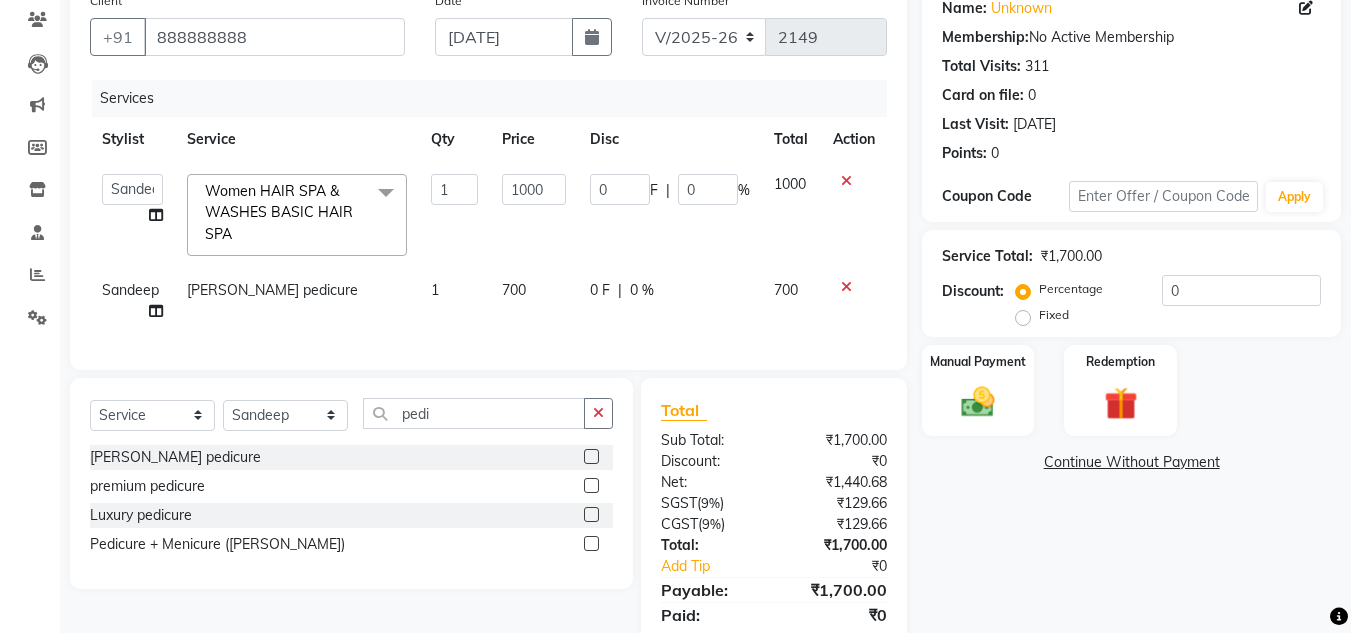 click on "700" 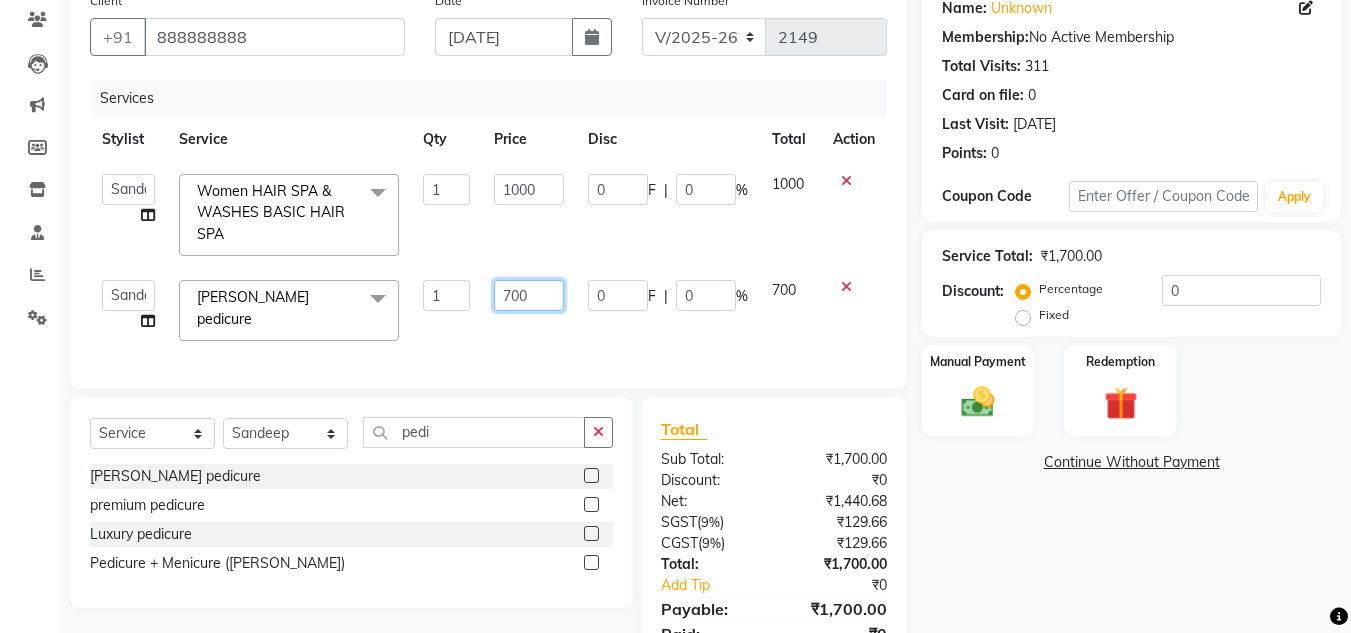 click on "700" 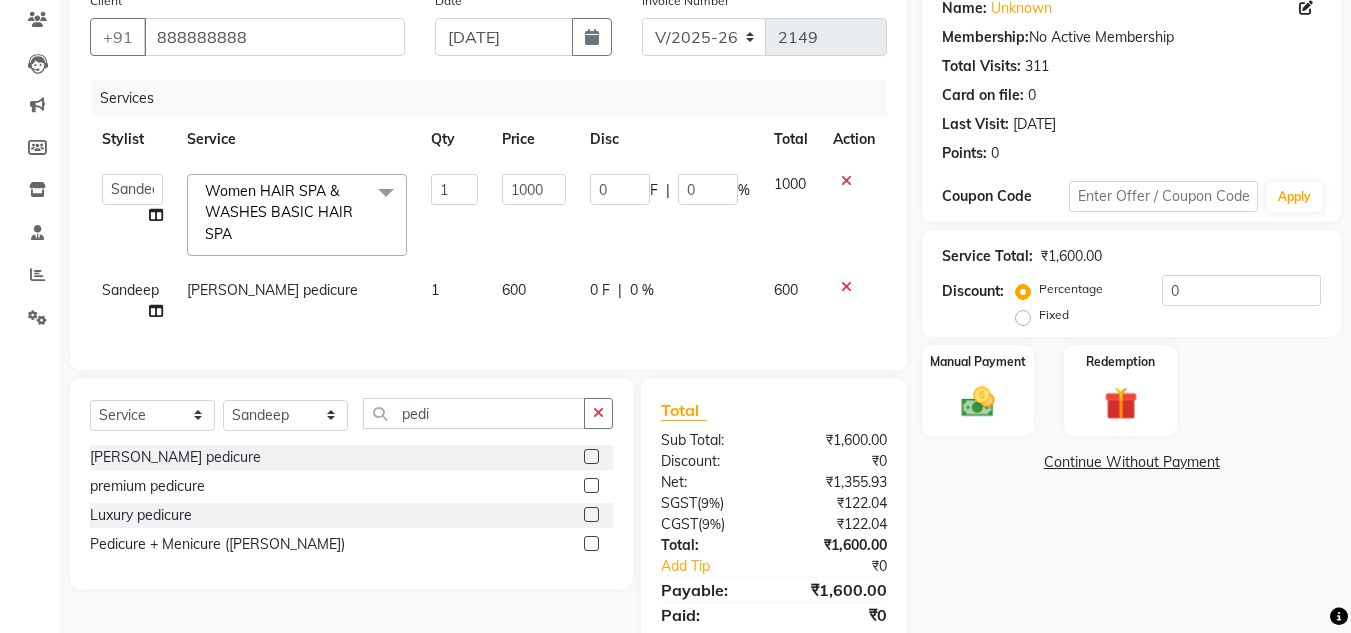 click on "600" 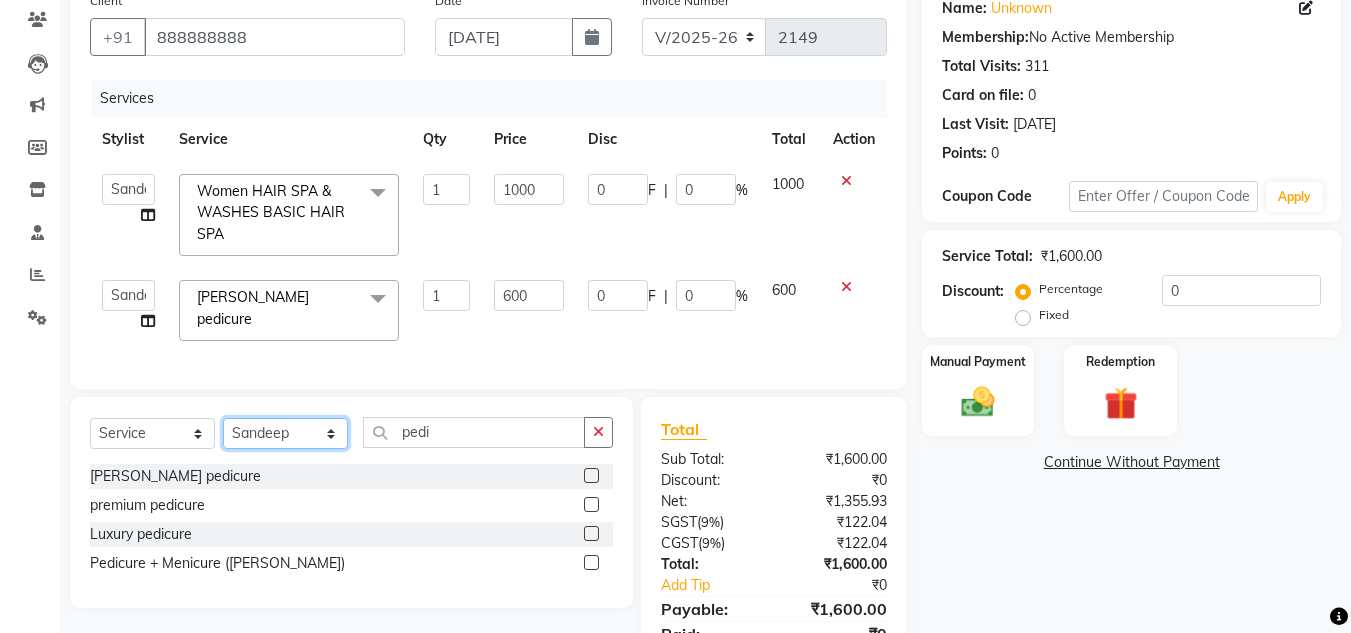 click on "Select Stylist [PERSON_NAME] Jannat Kaif [DATE] Lucky [PERSON_NAME] Pinky [PERSON_NAME] [PERSON_NAME] [PERSON_NAME] [PERSON_NAME] Suraj Vikas [PERSON_NAME] [PERSON_NAME]" 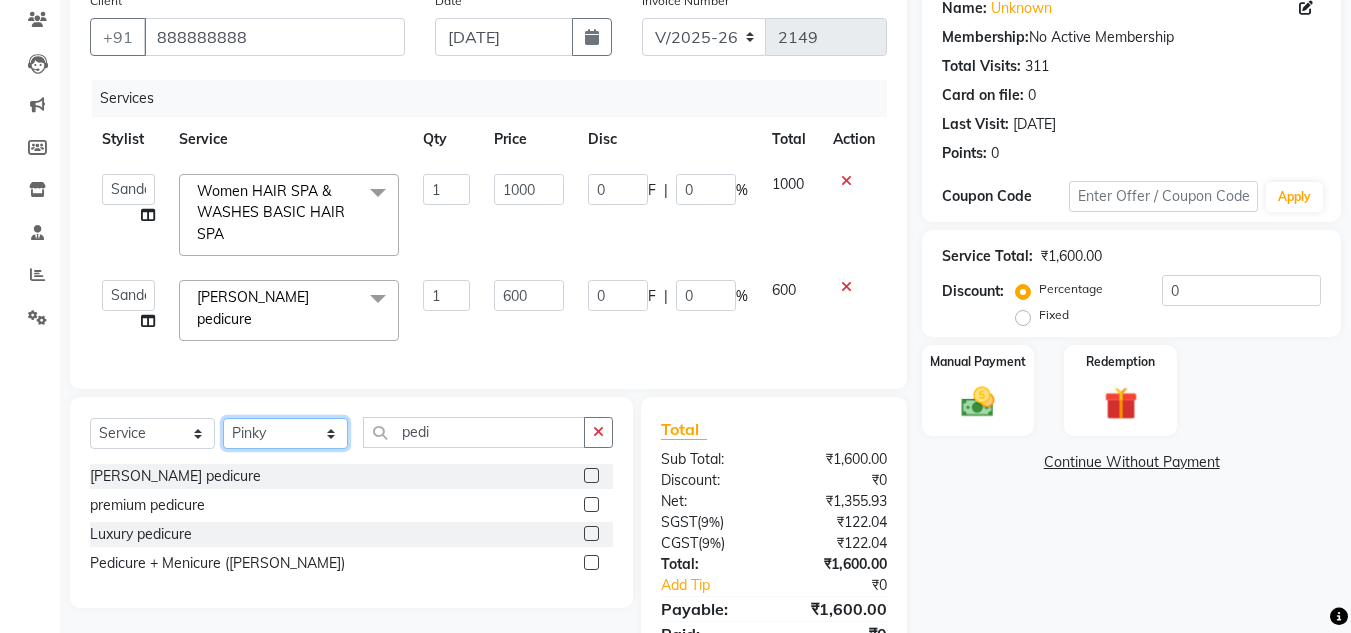 click on "Select Stylist [PERSON_NAME] Jannat Kaif [DATE] Lucky [PERSON_NAME] Pinky [PERSON_NAME] [PERSON_NAME] [PERSON_NAME] [PERSON_NAME] Suraj Vikas [PERSON_NAME] [PERSON_NAME]" 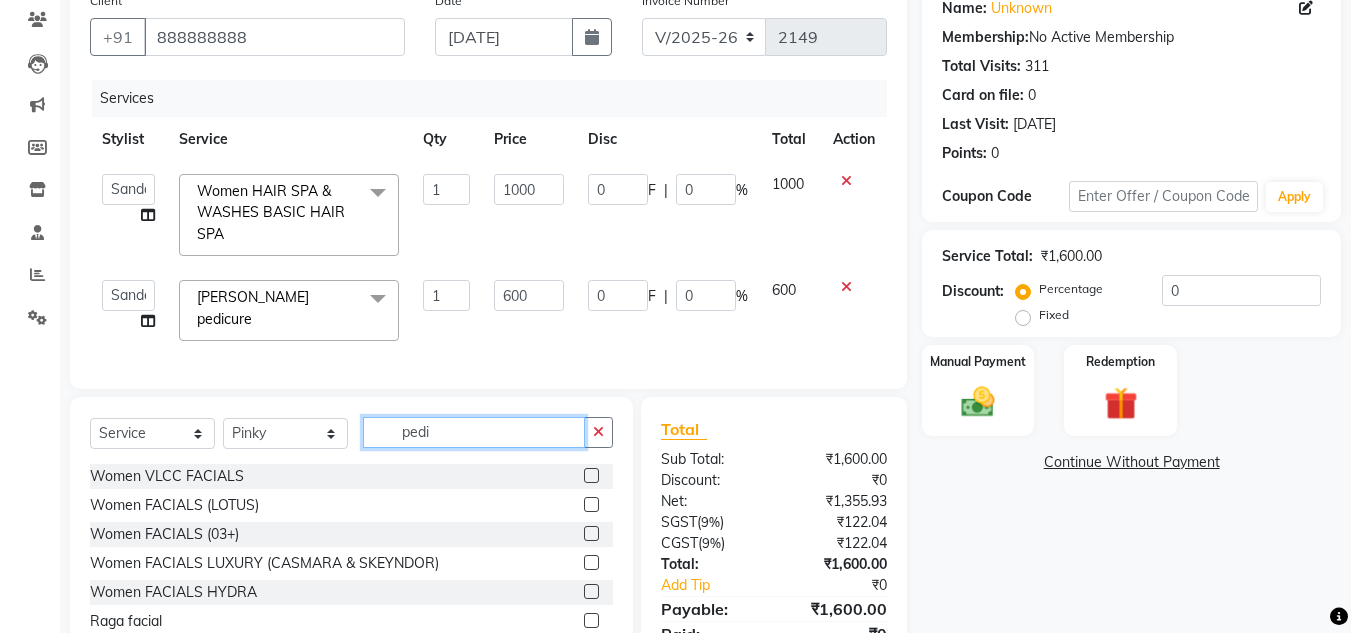 click on "pedi" 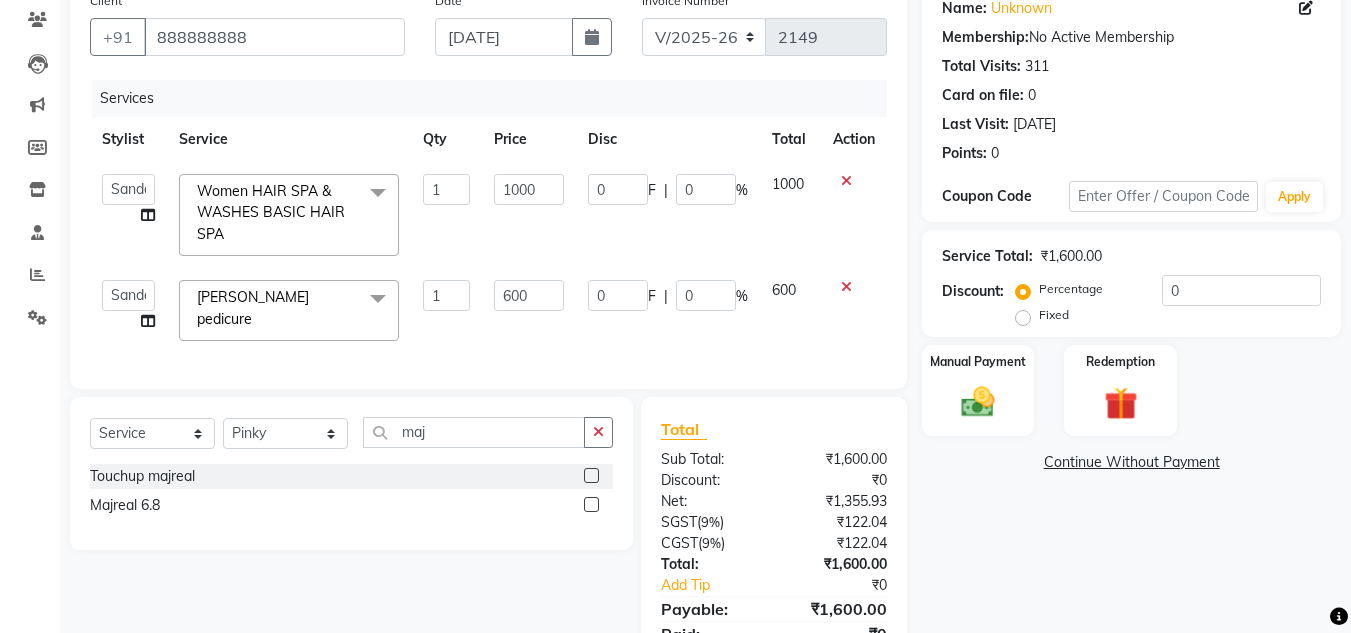 click 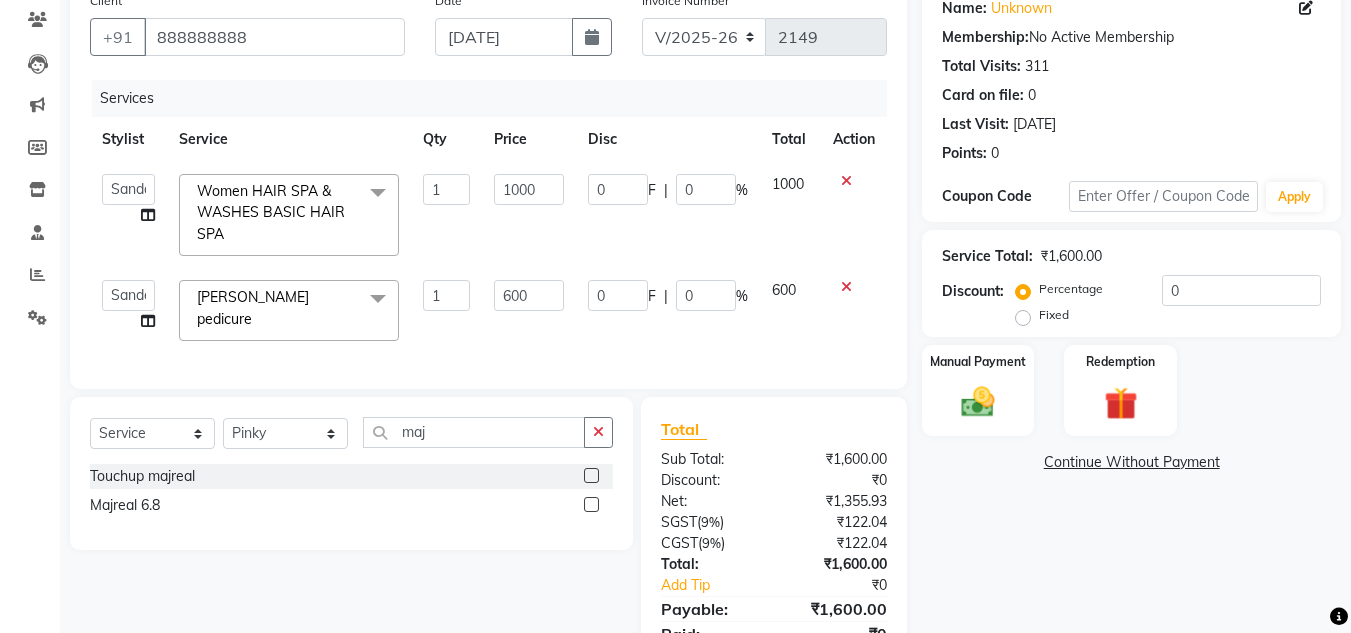 click at bounding box center (590, 476) 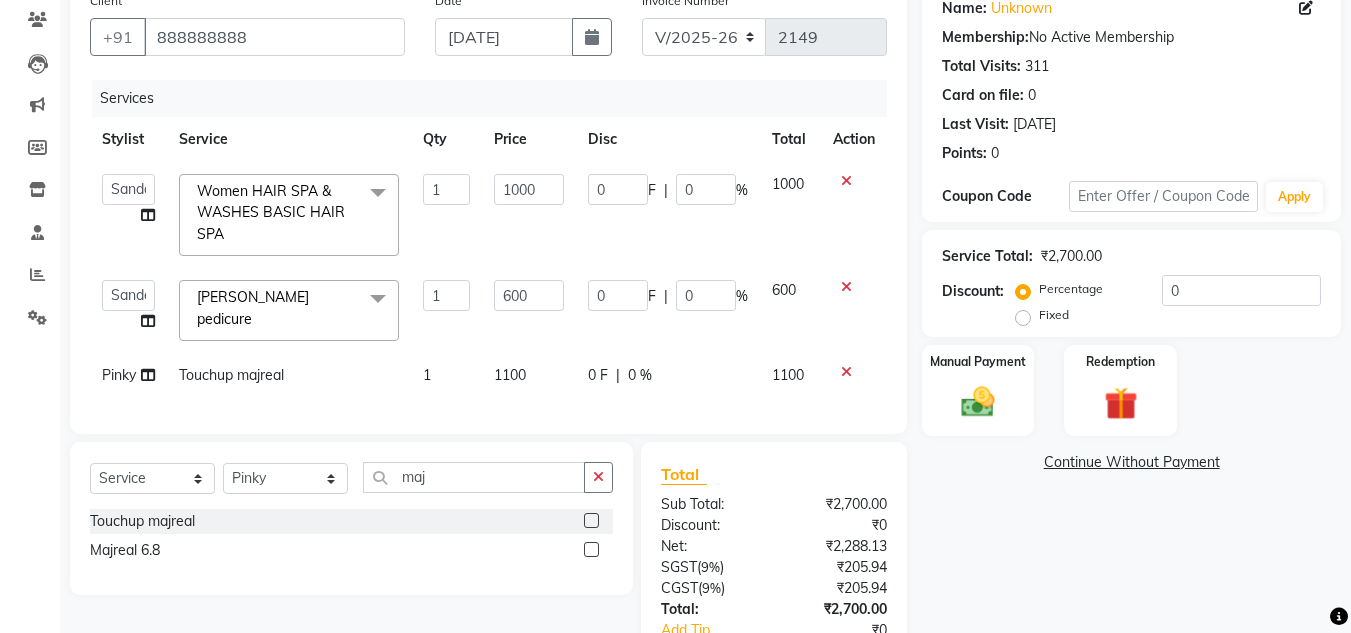 click on "1100" 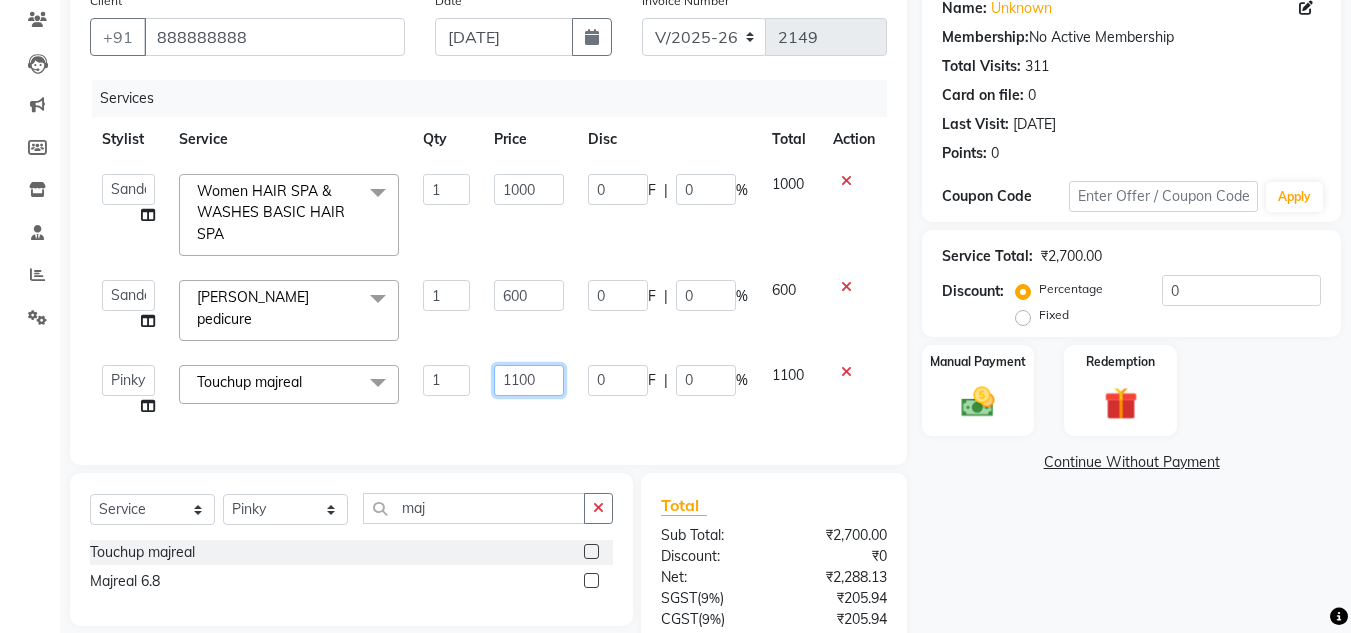 click on "1100" 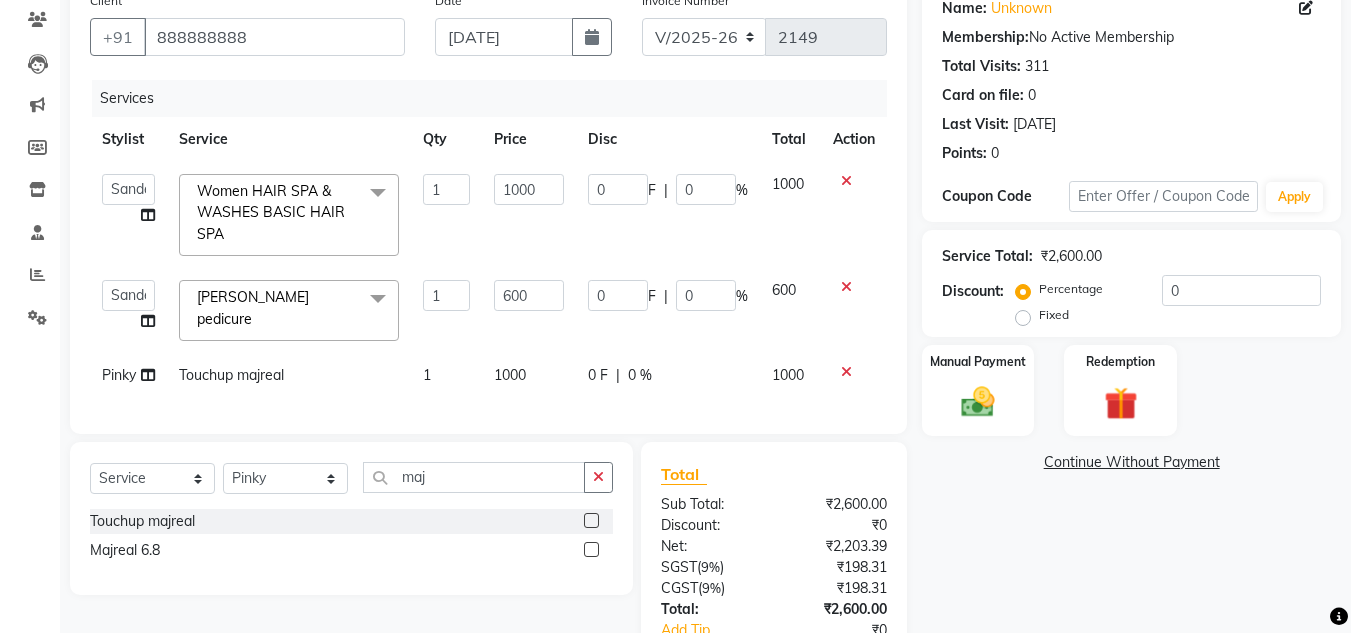 click on "Services Stylist Service Qty Price Disc Total Action  [PERSON_NAME]   Jannat   Kaif   [DATE]   Lucky   Nazia   Pinky   [PERSON_NAME]   [PERSON_NAME]   [PERSON_NAME]   [PERSON_NAME]   Suraj   Vikas   [PERSON_NAME]   [PERSON_NAME]  Women HAIR SPA & WASHES BASIC HAIR SPA  x Women VLCC FACIALS Women FACIALS (LOTUS) Women FACIALS (03+) Women FACIALS LUXURY (CASMARA & SKEYNDOR) Women FACIALS HYDRA Raga facial Raga cleanup Raga bridal facial 3000 Women CLEAN UPS Basic (LOTUS) Women CLEAN UPS Premium (03+) Women CLEAN UPS Luxury (CASMARA) Women BLEACH OXY FACE BLEACH Women BLEACH [PERSON_NAME]'S FACE BLEACH Women BLEACH NECK BLEACH Women BLEACH BACK+NECK BLEACH Women BLEACH STOMACH BLEACH Women BLEACH ARMS BLEACH Women BLEACH LEGS BLEACH Women BLEACH HALF LEG BLEACH Women BLEACH FULL BODY BLEACH Women SCRUBS BODY SCRUB Women SCRUBS BODY POLISHING Full body scrub Women D-TAN FACE D-TAN Women D-TAN ARMS D-TAN Women D-TAN LEGS D-TAN Women D-TAN BACK D-TAN Women D-TAN FULL BODY D-TAN Women HAIRCUT & HAIRSTYLES (TRIM) Women short haircut 500" 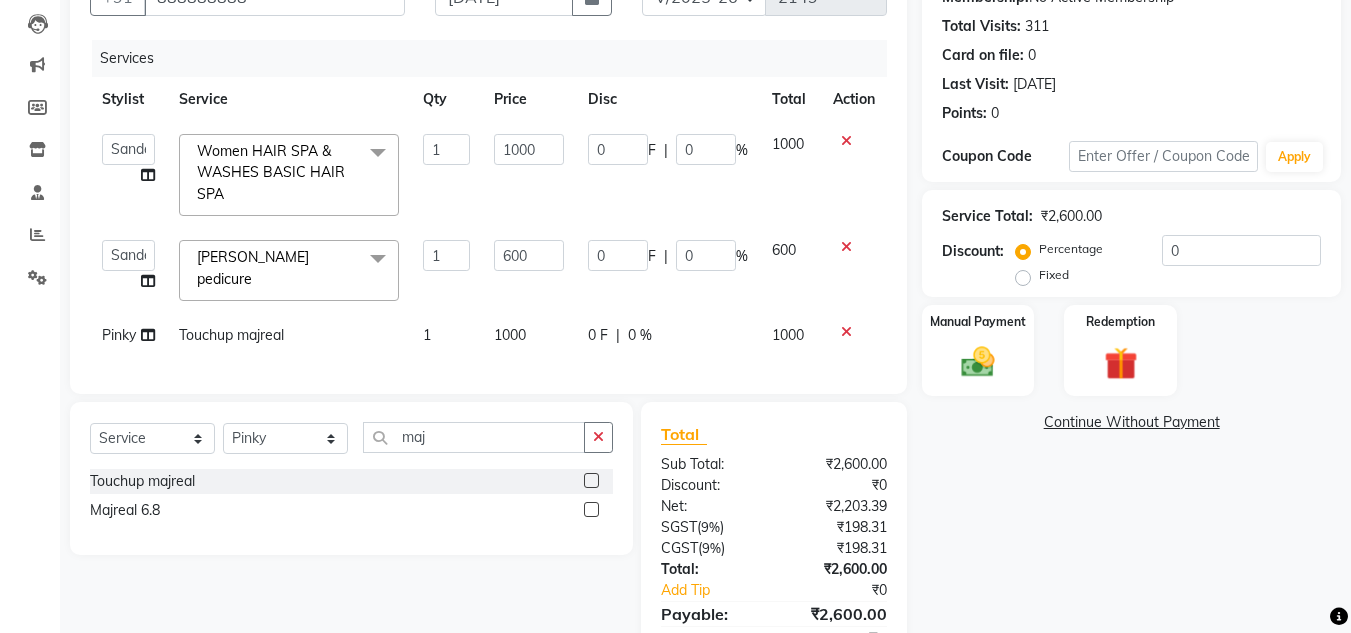 scroll, scrollTop: 307, scrollLeft: 0, axis: vertical 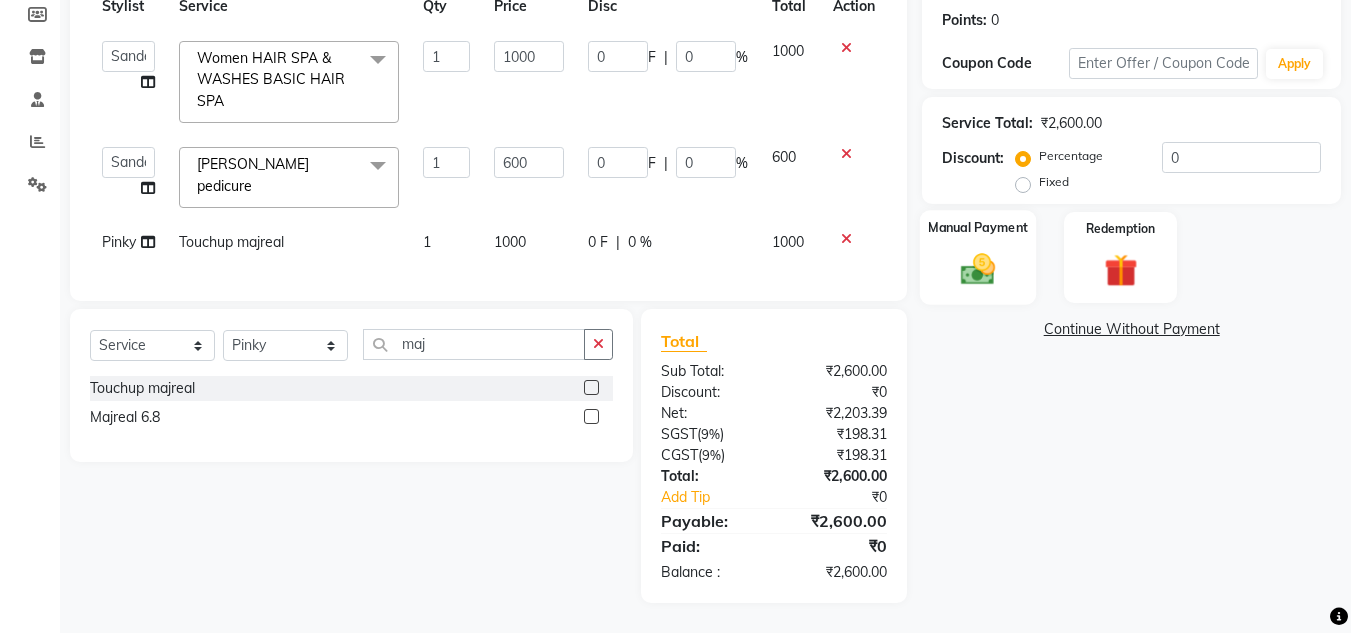 click on "Manual Payment" 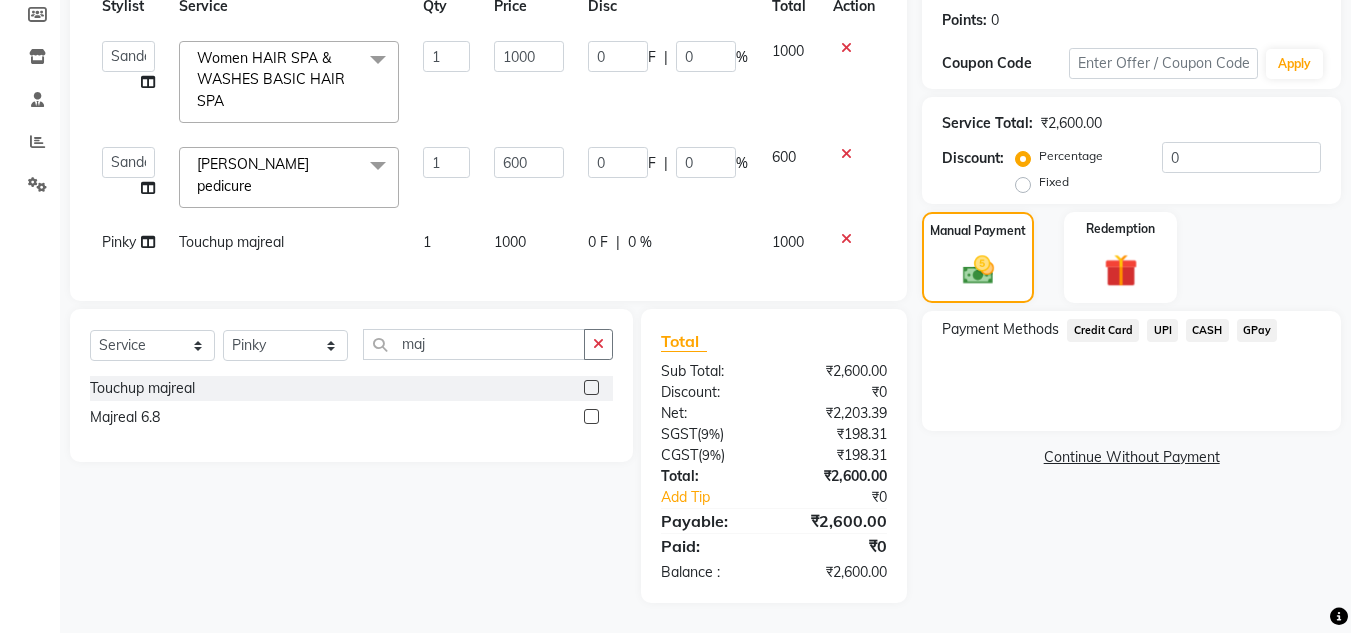 click on "CASH" 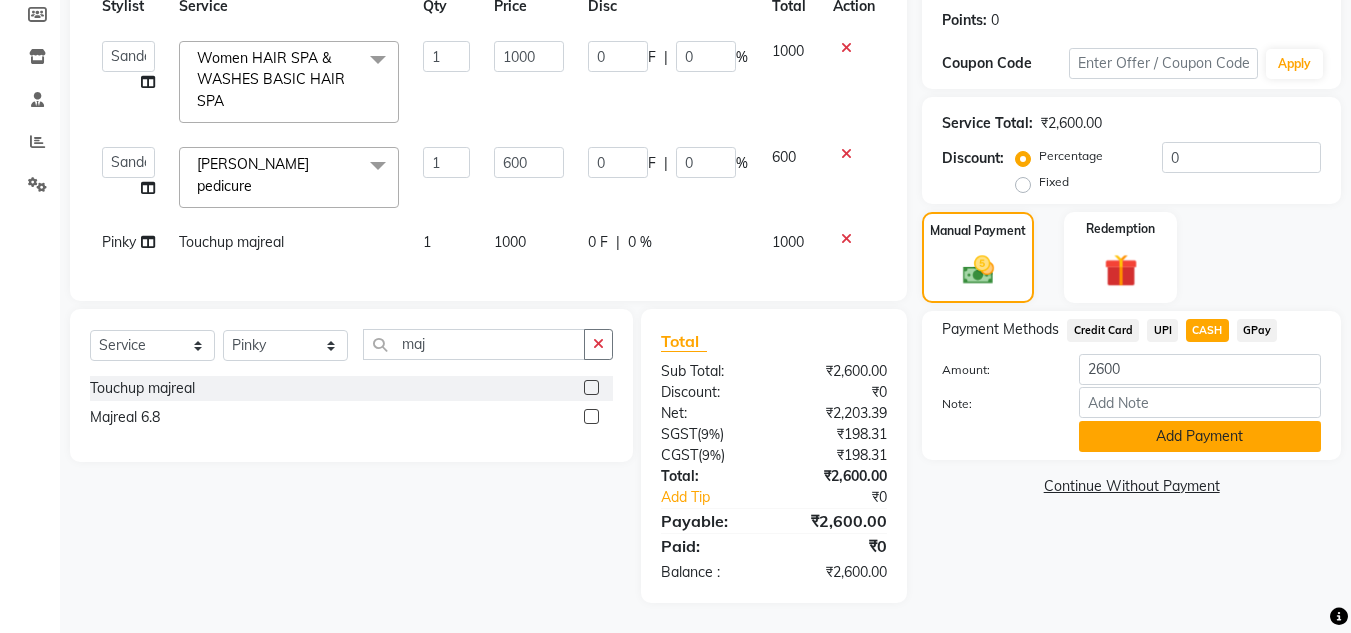 click on "Add Payment" 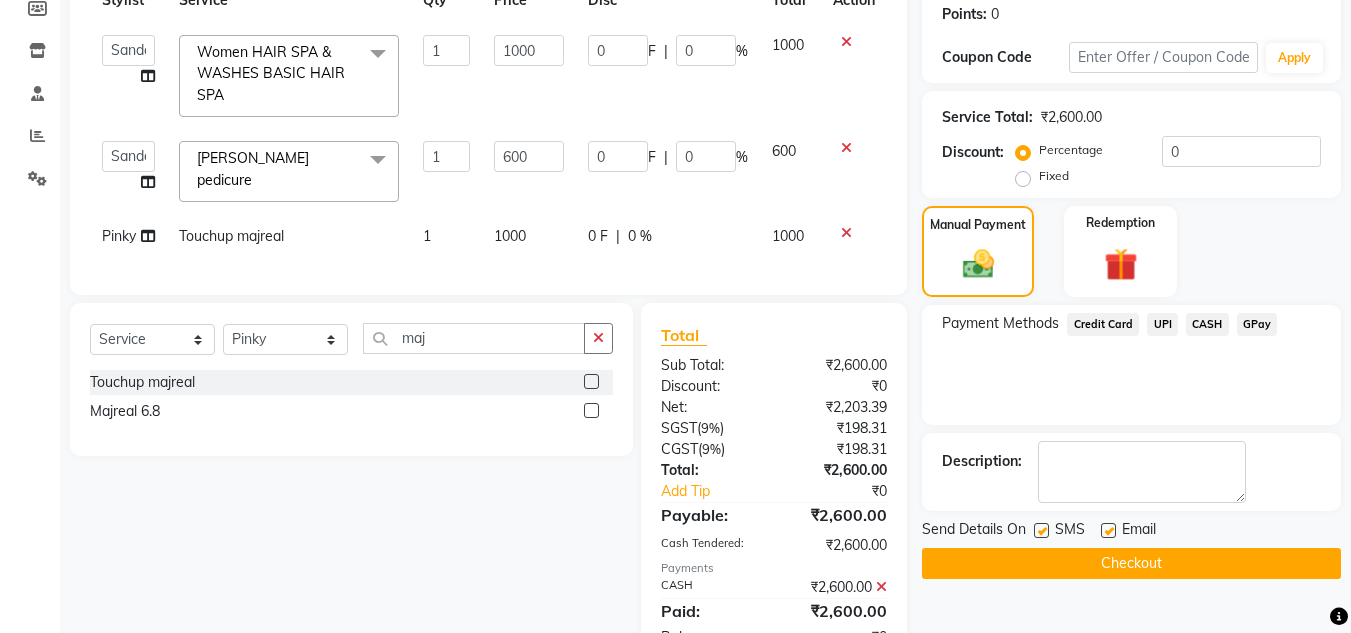 click on "Payment Methods  Credit Card   UPI   CASH   GPay" 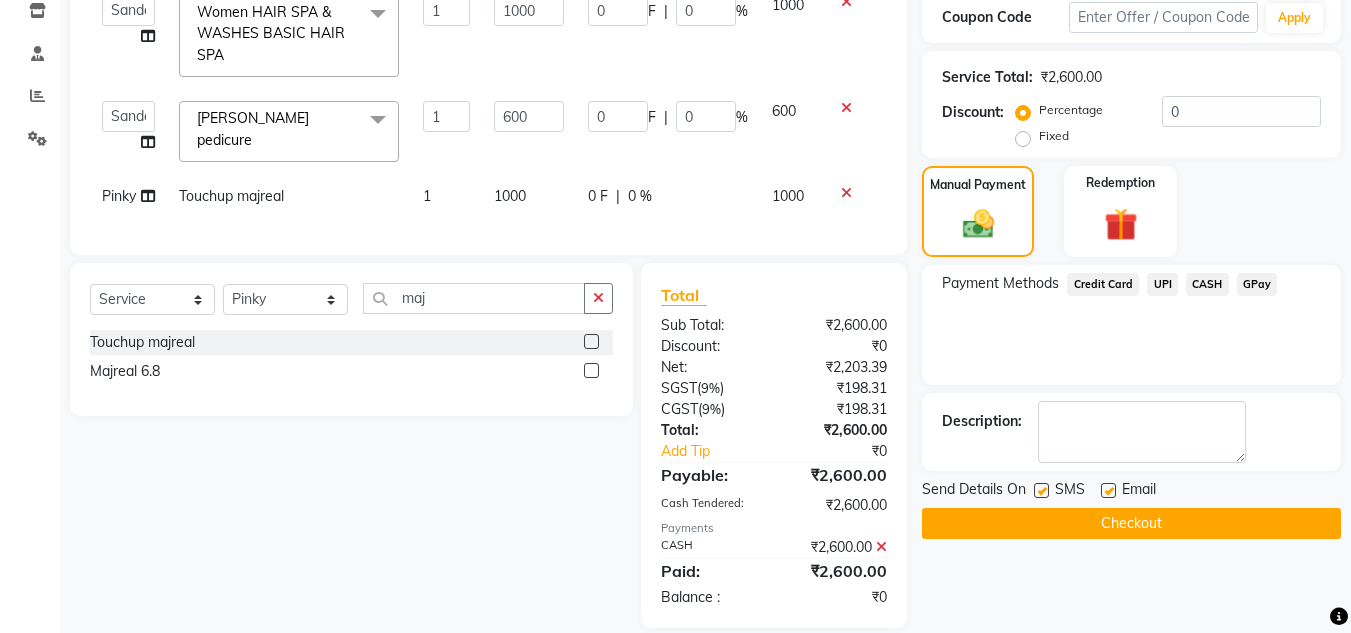 scroll, scrollTop: 378, scrollLeft: 0, axis: vertical 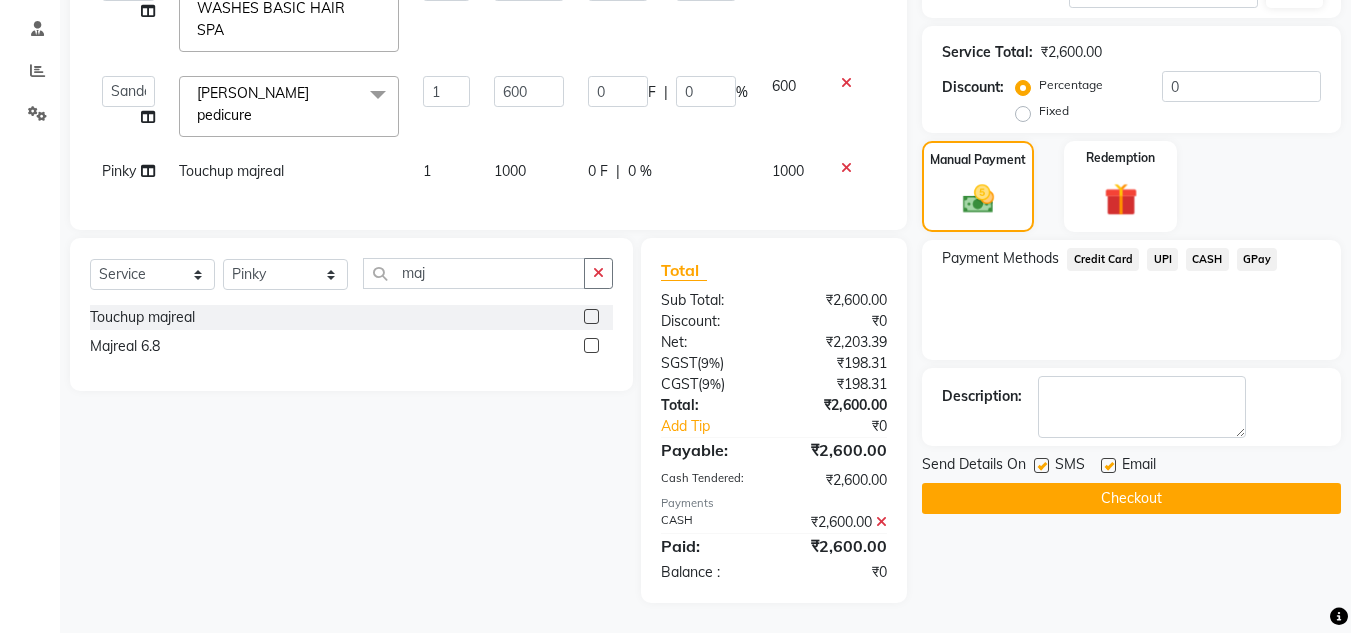 click on "Checkout" 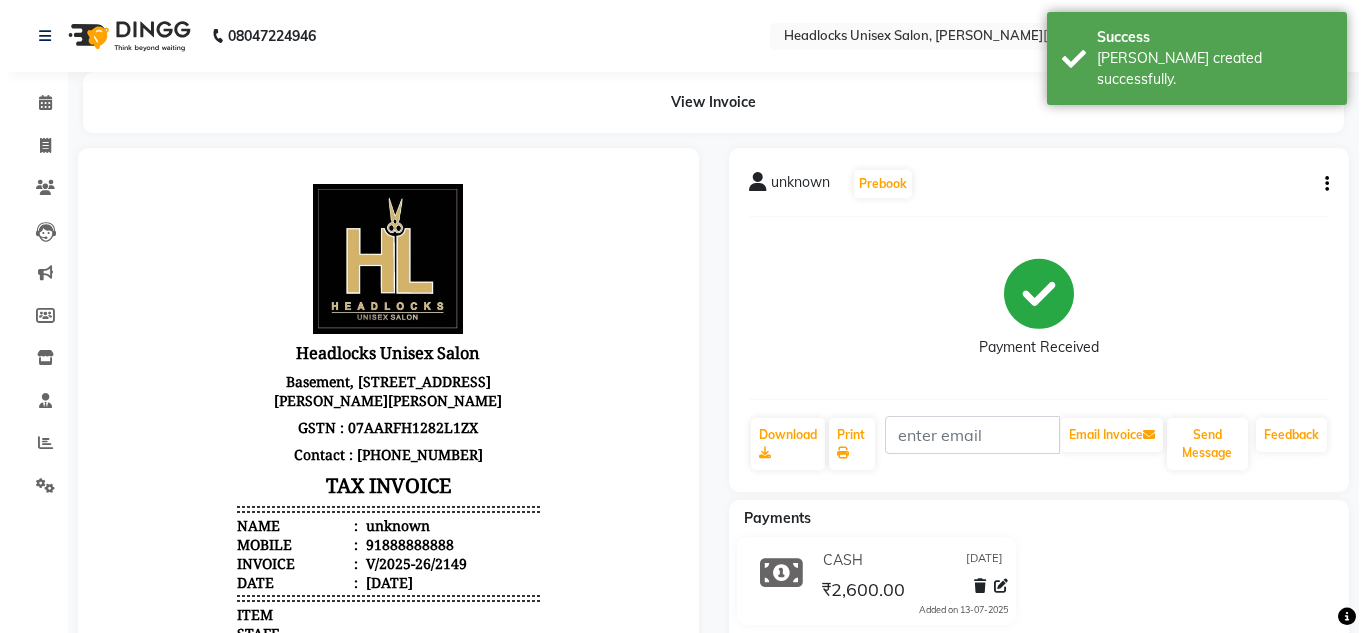 scroll, scrollTop: 0, scrollLeft: 0, axis: both 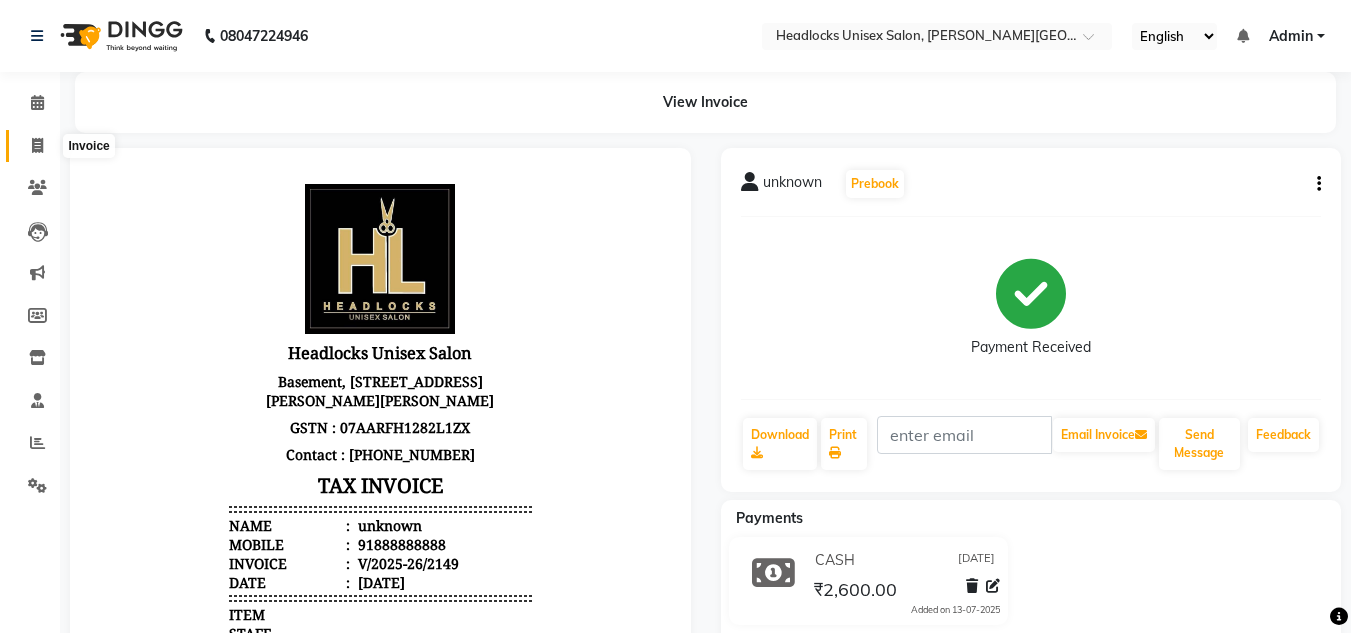 click 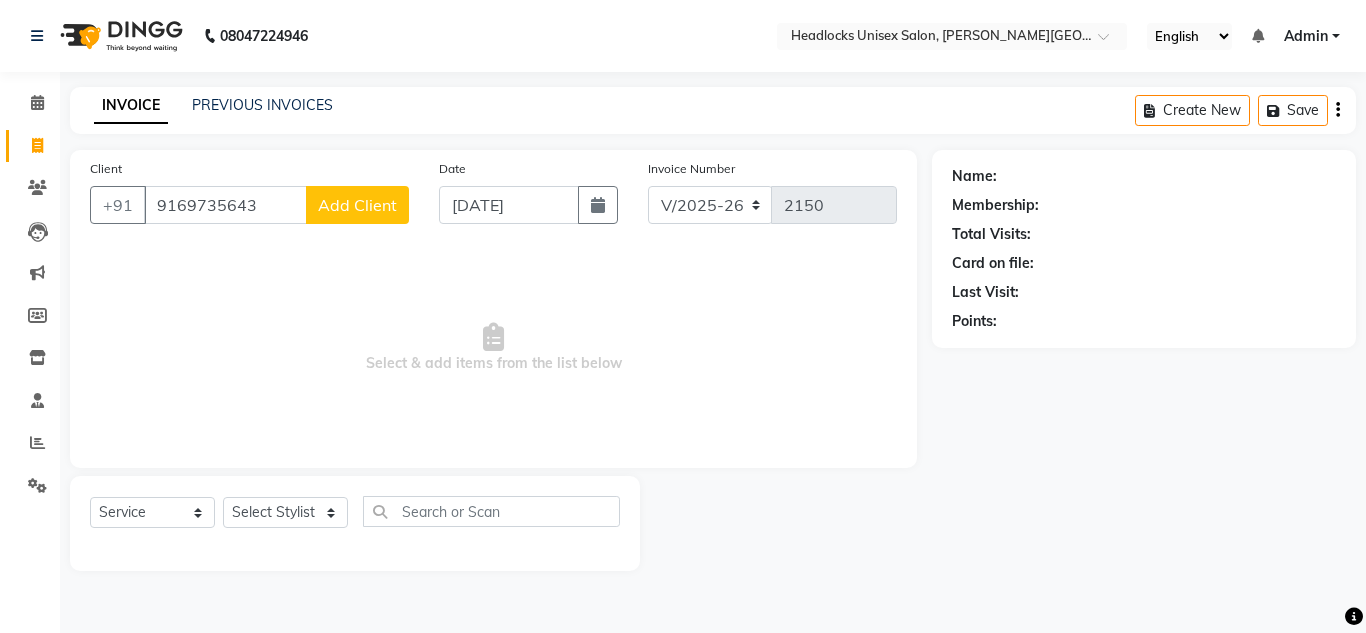 click on "Add Client" 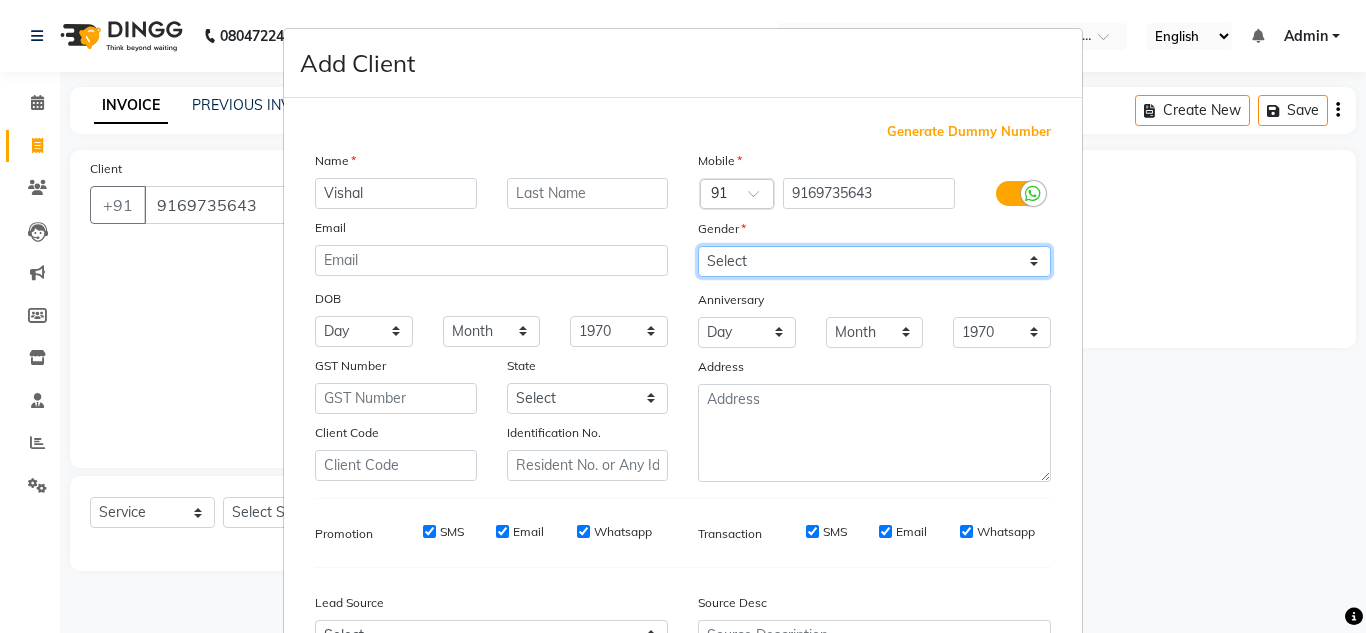 click on "Select [DEMOGRAPHIC_DATA] [DEMOGRAPHIC_DATA] Other Prefer Not To Say" at bounding box center (874, 261) 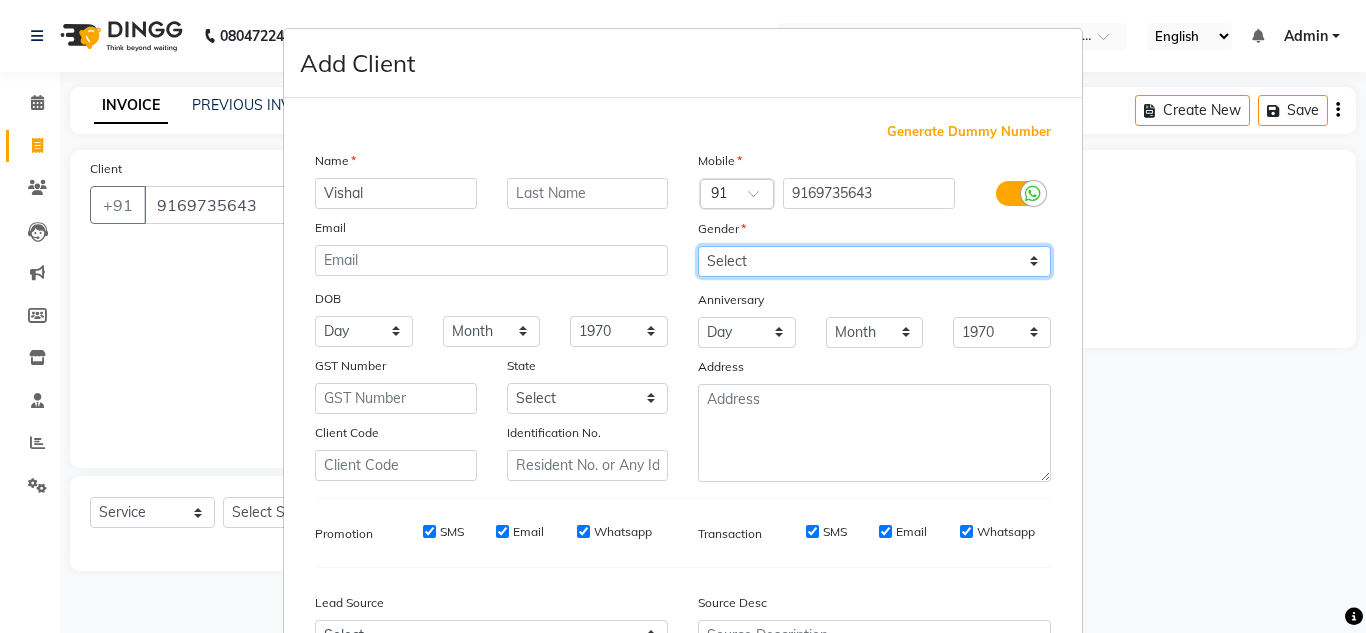 click on "Select [DEMOGRAPHIC_DATA] [DEMOGRAPHIC_DATA] Other Prefer Not To Say" at bounding box center (874, 261) 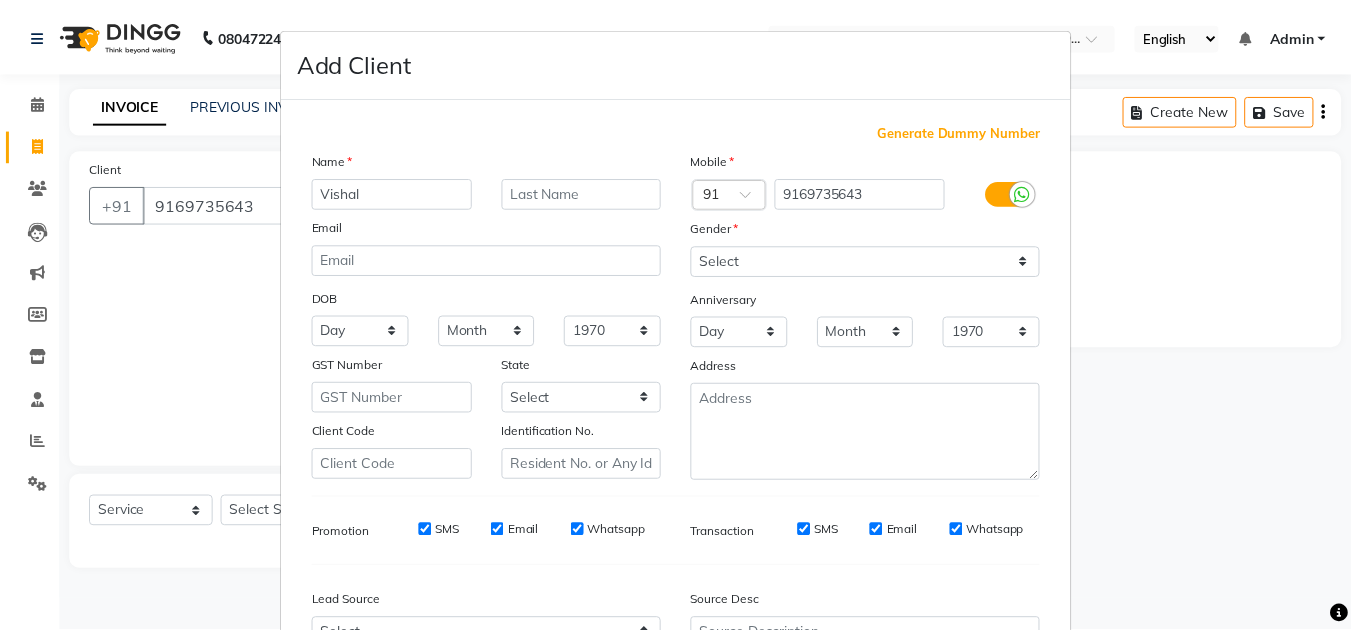 scroll, scrollTop: 216, scrollLeft: 0, axis: vertical 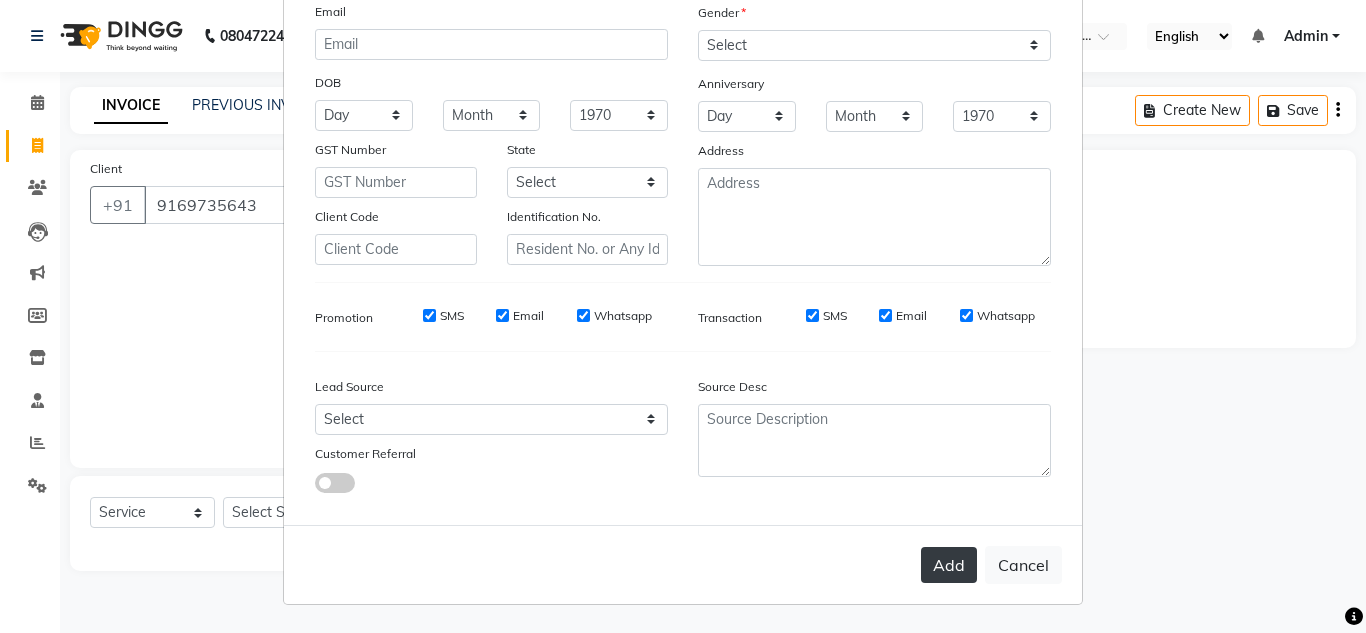click on "Add" at bounding box center (949, 565) 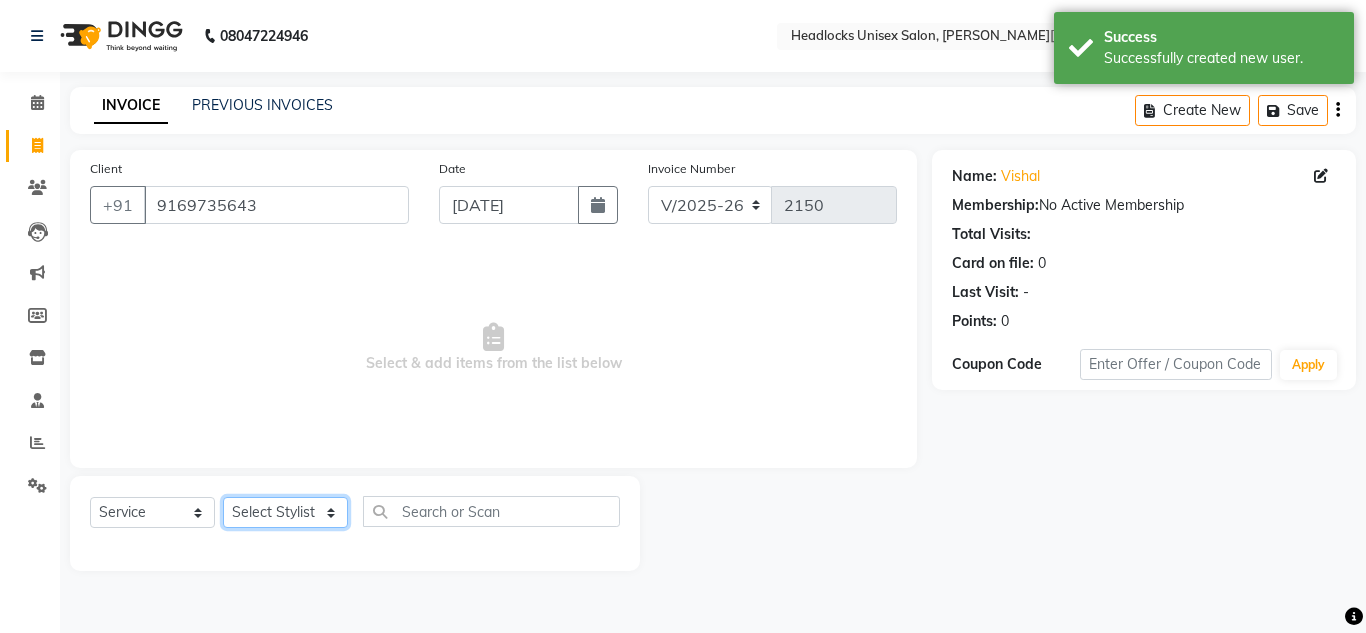 click on "Select Stylist [PERSON_NAME] Jannat Kaif [DATE] Lucky [PERSON_NAME] Pinky [PERSON_NAME] [PERSON_NAME] [PERSON_NAME] [PERSON_NAME] Suraj Vikas [PERSON_NAME] [PERSON_NAME]" 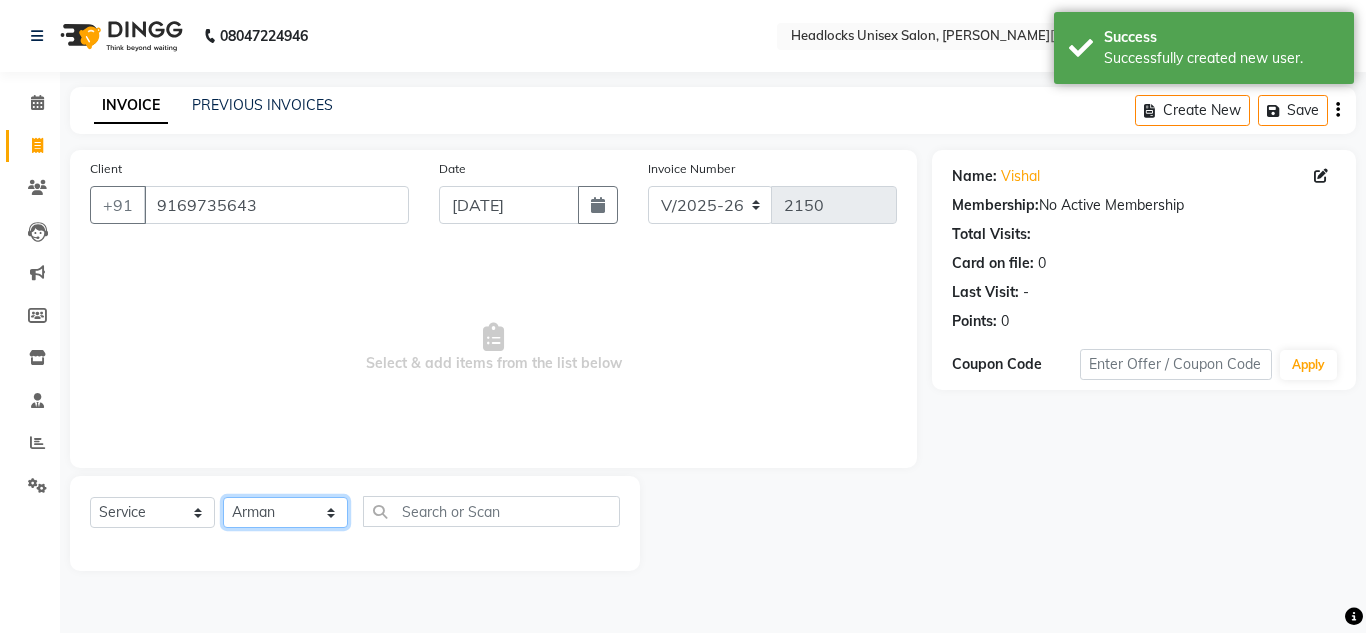 click on "Select Stylist [PERSON_NAME] Jannat Kaif [DATE] Lucky [PERSON_NAME] Pinky [PERSON_NAME] [PERSON_NAME] [PERSON_NAME] [PERSON_NAME] Suraj Vikas [PERSON_NAME] [PERSON_NAME]" 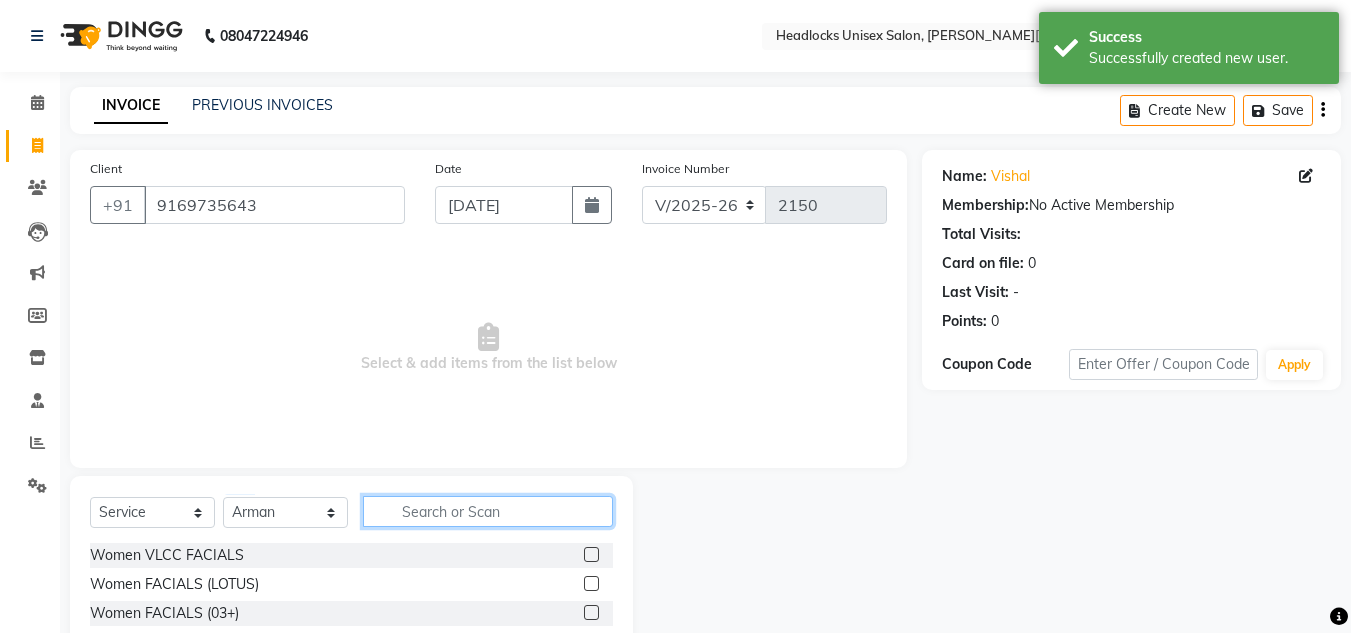 click 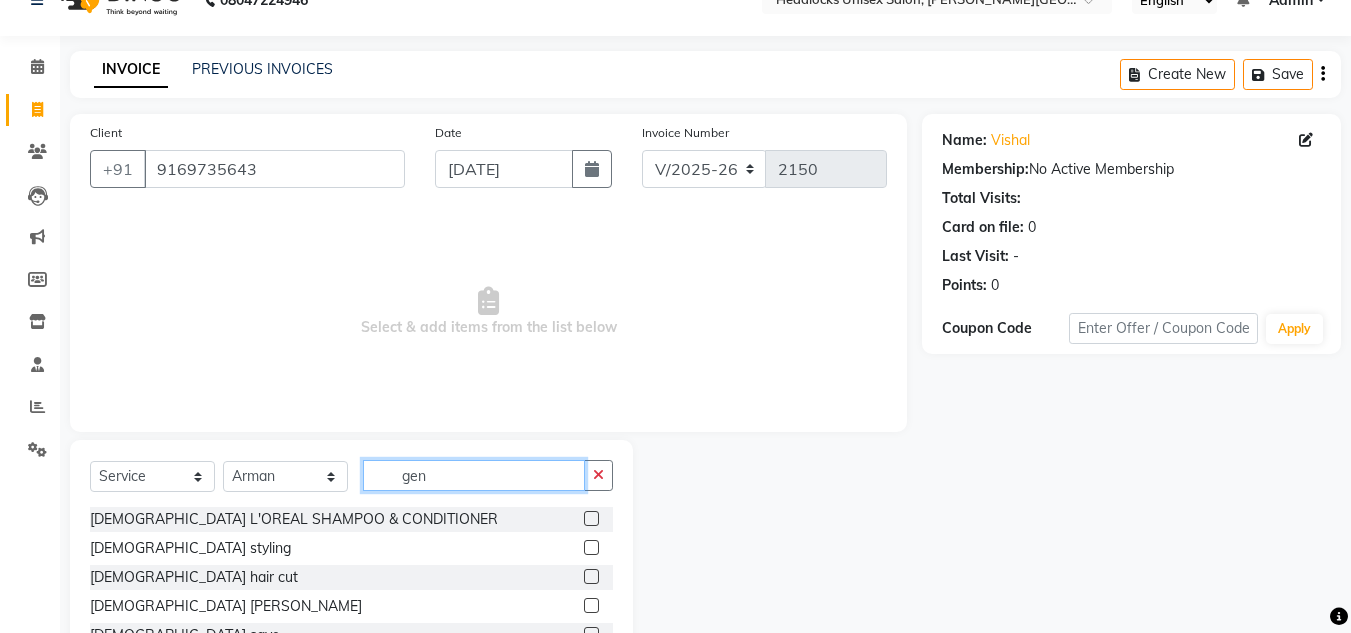 scroll, scrollTop: 142, scrollLeft: 0, axis: vertical 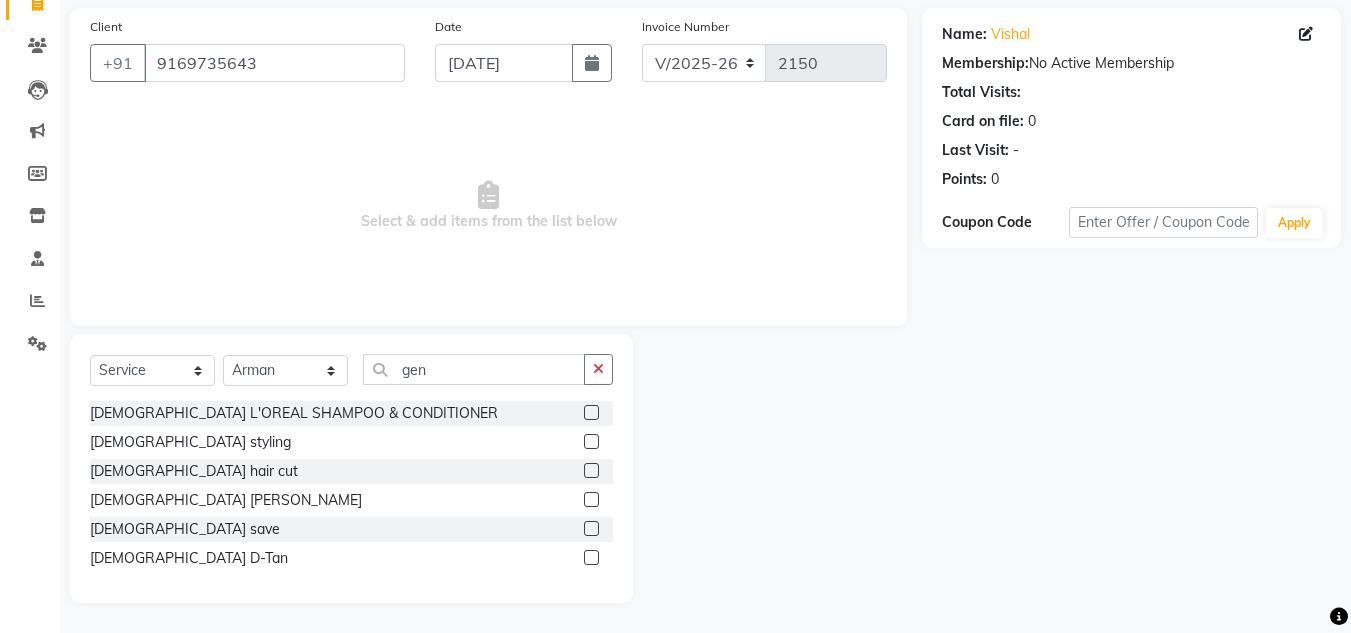 click 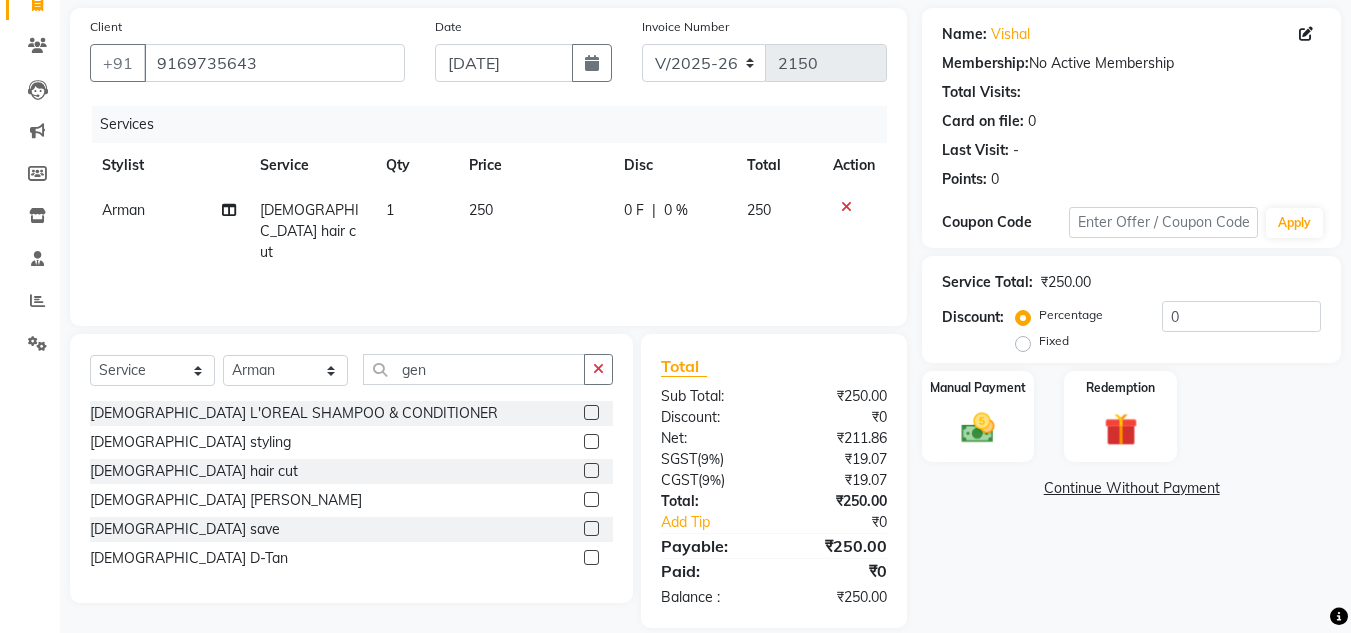 click 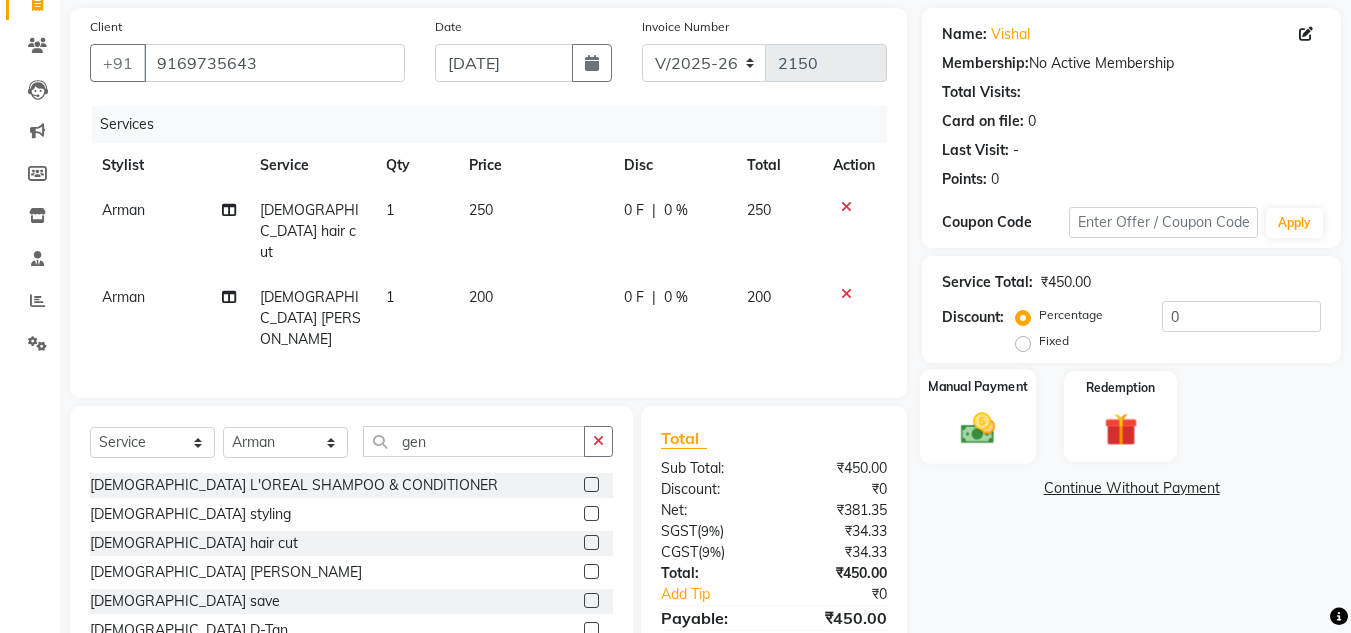 click 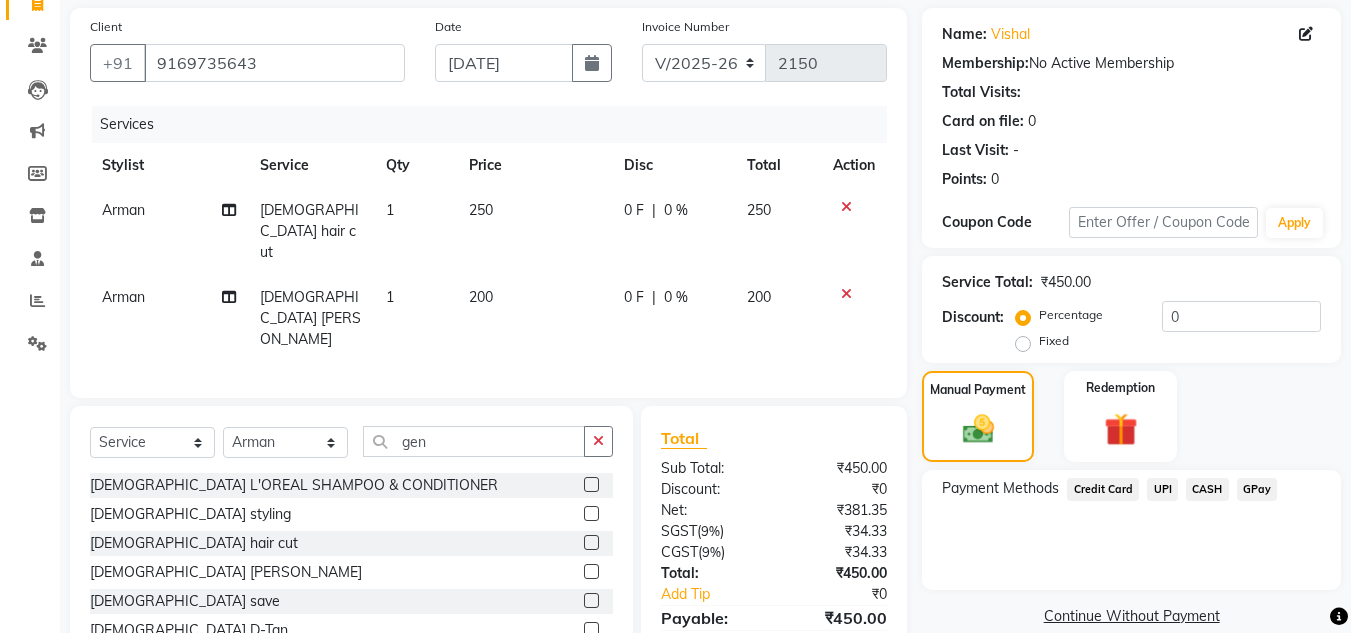 click on "UPI" 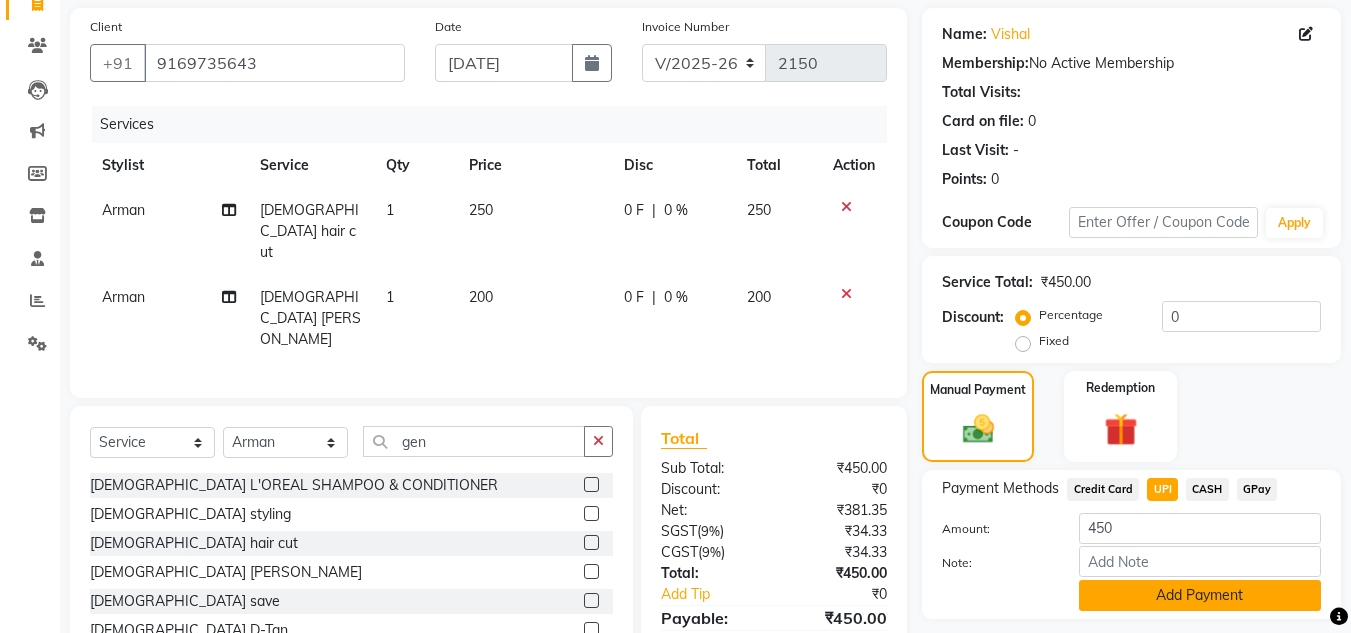 click on "Add Payment" 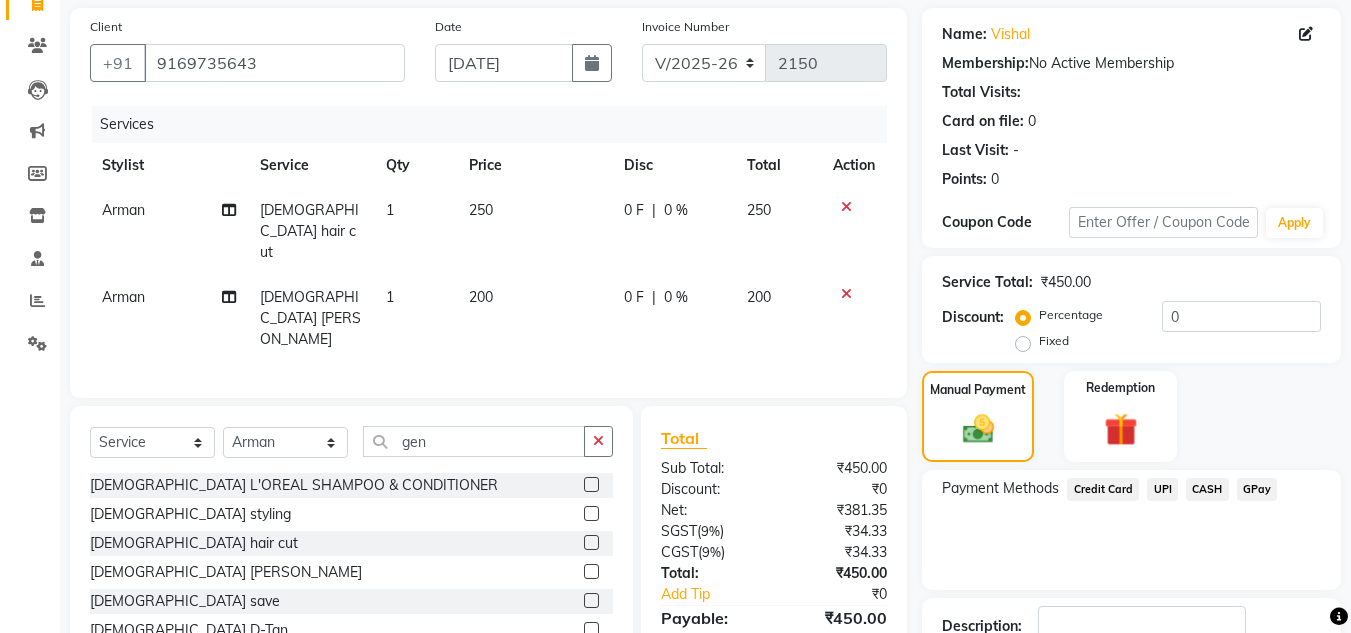 scroll, scrollTop: 280, scrollLeft: 0, axis: vertical 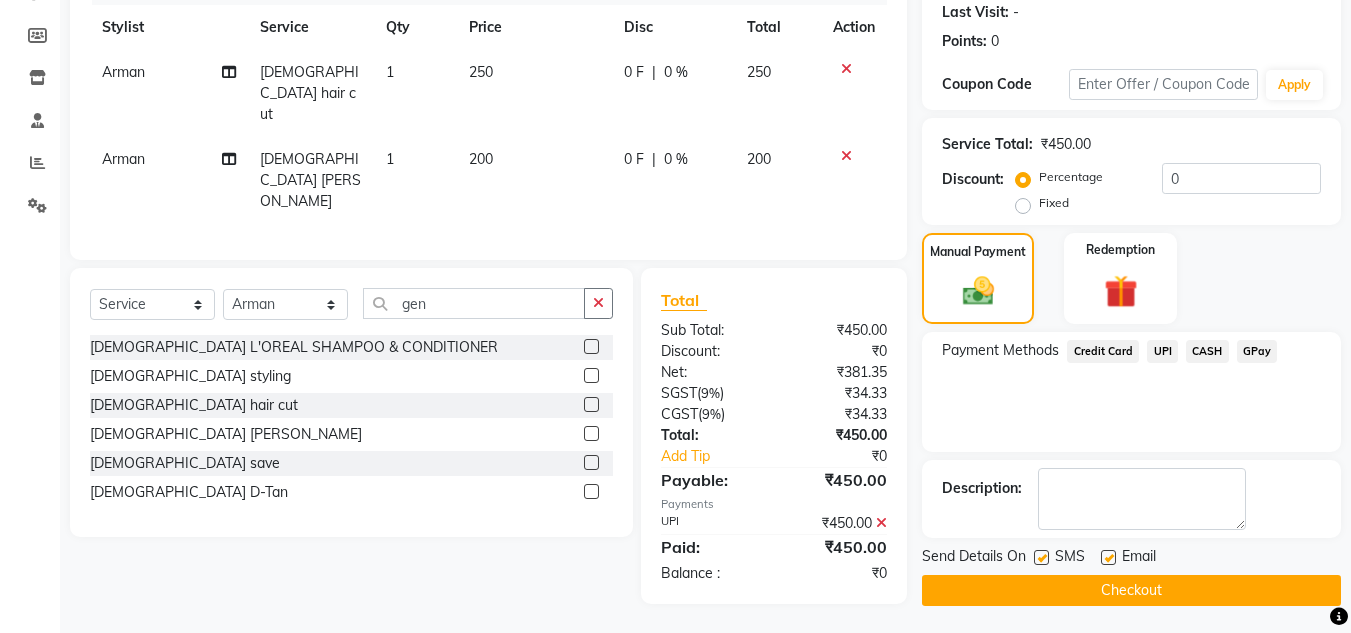 click on "Checkout" 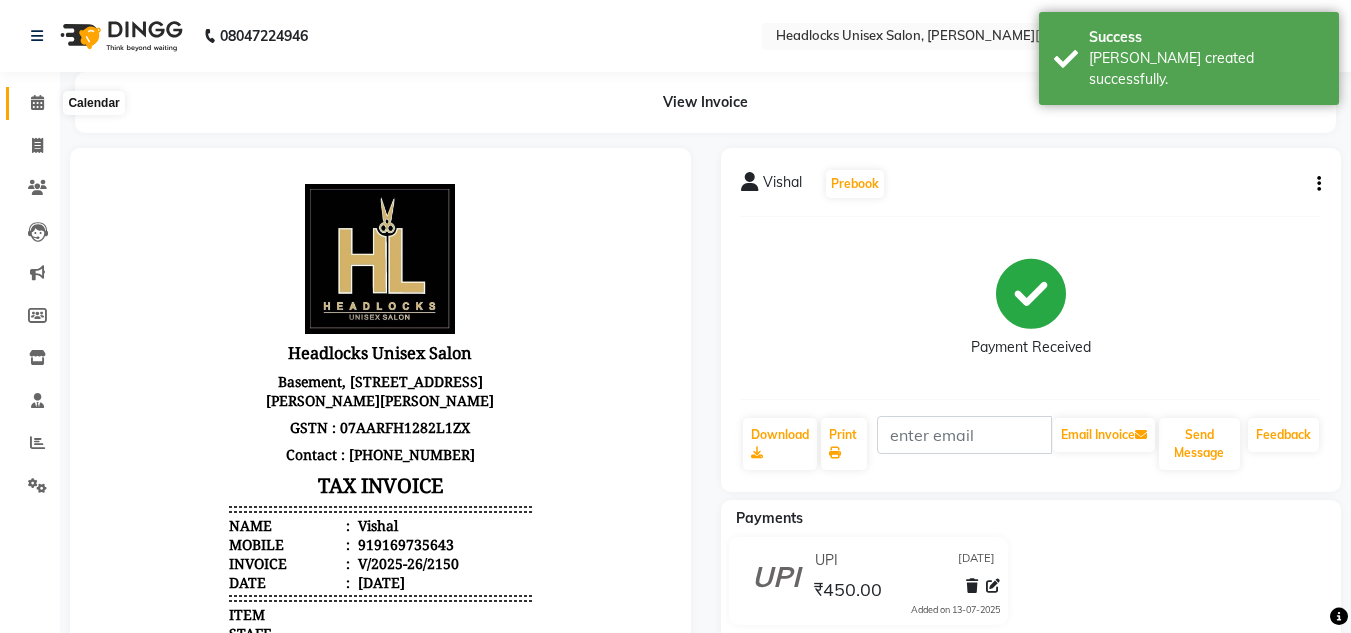 scroll, scrollTop: 0, scrollLeft: 0, axis: both 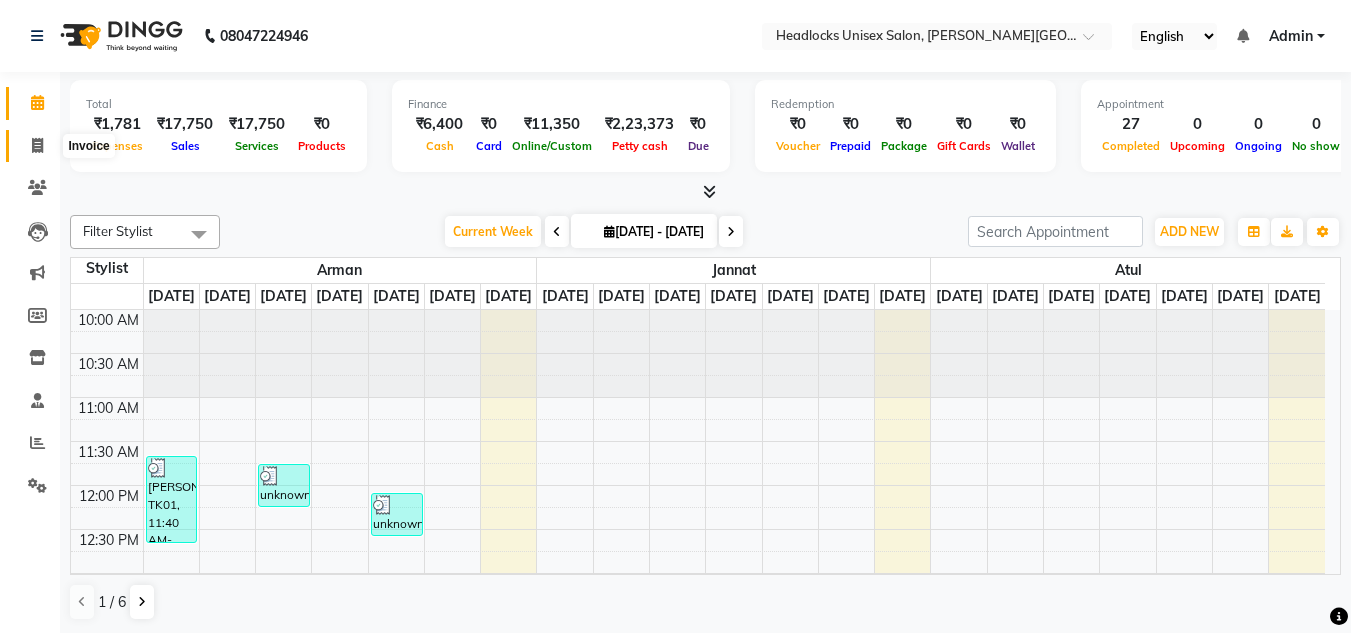 click 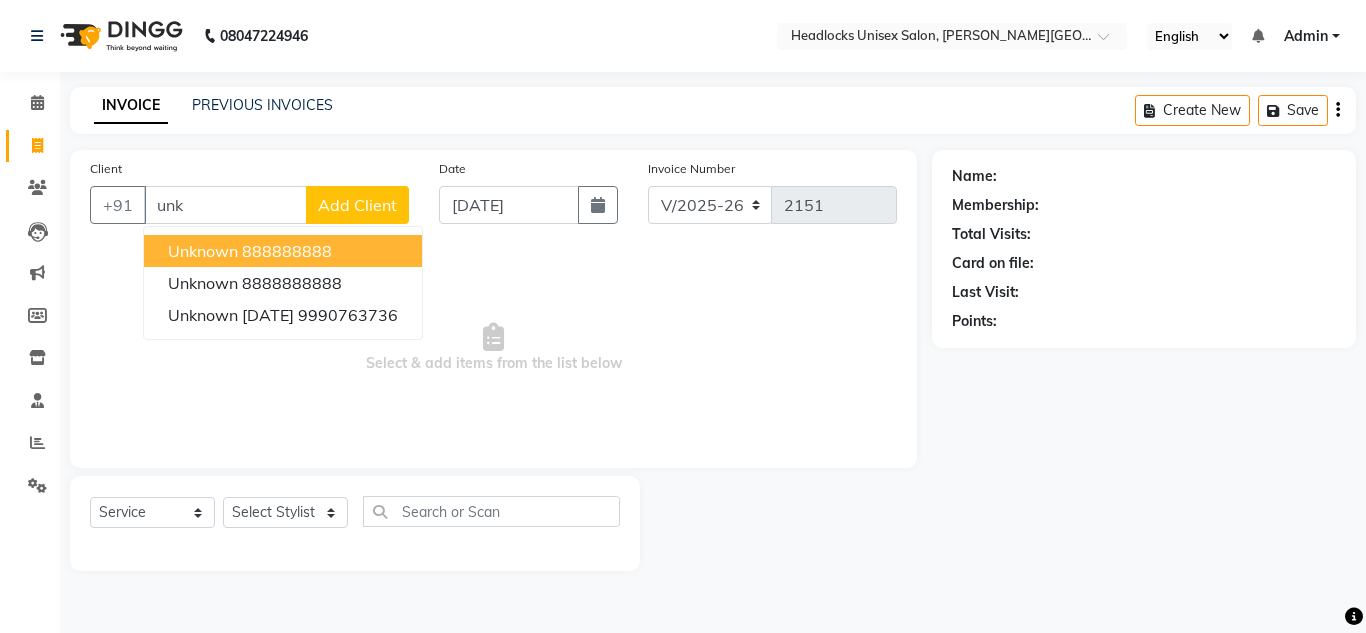 click on "888888888" at bounding box center (287, 251) 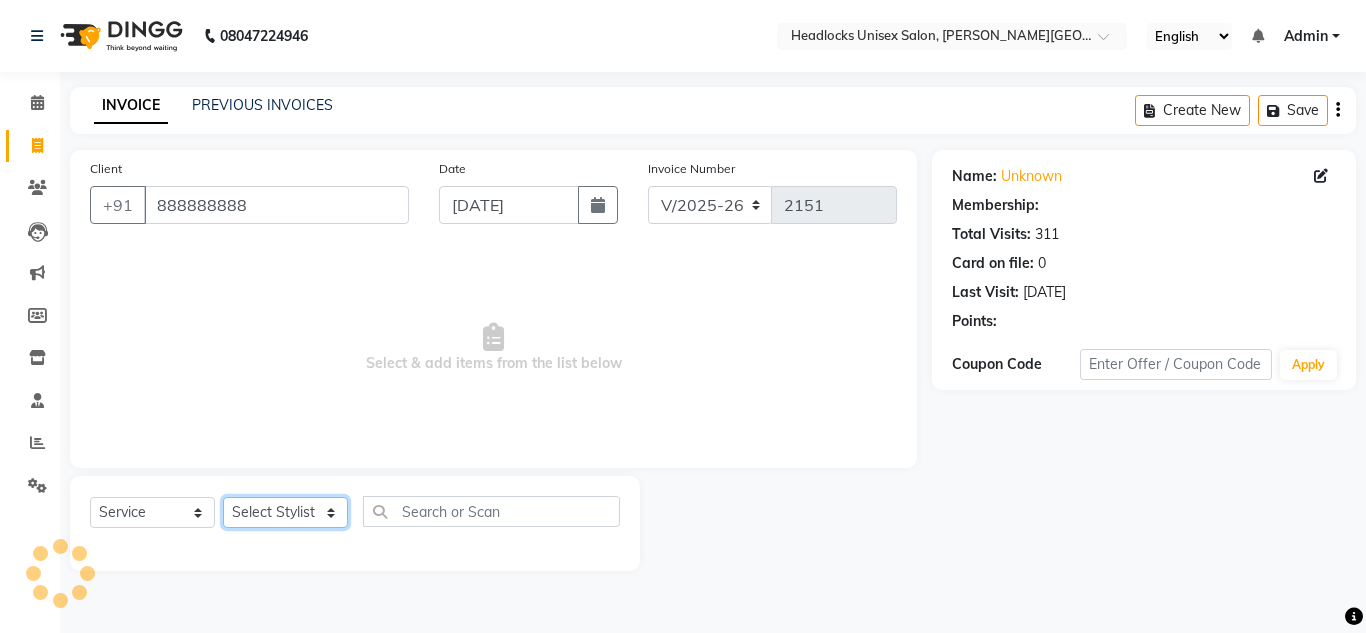 click on "Select Stylist [PERSON_NAME] Jannat Kaif [DATE] Lucky [PERSON_NAME] Pinky [PERSON_NAME] [PERSON_NAME] [PERSON_NAME] [PERSON_NAME] Suraj Vikas [PERSON_NAME] [PERSON_NAME]" 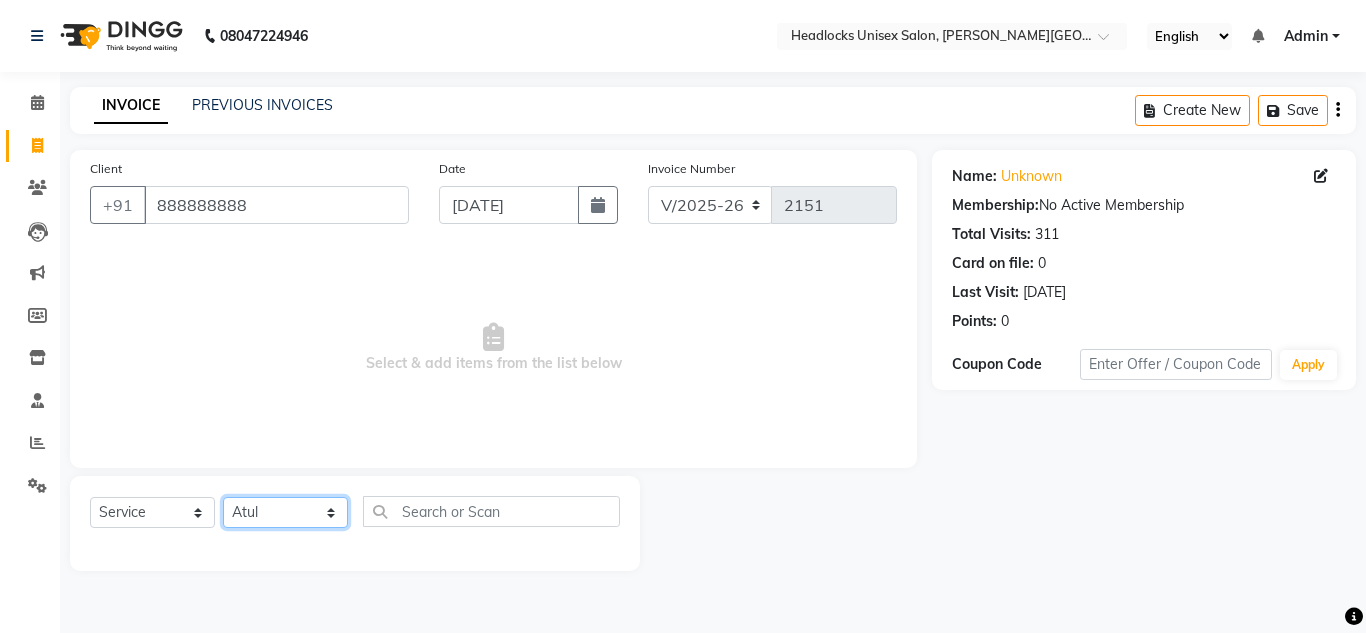 click on "Select Stylist [PERSON_NAME] Jannat Kaif [DATE] Lucky [PERSON_NAME] Pinky [PERSON_NAME] [PERSON_NAME] [PERSON_NAME] [PERSON_NAME] Suraj Vikas [PERSON_NAME] [PERSON_NAME]" 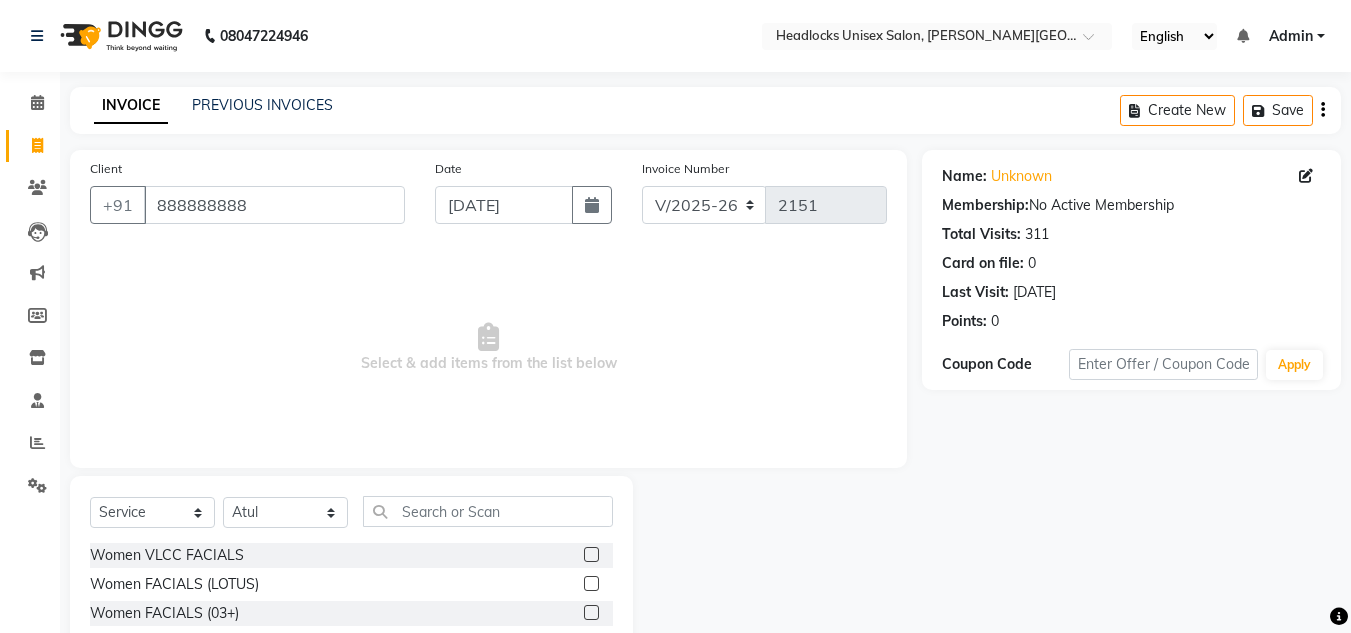 click on "Select & add items from the list below" at bounding box center [488, 348] 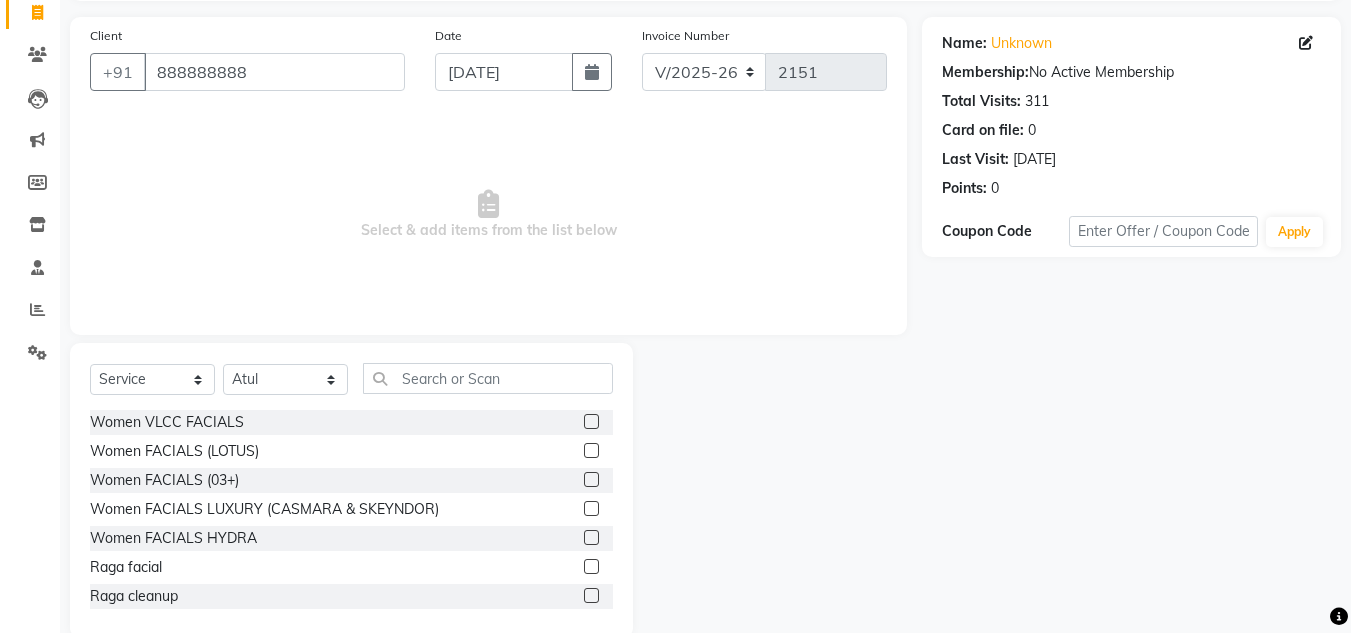 scroll, scrollTop: 160, scrollLeft: 0, axis: vertical 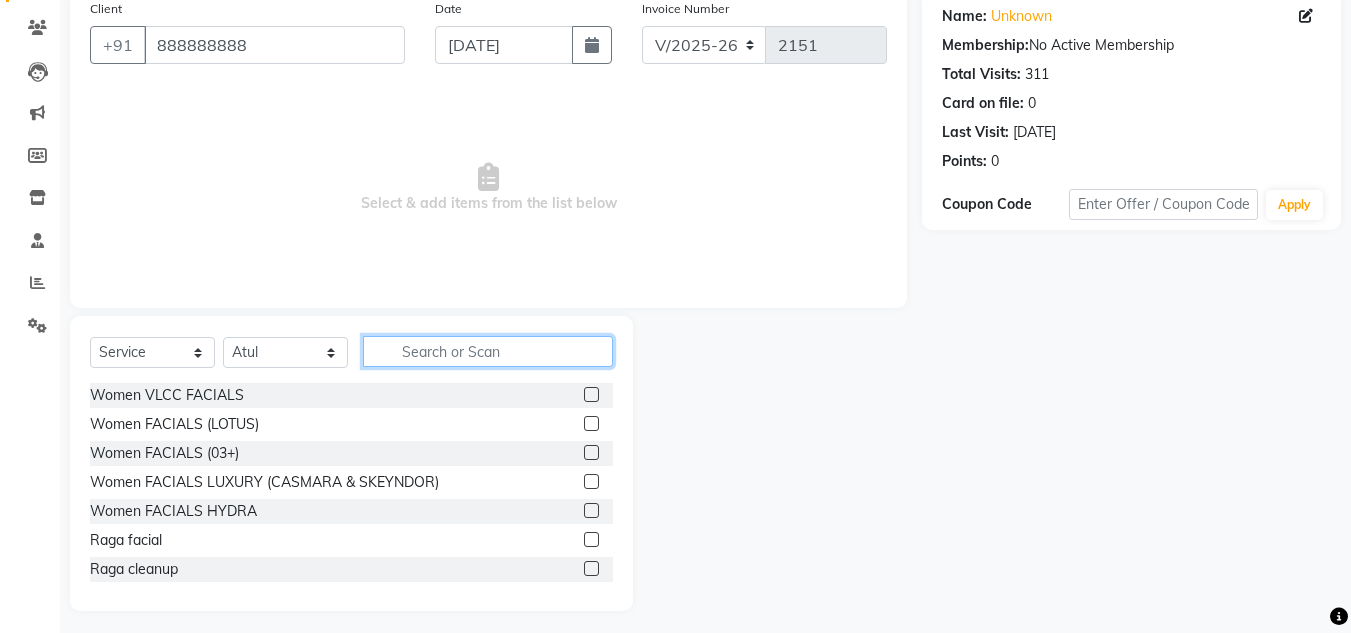 click 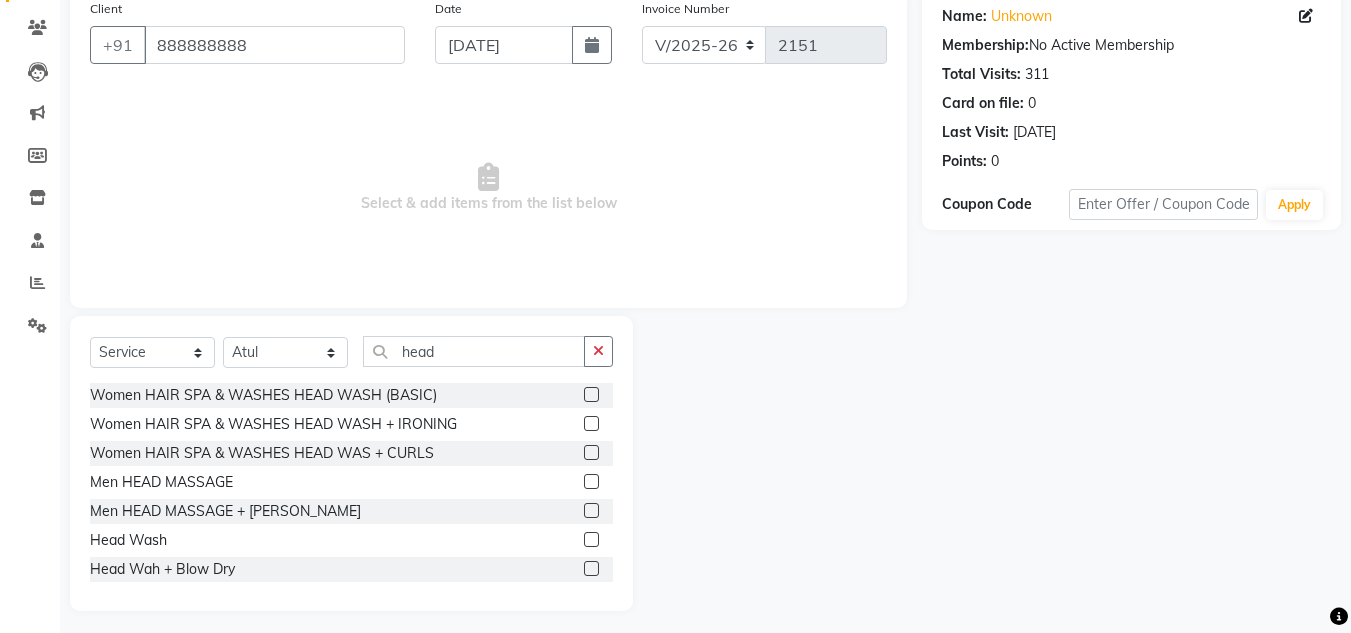 click 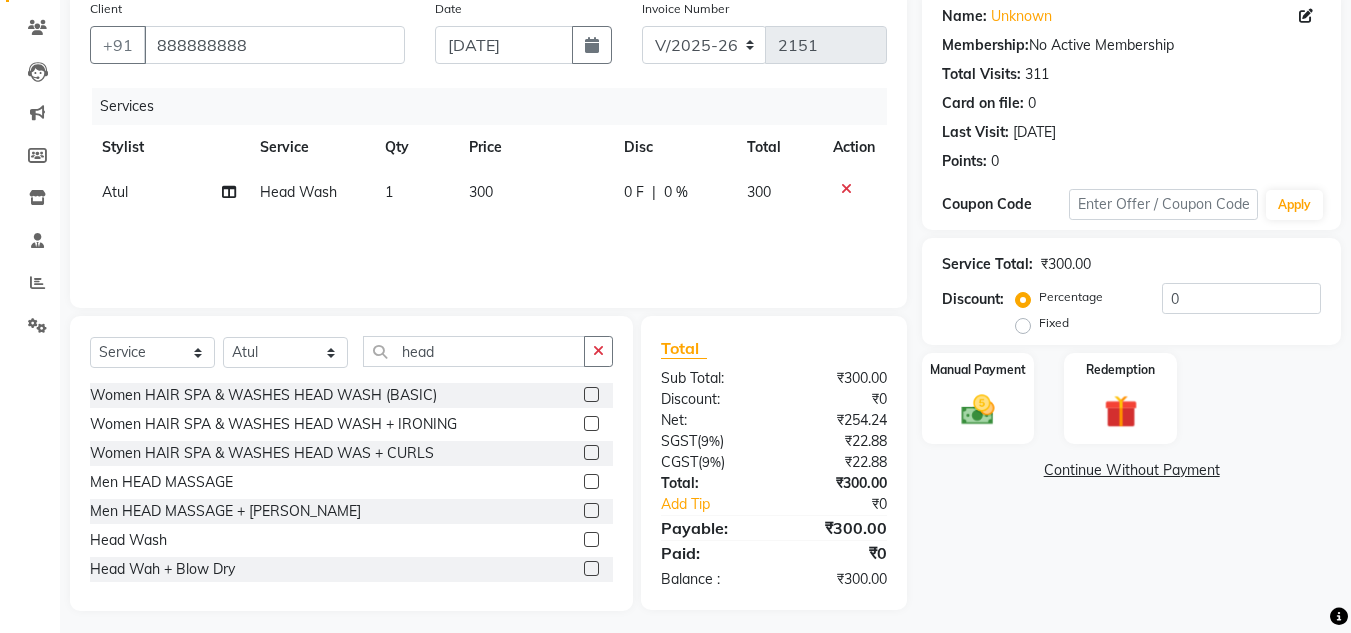 click on "₹300.00" 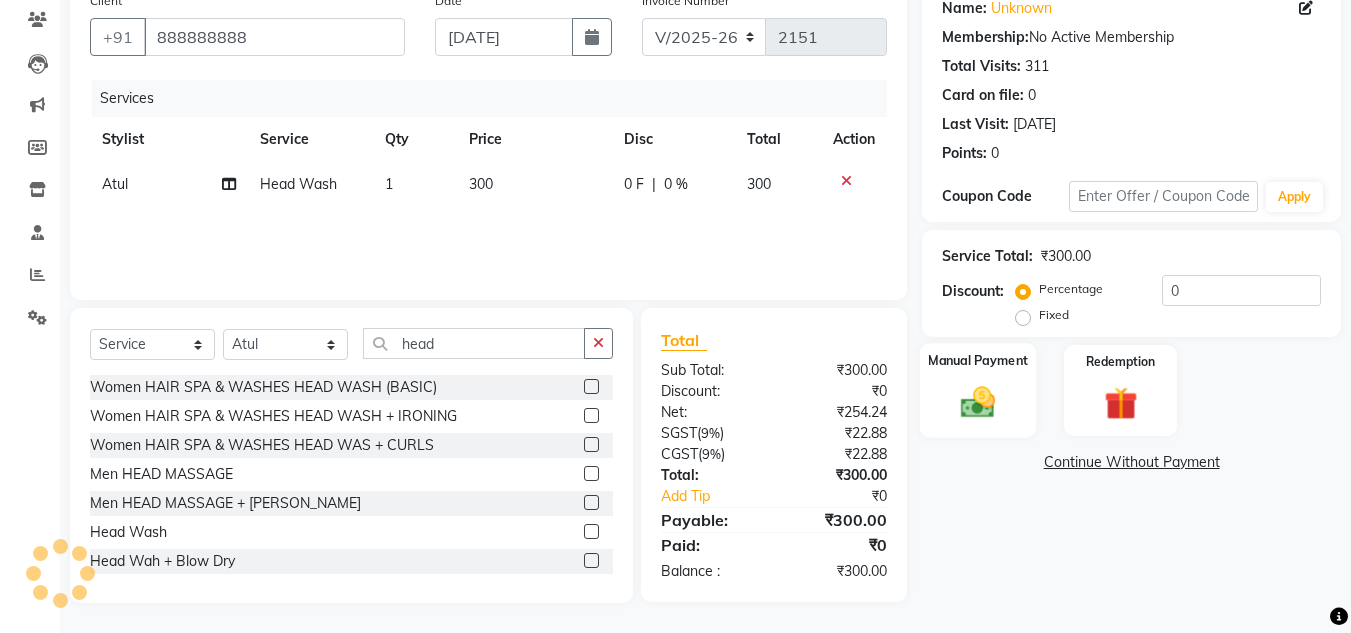 click 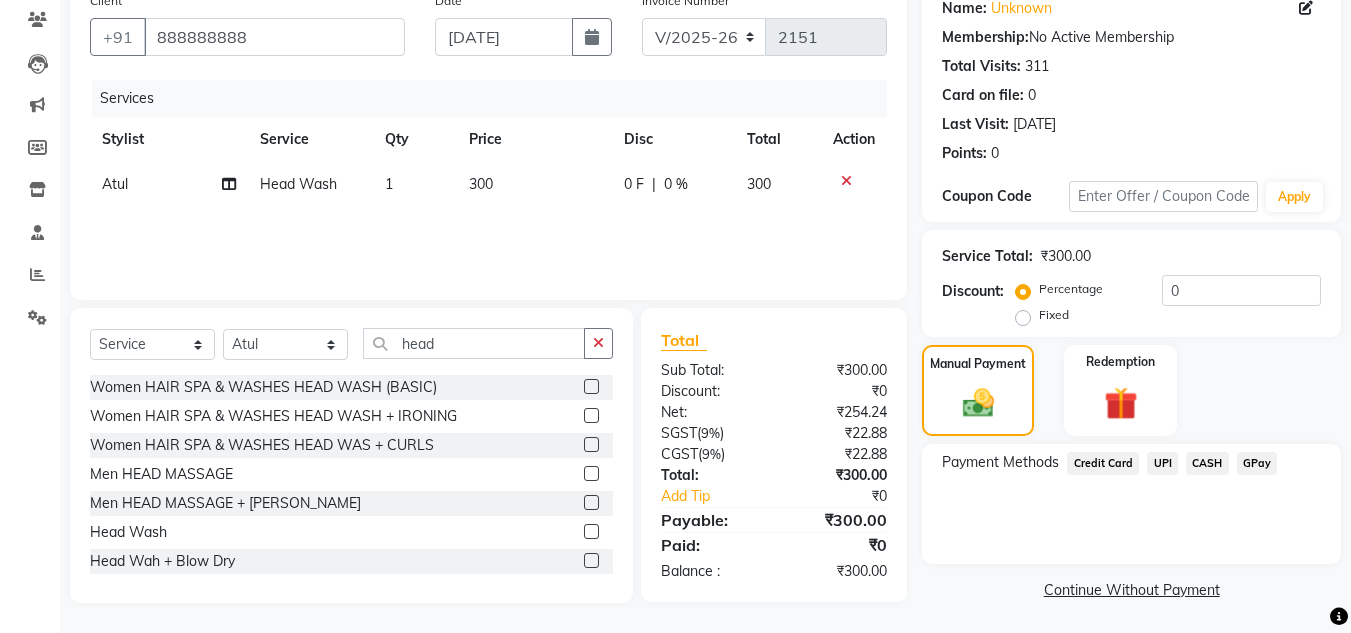 click on "Manual Payment Redemption" 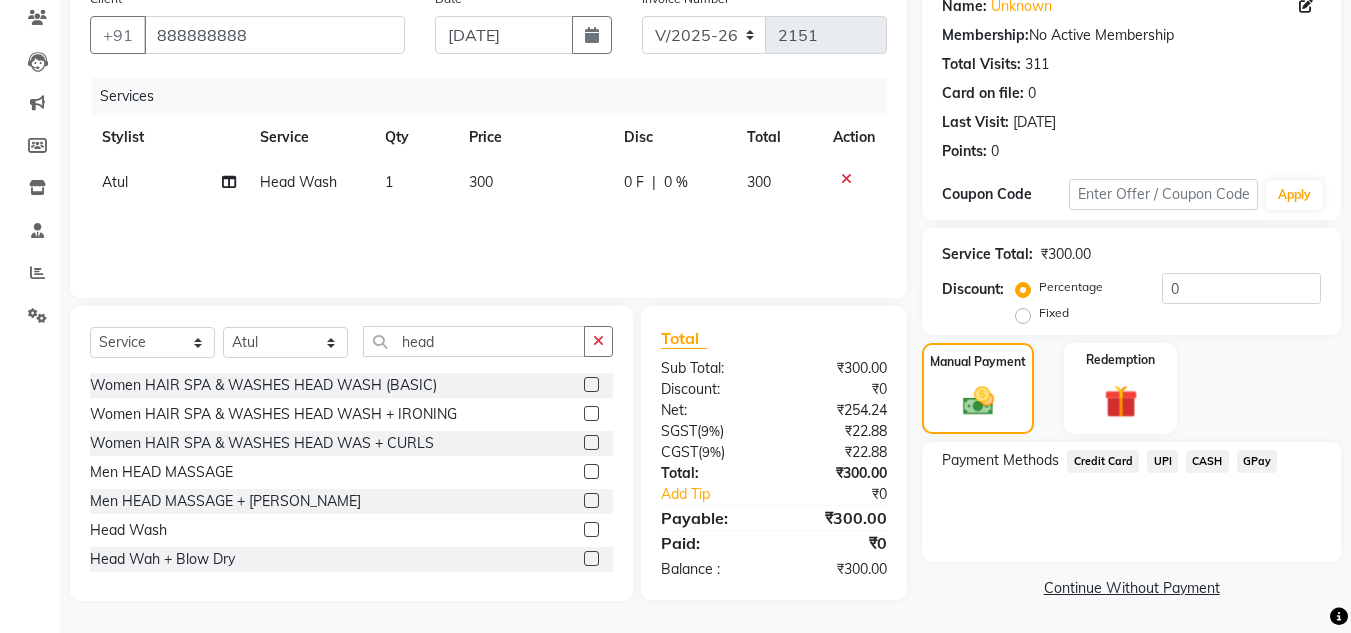 click on "UPI" 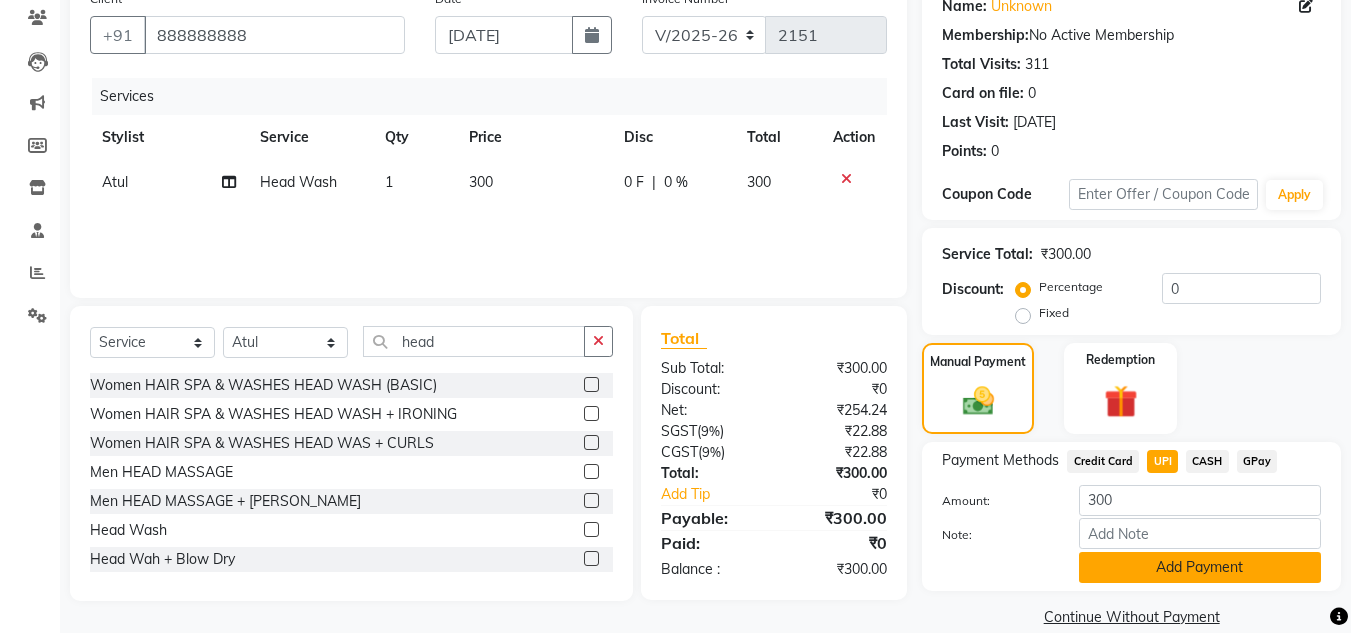 click on "Add Payment" 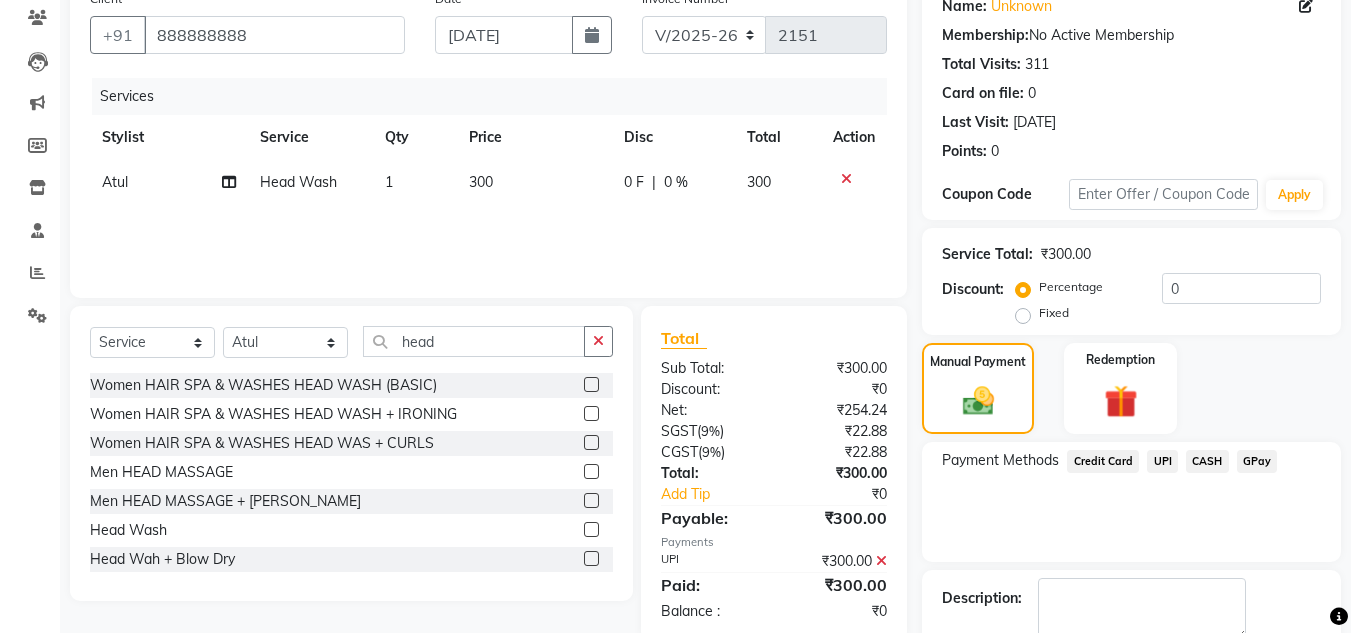 click on "Payment Methods  Credit Card   UPI   CASH   GPay" 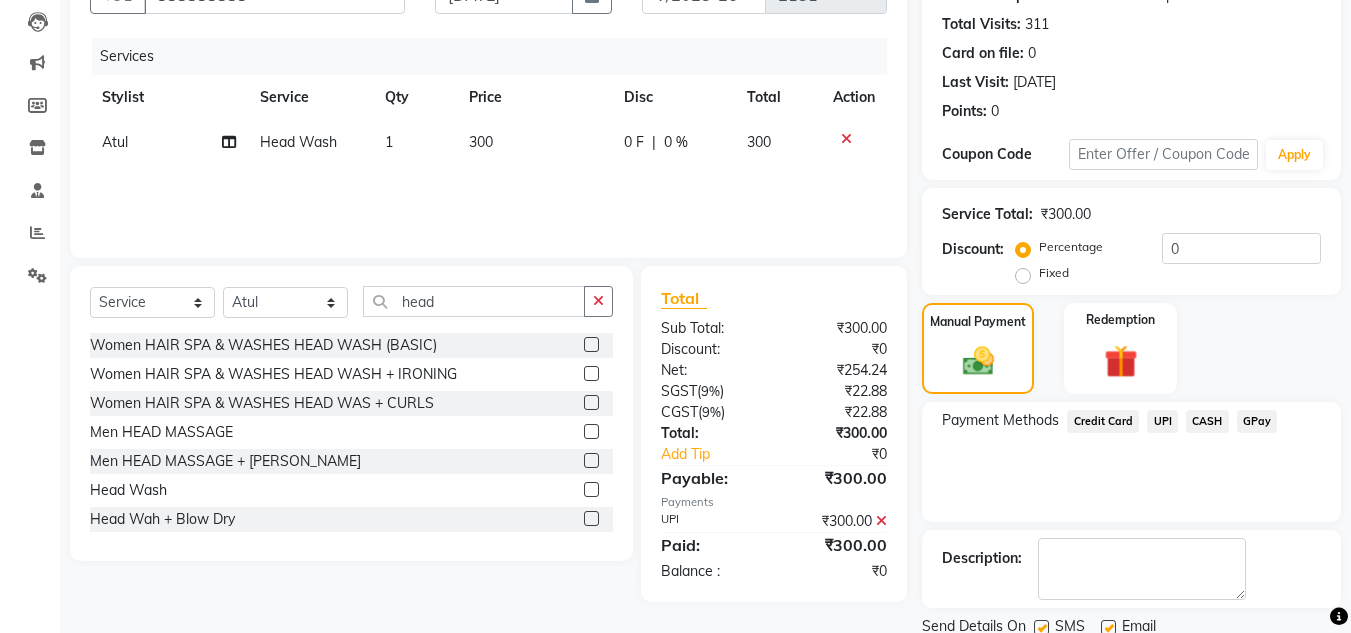 scroll, scrollTop: 283, scrollLeft: 0, axis: vertical 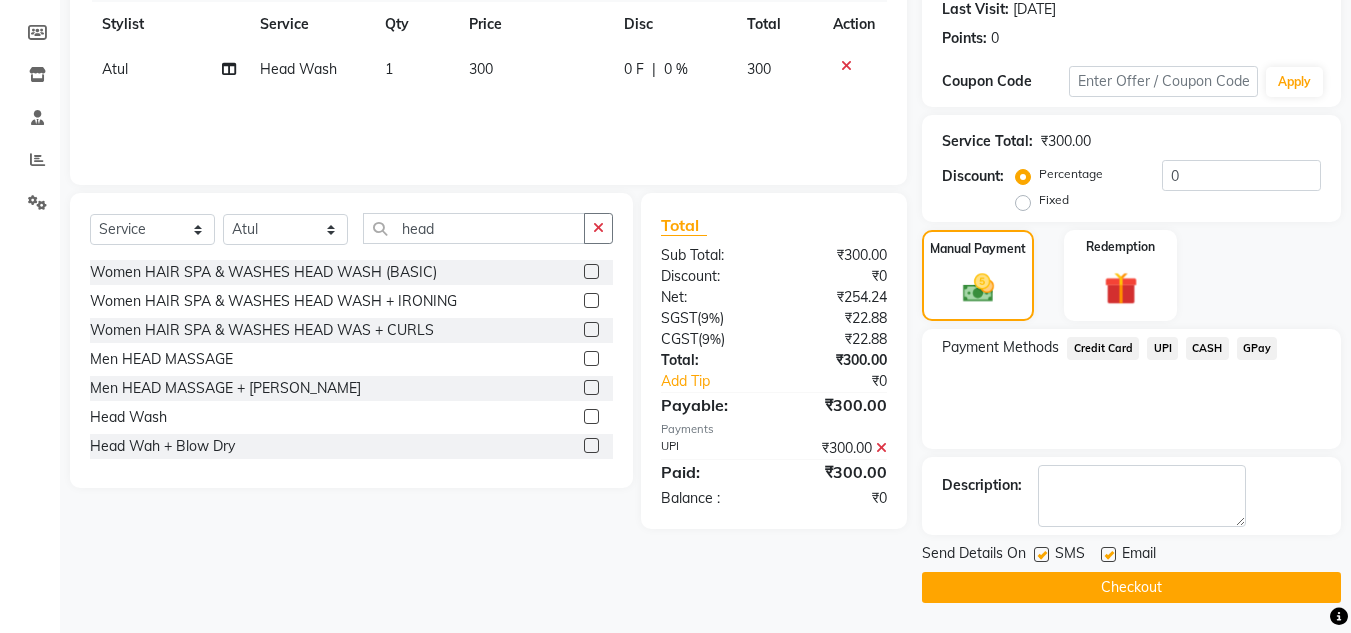 click on "Checkout" 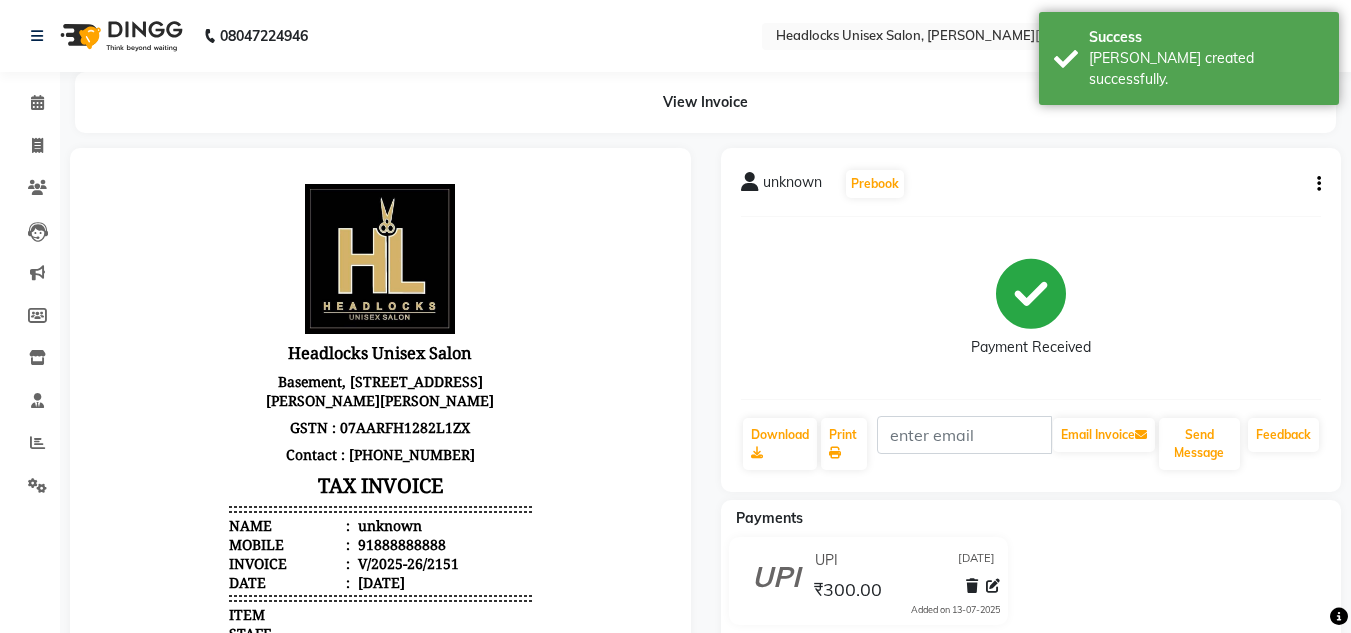 scroll, scrollTop: 0, scrollLeft: 0, axis: both 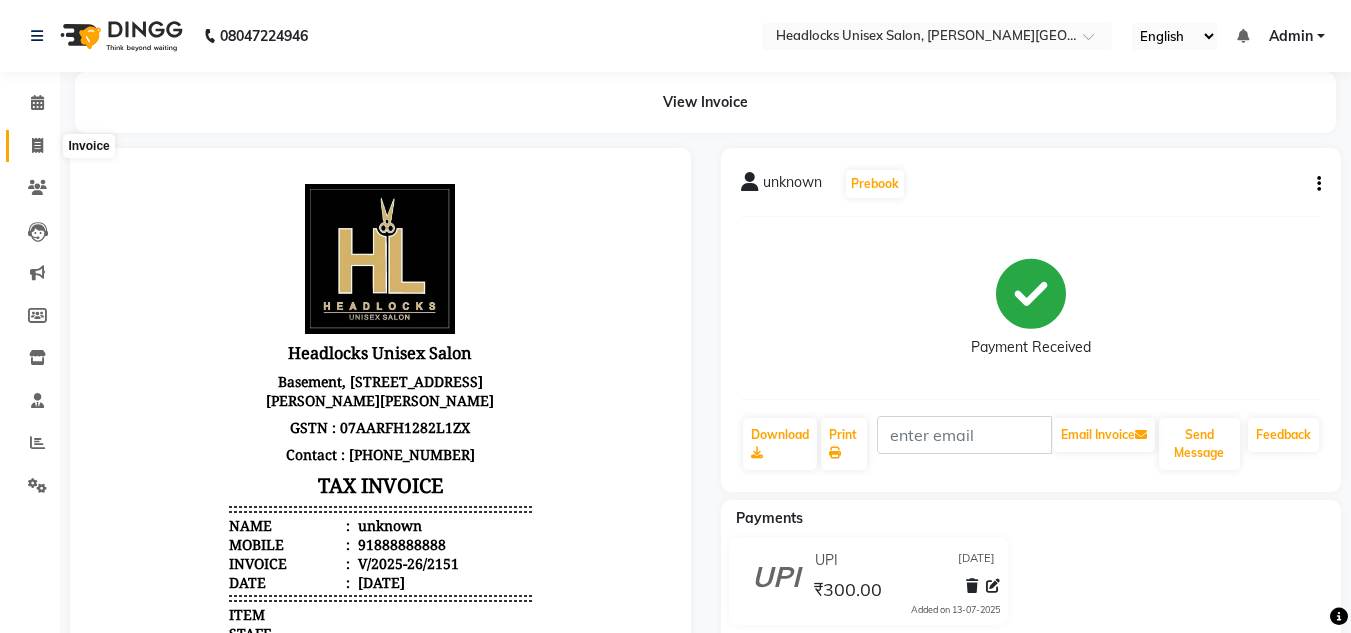 click 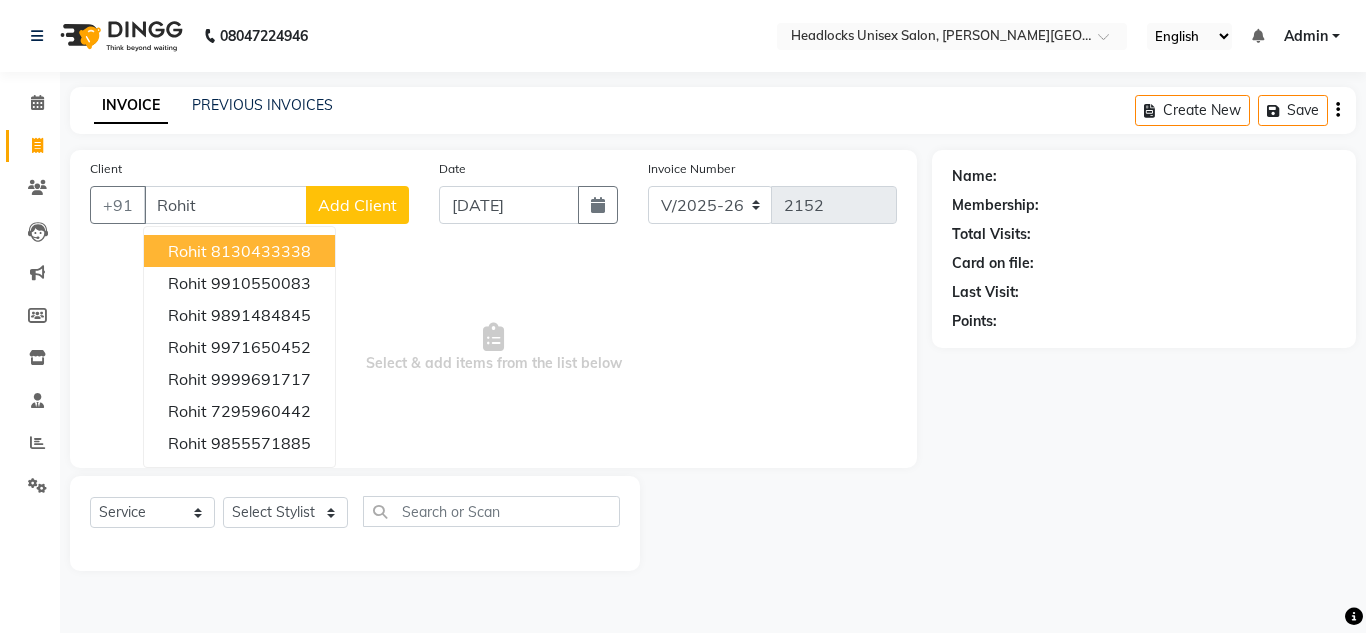 click on "Rohit" at bounding box center (187, 251) 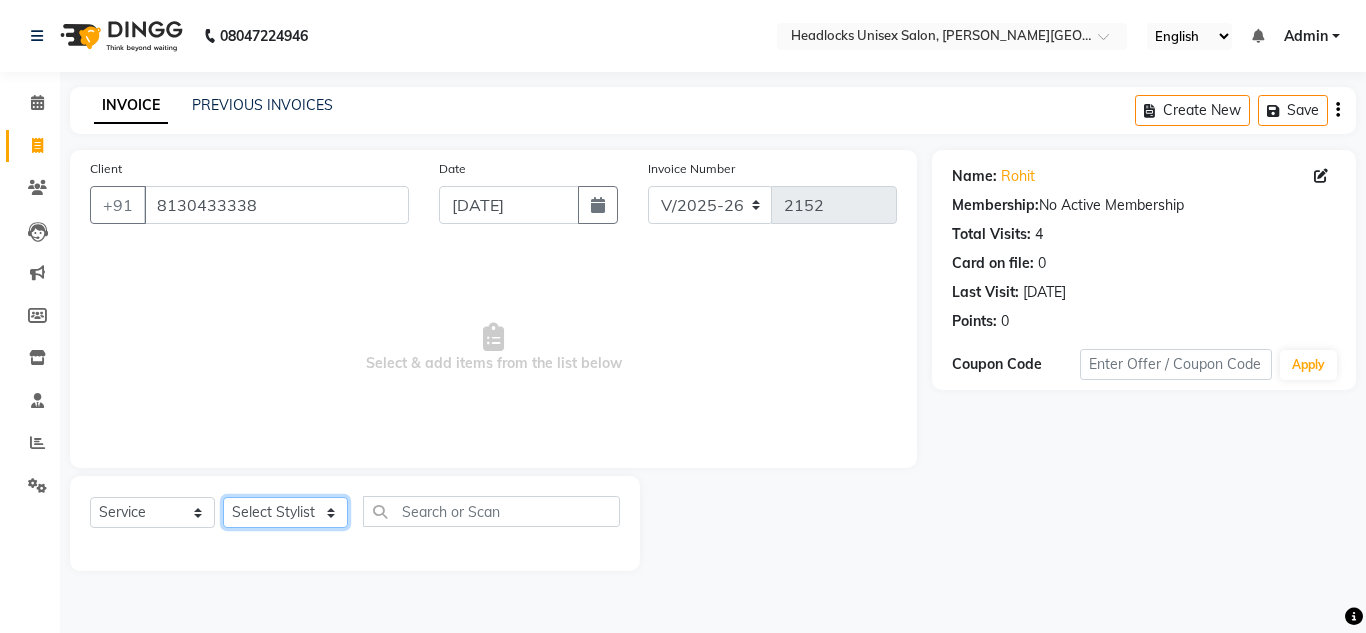 click on "Select Stylist [PERSON_NAME] Jannat Kaif [DATE] Lucky [PERSON_NAME] Pinky [PERSON_NAME] [PERSON_NAME] [PERSON_NAME] [PERSON_NAME] Suraj Vikas [PERSON_NAME] [PERSON_NAME]" 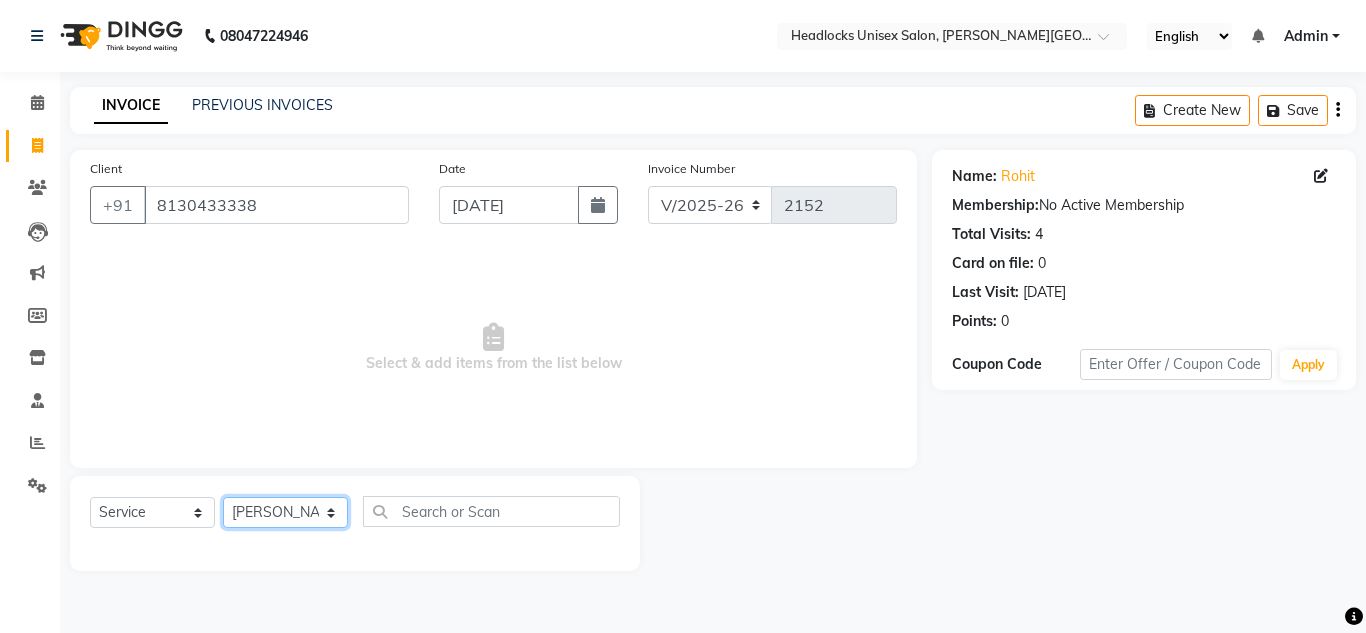 click on "Select Stylist [PERSON_NAME] Jannat Kaif [DATE] Lucky [PERSON_NAME] Pinky [PERSON_NAME] [PERSON_NAME] [PERSON_NAME] [PERSON_NAME] Suraj Vikas [PERSON_NAME] [PERSON_NAME]" 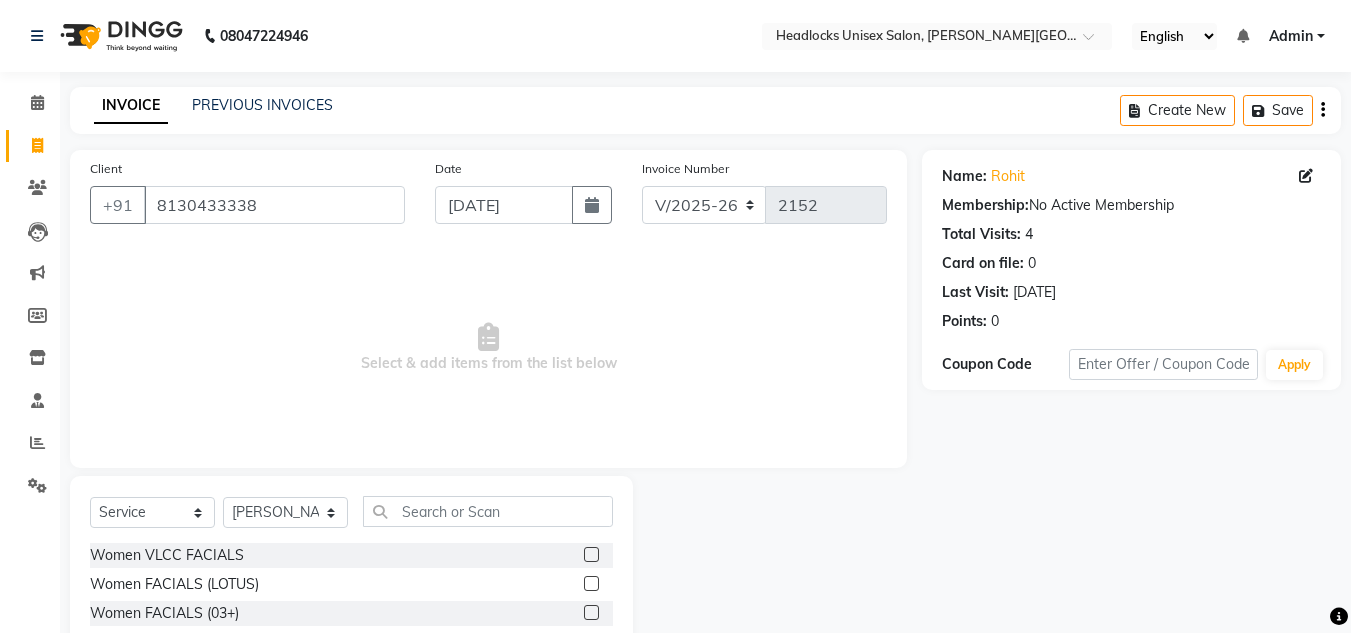 click on "Select & add items from the list below" at bounding box center [488, 348] 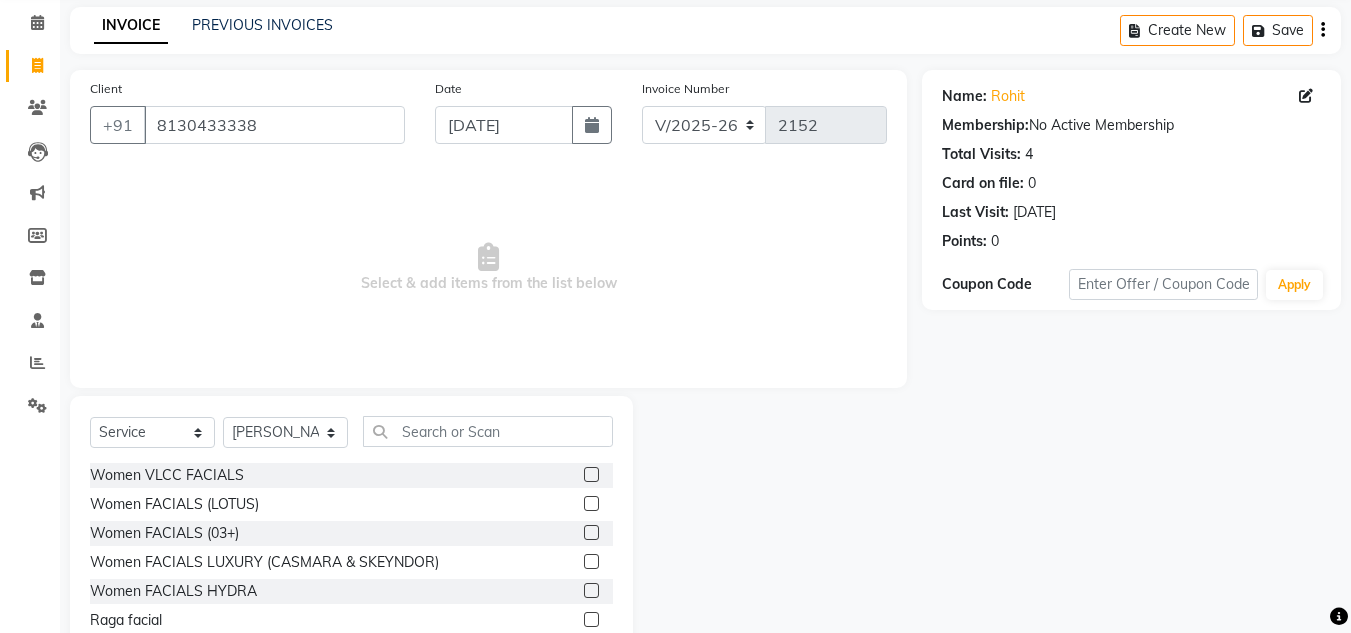 scroll, scrollTop: 120, scrollLeft: 0, axis: vertical 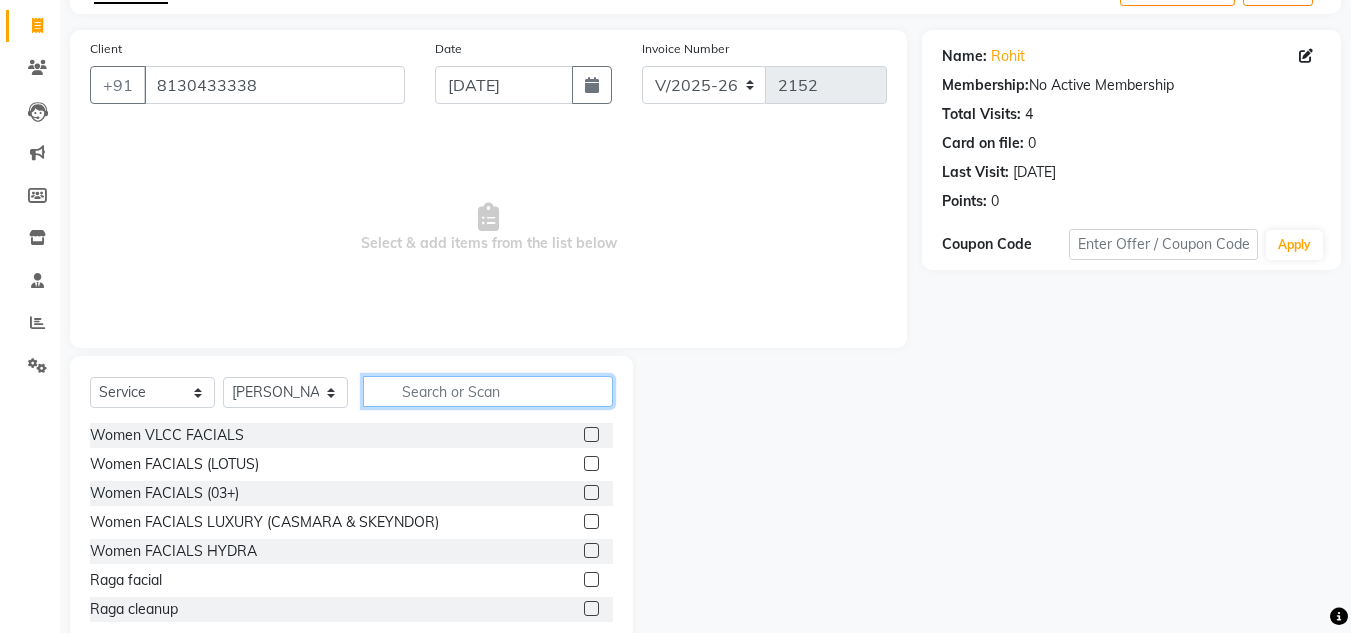 click 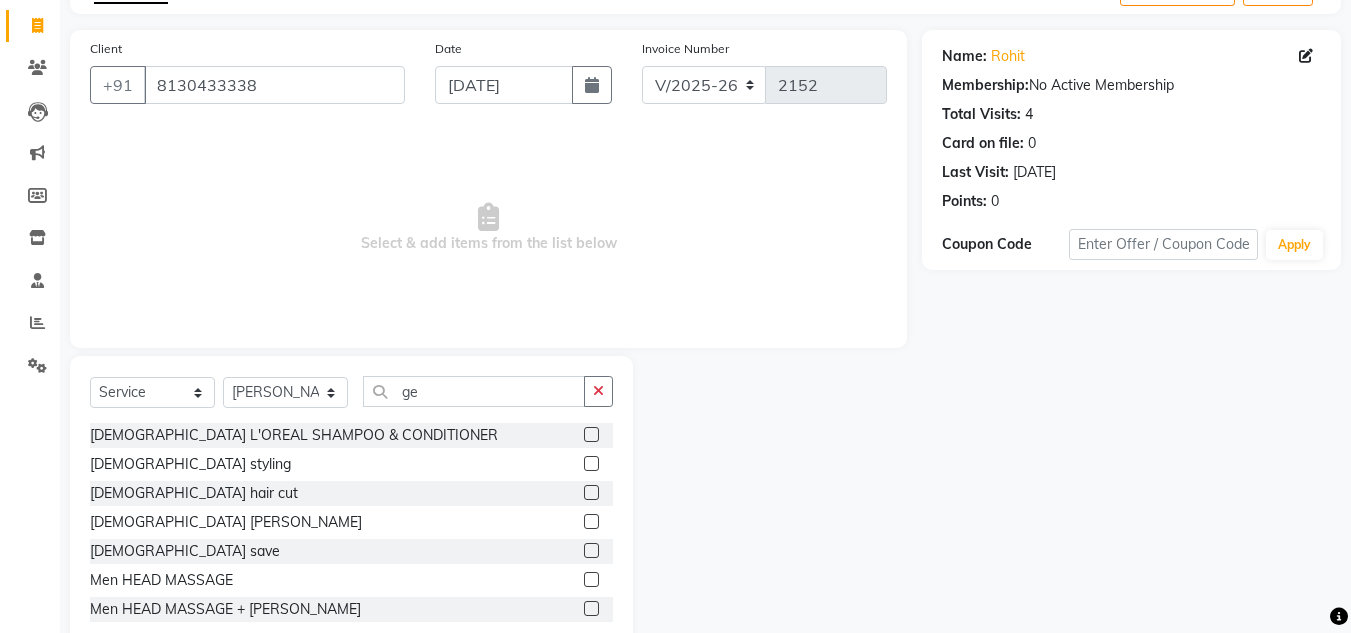click 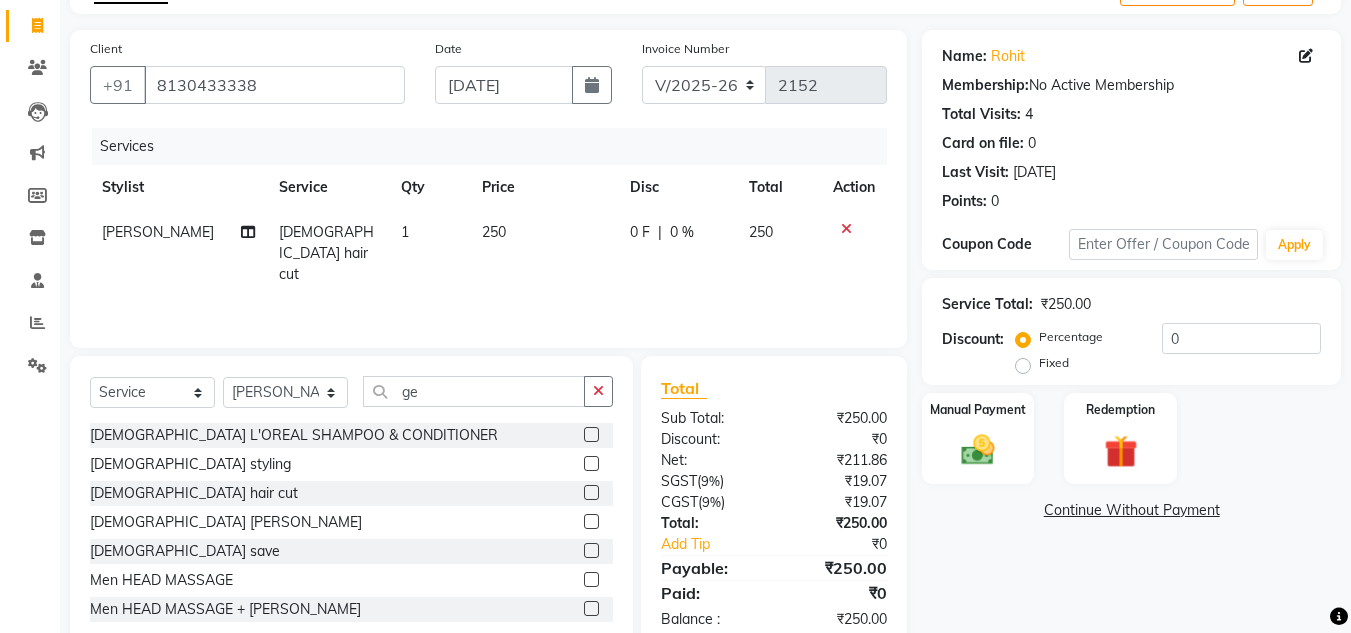 click 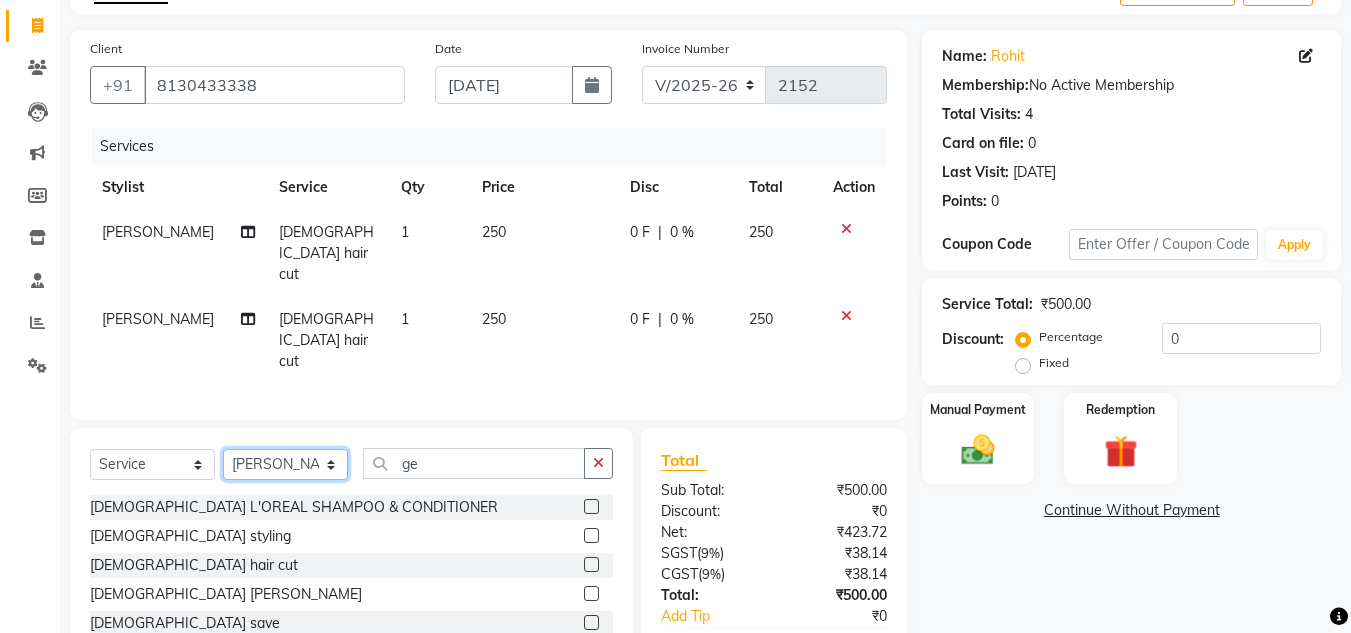 click on "Select Stylist [PERSON_NAME] Jannat Kaif [DATE] Lucky [PERSON_NAME] Pinky [PERSON_NAME] [PERSON_NAME] [PERSON_NAME] [PERSON_NAME] Suraj Vikas [PERSON_NAME] [PERSON_NAME]" 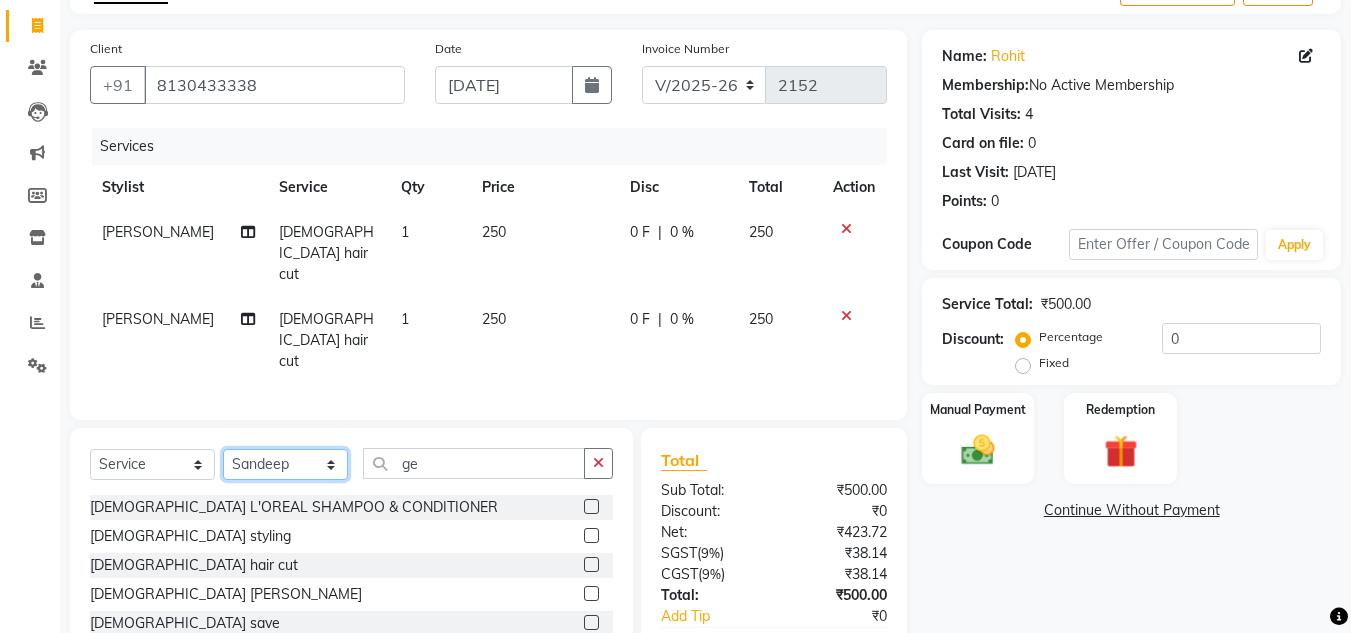 click on "Select Stylist [PERSON_NAME] Jannat Kaif [DATE] Lucky [PERSON_NAME] Pinky [PERSON_NAME] [PERSON_NAME] [PERSON_NAME] [PERSON_NAME] Suraj Vikas [PERSON_NAME] [PERSON_NAME]" 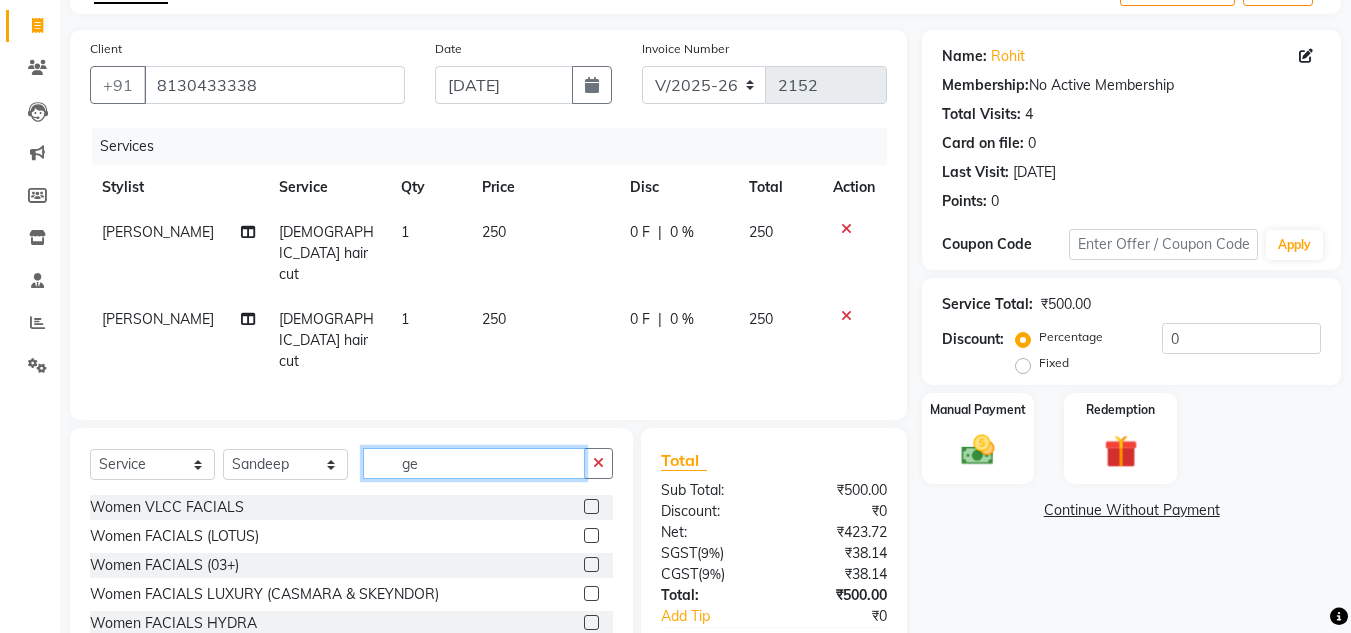 click on "ge" 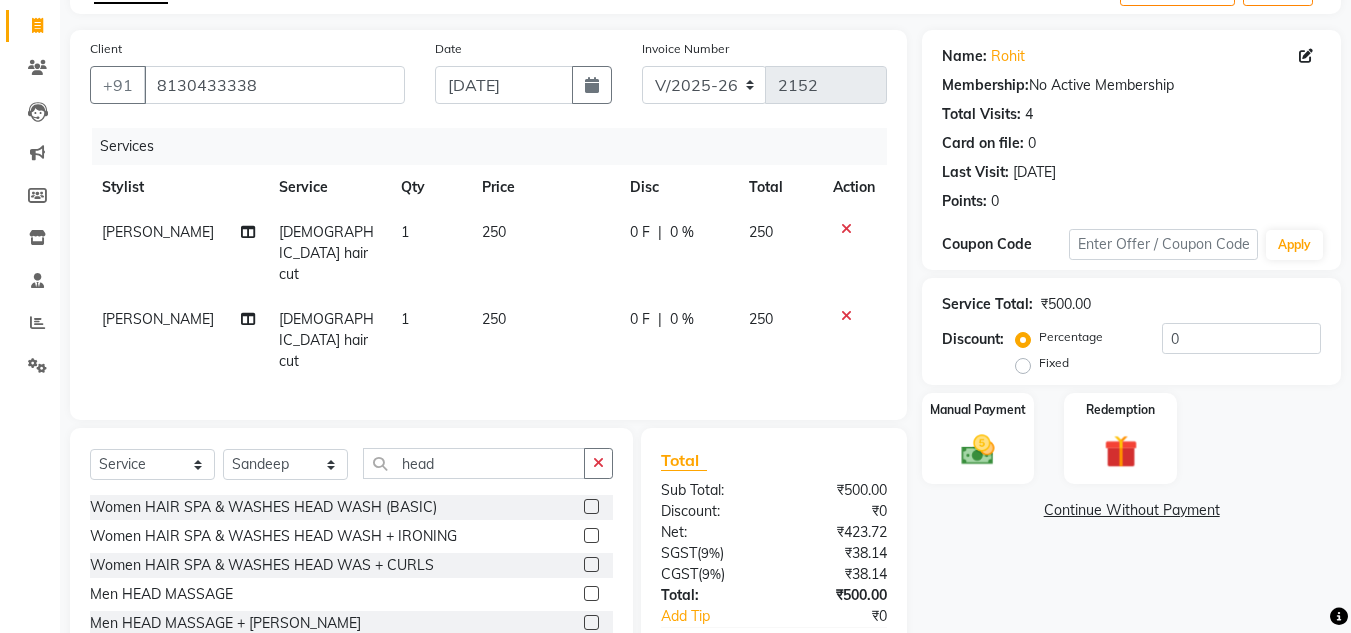 click 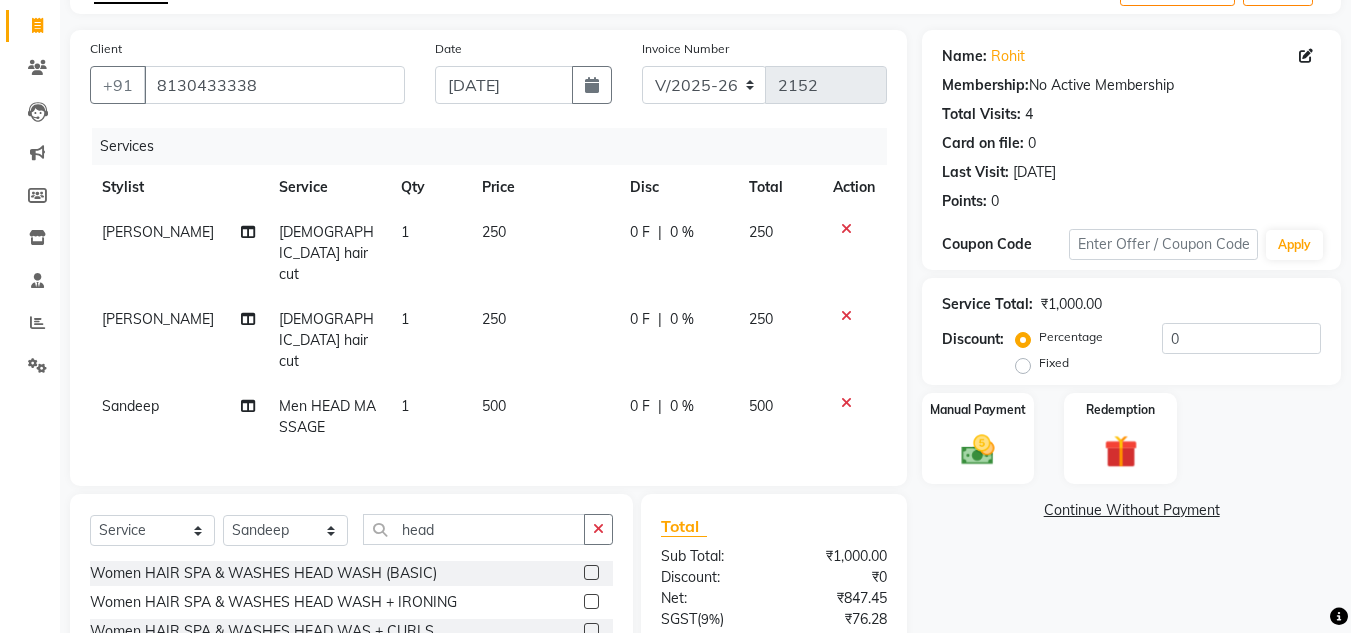 click on "500" 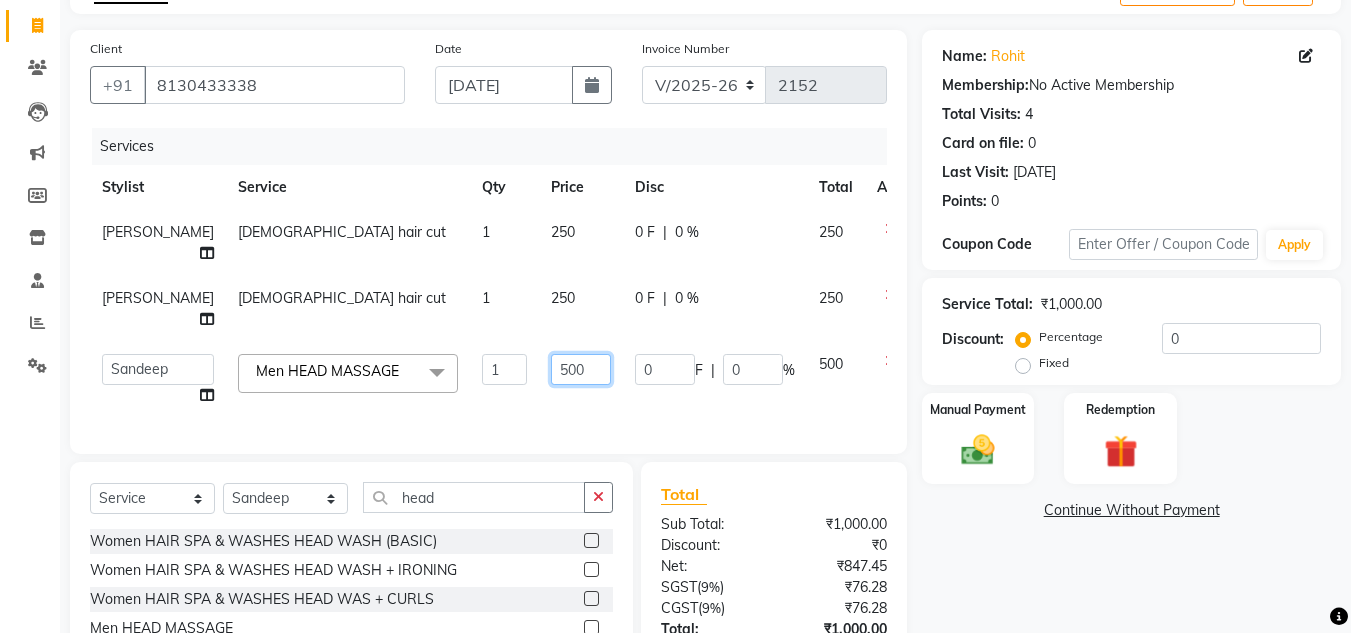 click on "500" 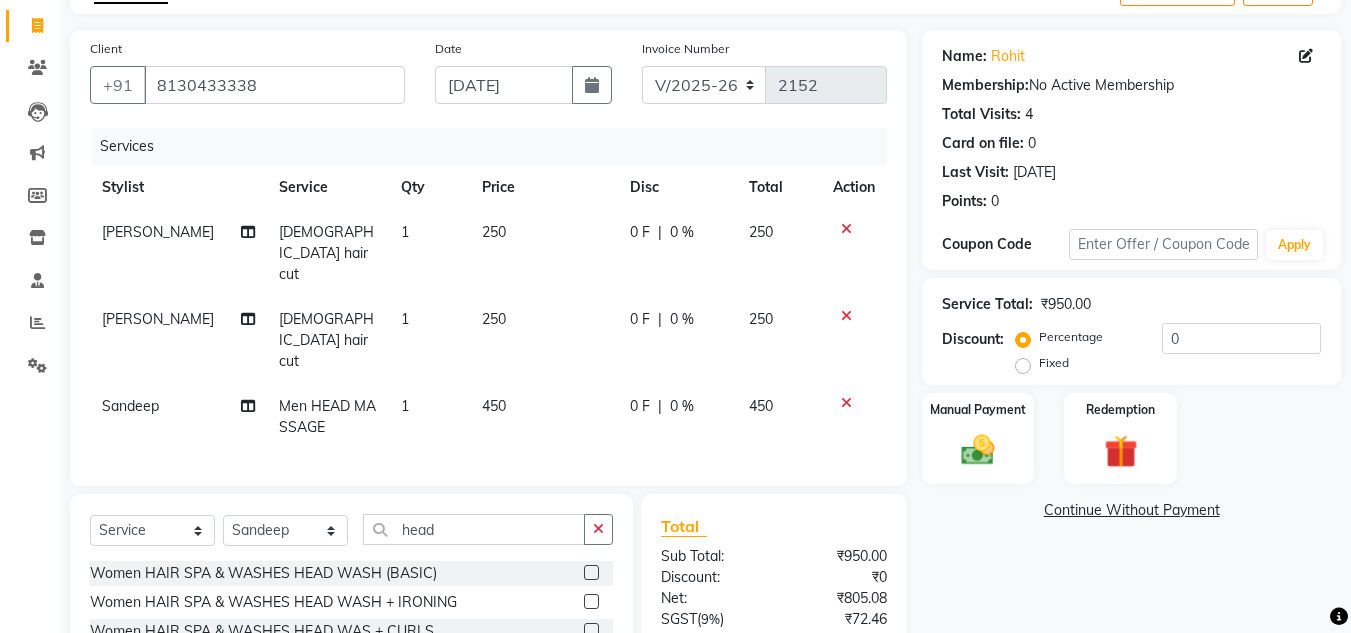 click on "[PERSON_NAME] [DEMOGRAPHIC_DATA] hair cut 1 250 0 F | 0 % 250 [PERSON_NAME] [DEMOGRAPHIC_DATA] hair cut 1 250 0 F | 0 % 250 Sandeep Men HEAD MASSAGE 1 450 0 F | 0 % 450" 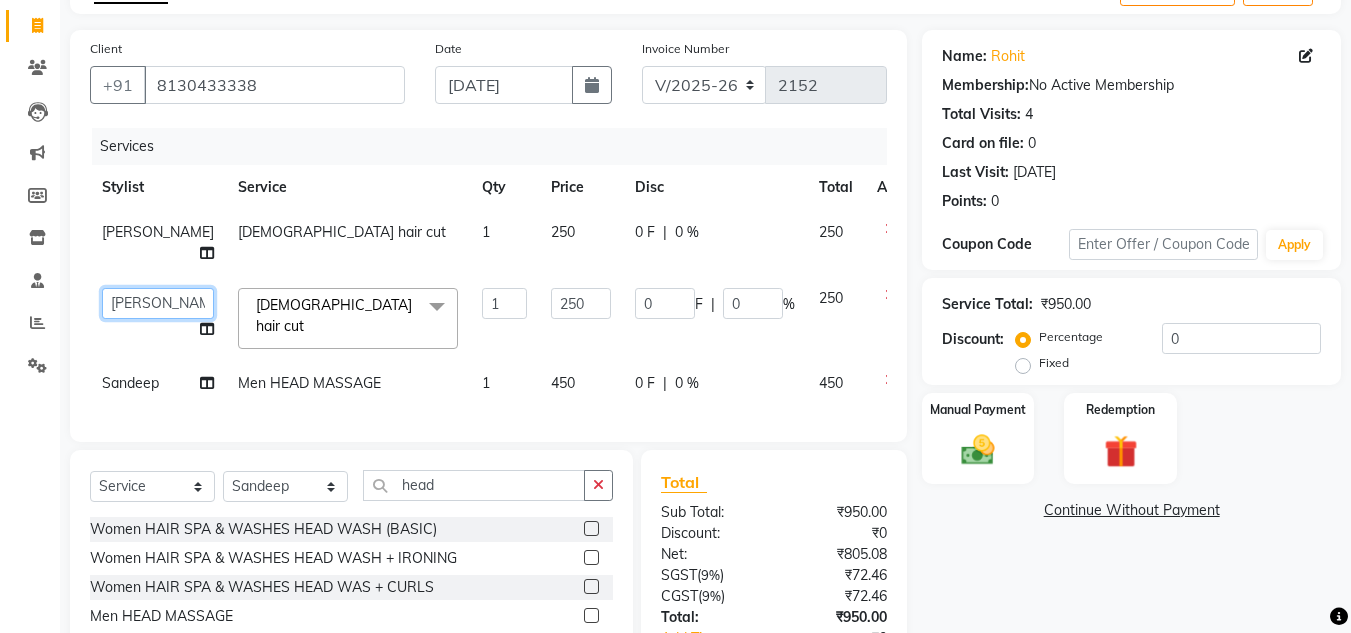 click on "[PERSON_NAME]   [PERSON_NAME][DATE]   Lucky   [PERSON_NAME]   Pinky   [PERSON_NAME]   [PERSON_NAME]   [PERSON_NAME]   [PERSON_NAME]   Suraj   Vikas   [PERSON_NAME]   [PERSON_NAME]" 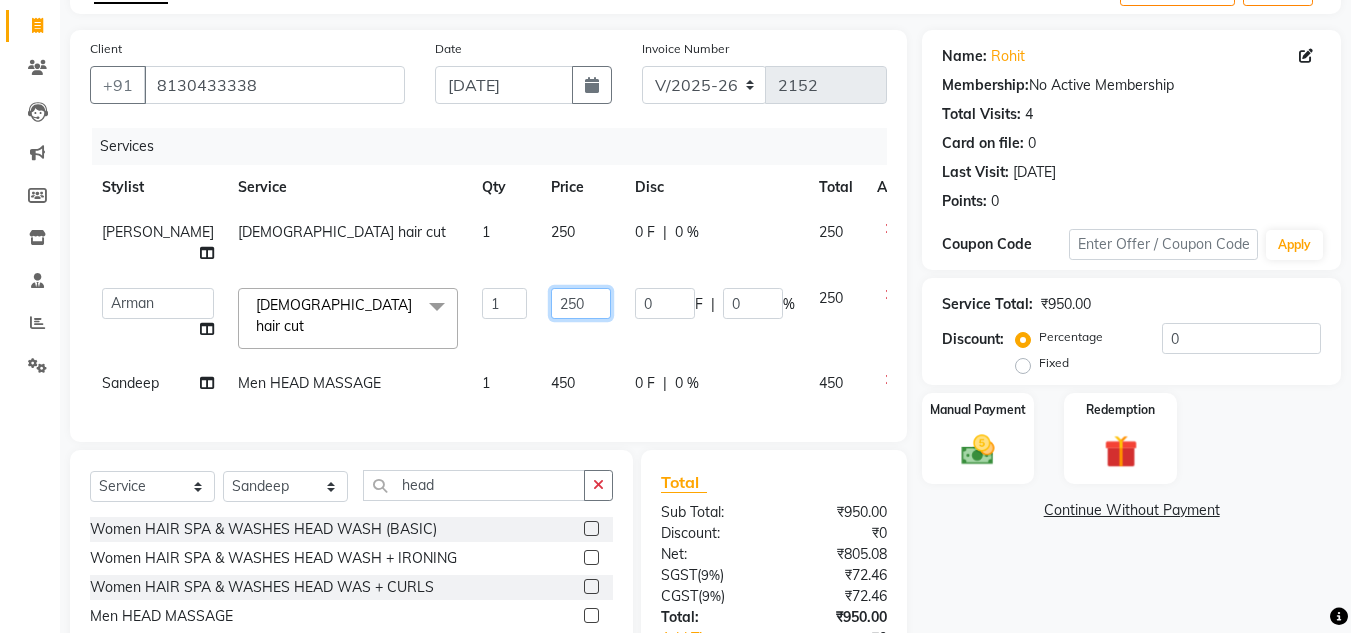 click on "250" 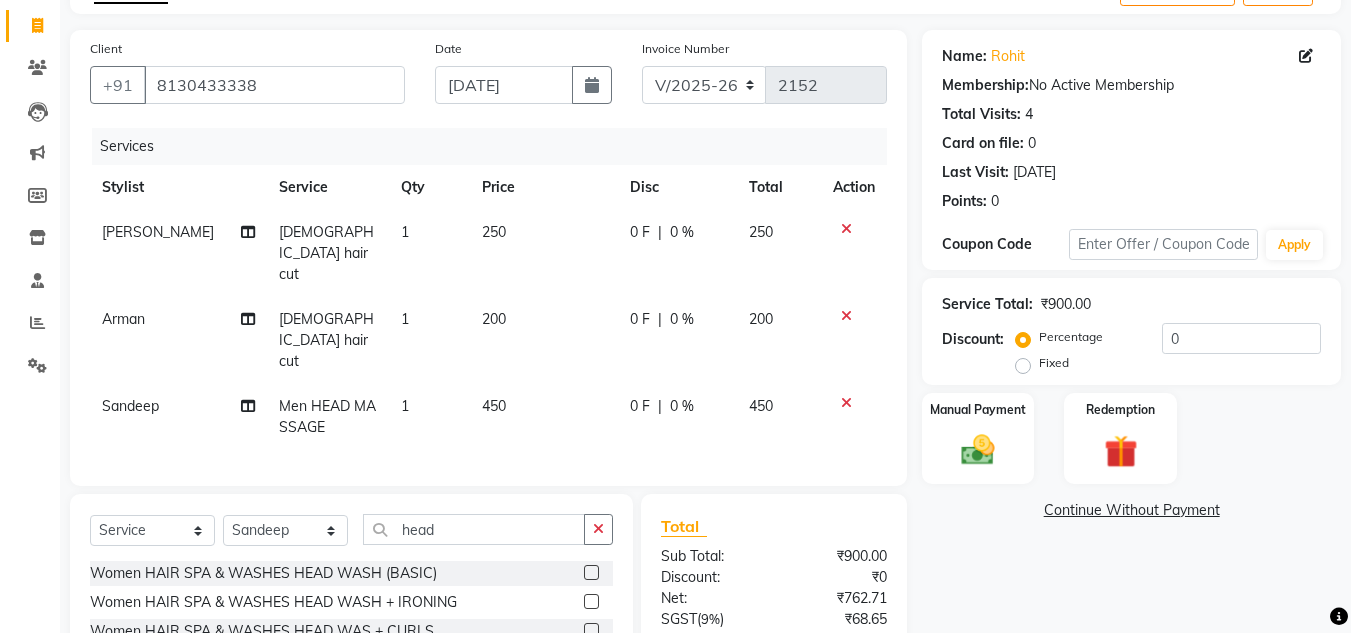 click on "[PERSON_NAME] [DEMOGRAPHIC_DATA] hair cut 1 250 0 F | 0 % 250 Arman [DEMOGRAPHIC_DATA] hair cut 1 200 0 F | 0 % 200 Sandeep Men HEAD MASSAGE 1 450 0 F | 0 % 450" 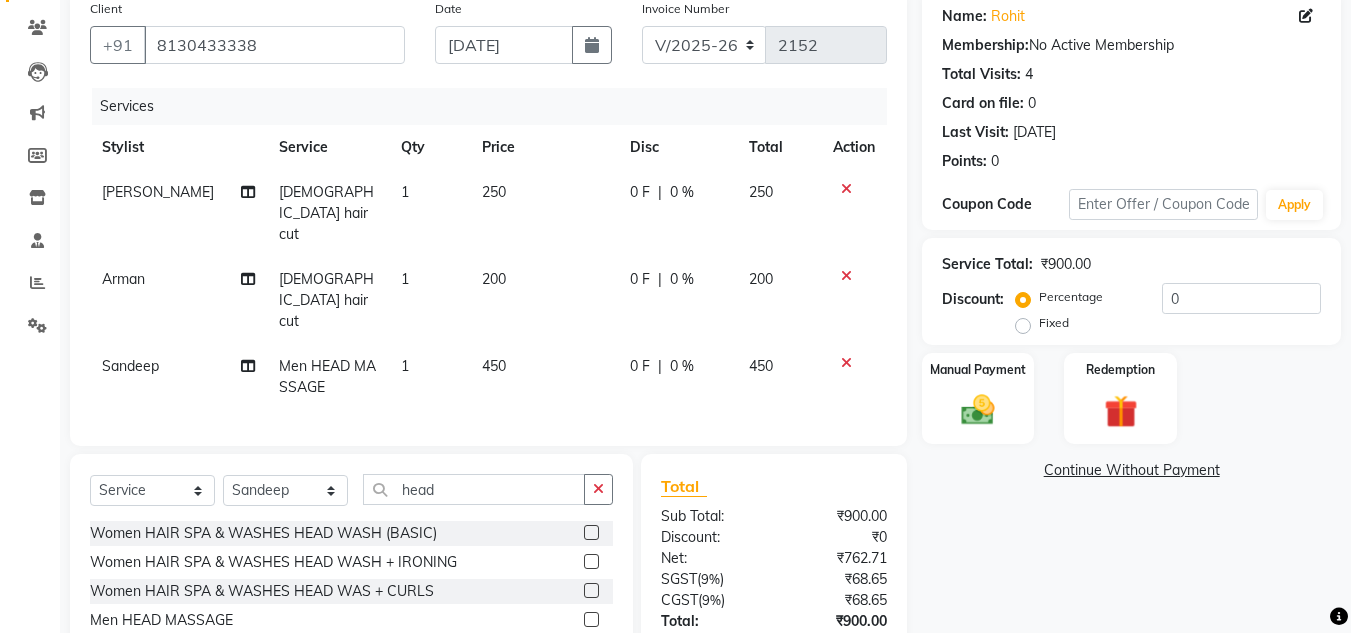scroll, scrollTop: 237, scrollLeft: 0, axis: vertical 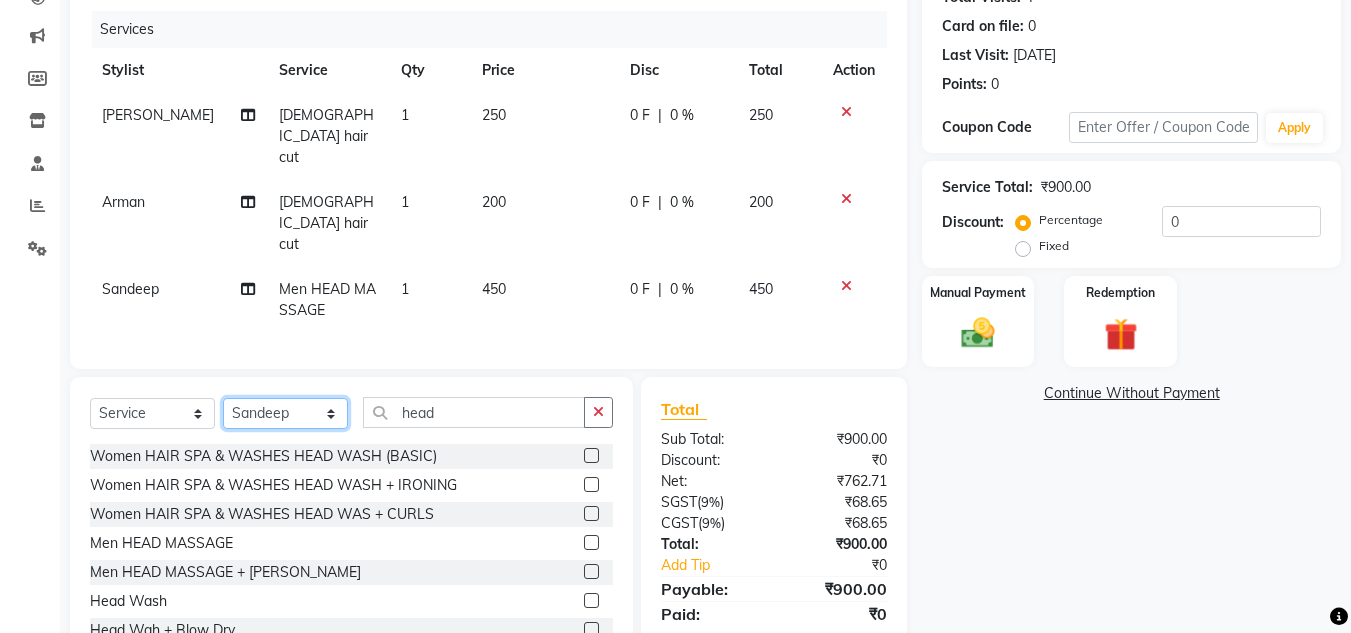 click on "Select Stylist [PERSON_NAME] Jannat Kaif [DATE] Lucky [PERSON_NAME] Pinky [PERSON_NAME] [PERSON_NAME] [PERSON_NAME] [PERSON_NAME] Suraj Vikas [PERSON_NAME] [PERSON_NAME]" 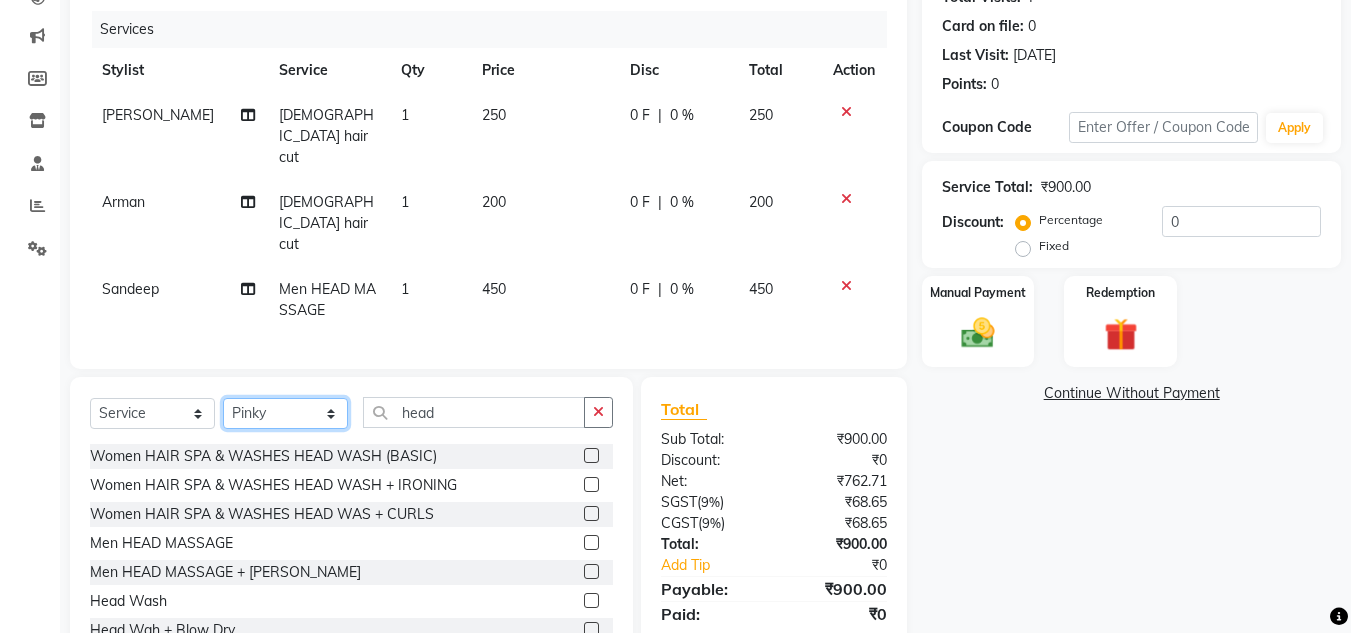 click on "Select Stylist [PERSON_NAME] Jannat Kaif [DATE] Lucky [PERSON_NAME] Pinky [PERSON_NAME] [PERSON_NAME] [PERSON_NAME] [PERSON_NAME] Suraj Vikas [PERSON_NAME] [PERSON_NAME]" 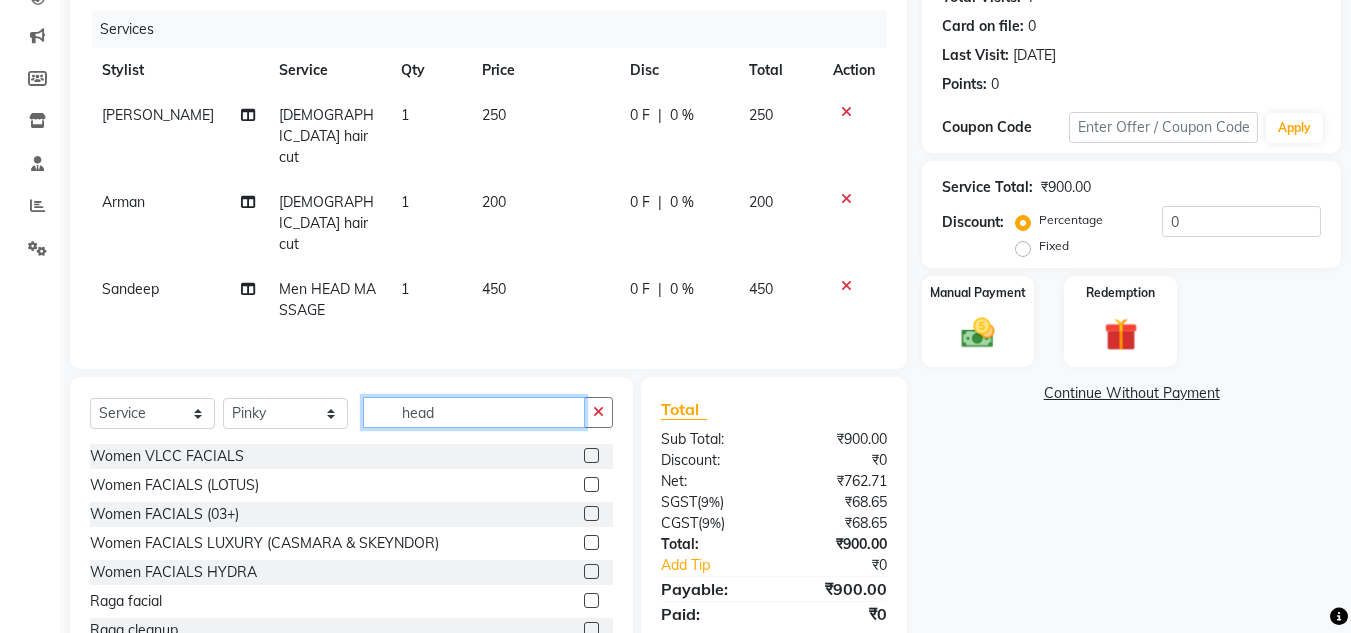 click on "head" 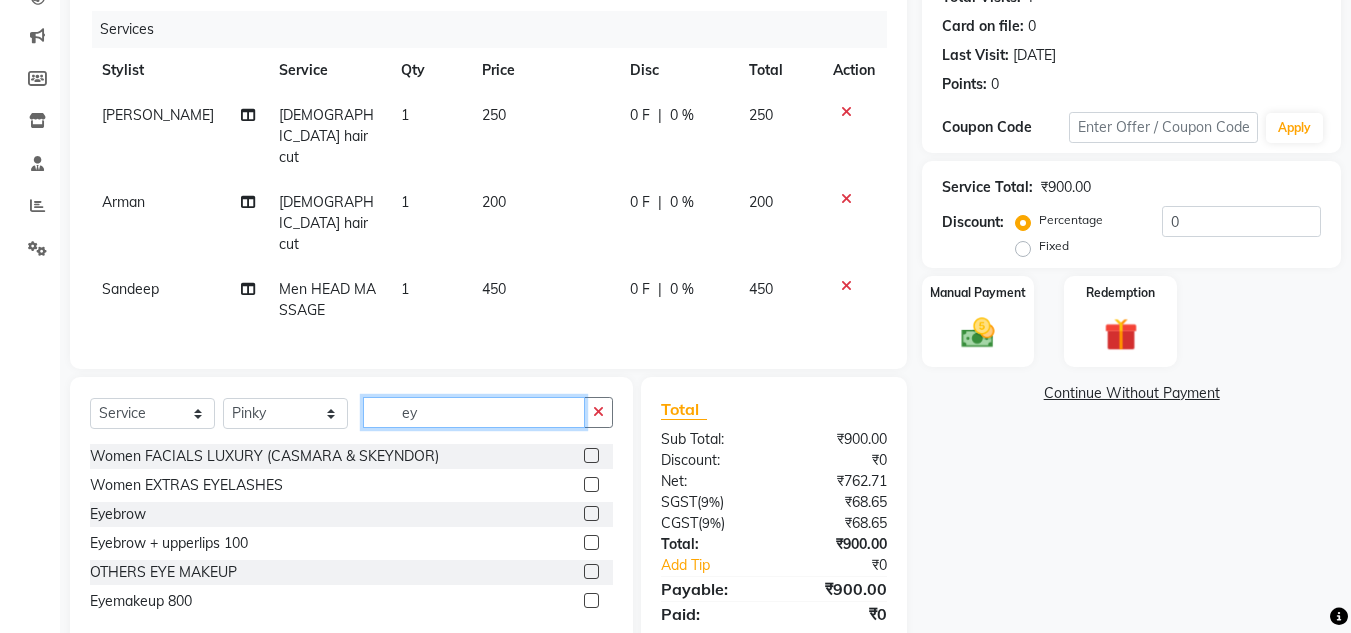 scroll, scrollTop: 236, scrollLeft: 0, axis: vertical 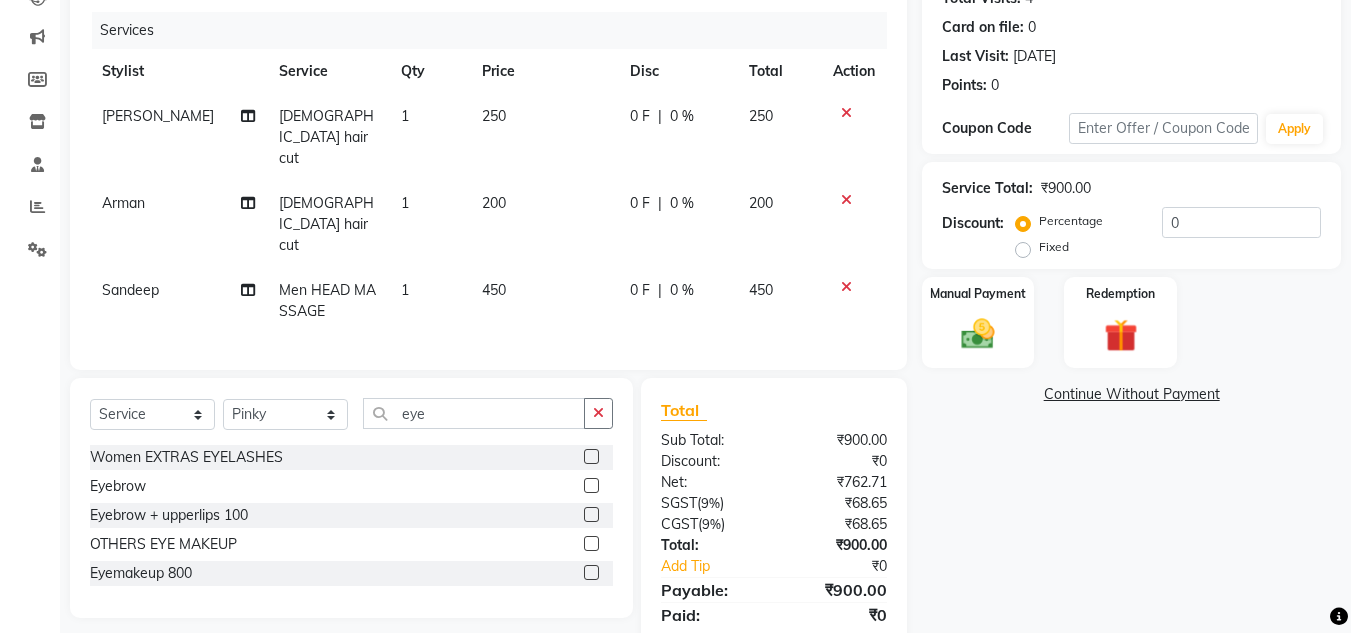 click 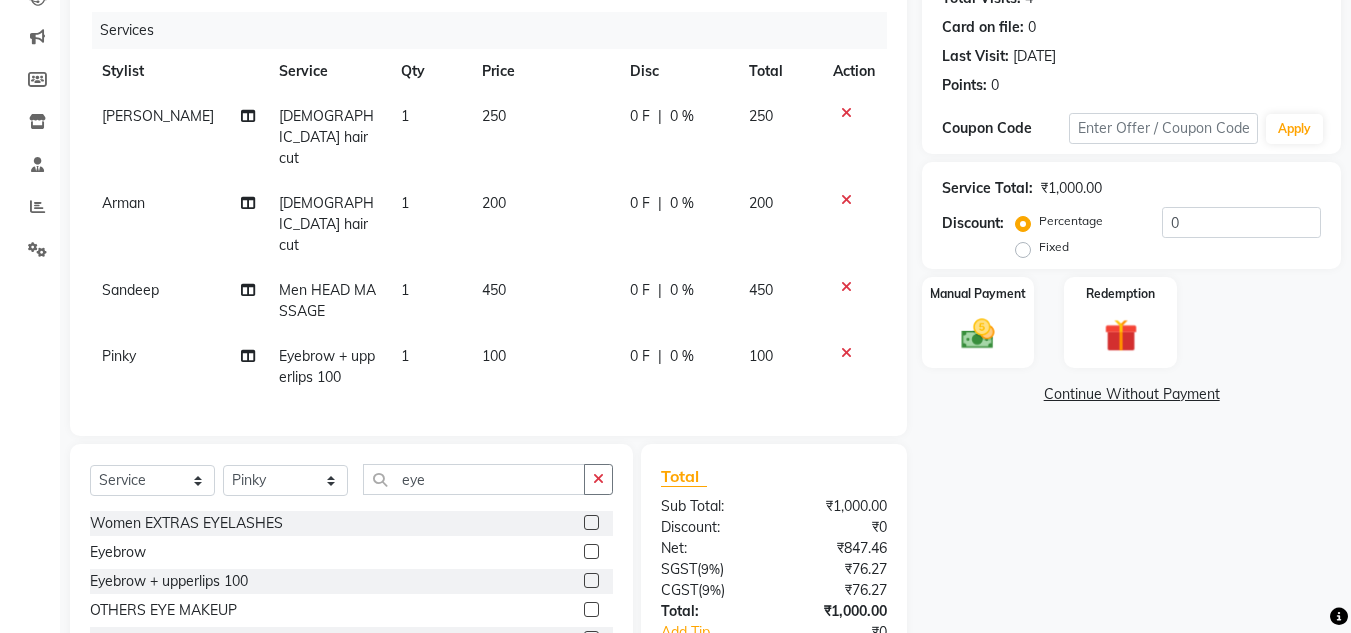 click on "Total" 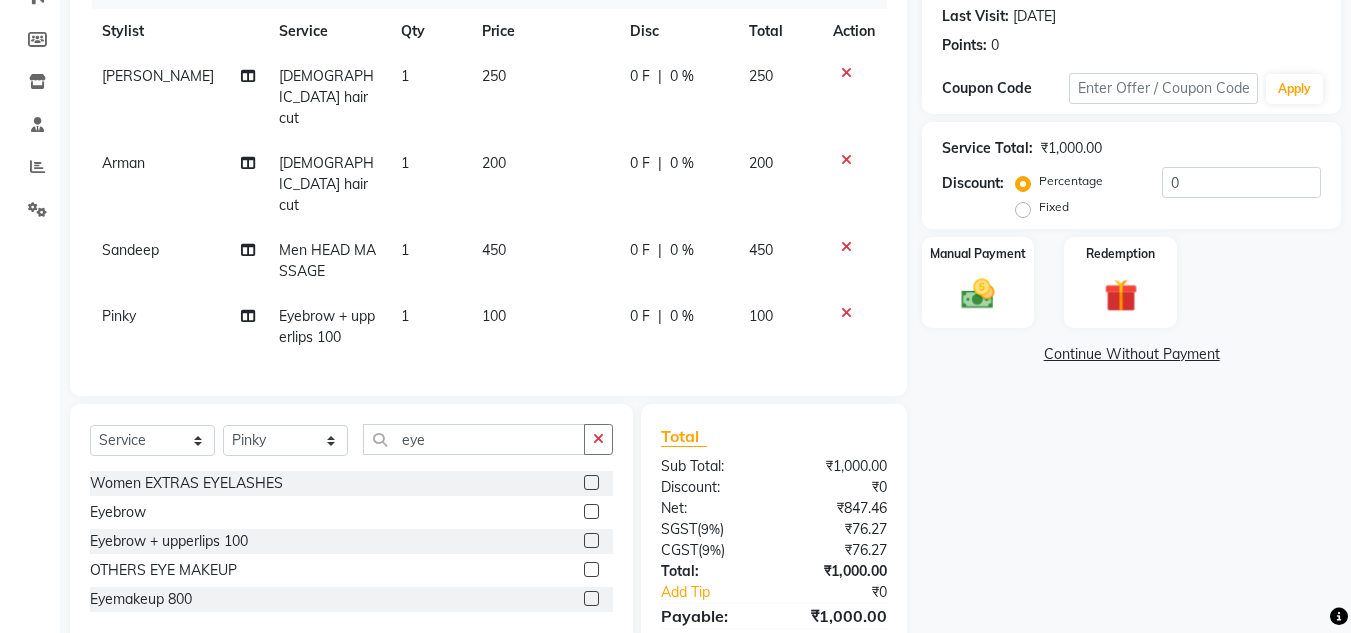 scroll, scrollTop: 302, scrollLeft: 0, axis: vertical 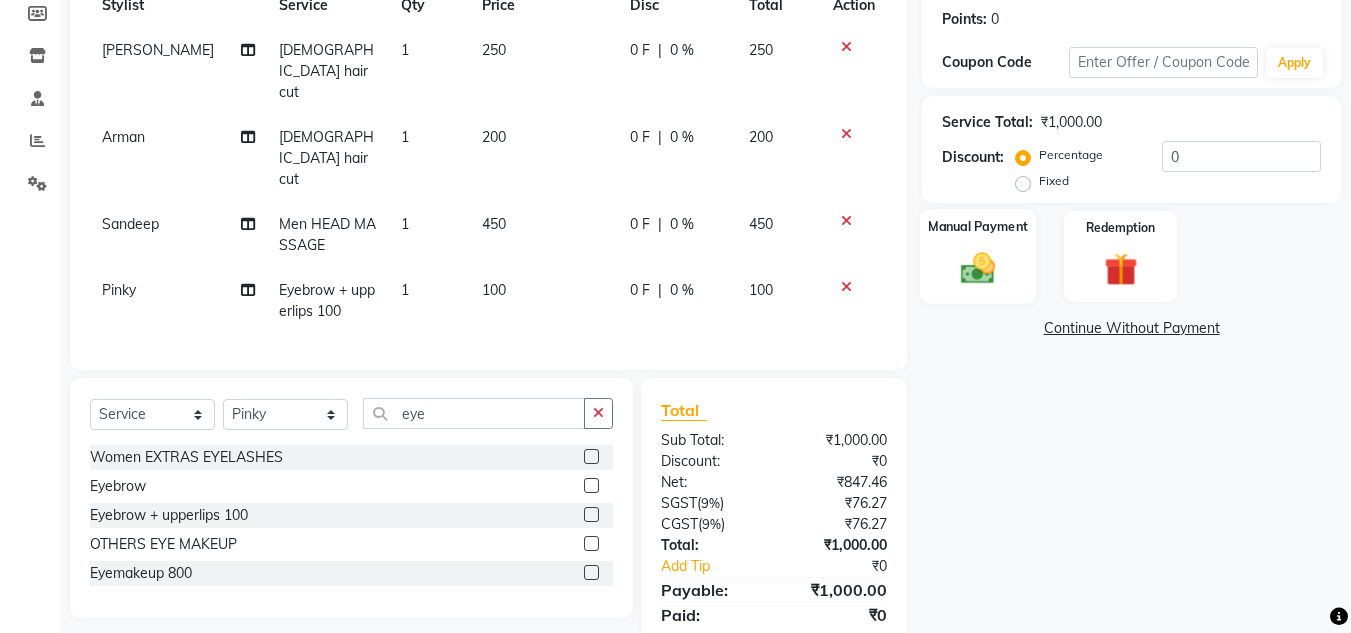 click 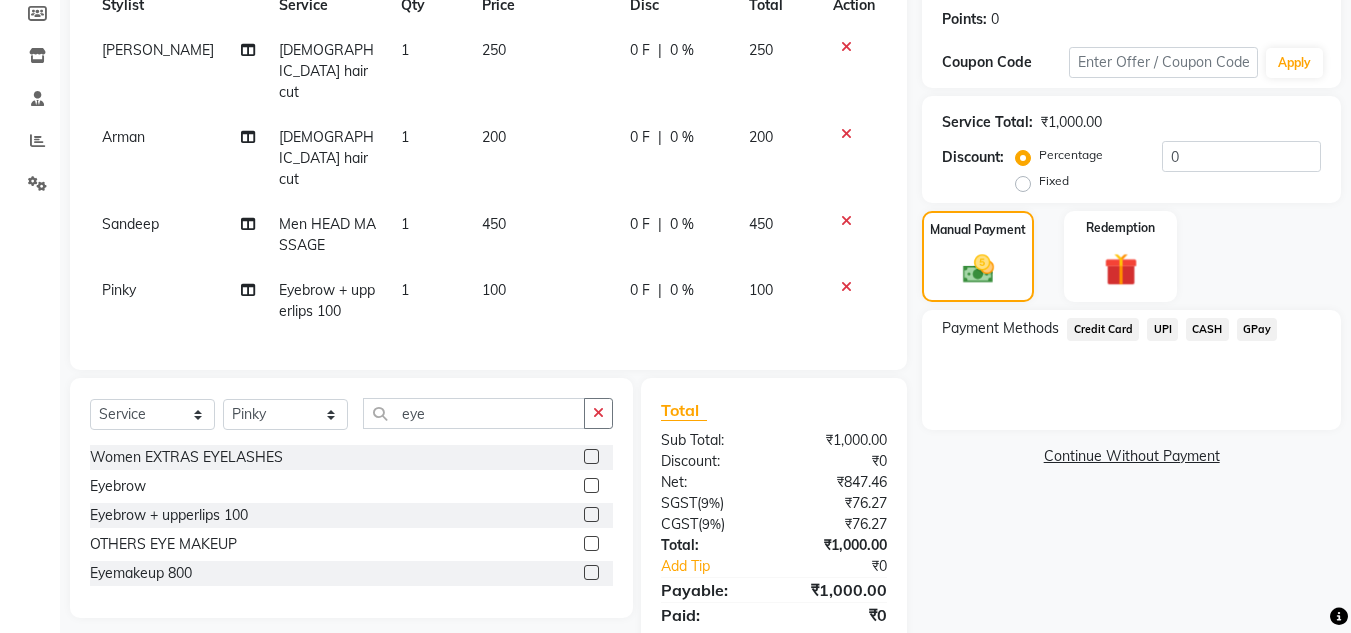 click on "UPI" 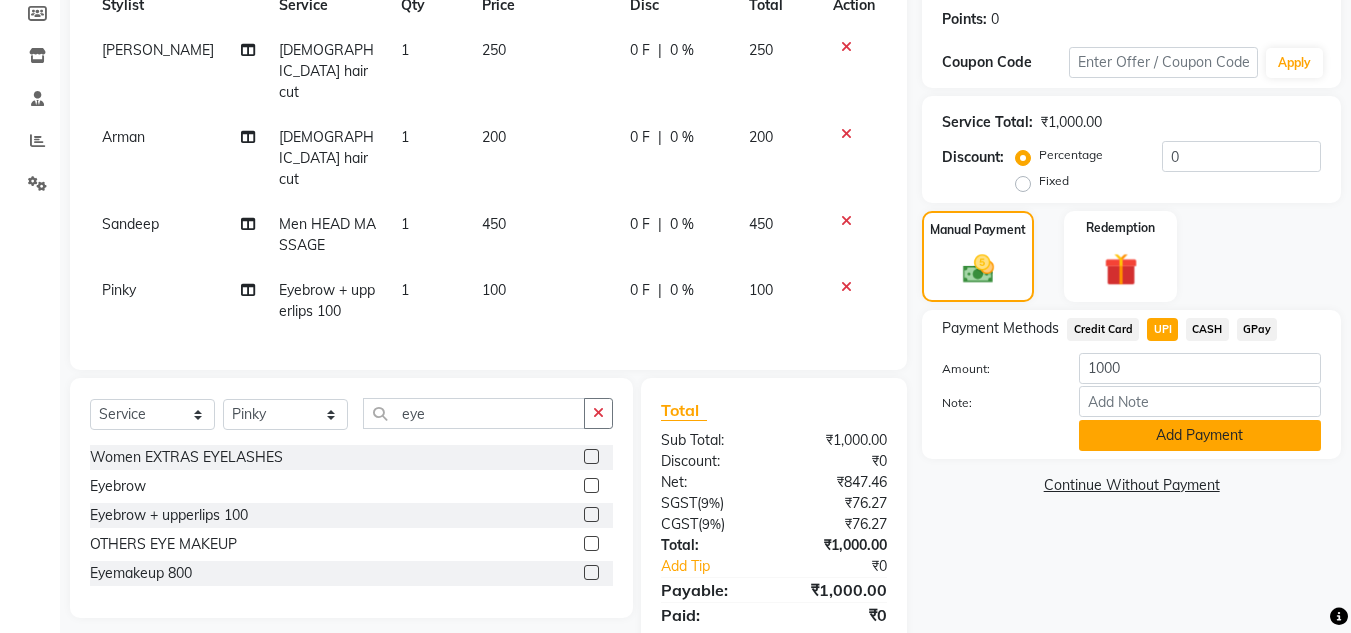 click on "Add Payment" 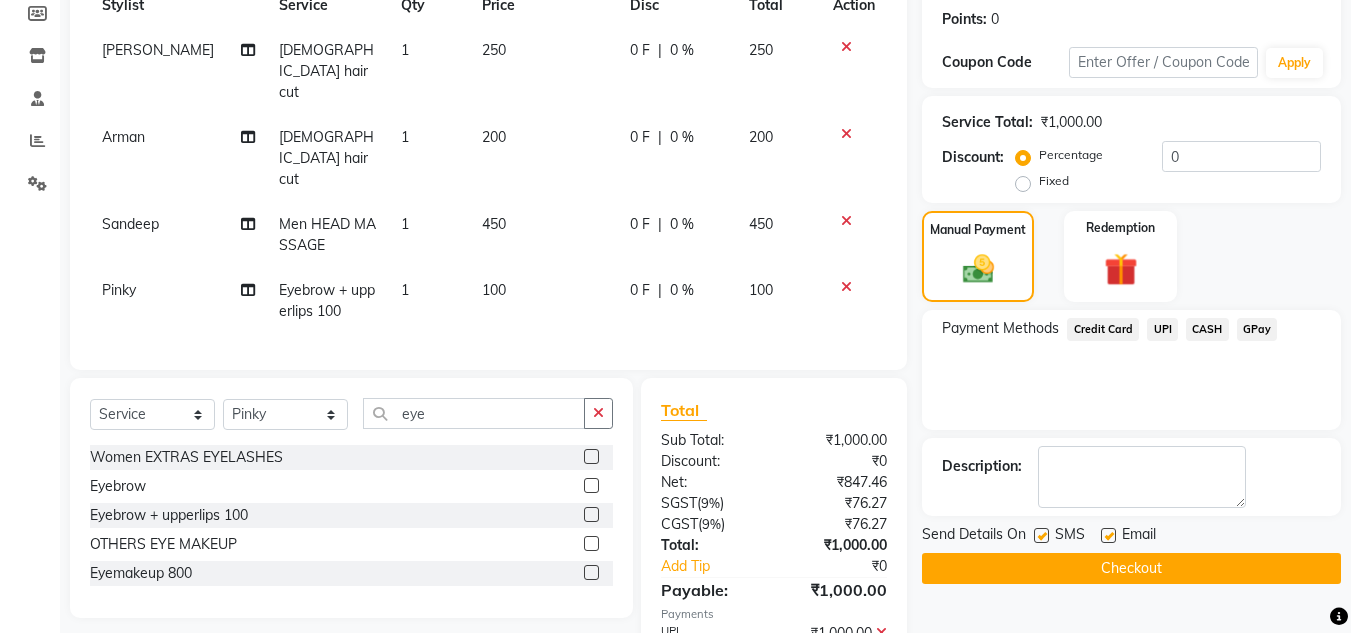click on "Checkout" 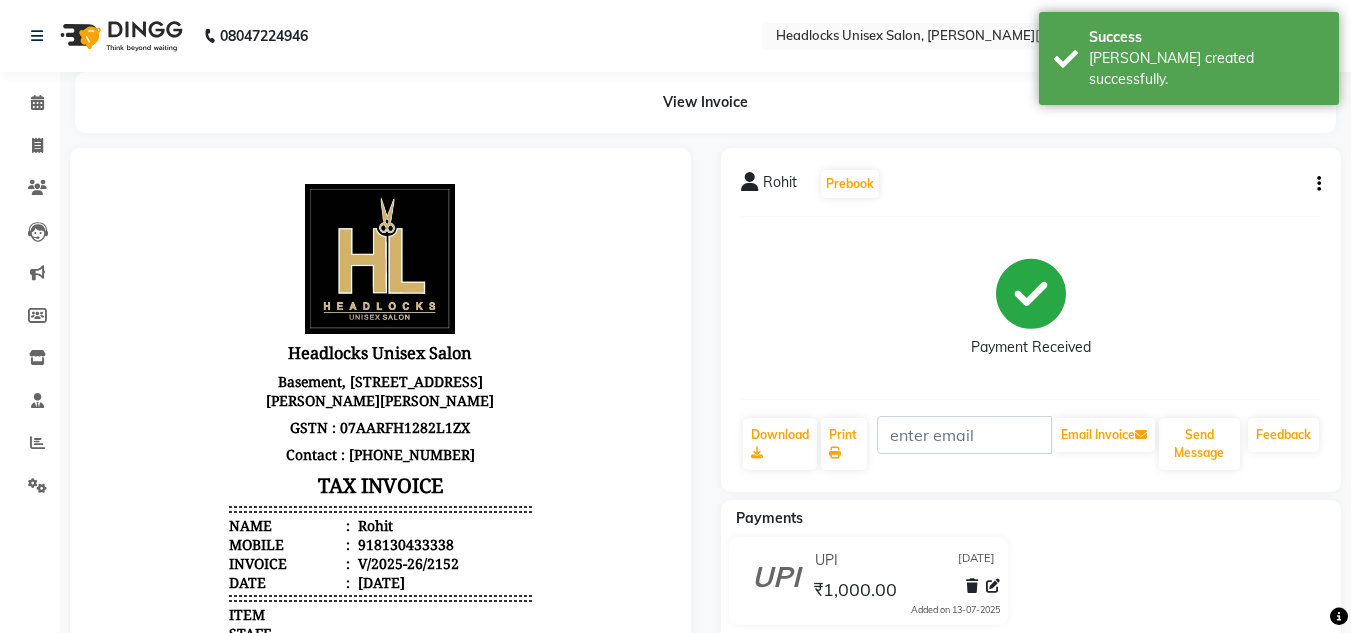 scroll, scrollTop: 0, scrollLeft: 0, axis: both 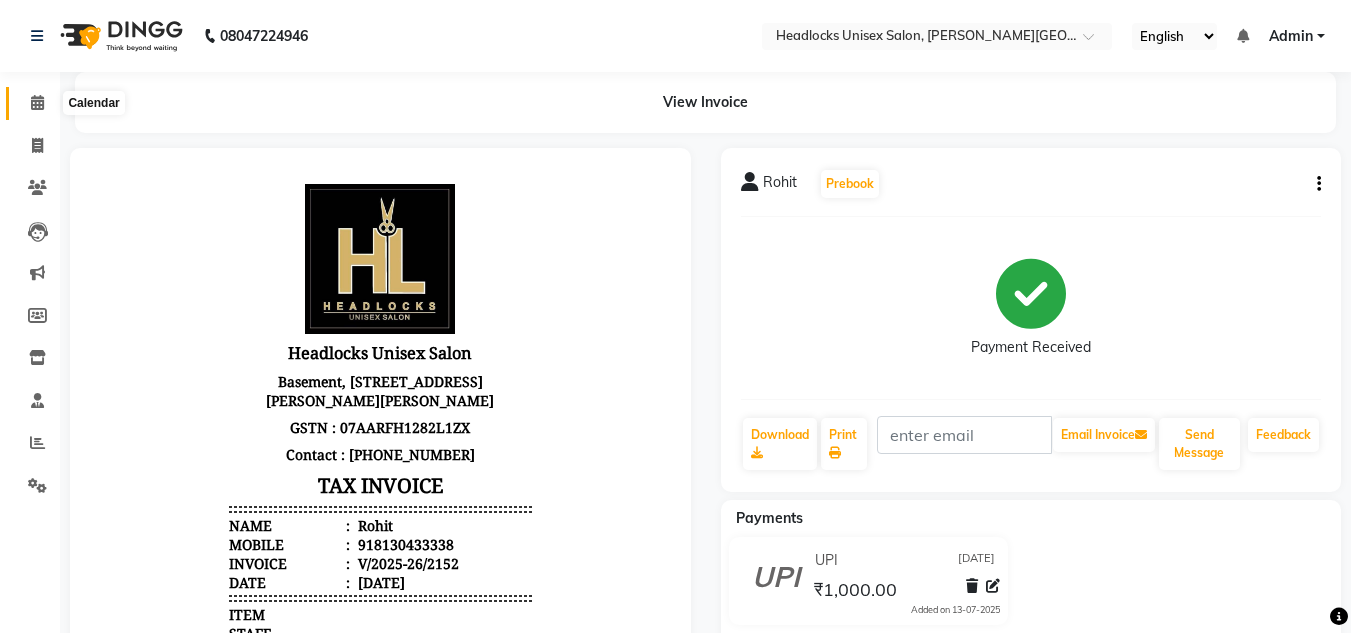 click 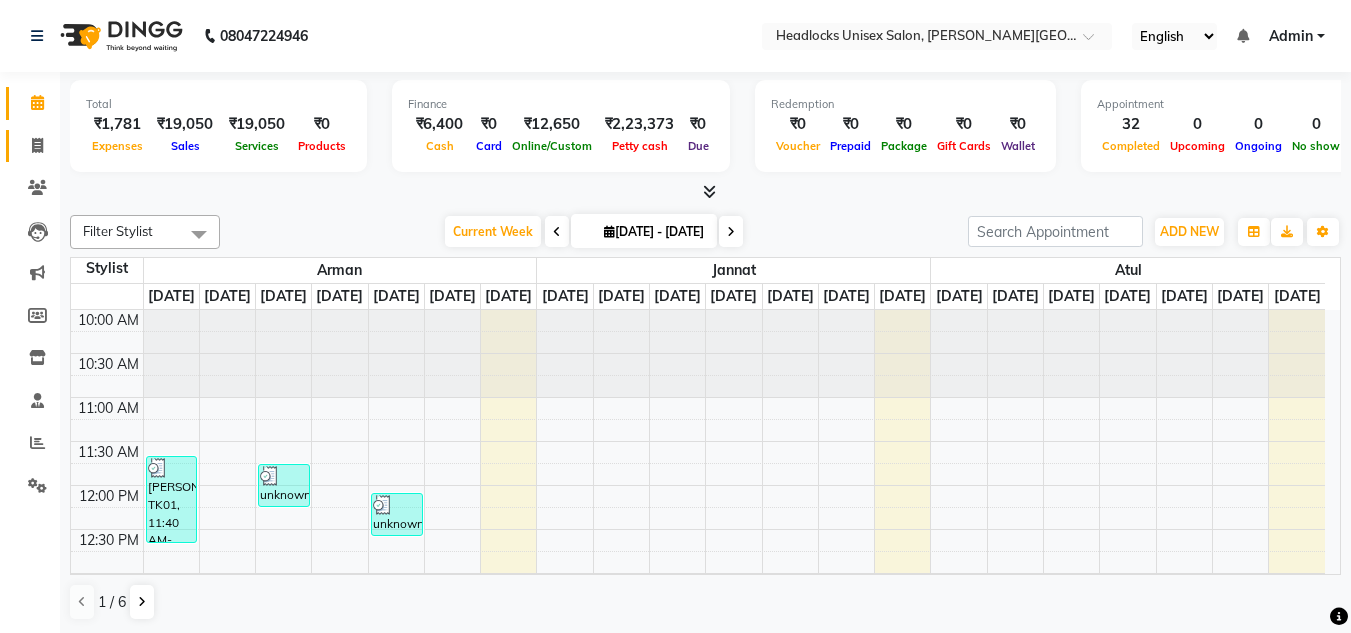 click 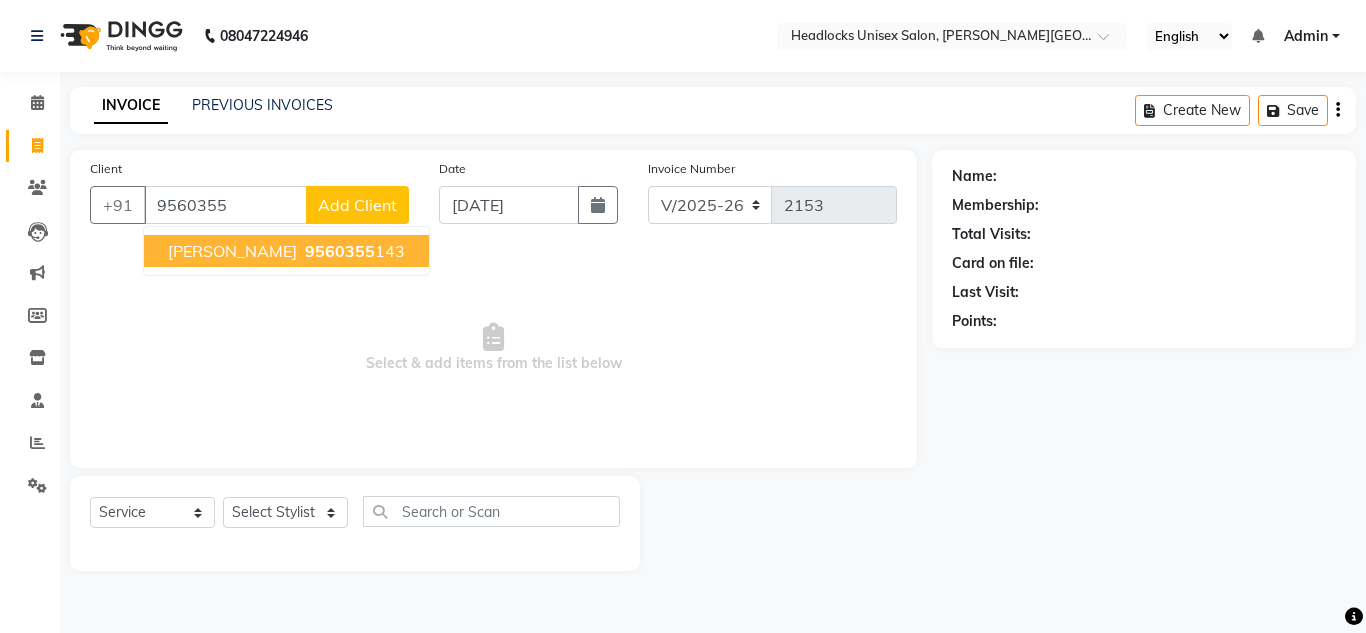 click on "[PERSON_NAME]" at bounding box center [232, 251] 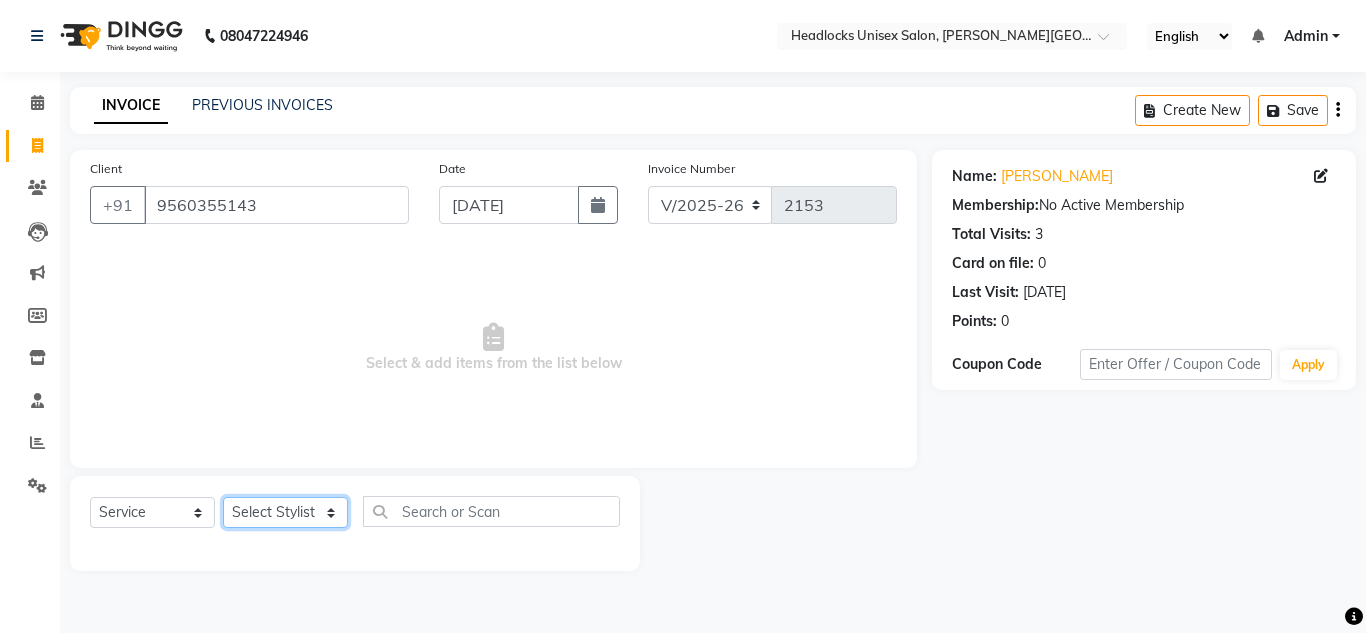 click on "Select Stylist [PERSON_NAME] Jannat Kaif [DATE] Lucky [PERSON_NAME] Pinky [PERSON_NAME] [PERSON_NAME] [PERSON_NAME] [PERSON_NAME] Suraj Vikas [PERSON_NAME] [PERSON_NAME]" 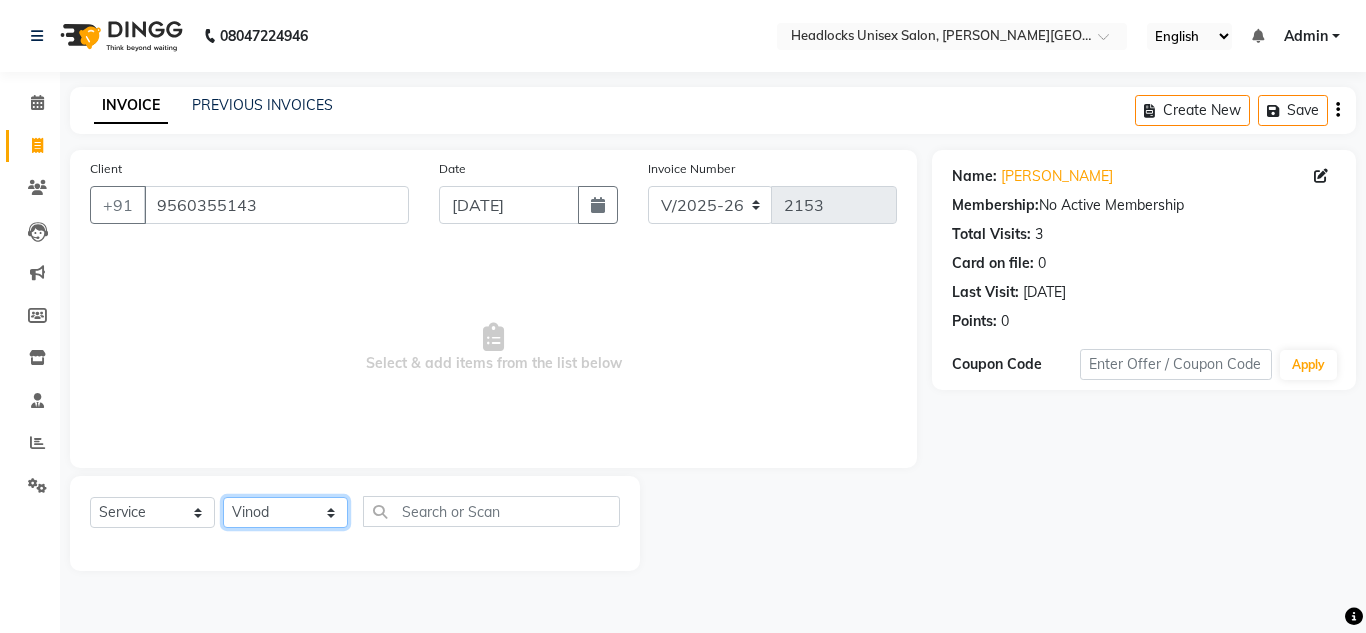 click on "Select Stylist [PERSON_NAME] Jannat Kaif [DATE] Lucky [PERSON_NAME] Pinky [PERSON_NAME] [PERSON_NAME] [PERSON_NAME] [PERSON_NAME] Suraj Vikas [PERSON_NAME] [PERSON_NAME]" 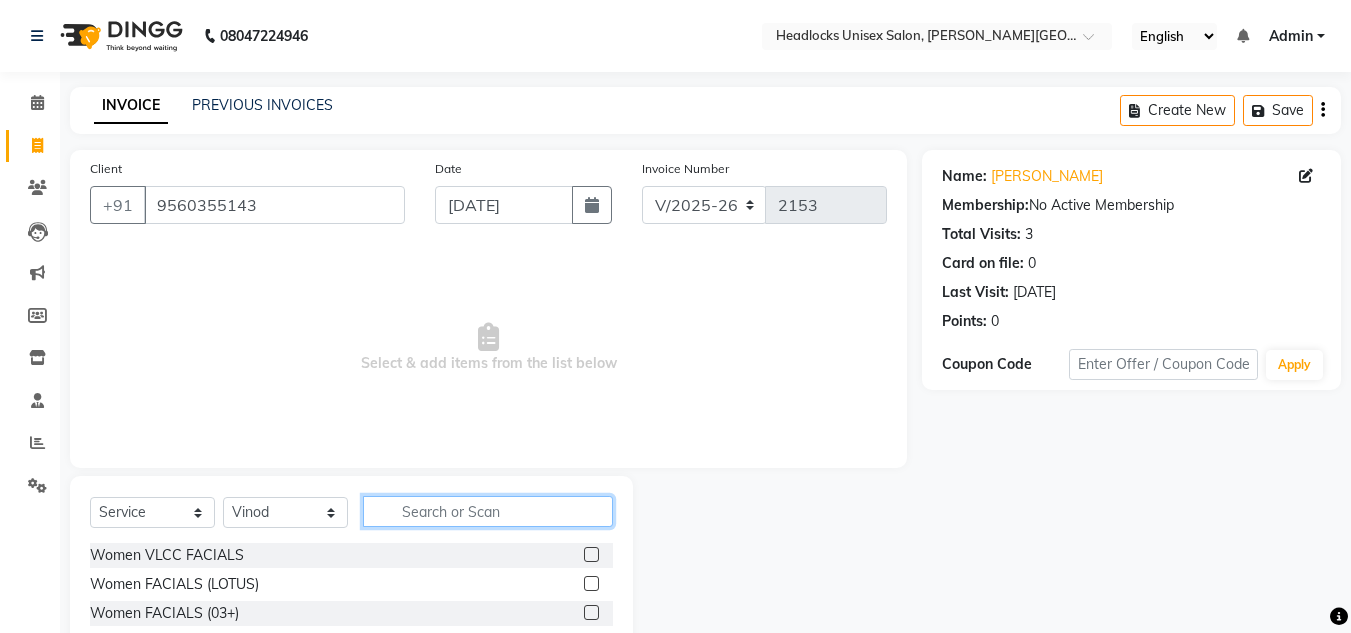 click 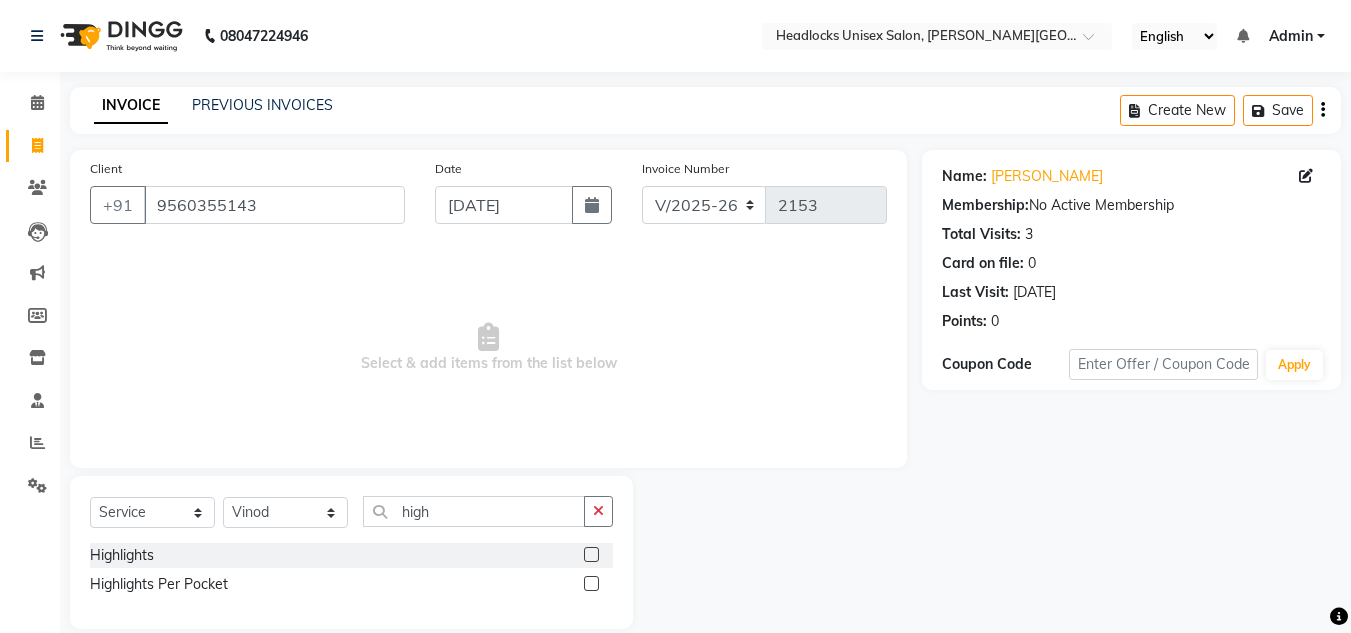 click 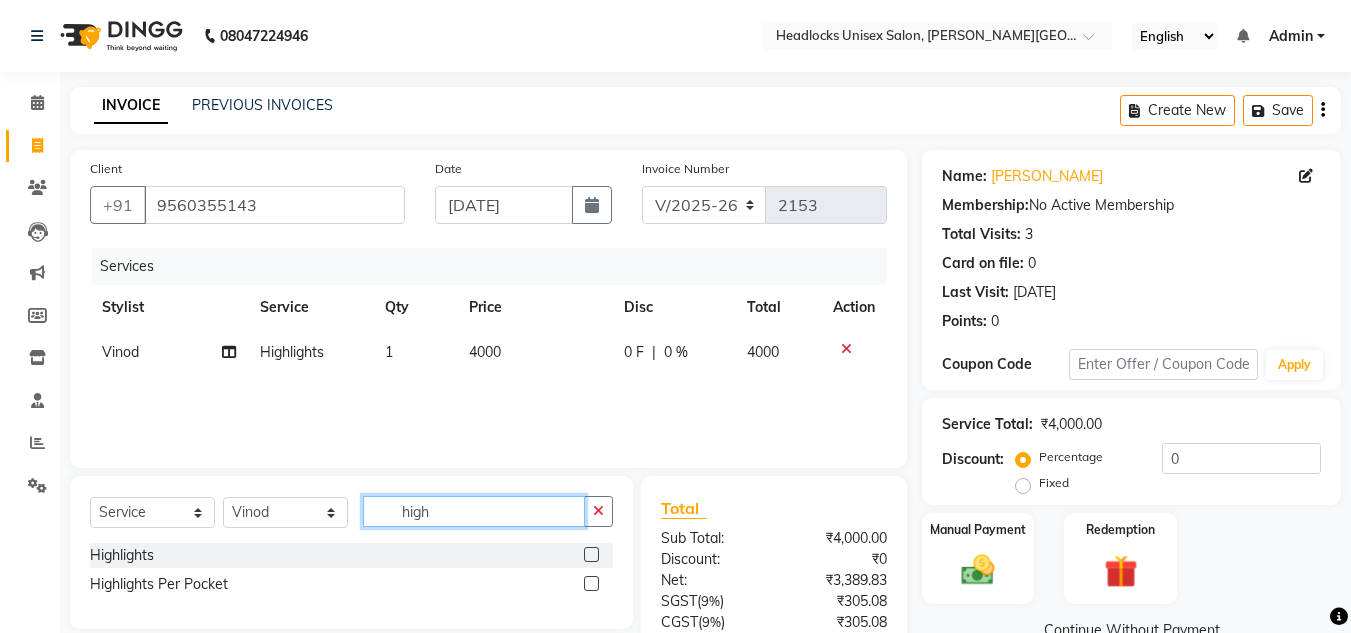 click on "high" 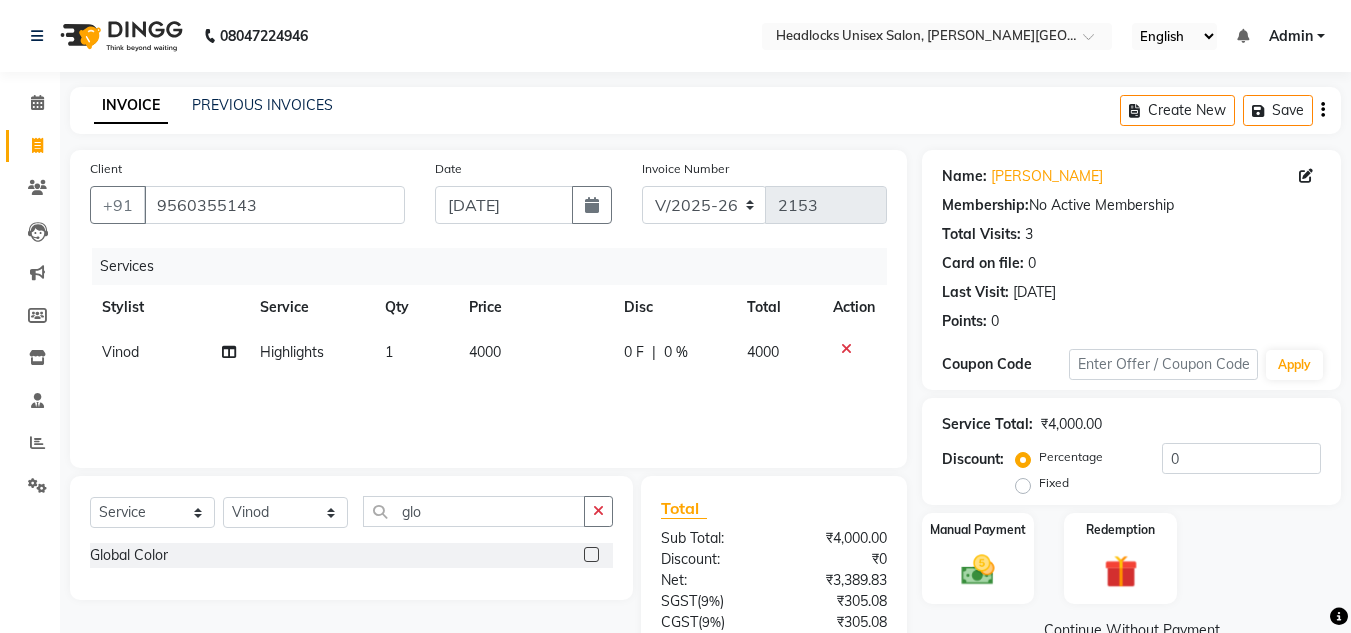 click 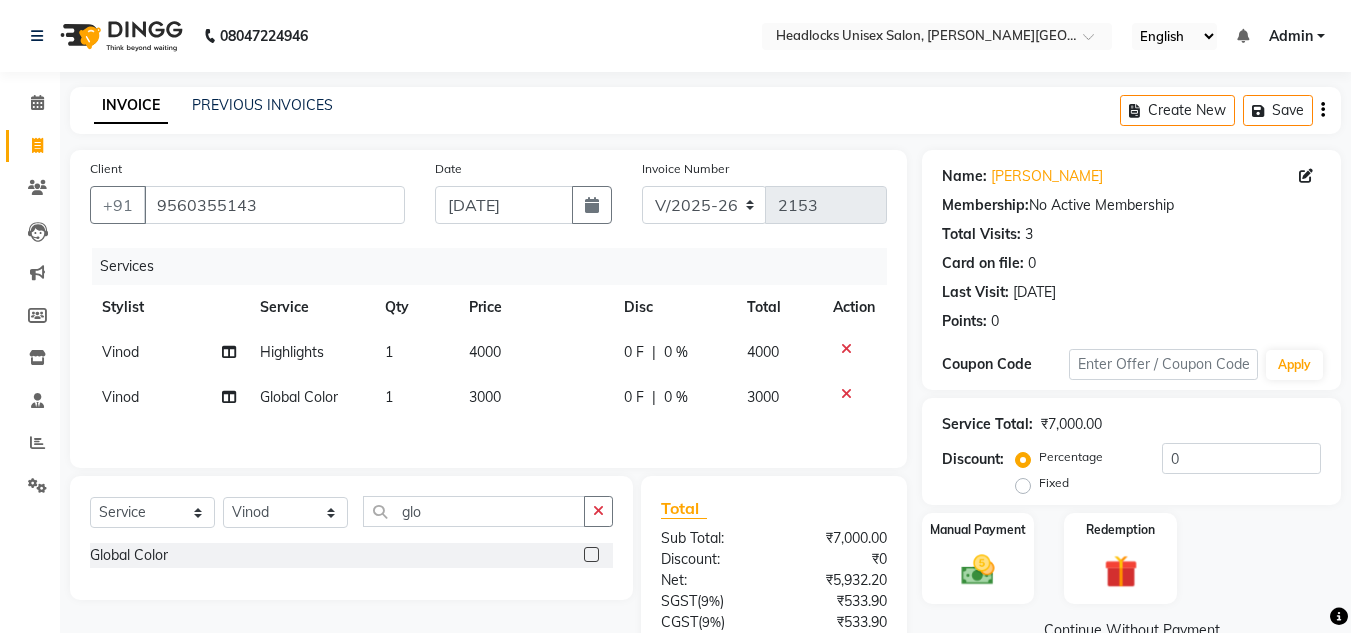 scroll, scrollTop: 164, scrollLeft: 0, axis: vertical 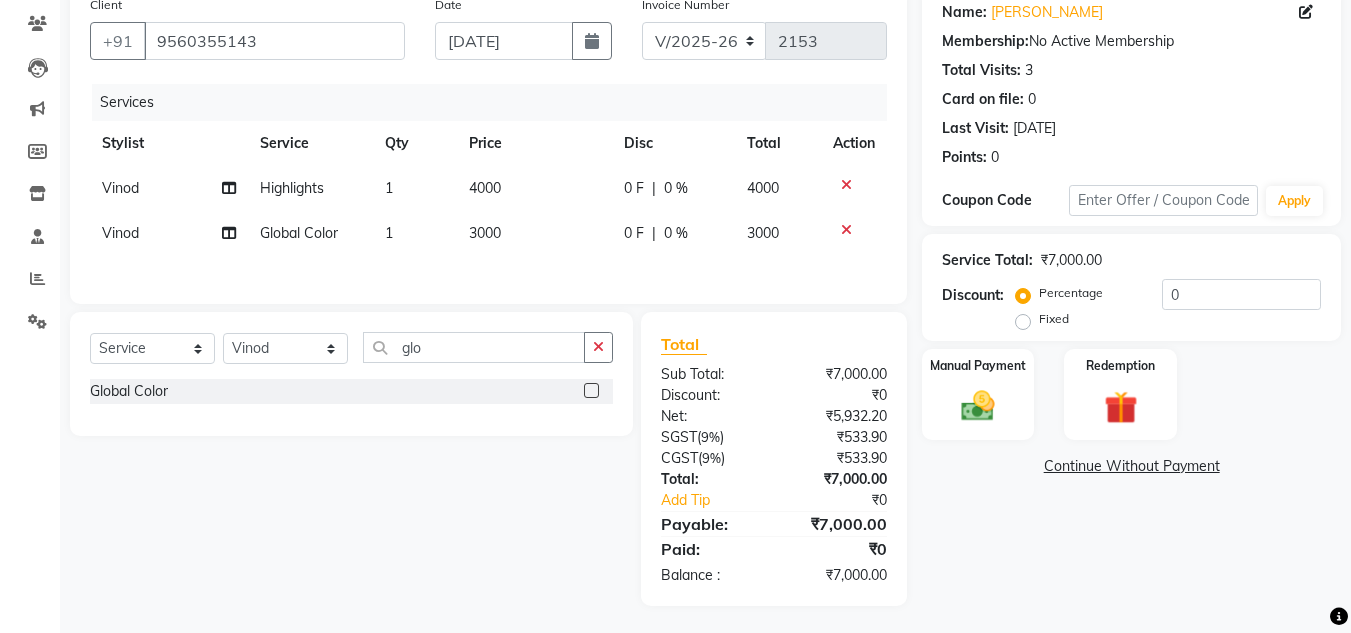 click on "3000" 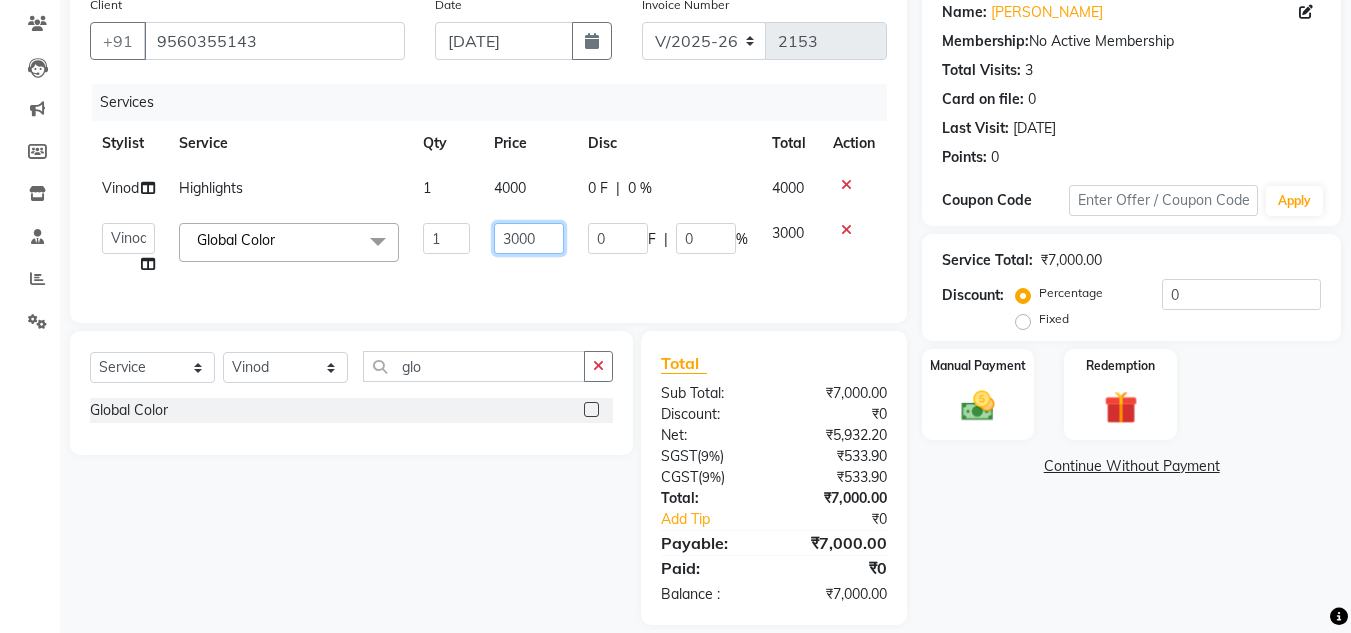 click on "3000" 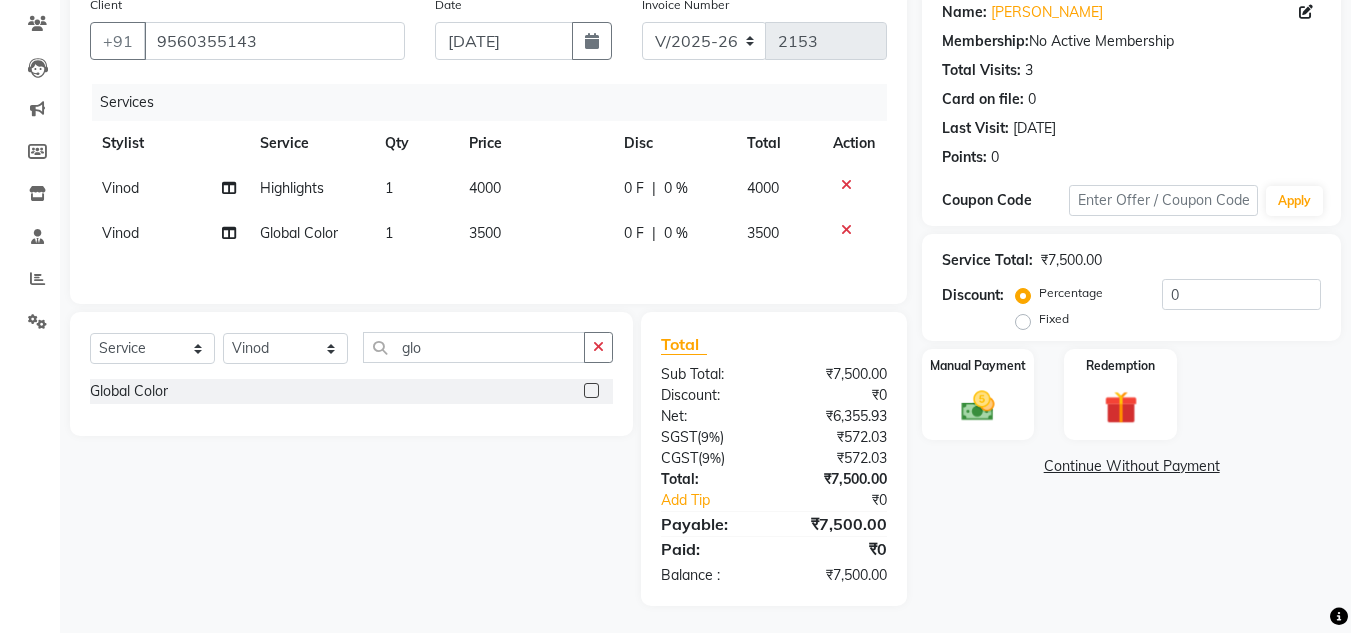 click on "Name: [PERSON_NAME]  Membership:  No Active Membership  Total Visits:  3 Card on file:  0 Last Visit:   [DATE] Points:   0  Coupon Code Apply Service Total:  ₹7,500.00  Discount:  Percentage   Fixed  0 Manual Payment Redemption  Continue Without Payment" 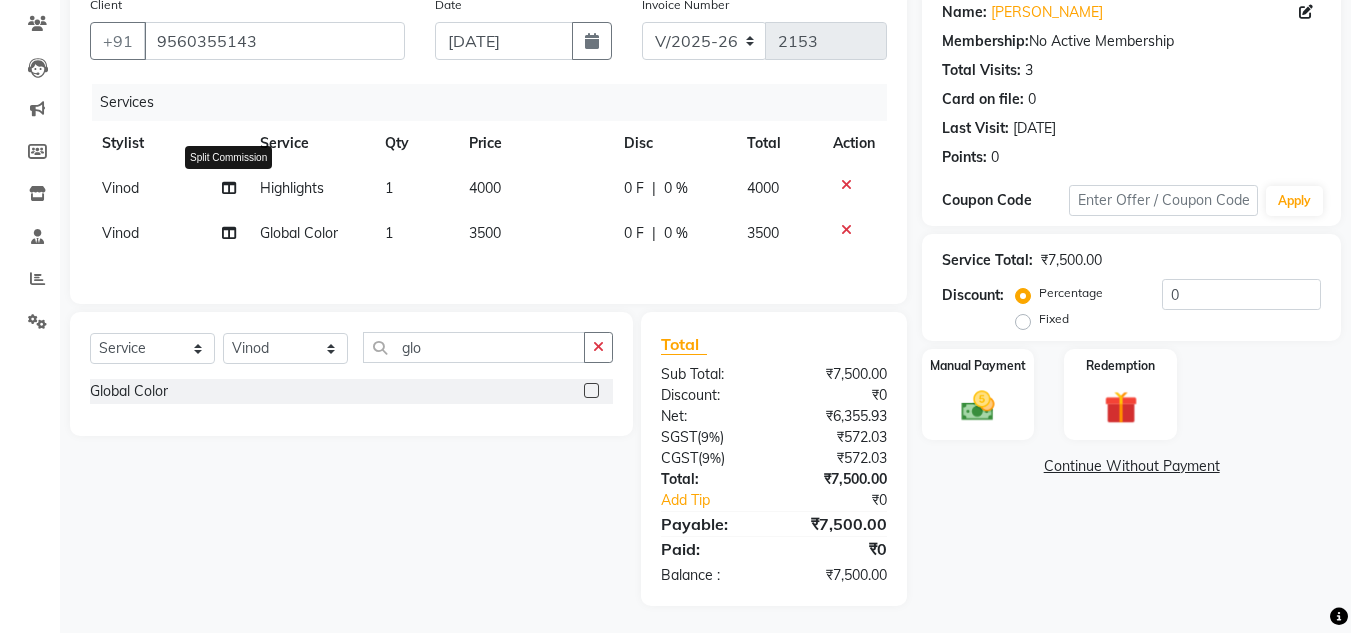 click 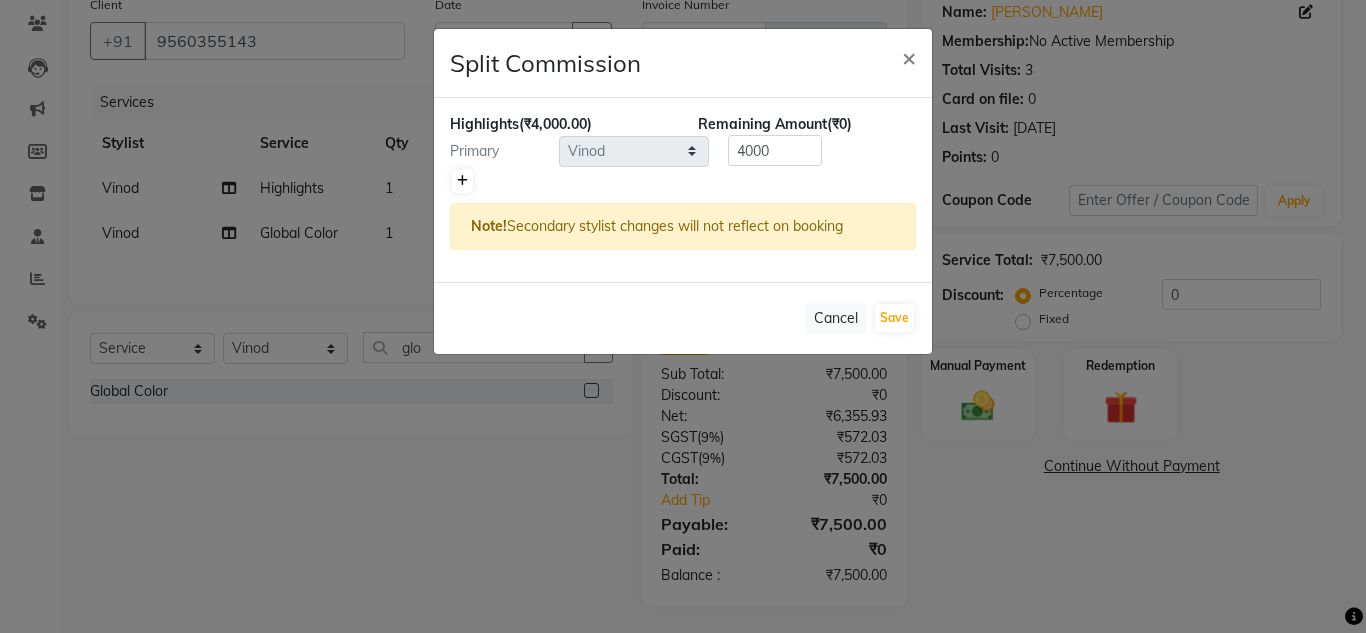 click 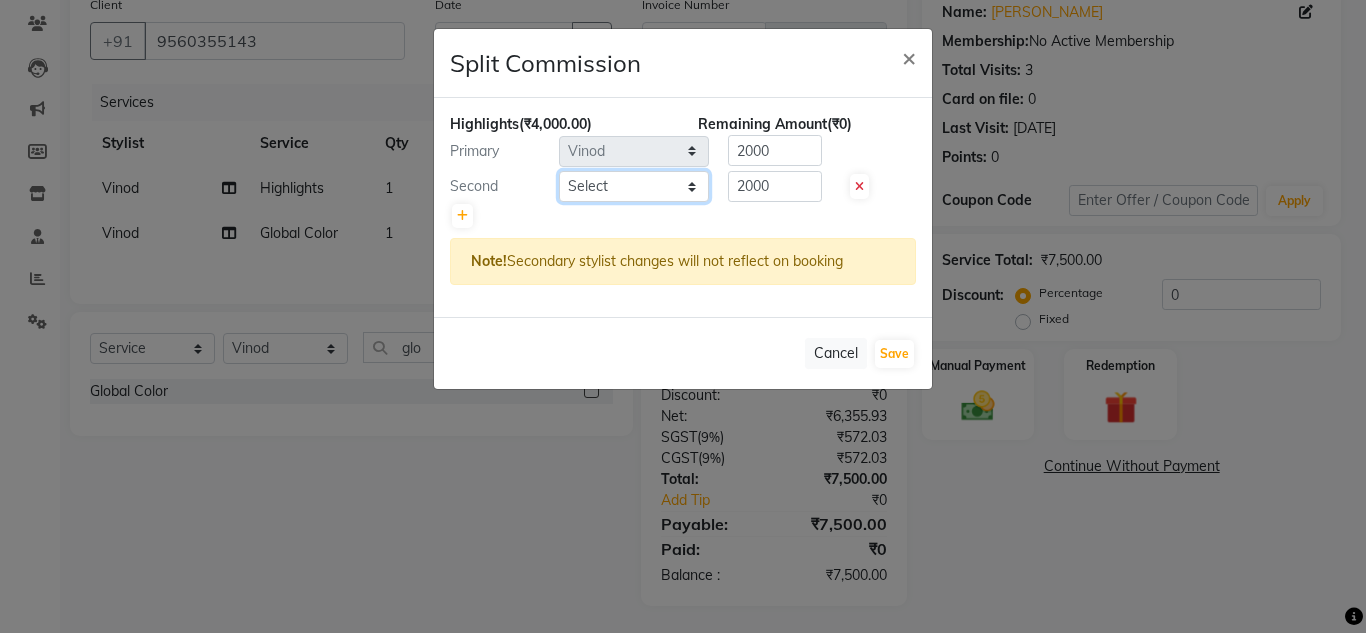 click on "Select  [PERSON_NAME]   Jannat   Kaif   [DATE]   Lucky   Nazia   Pinky   [PERSON_NAME]   [PERSON_NAME]   [PERSON_NAME]   [PERSON_NAME]   Suraj   Vikas   [PERSON_NAME]   [PERSON_NAME]" 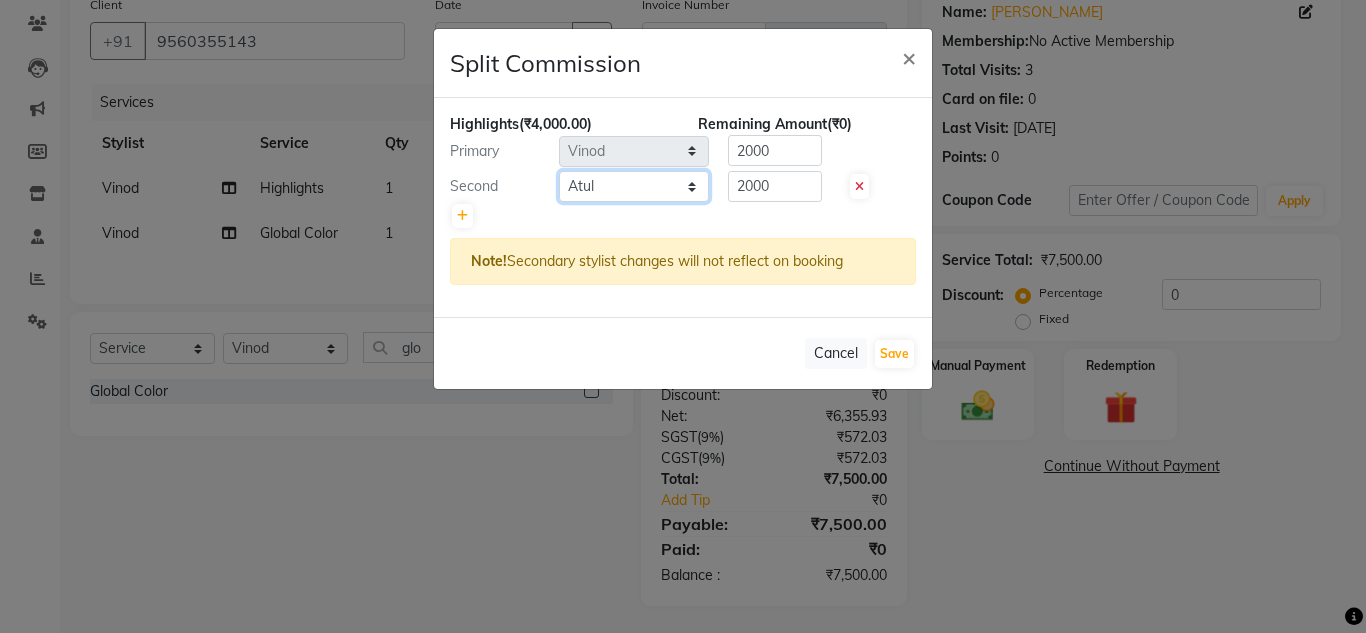 click on "Select  [PERSON_NAME]   Jannat   Kaif   [DATE]   Lucky   Nazia   Pinky   [PERSON_NAME]   [PERSON_NAME]   [PERSON_NAME]   [PERSON_NAME]   Suraj   Vikas   [PERSON_NAME]   [PERSON_NAME]" 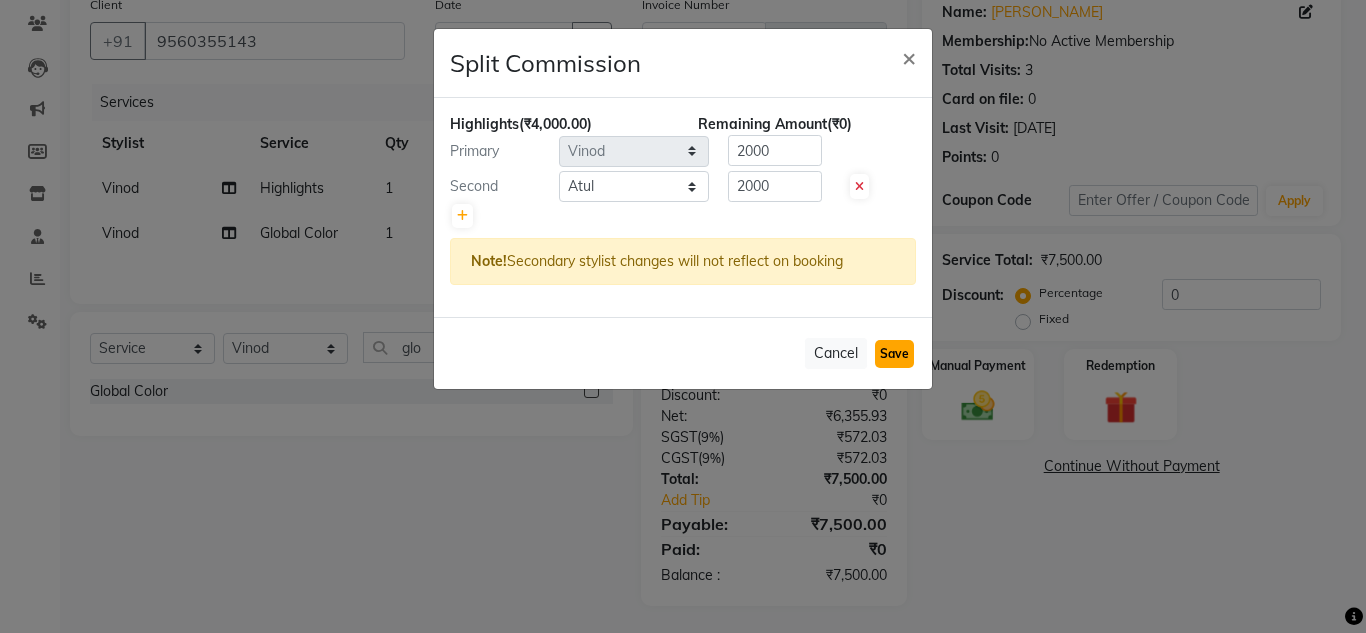 click on "Save" 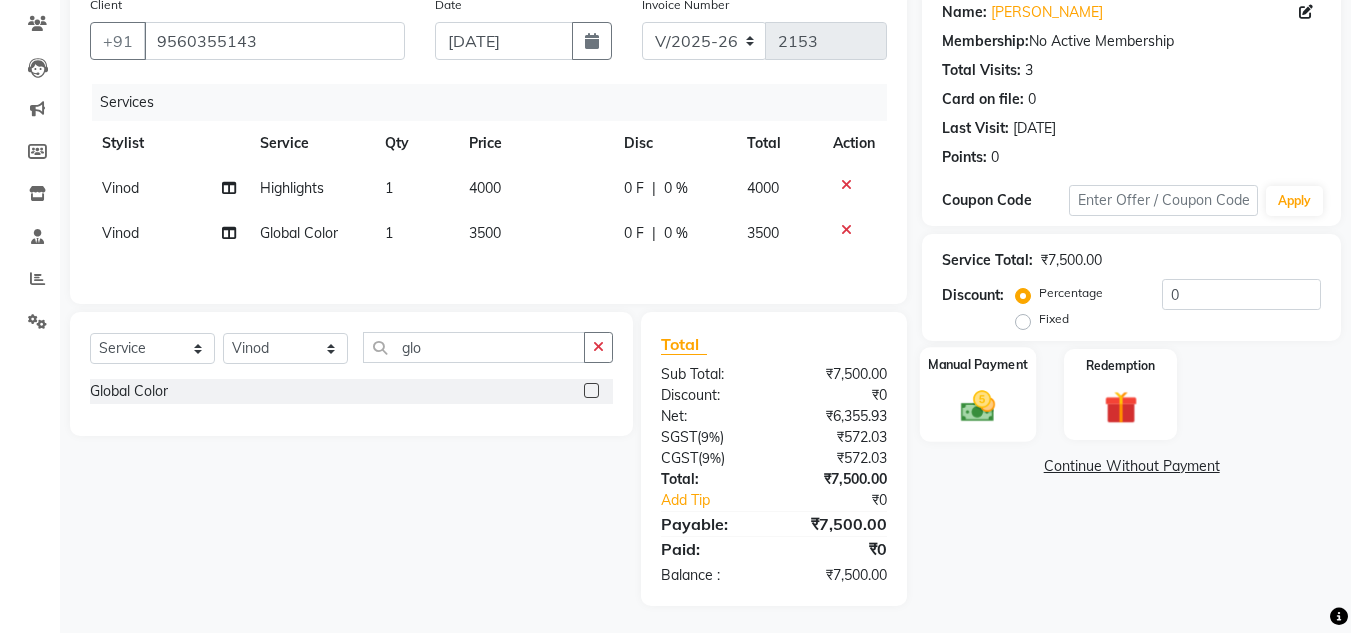 click 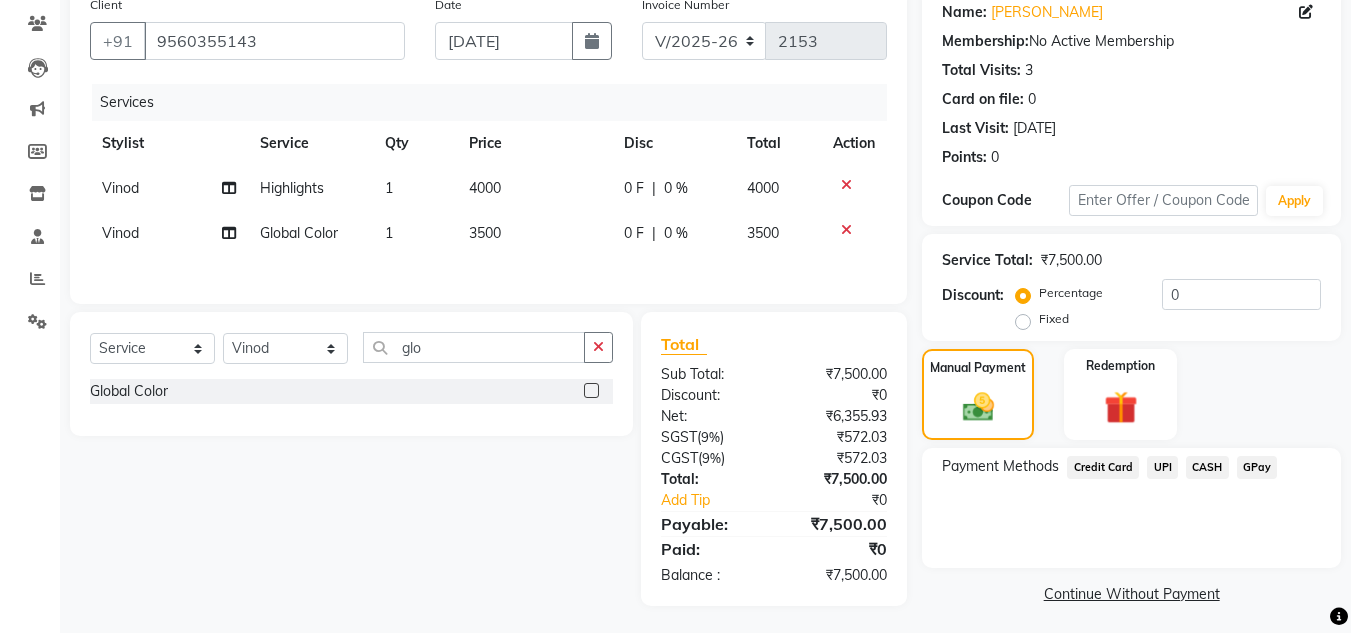click on "UPI" 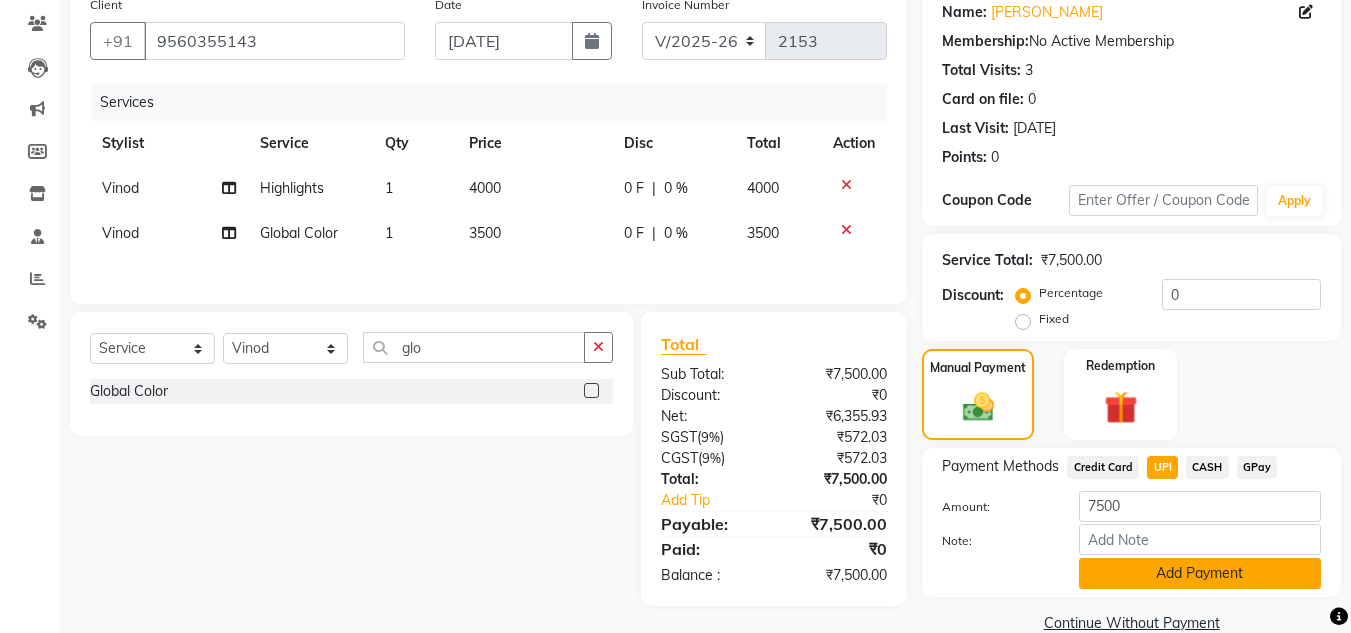 click on "Add Payment" 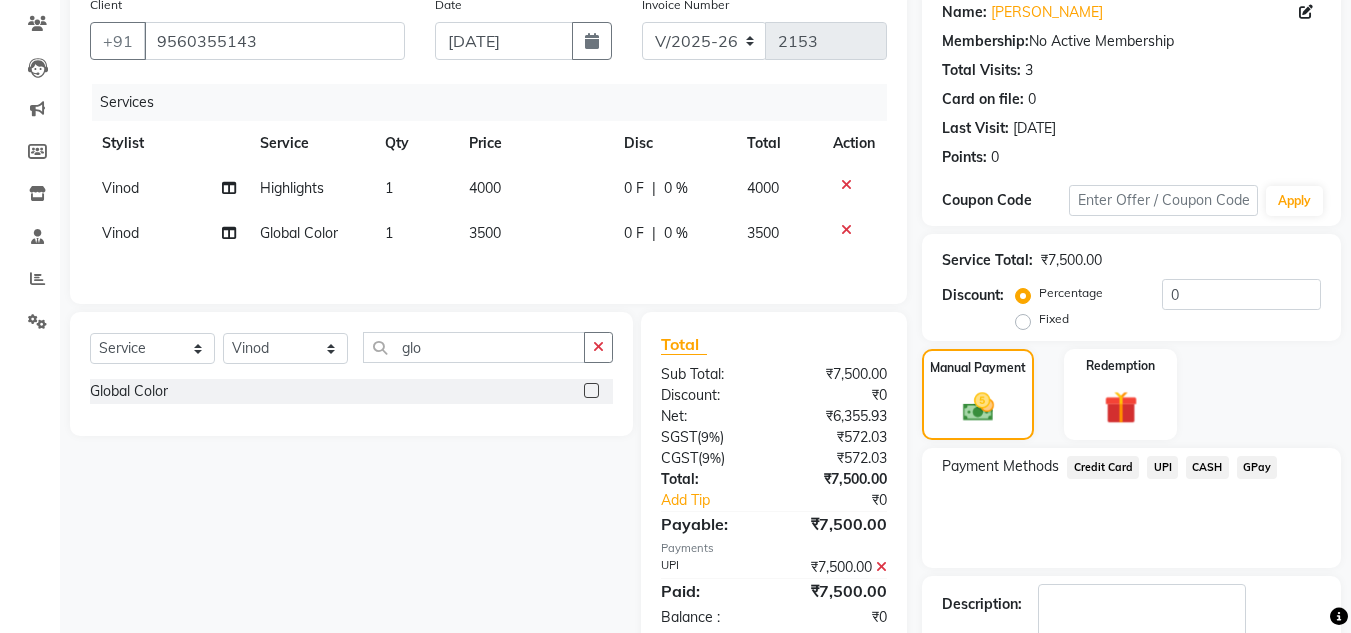 scroll, scrollTop: 283, scrollLeft: 0, axis: vertical 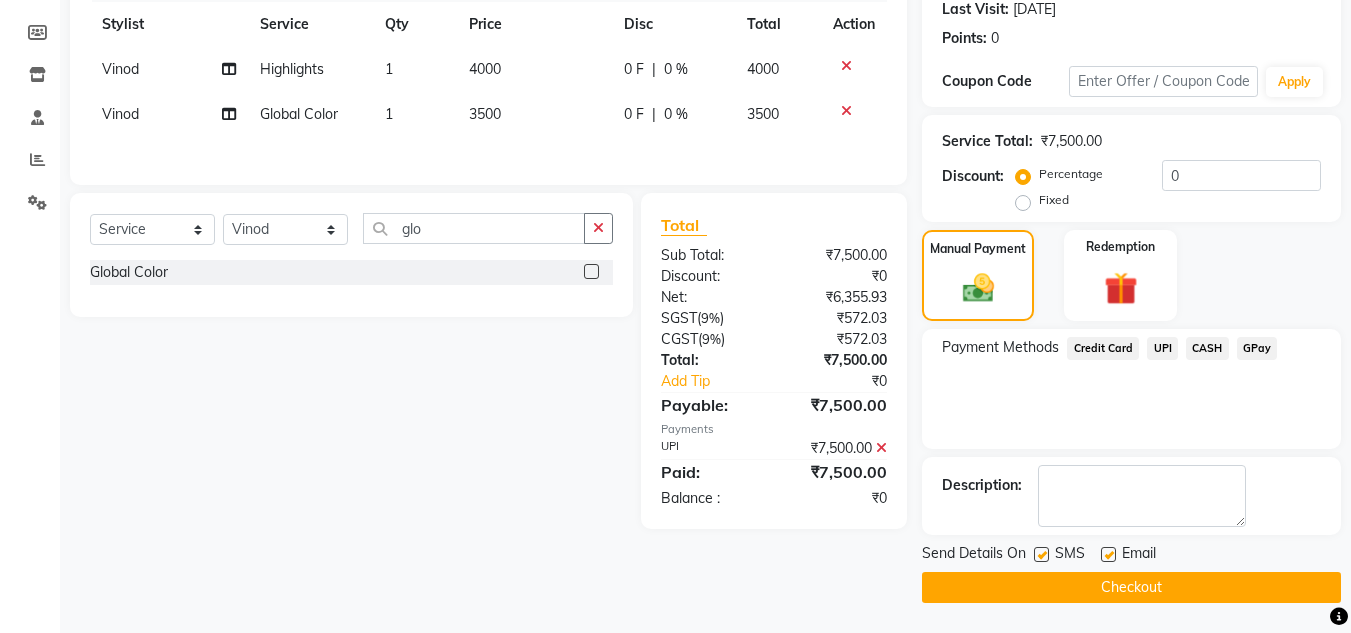 click on "Checkout" 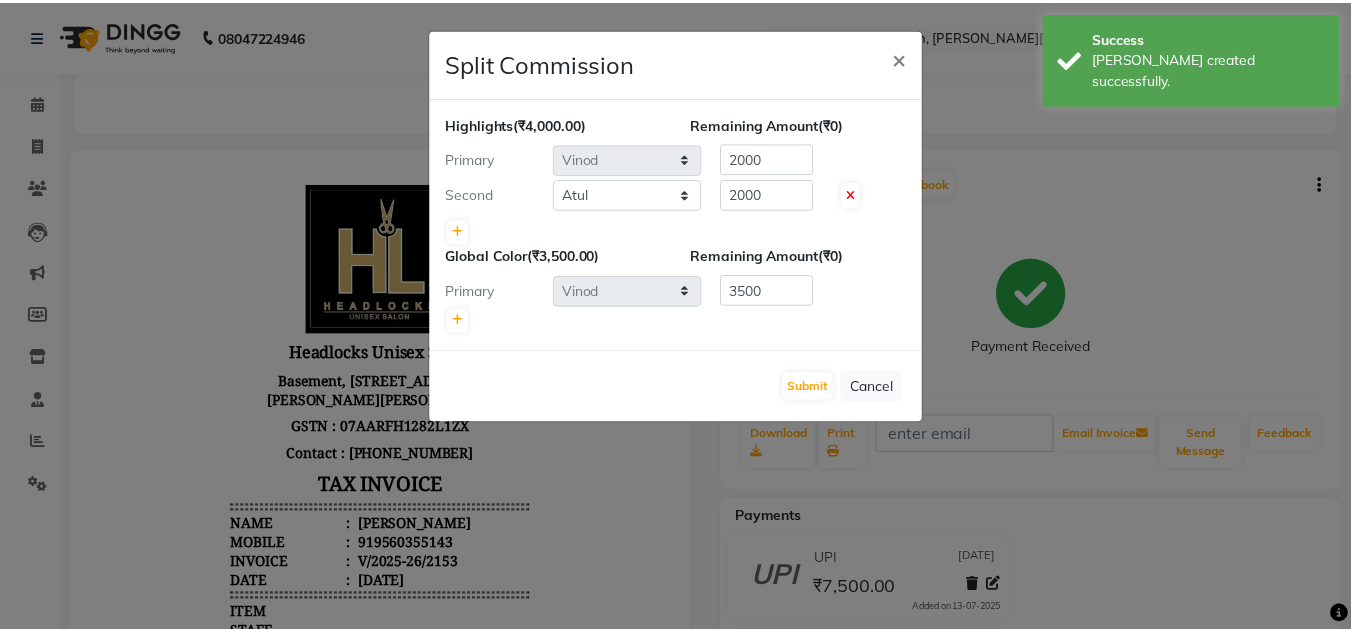 scroll, scrollTop: 0, scrollLeft: 0, axis: both 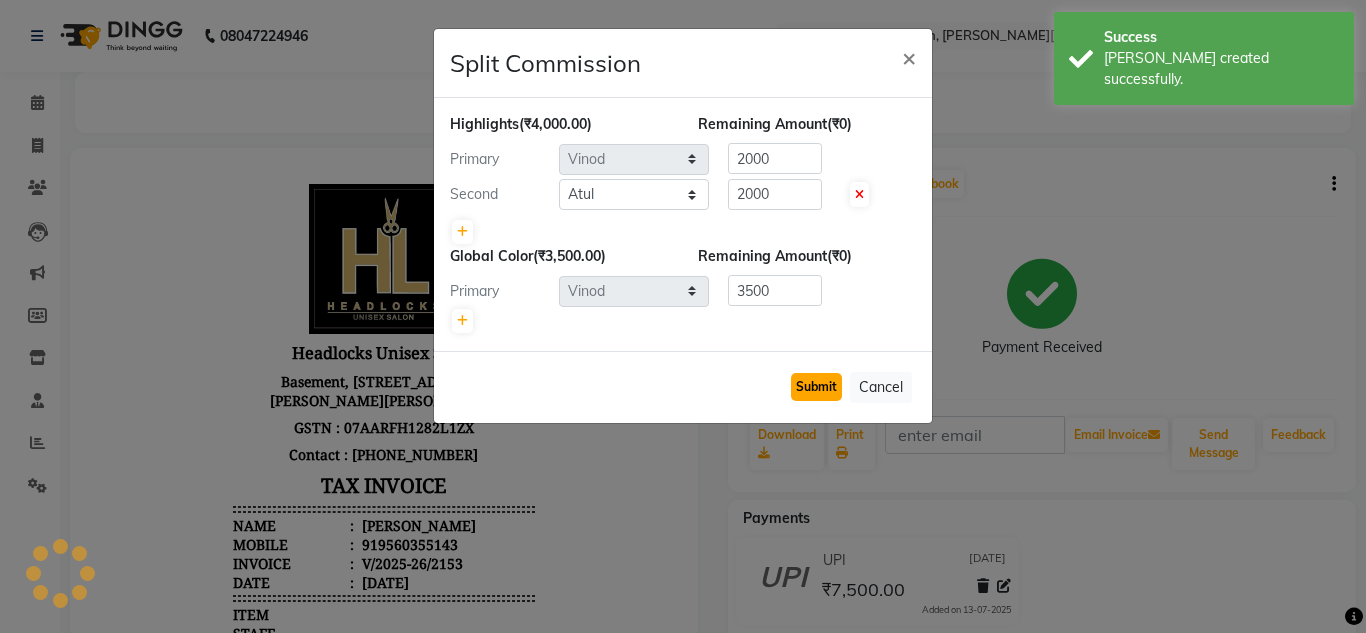 click on "Submit" 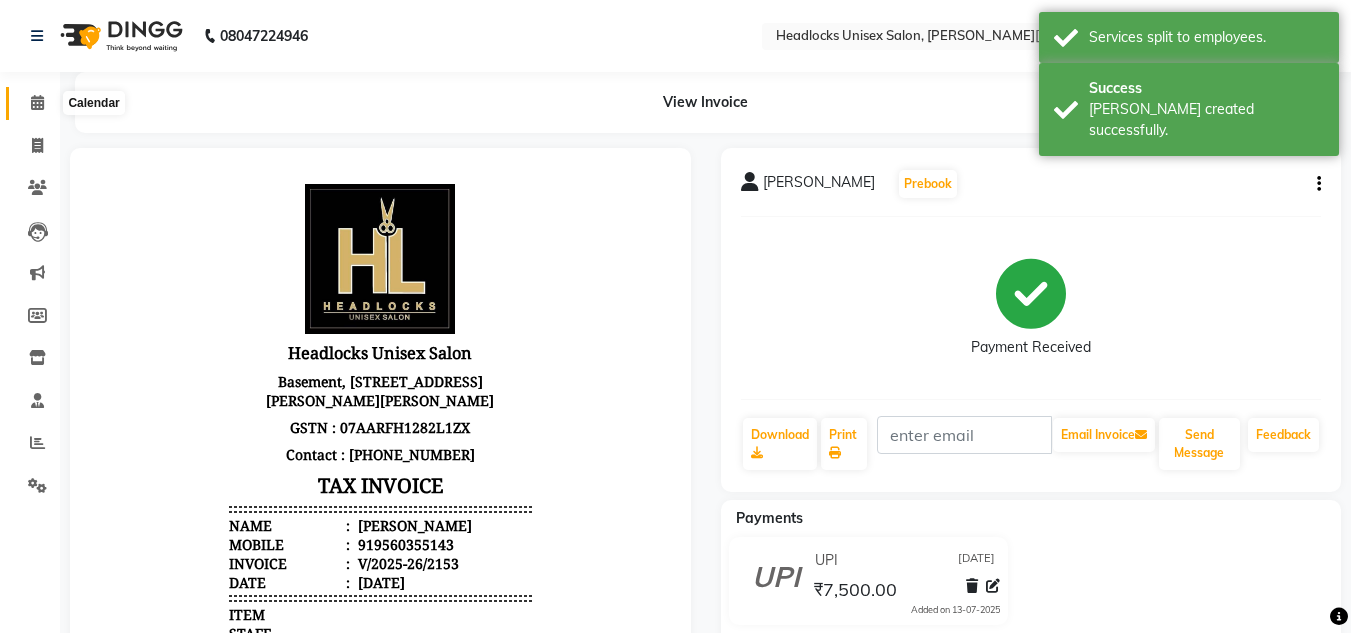 click 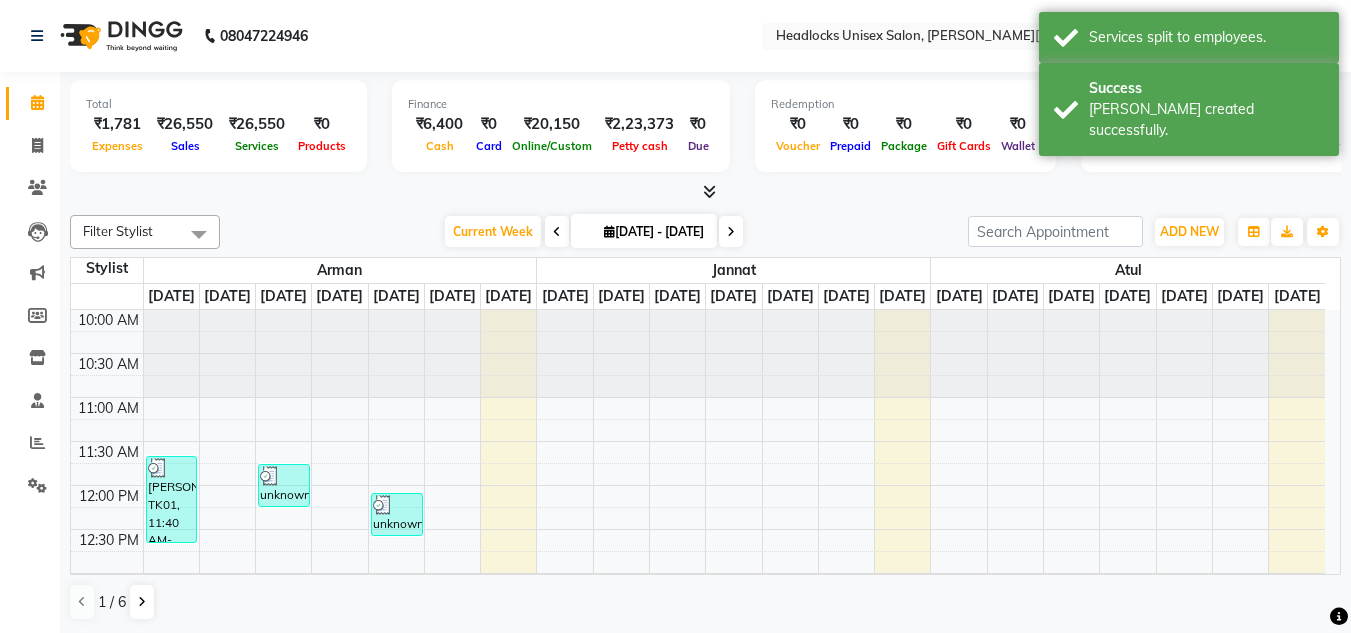 scroll, scrollTop: 0, scrollLeft: 0, axis: both 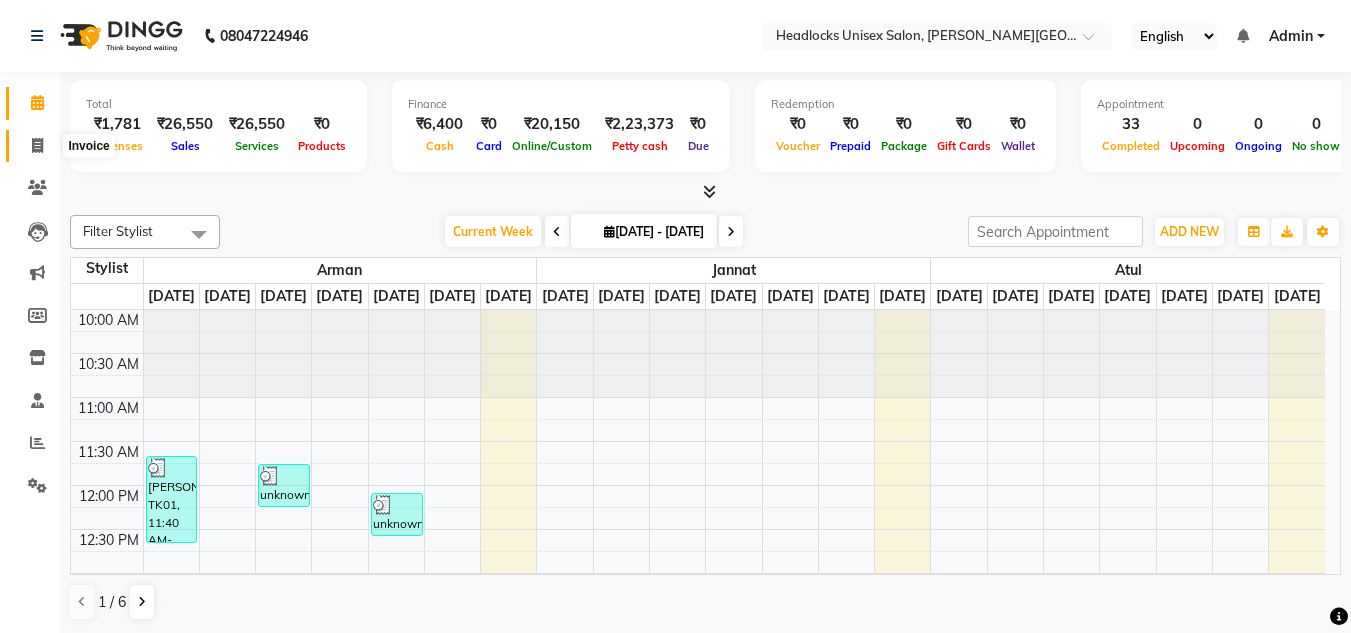 click 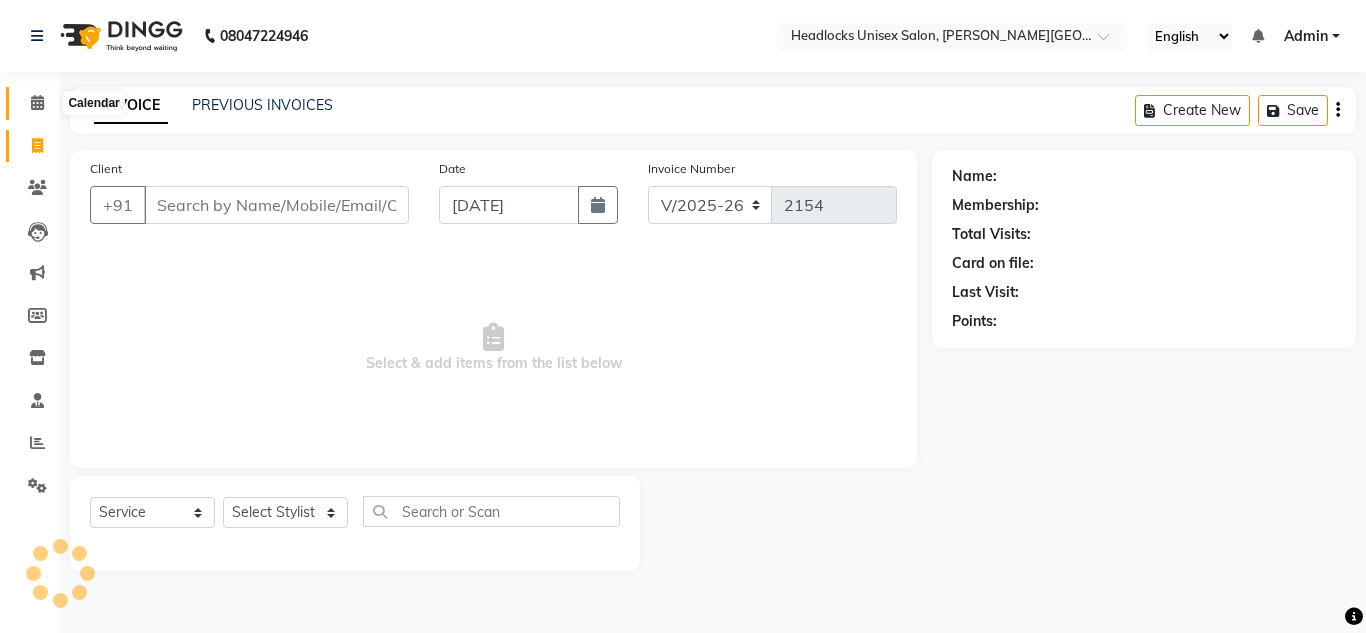 click 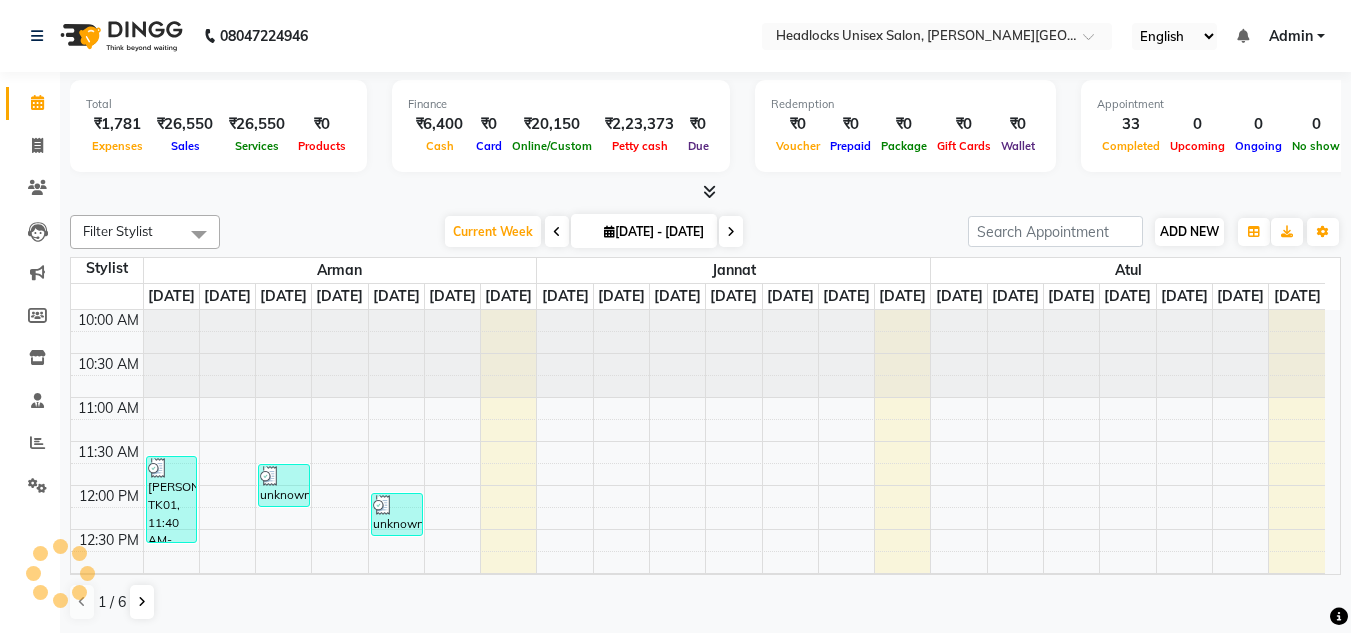 scroll, scrollTop: 0, scrollLeft: 0, axis: both 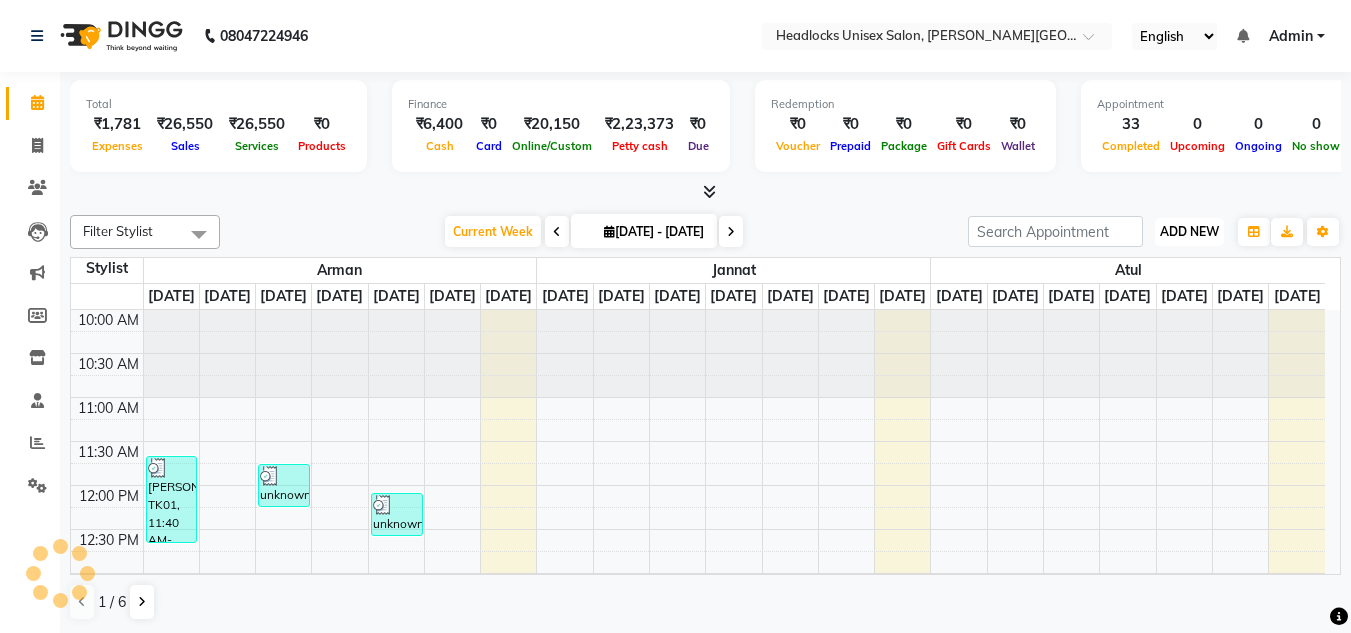click on "ADD NEW" at bounding box center [1189, 231] 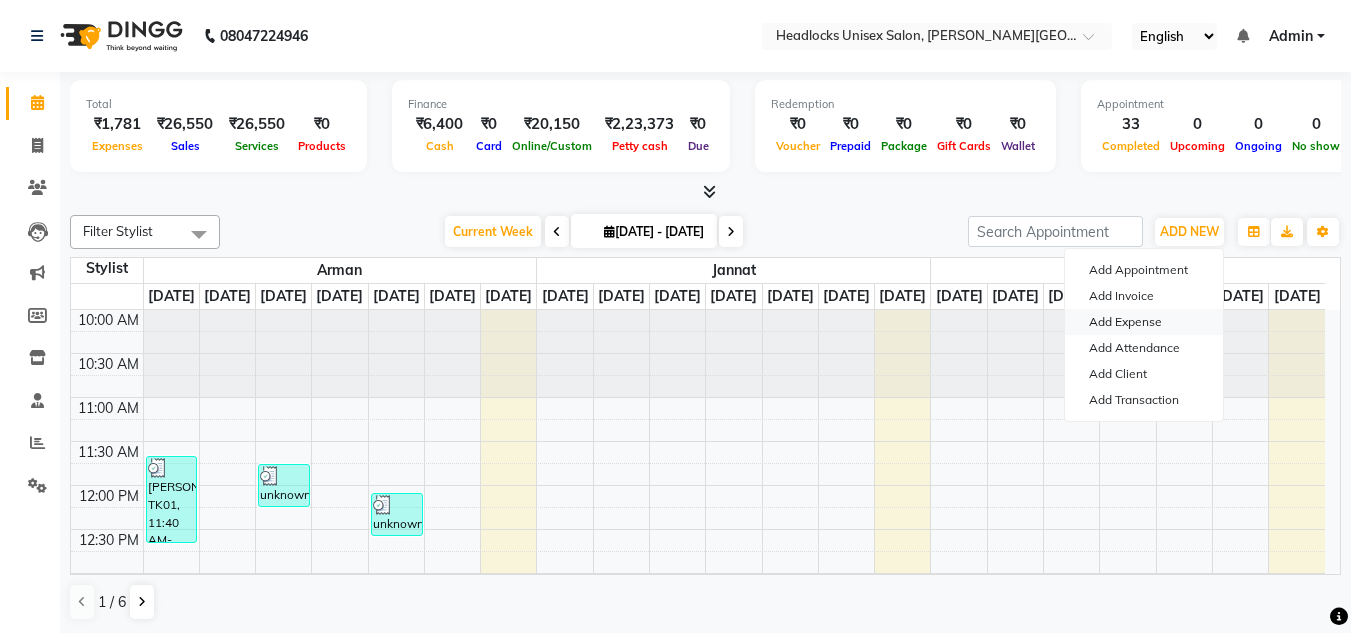 click on "Add Expense" at bounding box center (1144, 322) 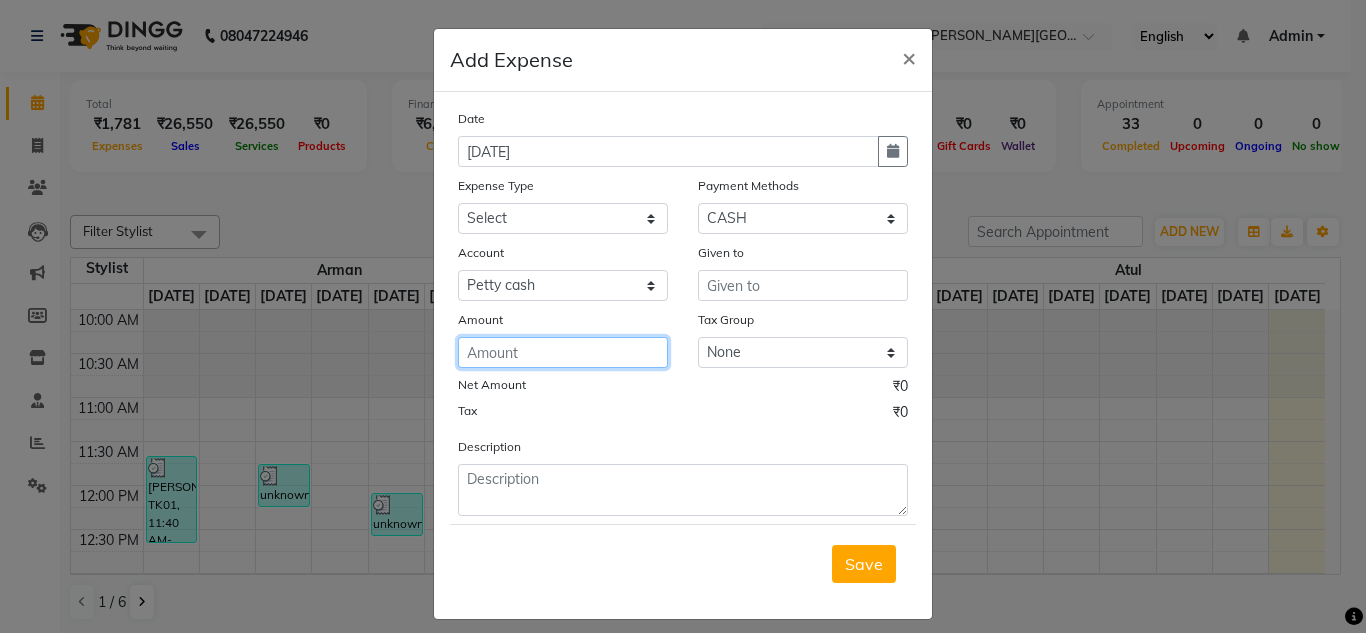 click 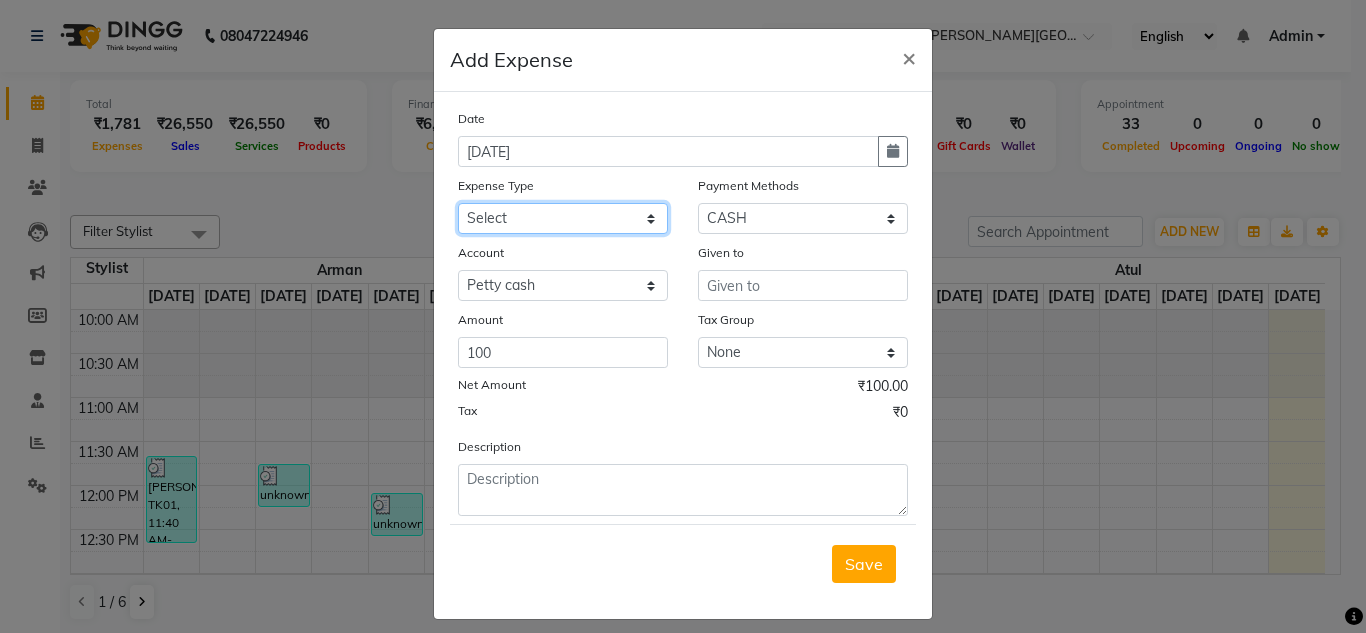 click on "Select Advance Salary Bank charges Car maintenance  Cash transfer to bank Cash transfer to hub charity client food Client Snacks Clinical charges coffee Equipment Fuel Govt fee Incentive Insurance International purchase Loan Repayment Maintenance maintenance Marketing milk Miscellaneous MRA night convence oil Other Pantry pentary item Product product incentive Rent Salary Staff Snacks sugar Tax tea Tea & Refreshment tip urgent stock Utilities water bottles" 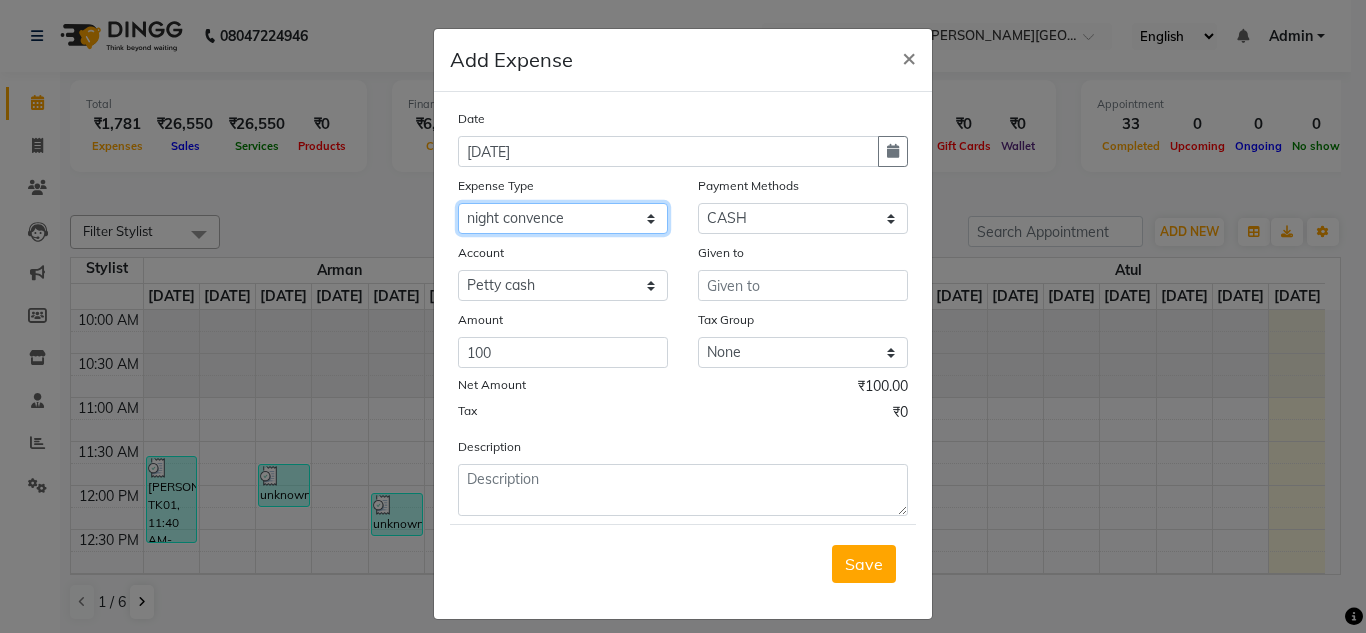 click on "Select Advance Salary Bank charges Car maintenance  Cash transfer to bank Cash transfer to hub charity client food Client Snacks Clinical charges coffee Equipment Fuel Govt fee Incentive Insurance International purchase Loan Repayment Maintenance maintenance Marketing milk Miscellaneous MRA night convence oil Other Pantry pentary item Product product incentive Rent Salary Staff Snacks sugar Tax tea Tea & Refreshment tip urgent stock Utilities water bottles" 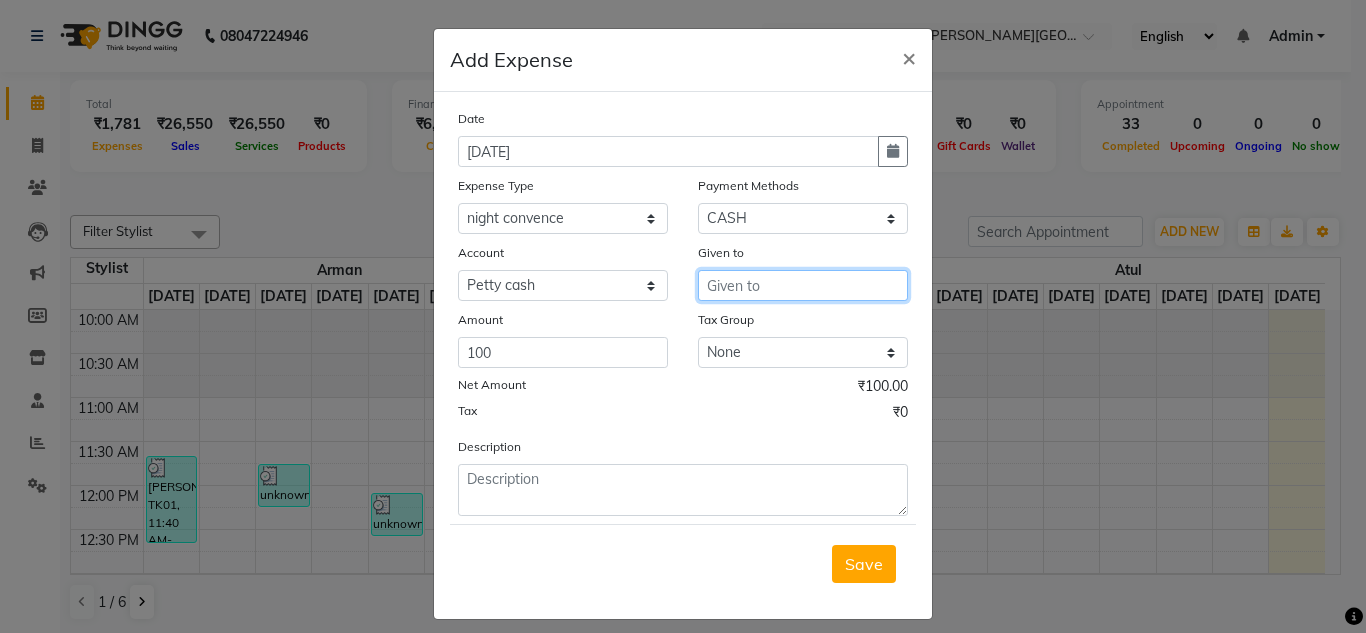 click at bounding box center [803, 285] 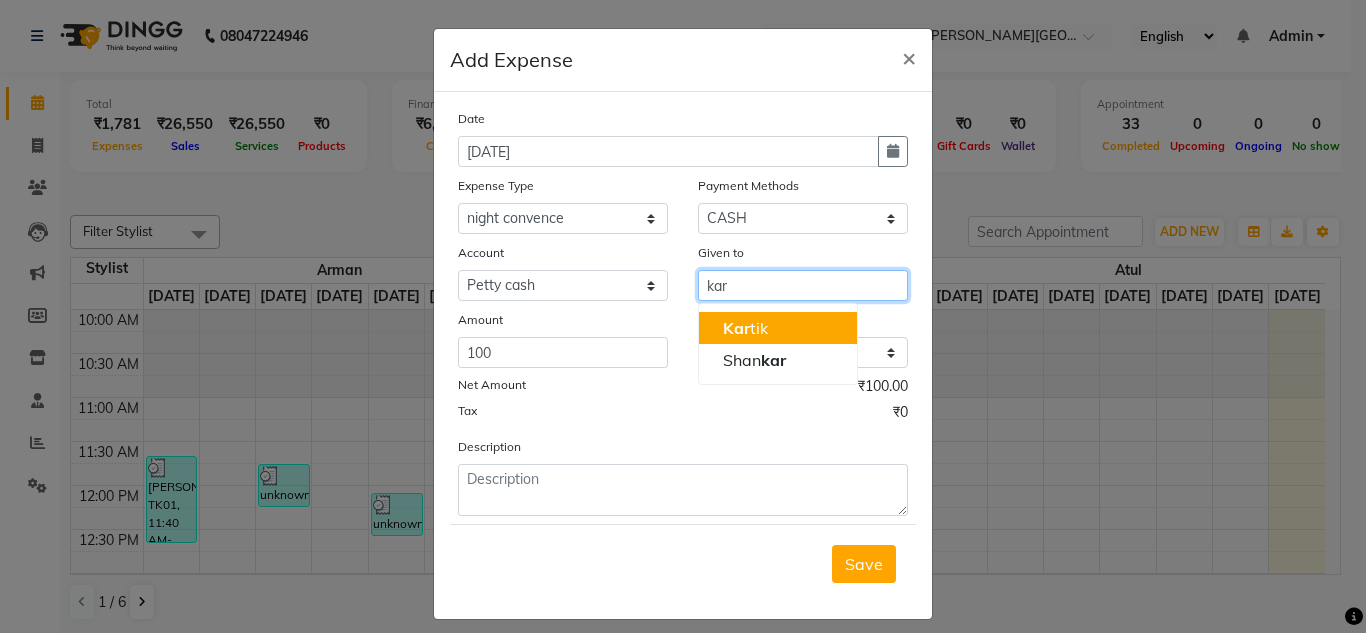 click on "Kar tik" at bounding box center [778, 328] 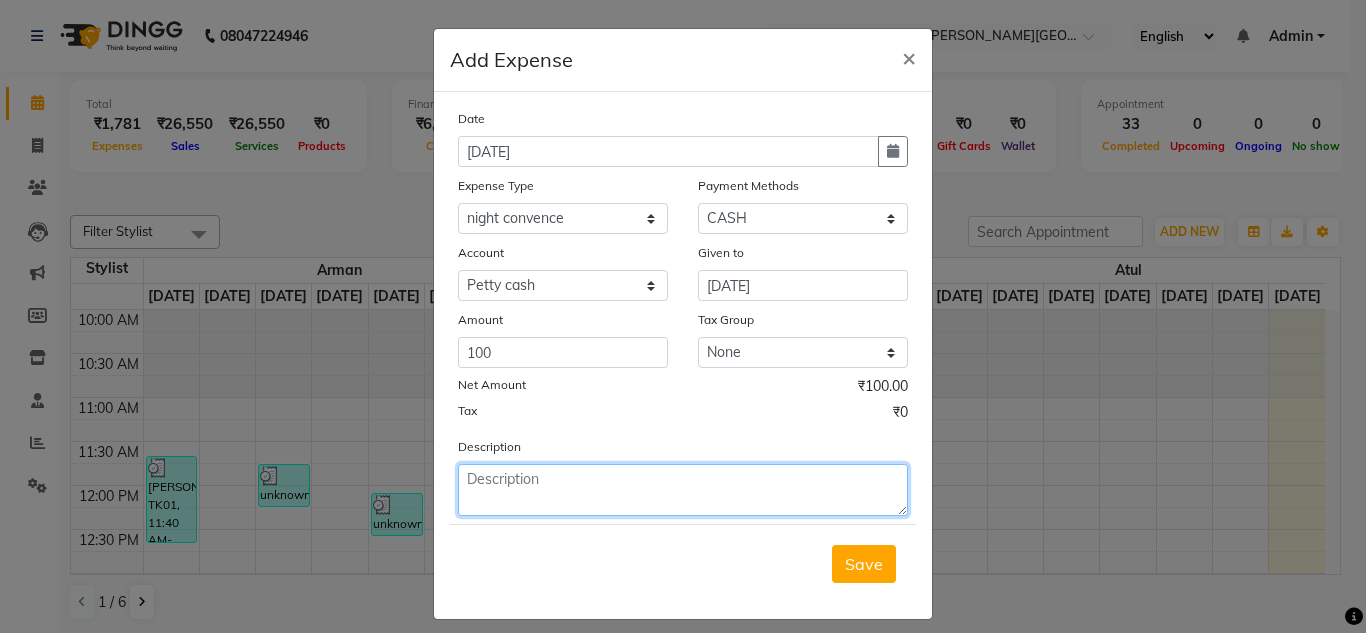 click 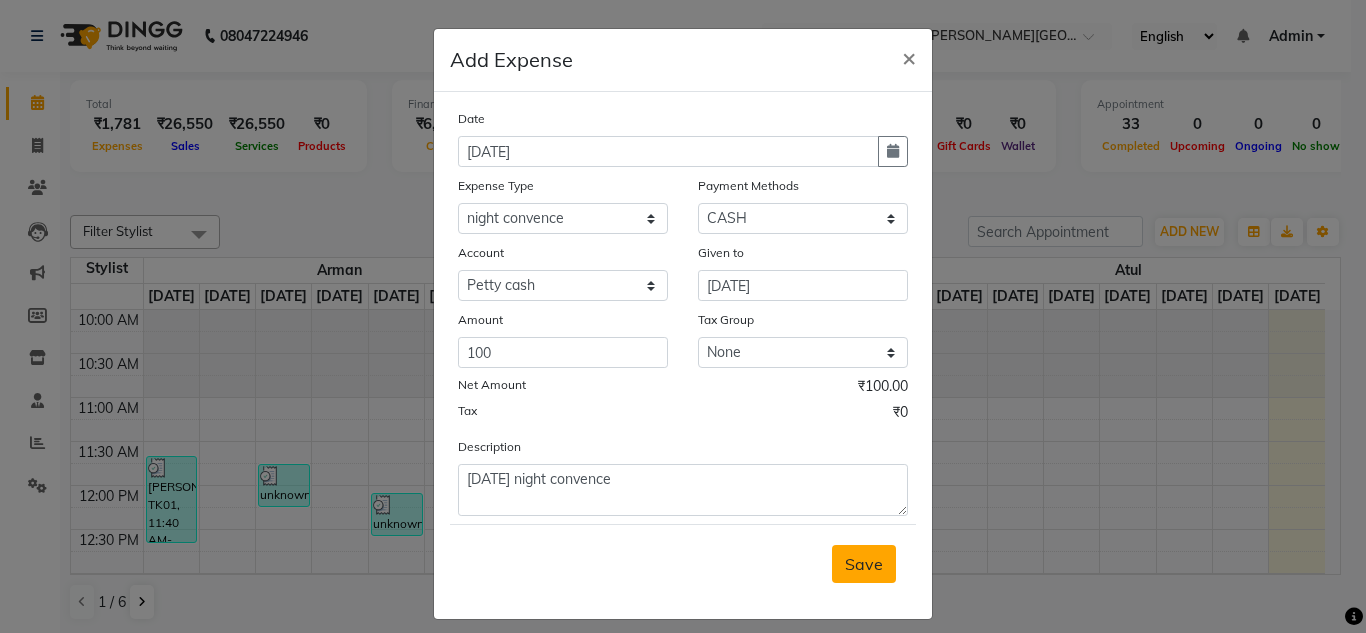 click on "Save" at bounding box center (864, 564) 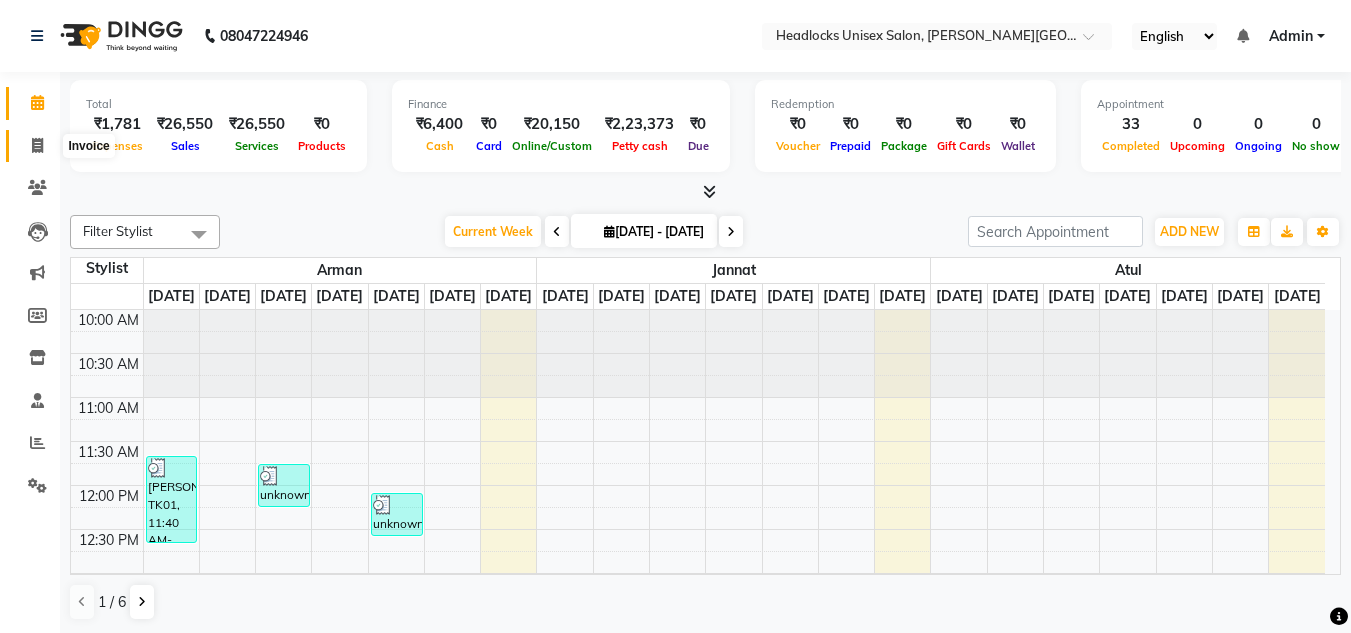 click 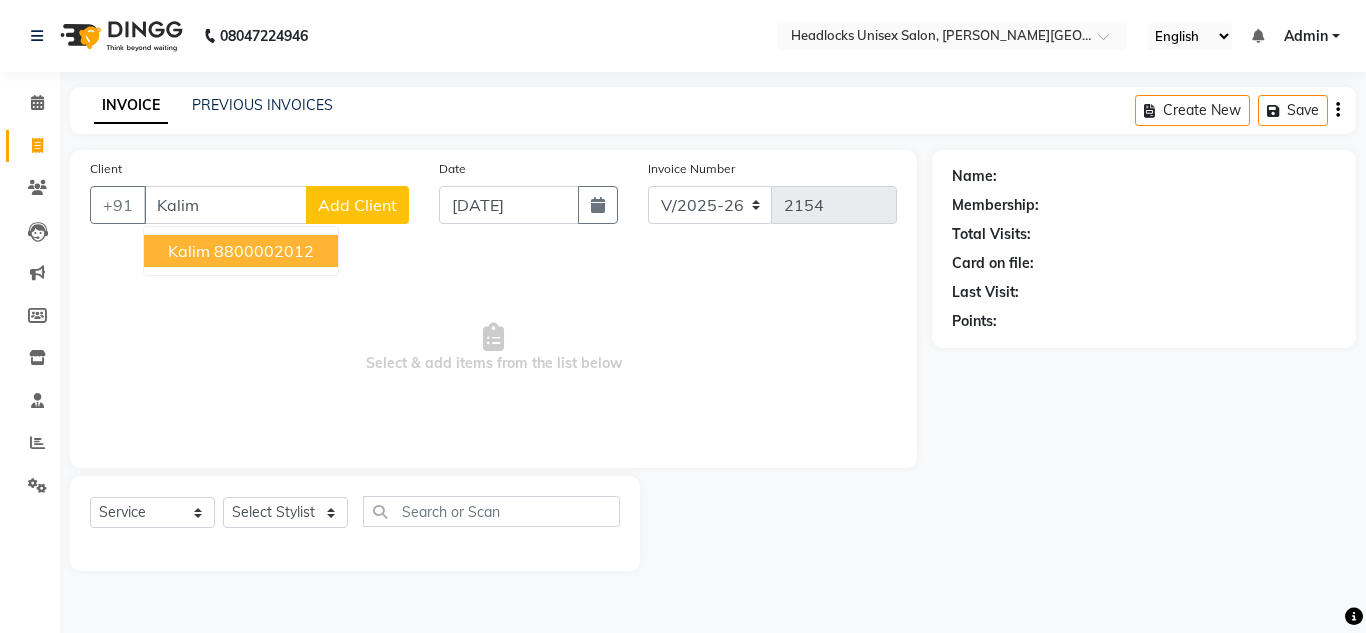 click on "8800002012" at bounding box center [264, 251] 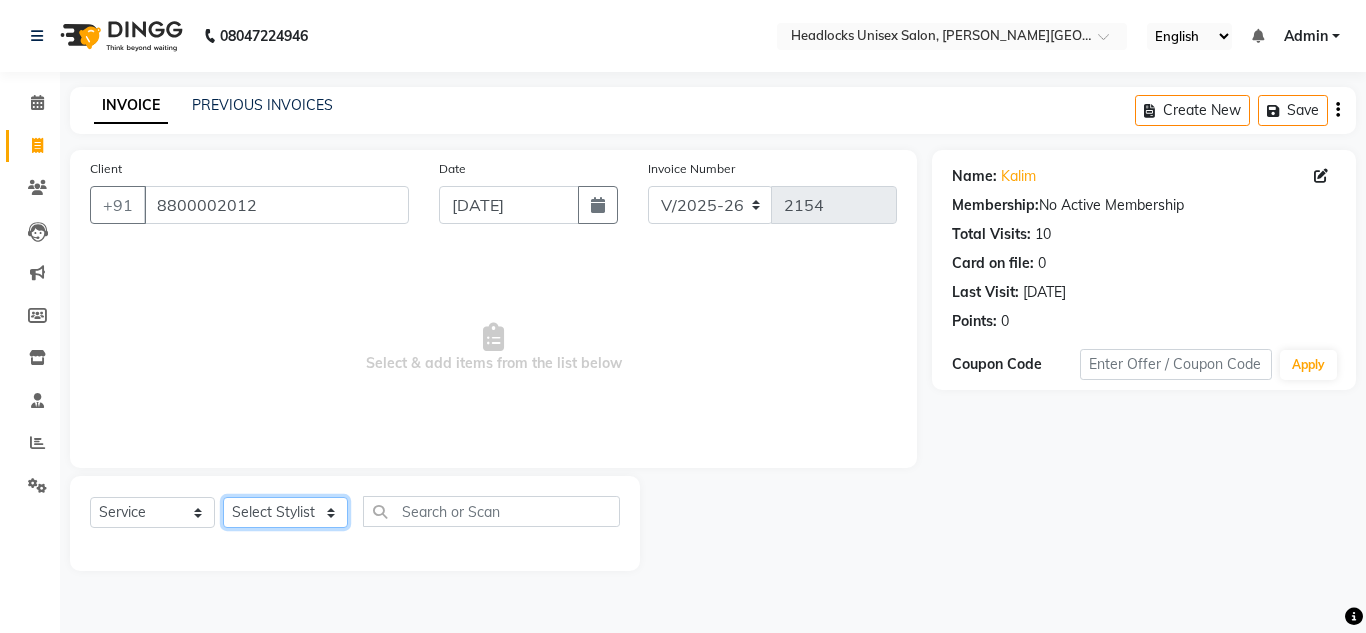click on "Select Stylist [PERSON_NAME] Jannat Kaif [DATE] Lucky [PERSON_NAME] Pinky [PERSON_NAME] [PERSON_NAME] [PERSON_NAME] [PERSON_NAME] Suraj Vikas [PERSON_NAME] [PERSON_NAME]" 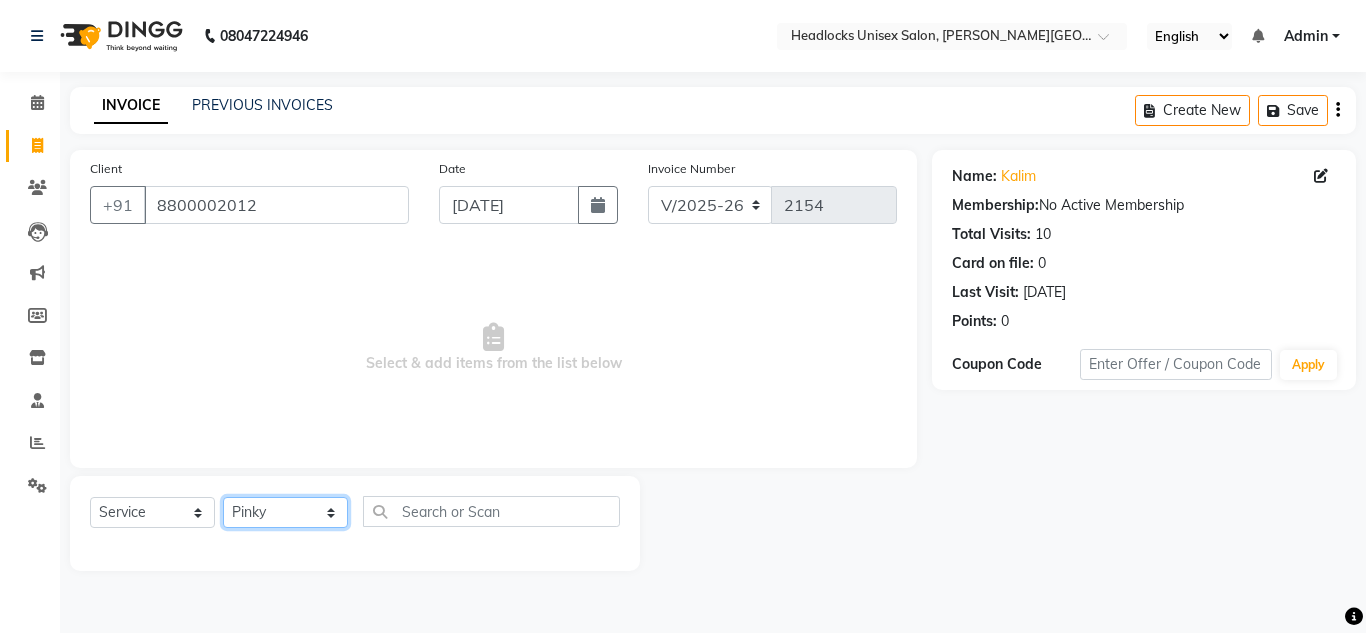 click on "Select Stylist [PERSON_NAME] Jannat Kaif [DATE] Lucky [PERSON_NAME] Pinky [PERSON_NAME] [PERSON_NAME] [PERSON_NAME] [PERSON_NAME] Suraj Vikas [PERSON_NAME] [PERSON_NAME]" 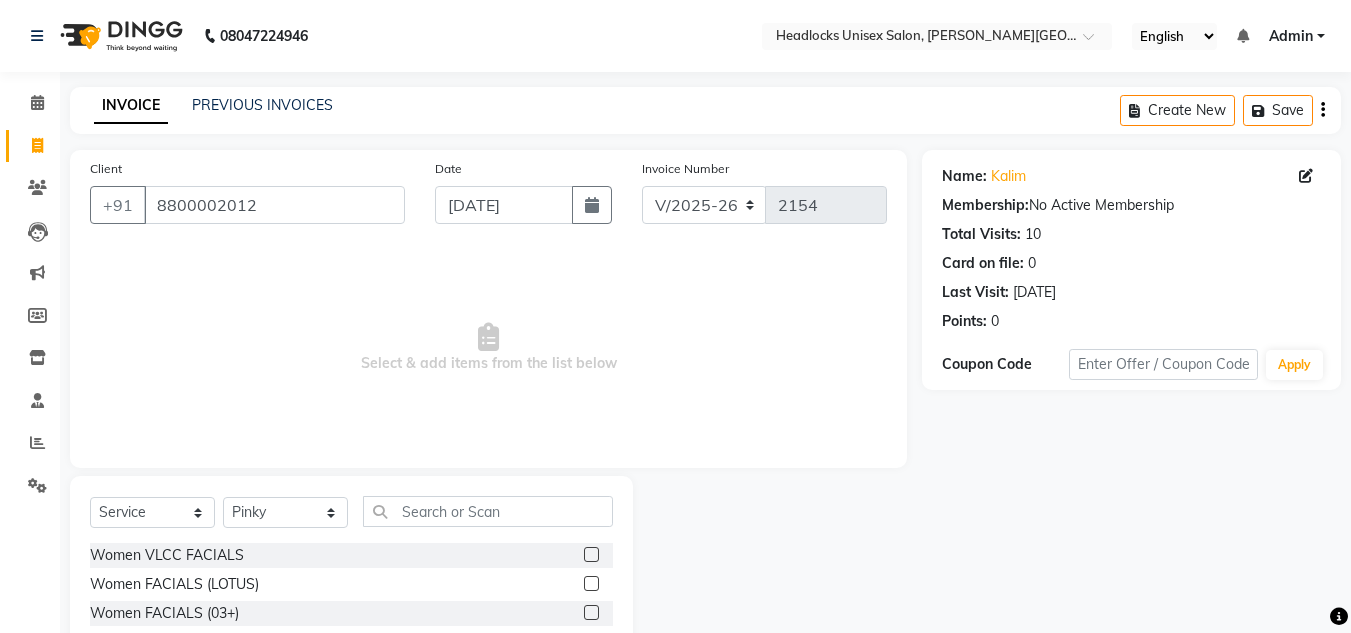 click on "Select & add items from the list below" at bounding box center [488, 348] 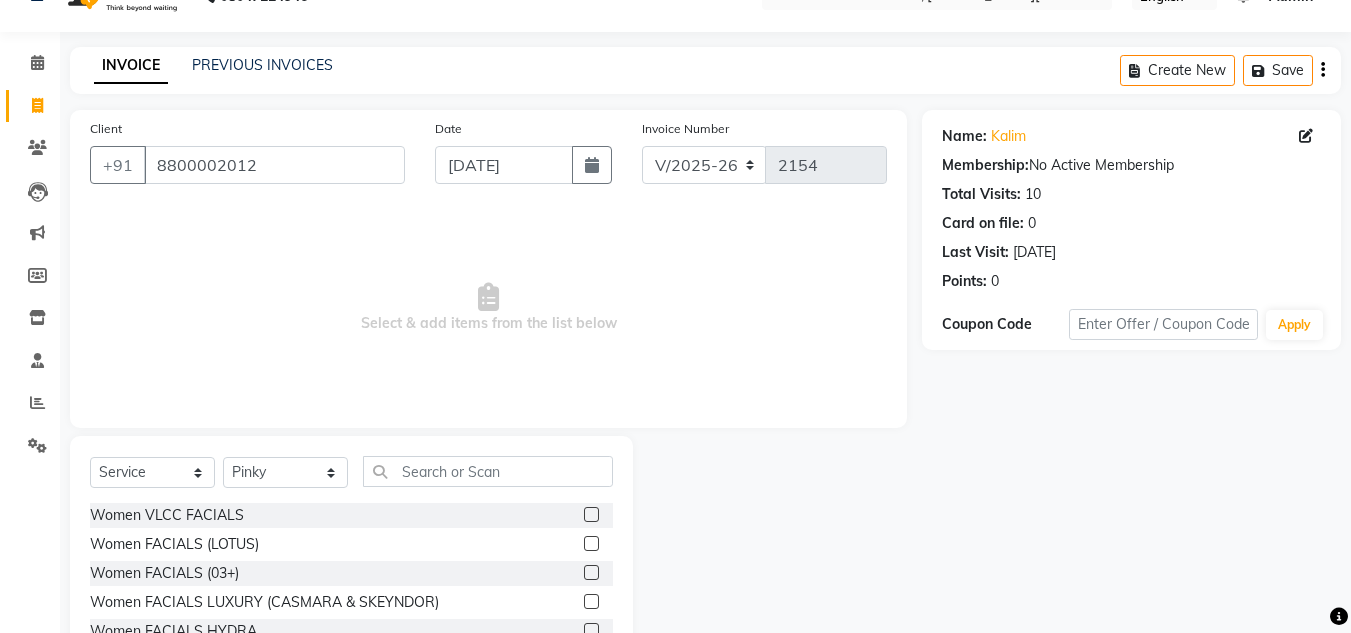 scroll, scrollTop: 168, scrollLeft: 0, axis: vertical 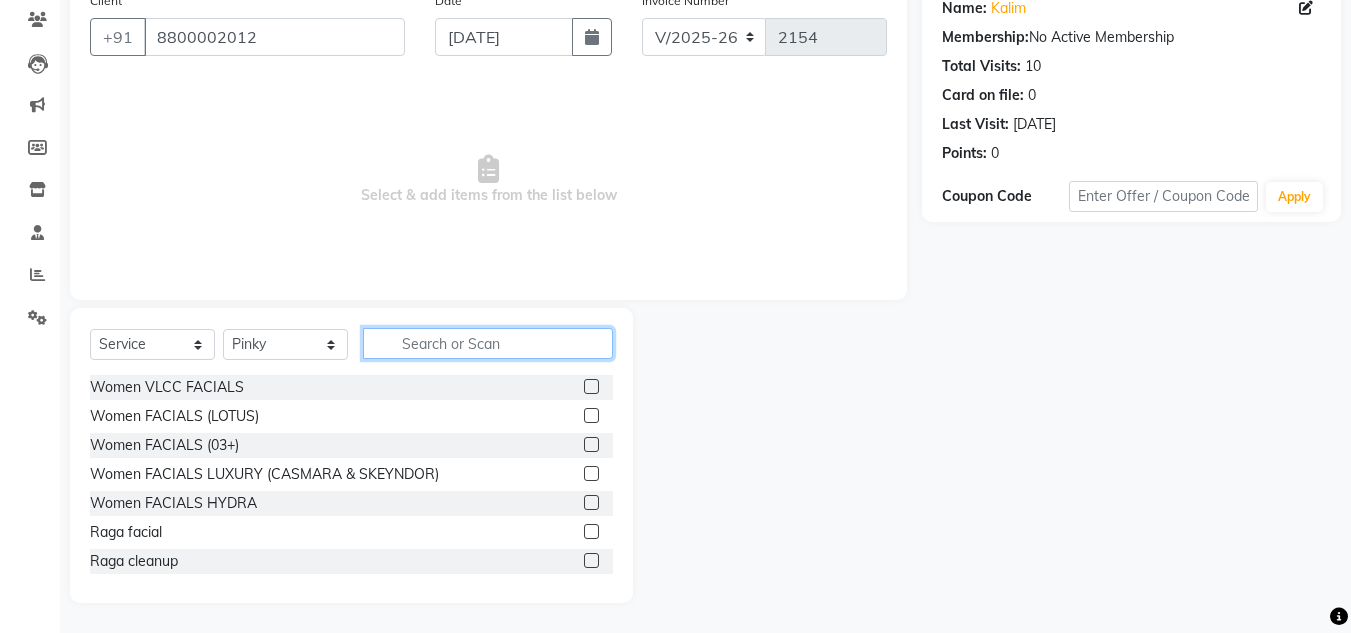click 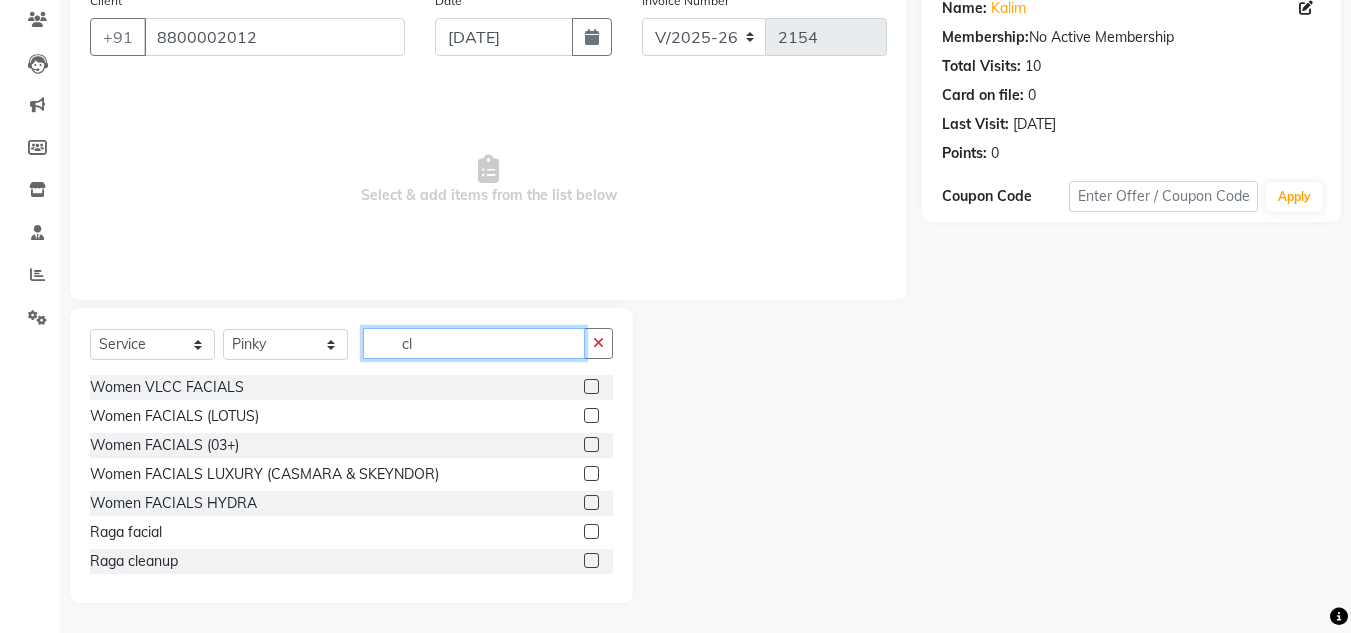 scroll, scrollTop: 142, scrollLeft: 0, axis: vertical 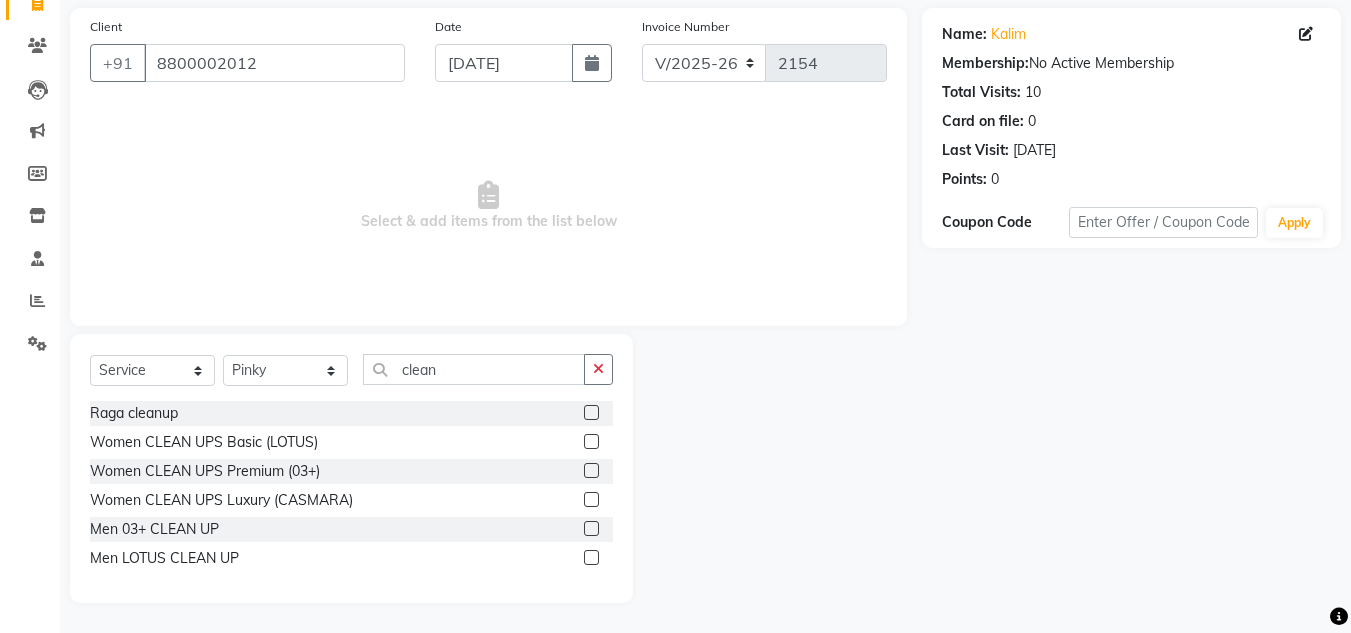 click 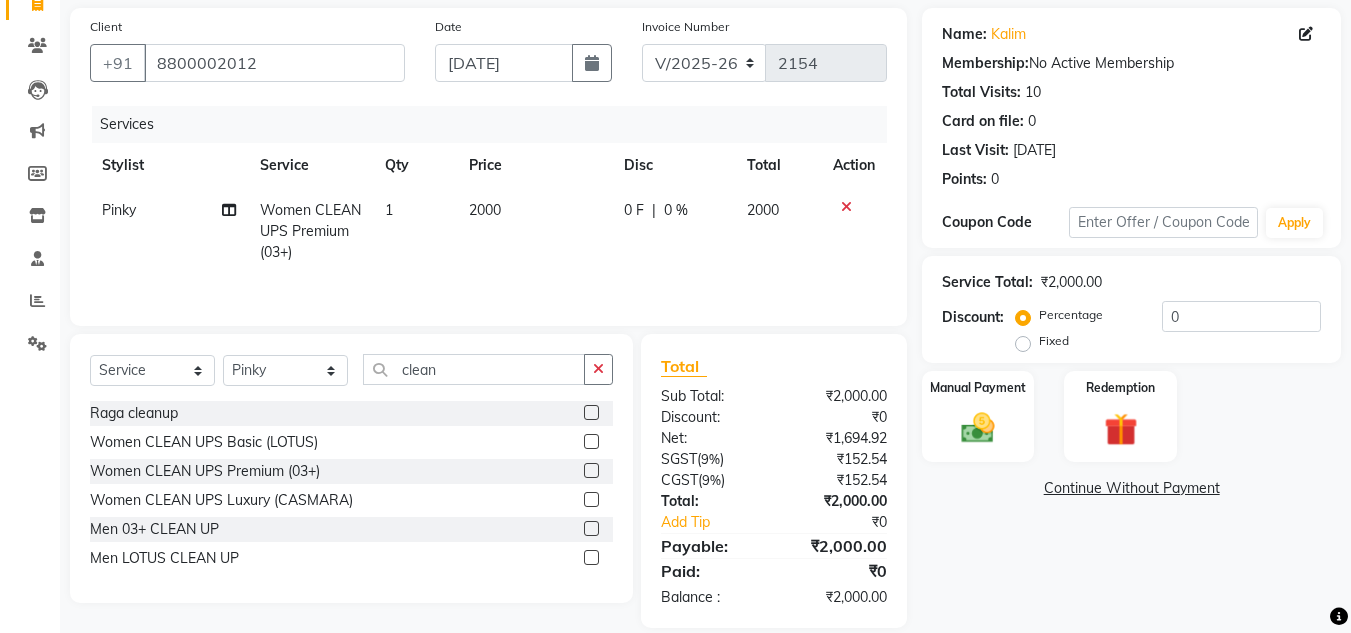 click on "2000" 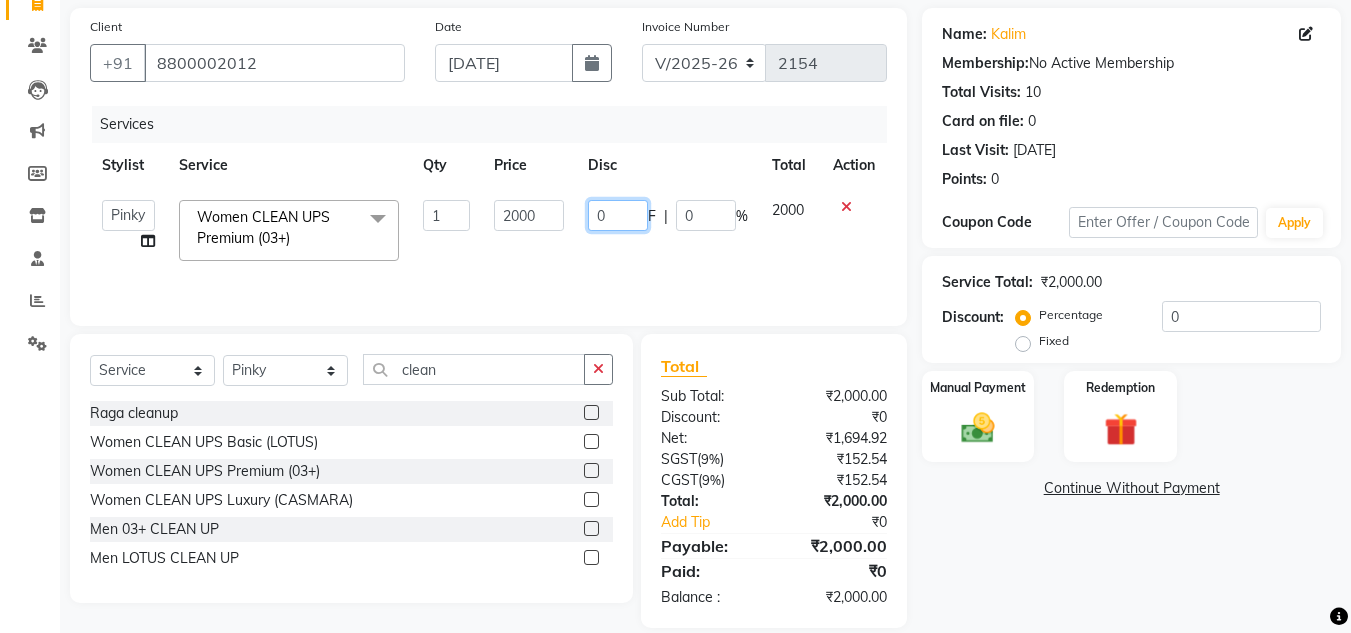 click on "0" 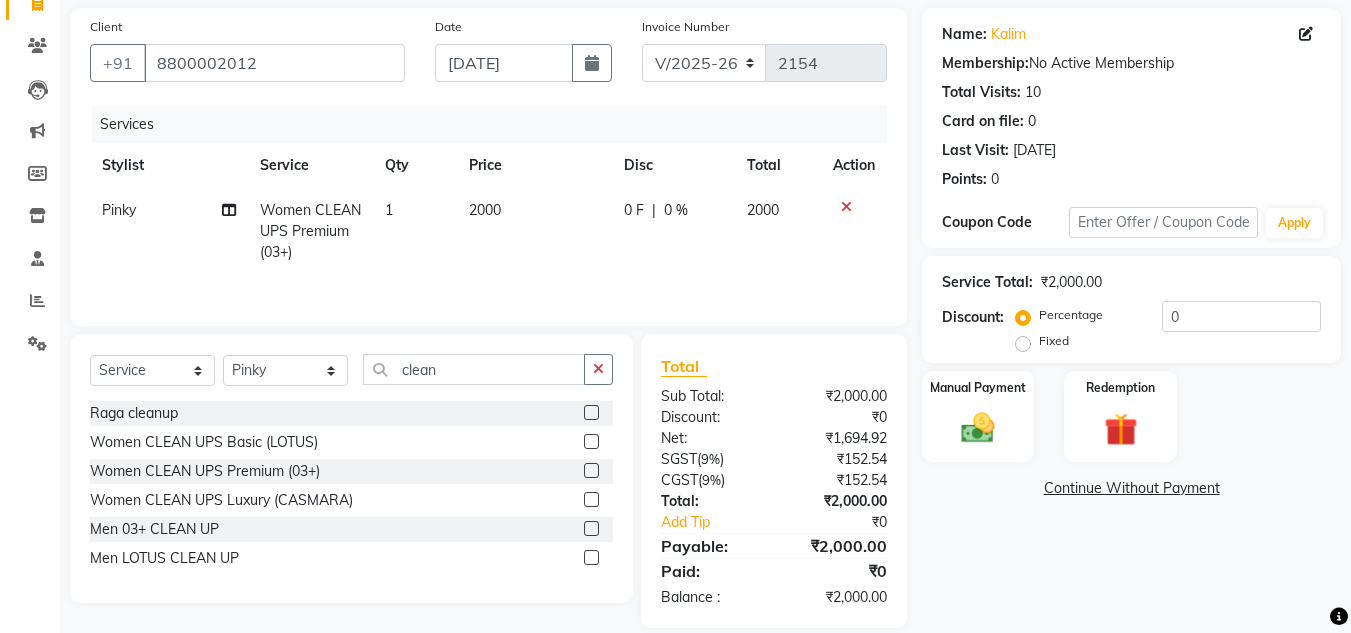 click on "0 F | 0 %" 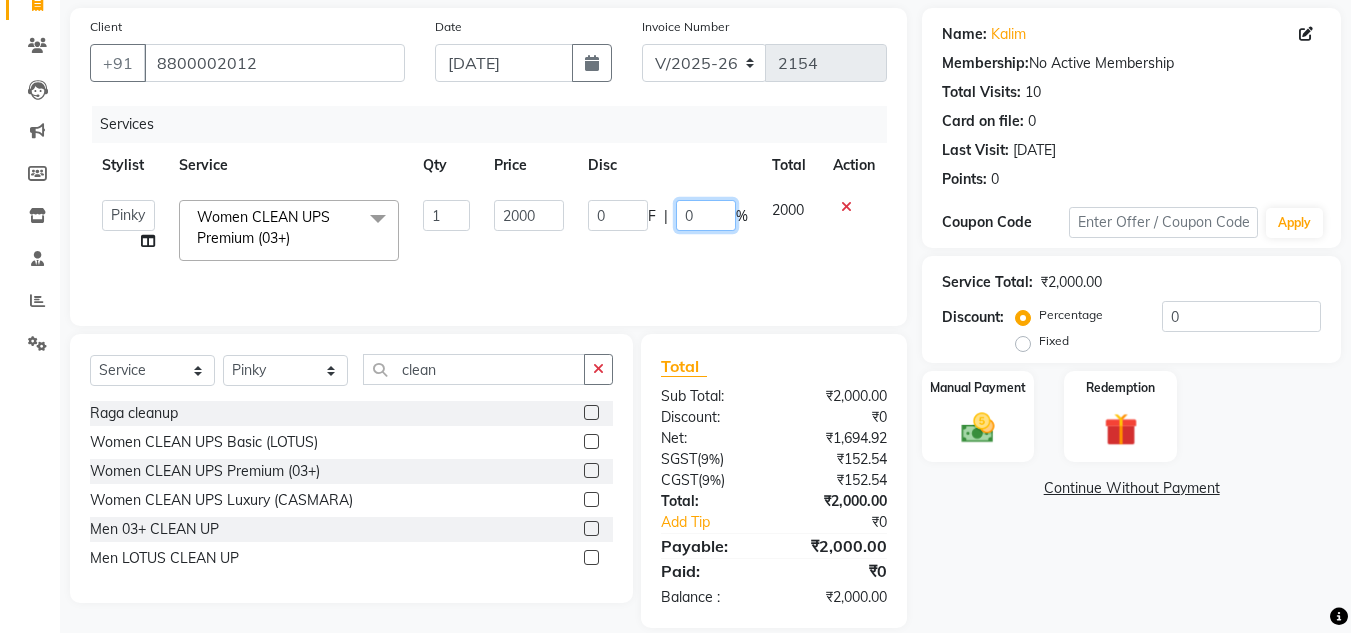 click on "0" 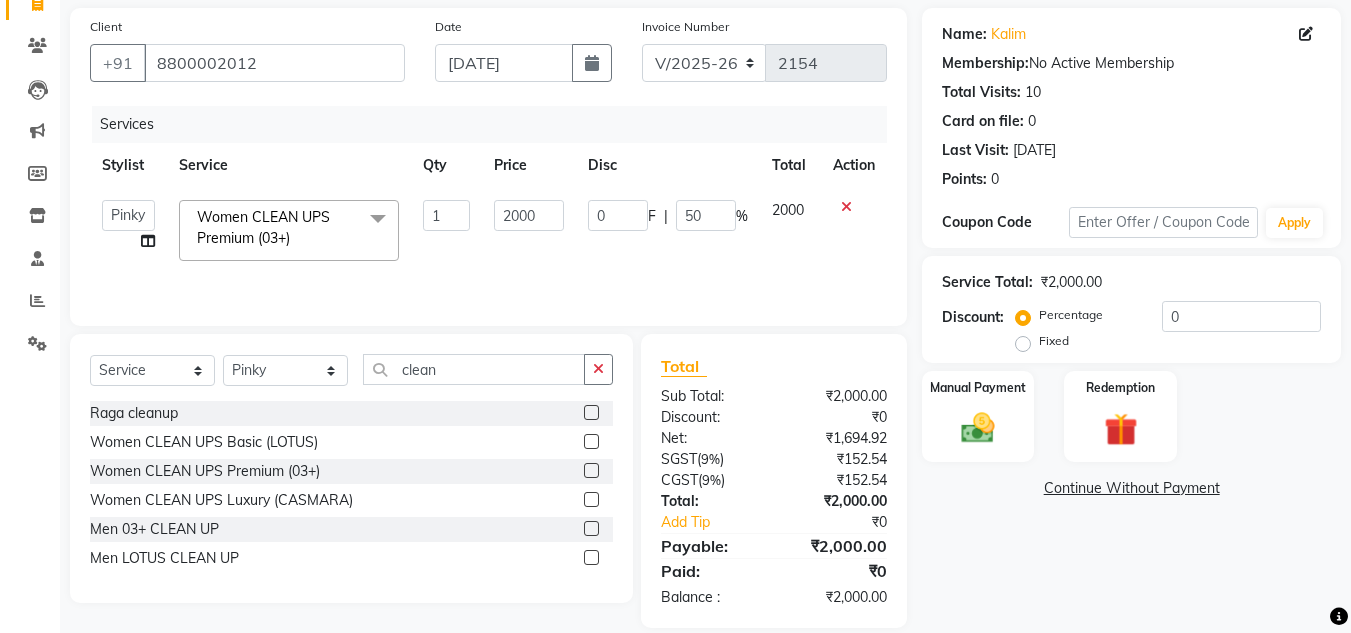 click on "0 F | 50 %" 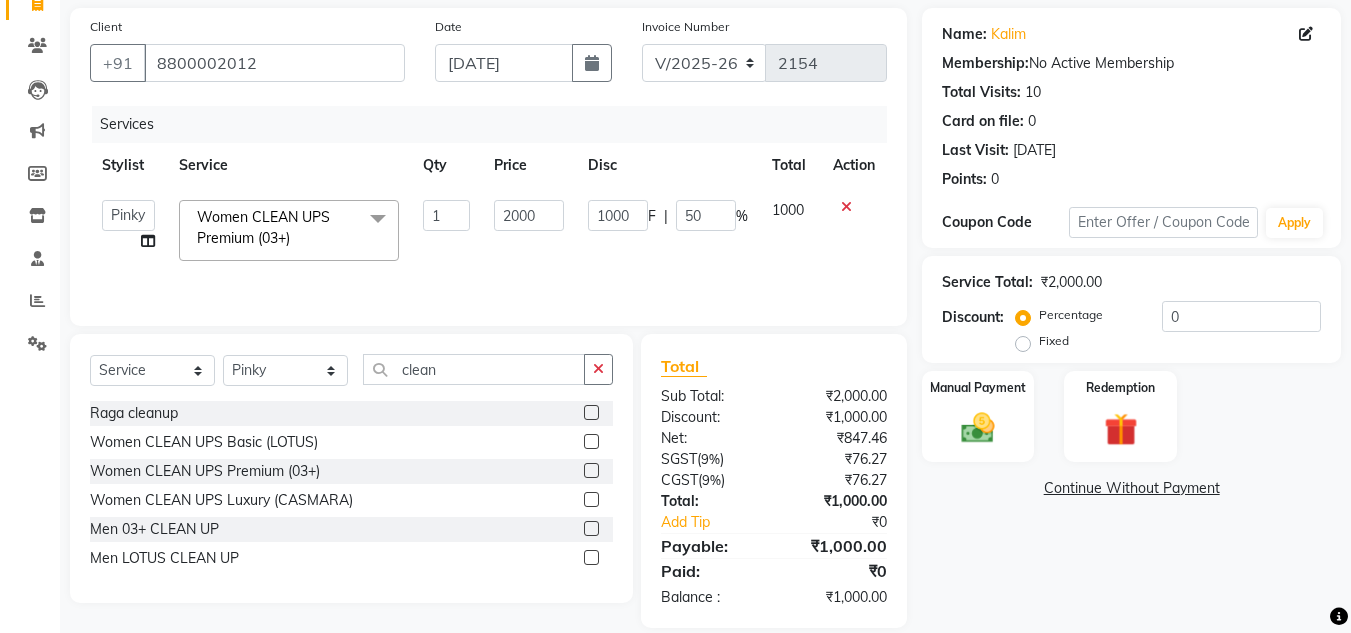 click on "Total" 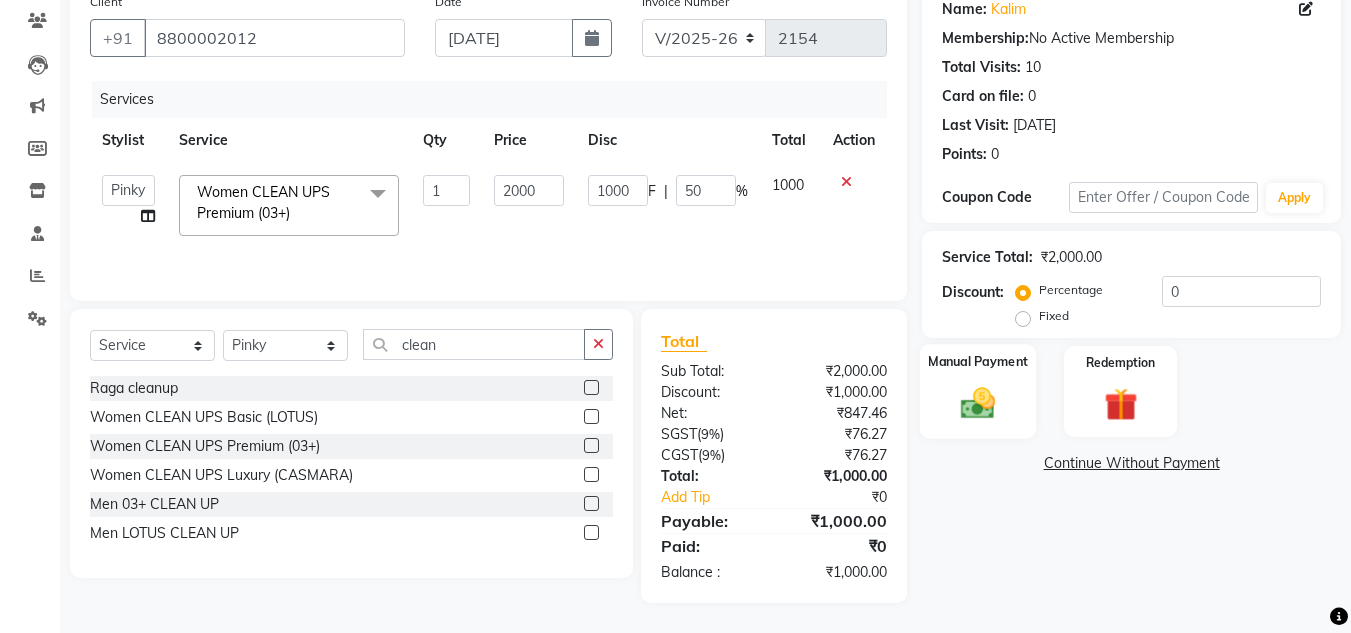 click 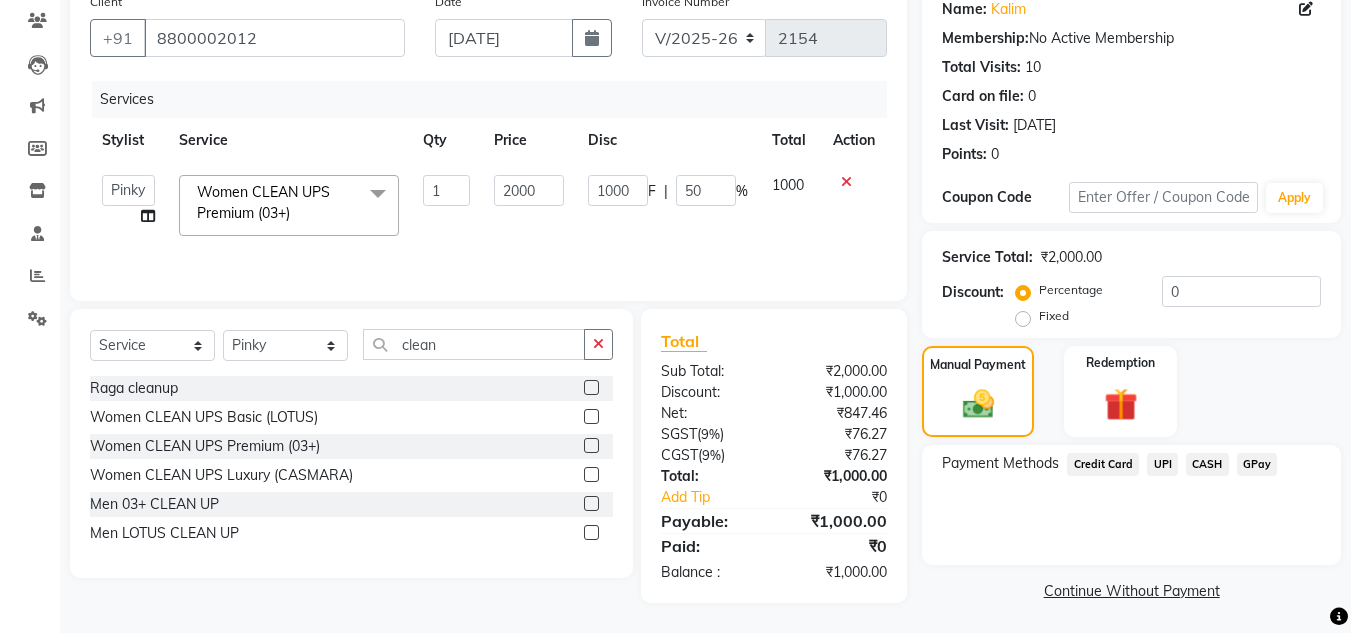 click on "Manual Payment Redemption" 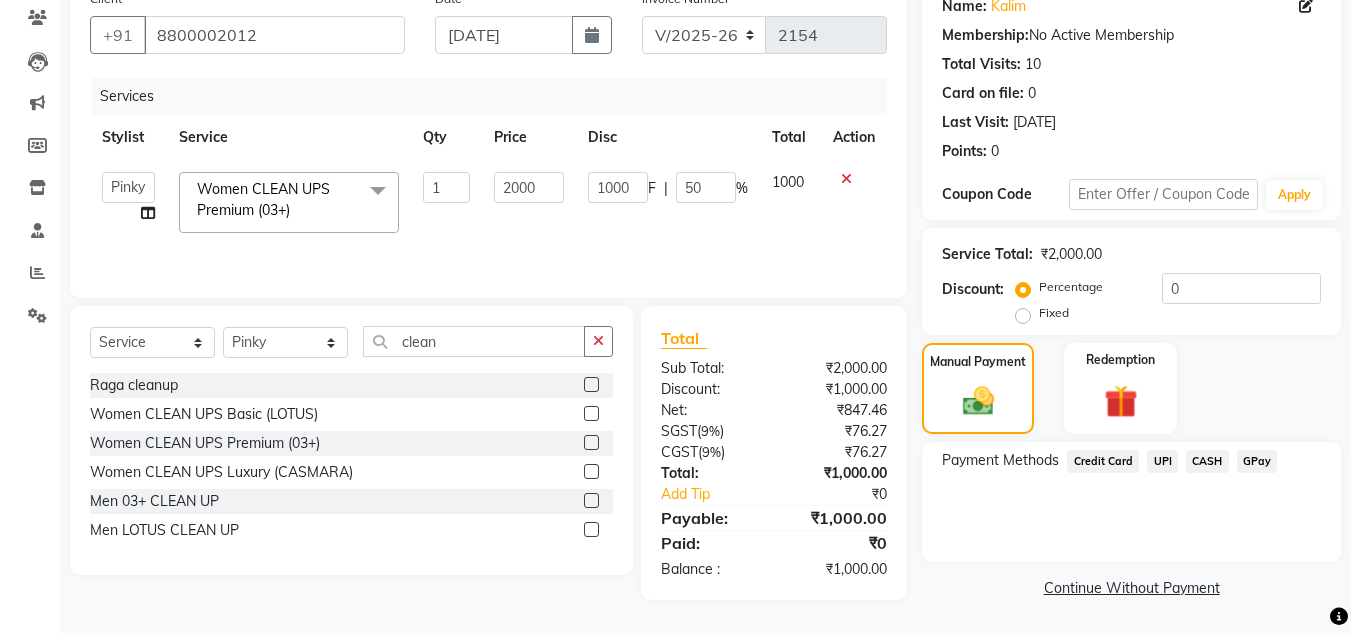 click on "CASH" 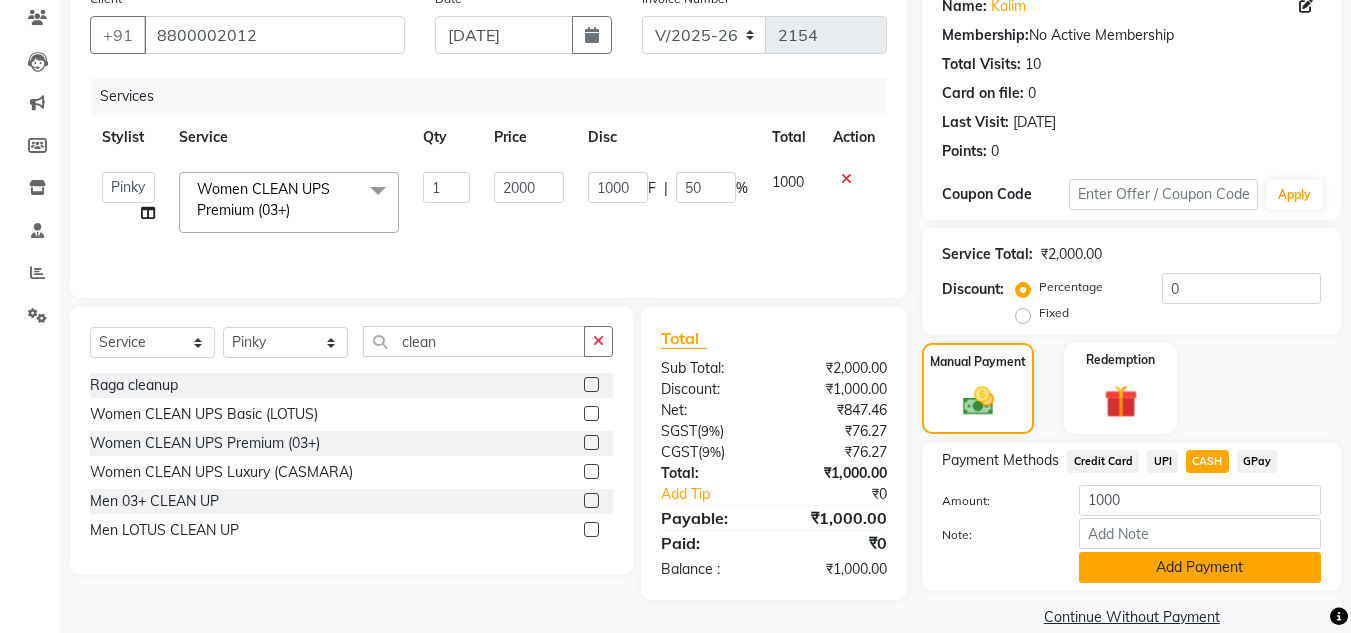 click on "Add Payment" 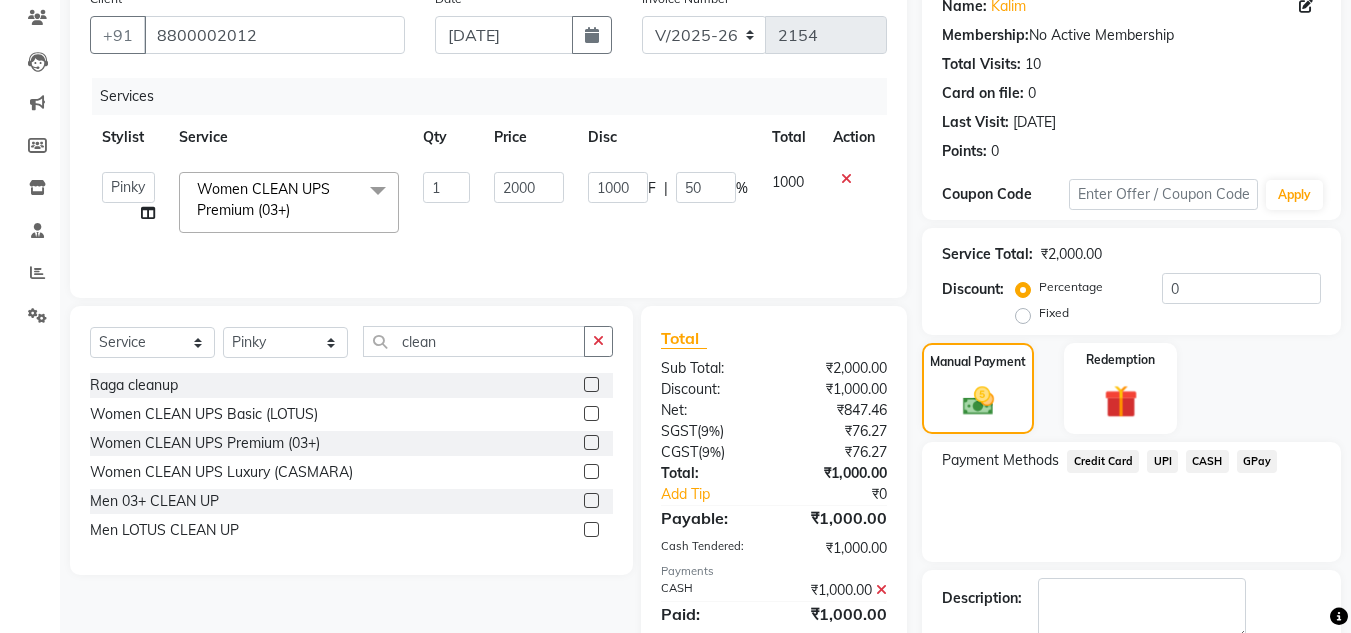 click on "Payment Methods  Credit Card   UPI   CASH   GPay" 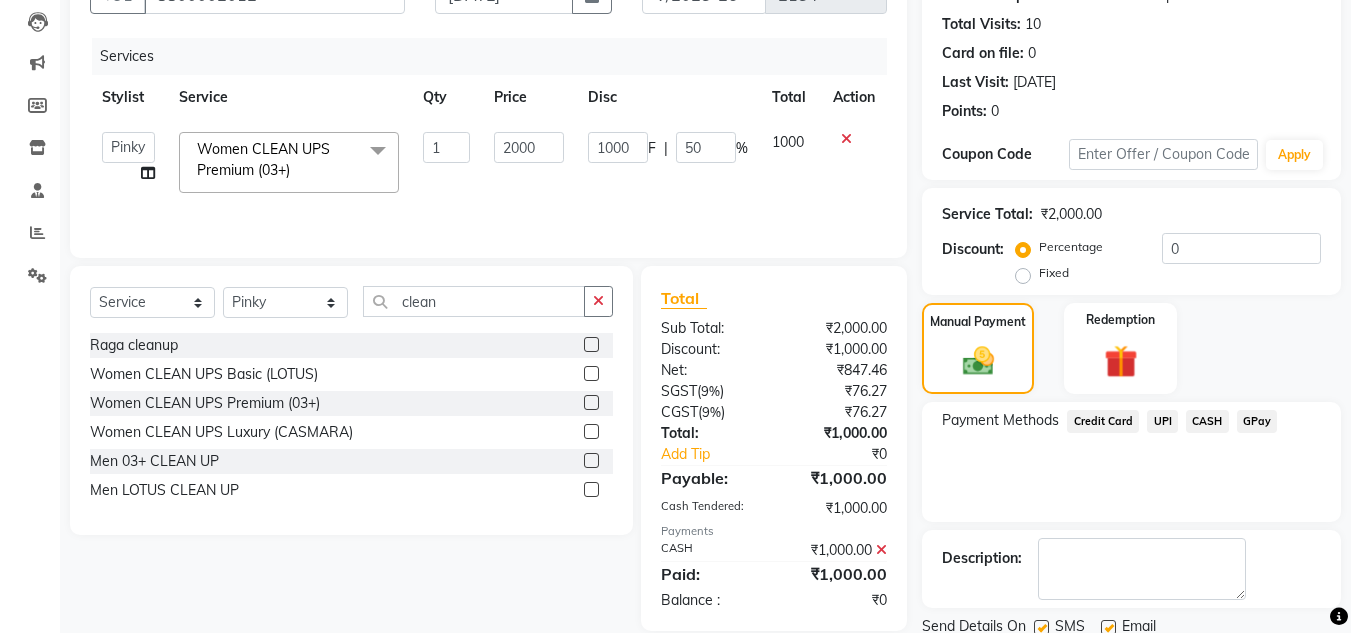 scroll, scrollTop: 283, scrollLeft: 0, axis: vertical 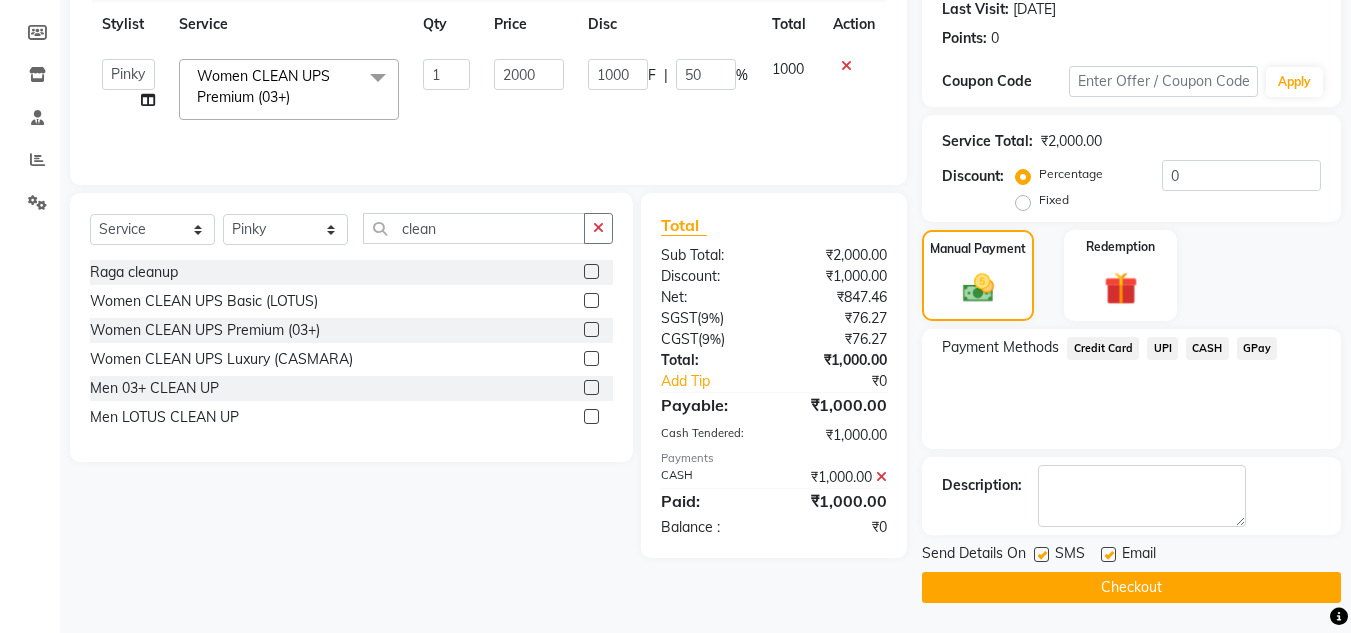 click on "Checkout" 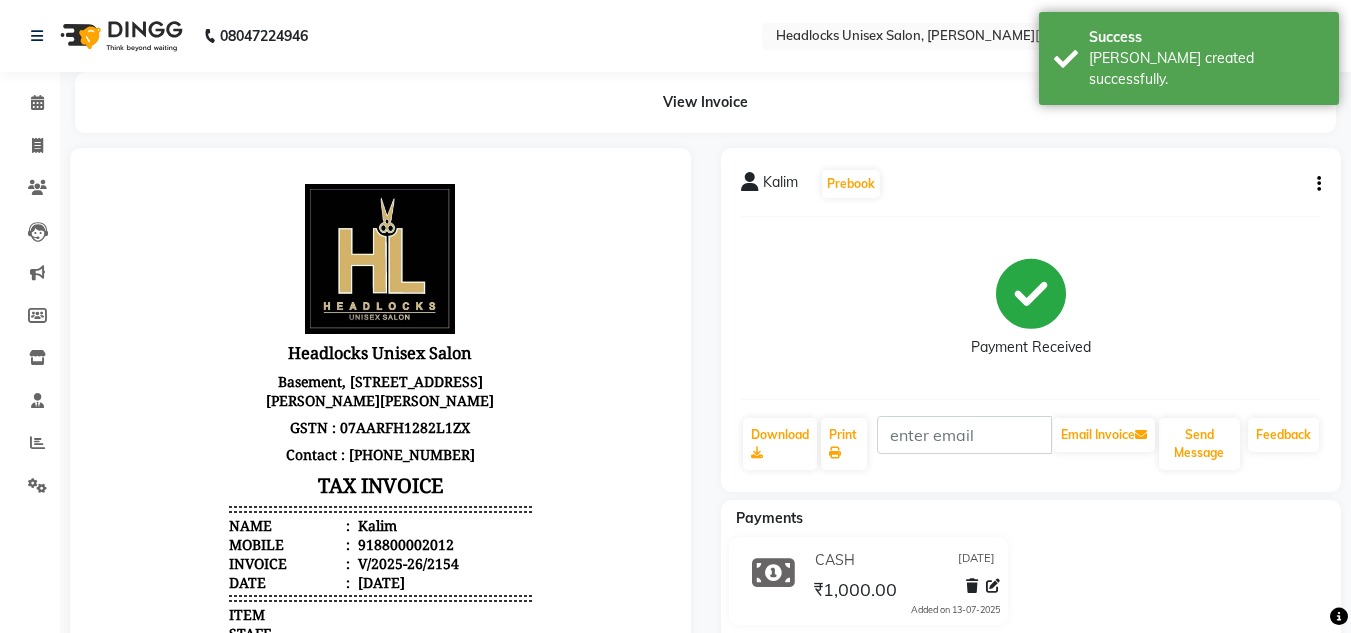 scroll, scrollTop: 0, scrollLeft: 0, axis: both 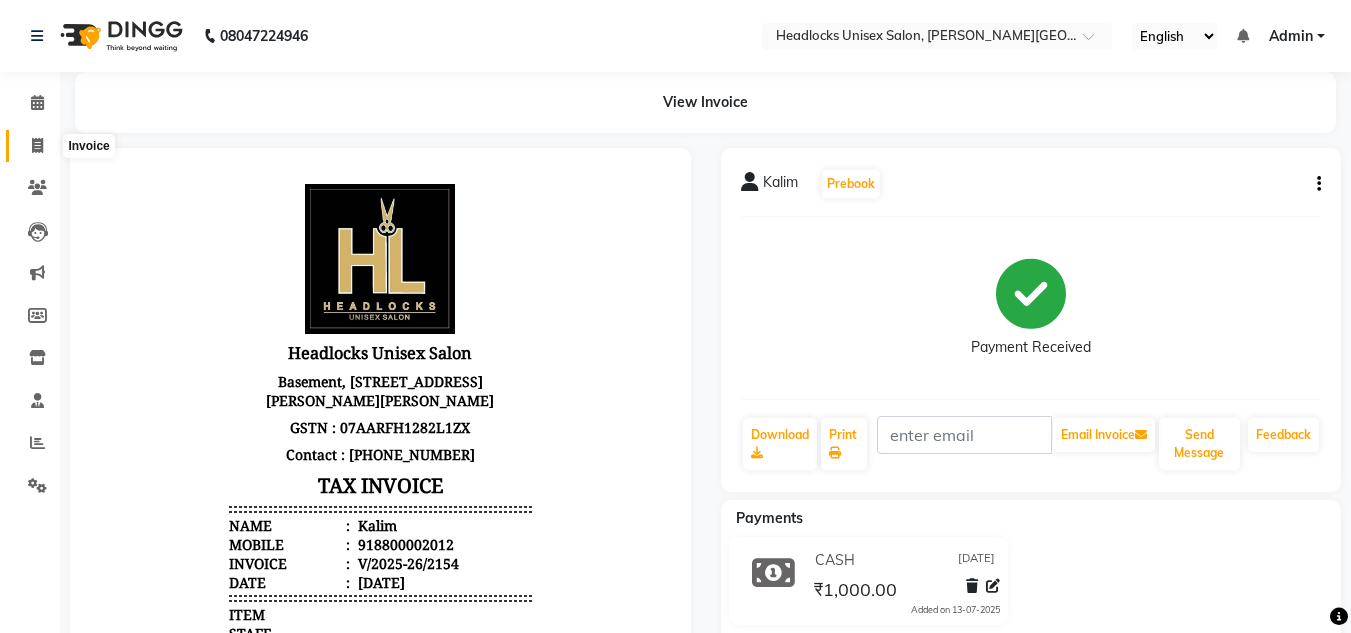 click 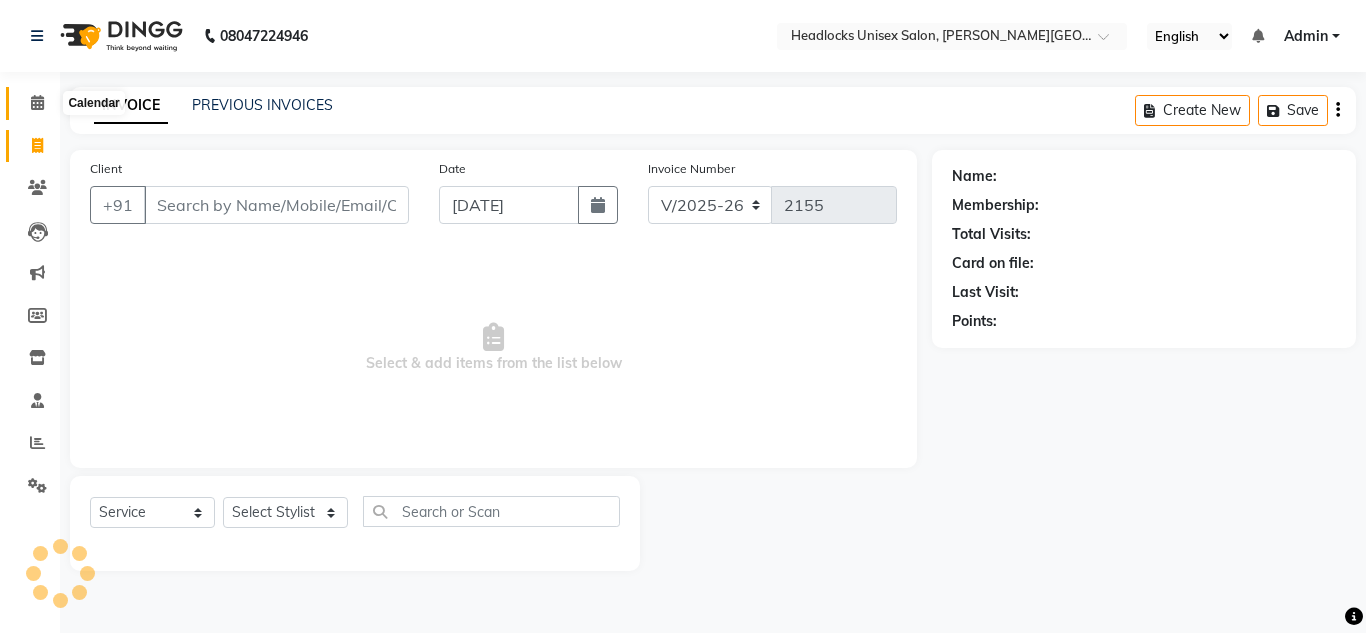 click 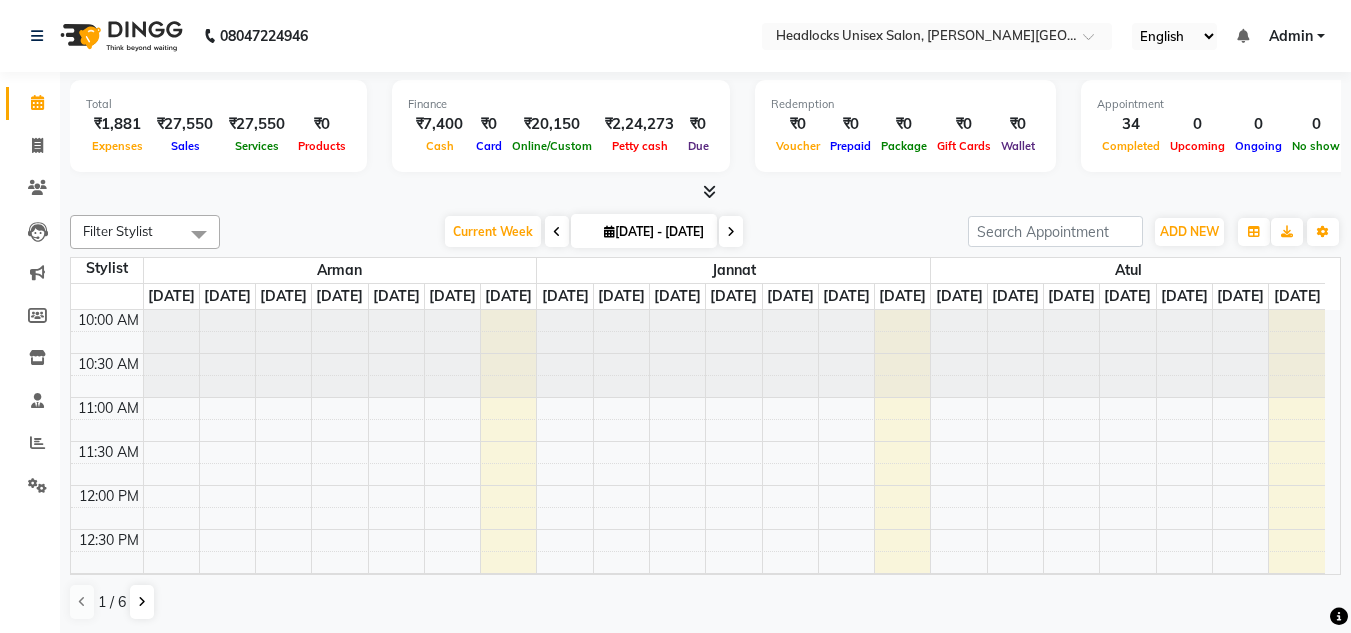 scroll, scrollTop: 0, scrollLeft: 0, axis: both 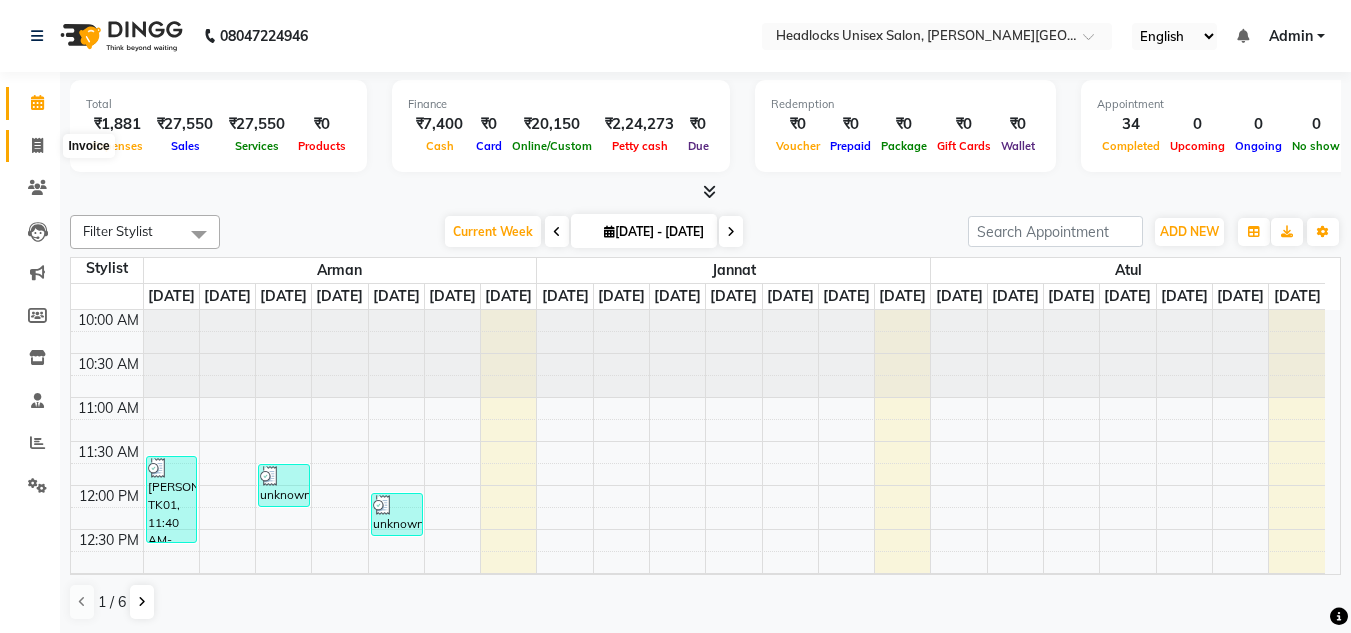 click 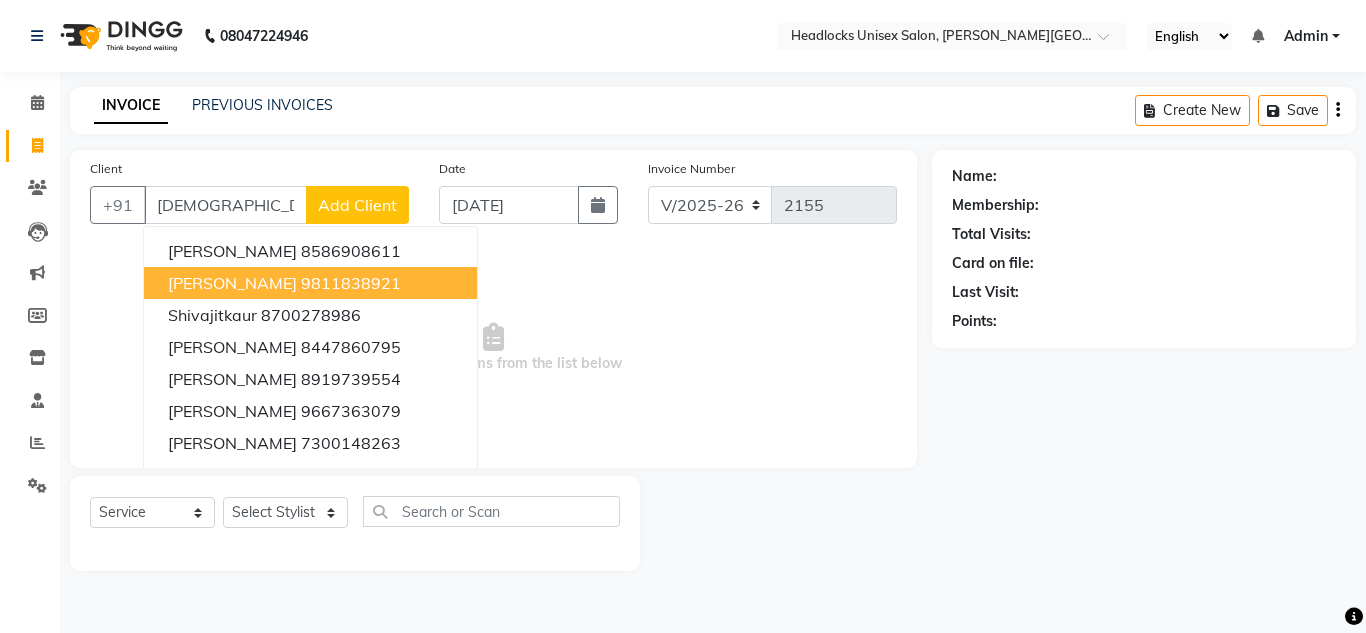 click on "[PERSON_NAME]" at bounding box center (232, 283) 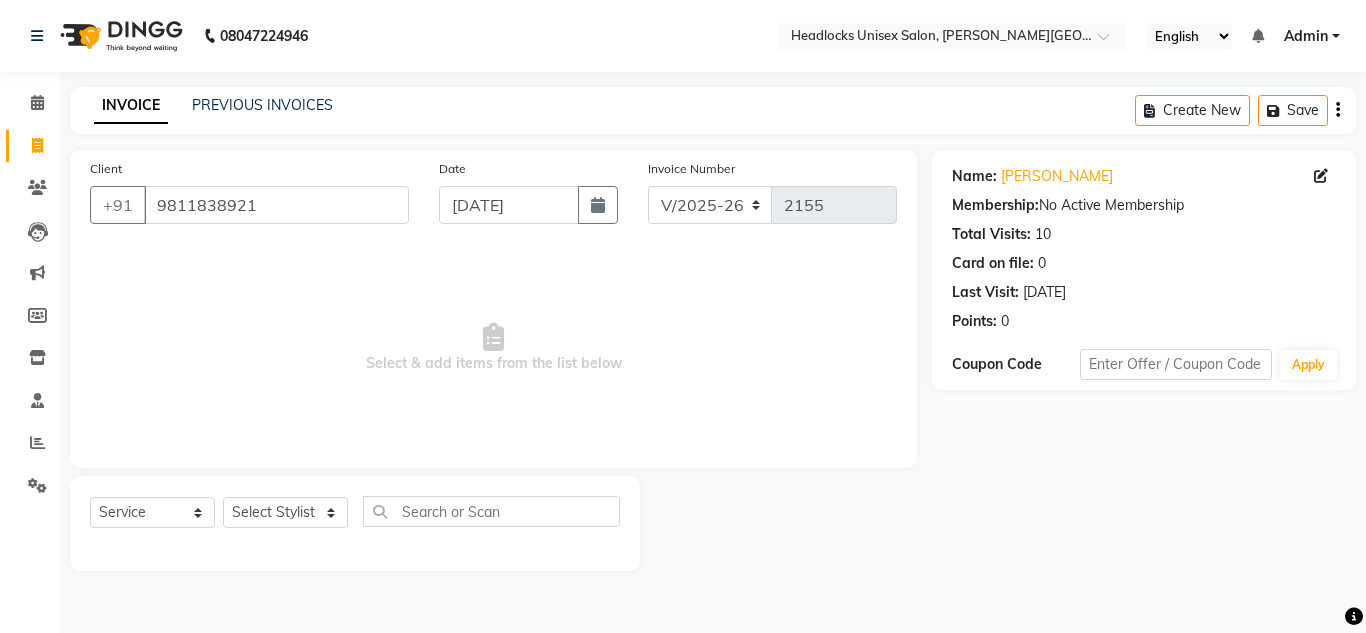 click on "Select & add items from the list below" at bounding box center (493, 348) 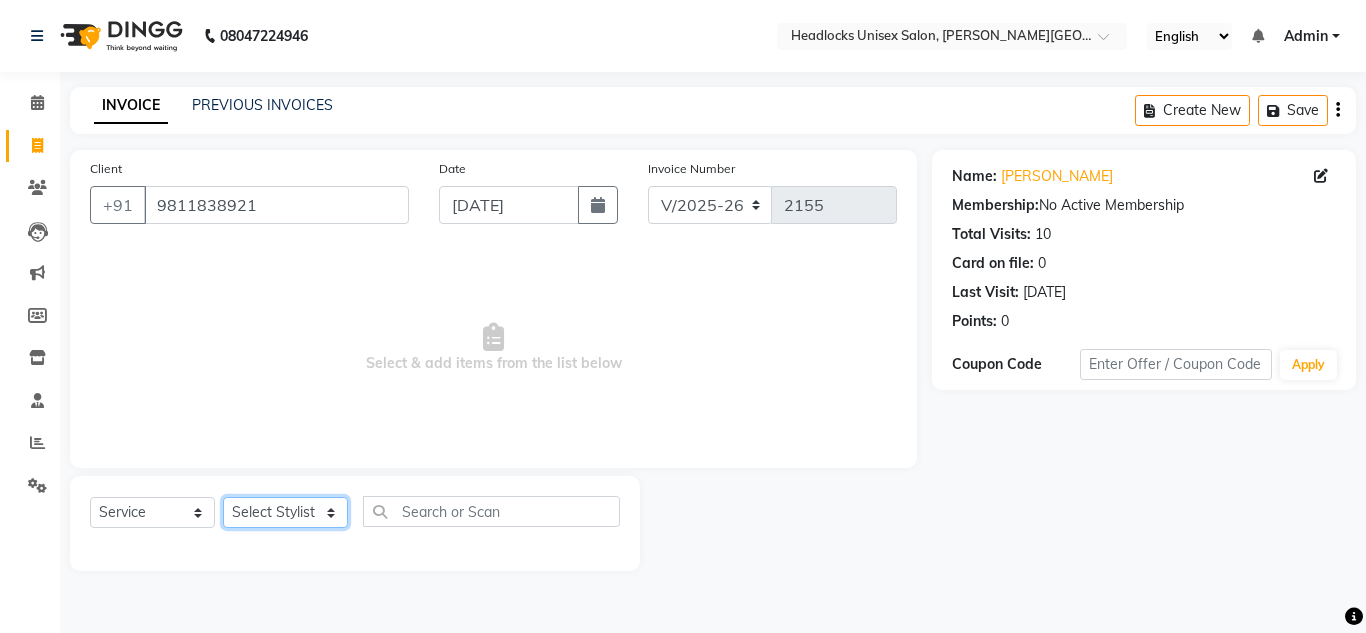 click on "Select Stylist [PERSON_NAME] Jannat Kaif [DATE] Lucky [PERSON_NAME] Pinky [PERSON_NAME] [PERSON_NAME] [PERSON_NAME] [PERSON_NAME] Suraj Vikas [PERSON_NAME] [PERSON_NAME]" 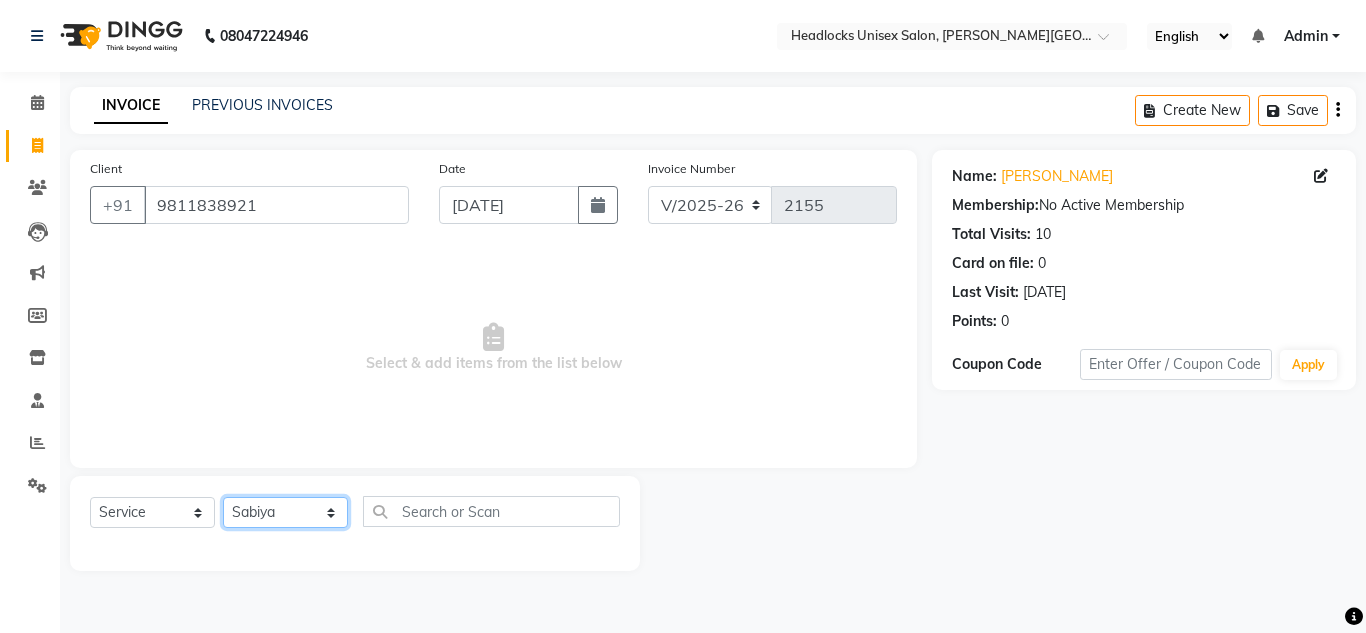 click on "Select Stylist [PERSON_NAME] Jannat Kaif [DATE] Lucky [PERSON_NAME] Pinky [PERSON_NAME] [PERSON_NAME] [PERSON_NAME] [PERSON_NAME] Suraj Vikas [PERSON_NAME] [PERSON_NAME]" 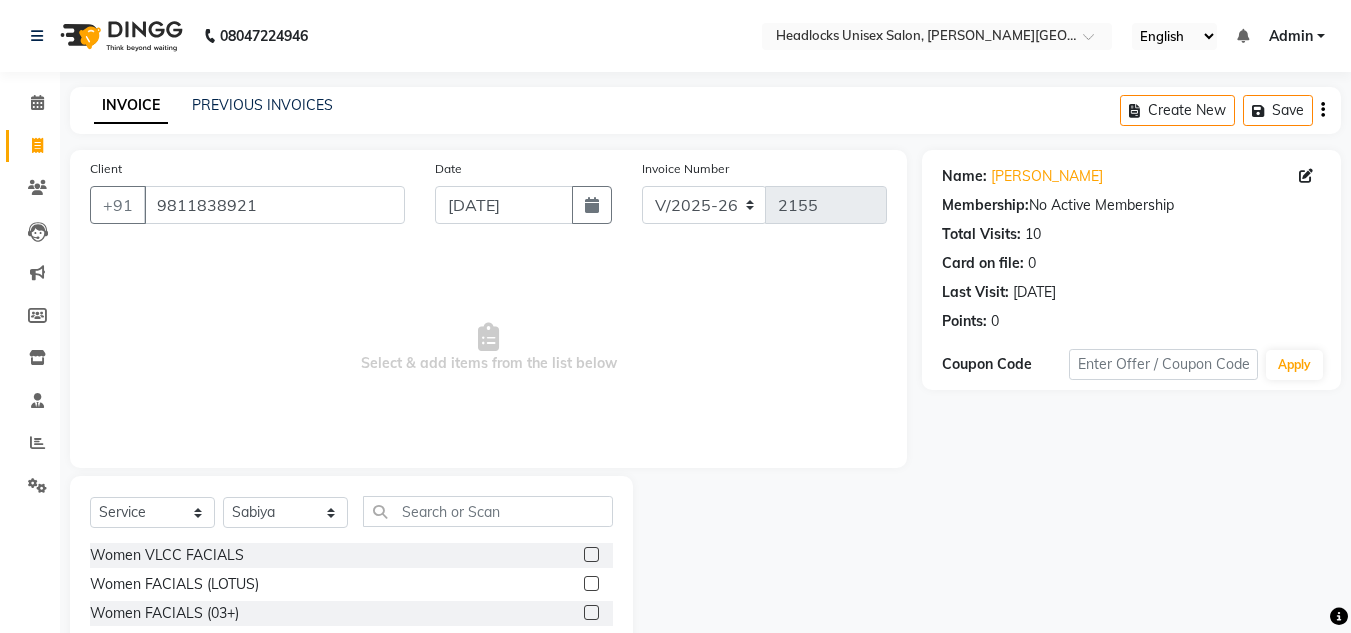 click on "Select & add items from the list below" at bounding box center (488, 348) 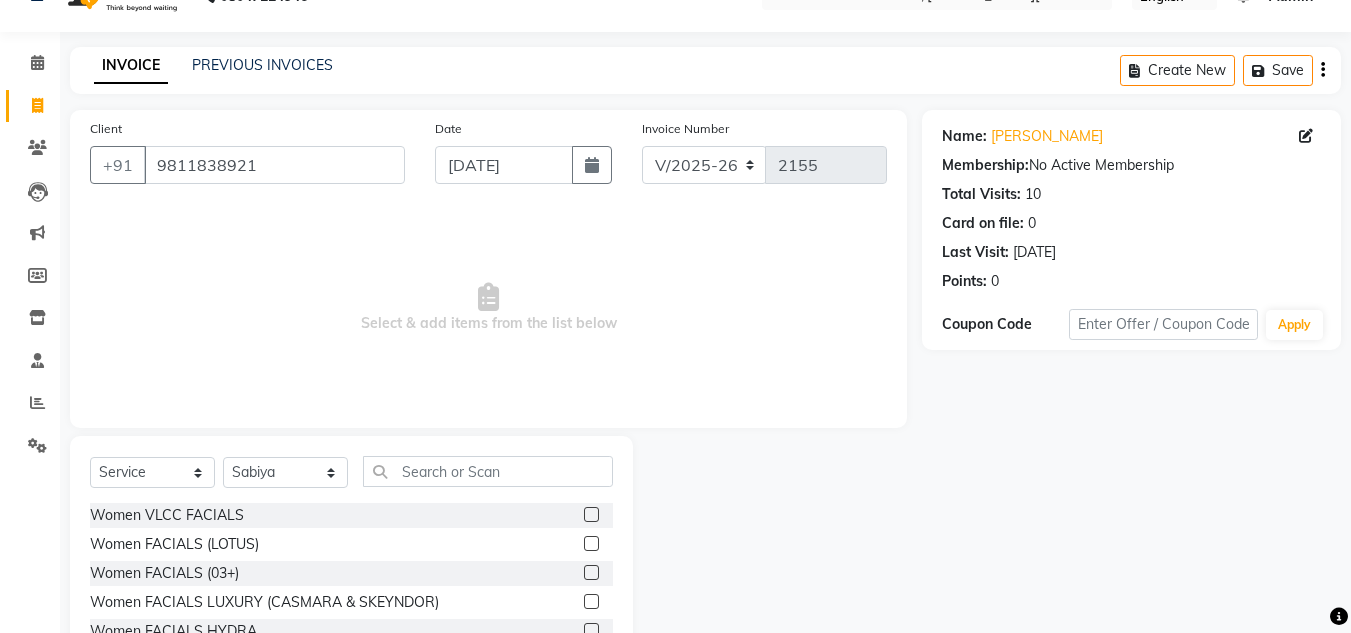 scroll, scrollTop: 168, scrollLeft: 0, axis: vertical 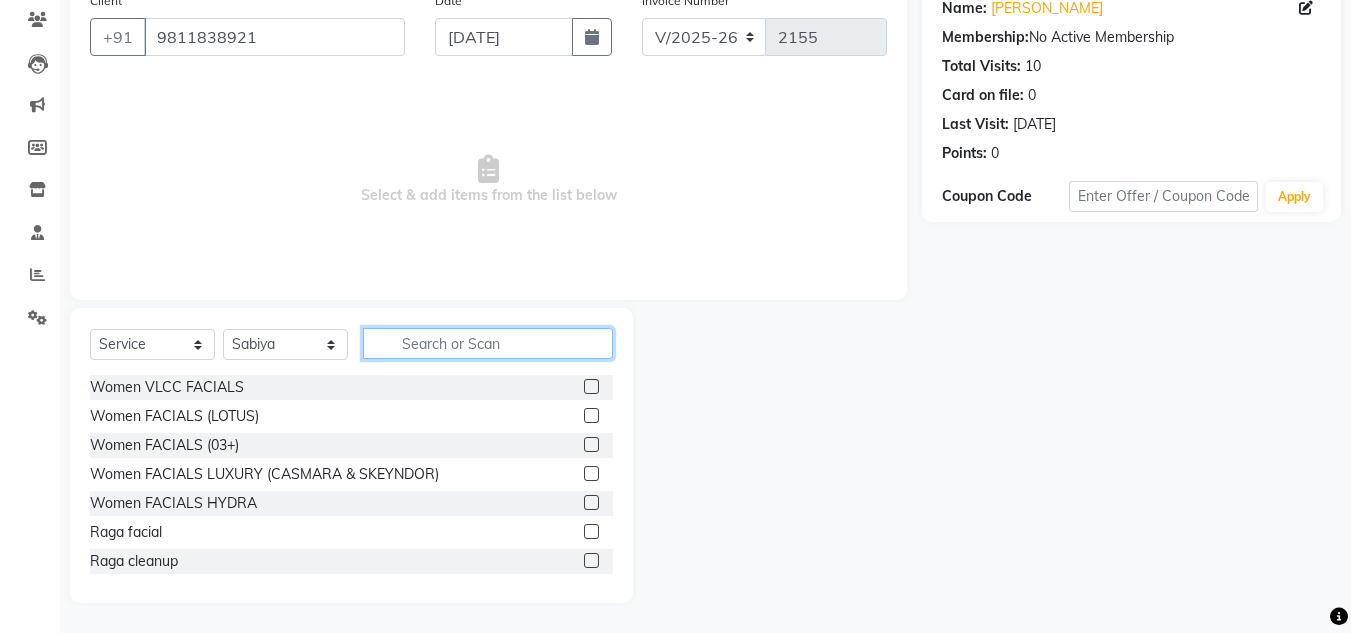 click 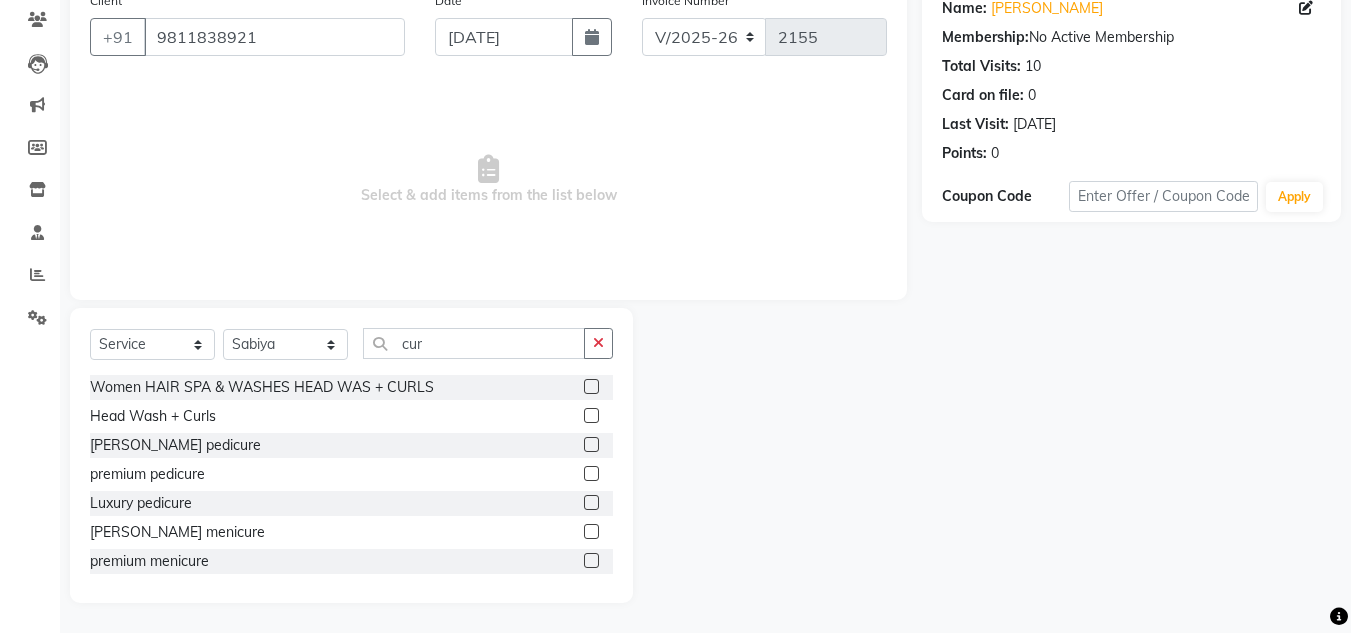 click 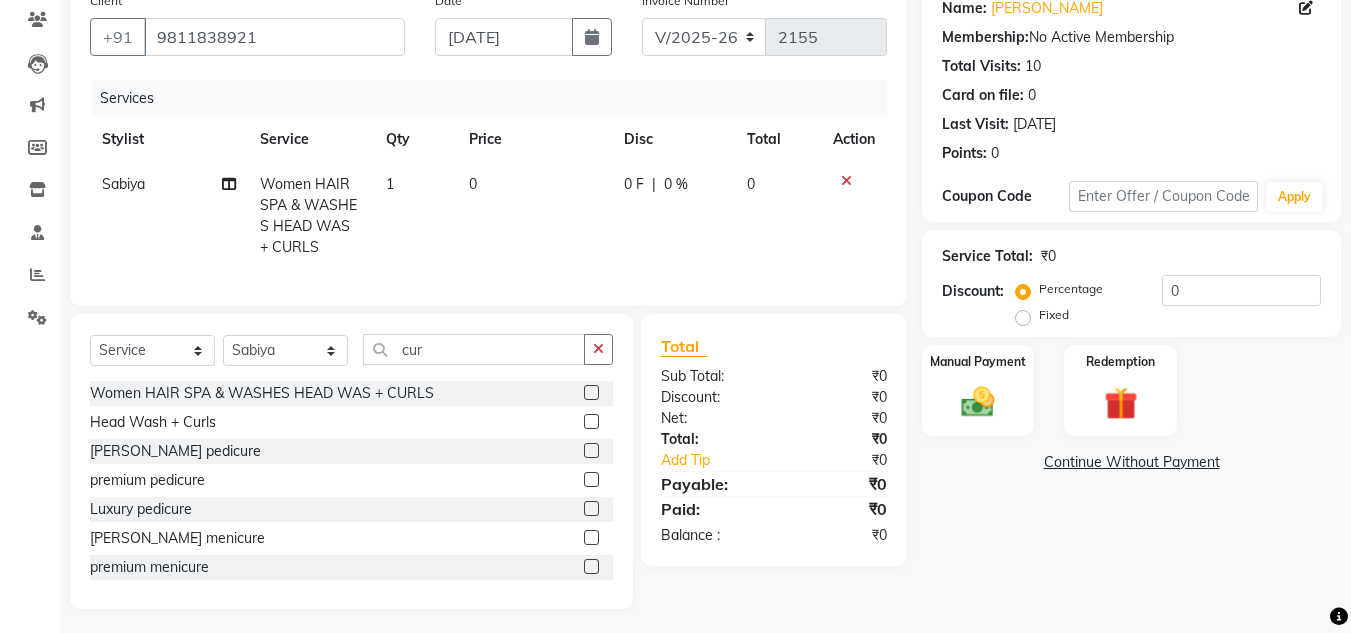 click 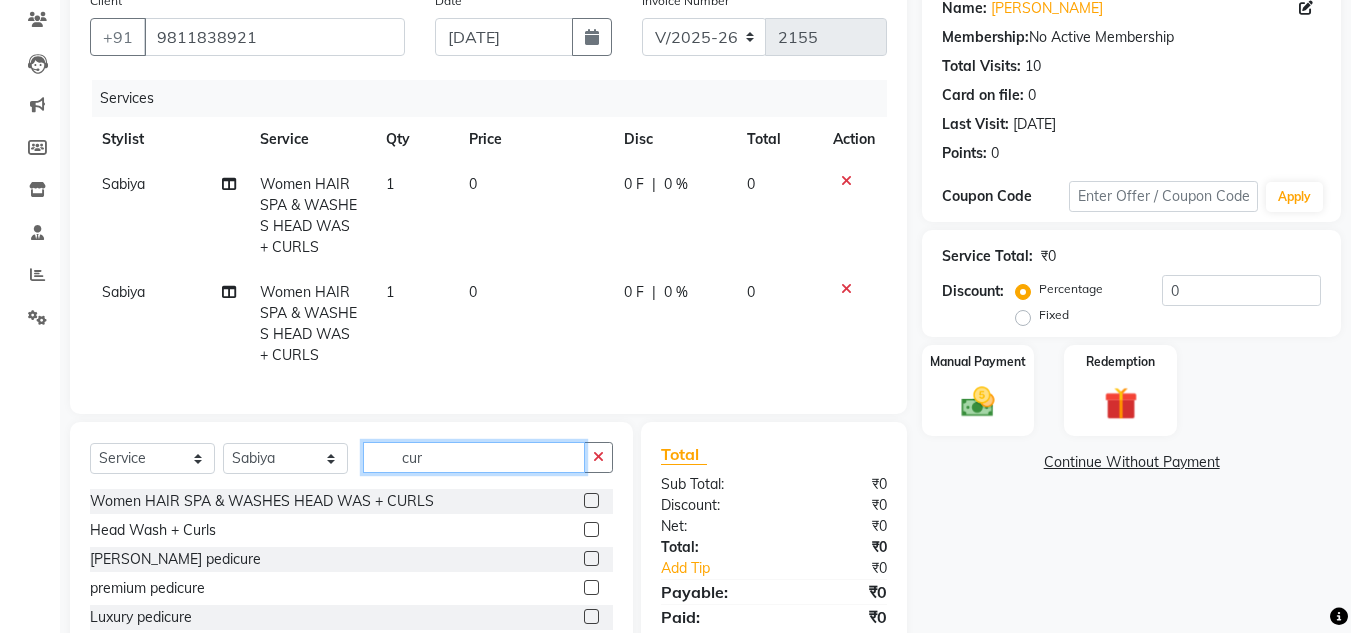 click on "cur" 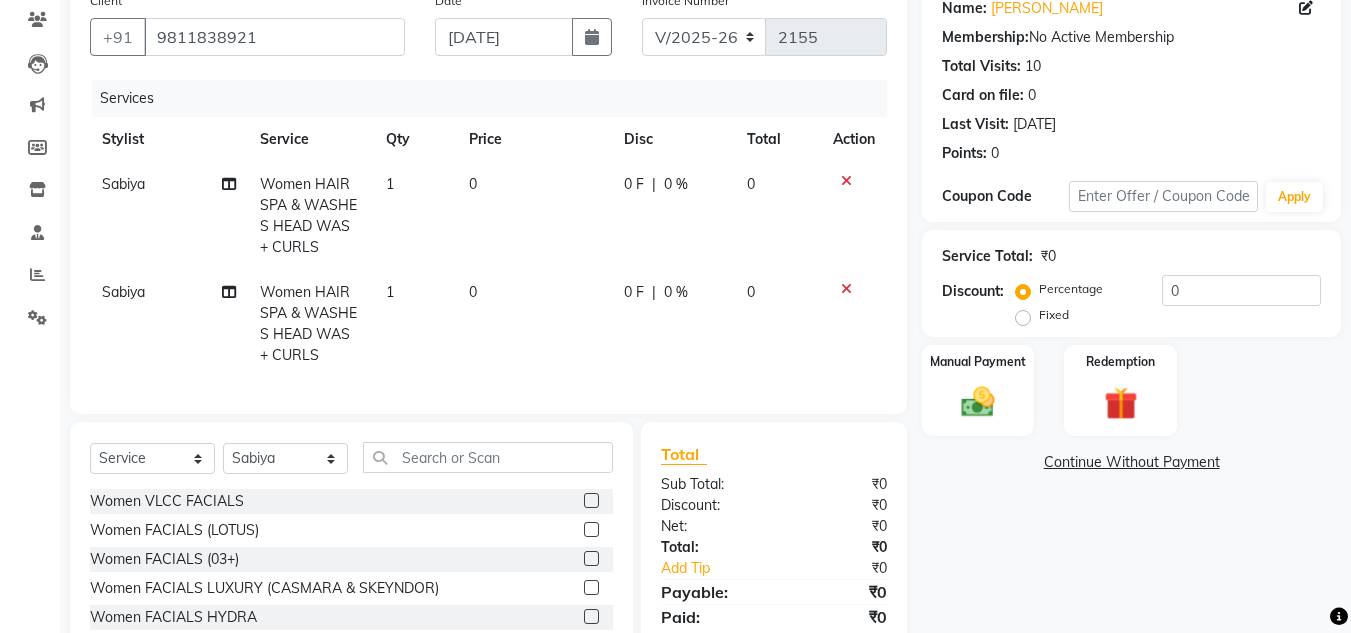 click on "0" 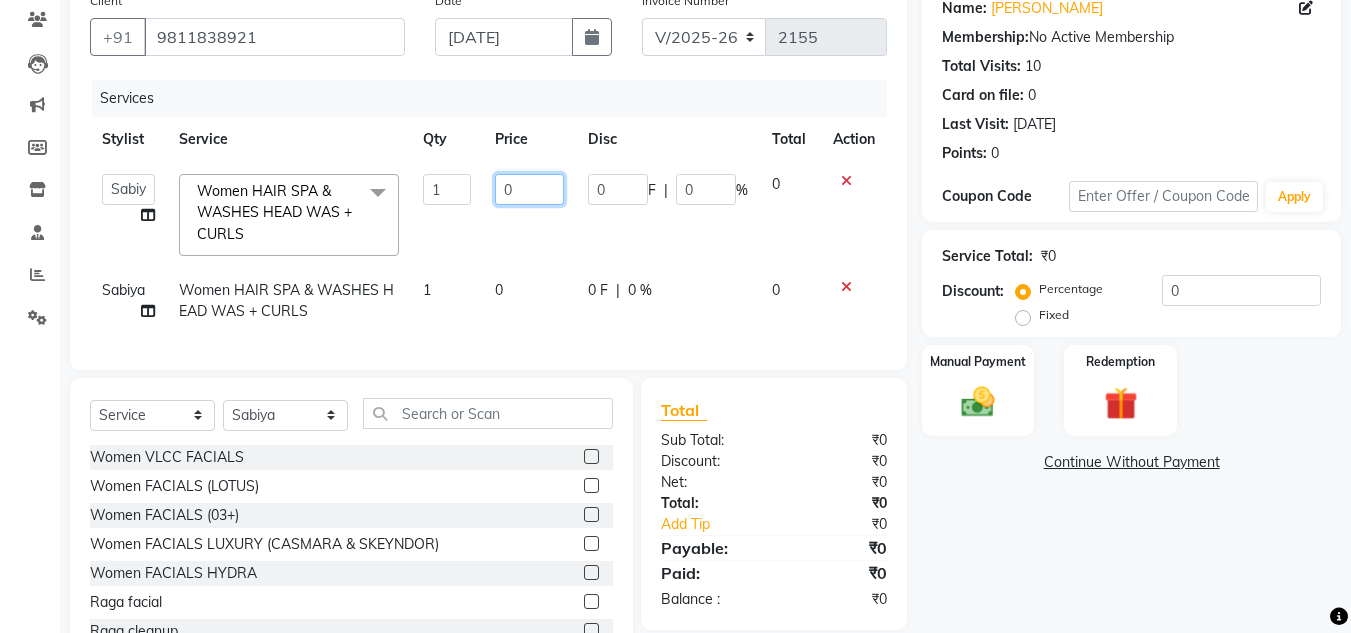 click on "0" 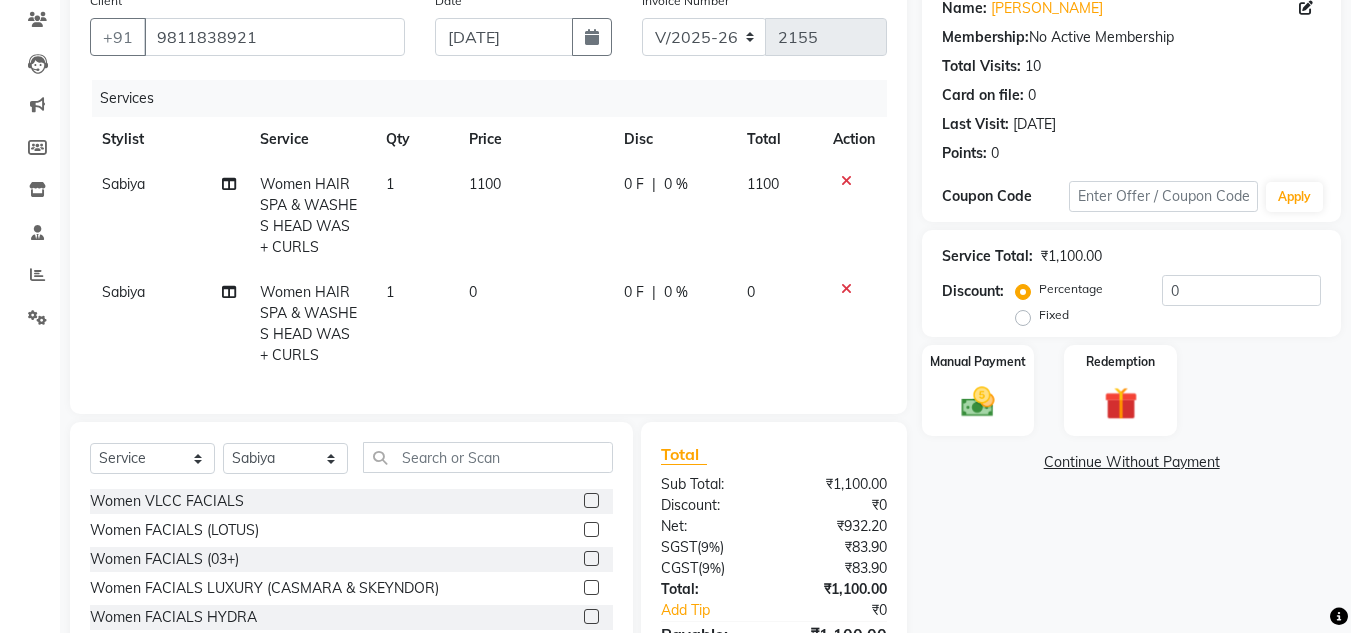 click on "0" 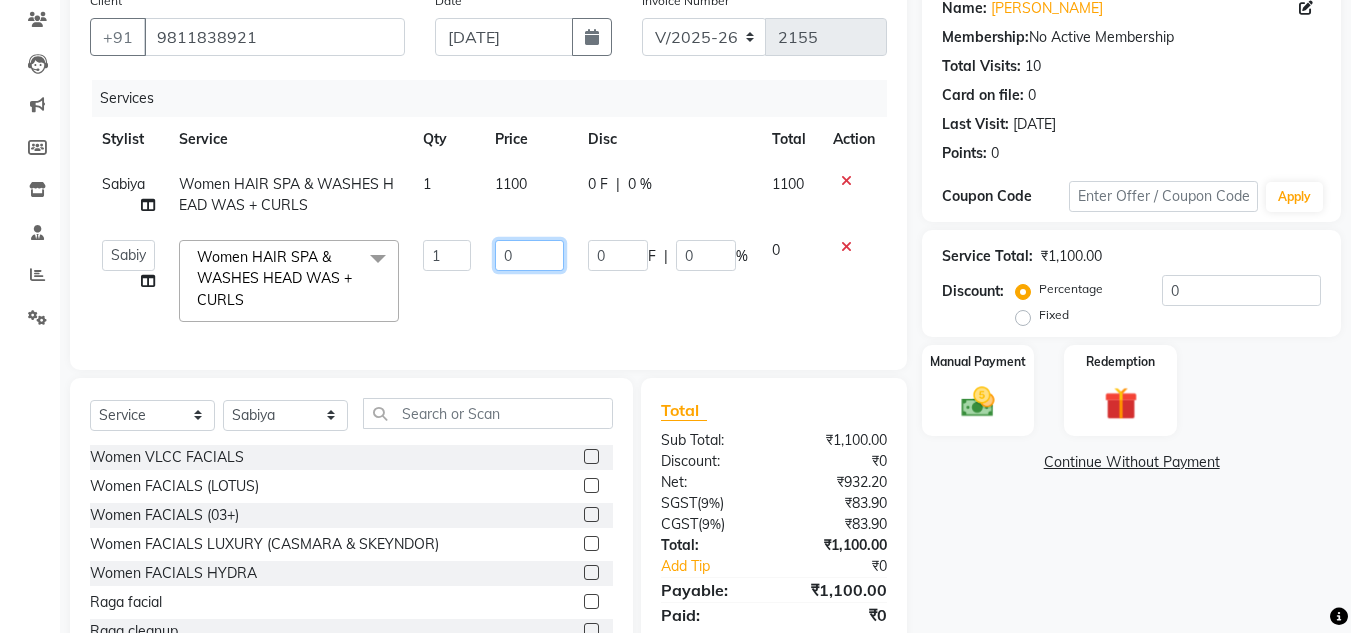 click on "0" 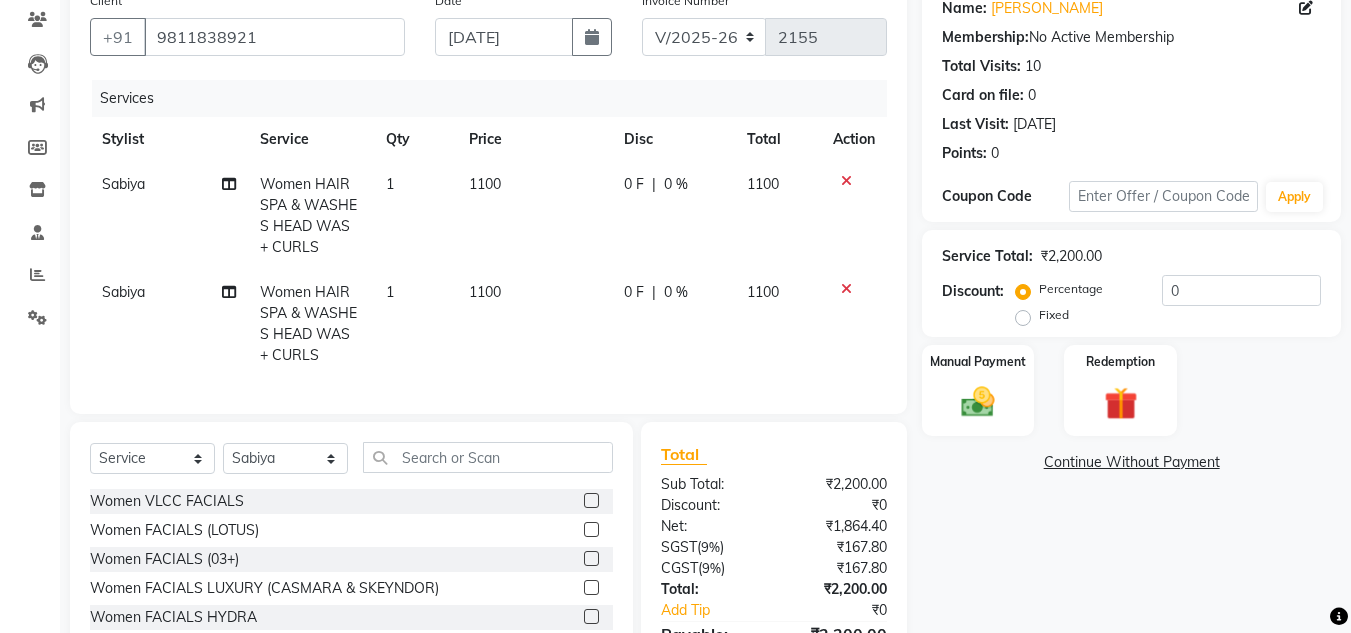 click on "1100" 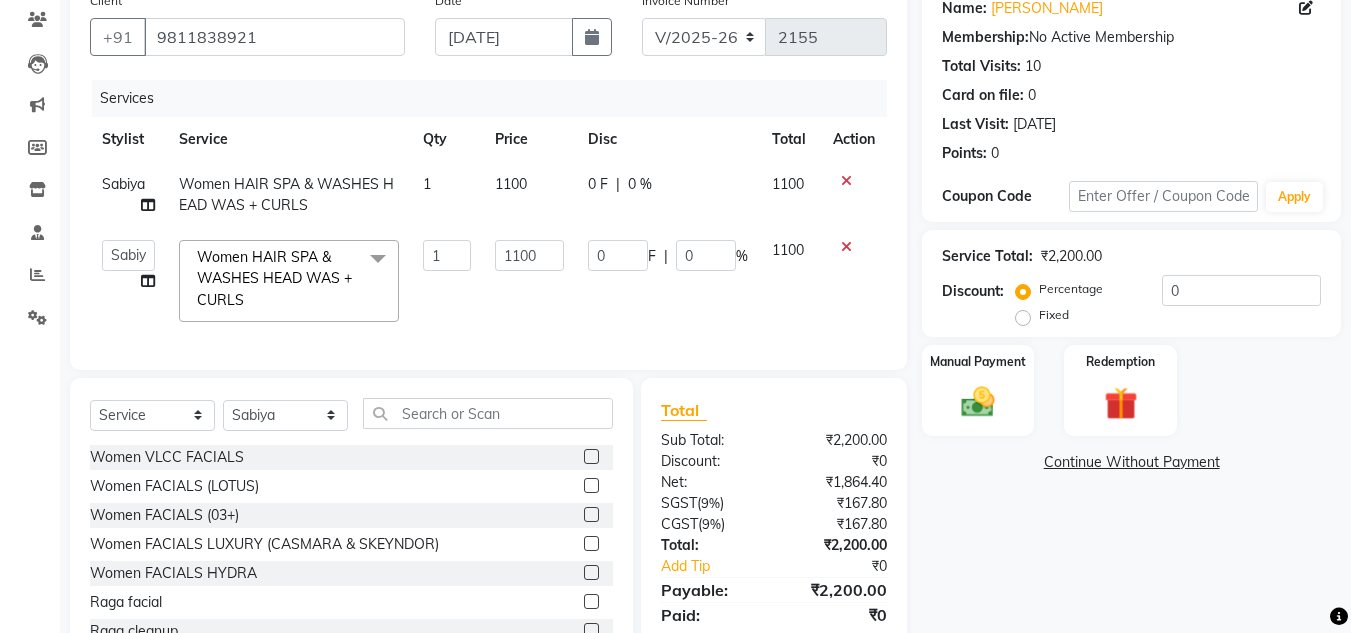 click on "SGST  ( 9% )" 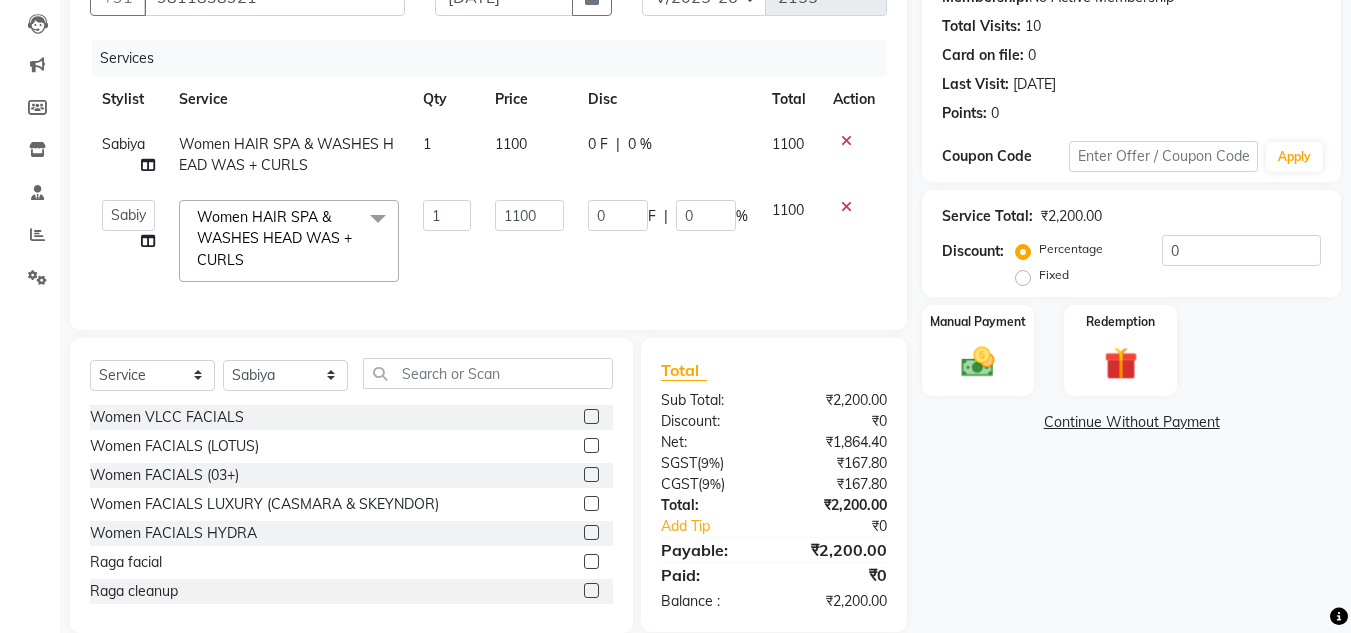 scroll, scrollTop: 253, scrollLeft: 0, axis: vertical 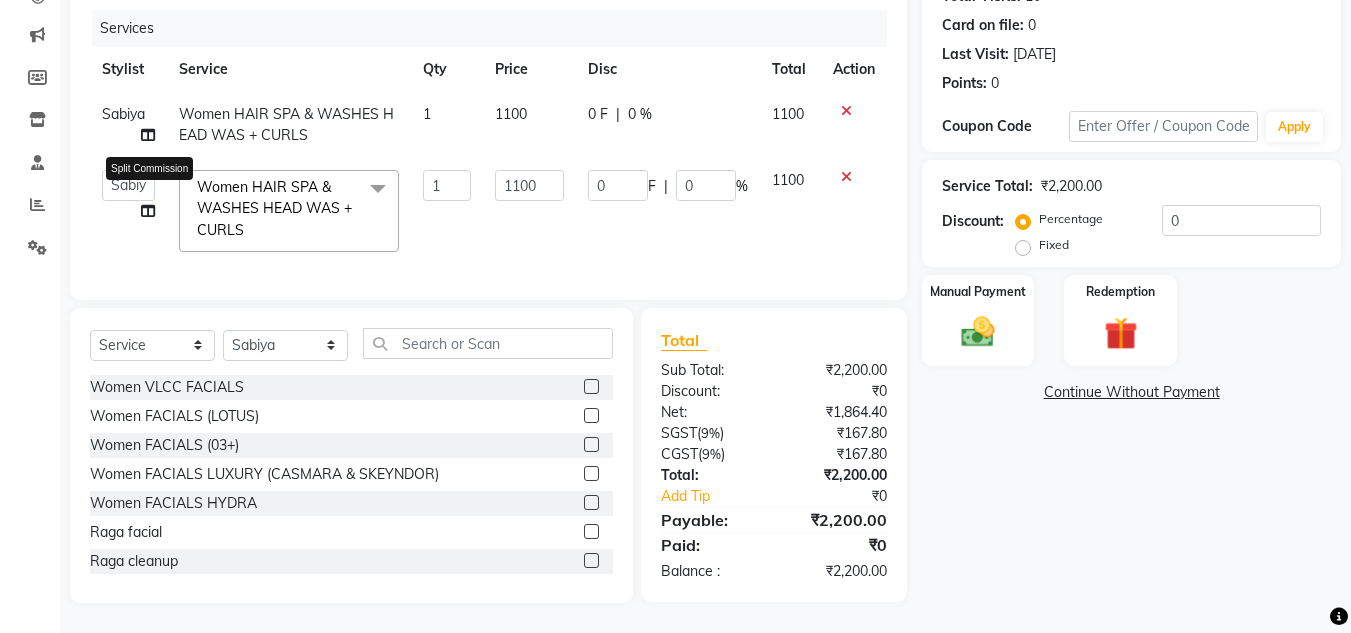 click 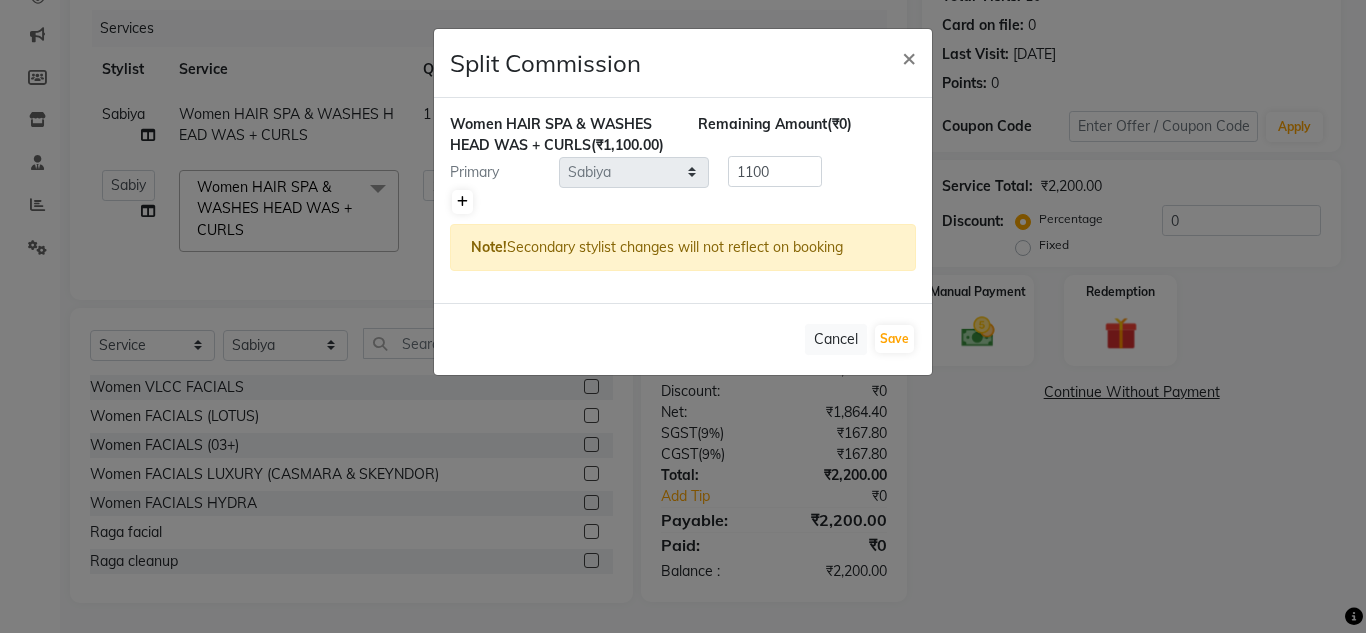 click 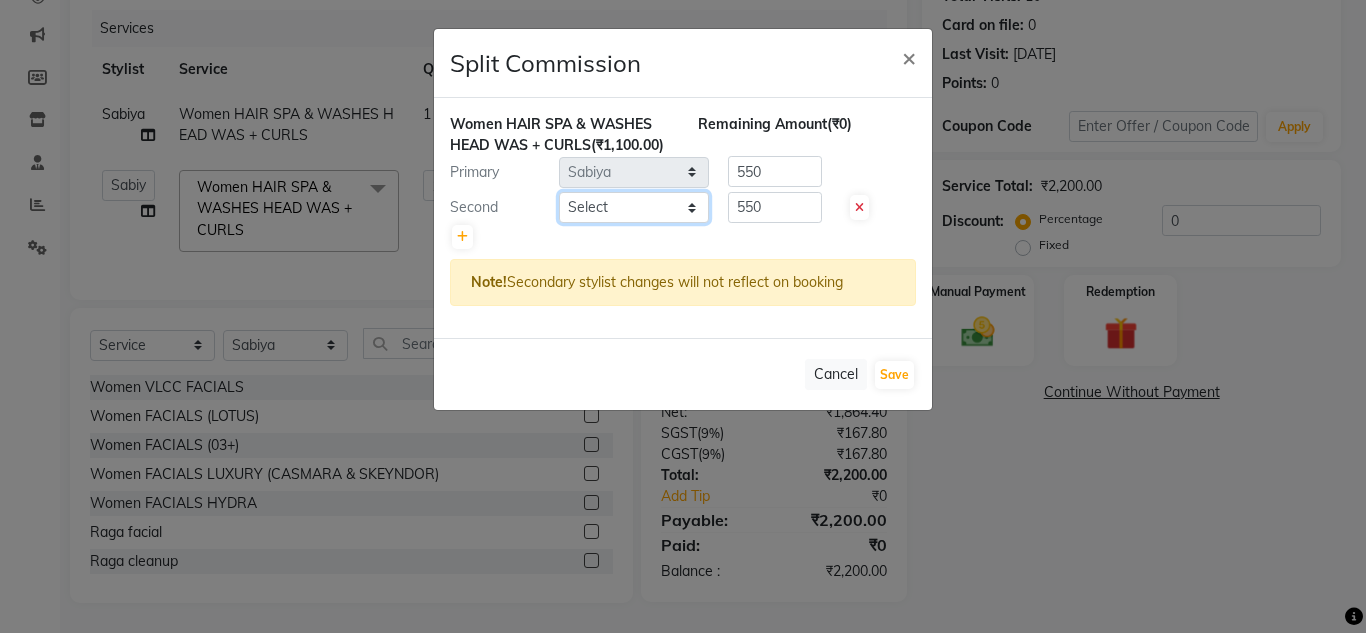 click on "Select  [PERSON_NAME]   Jannat   Kaif   [DATE]   Lucky   Nazia   Pinky   [PERSON_NAME]   [PERSON_NAME]   [PERSON_NAME]   [PERSON_NAME]   Suraj   Vikas   [PERSON_NAME]   [PERSON_NAME]" 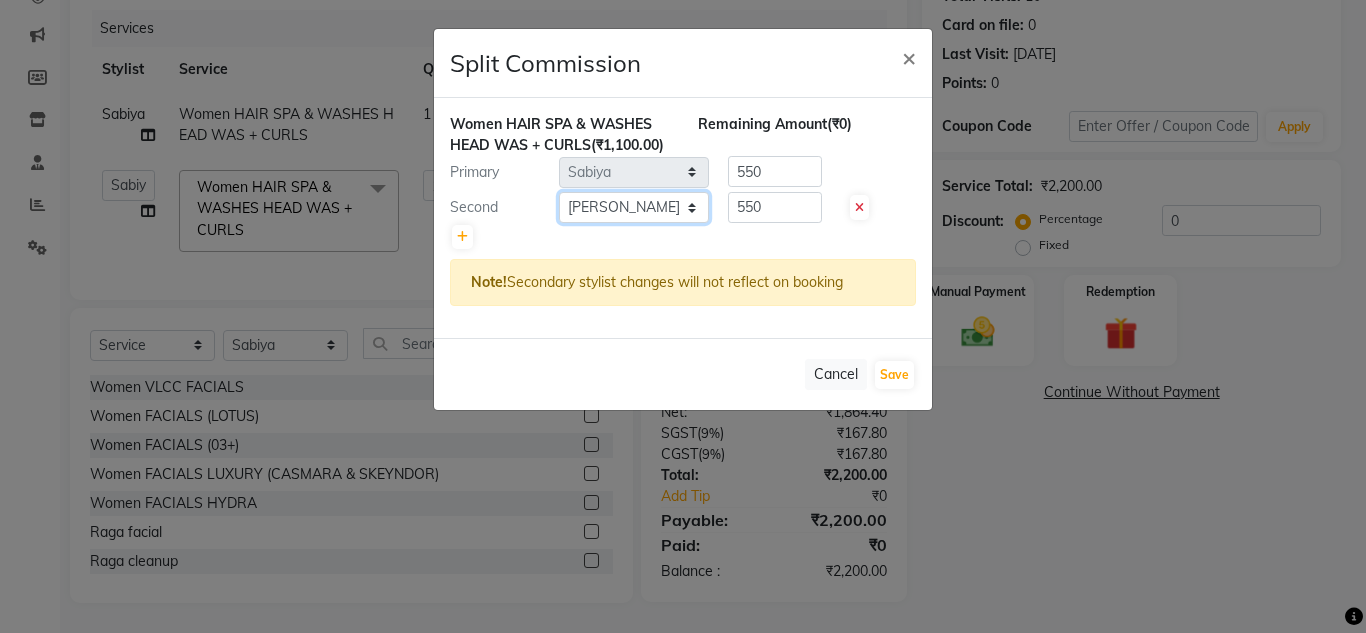 click on "Select  [PERSON_NAME]   Jannat   Kaif   [DATE]   Lucky   Nazia   Pinky   [PERSON_NAME]   [PERSON_NAME]   [PERSON_NAME]   [PERSON_NAME]   Suraj   Vikas   [PERSON_NAME]   [PERSON_NAME]" 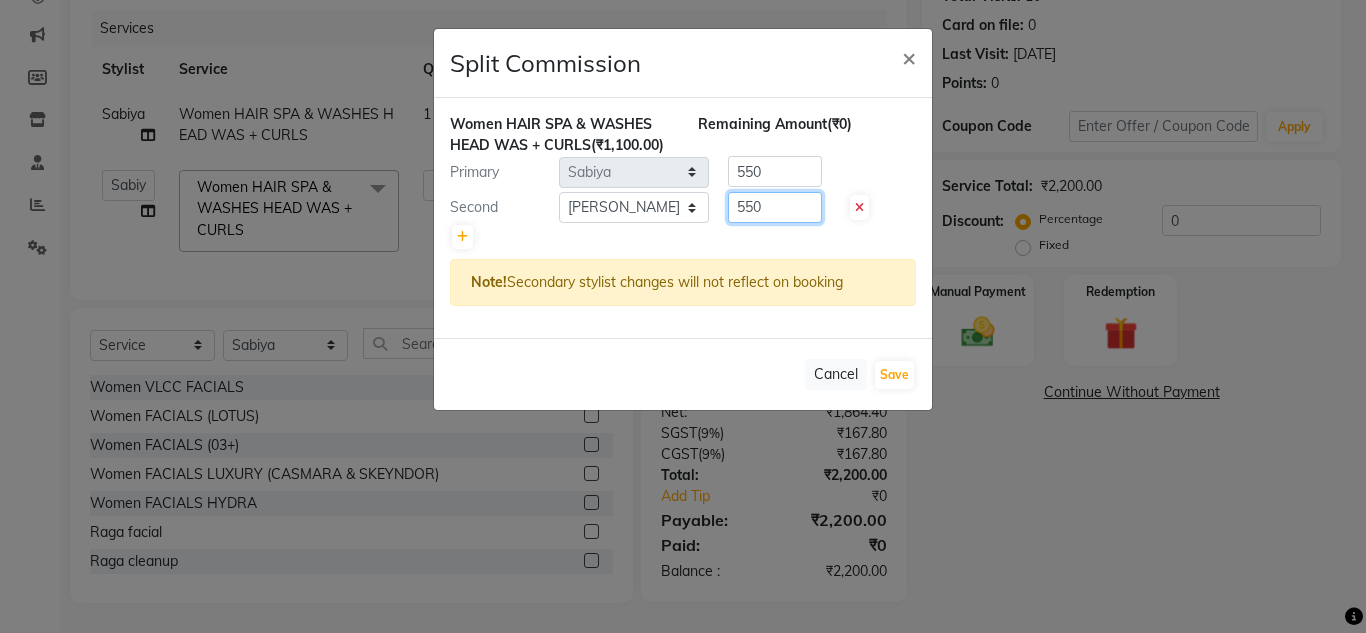 click on "550" 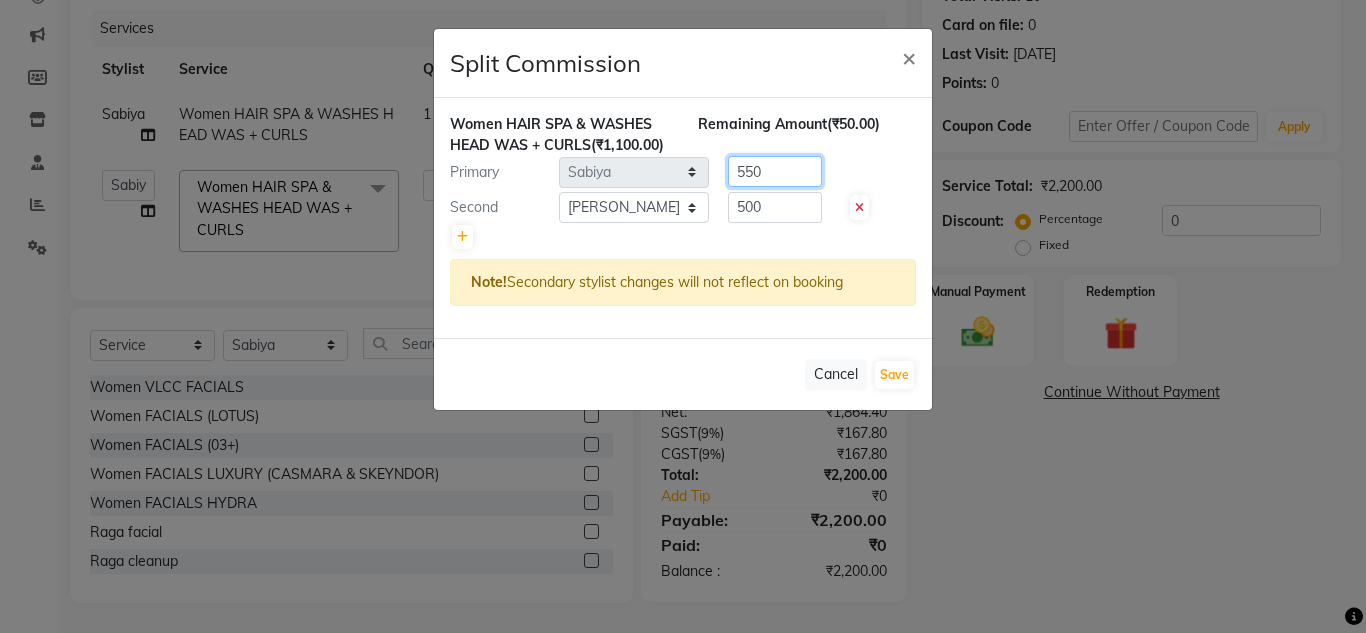 click on "550" 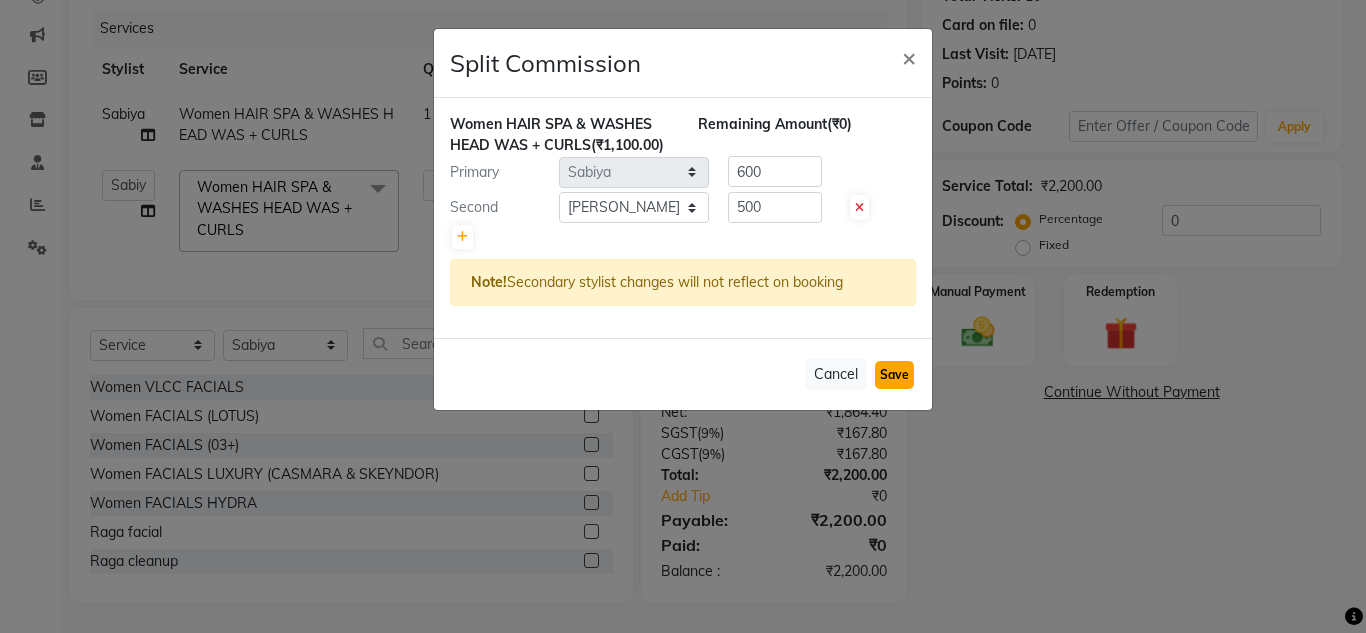 click on "Save" 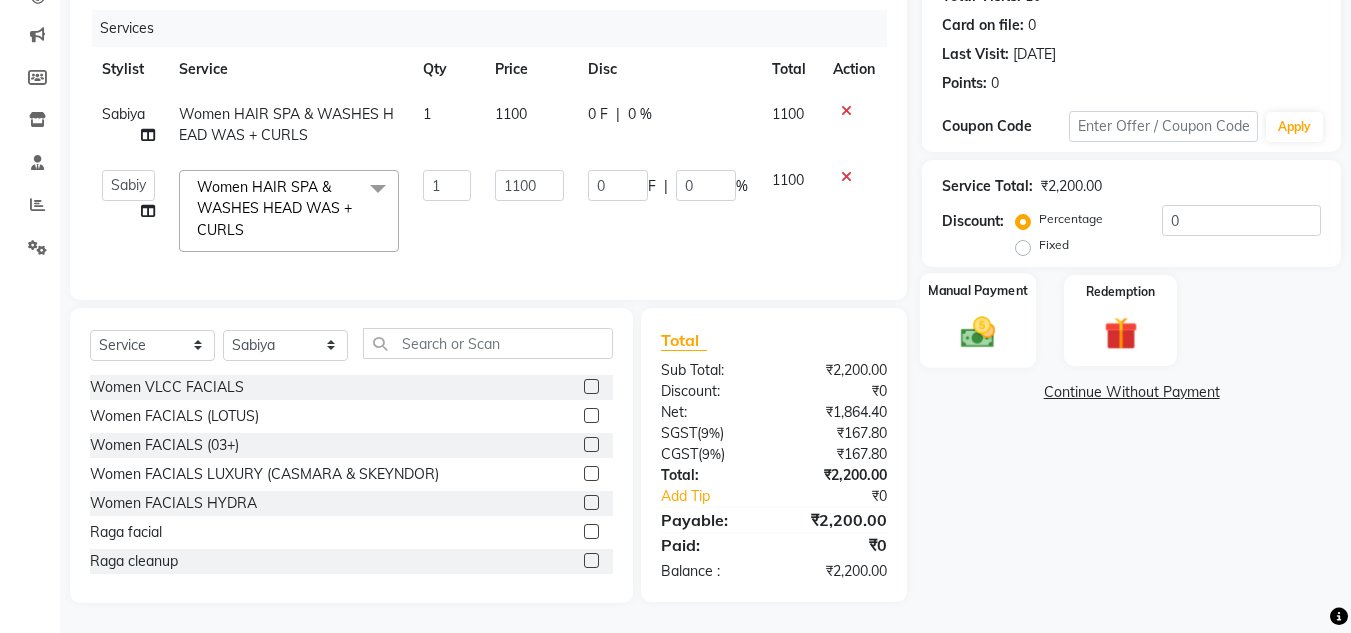 click 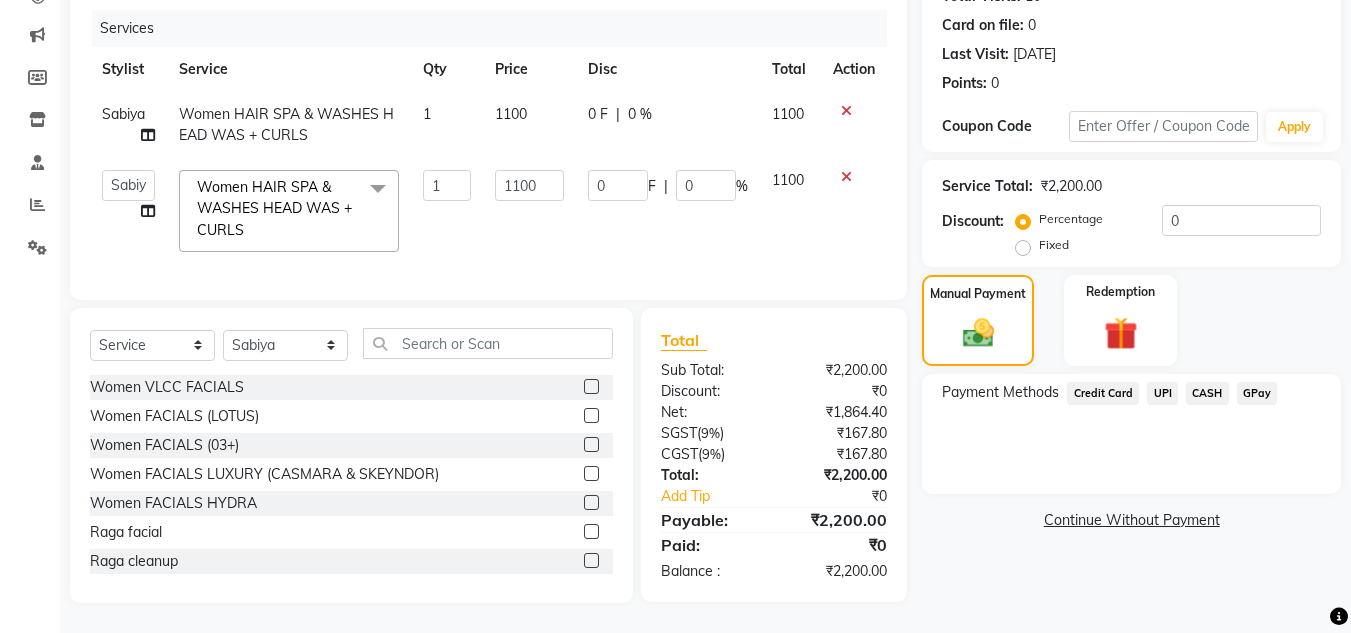 click on "UPI" 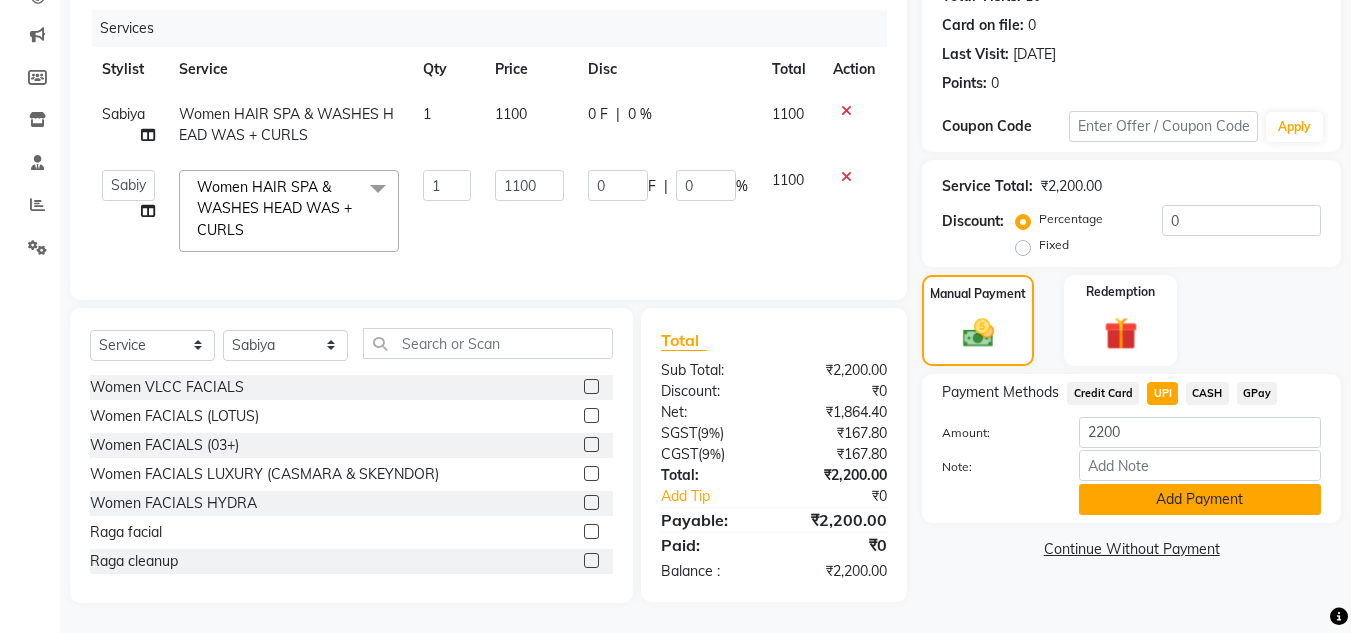 click on "Add Payment" 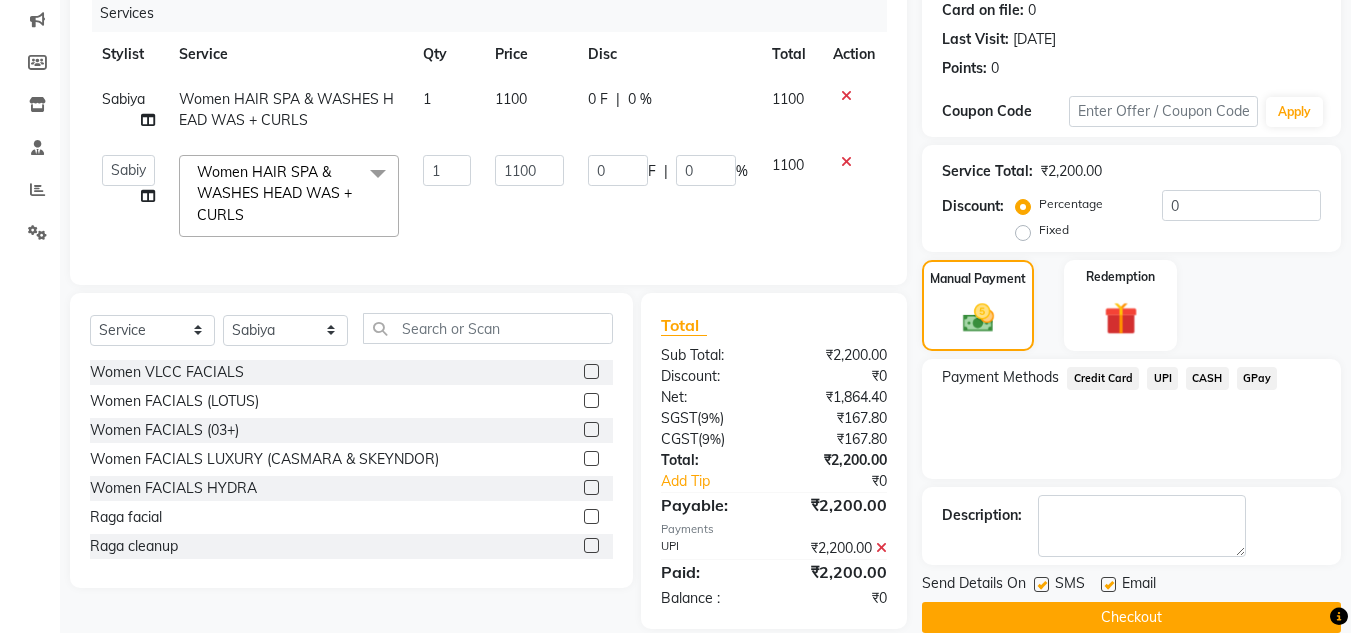 click on "Payment Methods  Credit Card   UPI   CASH   GPay" 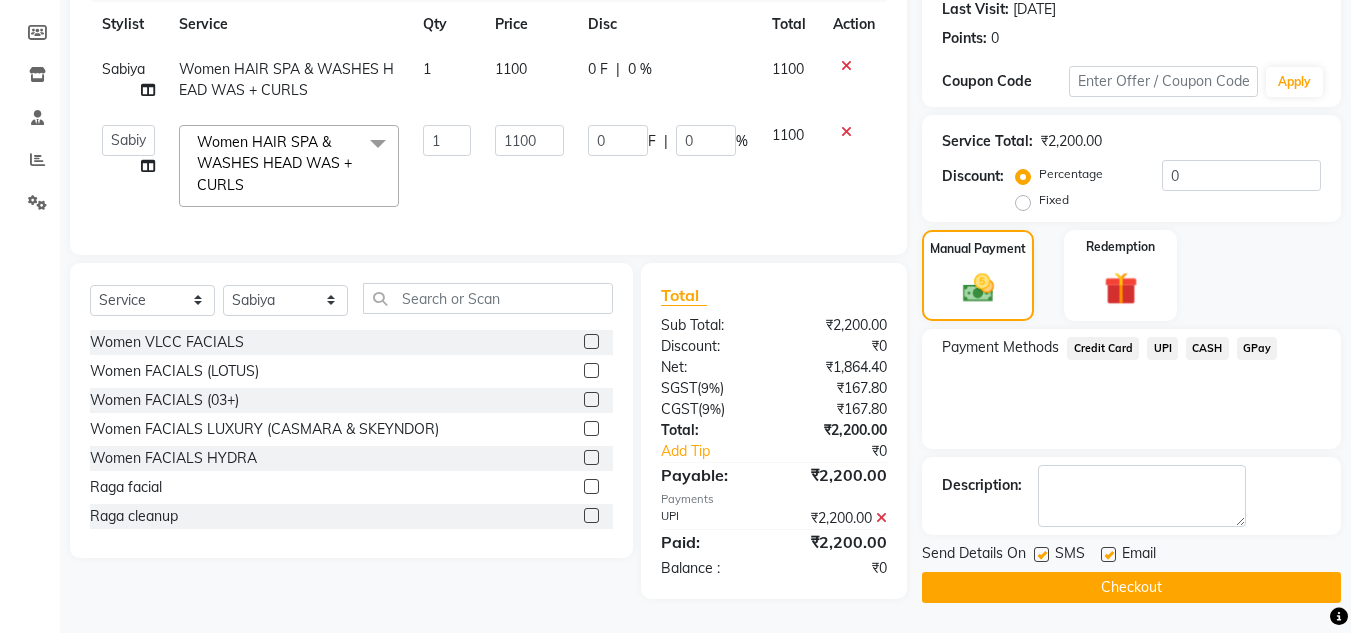 scroll, scrollTop: 294, scrollLeft: 0, axis: vertical 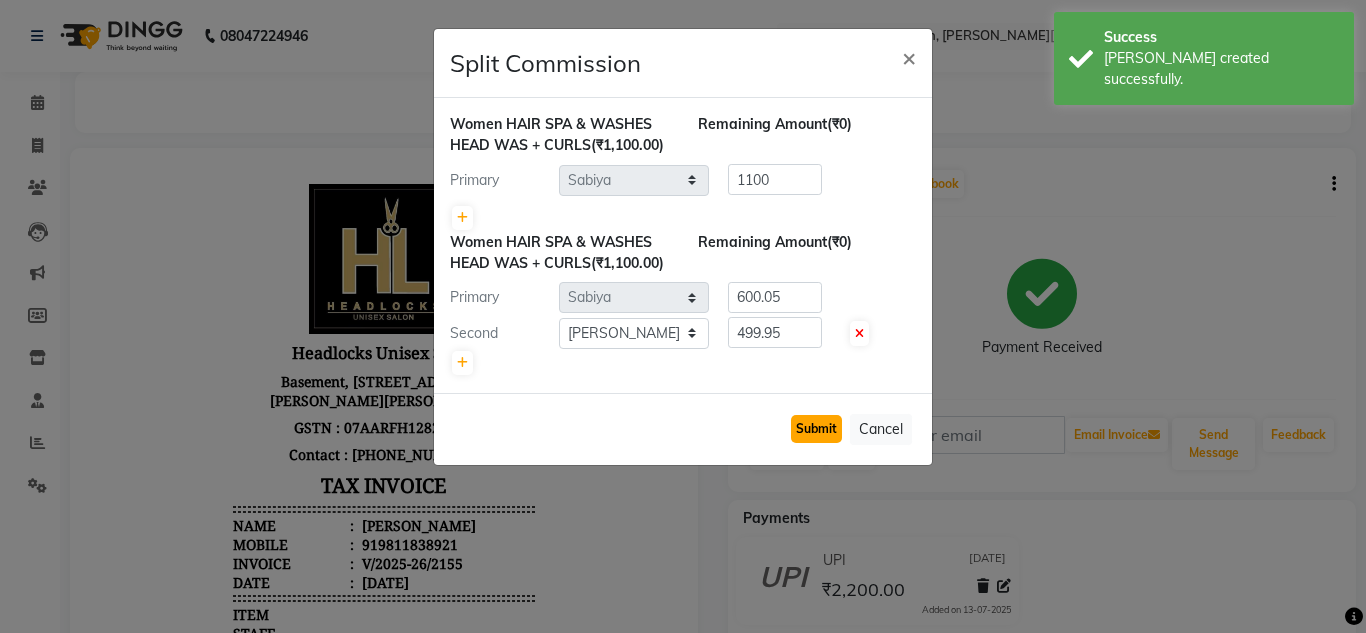 click on "Submit" 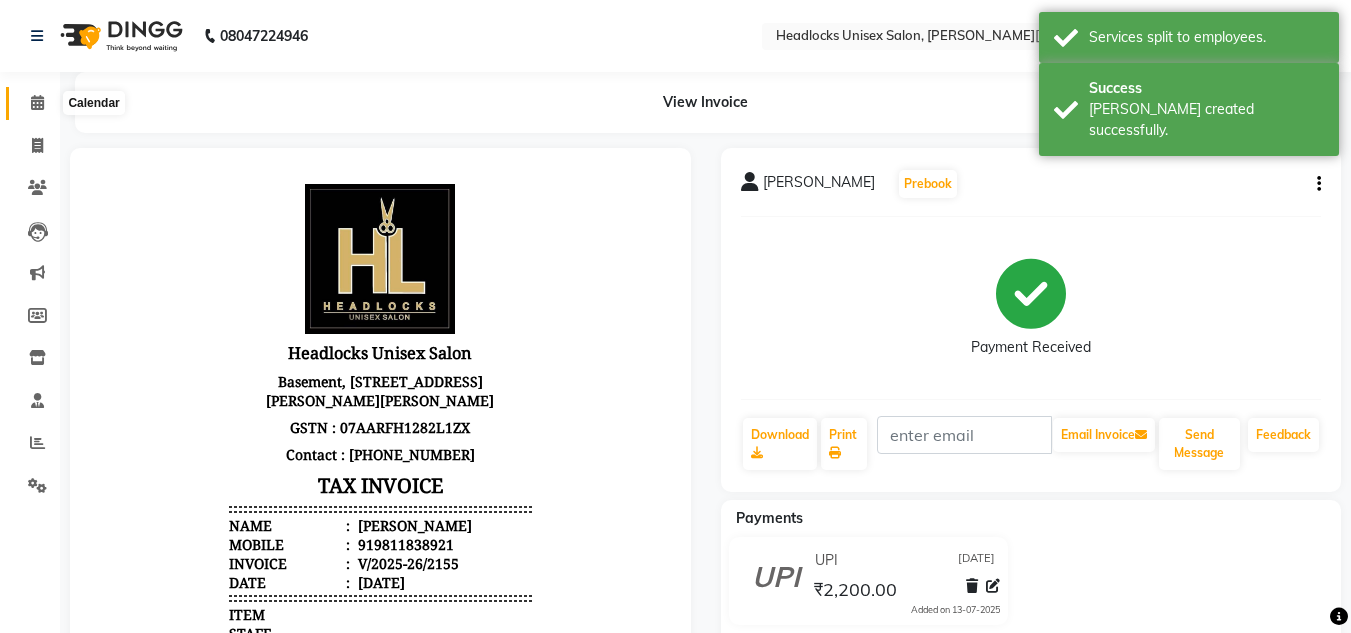 click 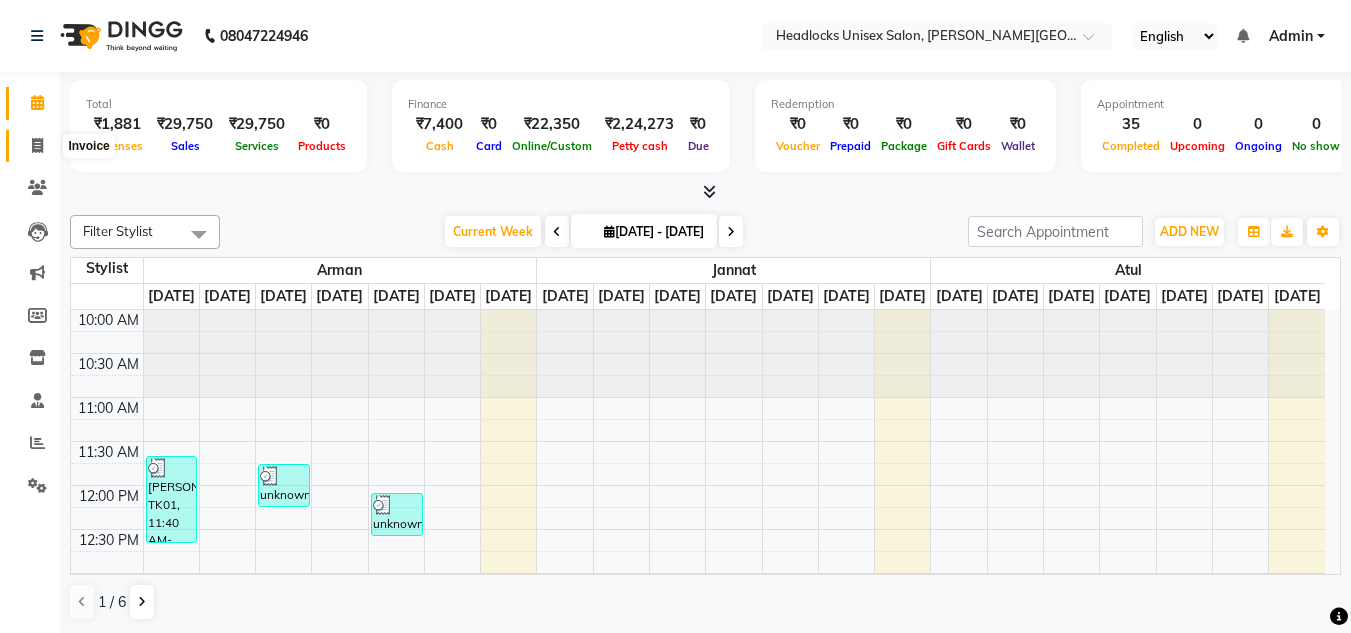 click 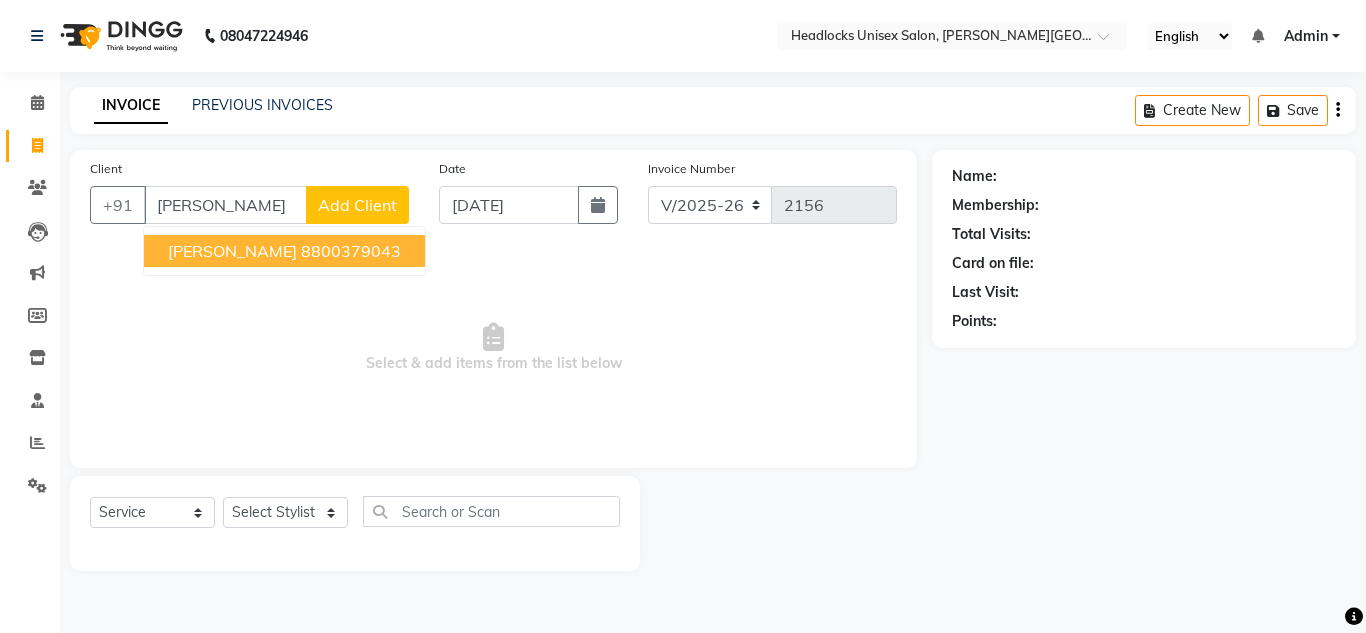 click on "8800379043" at bounding box center [351, 251] 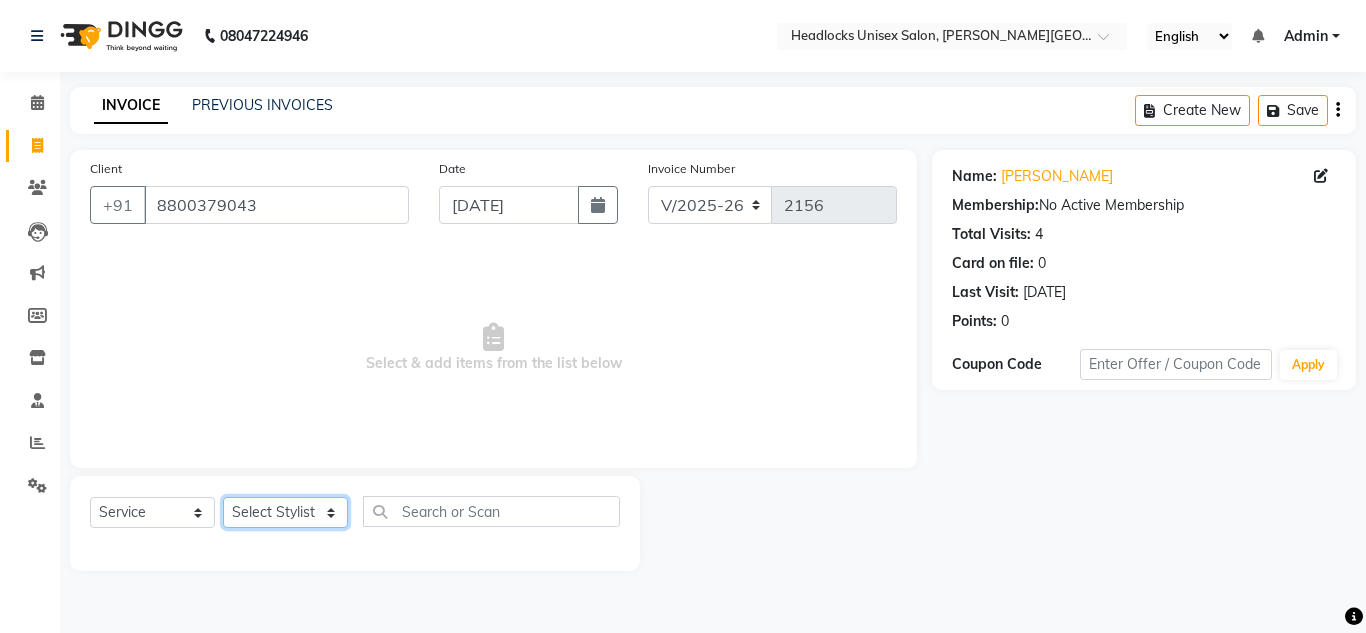 click on "Select Stylist [PERSON_NAME] Jannat Kaif [DATE] Lucky [PERSON_NAME] Pinky [PERSON_NAME] [PERSON_NAME] [PERSON_NAME] [PERSON_NAME] Suraj Vikas [PERSON_NAME] [PERSON_NAME]" 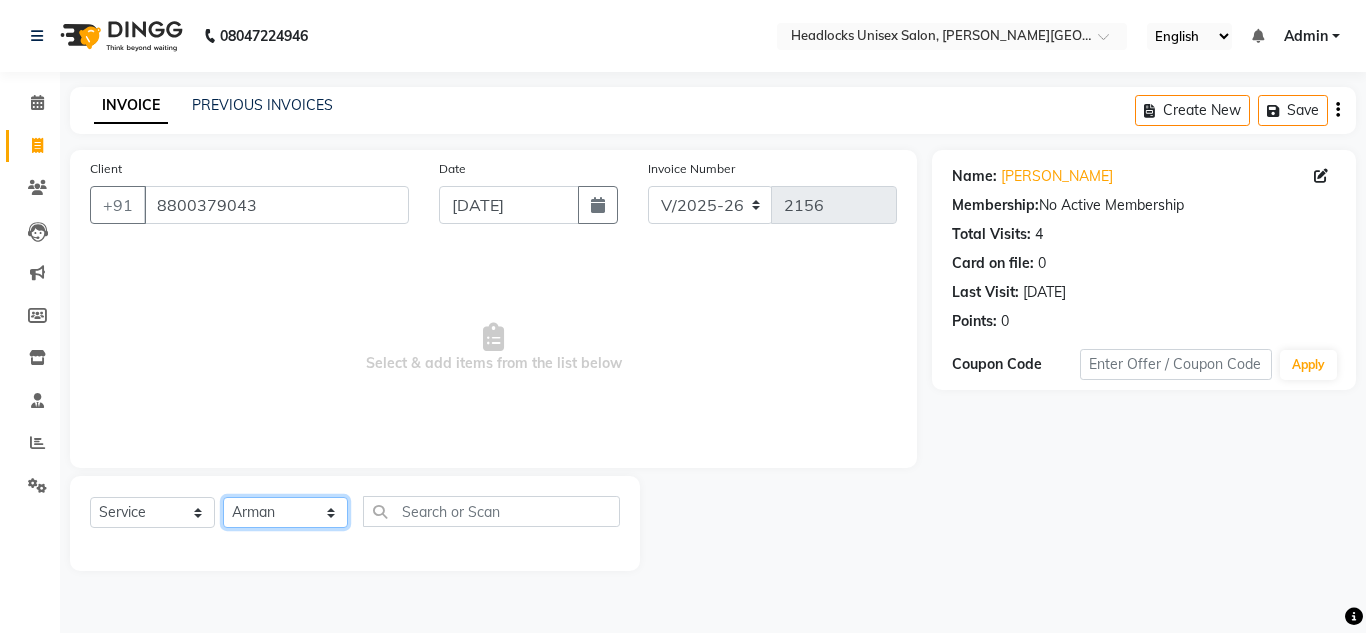 click on "Select Stylist [PERSON_NAME] Jannat Kaif [DATE] Lucky [PERSON_NAME] Pinky [PERSON_NAME] [PERSON_NAME] [PERSON_NAME] [PERSON_NAME] Suraj Vikas [PERSON_NAME] [PERSON_NAME]" 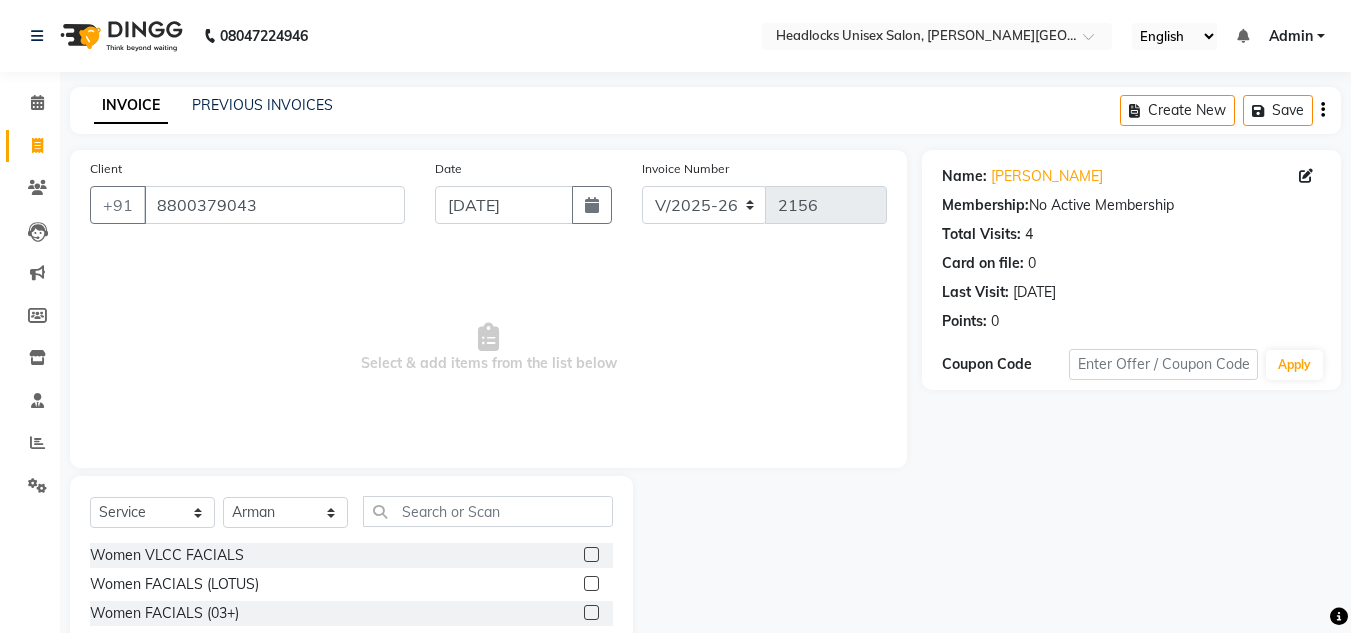 click on "Select & add items from the list below" at bounding box center [488, 348] 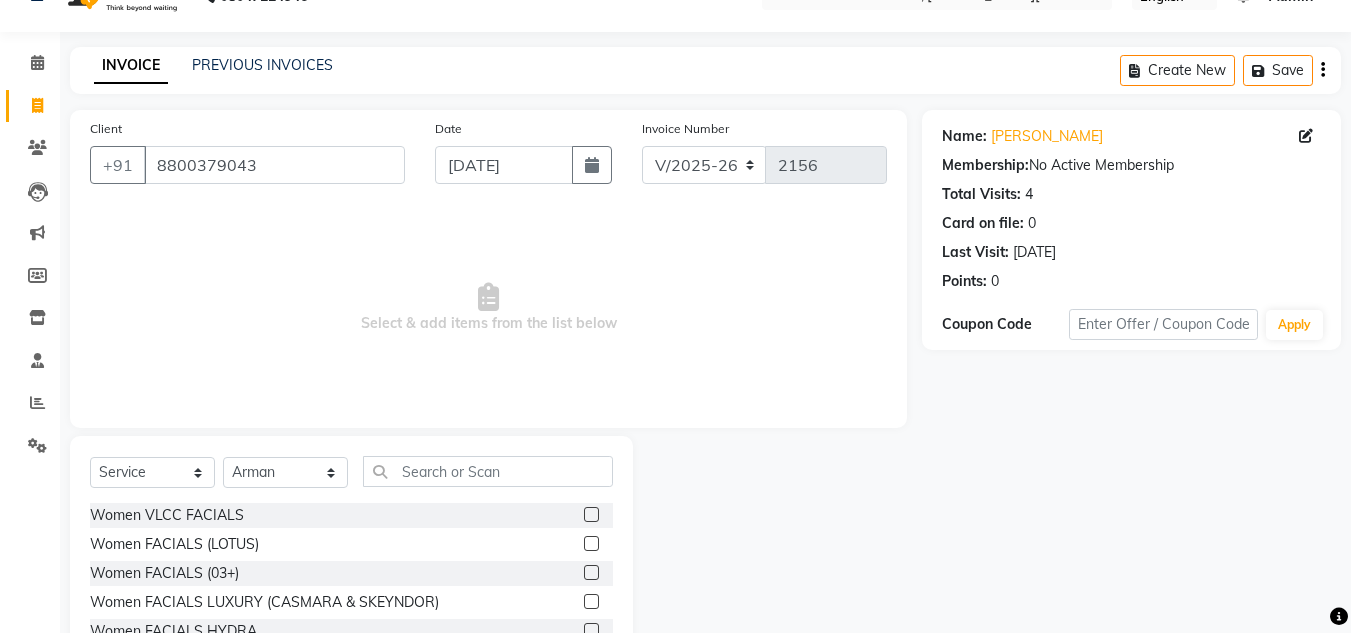 scroll, scrollTop: 168, scrollLeft: 0, axis: vertical 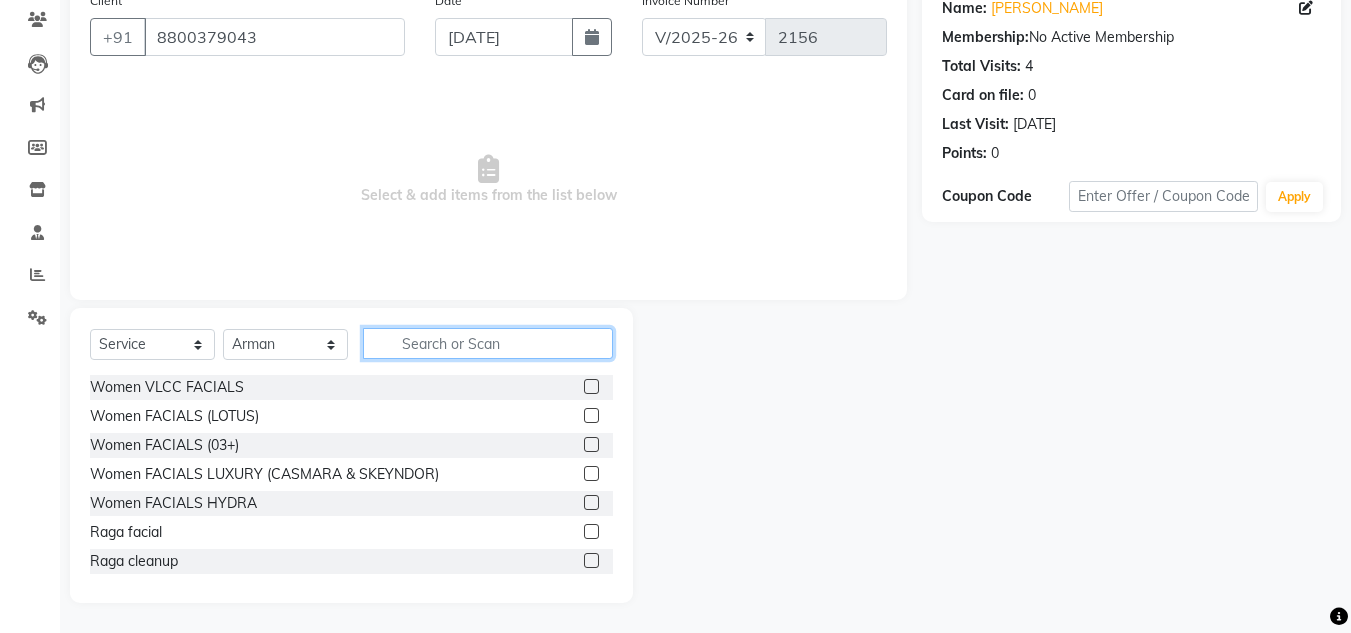click 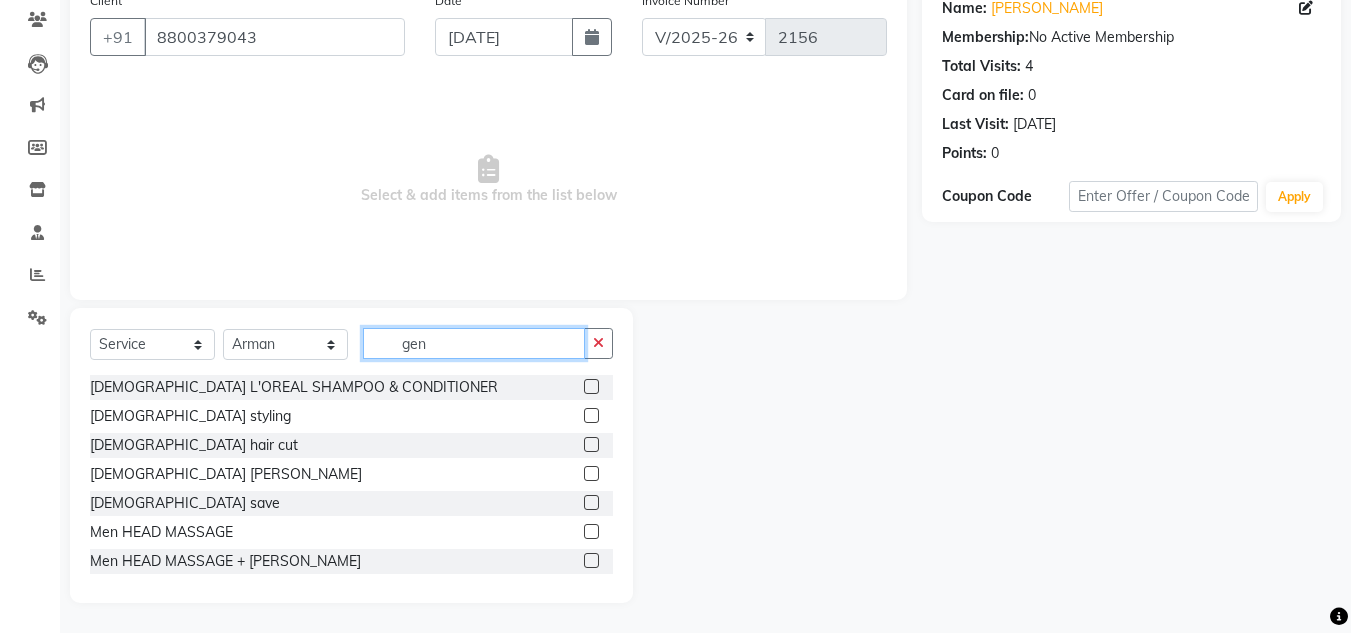 scroll, scrollTop: 142, scrollLeft: 0, axis: vertical 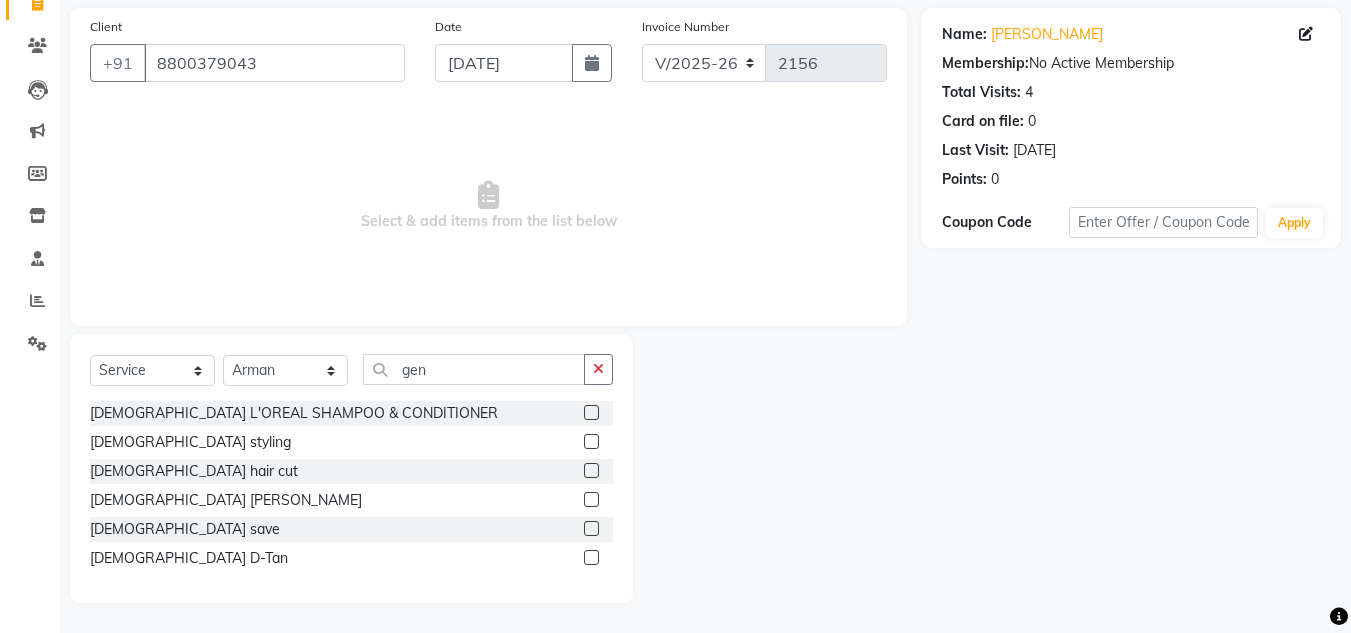 click 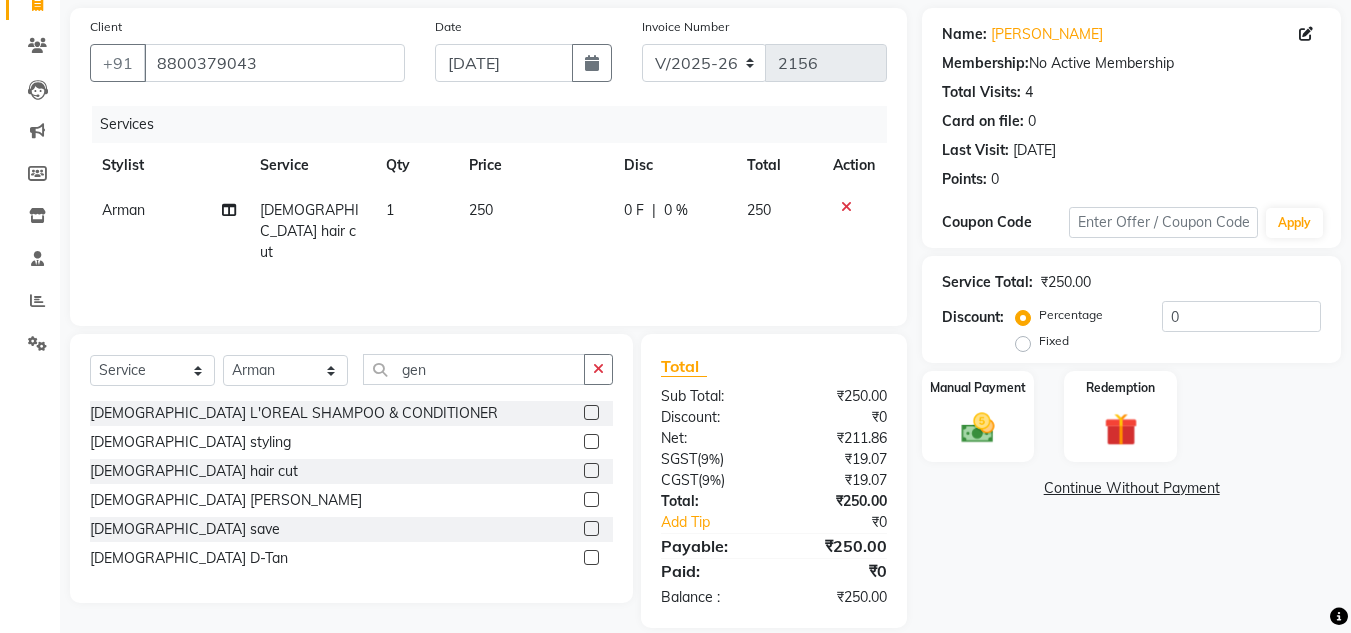 click 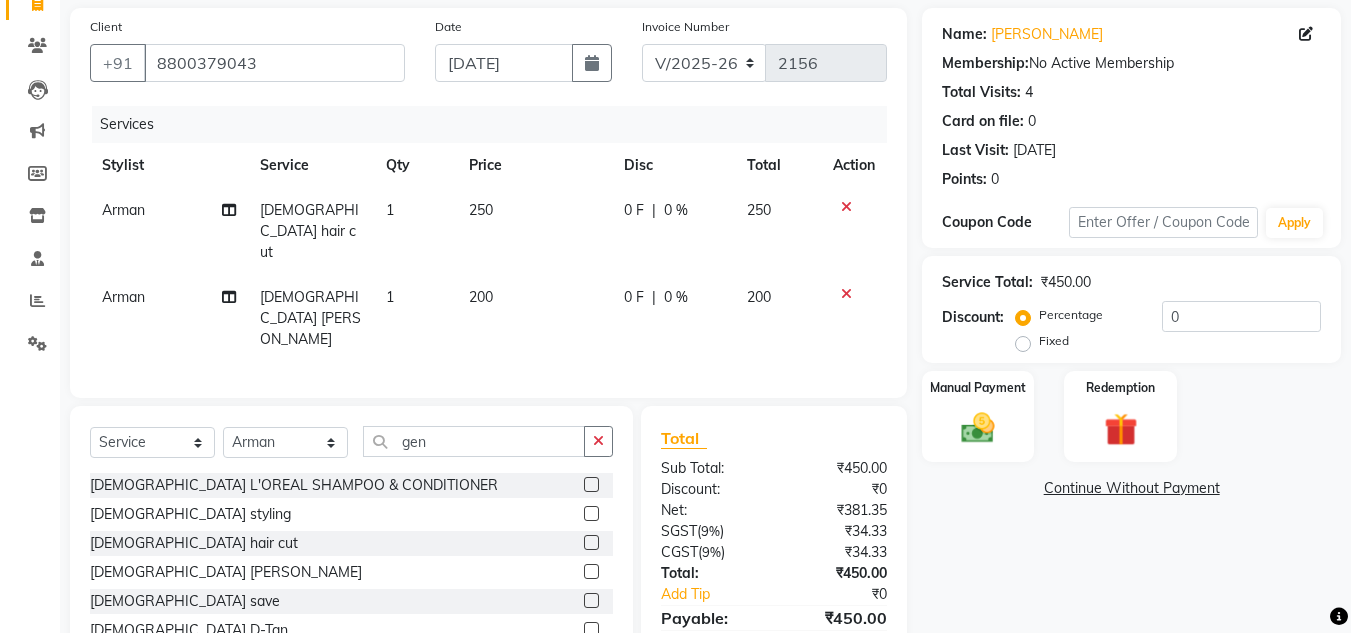 click 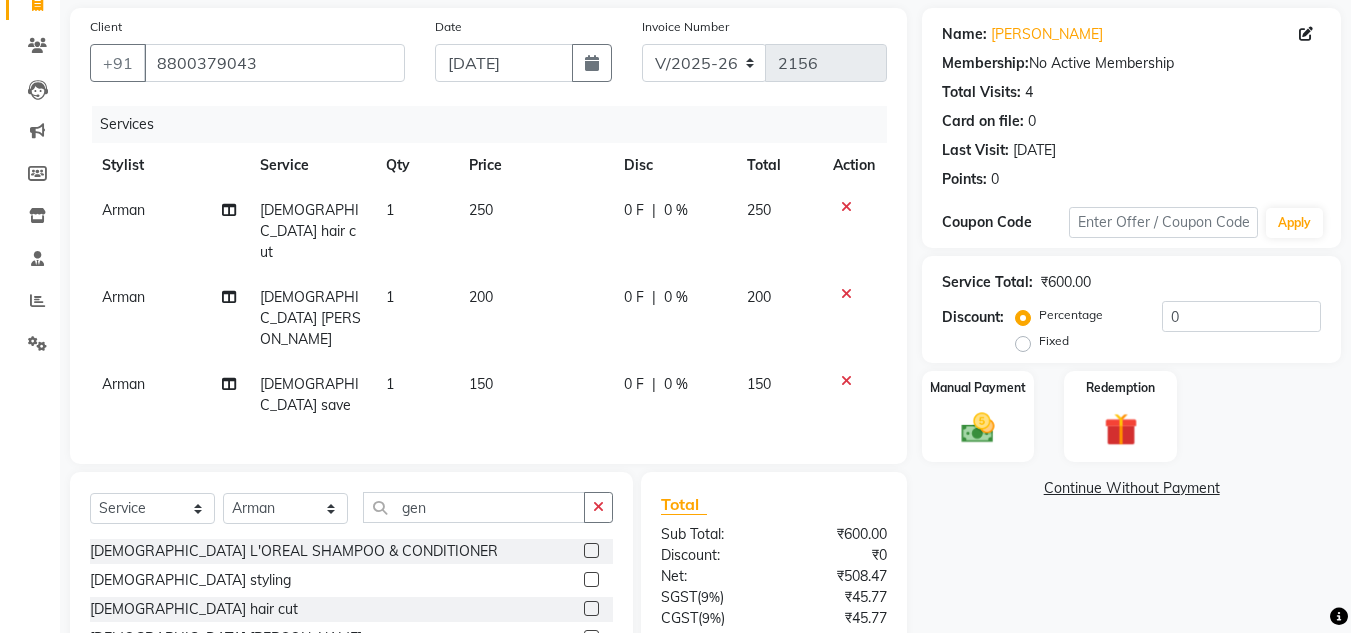 click 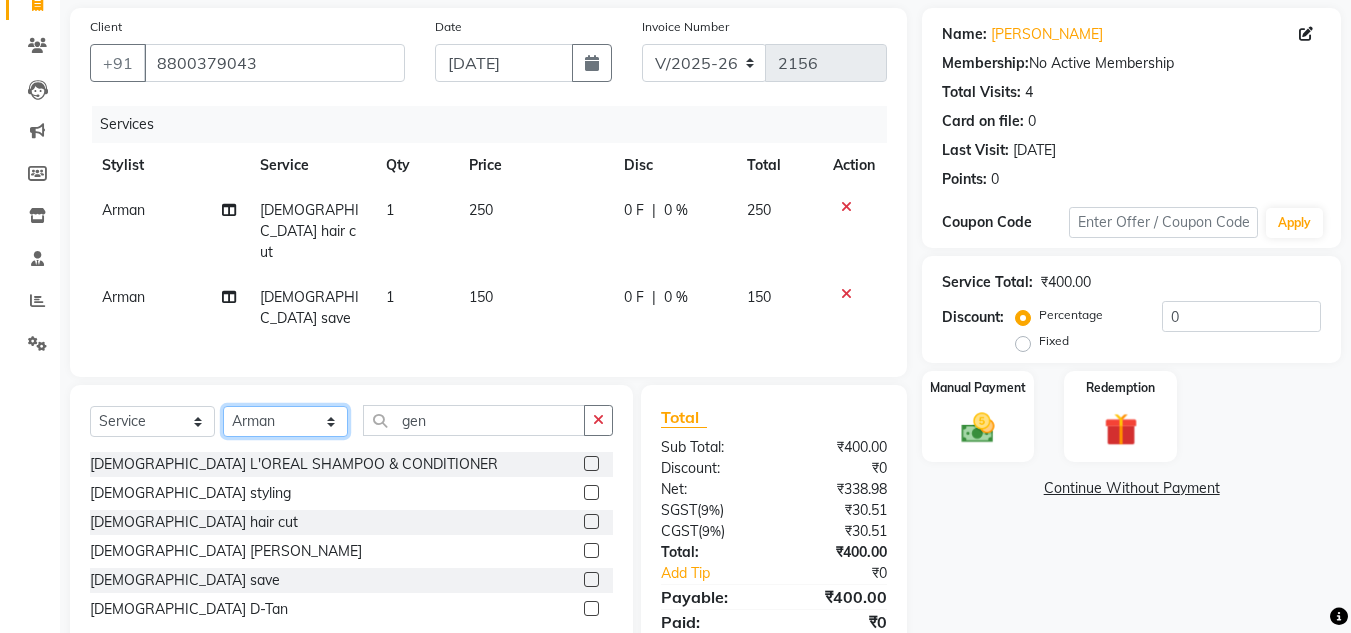 click on "Select Stylist [PERSON_NAME] Jannat Kaif [DATE] Lucky [PERSON_NAME] Pinky [PERSON_NAME] [PERSON_NAME] [PERSON_NAME] [PERSON_NAME] Suraj Vikas [PERSON_NAME] [PERSON_NAME]" 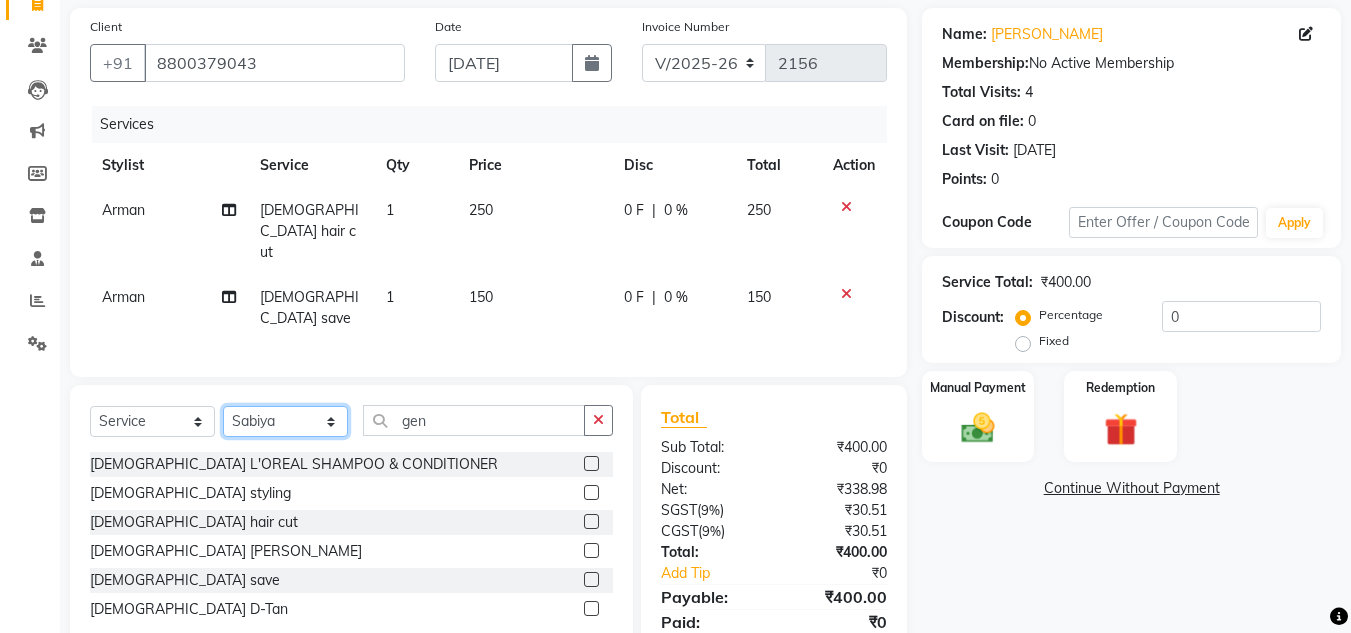click on "Select Stylist [PERSON_NAME] Jannat Kaif [DATE] Lucky [PERSON_NAME] Pinky [PERSON_NAME] [PERSON_NAME] [PERSON_NAME] [PERSON_NAME] Suraj Vikas [PERSON_NAME] [PERSON_NAME]" 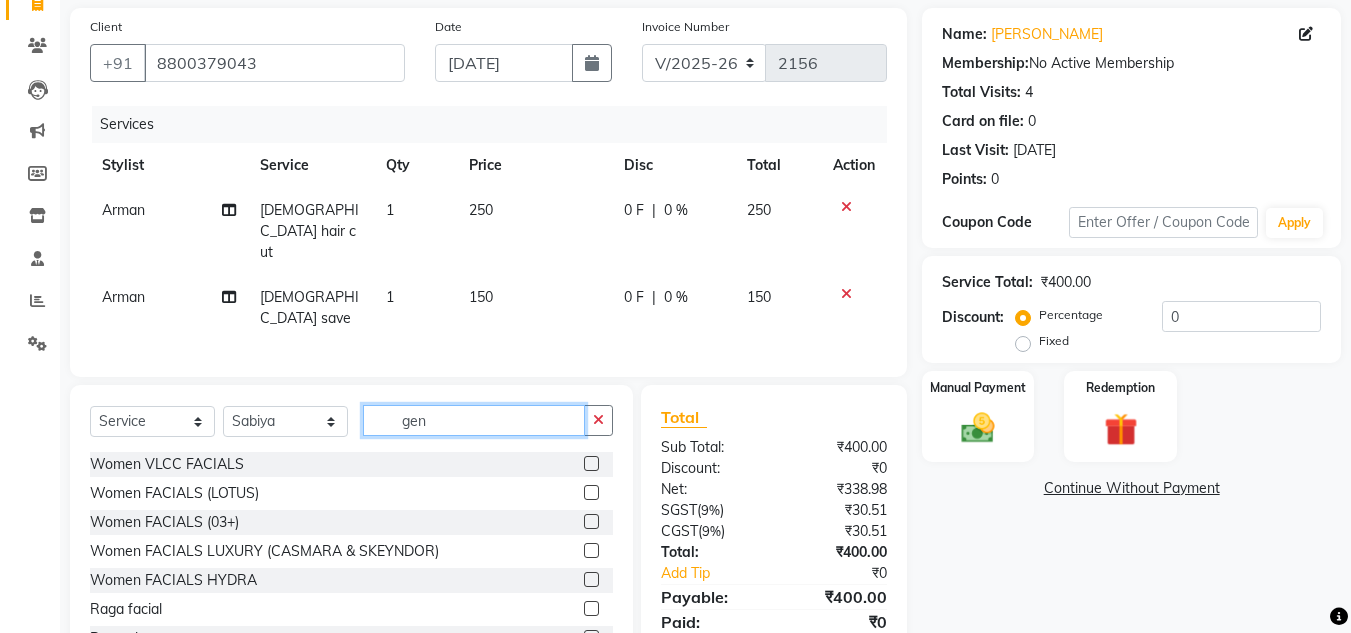 click on "gen" 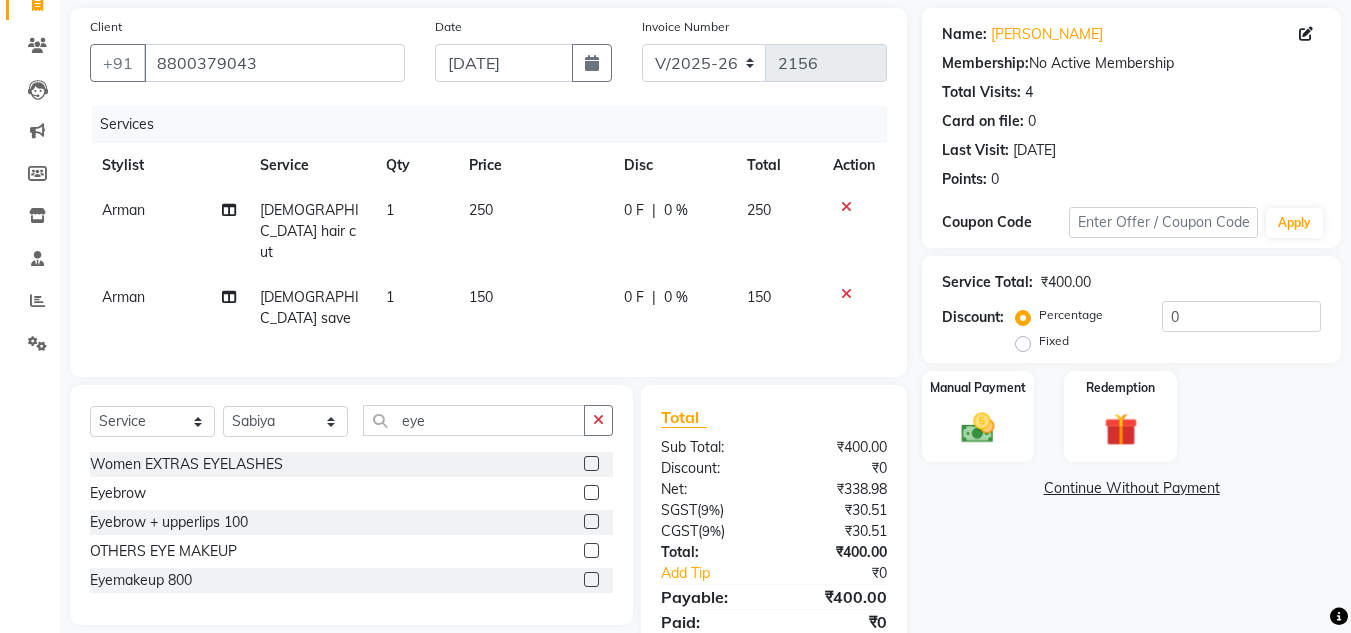 click 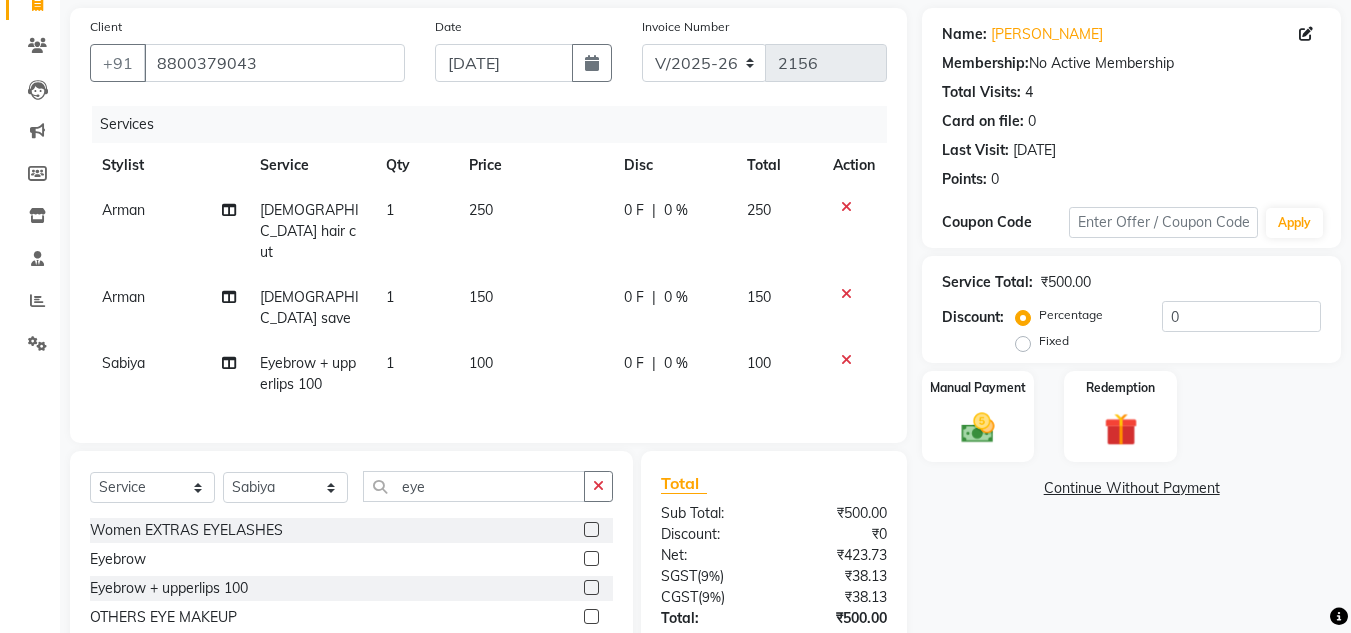 click on "100" 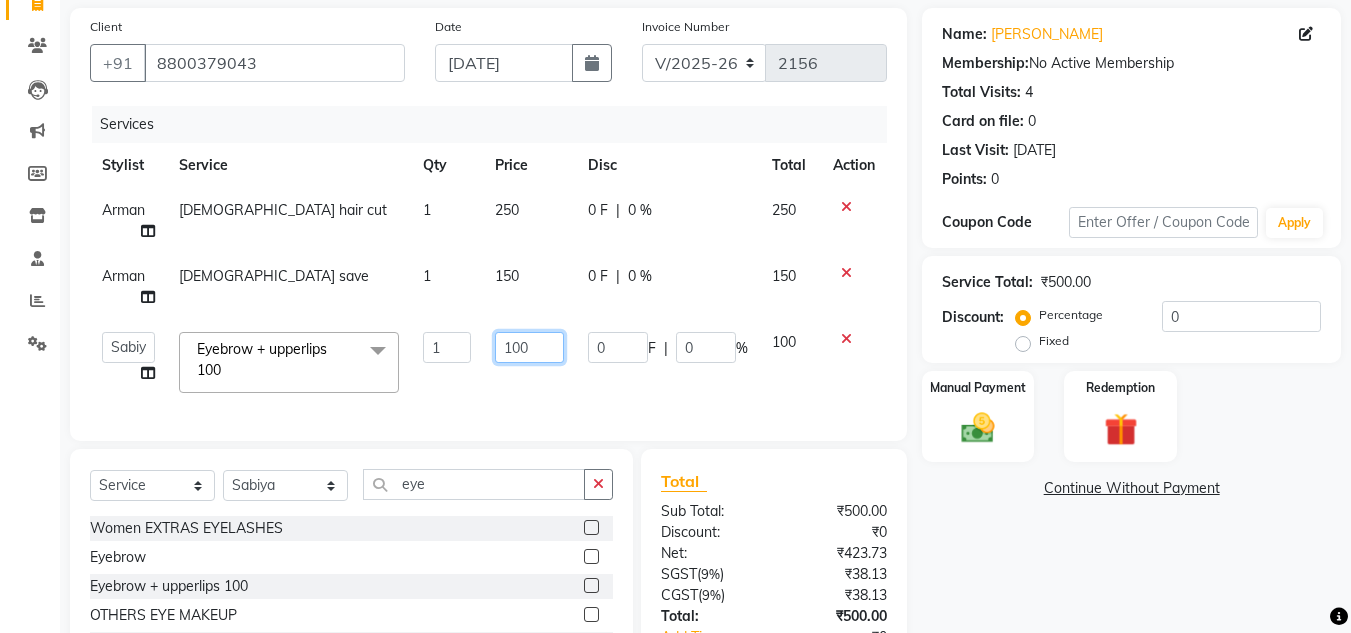 click on "100" 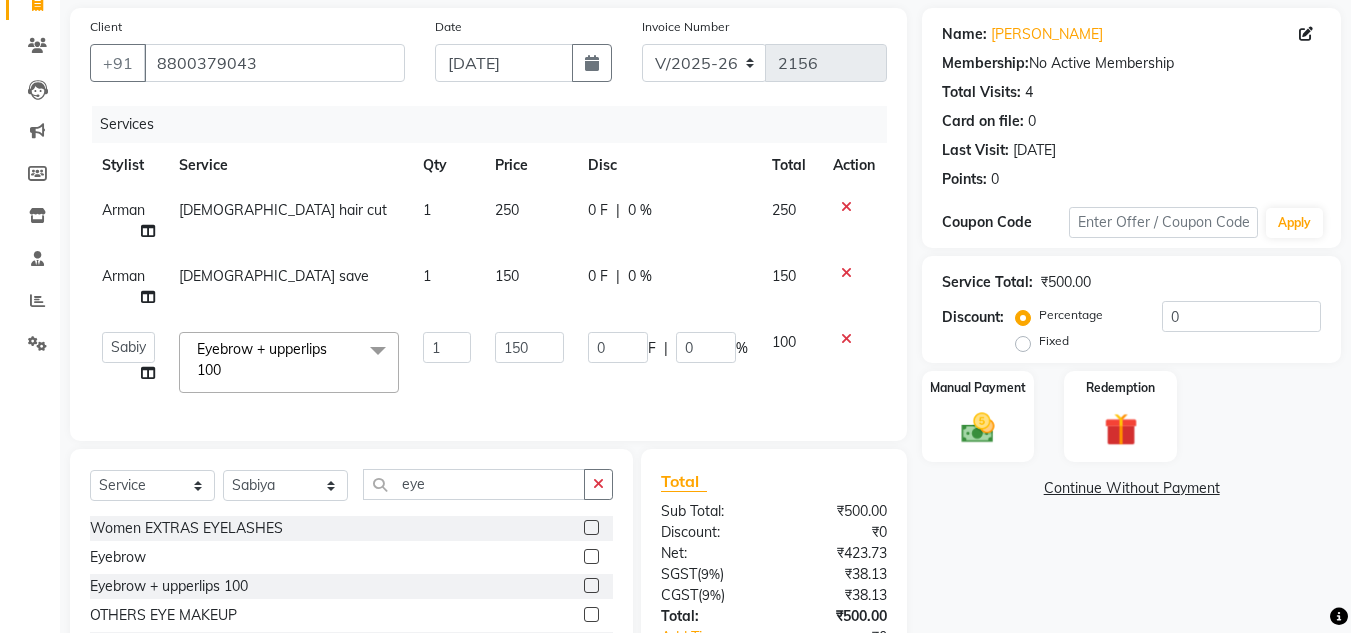click on "Client [PHONE_NUMBER] Date [DATE] Invoice Number V/2025 V/[PHONE_NUMBER] Services Stylist Service Qty Price Disc Total Action Arman [DEMOGRAPHIC_DATA] hair cut 1 250 0 F | 0 % 250 Arman [DEMOGRAPHIC_DATA] save 1 150 0 F | 0 % 150  [PERSON_NAME]   Jannat   Kaif   [DATE]   Lucky   Nazia   Pinky   [PERSON_NAME]   [PERSON_NAME]   [PERSON_NAME]   [PERSON_NAME]   Suraj   Vikas   [PERSON_NAME]   [PERSON_NAME]  Eyebrow + upperlips 100  x Women VLCC FACIALS Women FACIALS (LOTUS) Women FACIALS (03+) Women FACIALS LUXURY (CASMARA & SKEYNDOR) Women FACIALS HYDRA Raga facial Raga cleanup Raga bridal facial 3000 Women CLEAN UPS Basic (LOTUS) Women CLEAN UPS Premium (03+) Women CLEAN UPS Luxury (CASMARA) Women BLEACH OXY FACE BLEACH Women BLEACH [PERSON_NAME]'S FACE BLEACH Women BLEACH NECK BLEACH Women BLEACH BACK+NECK BLEACH Women BLEACH STOMACH BLEACH Women BLEACH ARMS BLEACH Women BLEACH LEGS BLEACH Women BLEACH HALF LEG BLEACH Women BLEACH FULL BODY BLEACH Women SCRUBS BODY SCRUB Women SCRUBS BODY POLISHING Full body scrub Women D-TAN FACE D-TAN 3 TENX SPA chin 1" 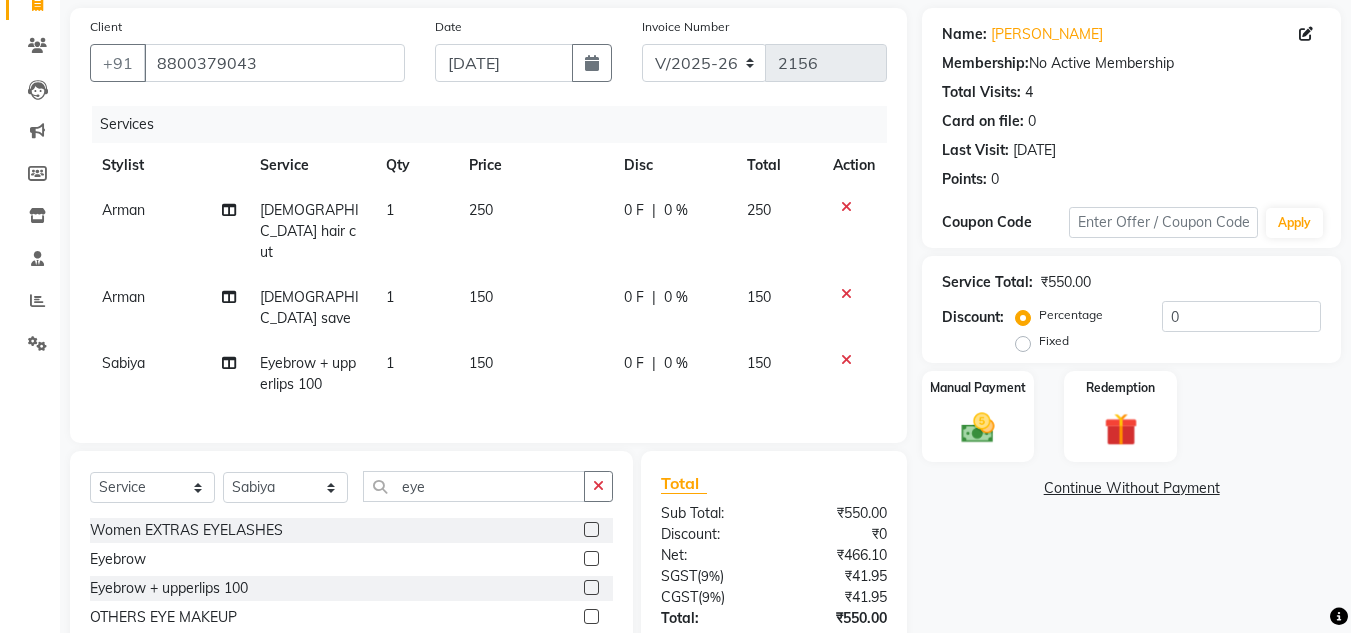 click on "₹0" 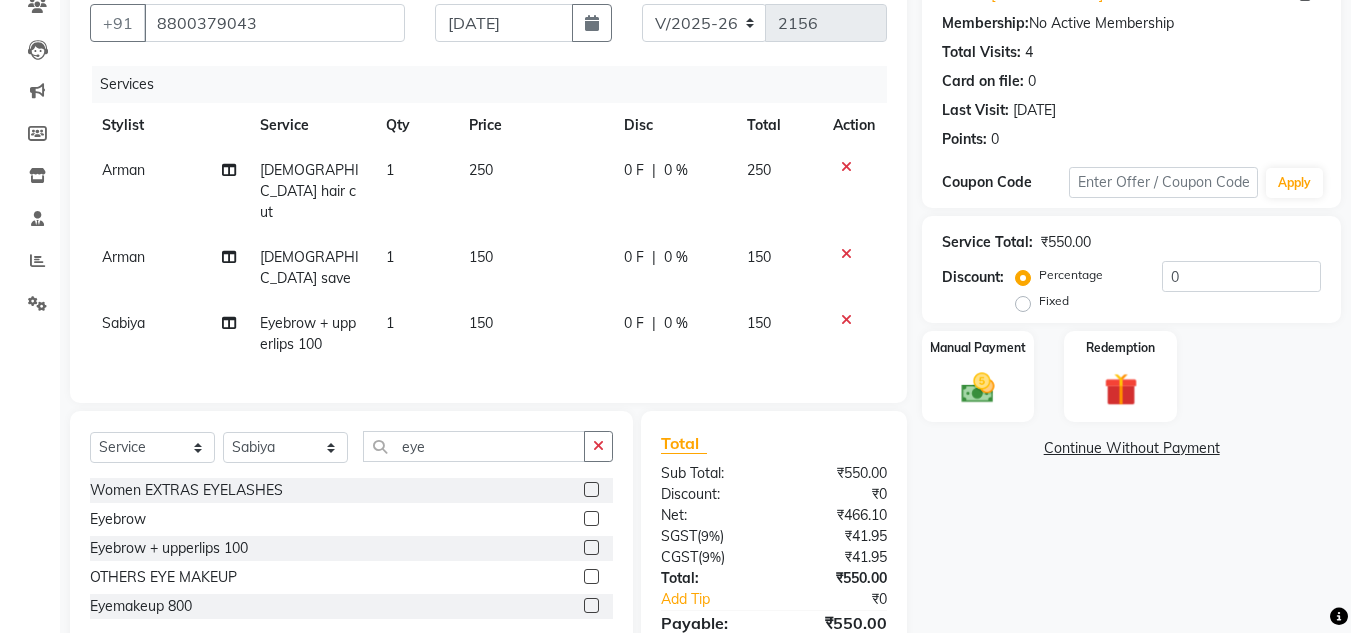 scroll, scrollTop: 236, scrollLeft: 0, axis: vertical 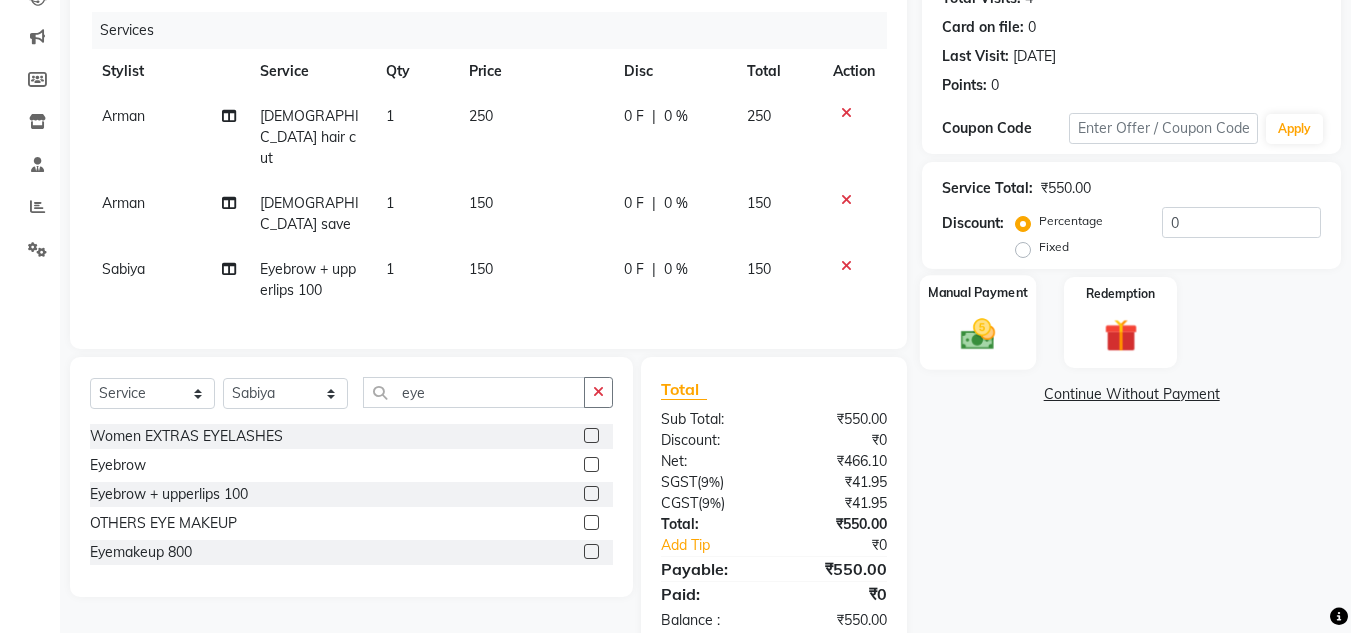 click on "Manual Payment" 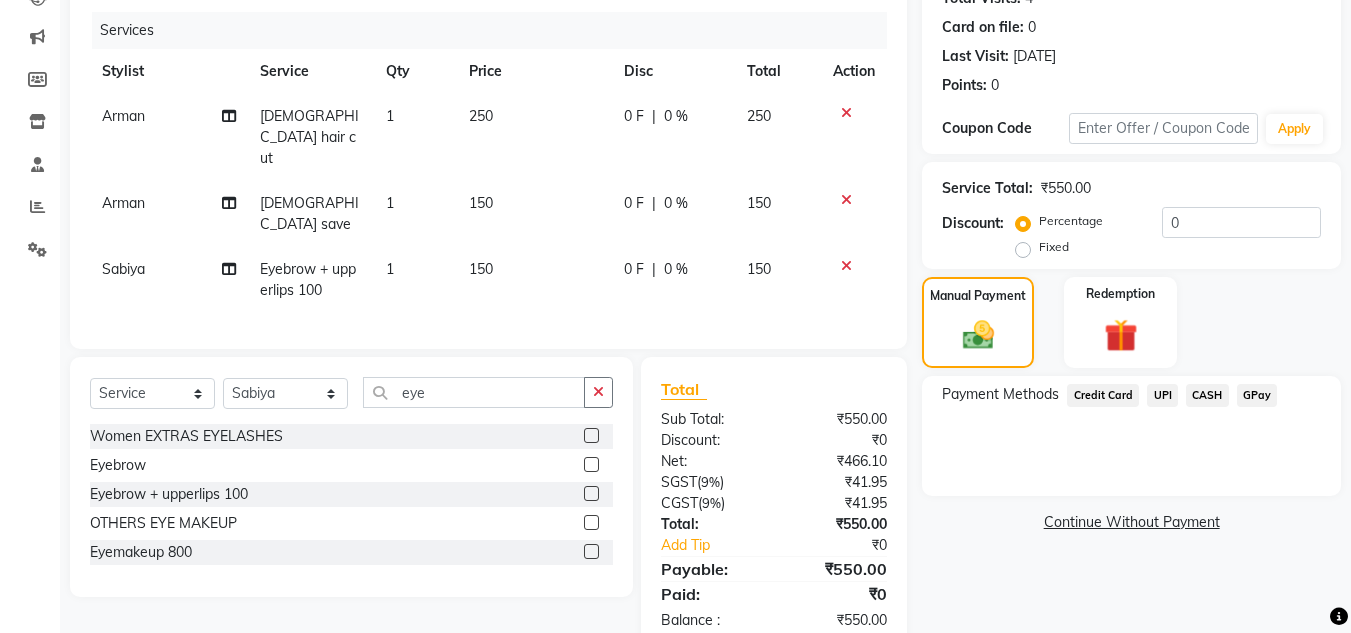 click on "Manual Payment Redemption" 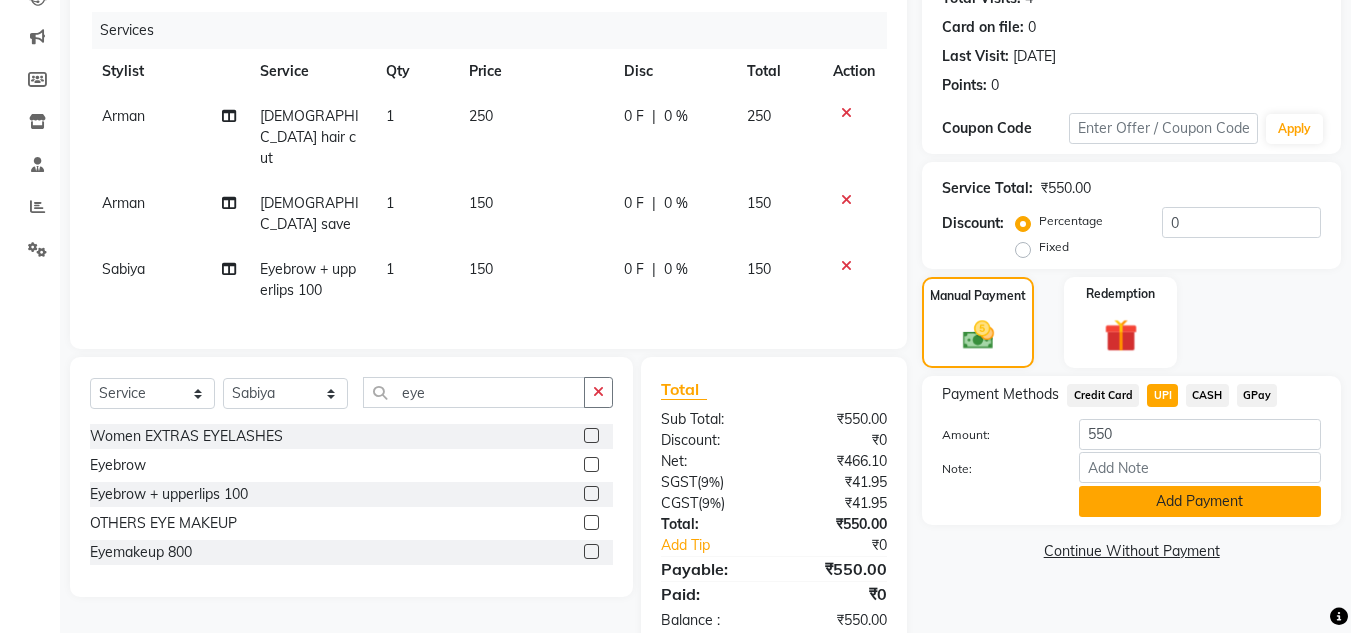 click on "Add Payment" 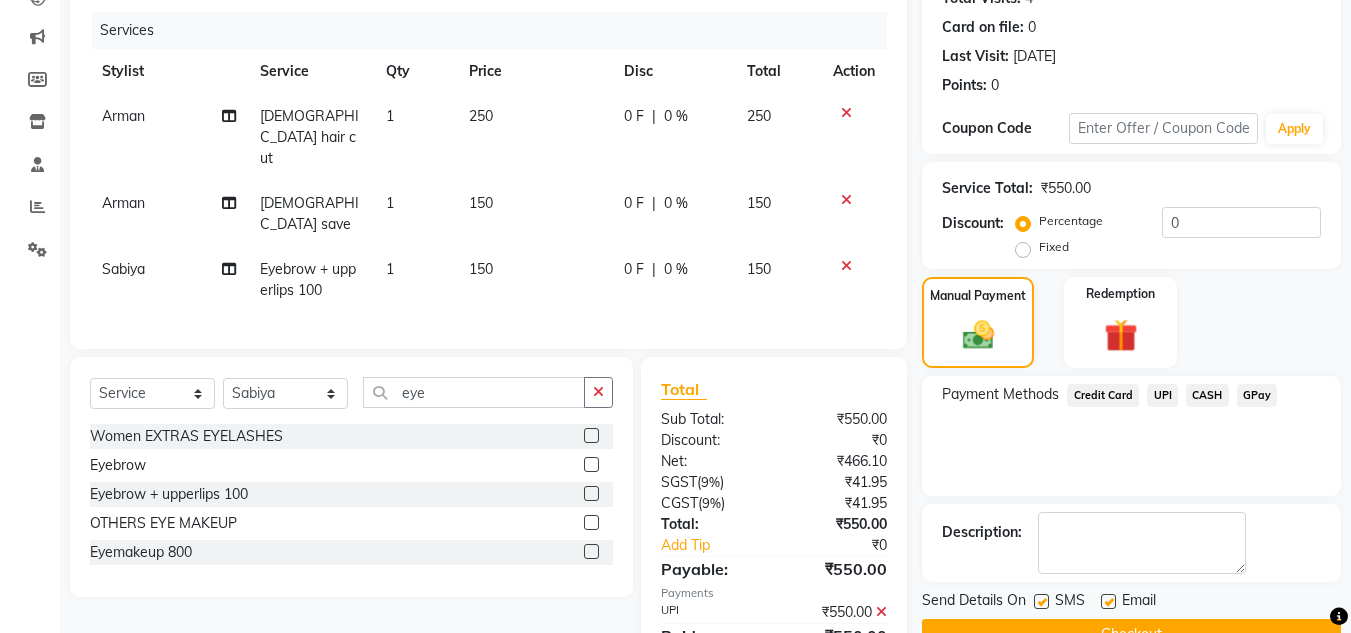 click on "Payment Methods  Credit Card   UPI   CASH   GPay" 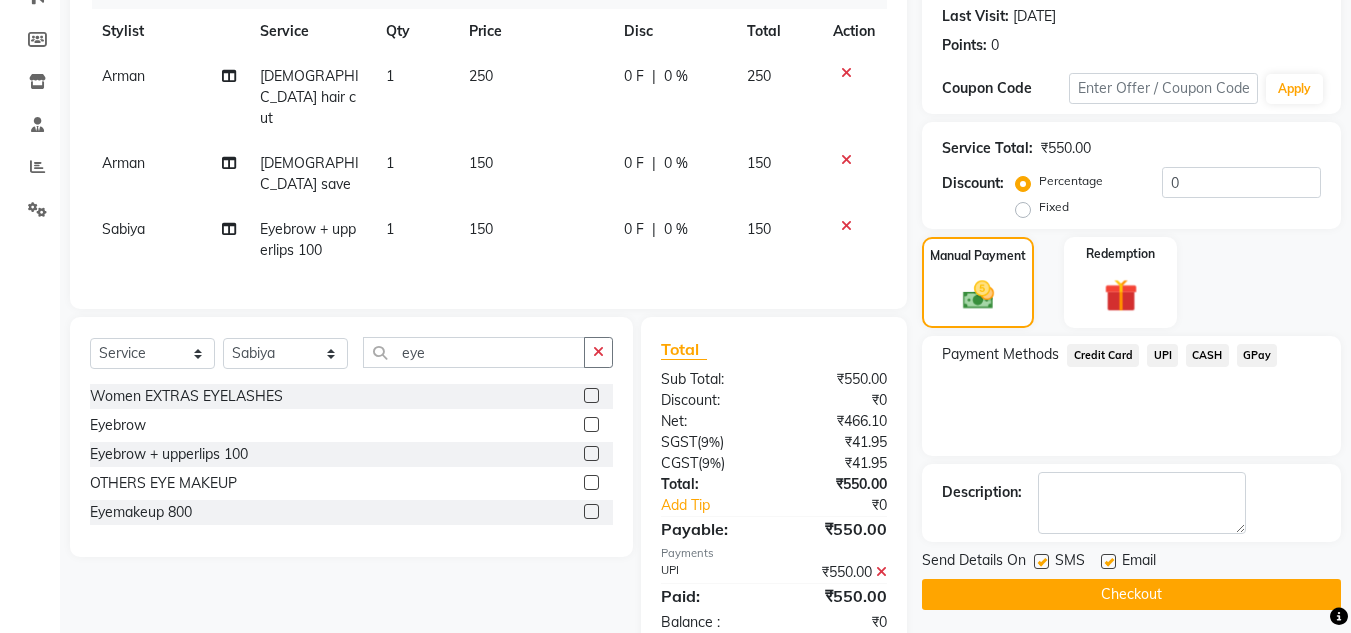scroll, scrollTop: 283, scrollLeft: 0, axis: vertical 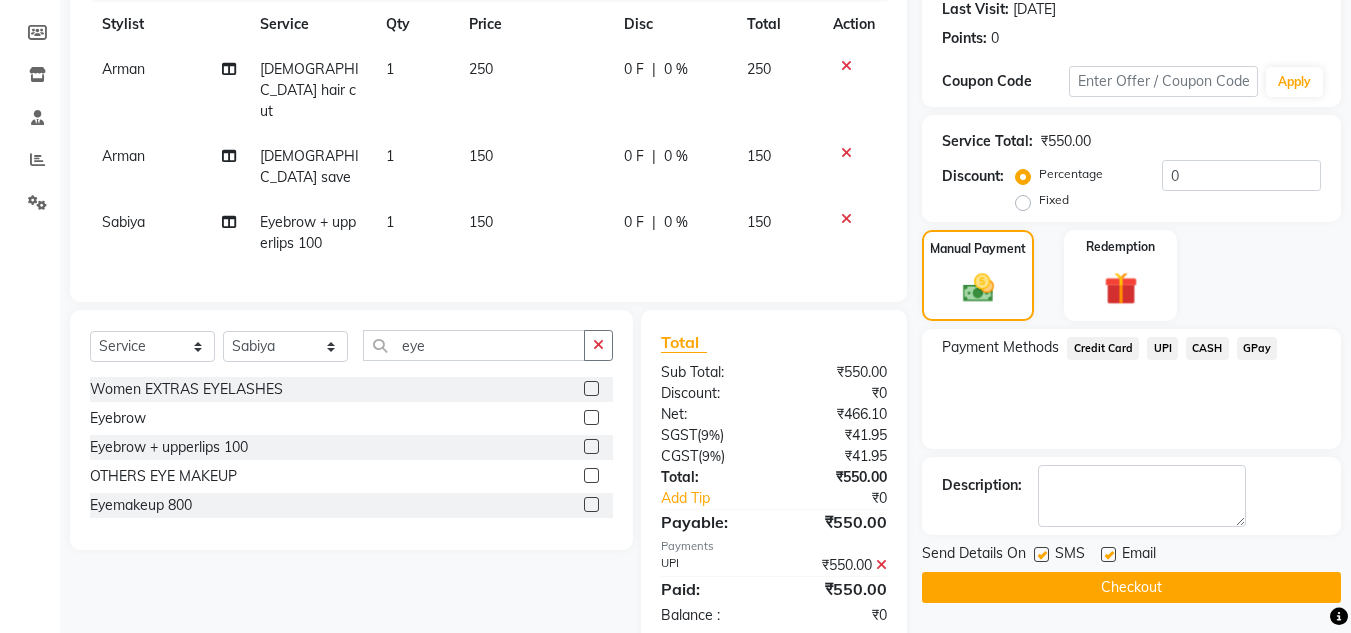 click on "Checkout" 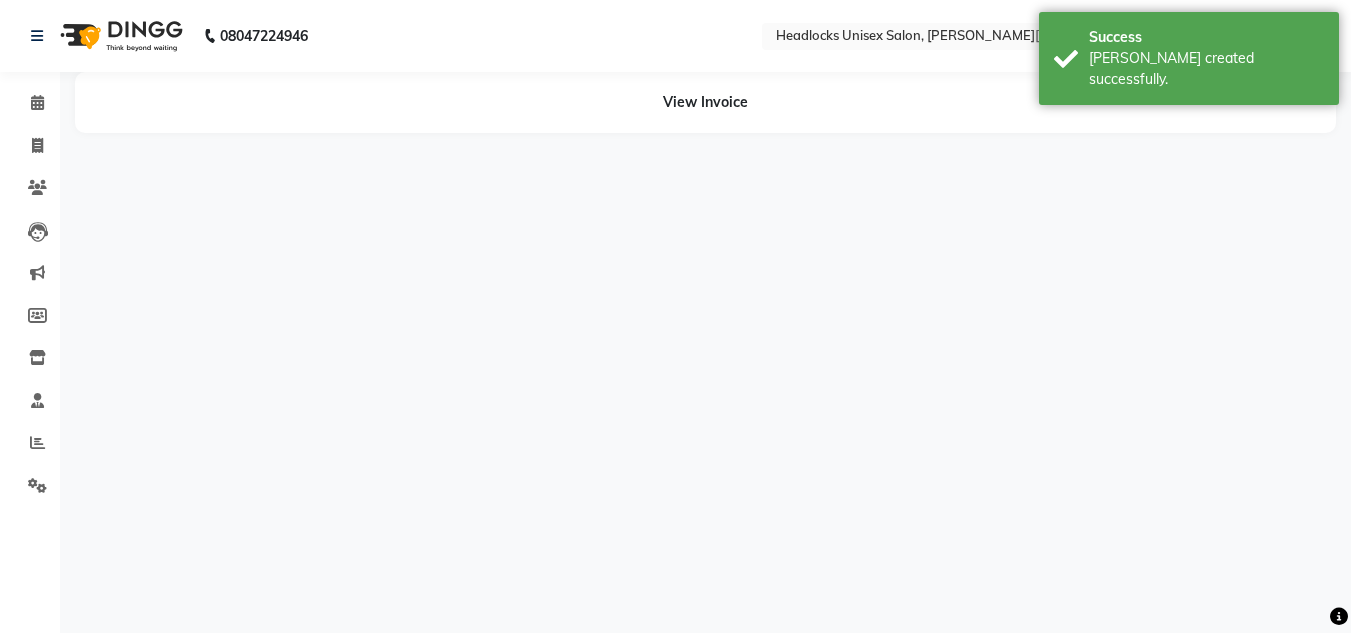 scroll, scrollTop: 0, scrollLeft: 0, axis: both 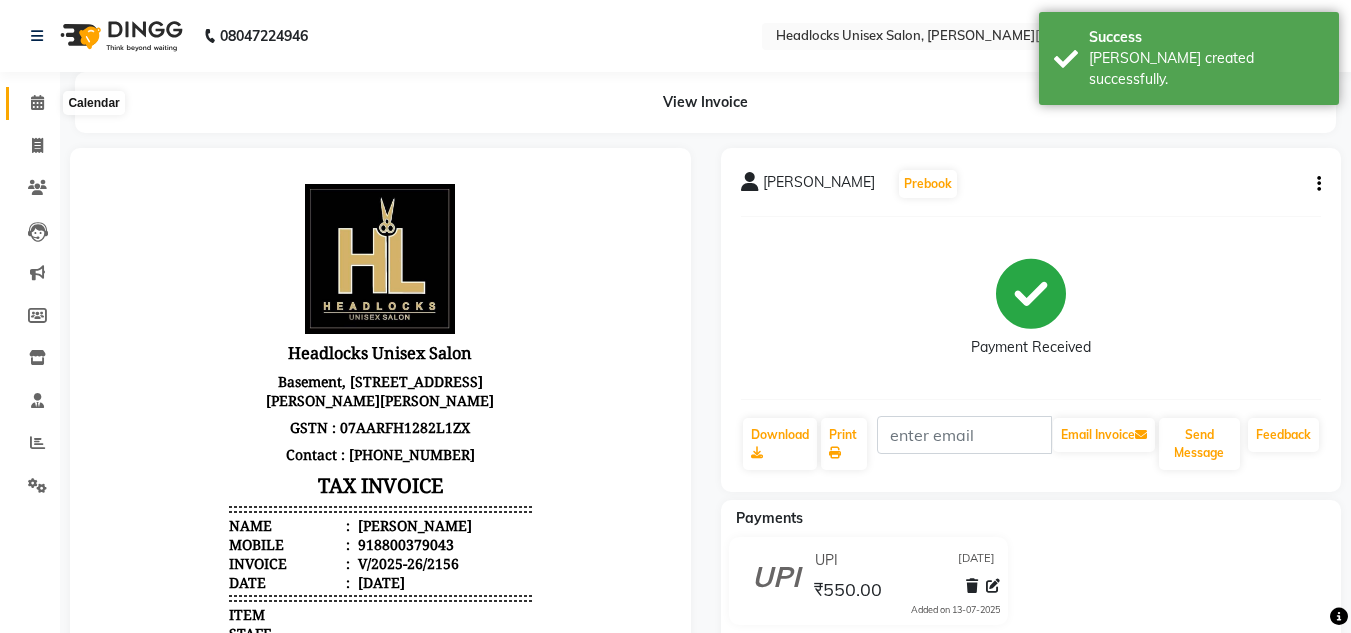 click 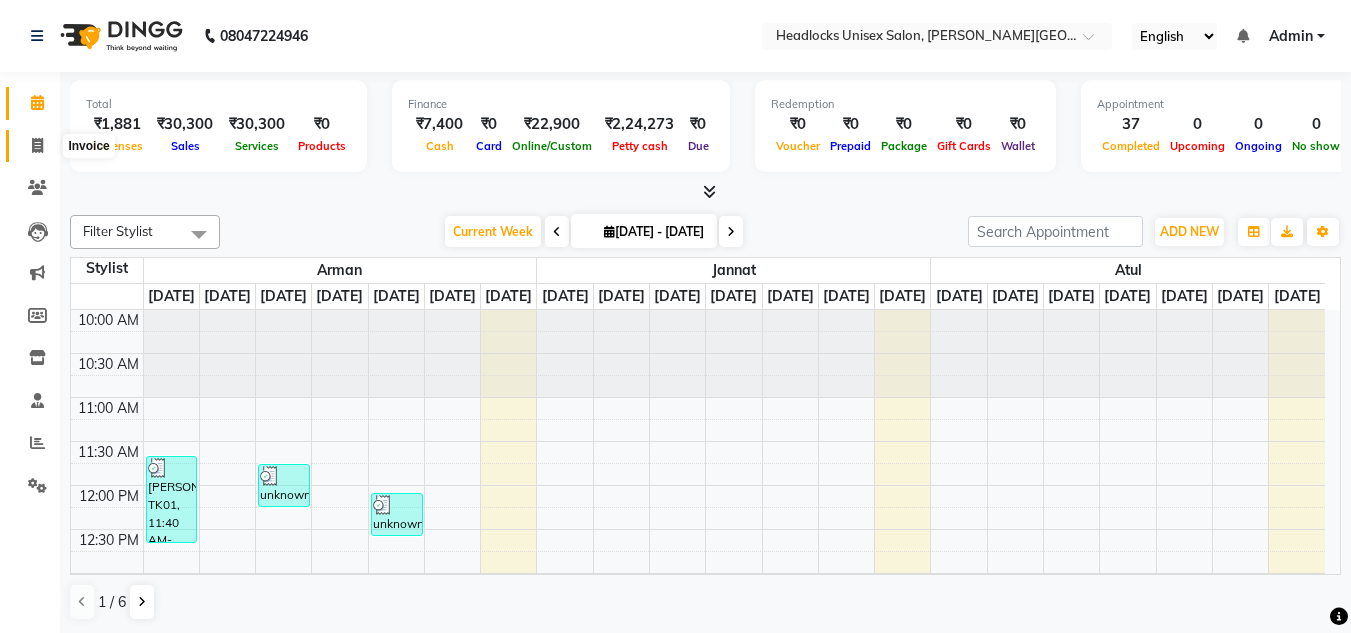 click 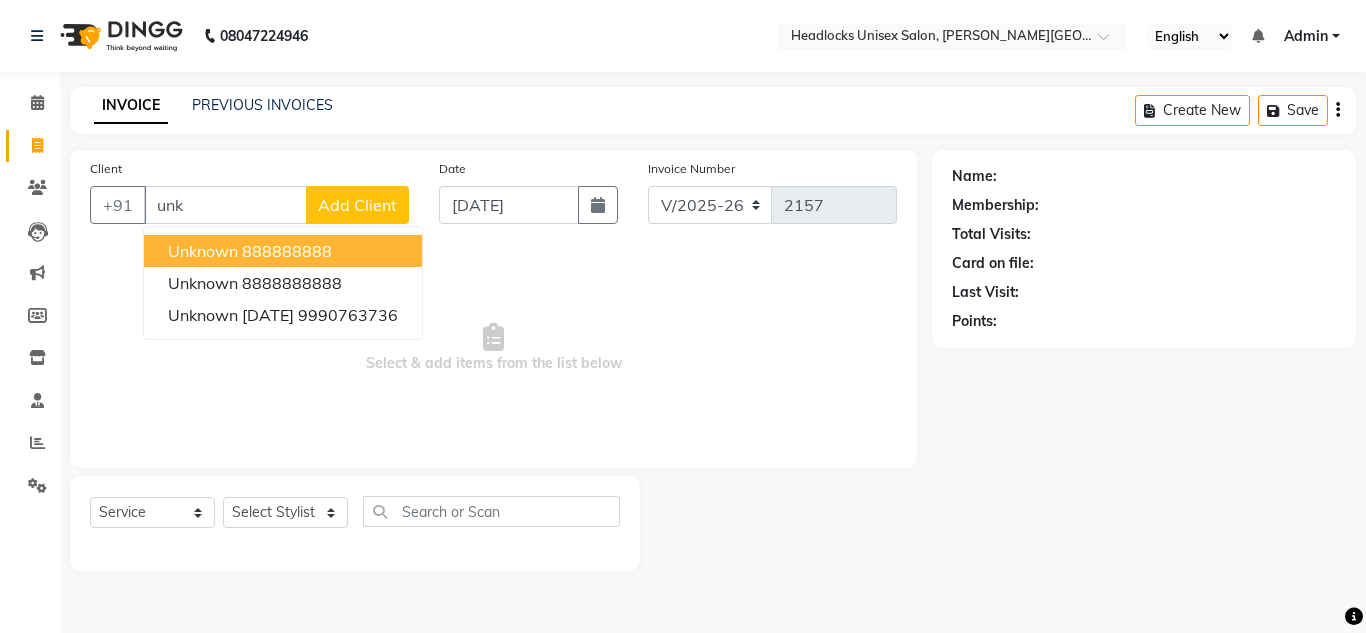 click on "888888888" at bounding box center [287, 251] 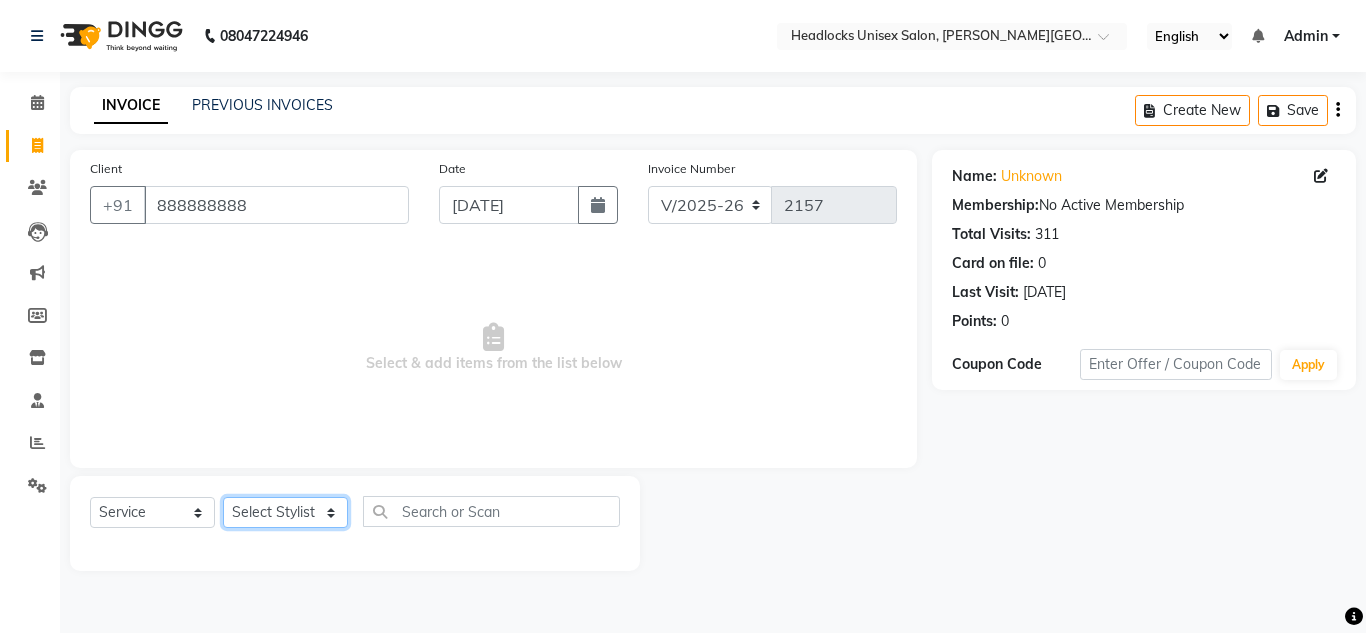 click on "Select Stylist [PERSON_NAME] Jannat Kaif [DATE] Lucky [PERSON_NAME] Pinky [PERSON_NAME] [PERSON_NAME] [PERSON_NAME] [PERSON_NAME] Suraj Vikas [PERSON_NAME] [PERSON_NAME]" 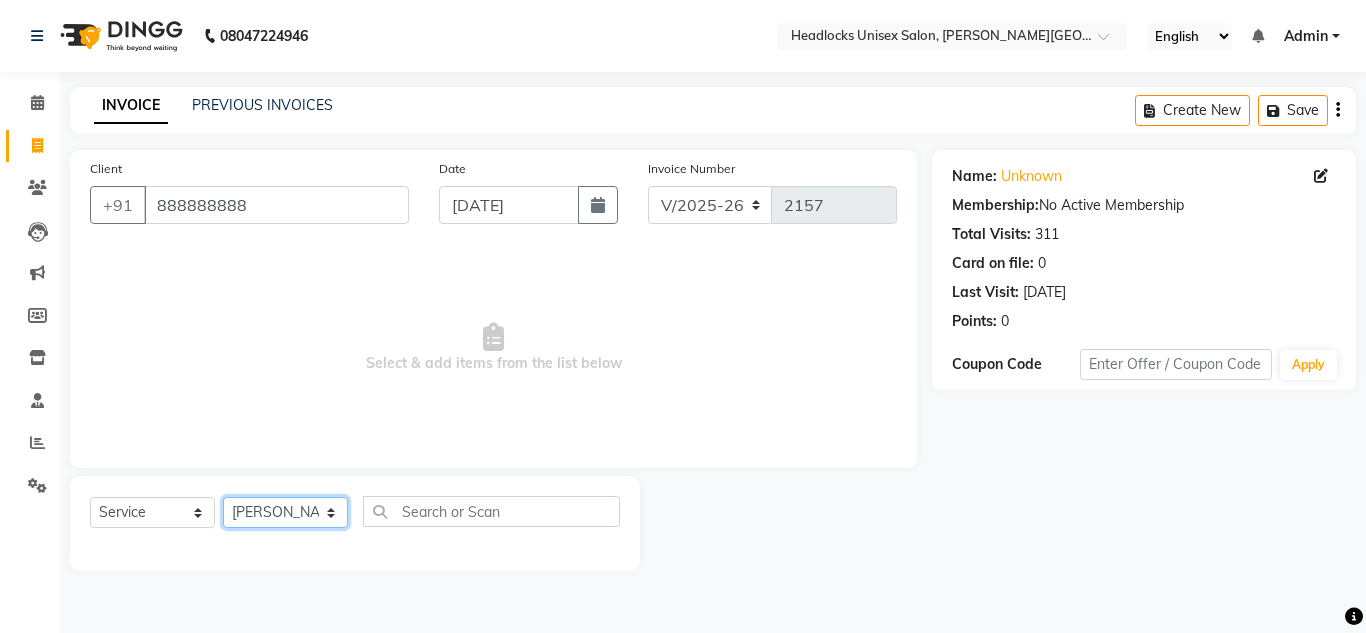 click on "Select Stylist [PERSON_NAME] Jannat Kaif [DATE] Lucky [PERSON_NAME] Pinky [PERSON_NAME] [PERSON_NAME] [PERSON_NAME] [PERSON_NAME] Suraj Vikas [PERSON_NAME] [PERSON_NAME]" 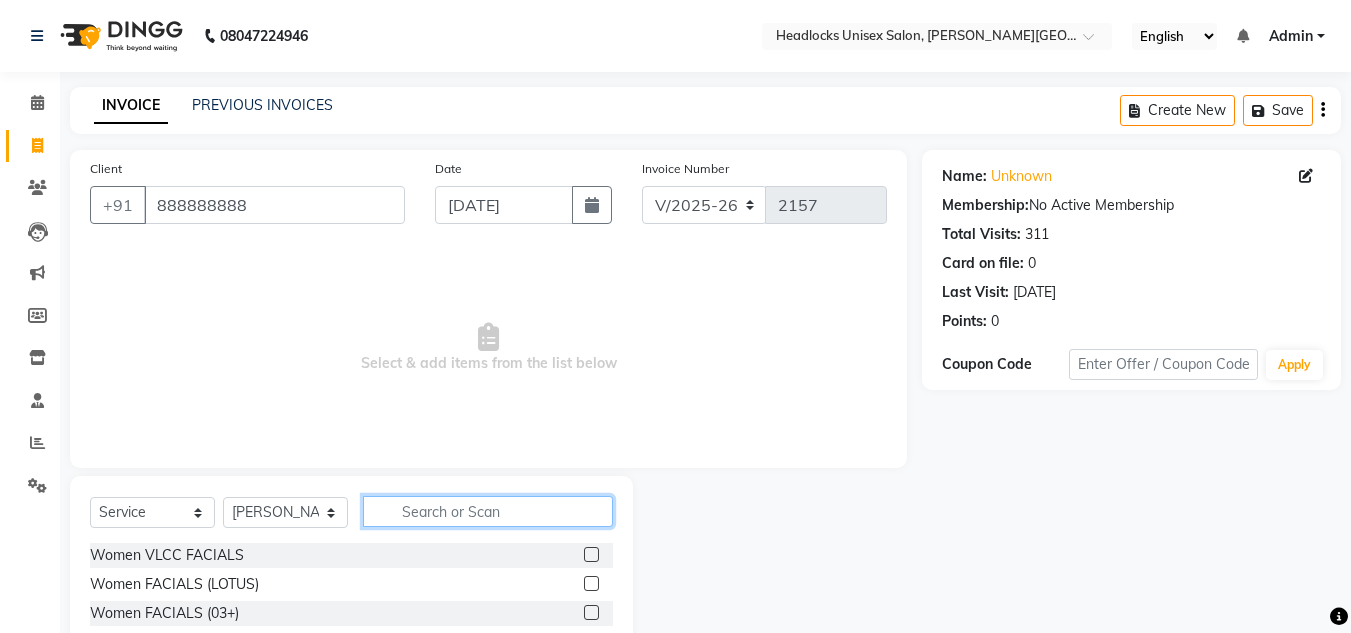 click 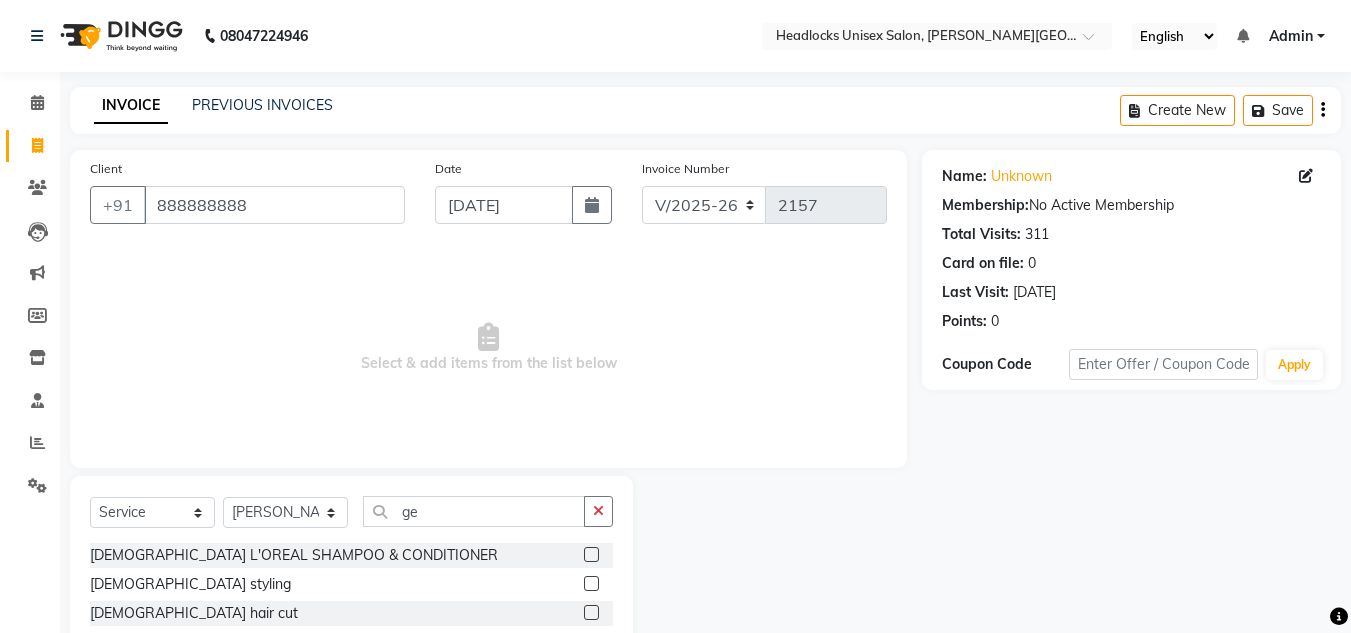 click 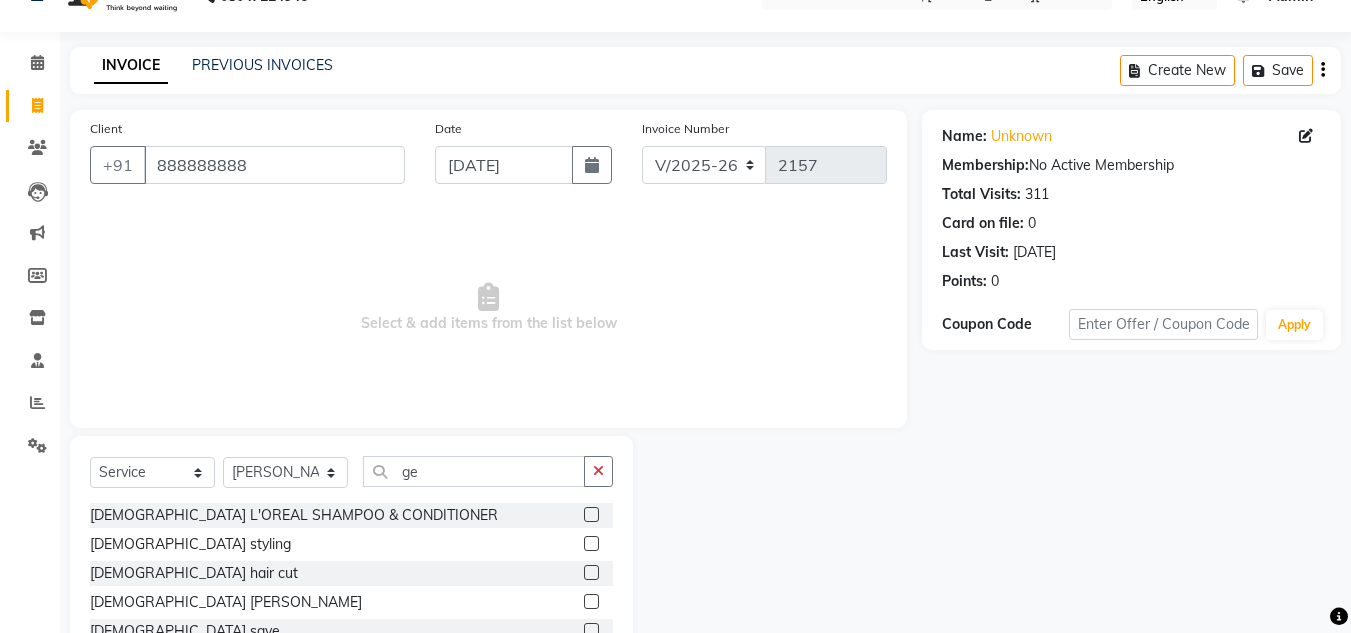 scroll, scrollTop: 168, scrollLeft: 0, axis: vertical 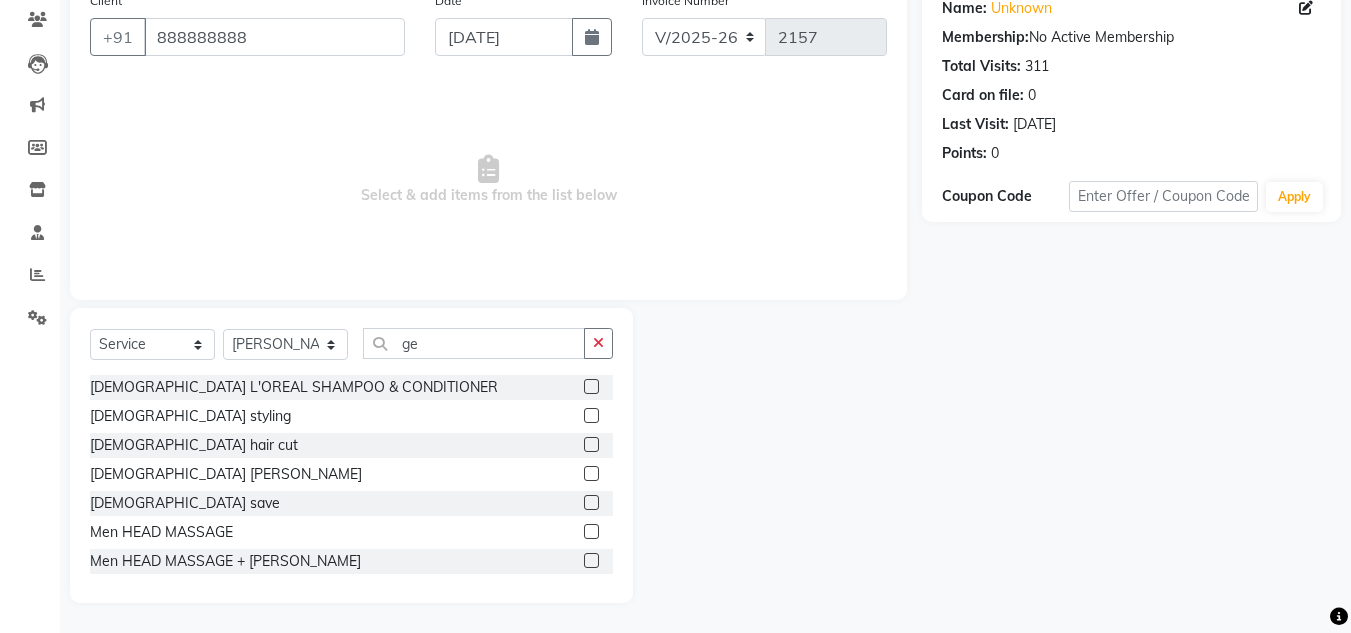 click 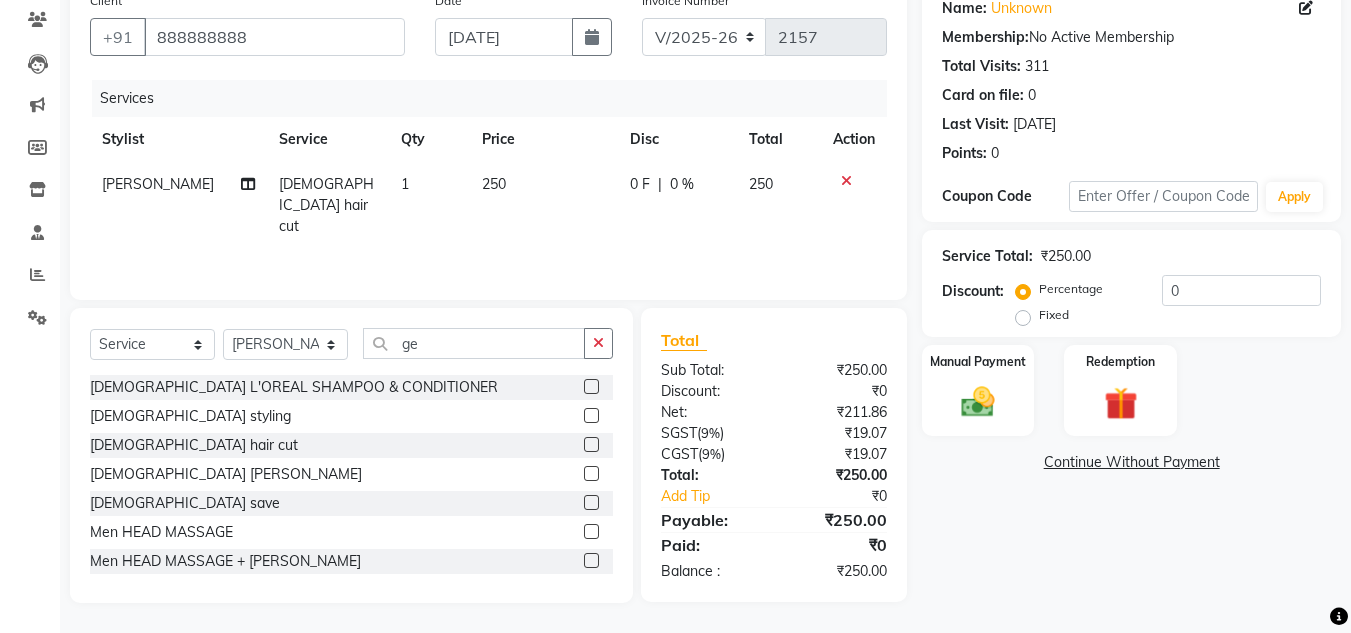 click on "₹19.07" 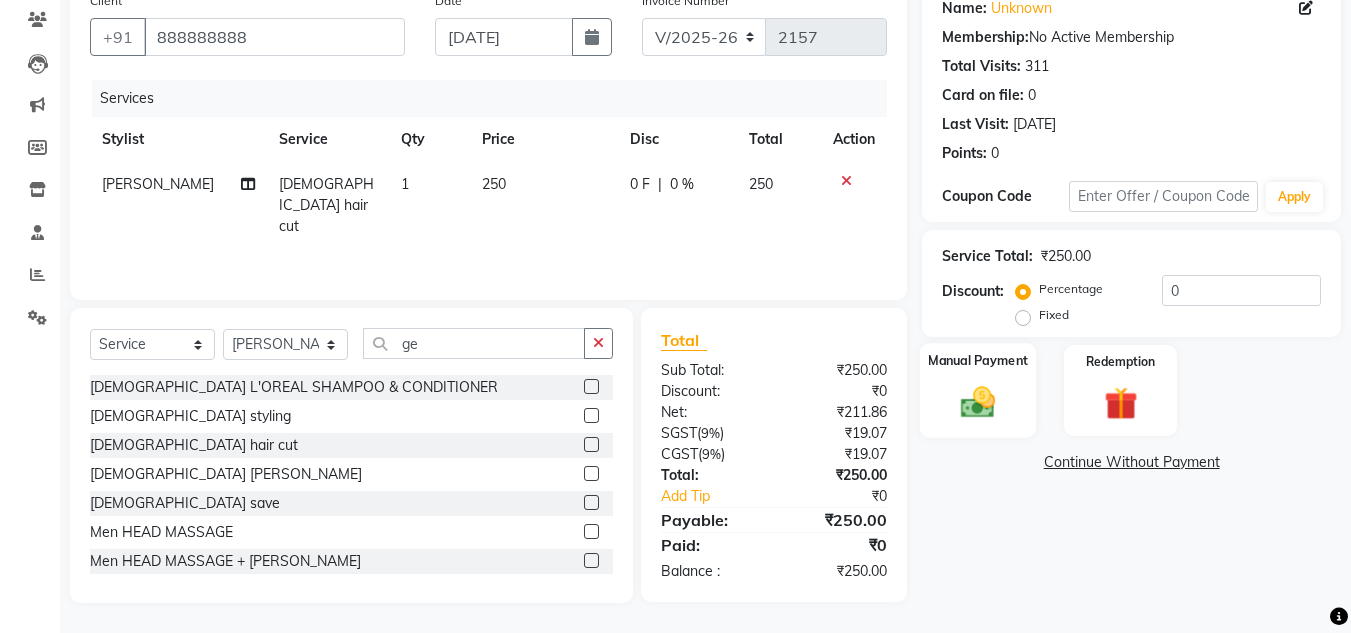 click on "Manual Payment" 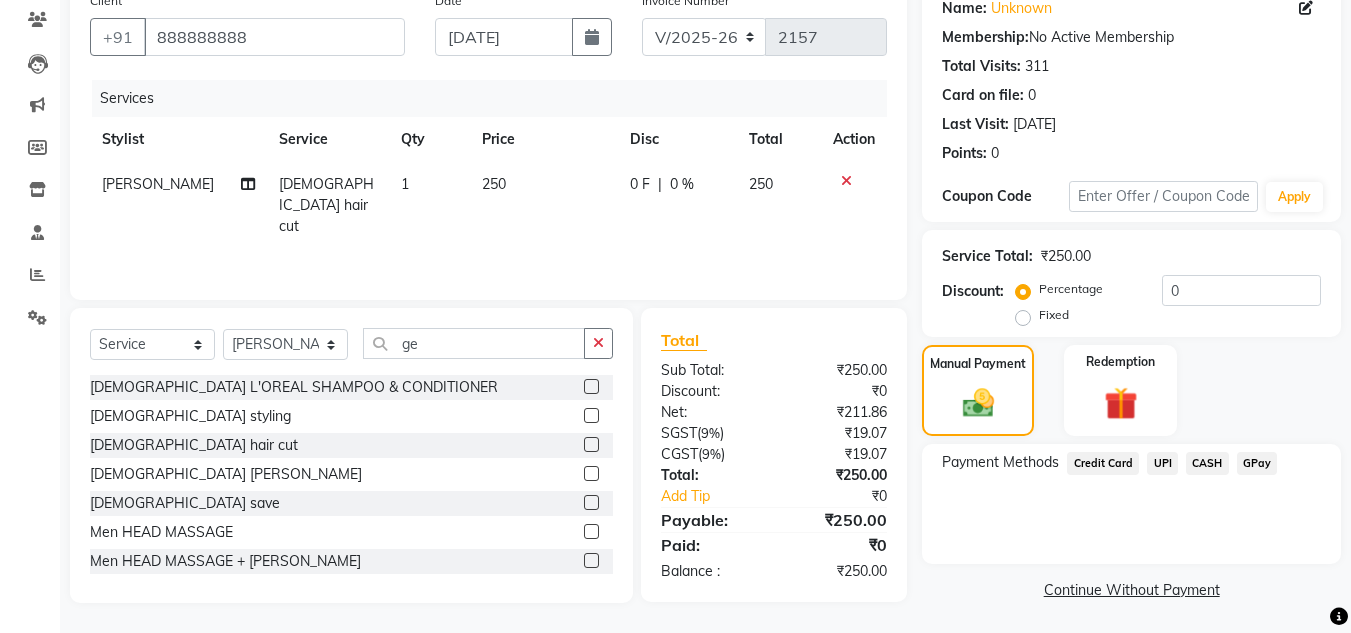 click on "UPI" 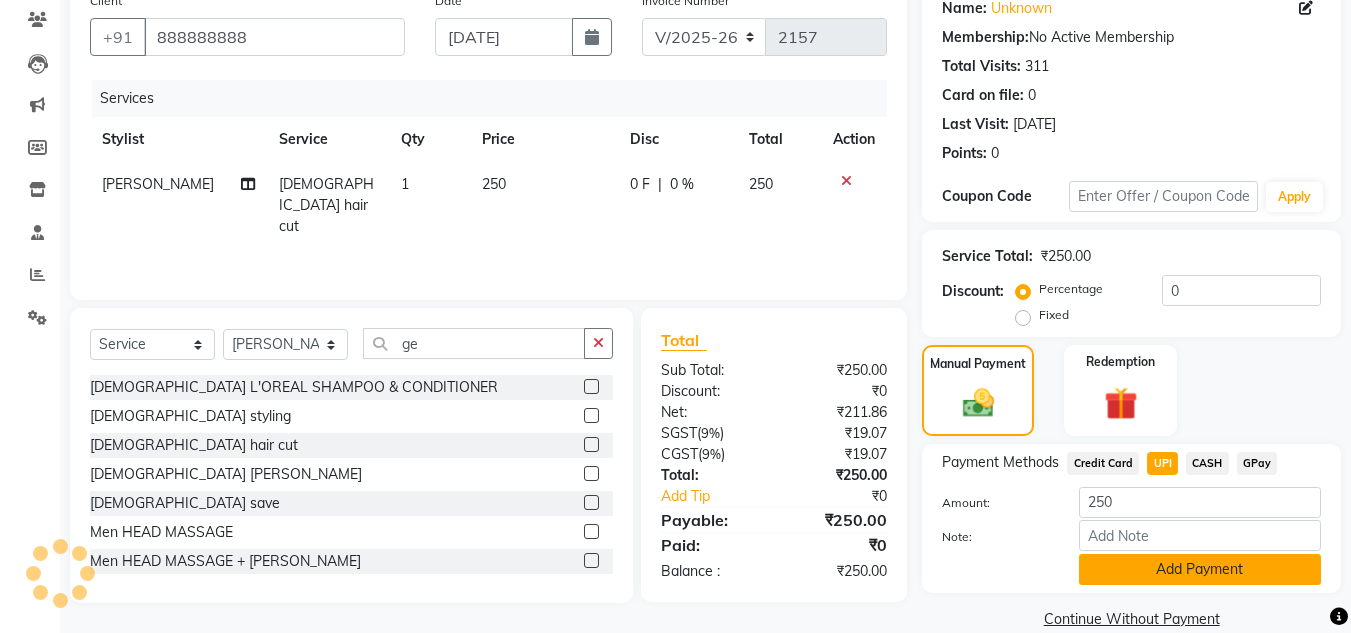click on "Add Payment" 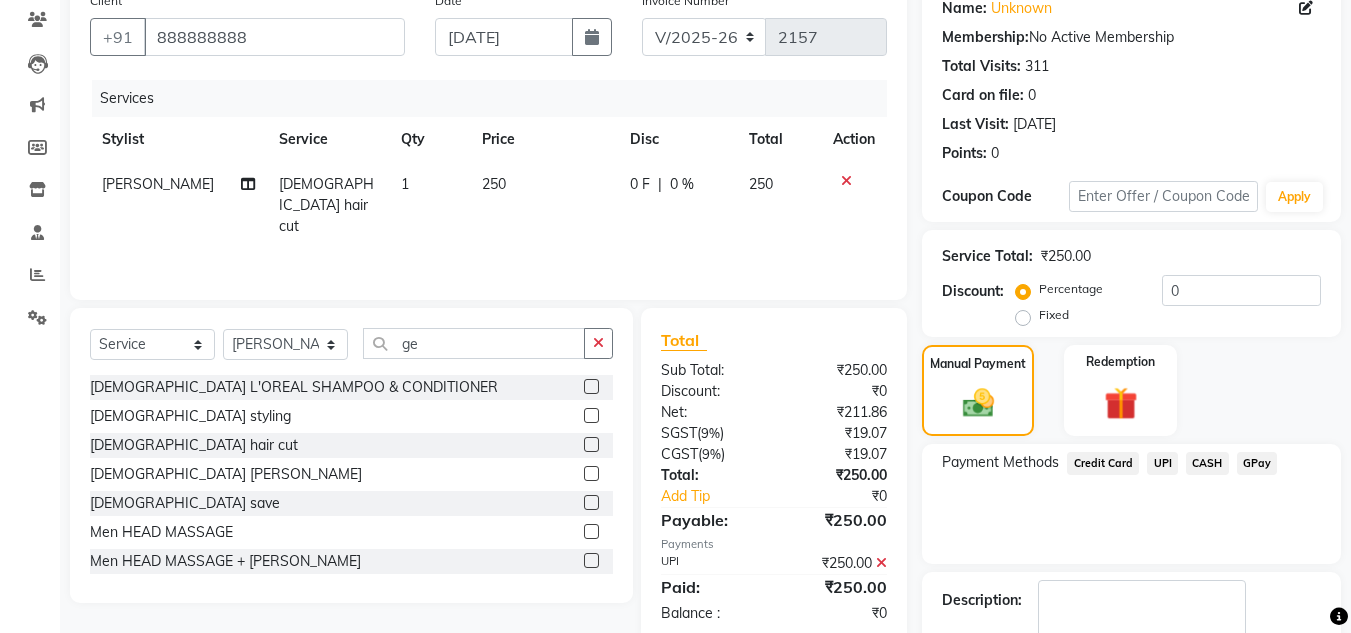 click on "Payment Methods  Credit Card   UPI   CASH   GPay" 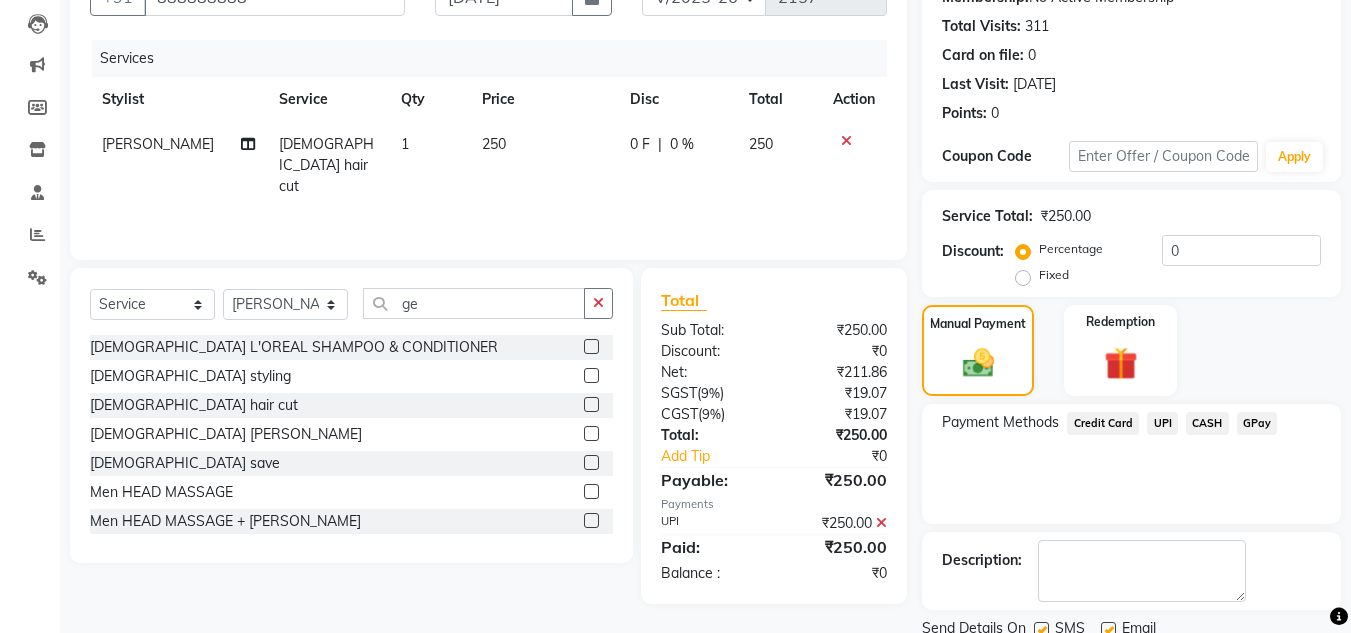 scroll, scrollTop: 283, scrollLeft: 0, axis: vertical 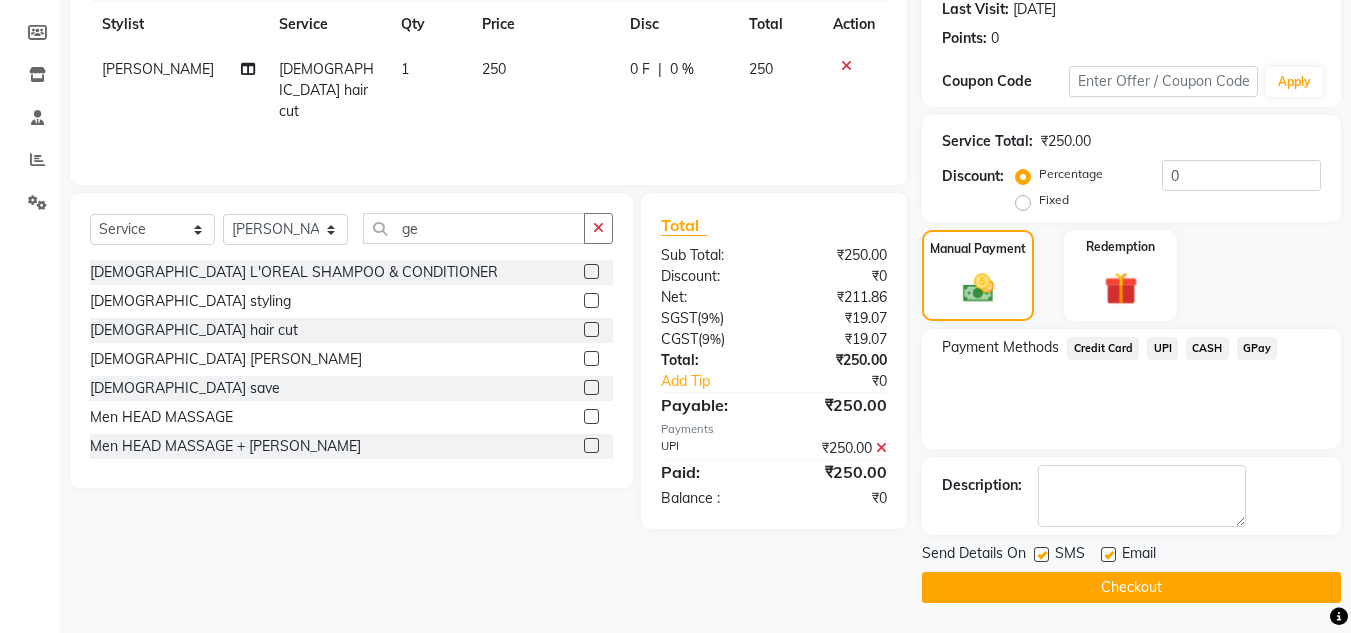 click on "Checkout" 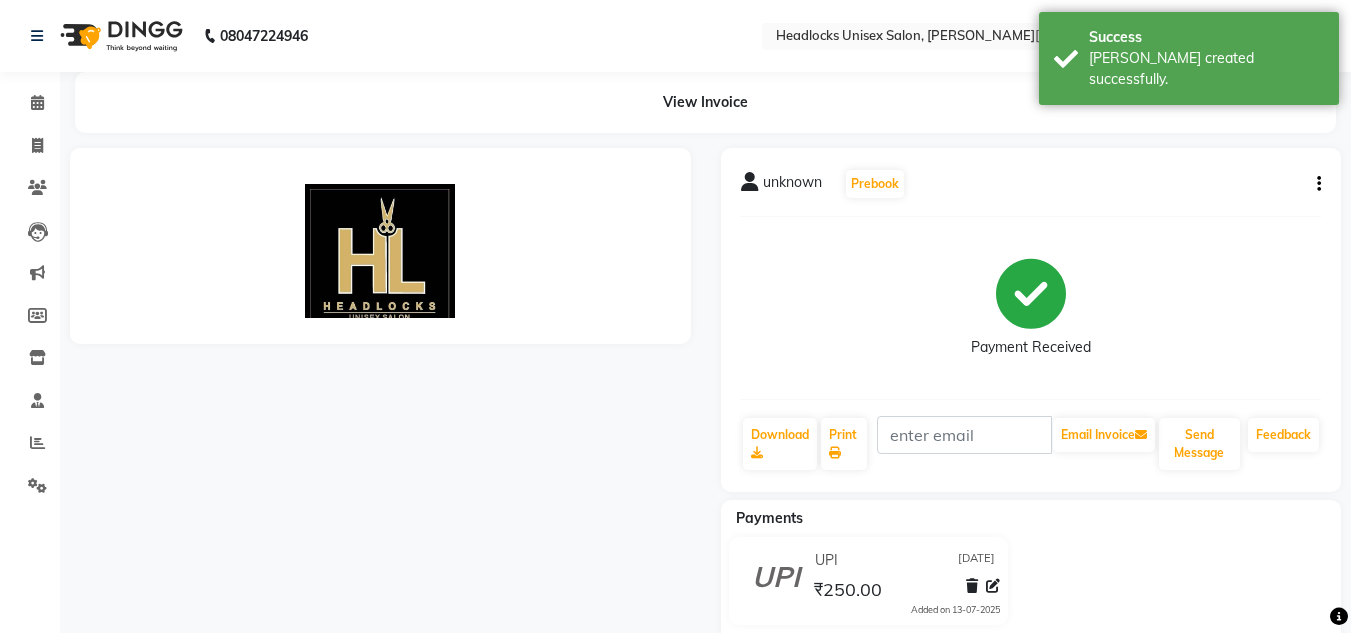 scroll, scrollTop: 0, scrollLeft: 0, axis: both 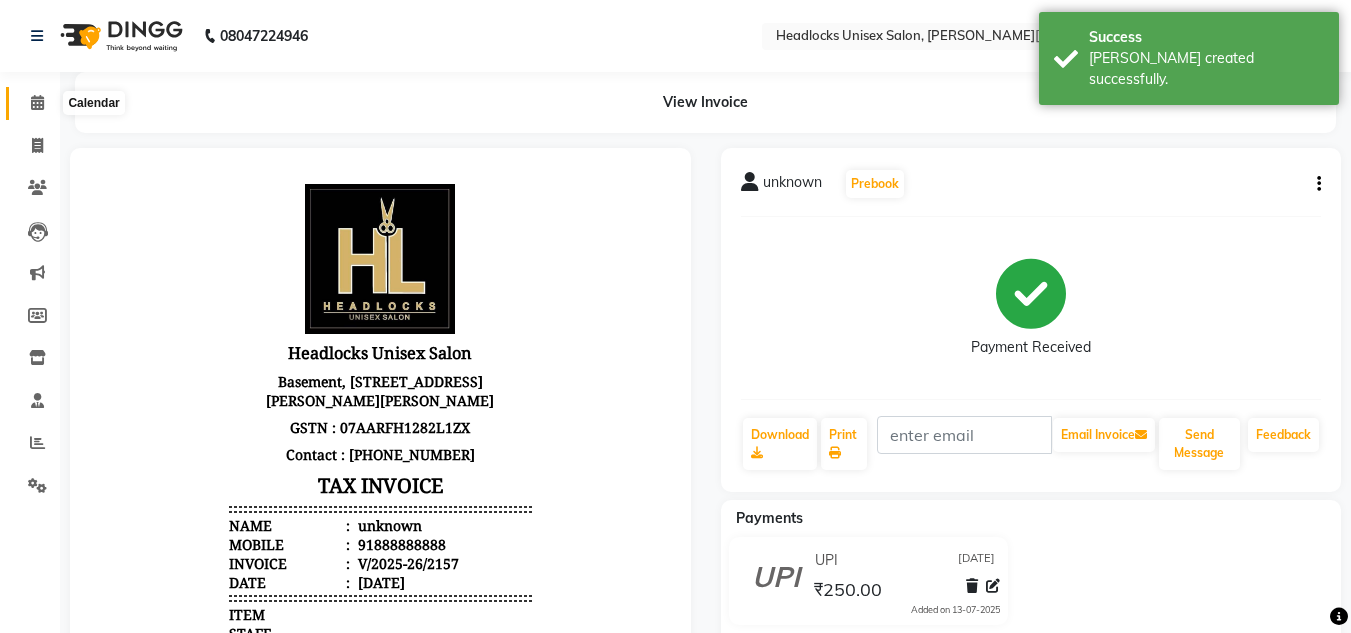 click 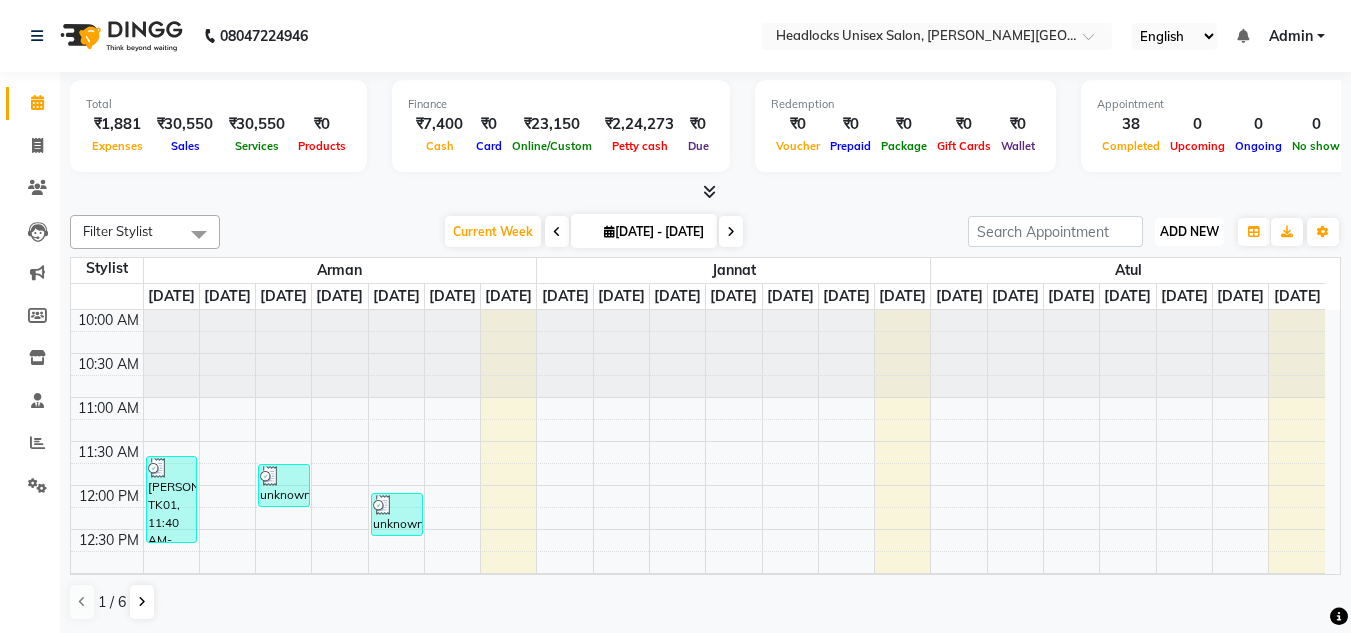 click on "ADD NEW" at bounding box center (1189, 231) 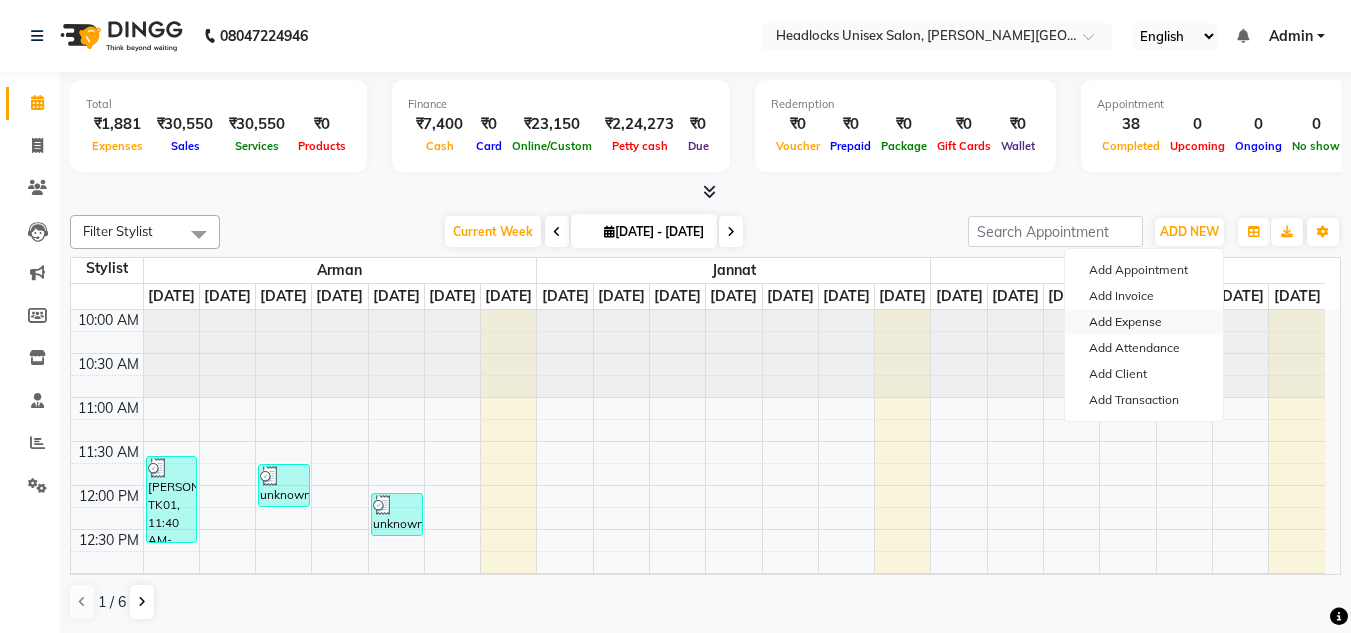 click on "Add Expense" at bounding box center [1144, 322] 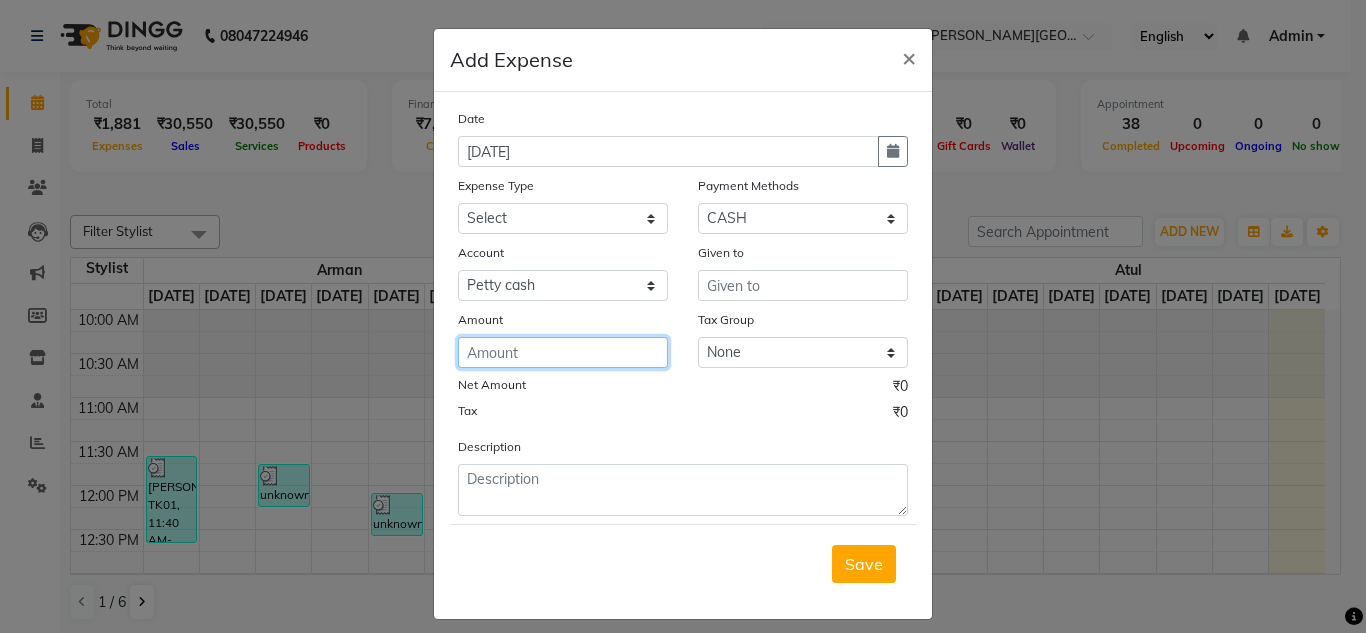 click 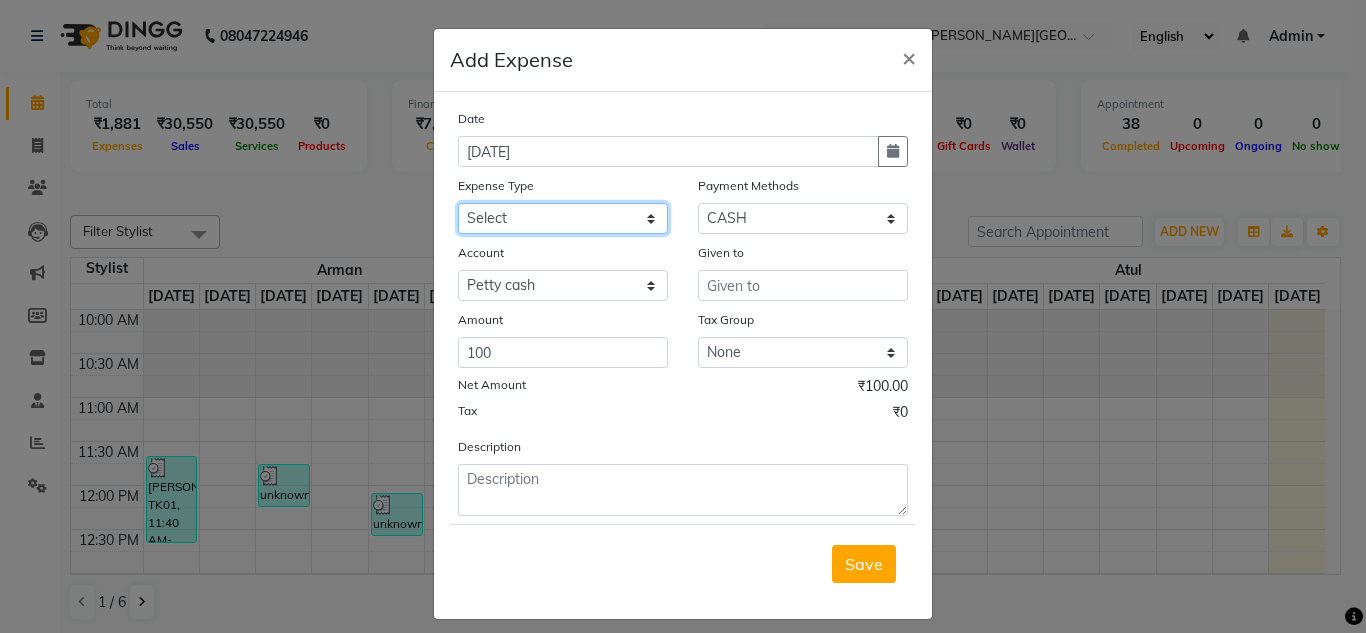 click on "Select Advance Salary Bank charges Car maintenance  Cash transfer to bank Cash transfer to hub charity client food Client Snacks Clinical charges coffee Equipment Fuel Govt fee Incentive Insurance International purchase Loan Repayment Maintenance maintenance Marketing milk Miscellaneous MRA night convence oil Other Pantry pentary item Product product incentive Rent Salary Staff Snacks sugar Tax tea Tea & Refreshment tip urgent stock Utilities water bottles" 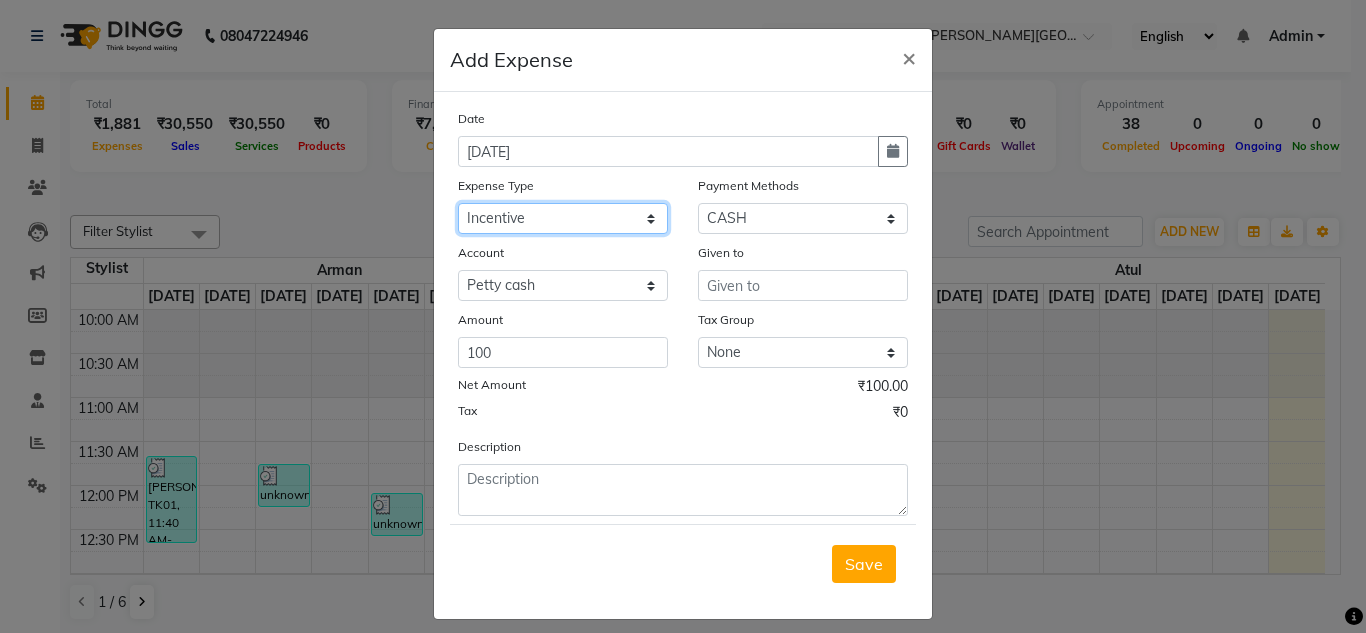 click on "Select Advance Salary Bank charges Car maintenance  Cash transfer to bank Cash transfer to hub charity client food Client Snacks Clinical charges coffee Equipment Fuel Govt fee Incentive Insurance International purchase Loan Repayment Maintenance maintenance Marketing milk Miscellaneous MRA night convence oil Other Pantry pentary item Product product incentive Rent Salary Staff Snacks sugar Tax tea Tea & Refreshment tip urgent stock Utilities water bottles" 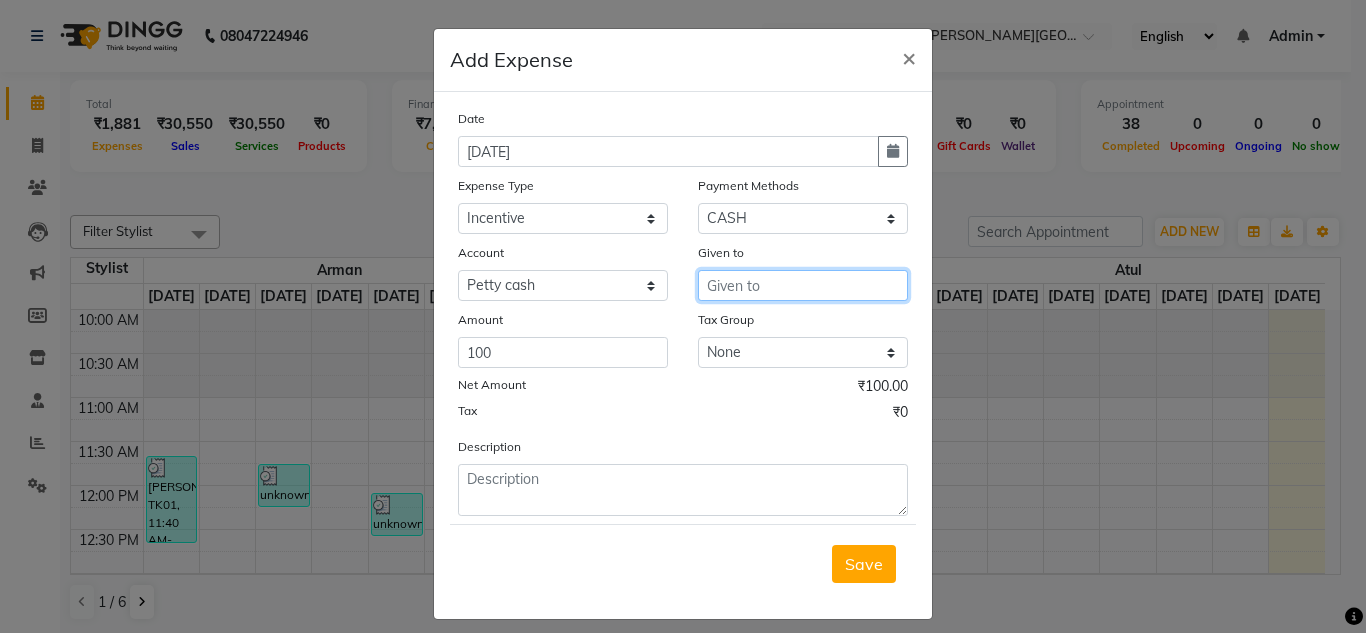 click at bounding box center (803, 285) 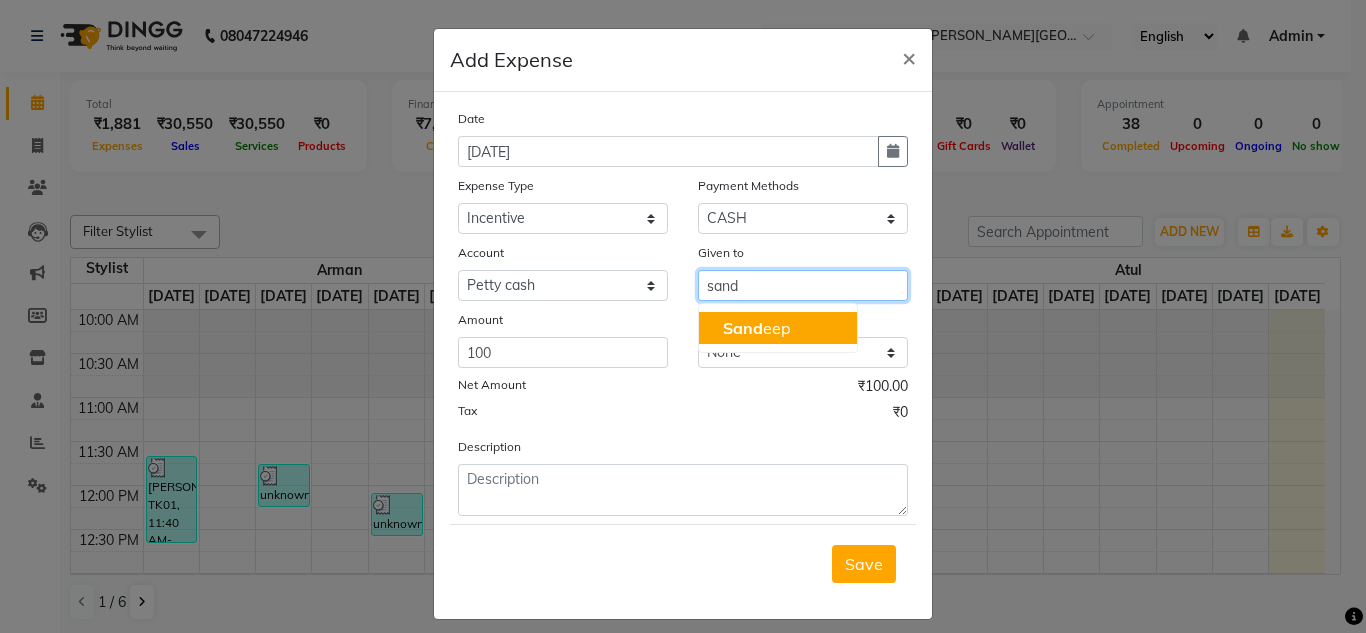 click on "Sand" 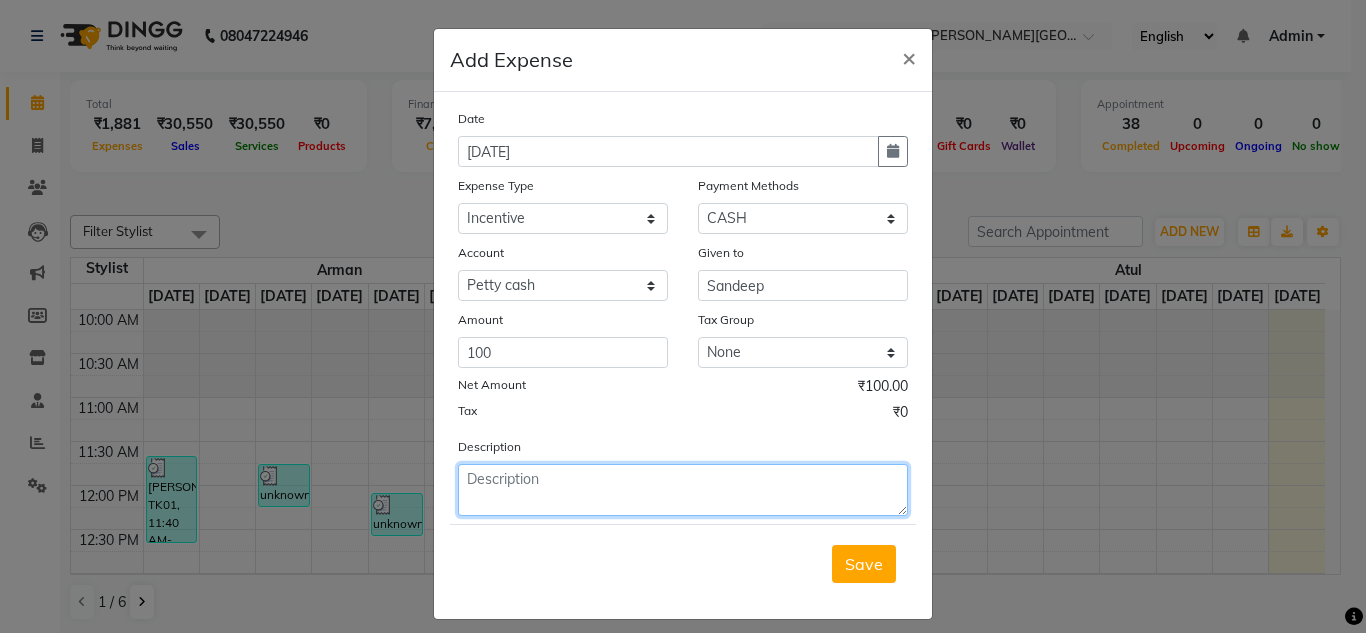 click 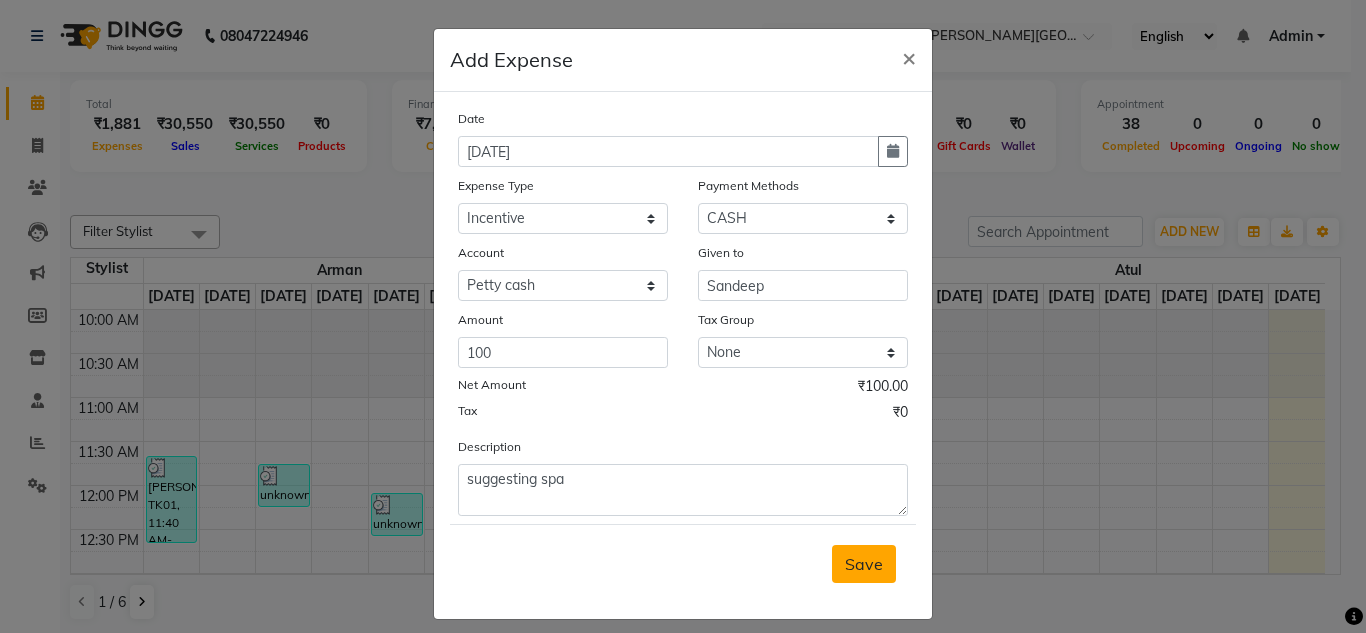 click on "Save" at bounding box center (864, 564) 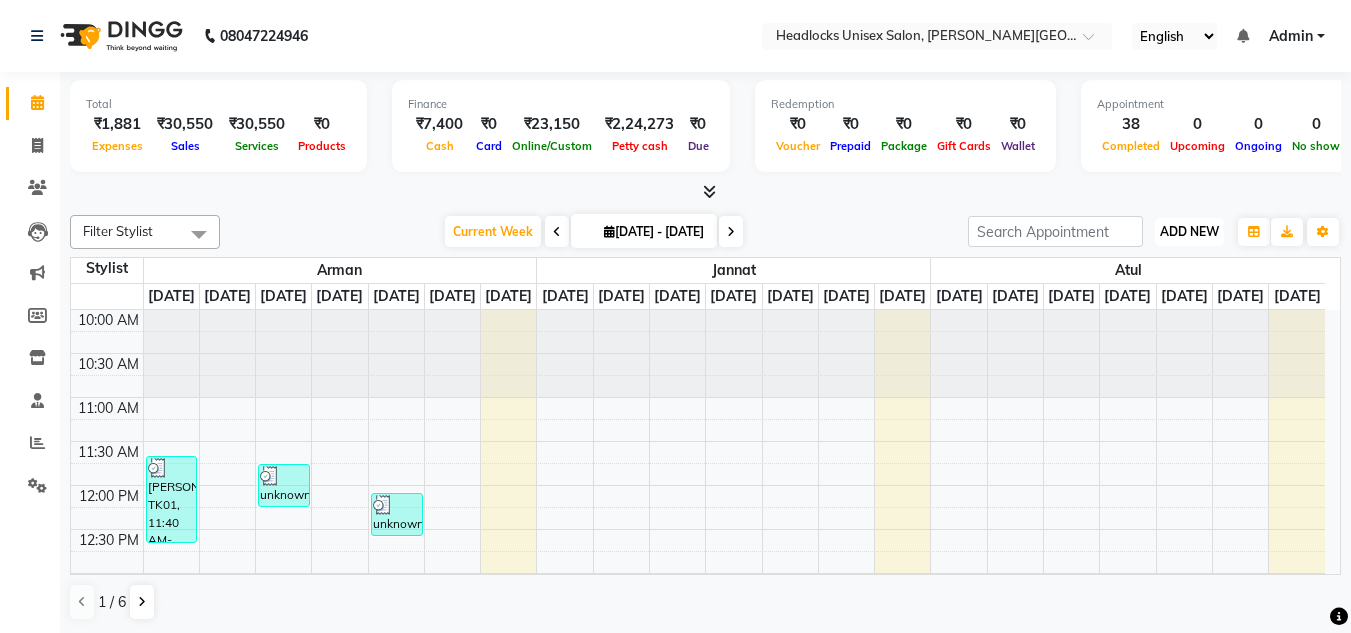 click on "ADD NEW" at bounding box center [1189, 231] 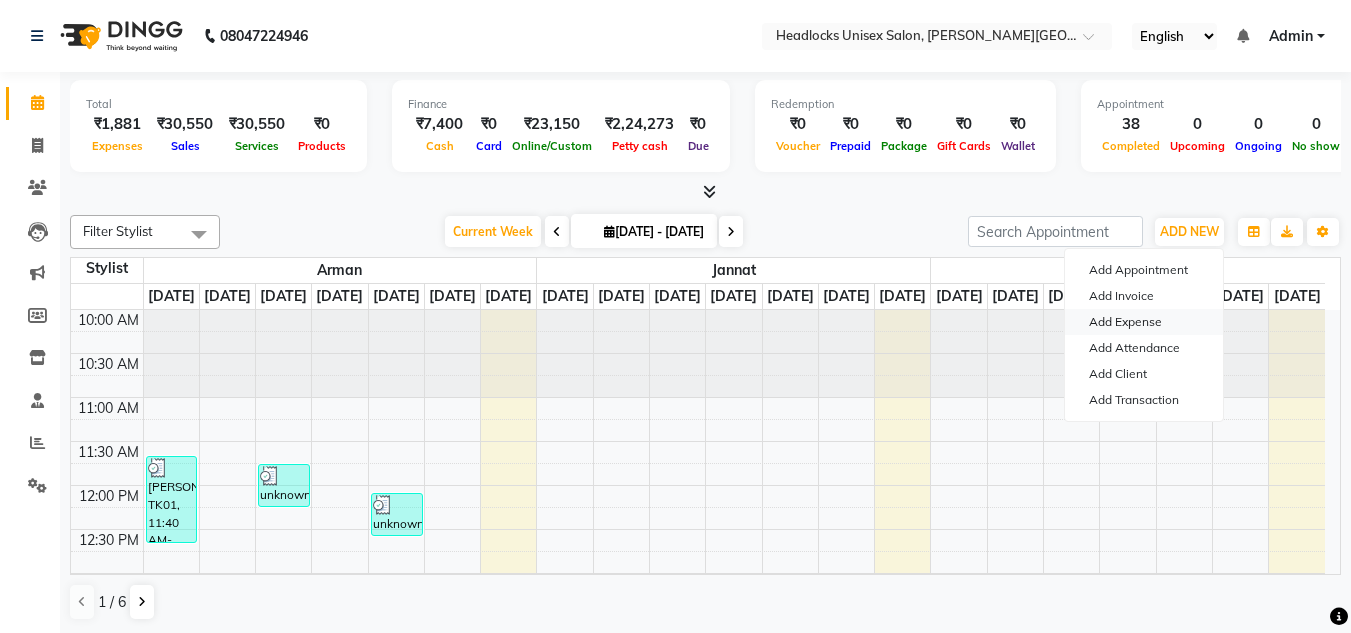 click on "Add Expense" at bounding box center (1144, 322) 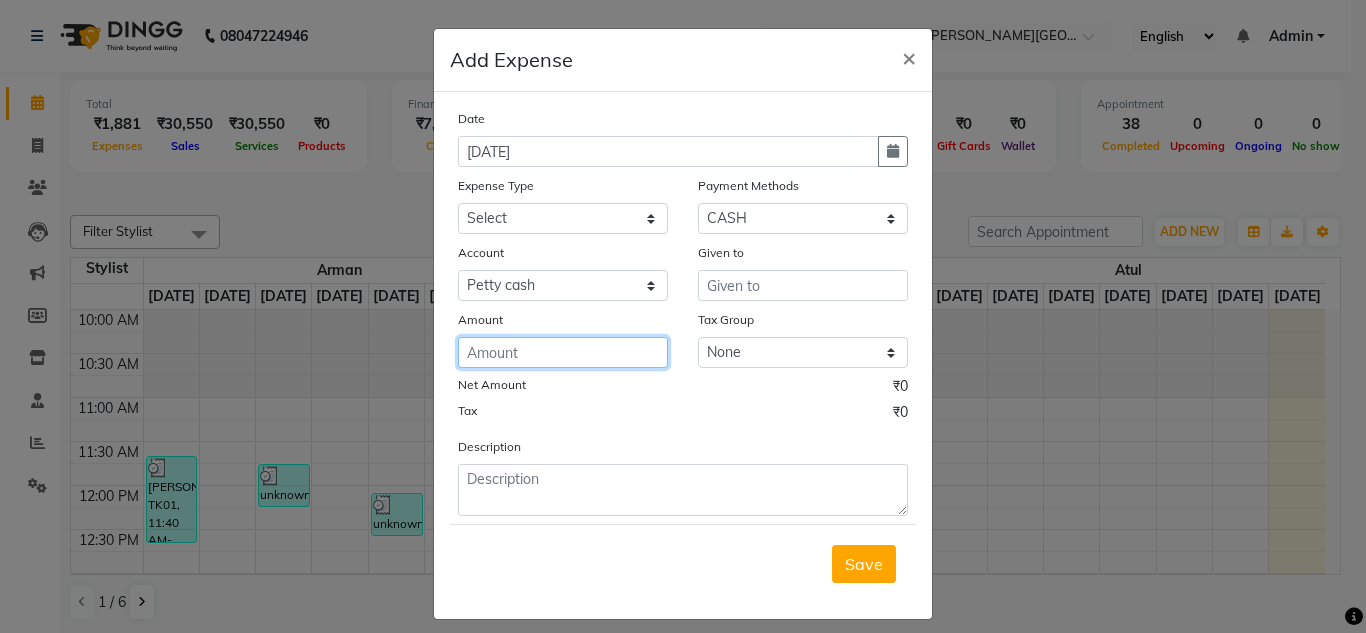 click 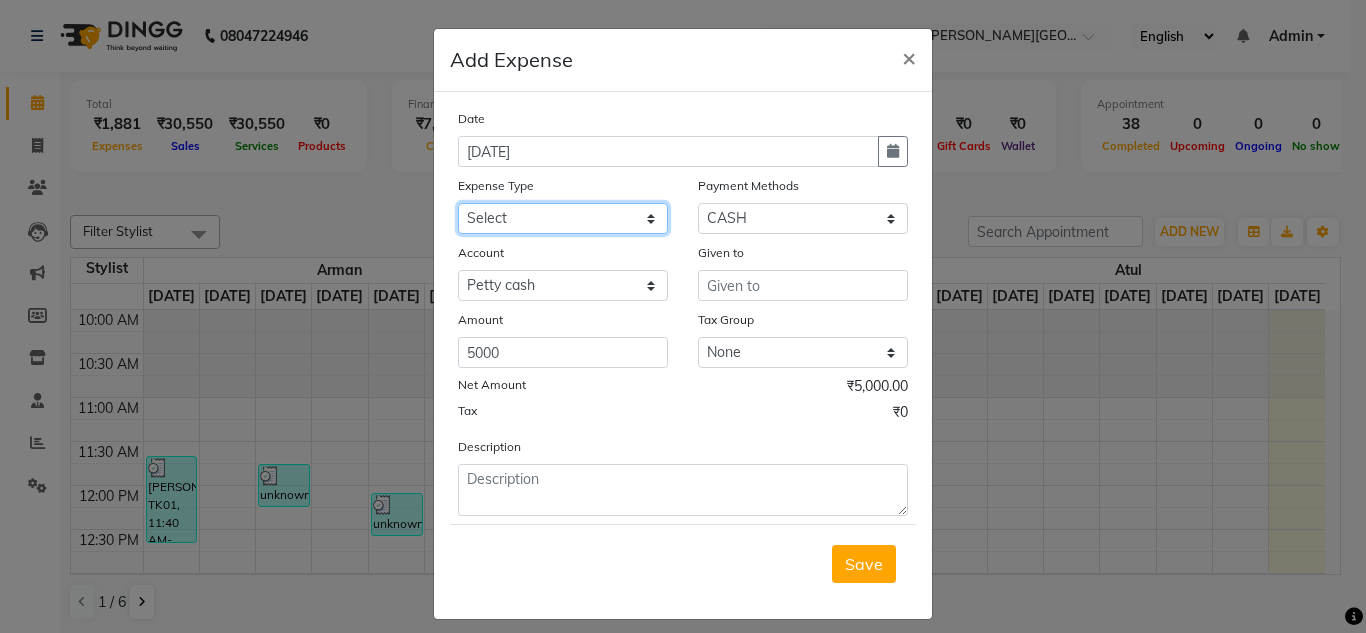click on "Select Advance Salary Bank charges Car maintenance  Cash transfer to bank Cash transfer to hub charity client food Client Snacks Clinical charges coffee Equipment Fuel Govt fee Incentive Insurance International purchase Loan Repayment Maintenance maintenance Marketing milk Miscellaneous MRA night convence oil Other Pantry pentary item Product product incentive Rent Salary Staff Snacks sugar Tax tea Tea & Refreshment tip urgent stock Utilities water bottles" 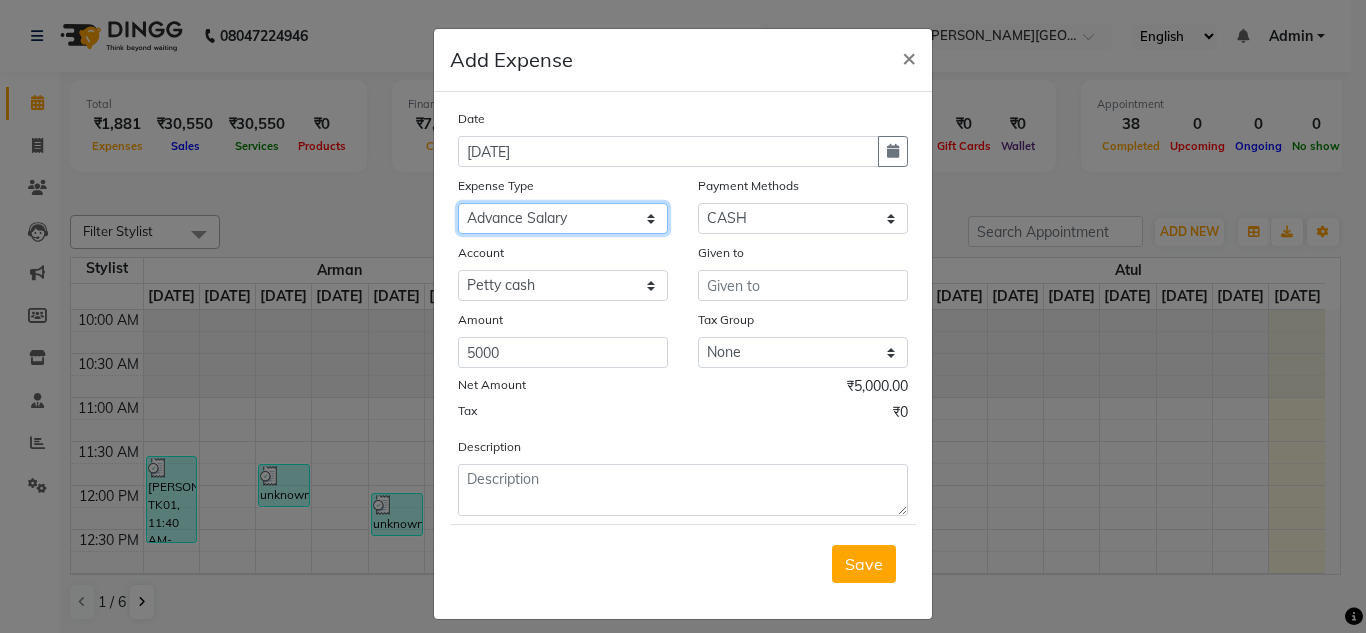 click on "Select Advance Salary Bank charges Car maintenance  Cash transfer to bank Cash transfer to hub charity client food Client Snacks Clinical charges coffee Equipment Fuel Govt fee Incentive Insurance International purchase Loan Repayment Maintenance maintenance Marketing milk Miscellaneous MRA night convence oil Other Pantry pentary item Product product incentive Rent Salary Staff Snacks sugar Tax tea Tea & Refreshment tip urgent stock Utilities water bottles" 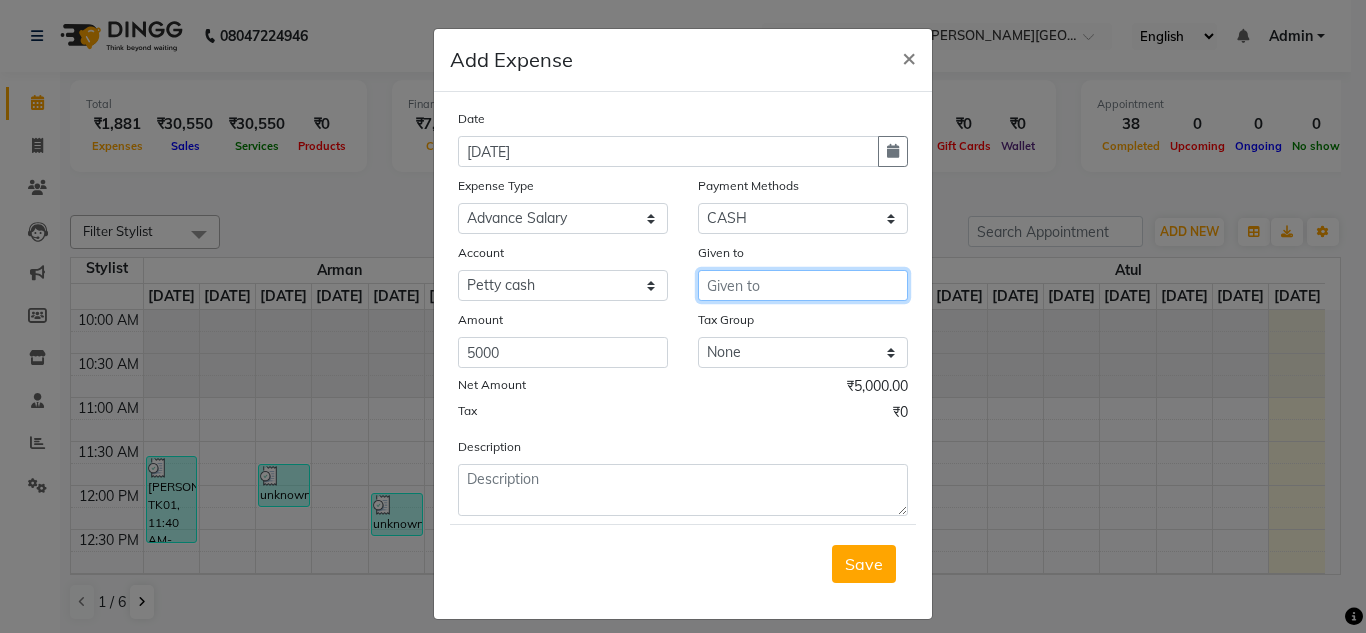 click at bounding box center (803, 285) 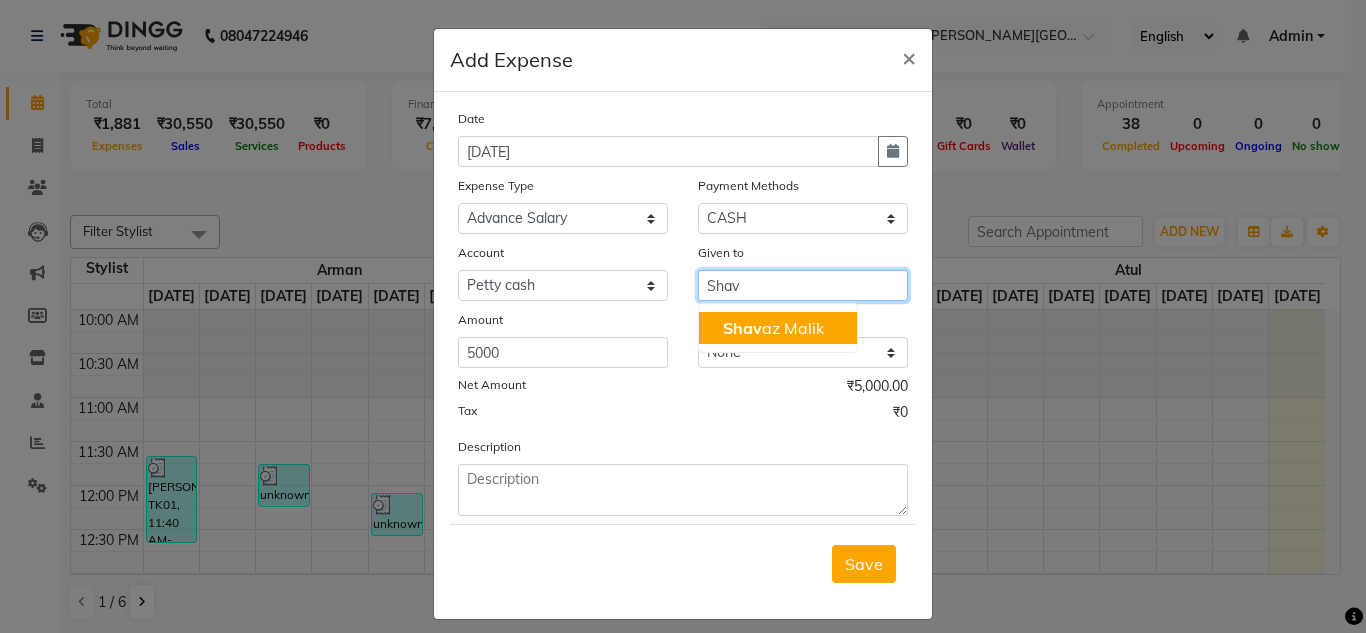 click on "Shav" 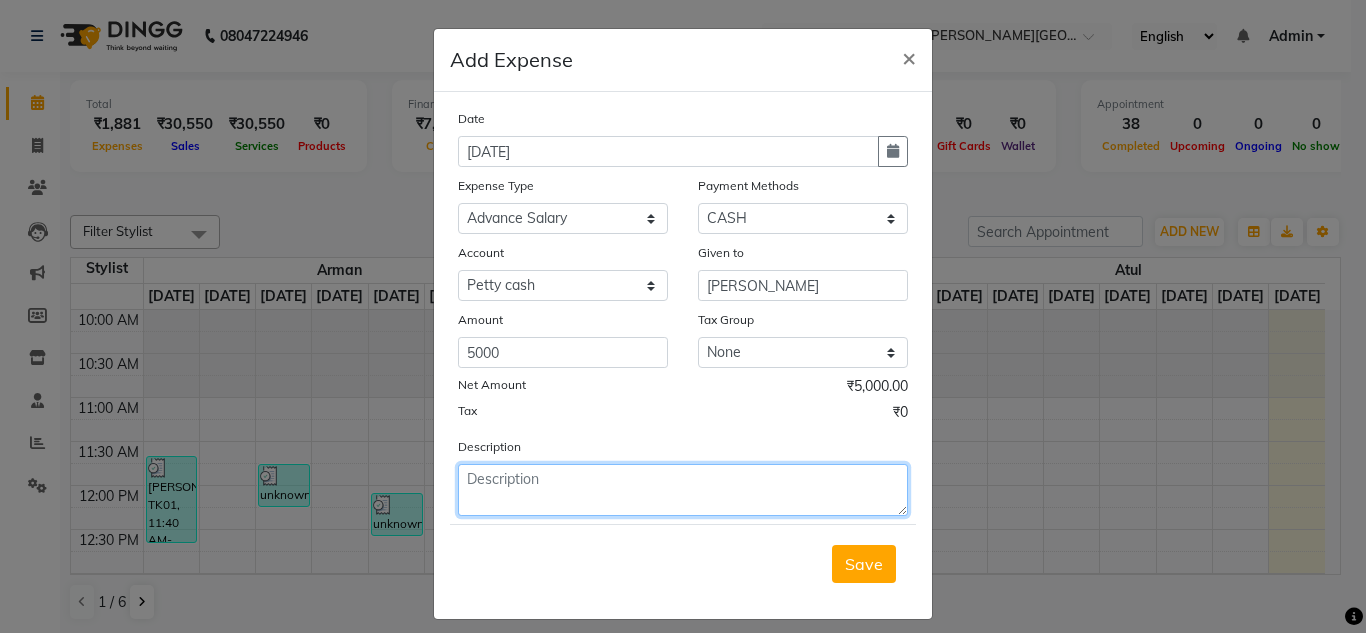 click 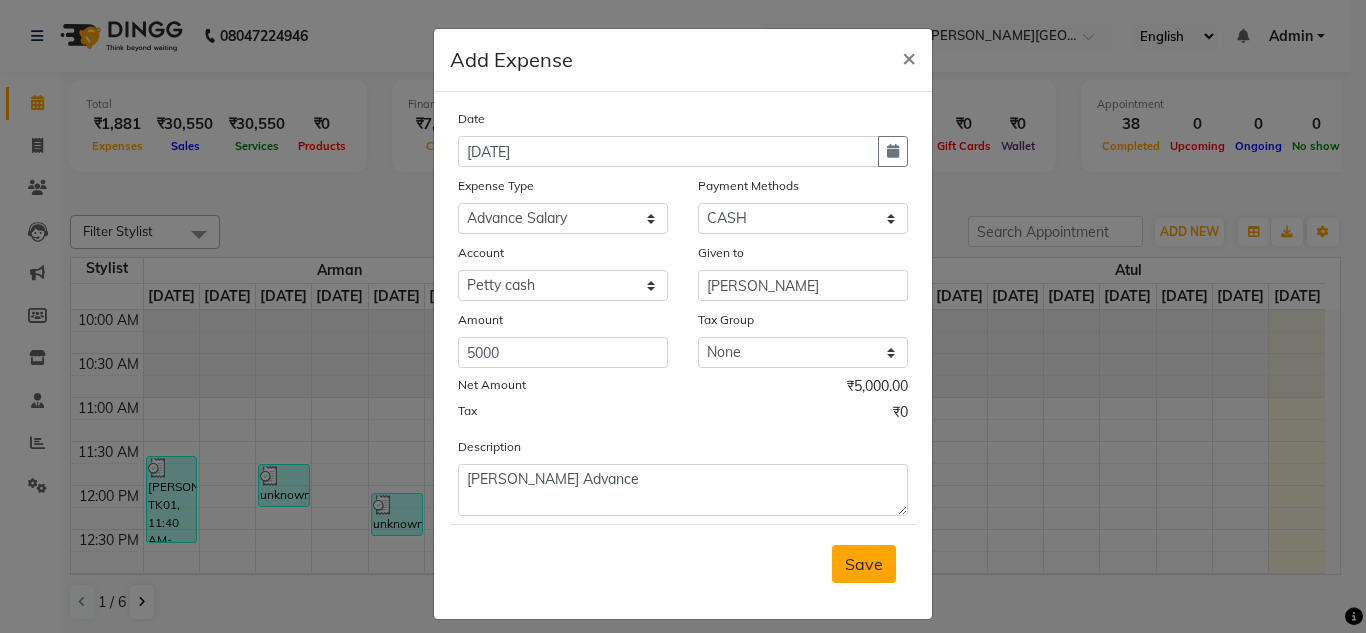 click on "Save" at bounding box center [864, 564] 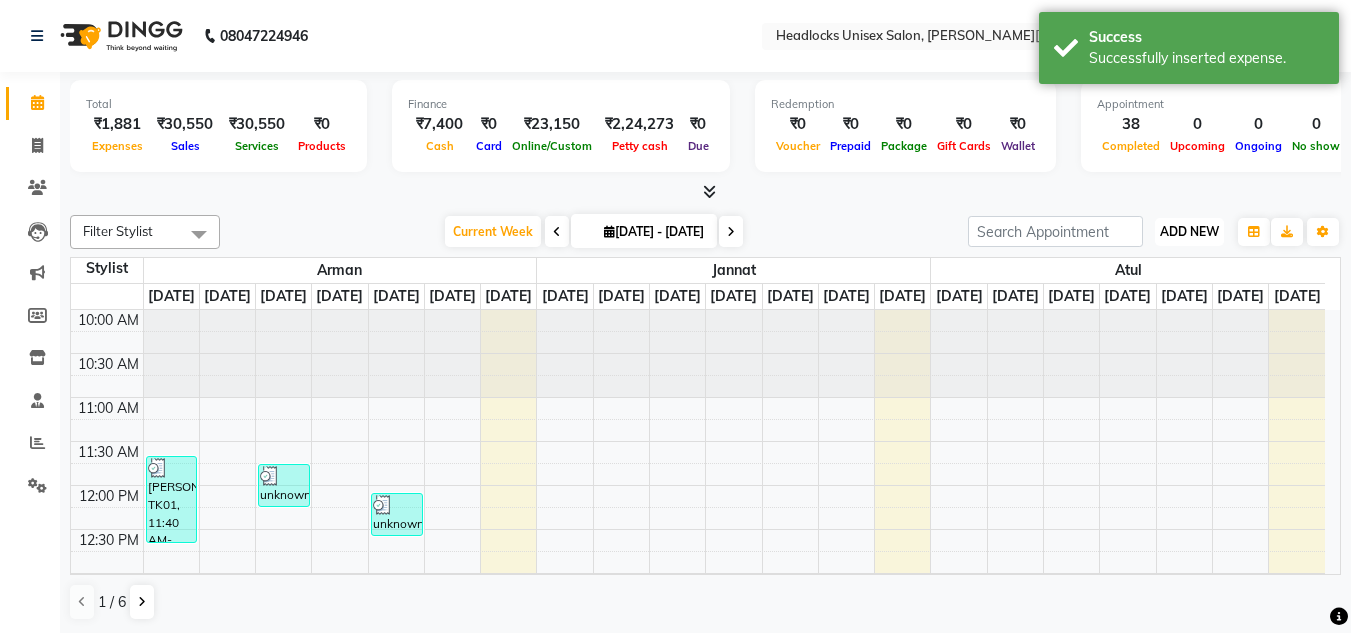click on "ADD NEW" at bounding box center [1189, 231] 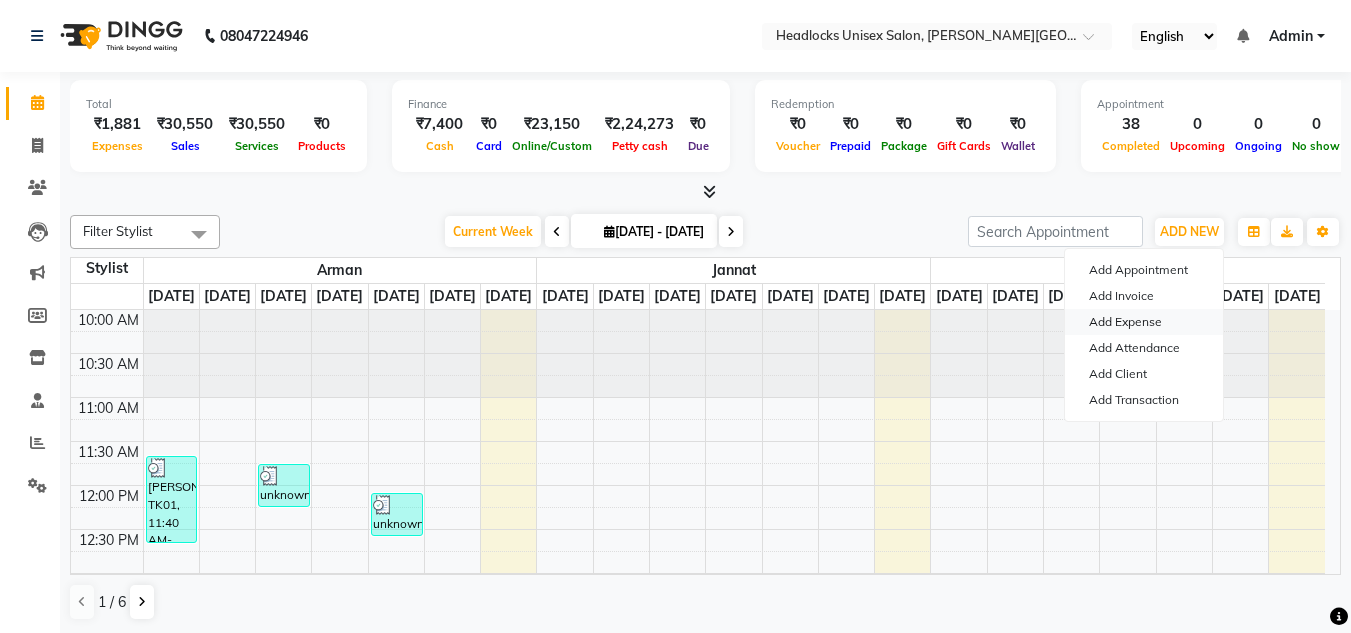 click on "Add Expense" at bounding box center (1144, 322) 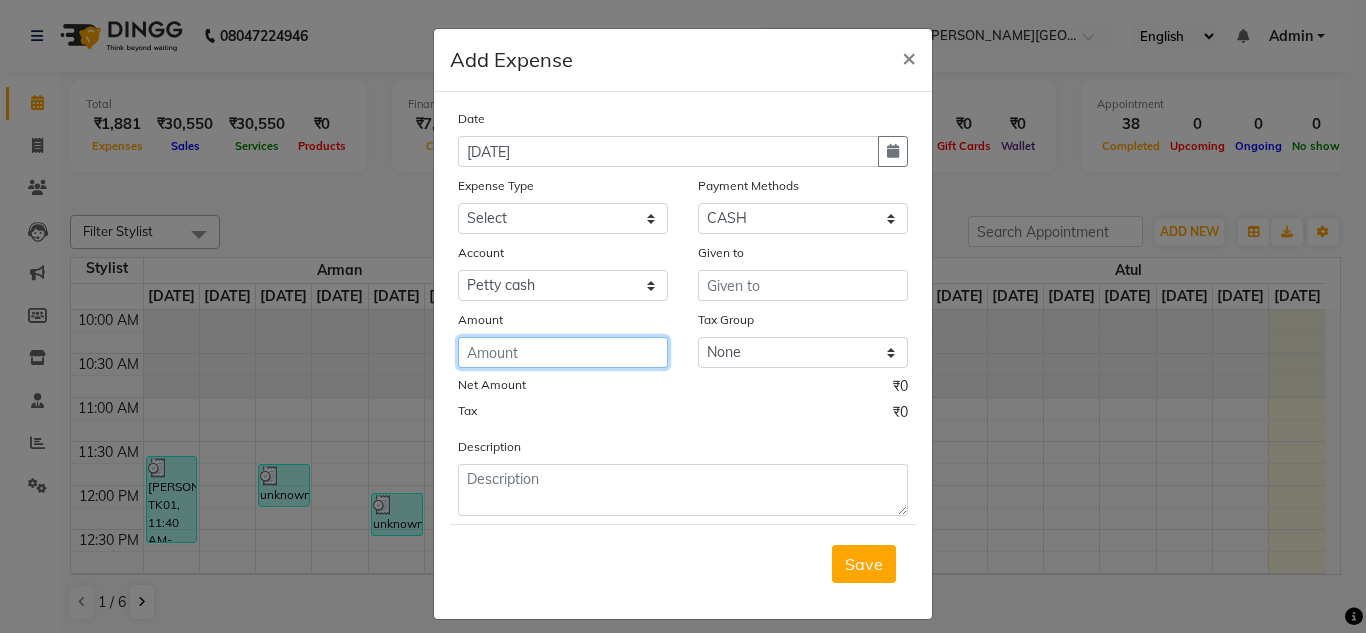 click 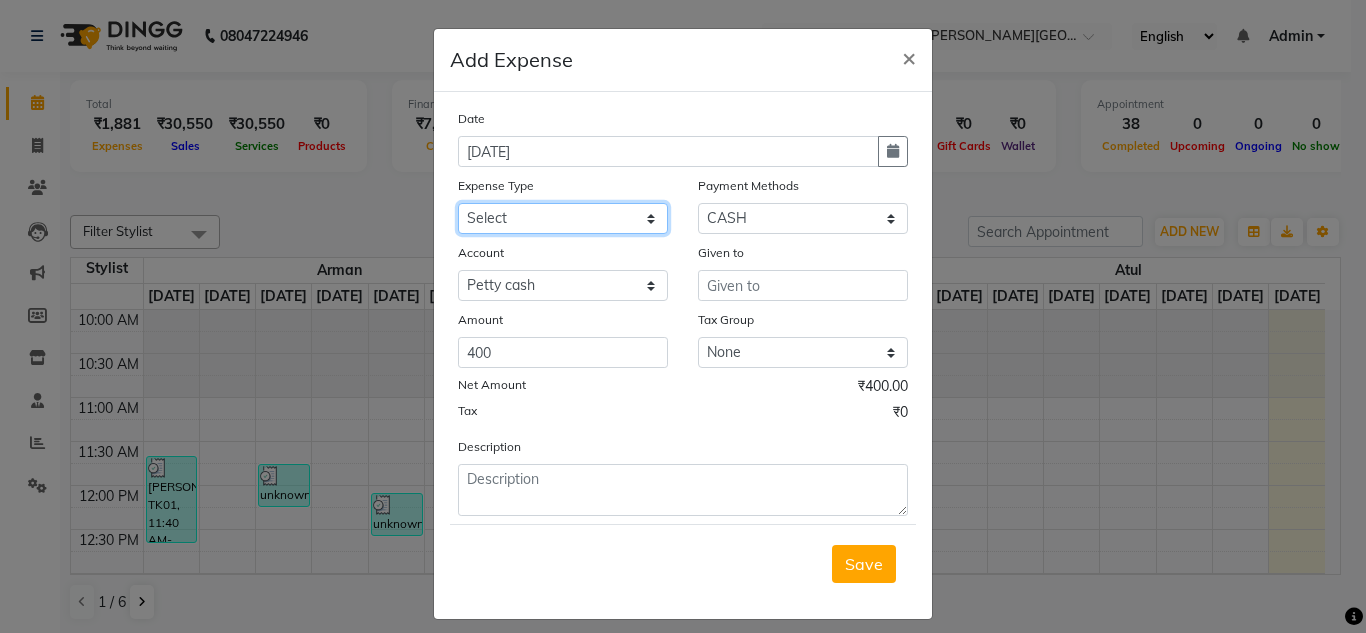 click on "Select Advance Salary Bank charges Car maintenance  Cash transfer to bank Cash transfer to hub charity client food Client Snacks Clinical charges coffee Equipment Fuel Govt fee Incentive Insurance International purchase Loan Repayment Maintenance maintenance Marketing milk Miscellaneous MRA night convence oil Other Pantry pentary item Product product incentive Rent Salary Staff Snacks sugar Tax tea Tea & Refreshment tip urgent stock Utilities water bottles" 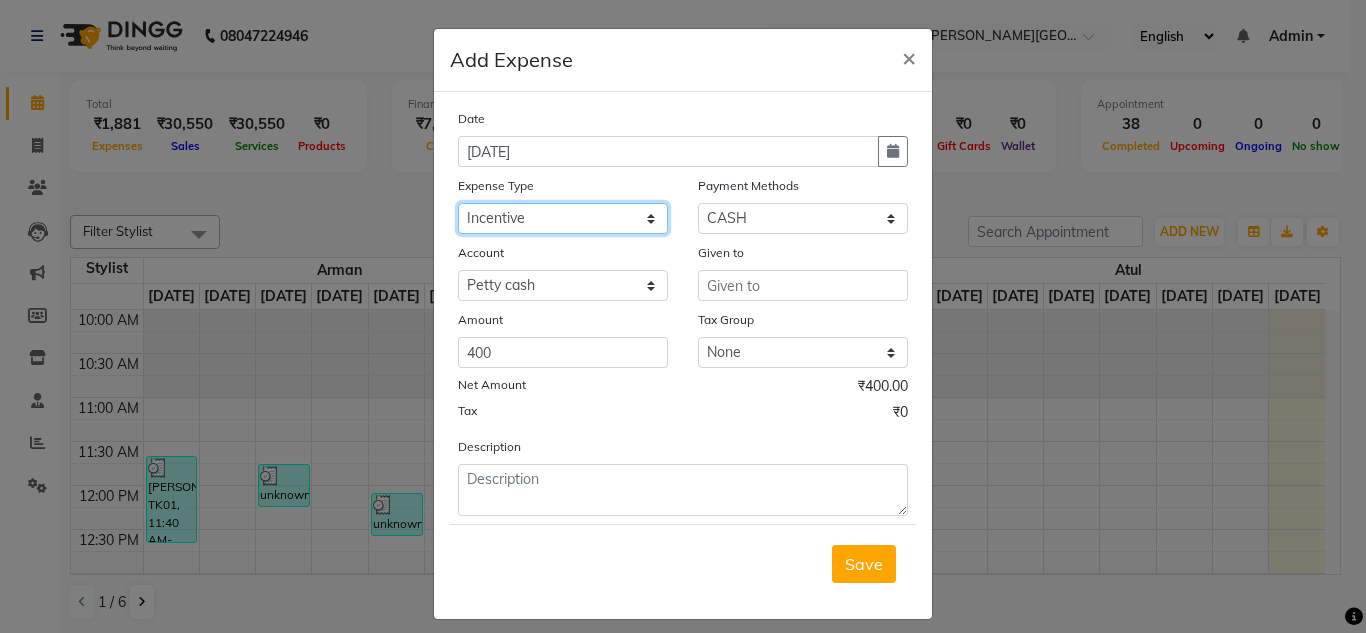 click on "Select Advance Salary Bank charges Car maintenance  Cash transfer to bank Cash transfer to hub charity client food Client Snacks Clinical charges coffee Equipment Fuel Govt fee Incentive Insurance International purchase Loan Repayment Maintenance maintenance Marketing milk Miscellaneous MRA night convence oil Other Pantry pentary item Product product incentive Rent Salary Staff Snacks sugar Tax tea Tea & Refreshment tip urgent stock Utilities water bottles" 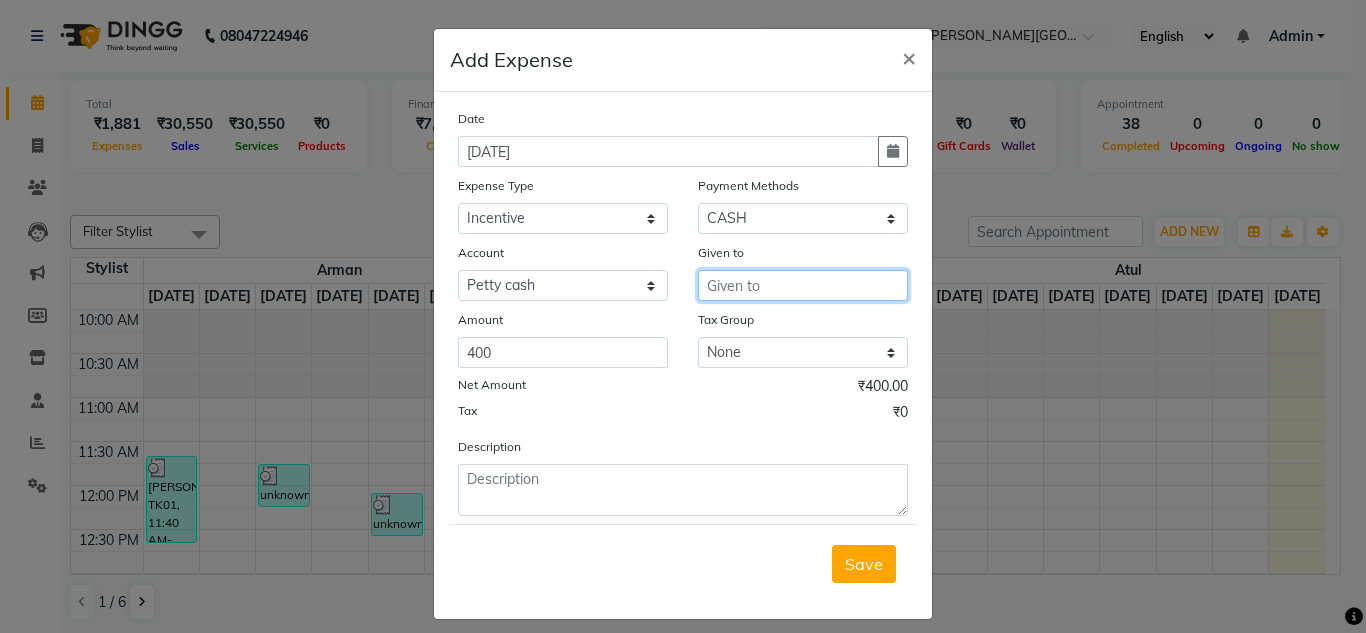 click at bounding box center [803, 285] 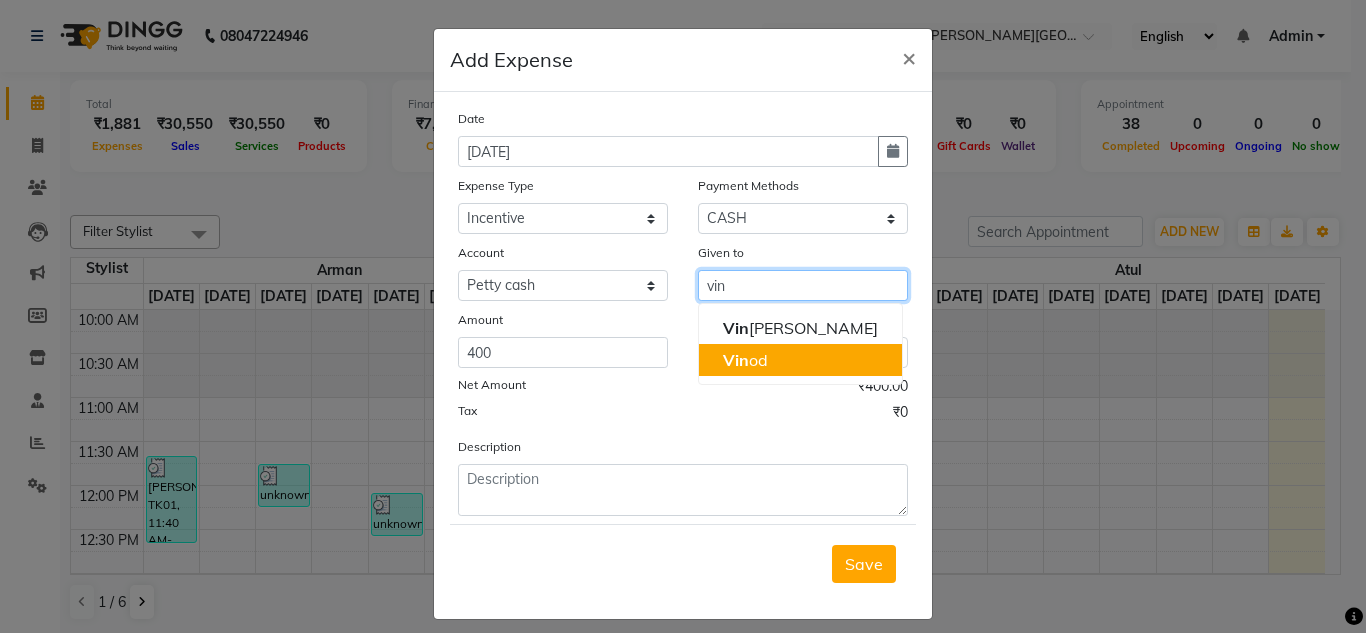 click on "Vin od" at bounding box center [745, 360] 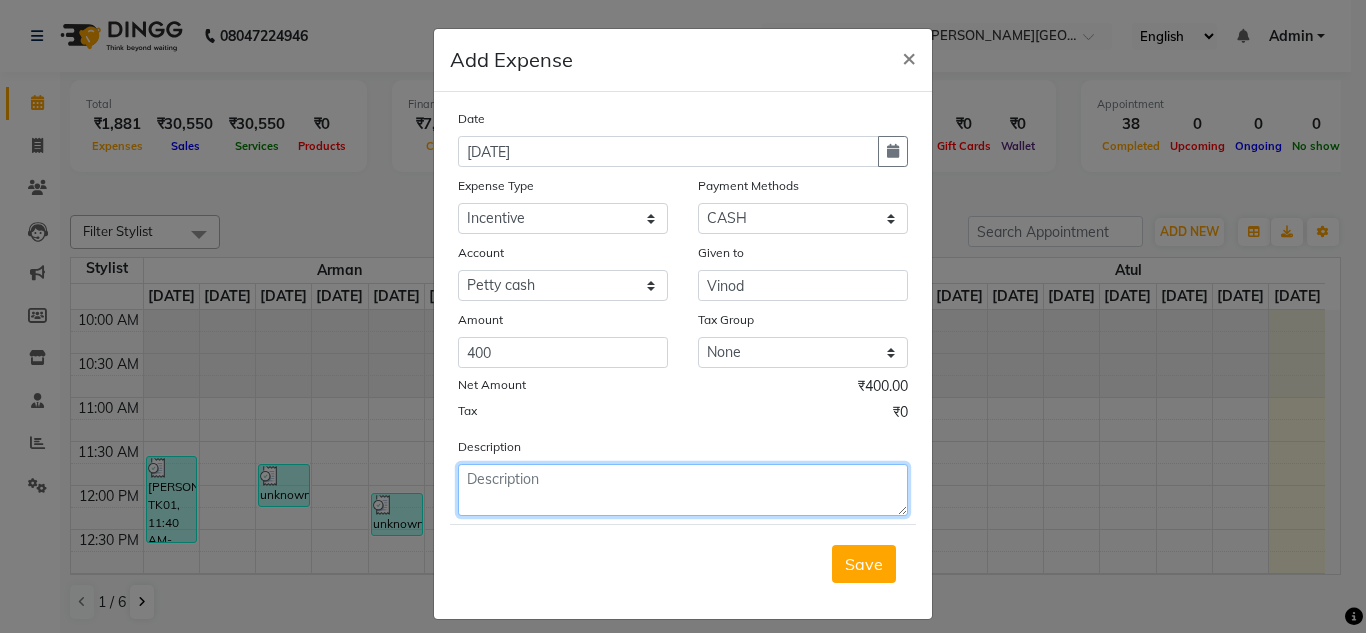 click 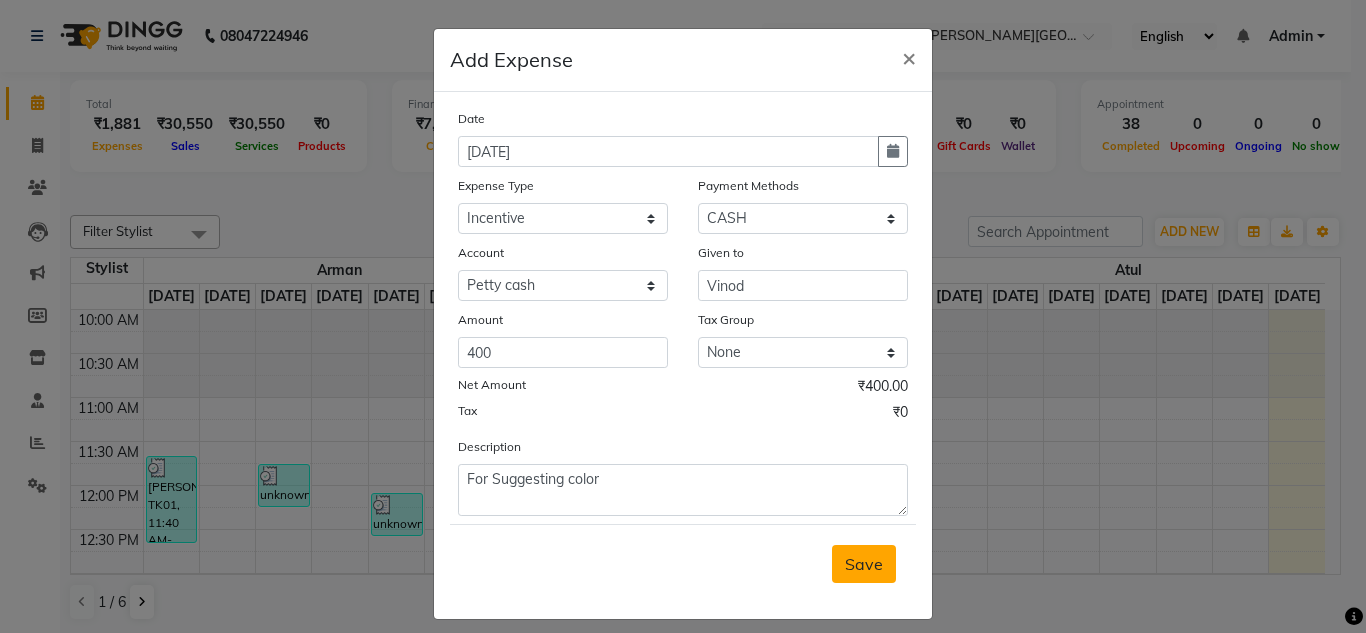 click on "Save" at bounding box center [864, 564] 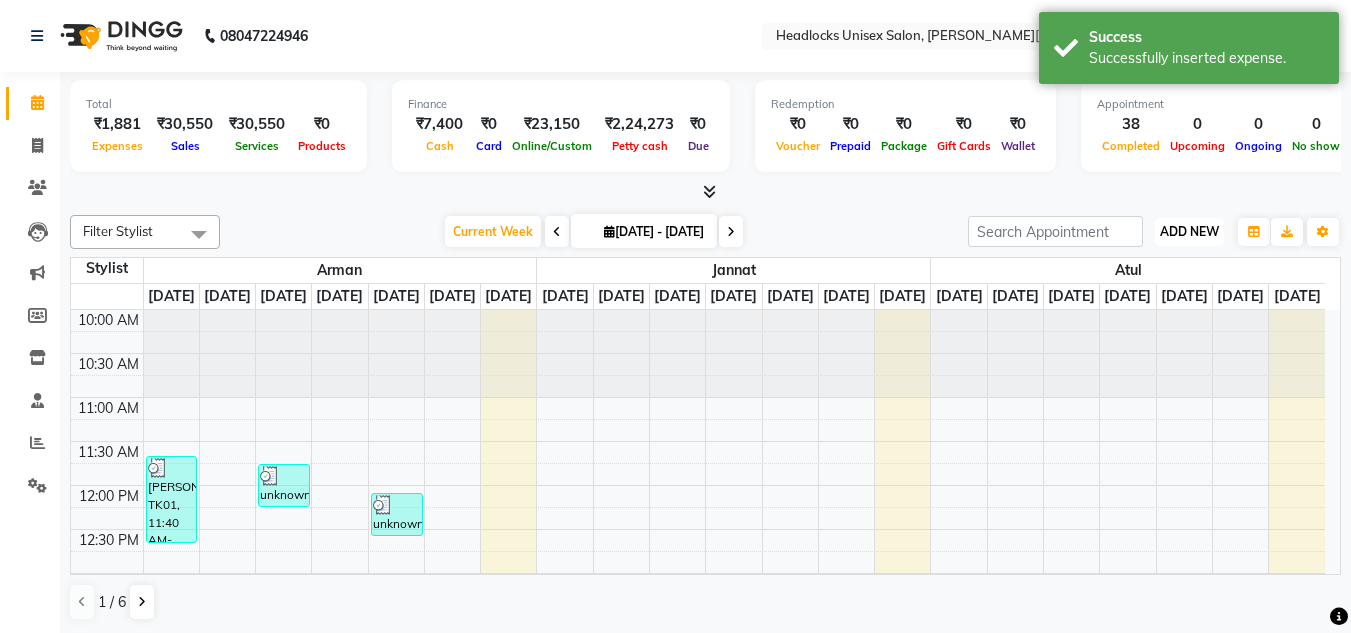 click on "ADD NEW" at bounding box center [1189, 231] 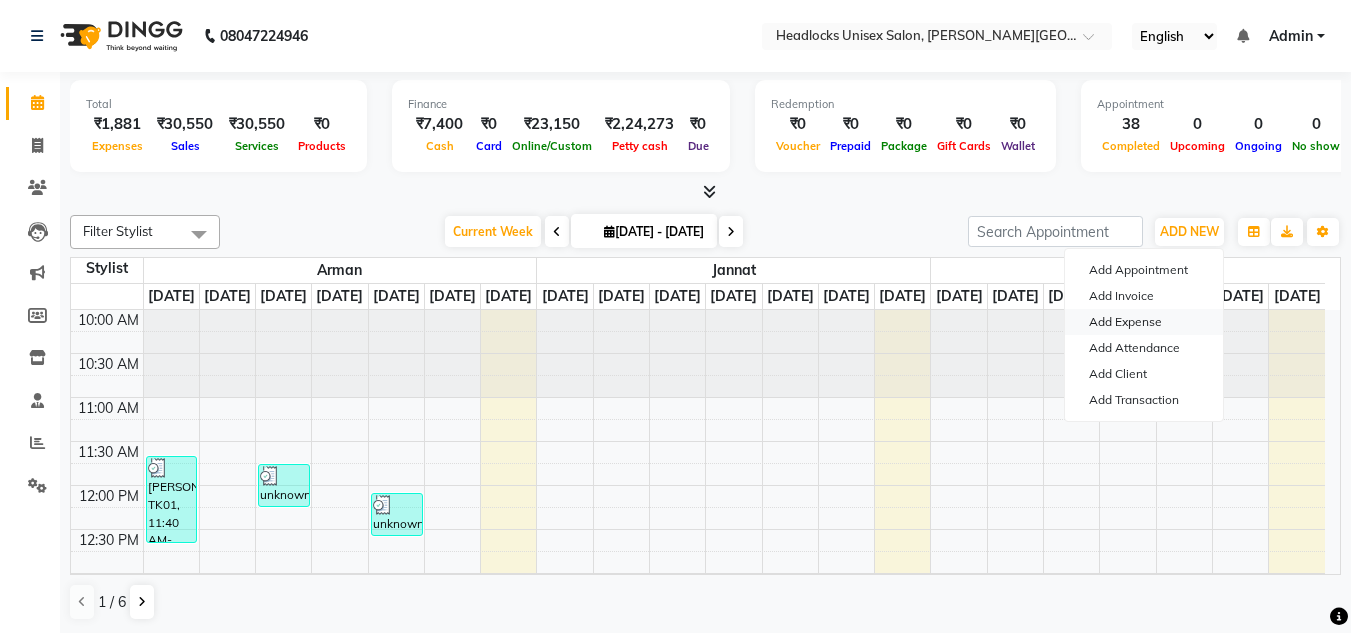 click on "Add Expense" at bounding box center (1144, 322) 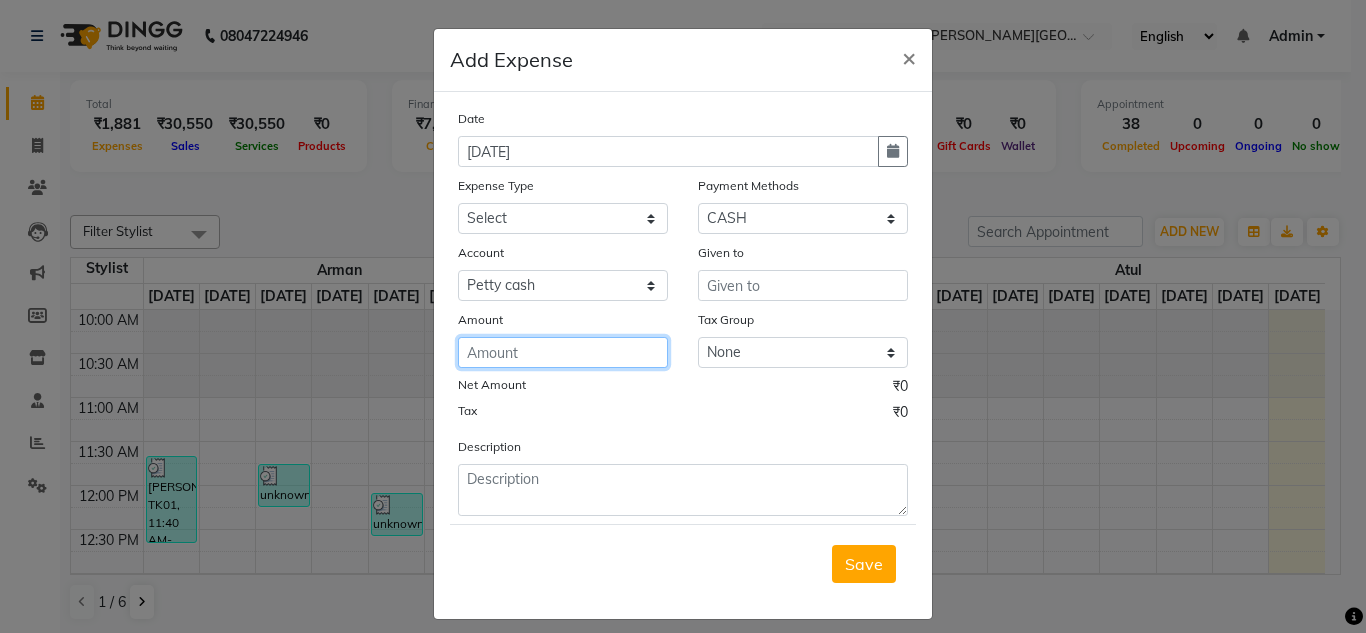 click 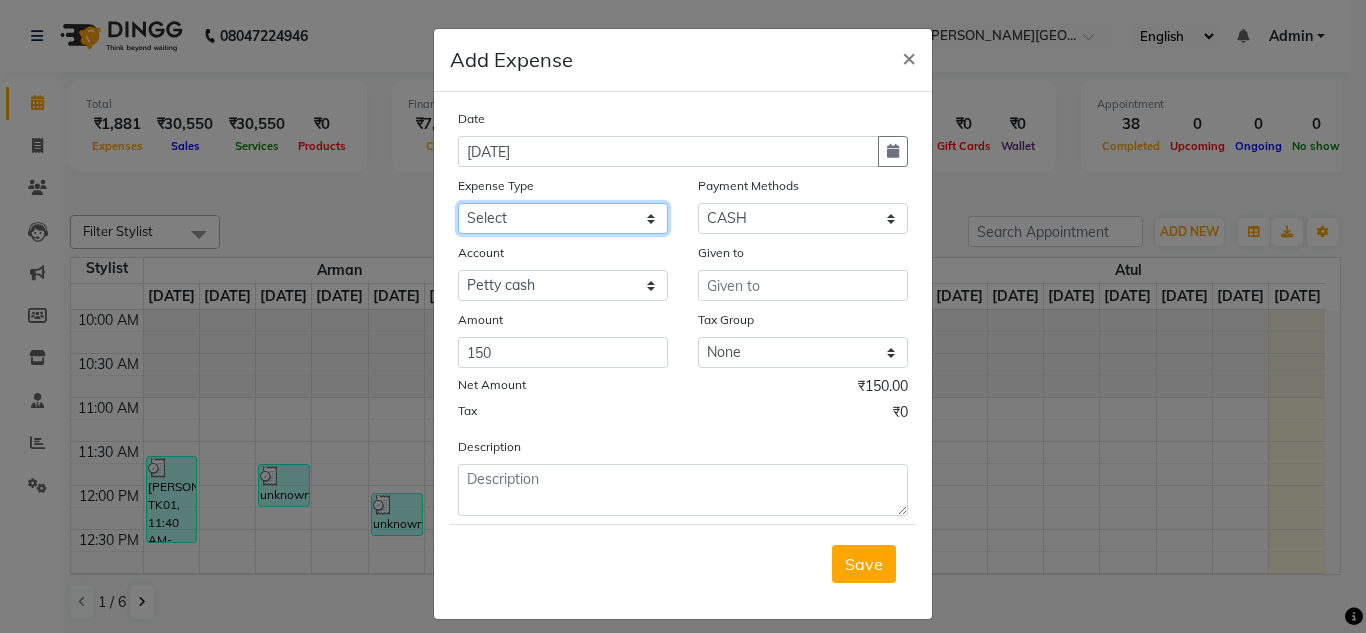 click on "Select Advance Salary Bank charges Car maintenance  Cash transfer to bank Cash transfer to hub charity client food Client Snacks Clinical charges coffee Equipment Fuel Govt fee Incentive Insurance International purchase Loan Repayment Maintenance maintenance Marketing milk Miscellaneous MRA night convence oil Other Pantry pentary item Product product incentive Rent Salary Staff Snacks sugar Tax tea Tea & Refreshment tip urgent stock Utilities water bottles" 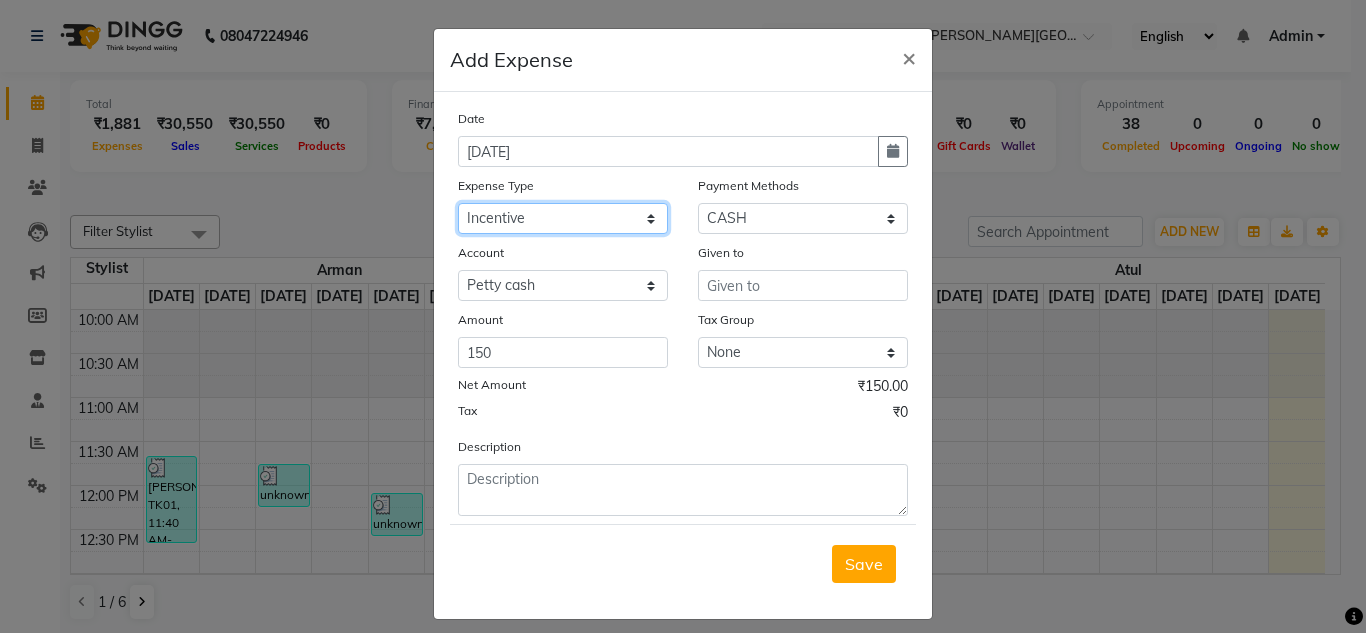 click on "Select Advance Salary Bank charges Car maintenance  Cash transfer to bank Cash transfer to hub charity client food Client Snacks Clinical charges coffee Equipment Fuel Govt fee Incentive Insurance International purchase Loan Repayment Maintenance maintenance Marketing milk Miscellaneous MRA night convence oil Other Pantry pentary item Product product incentive Rent Salary Staff Snacks sugar Tax tea Tea & Refreshment tip urgent stock Utilities water bottles" 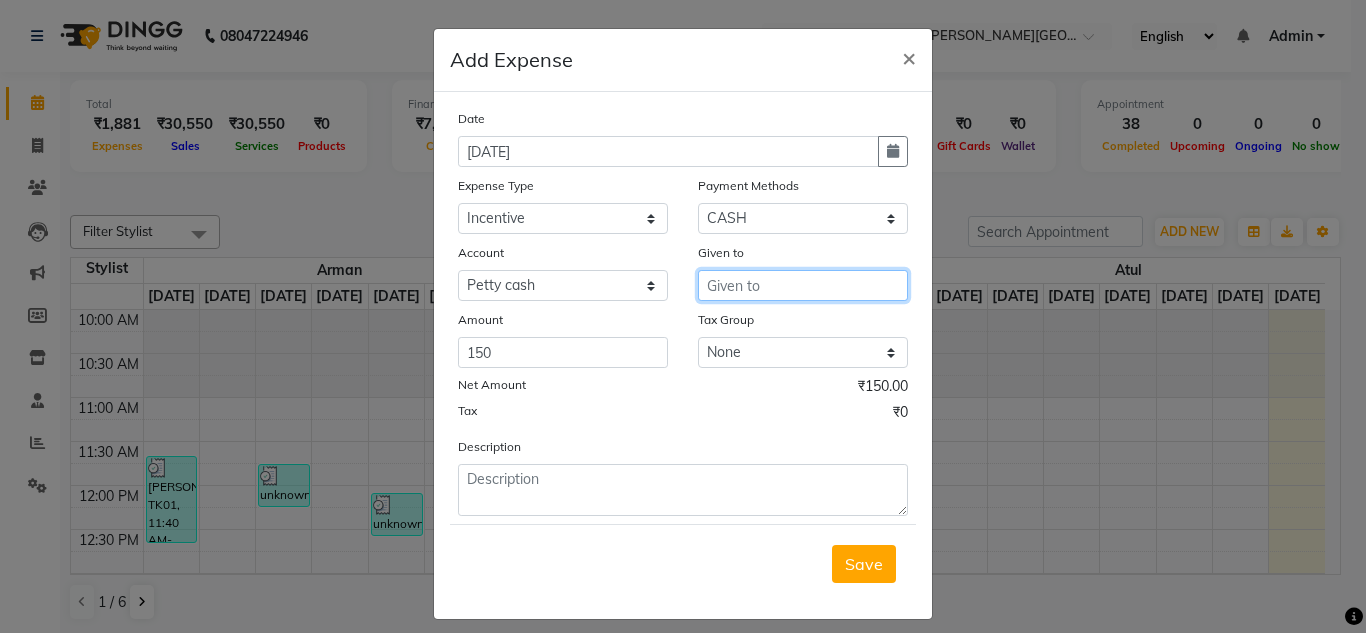 click at bounding box center [803, 285] 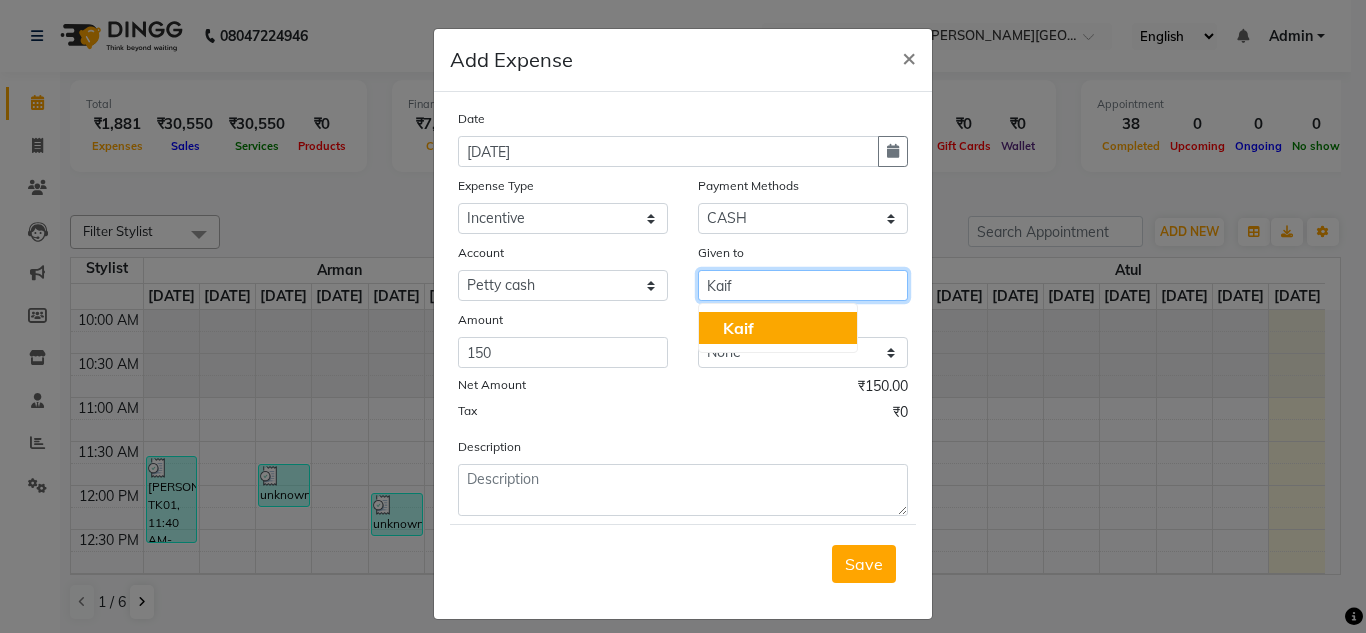 click on "Kaif" at bounding box center (778, 328) 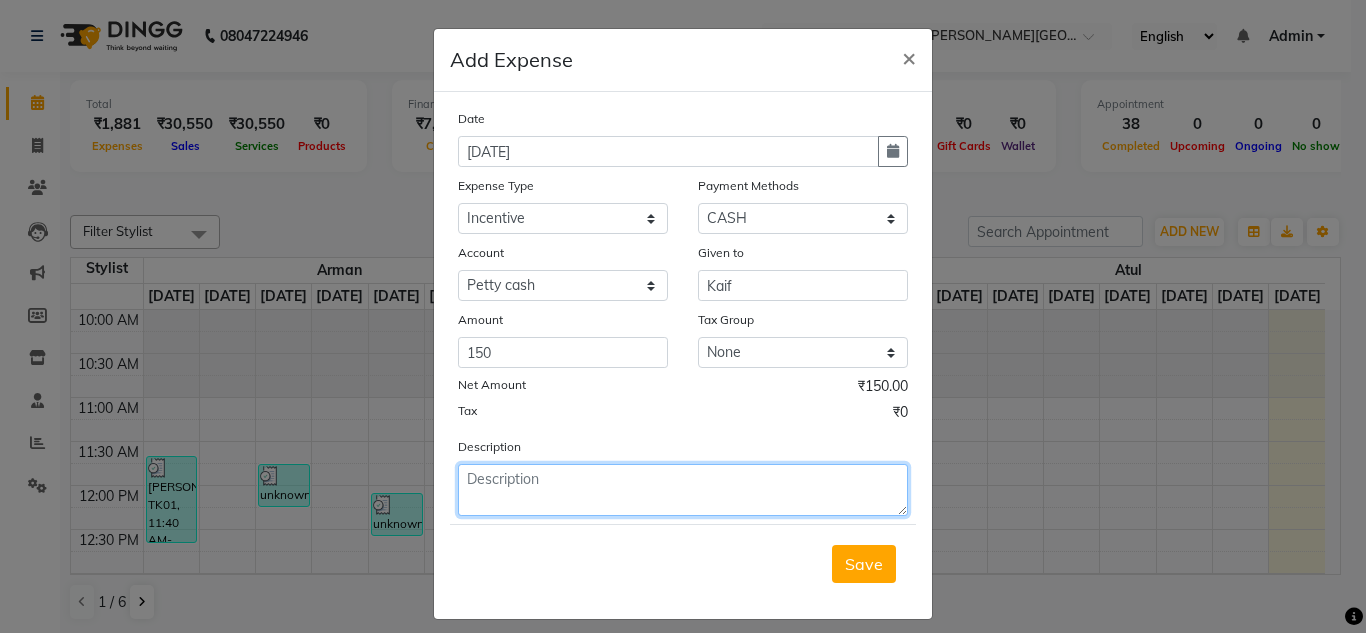 click 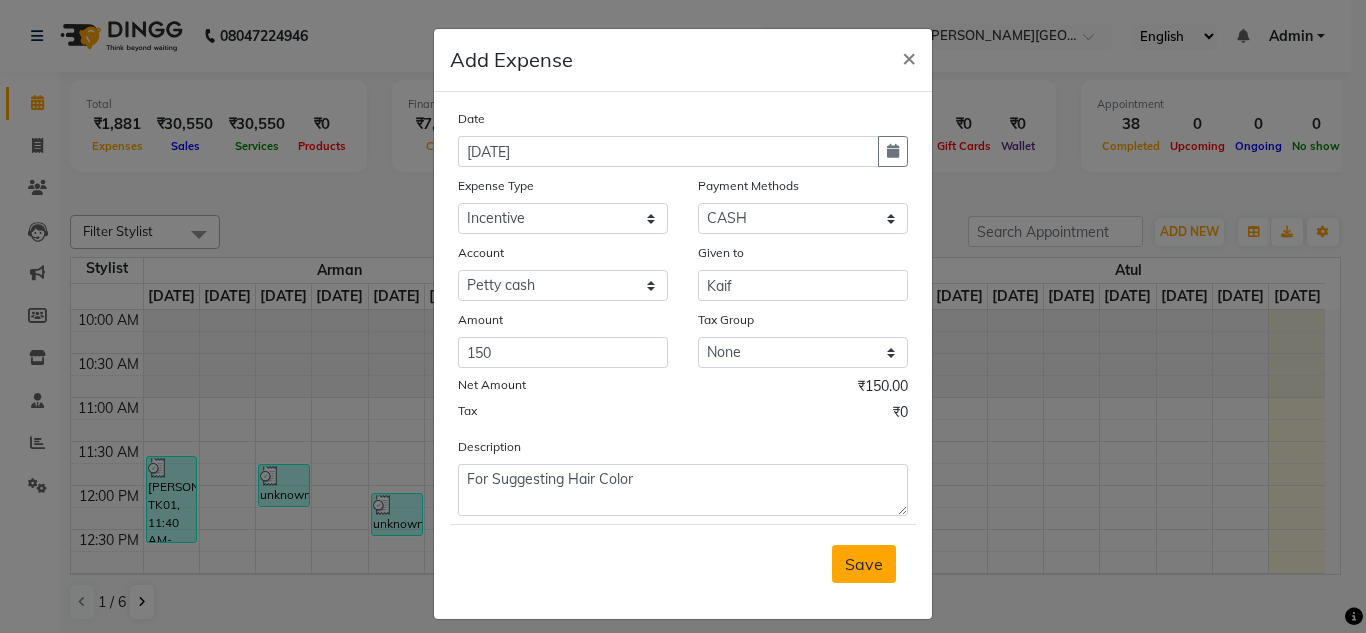 click on "Save" at bounding box center (864, 564) 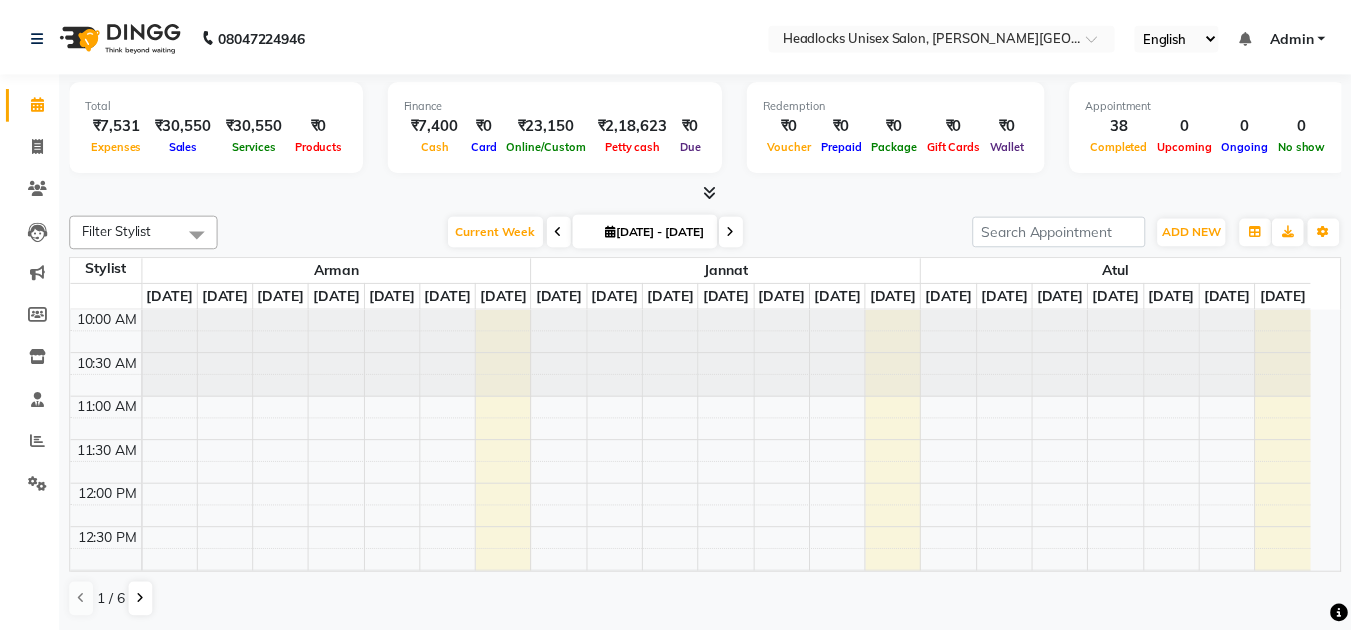 scroll, scrollTop: 0, scrollLeft: 0, axis: both 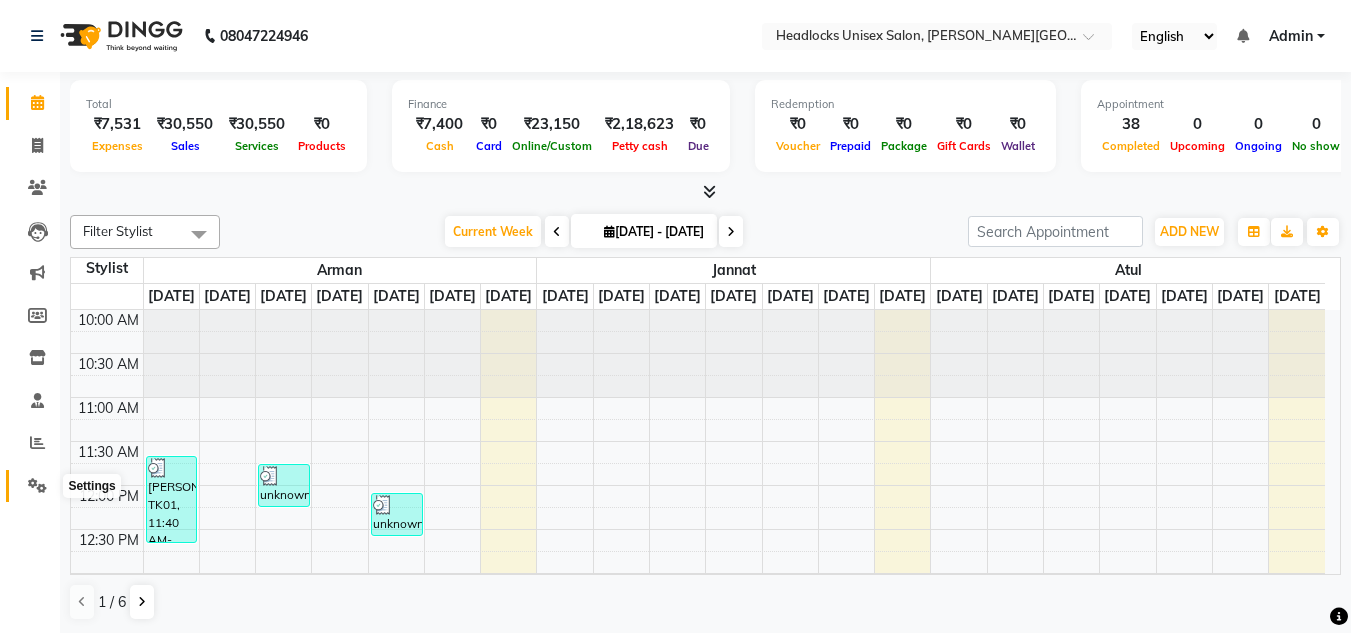 click 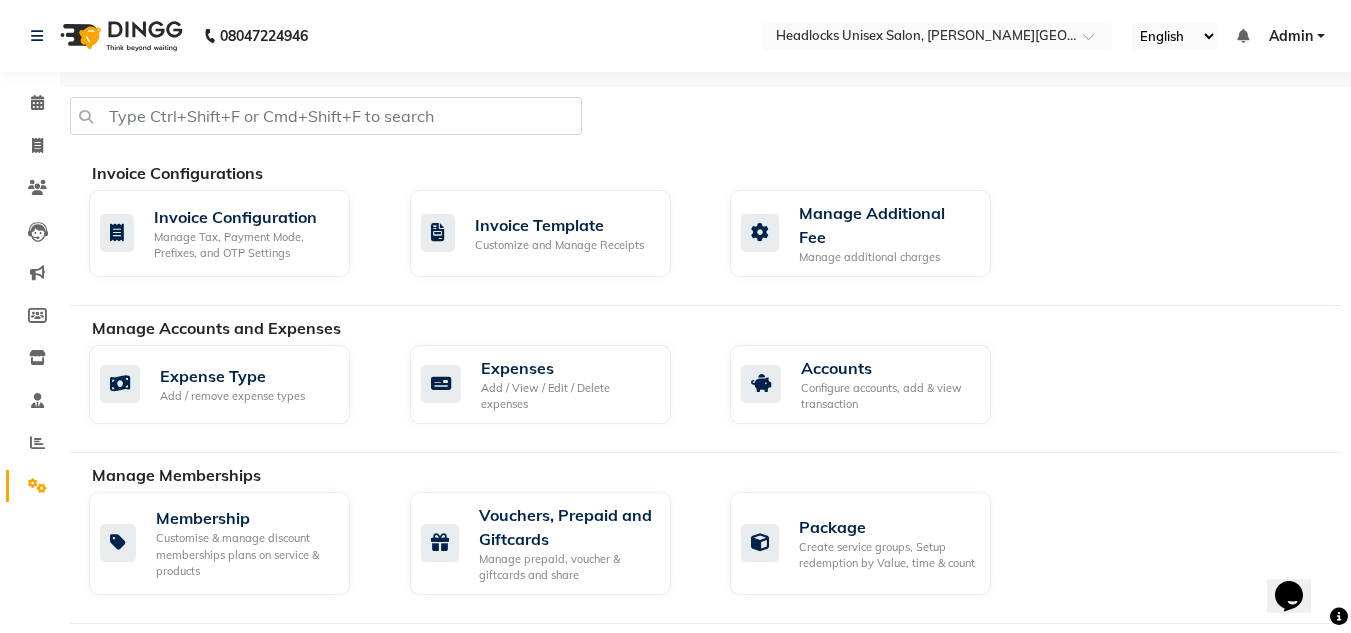 scroll, scrollTop: 0, scrollLeft: 0, axis: both 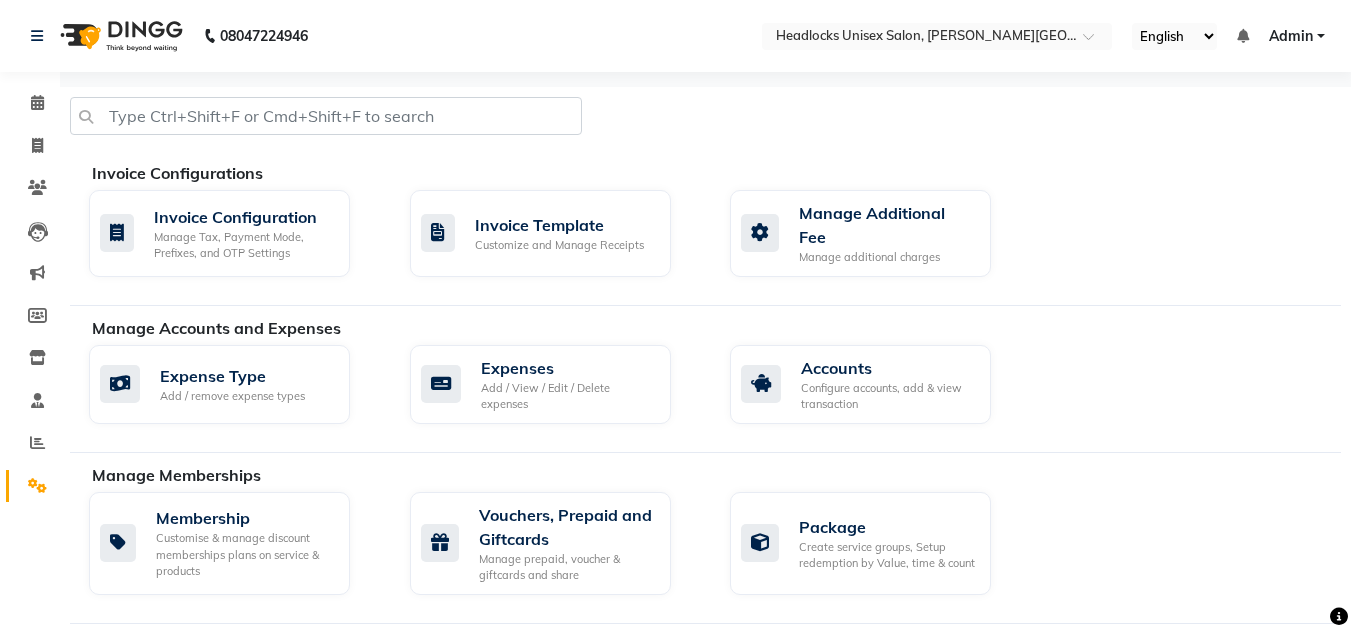 click on "Expense Type Add / remove expense types  Expenses Add / View / Edit / Delete expenses  Accounts Configure accounts, add & view transaction" 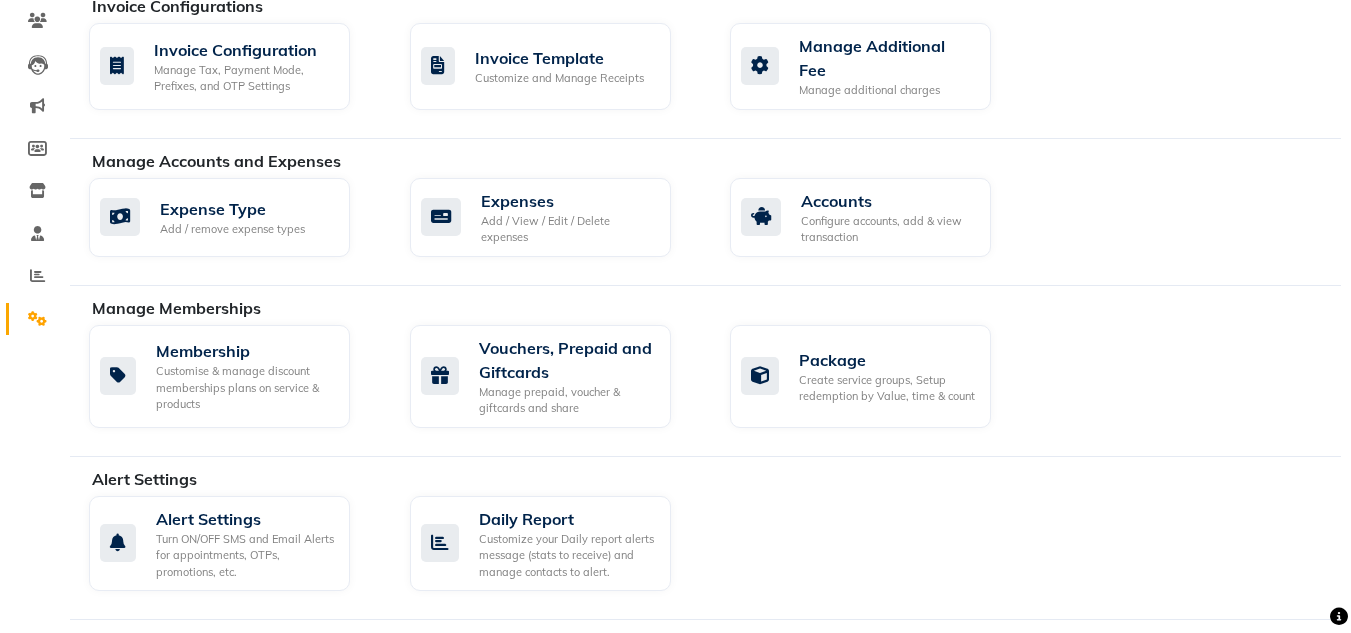 scroll, scrollTop: 200, scrollLeft: 0, axis: vertical 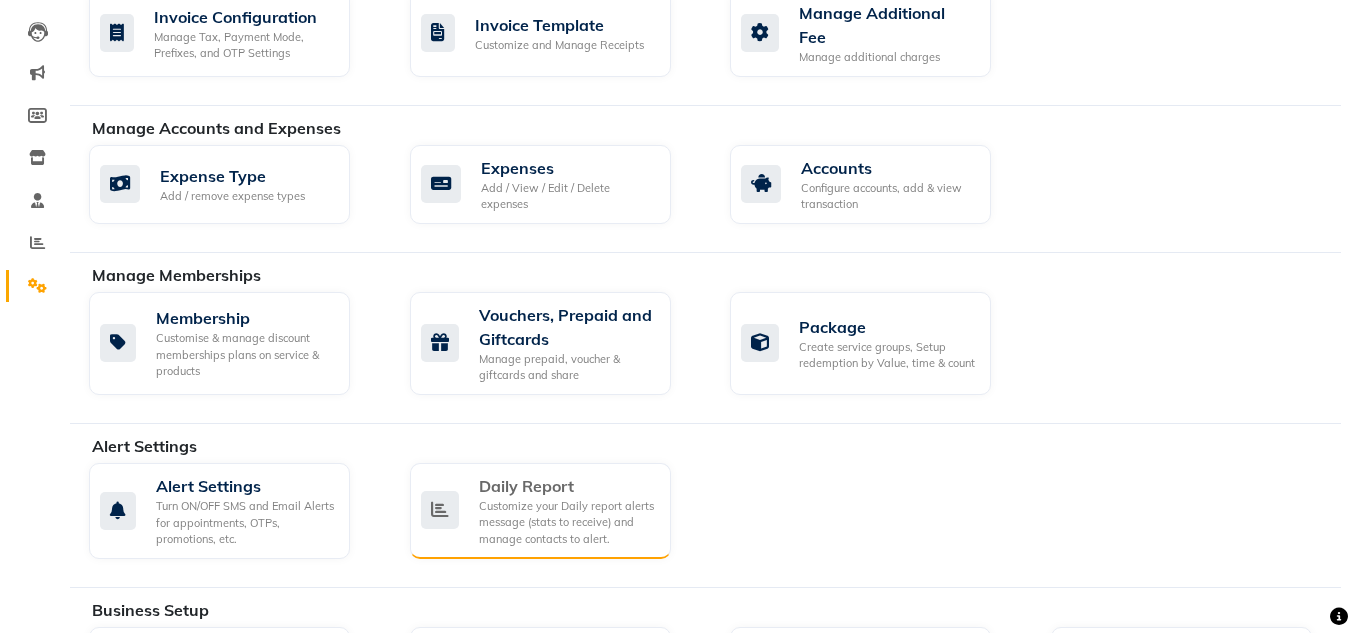 click on "Customize your Daily report alerts message (stats to receive) and manage contacts to alert." 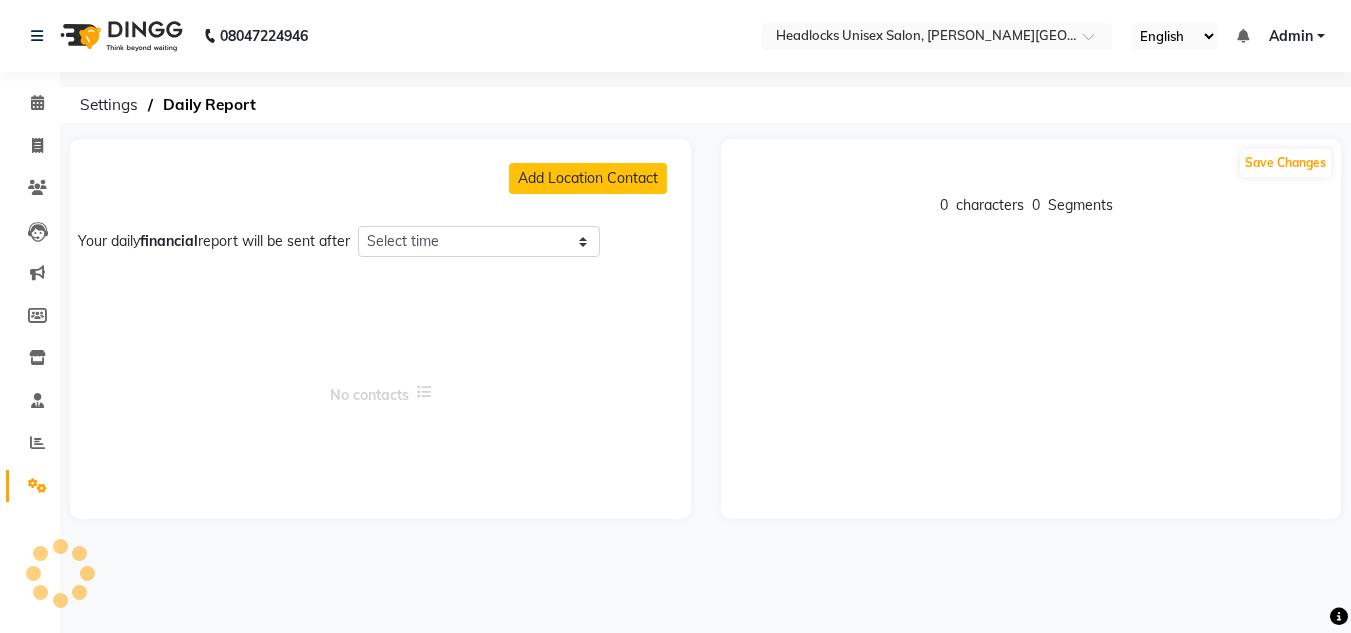 scroll, scrollTop: 0, scrollLeft: 0, axis: both 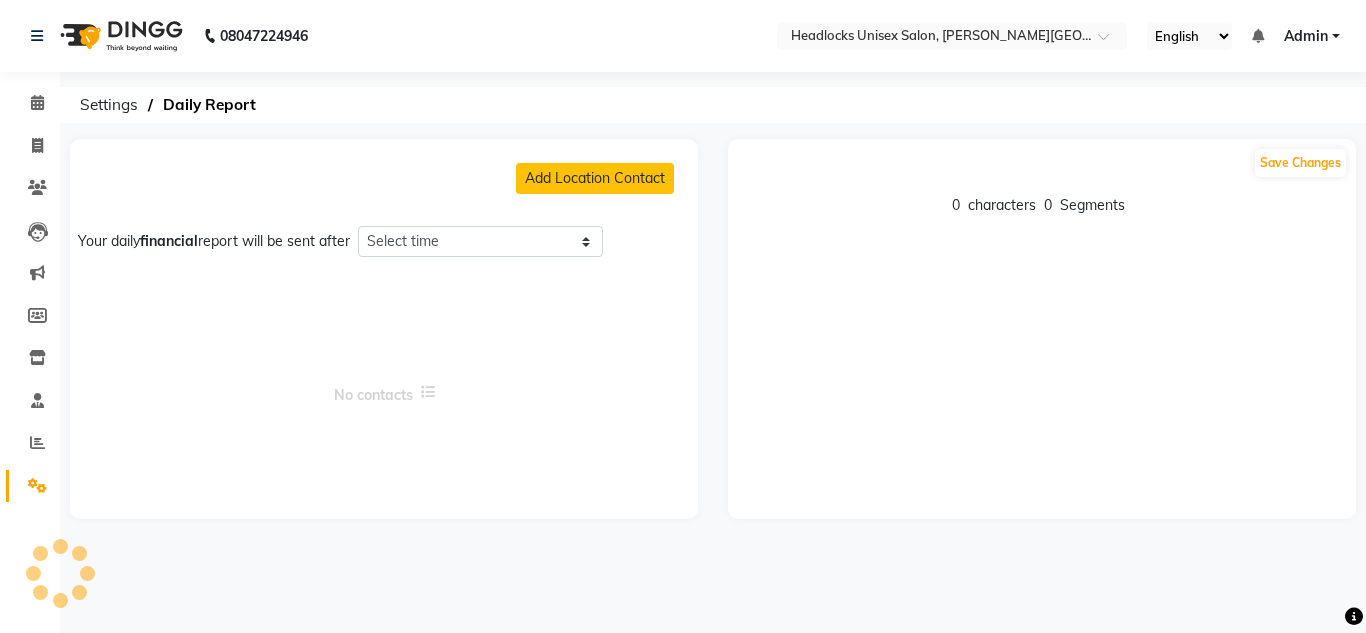 select on "1350" 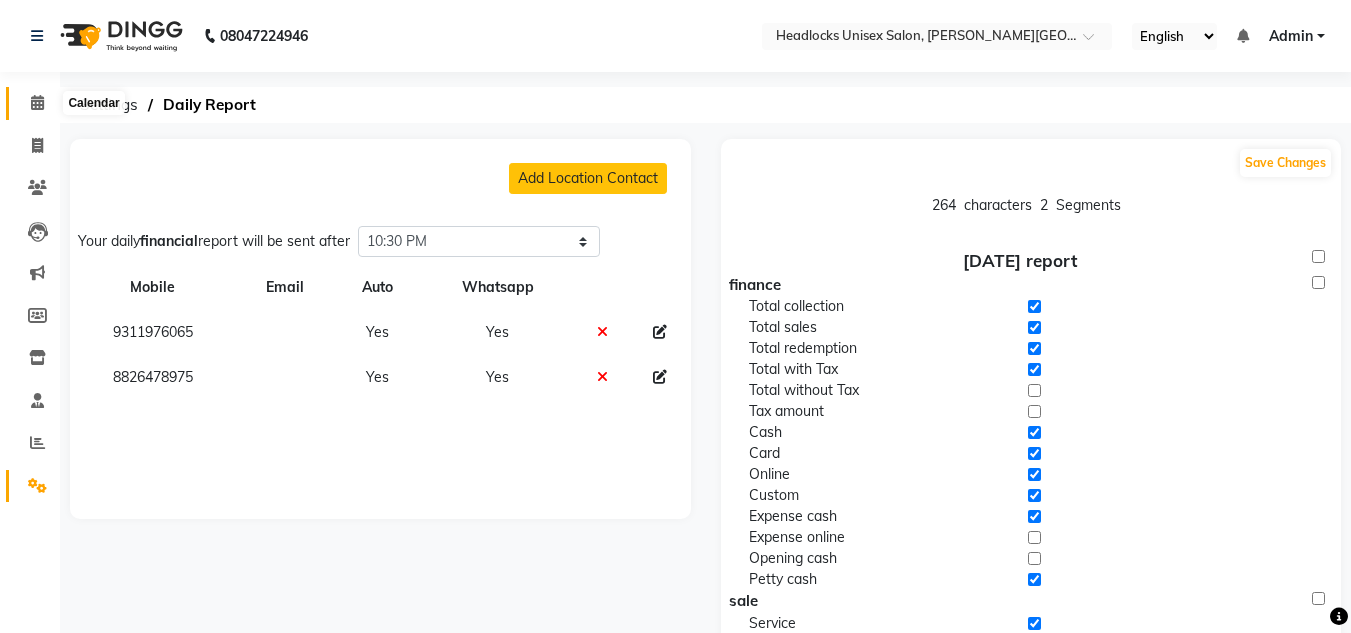 click 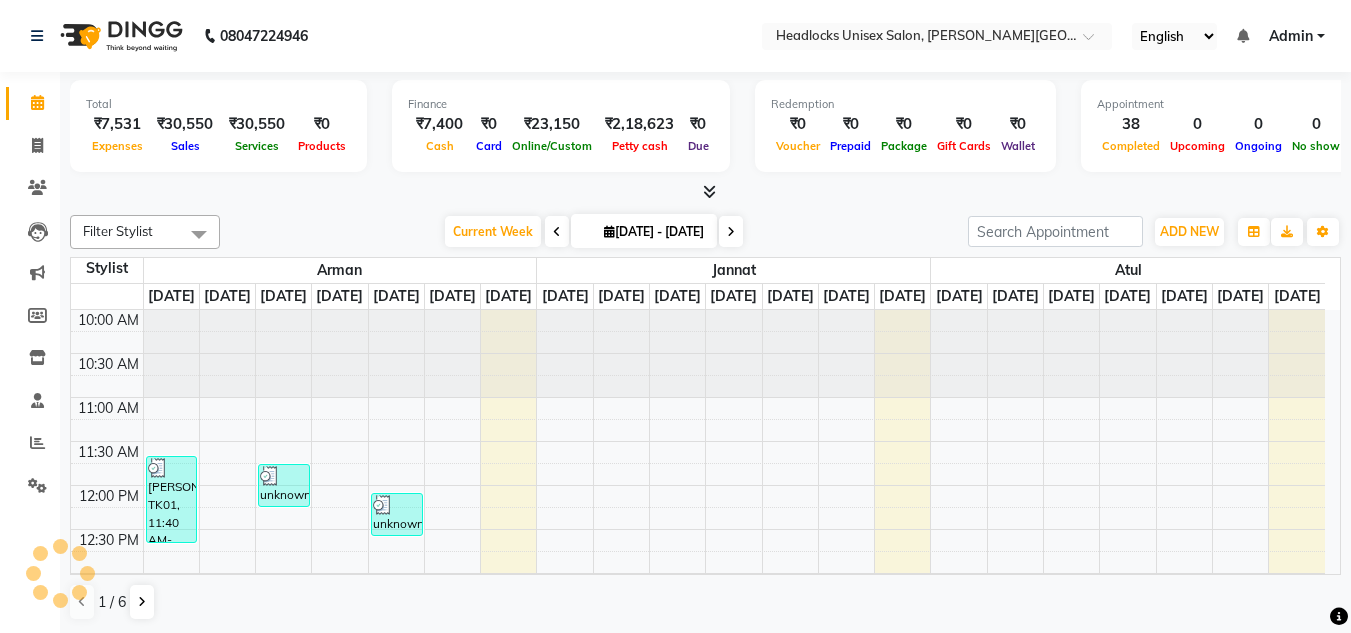 scroll, scrollTop: 0, scrollLeft: 0, axis: both 